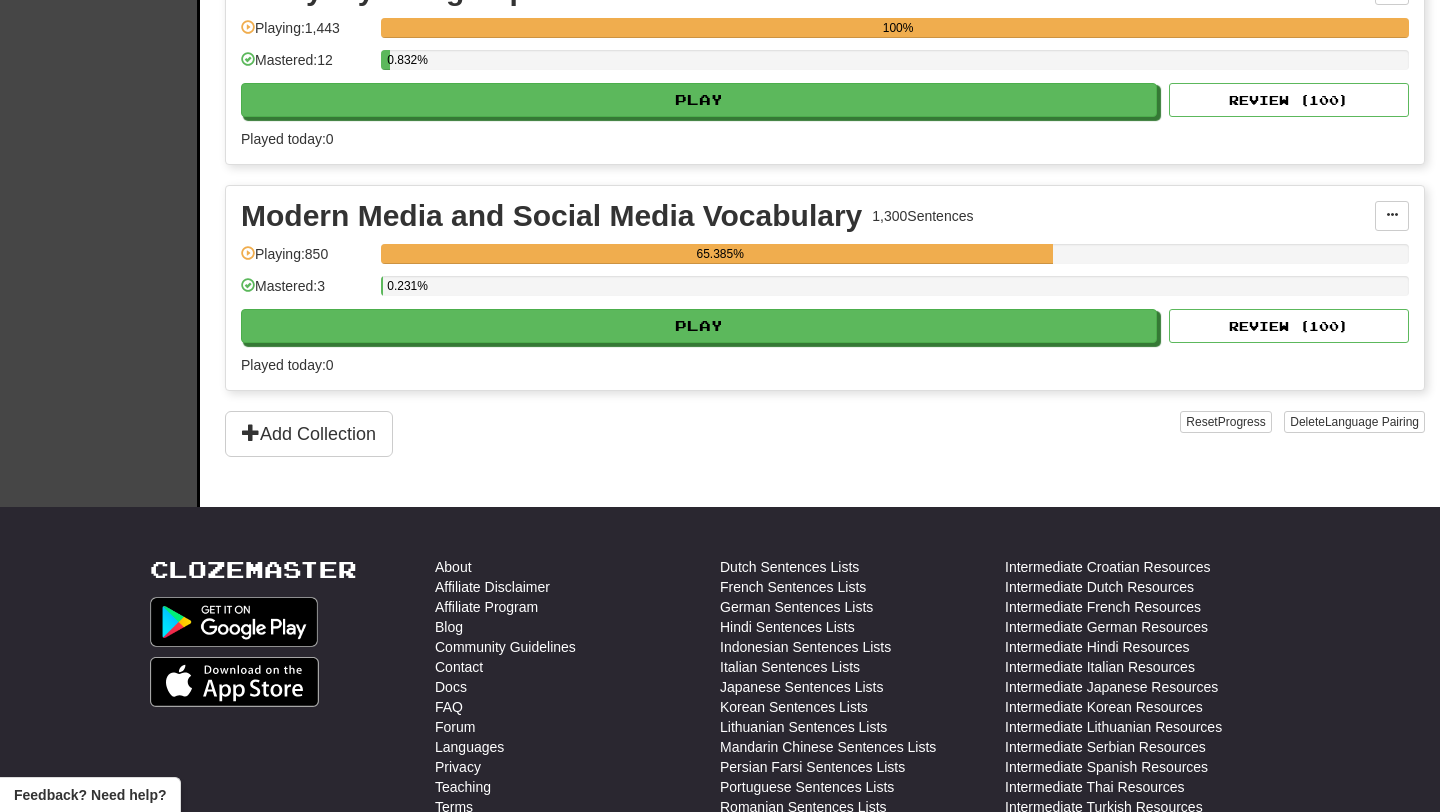 scroll, scrollTop: 223, scrollLeft: 0, axis: vertical 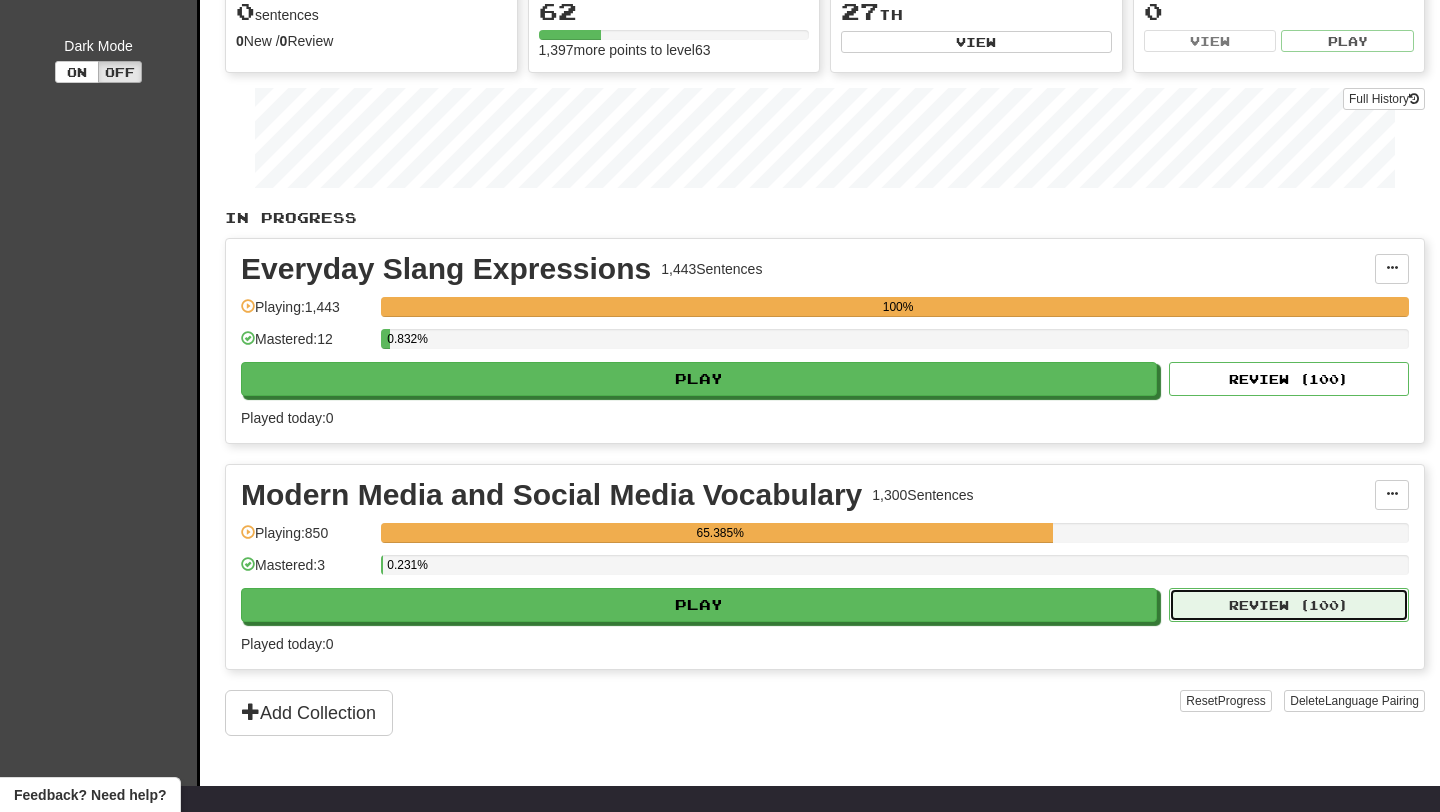 click on "Review ( 100 )" at bounding box center [1289, 605] 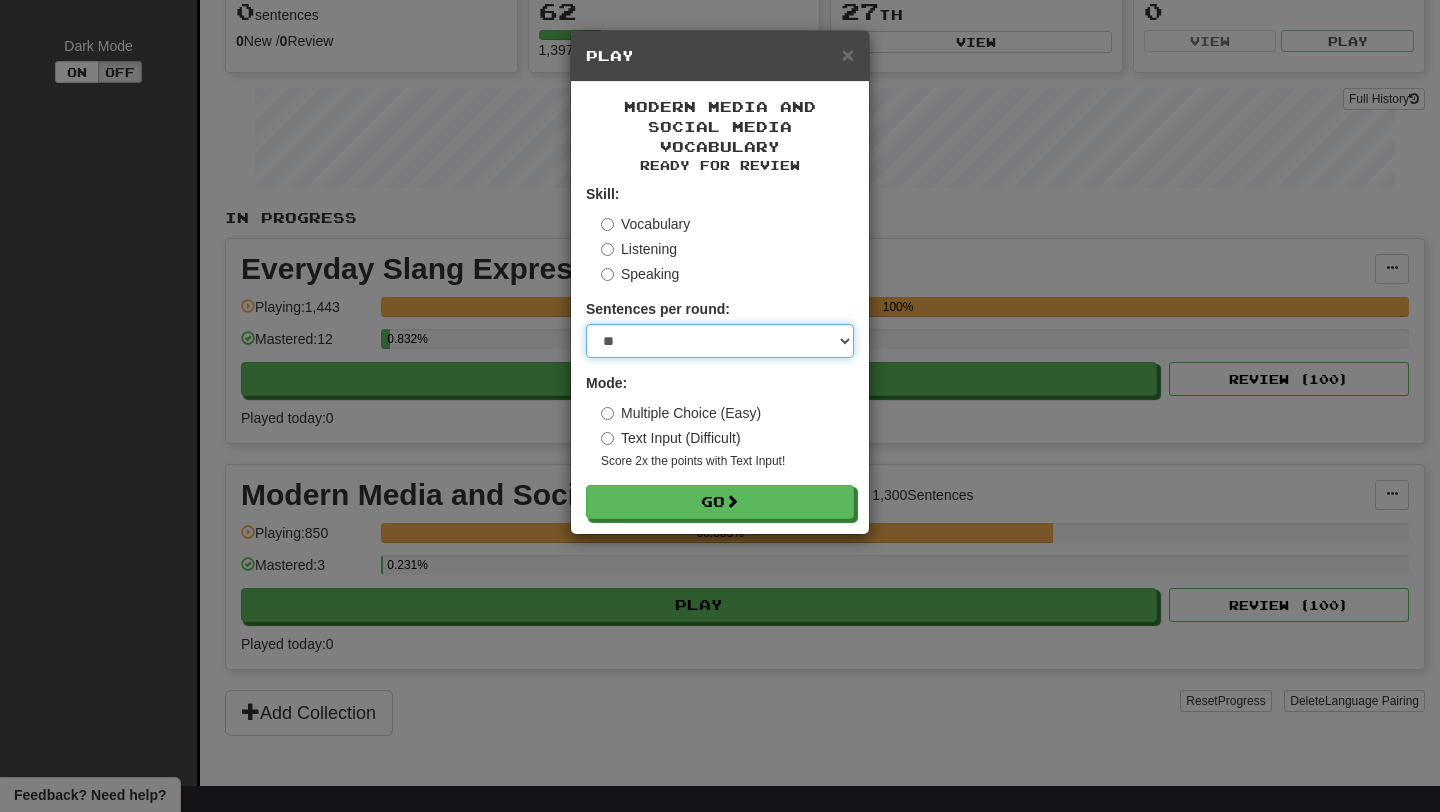 click on "* ** ** ** ** ** *** ********" at bounding box center (720, 341) 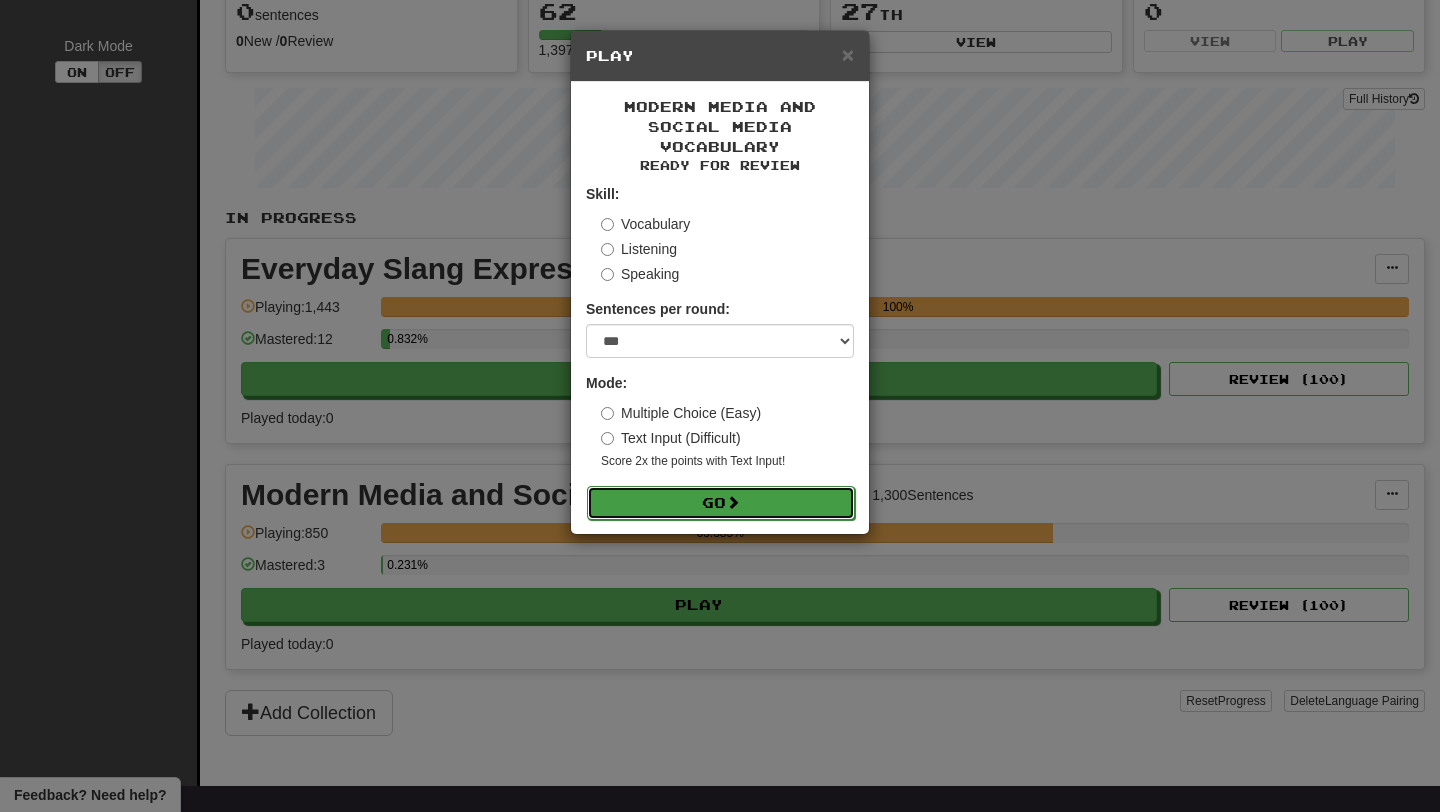 click on "Go" at bounding box center (721, 503) 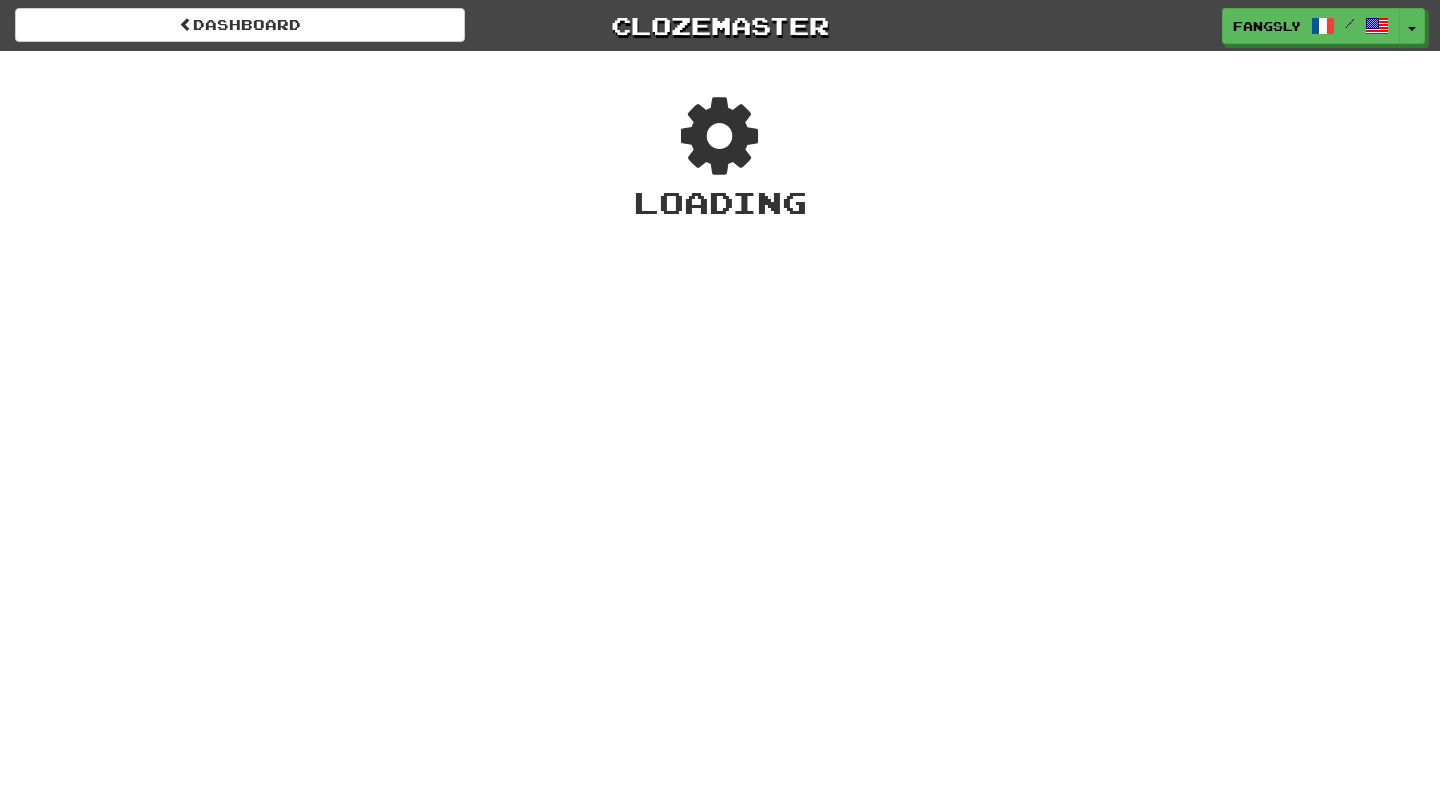 scroll, scrollTop: 0, scrollLeft: 0, axis: both 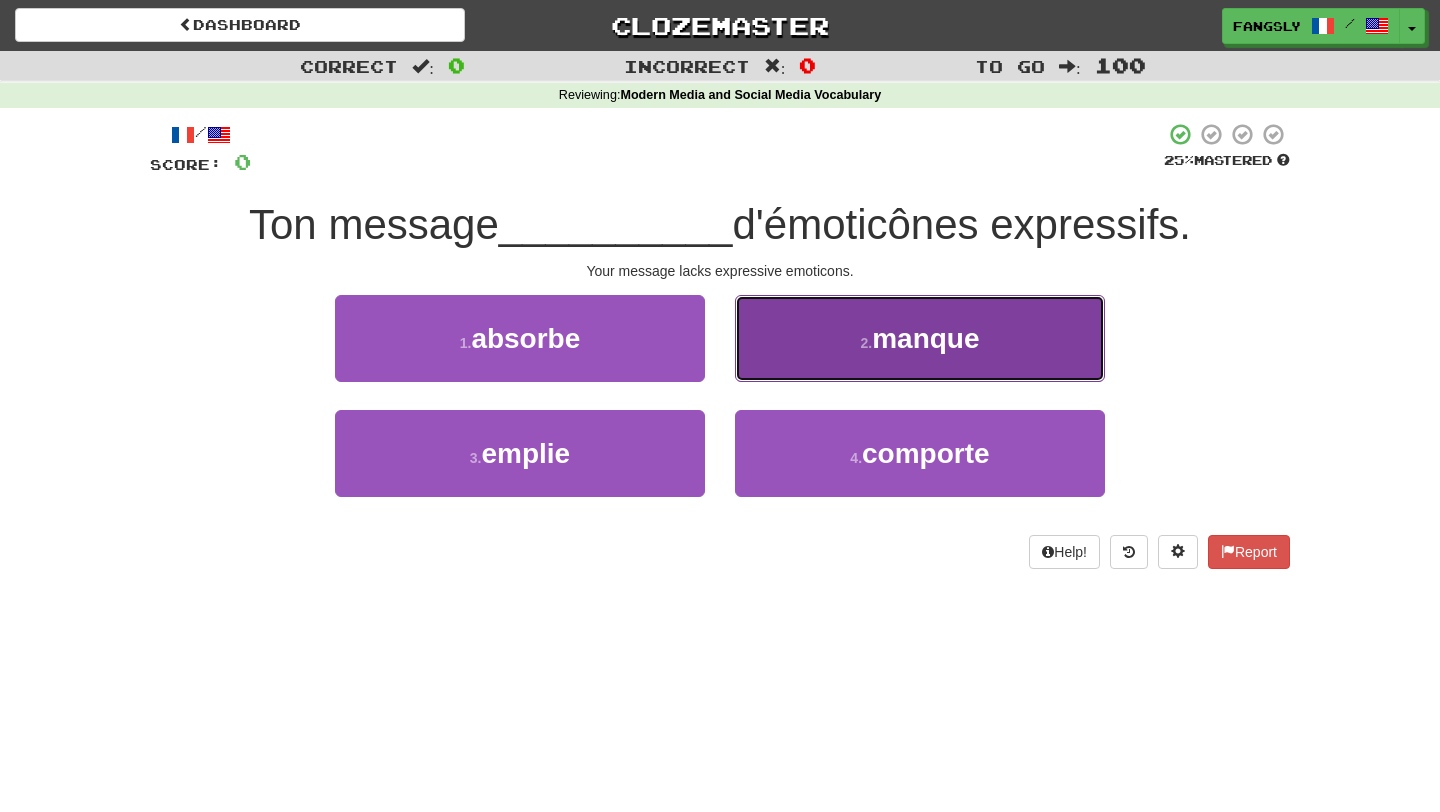 click on "2 .  manque" at bounding box center [920, 338] 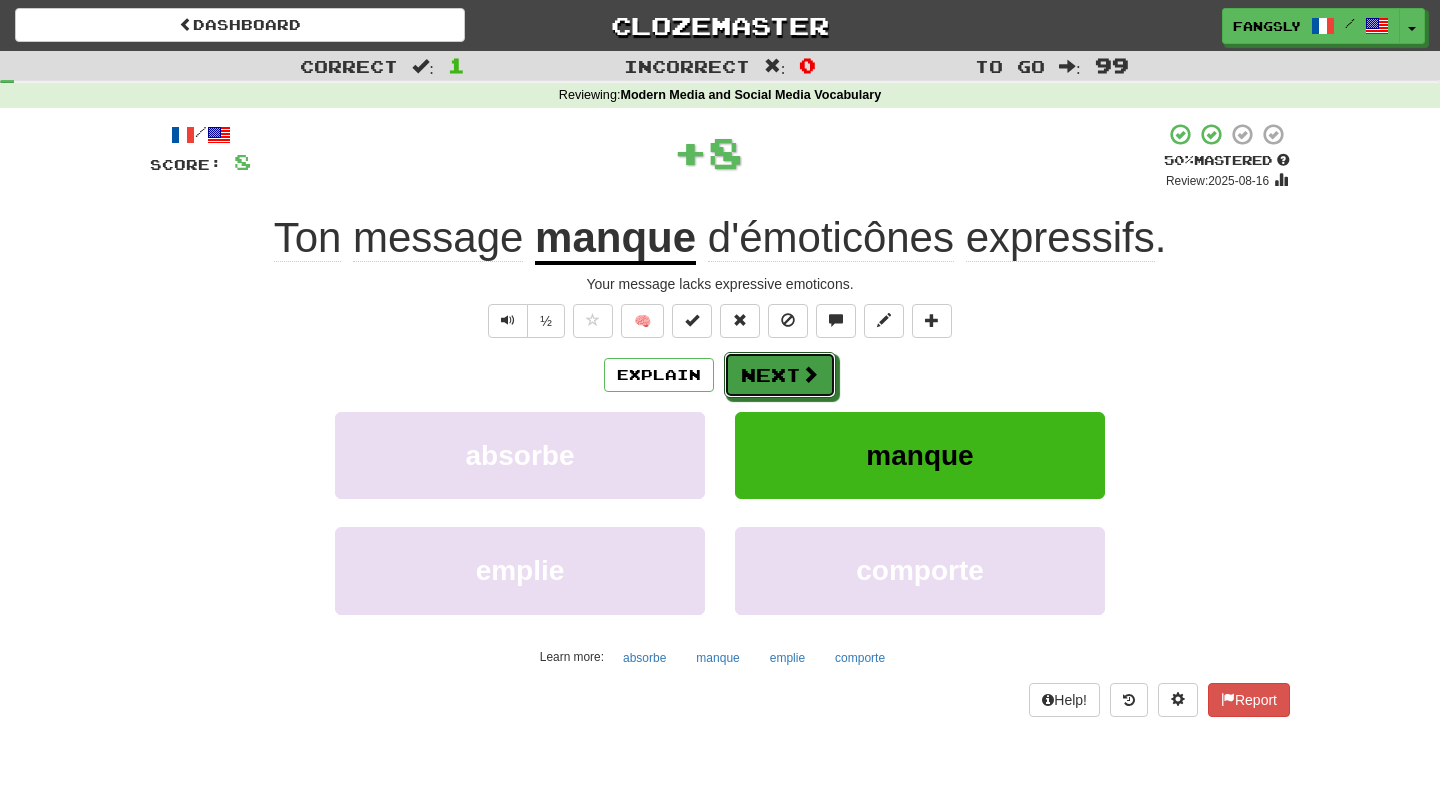 click at bounding box center [810, 374] 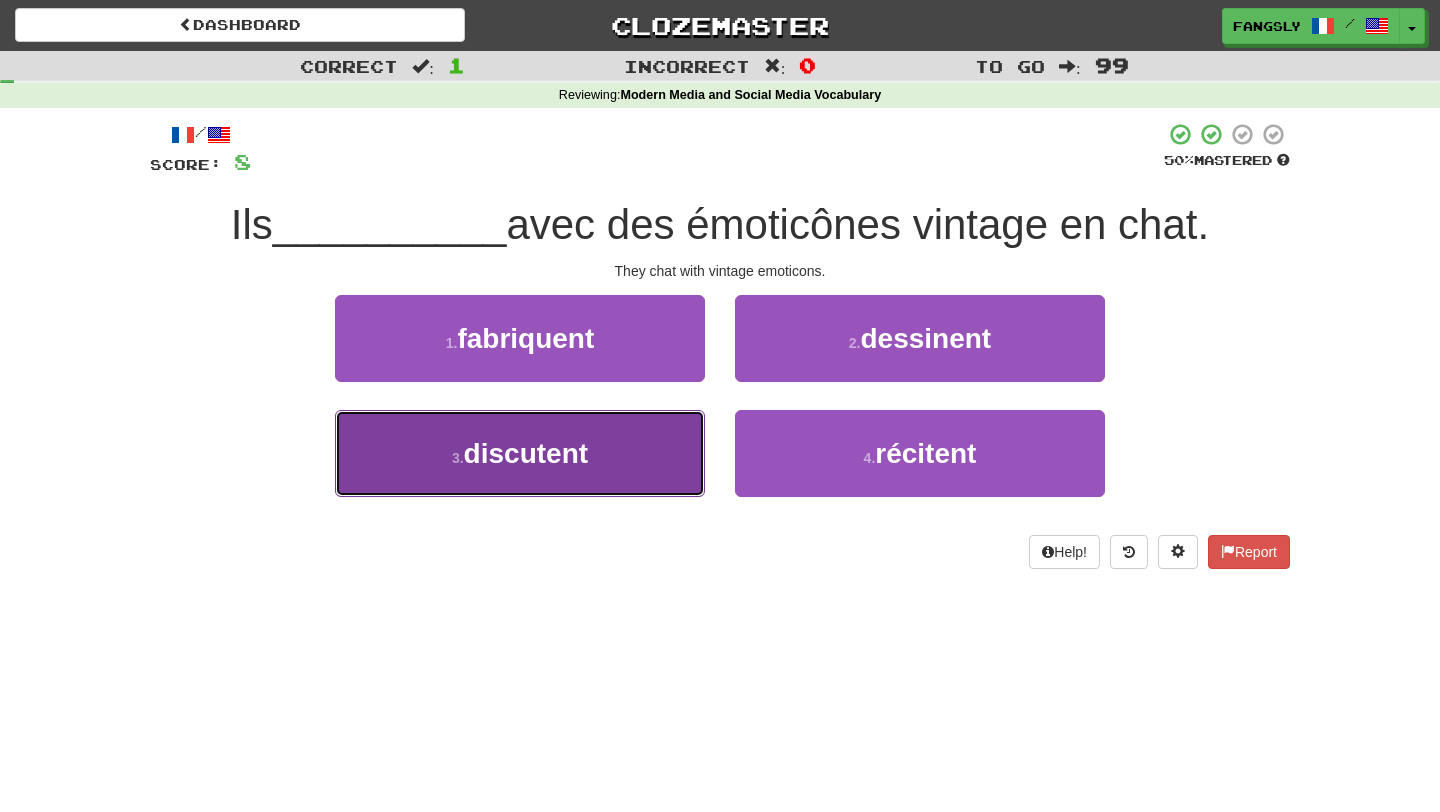 click on "3 .  discutent" at bounding box center [520, 453] 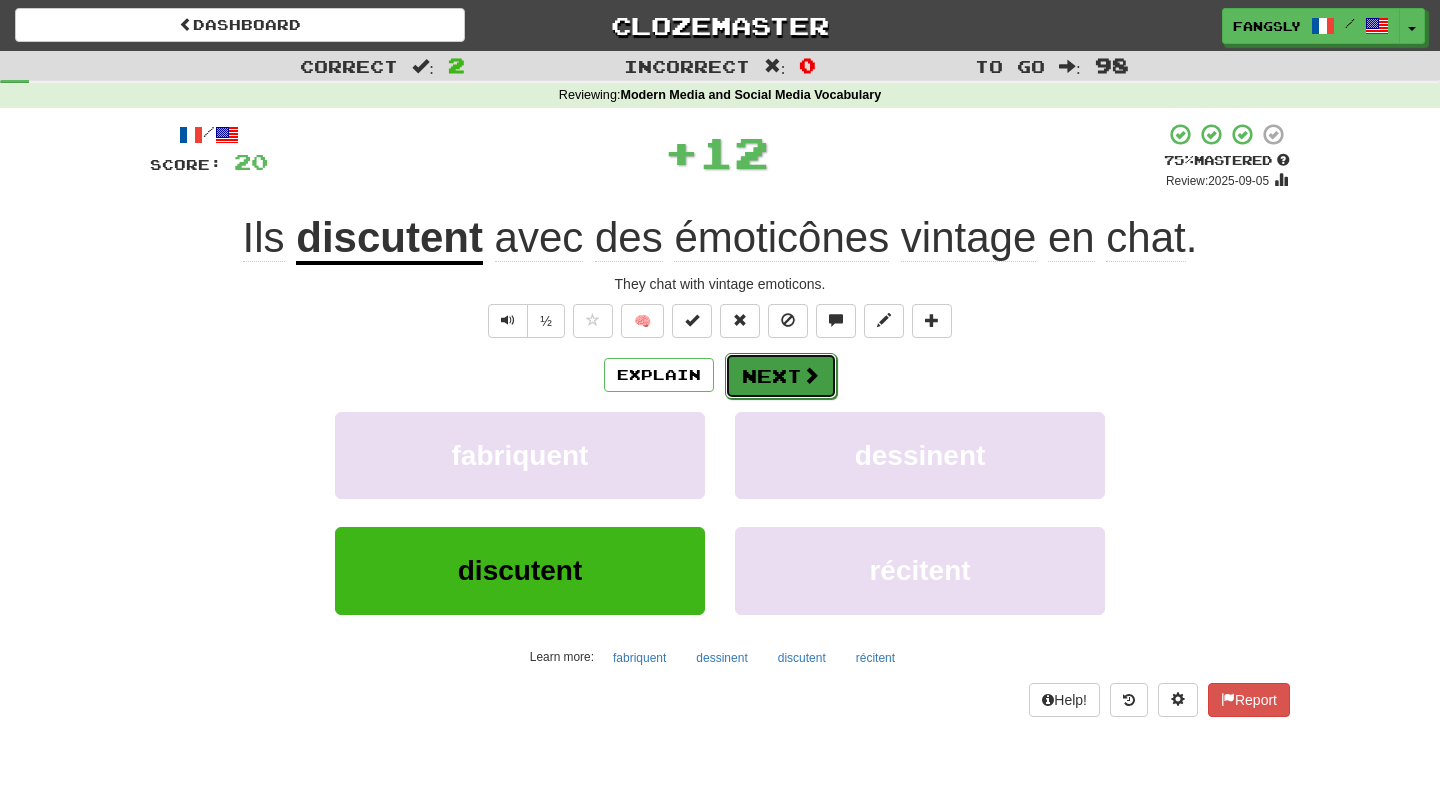 click on "Next" at bounding box center (781, 376) 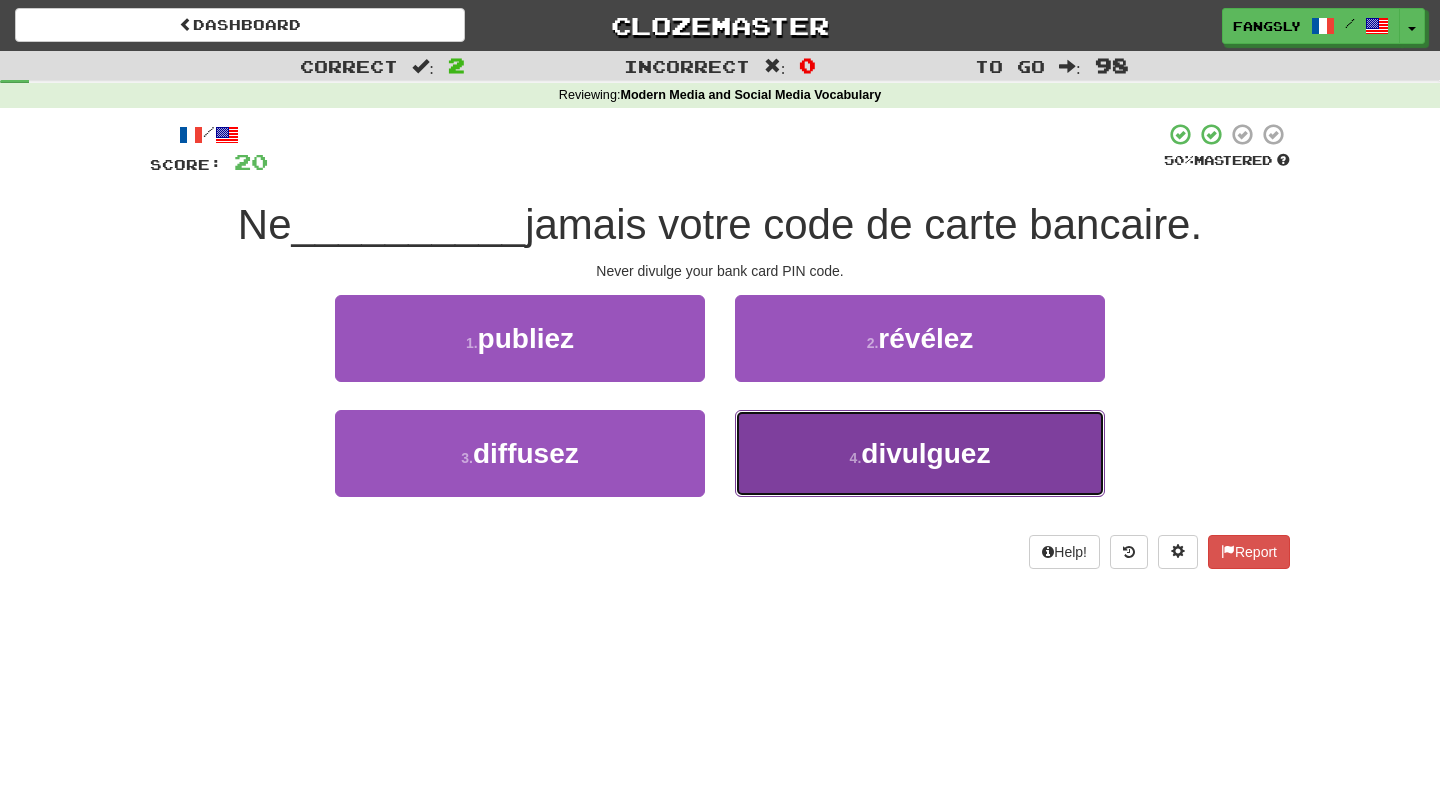 click on "4 .  divulguez" at bounding box center (920, 453) 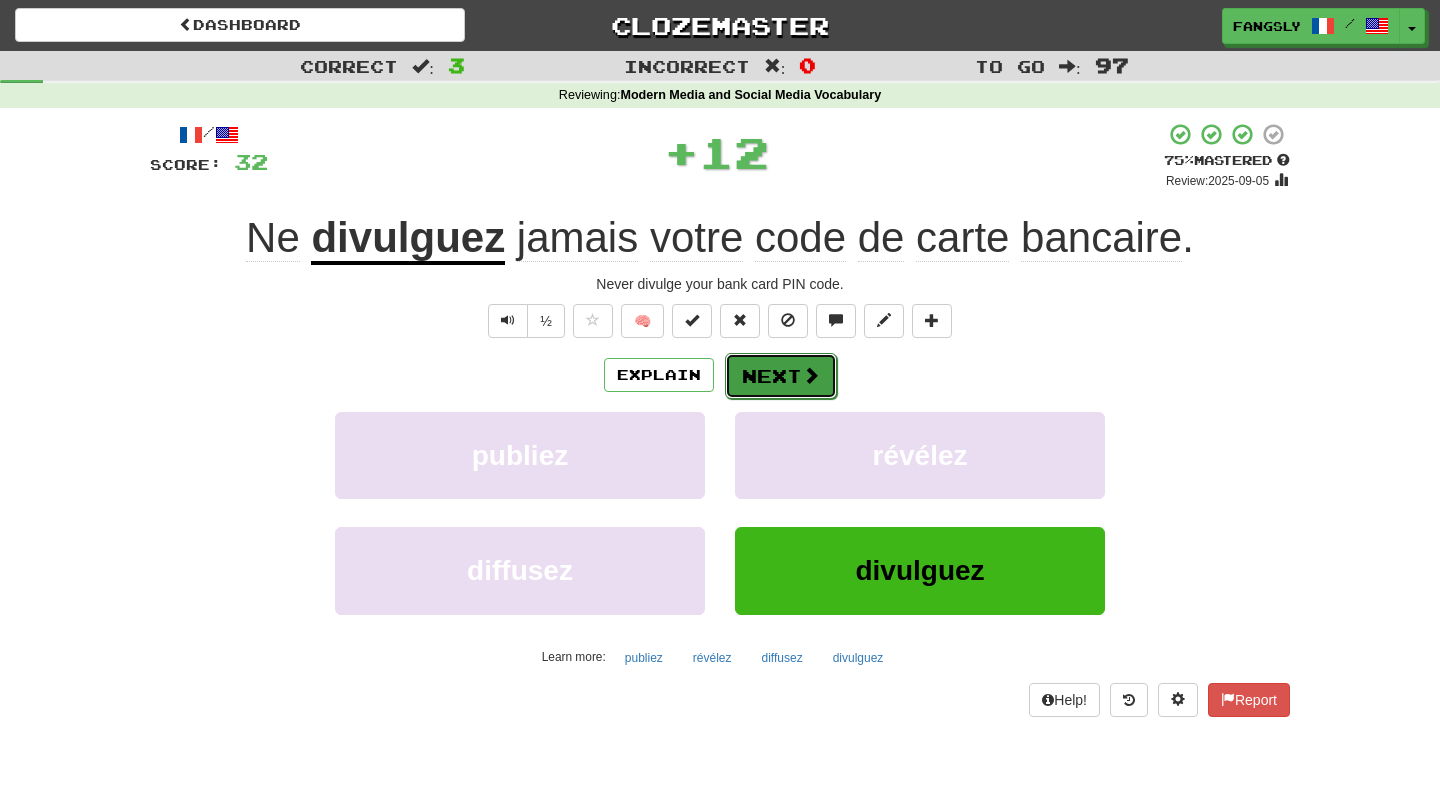 click at bounding box center (811, 375) 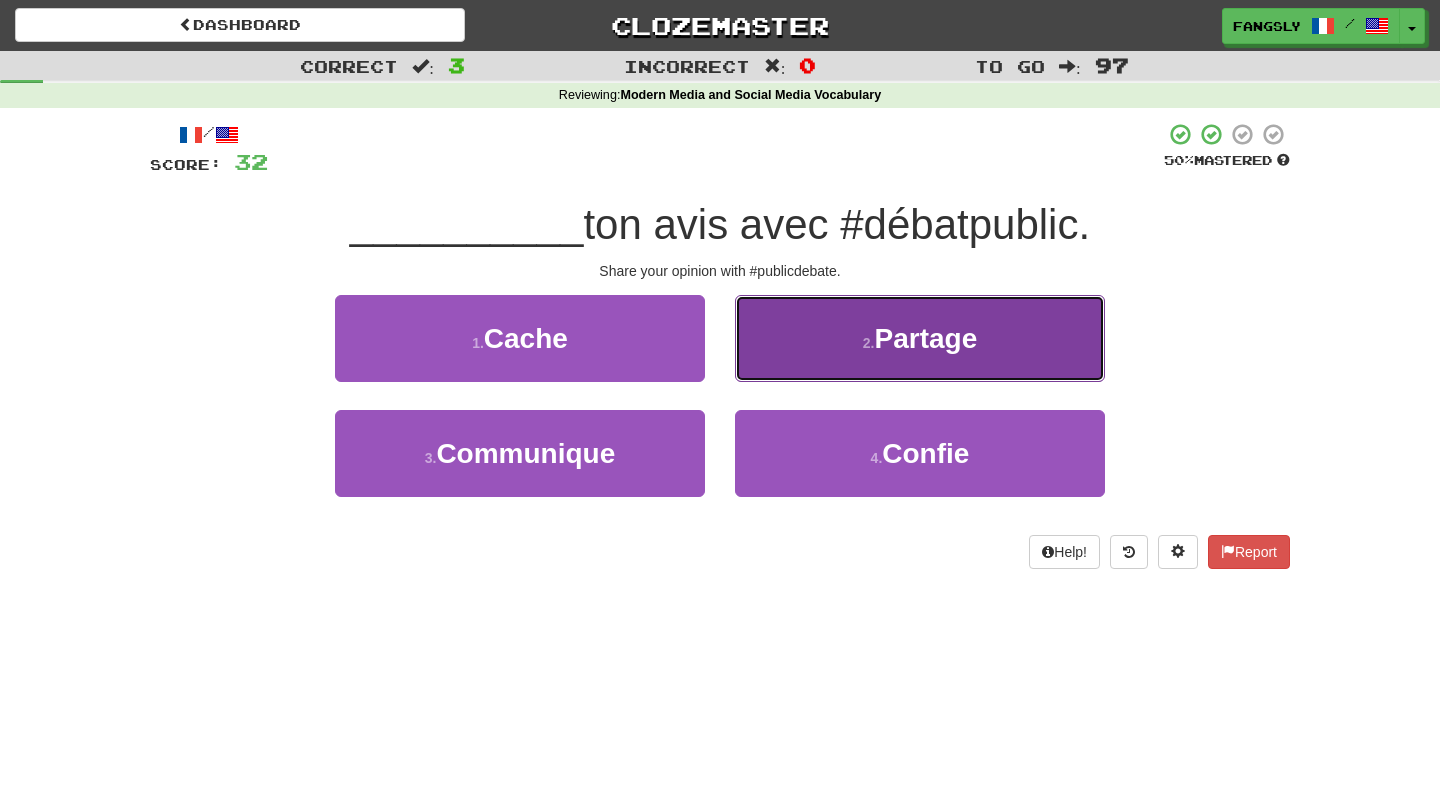 click on "2 .  Partage" at bounding box center (920, 338) 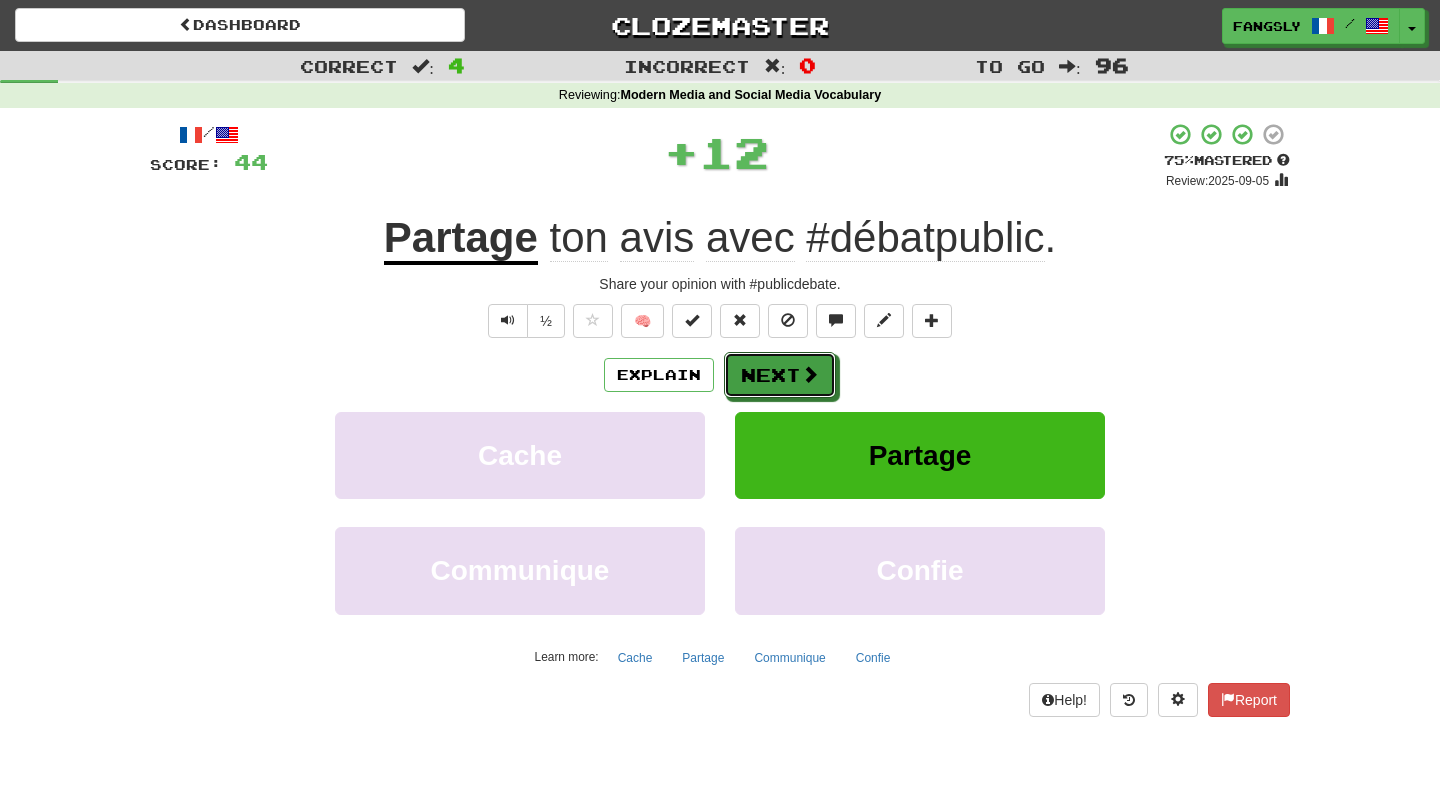 click at bounding box center [810, 374] 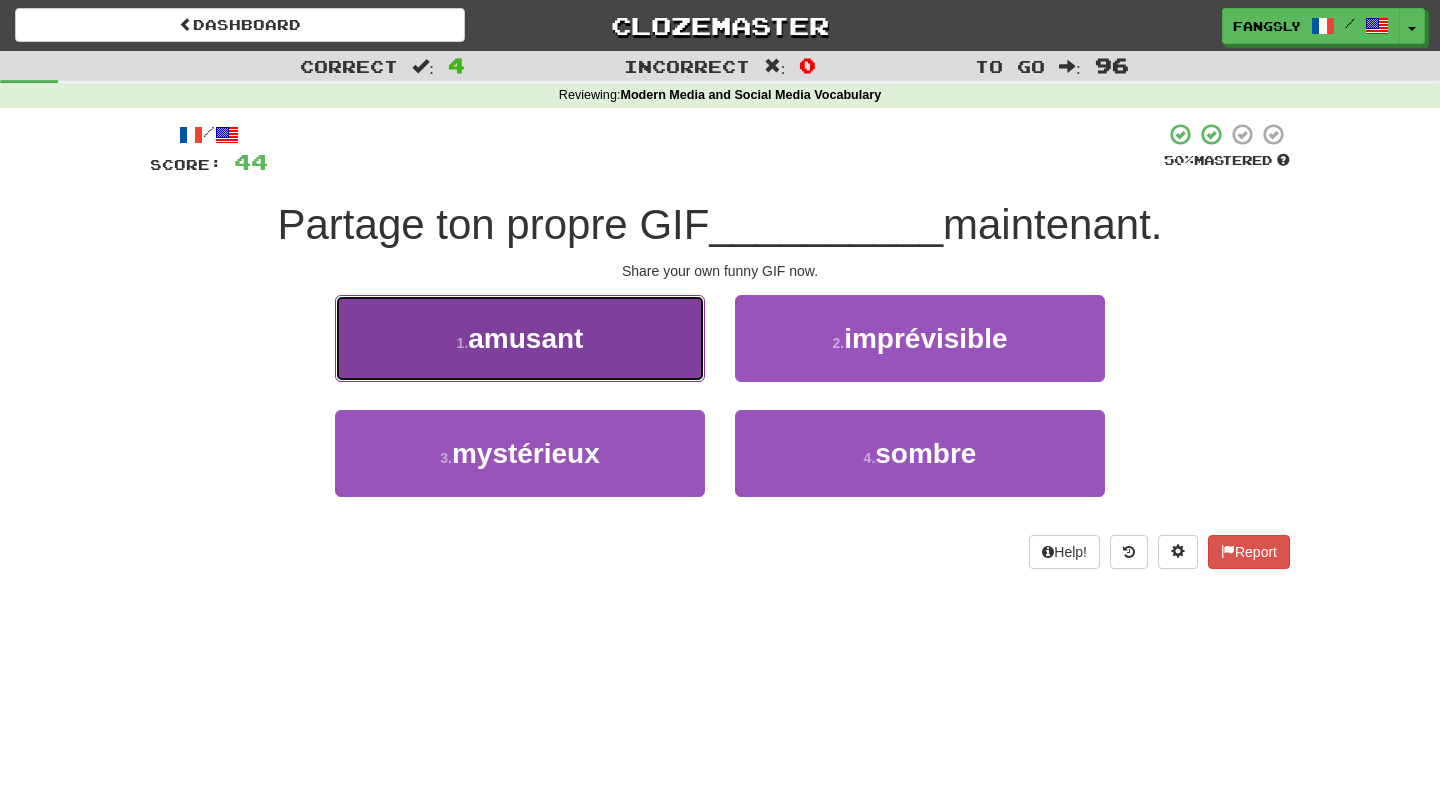 click on "1 .  amusant" at bounding box center (520, 338) 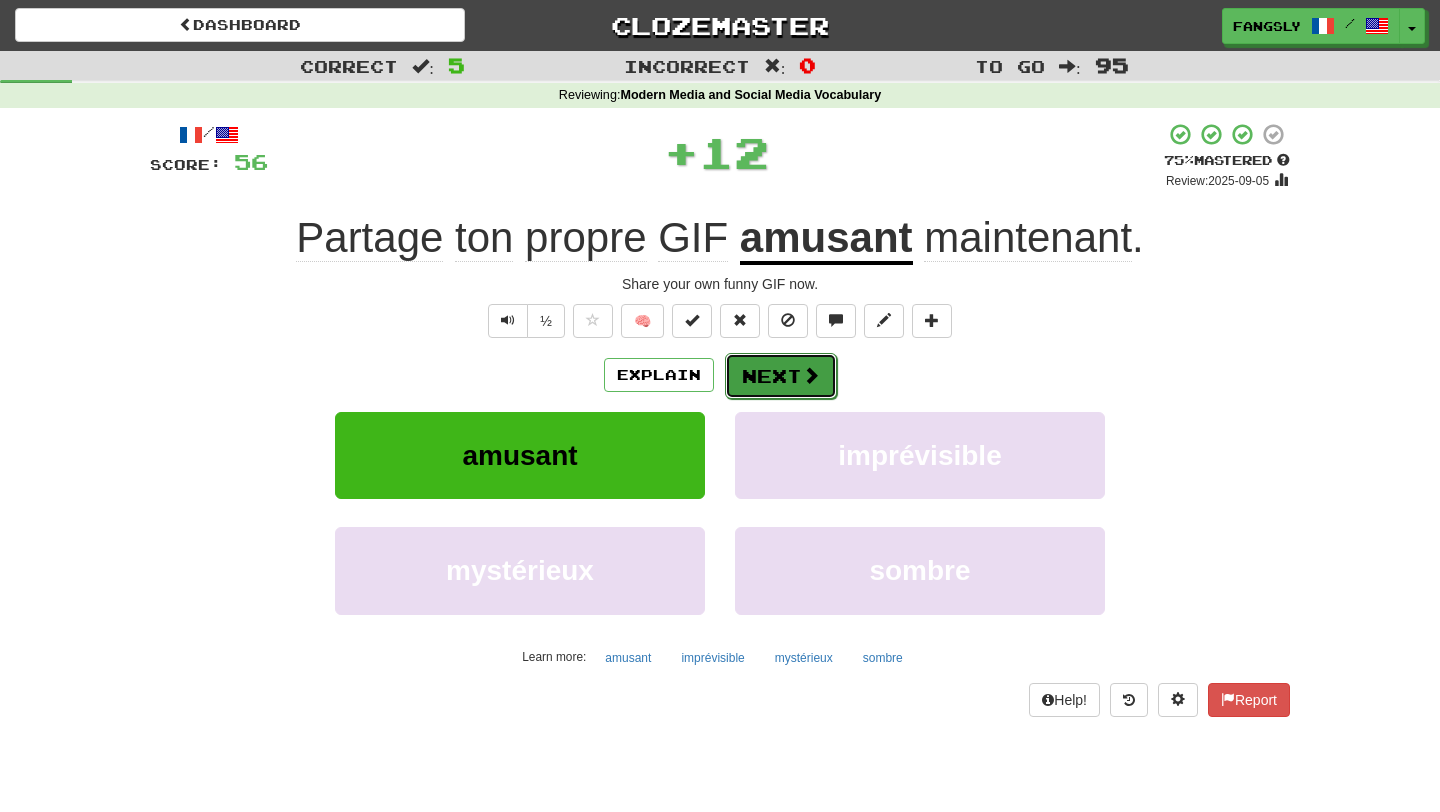 click on "Next" at bounding box center [781, 376] 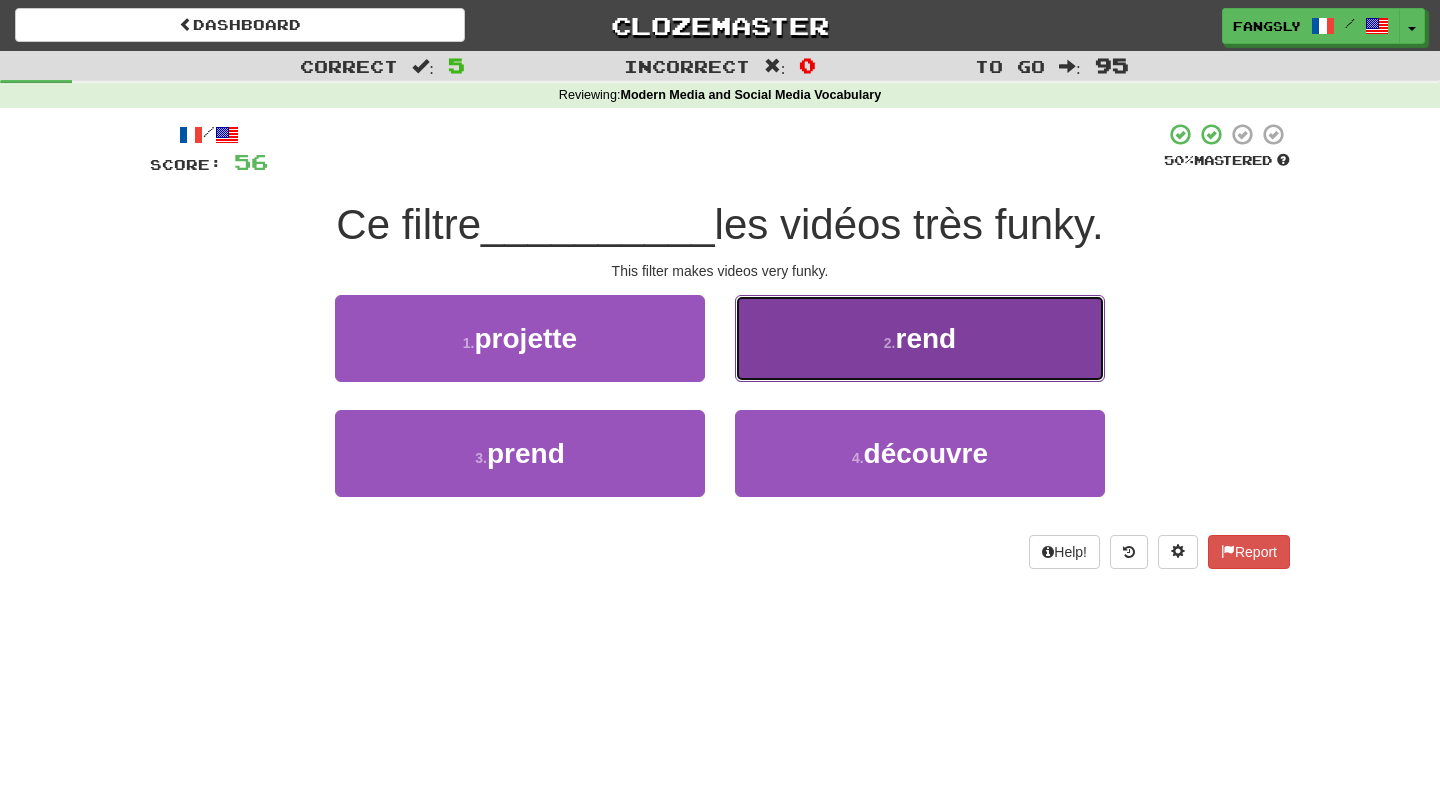 click on "2 .  rend" at bounding box center (920, 338) 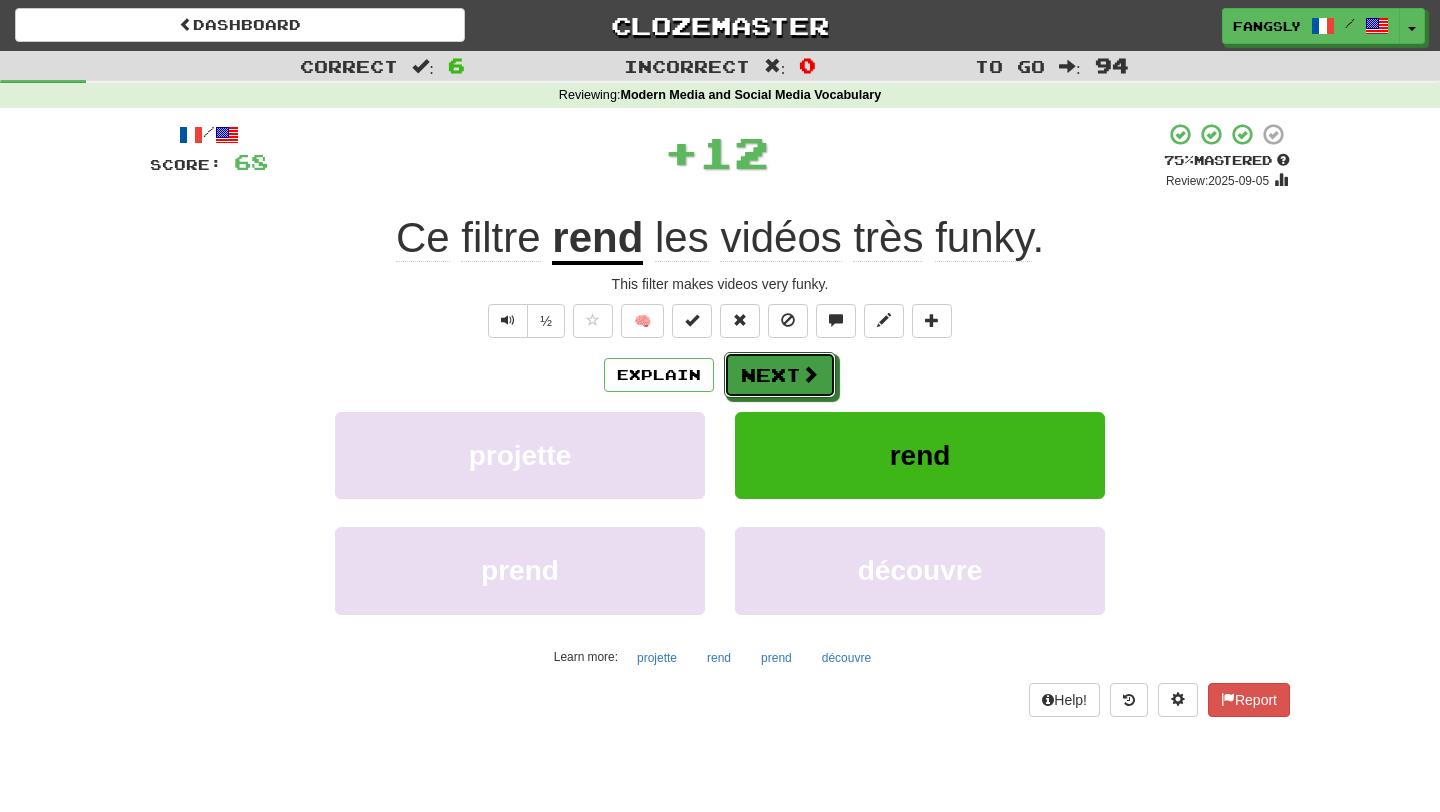 click on "Next" at bounding box center (780, 375) 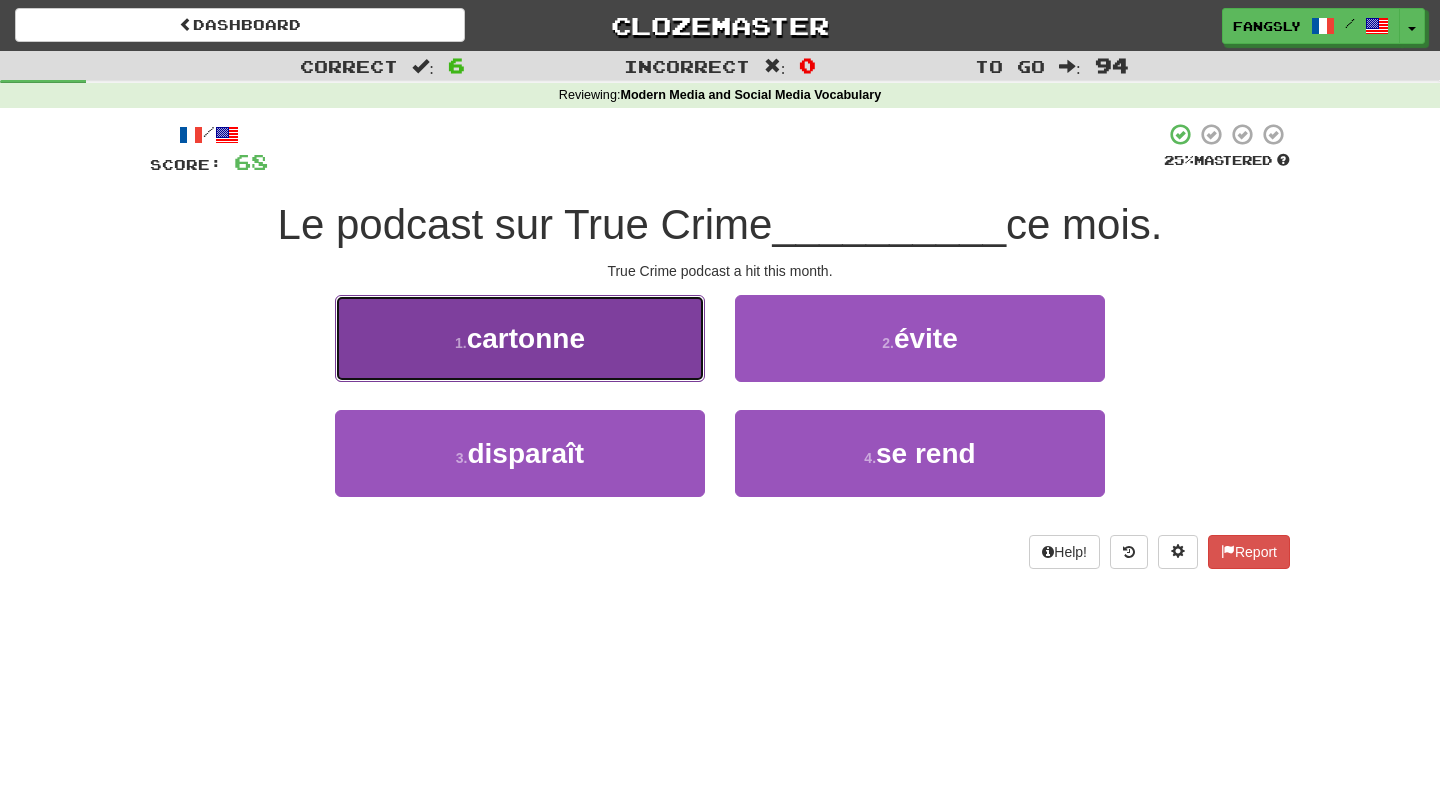 click on "1 .  cartonne" at bounding box center (520, 338) 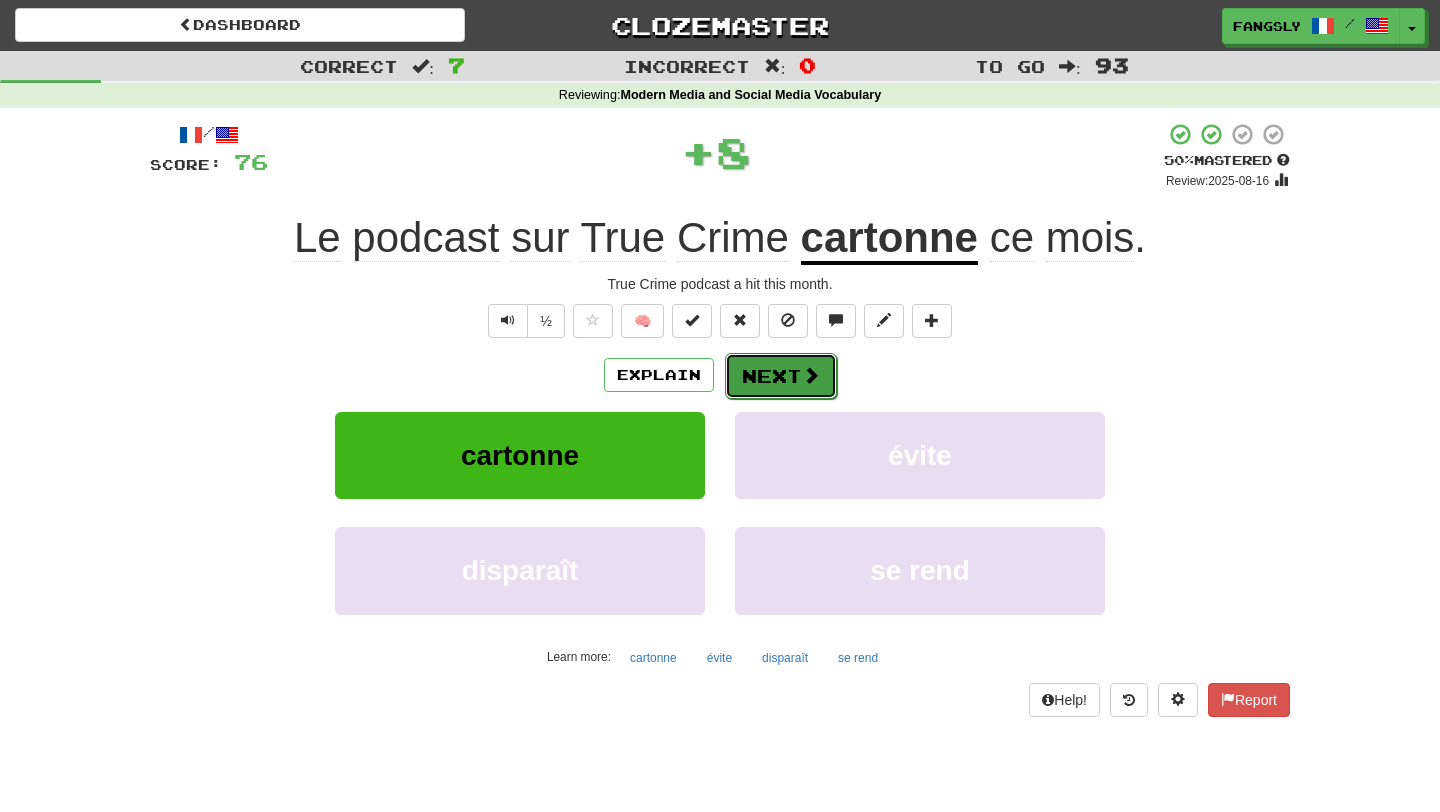click on "Next" at bounding box center (781, 376) 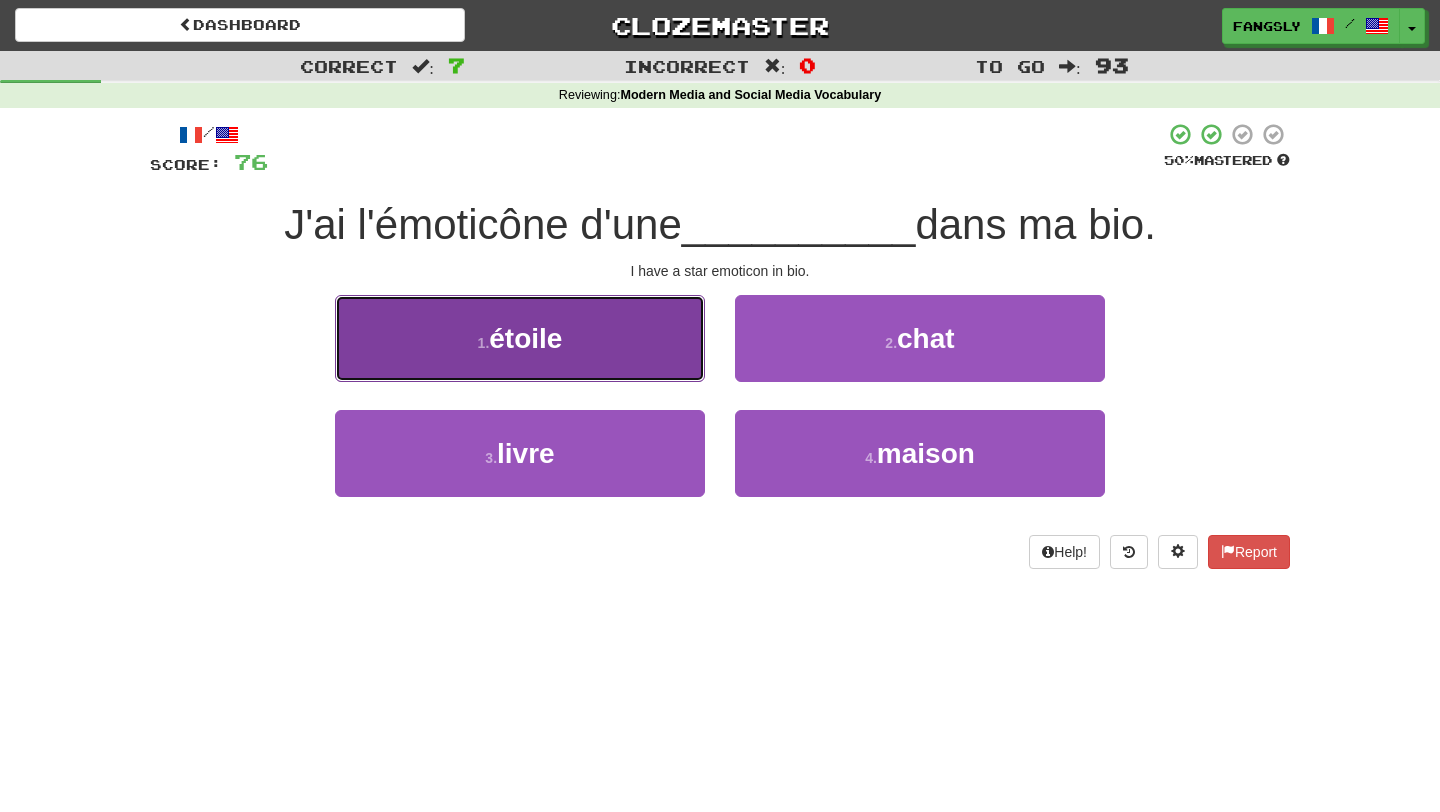click on "1 .  étoile" at bounding box center [520, 338] 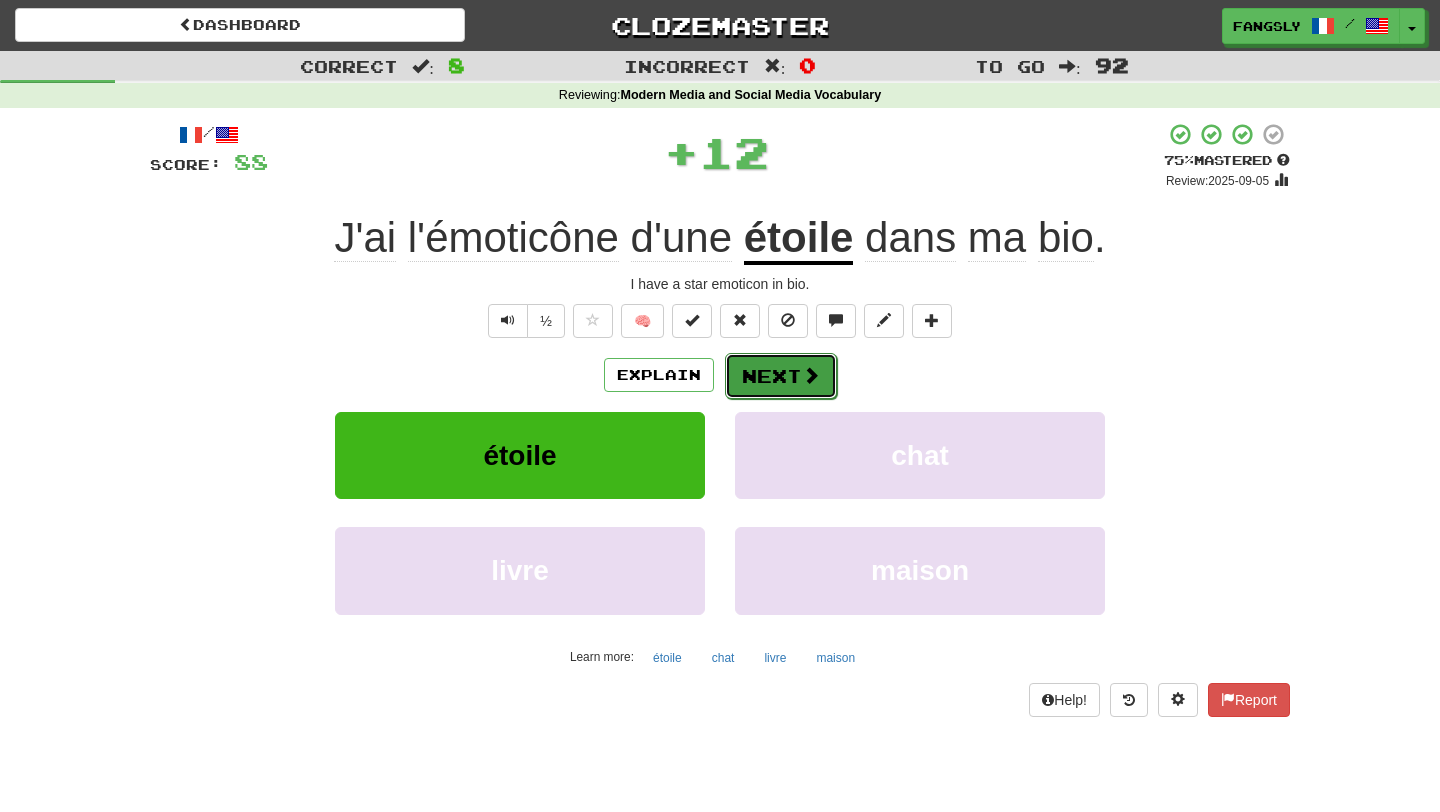 click on "Next" at bounding box center [781, 376] 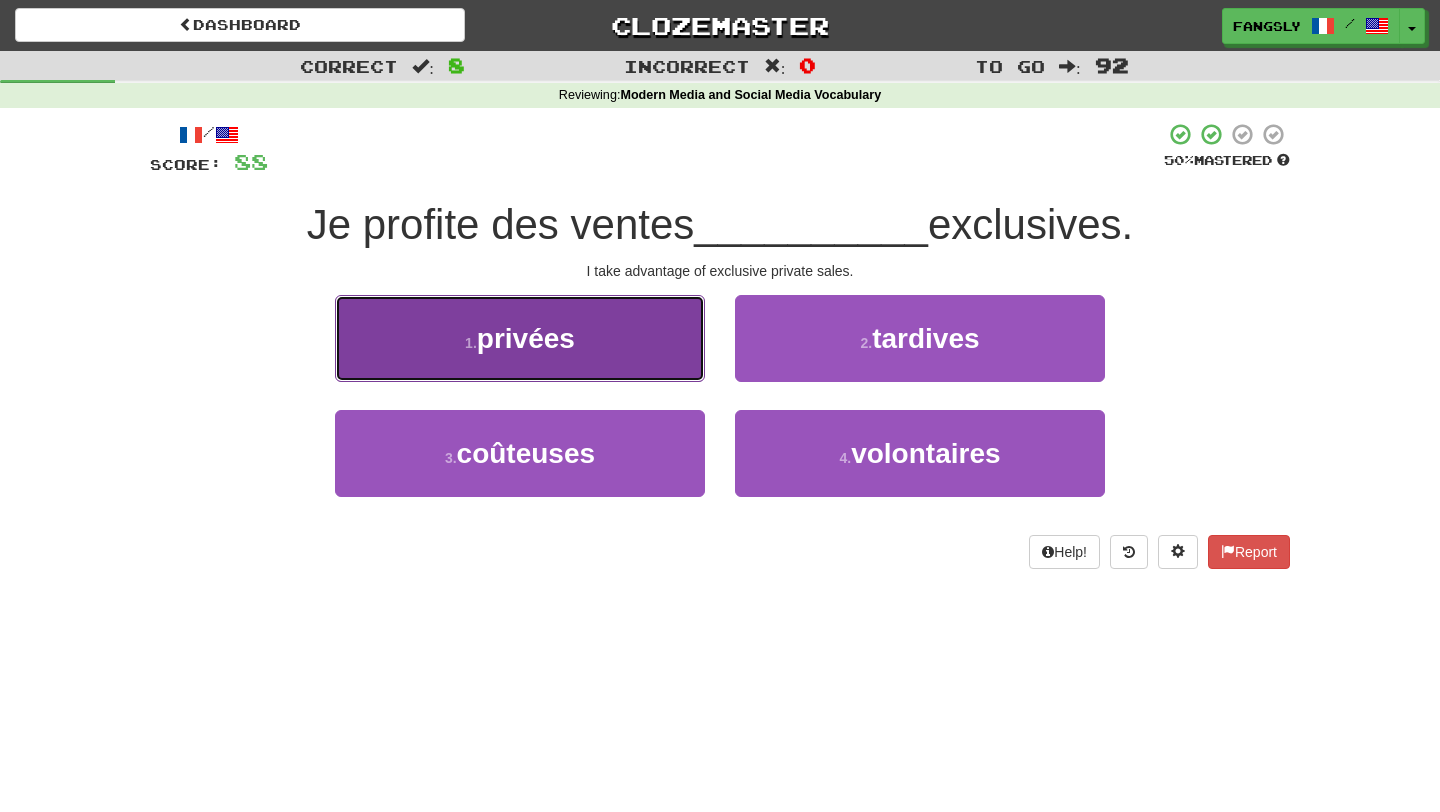 click on "1 .  privées" at bounding box center [520, 338] 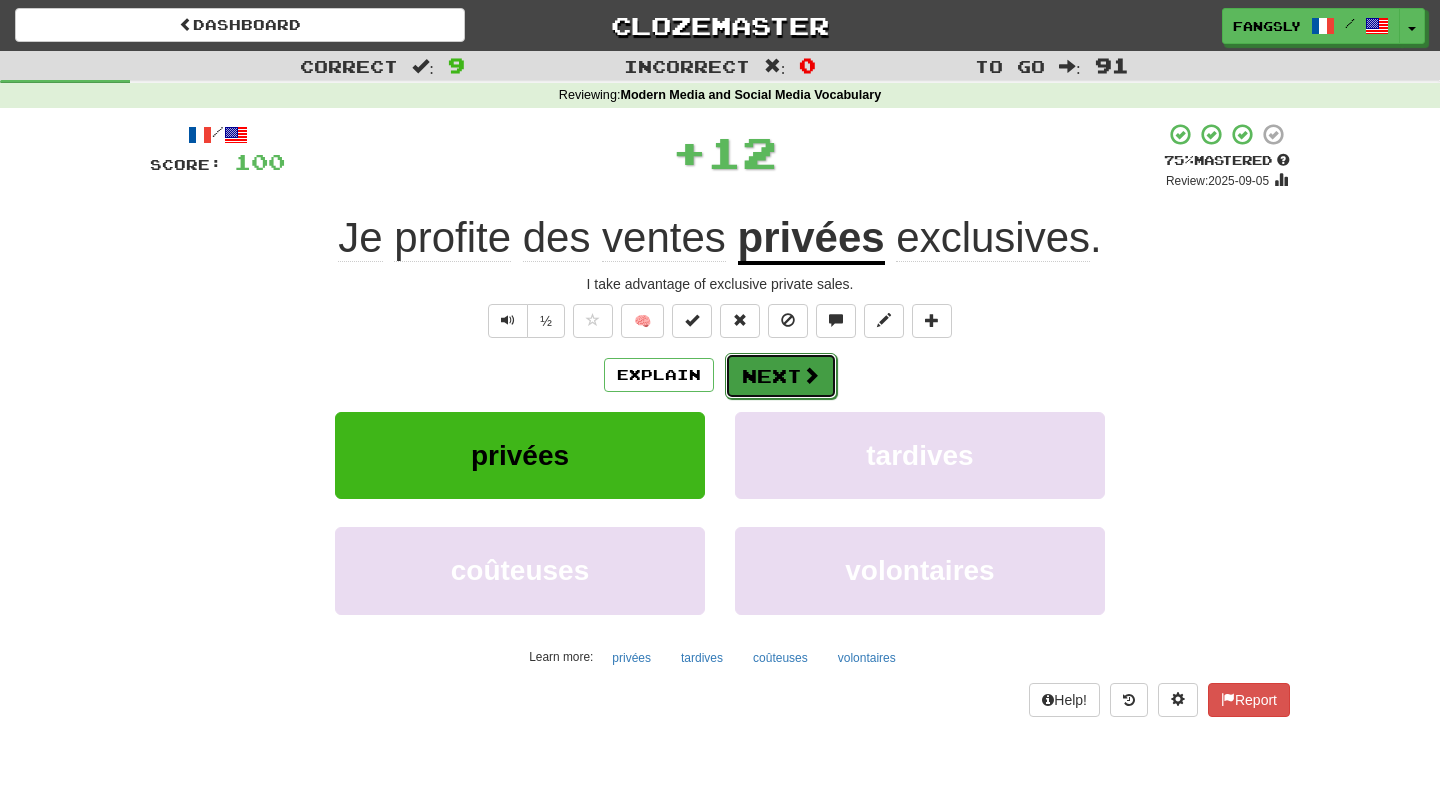 click on "Next" at bounding box center [781, 376] 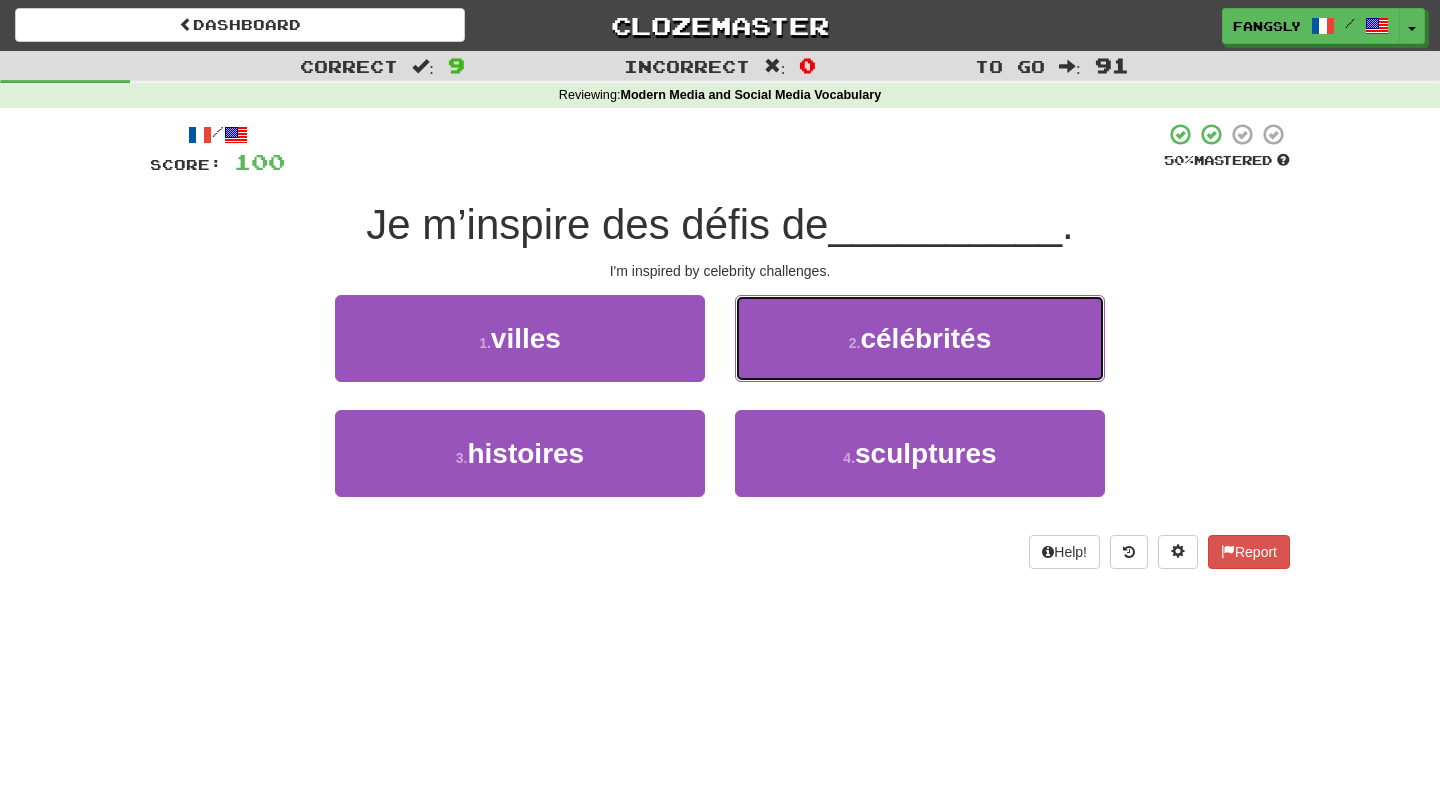 click on "2 .  célébrités" at bounding box center [920, 338] 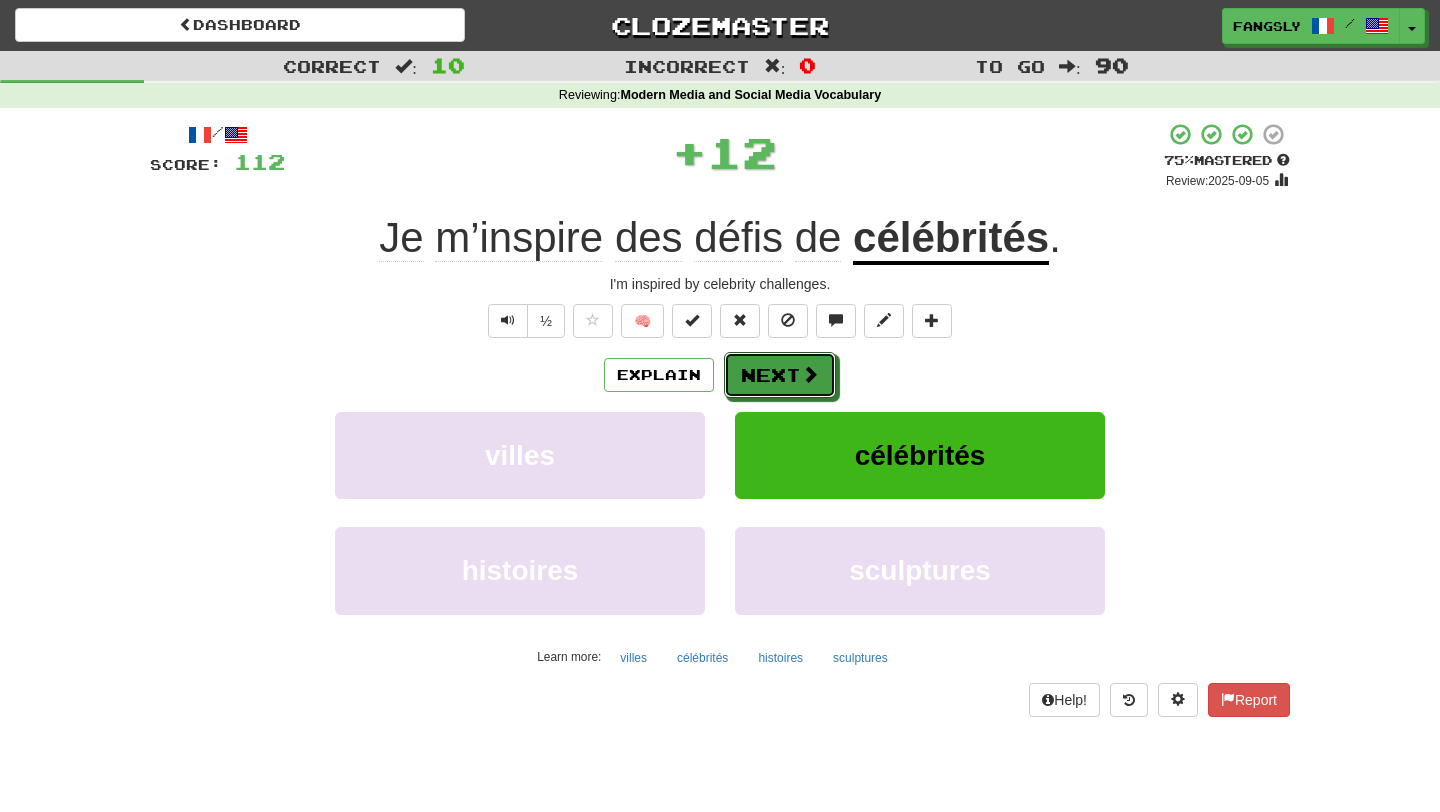 click on "Next" at bounding box center (780, 375) 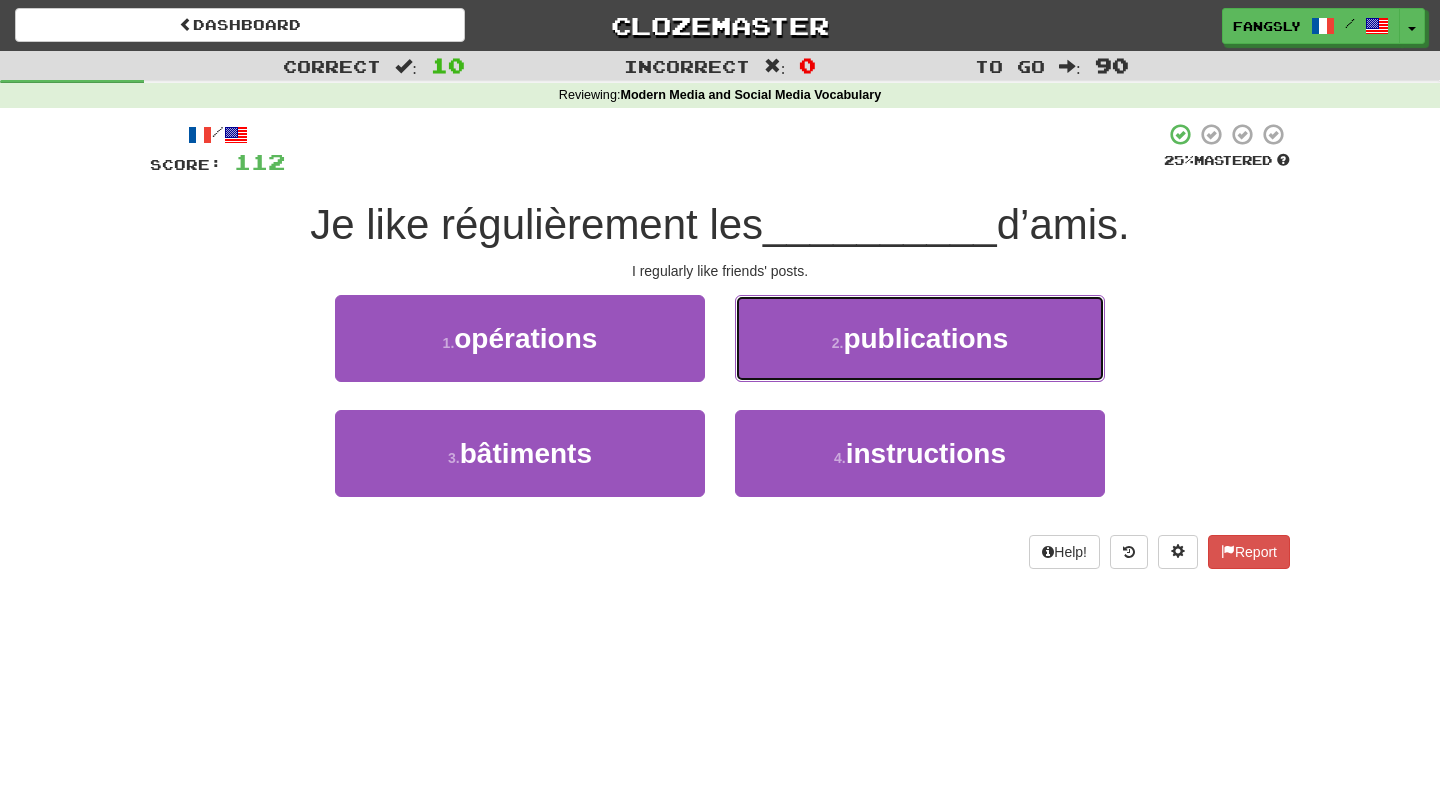 click on "2 .  publications" at bounding box center (920, 338) 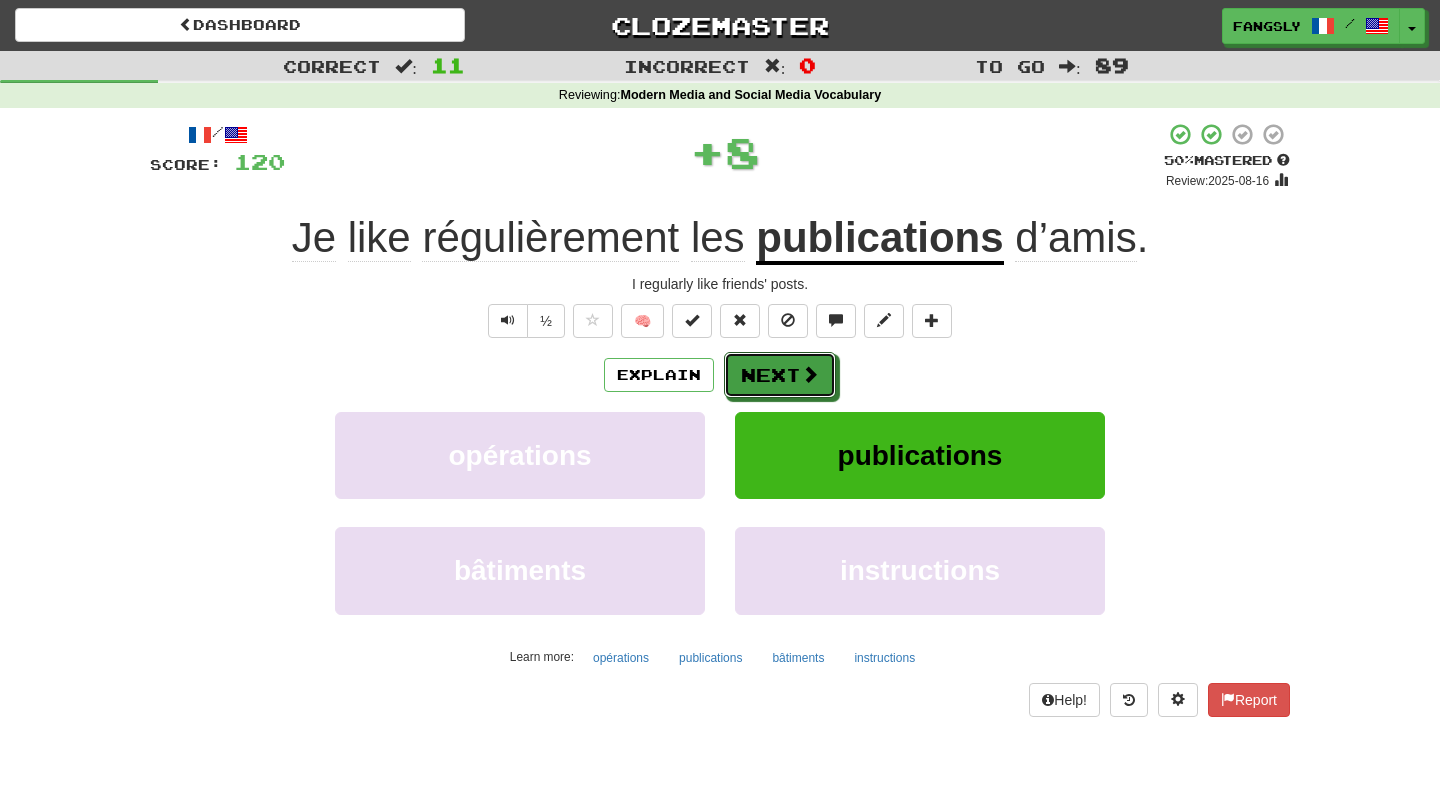 click on "Next" at bounding box center [780, 375] 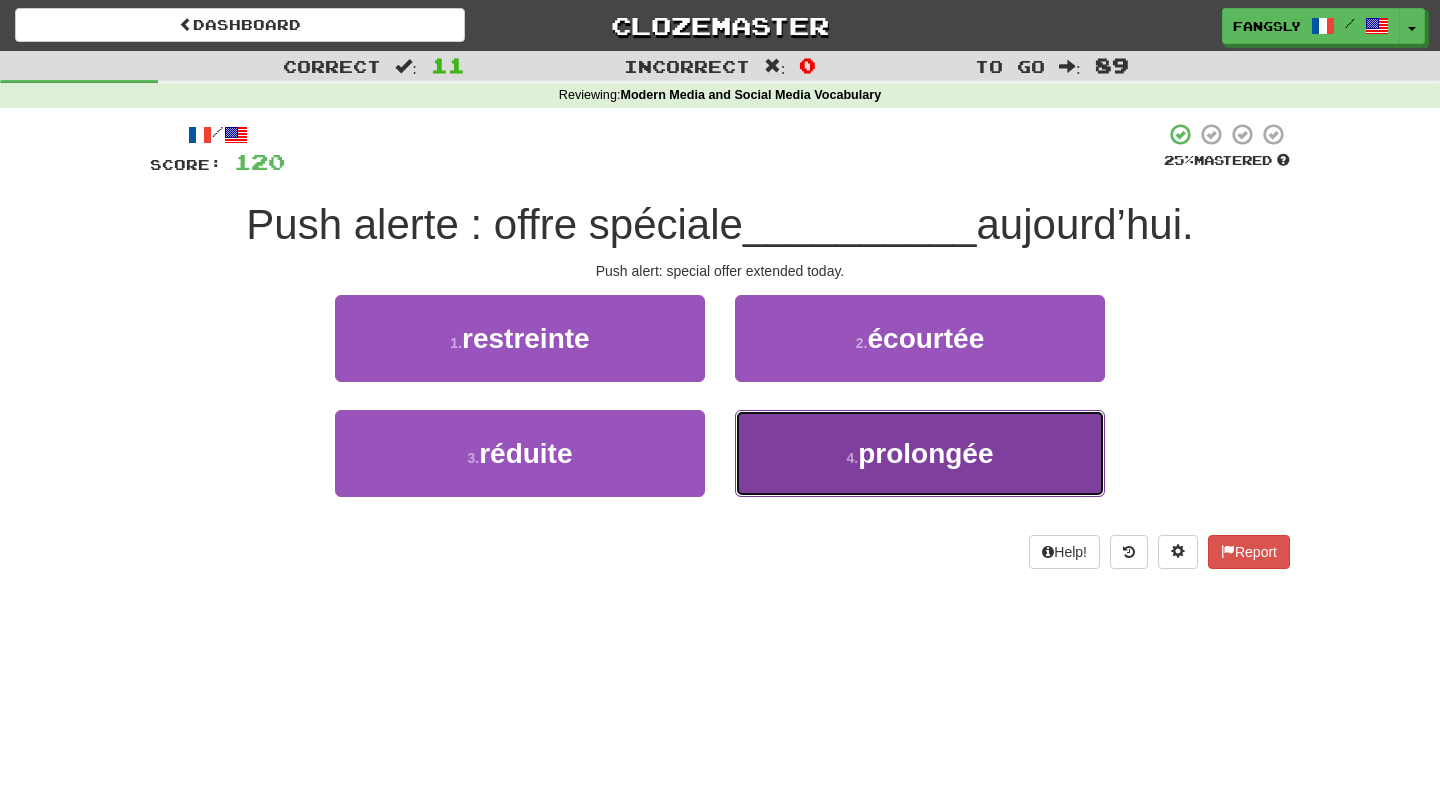 click on "4 .  prolongée" at bounding box center (920, 453) 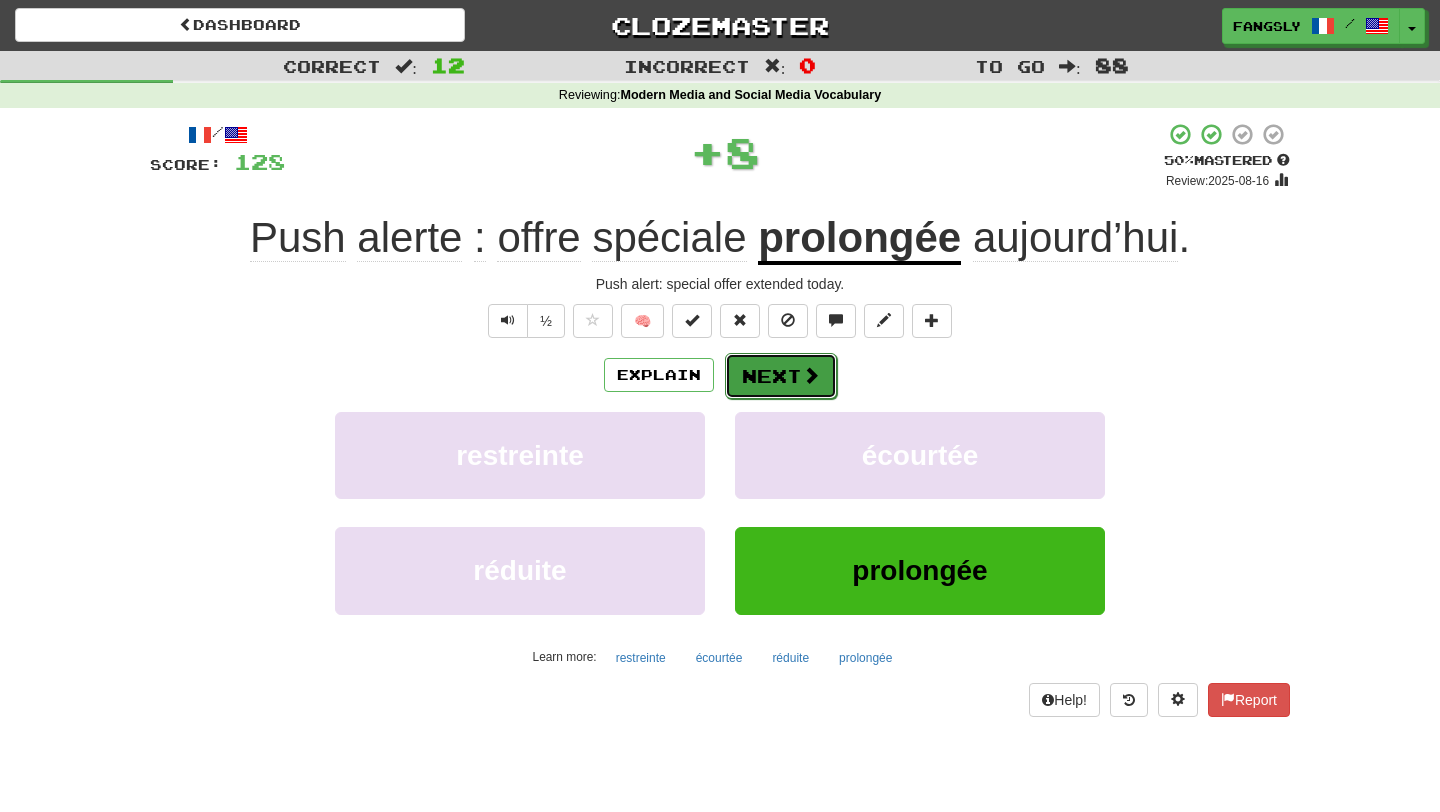 click on "Next" at bounding box center [781, 376] 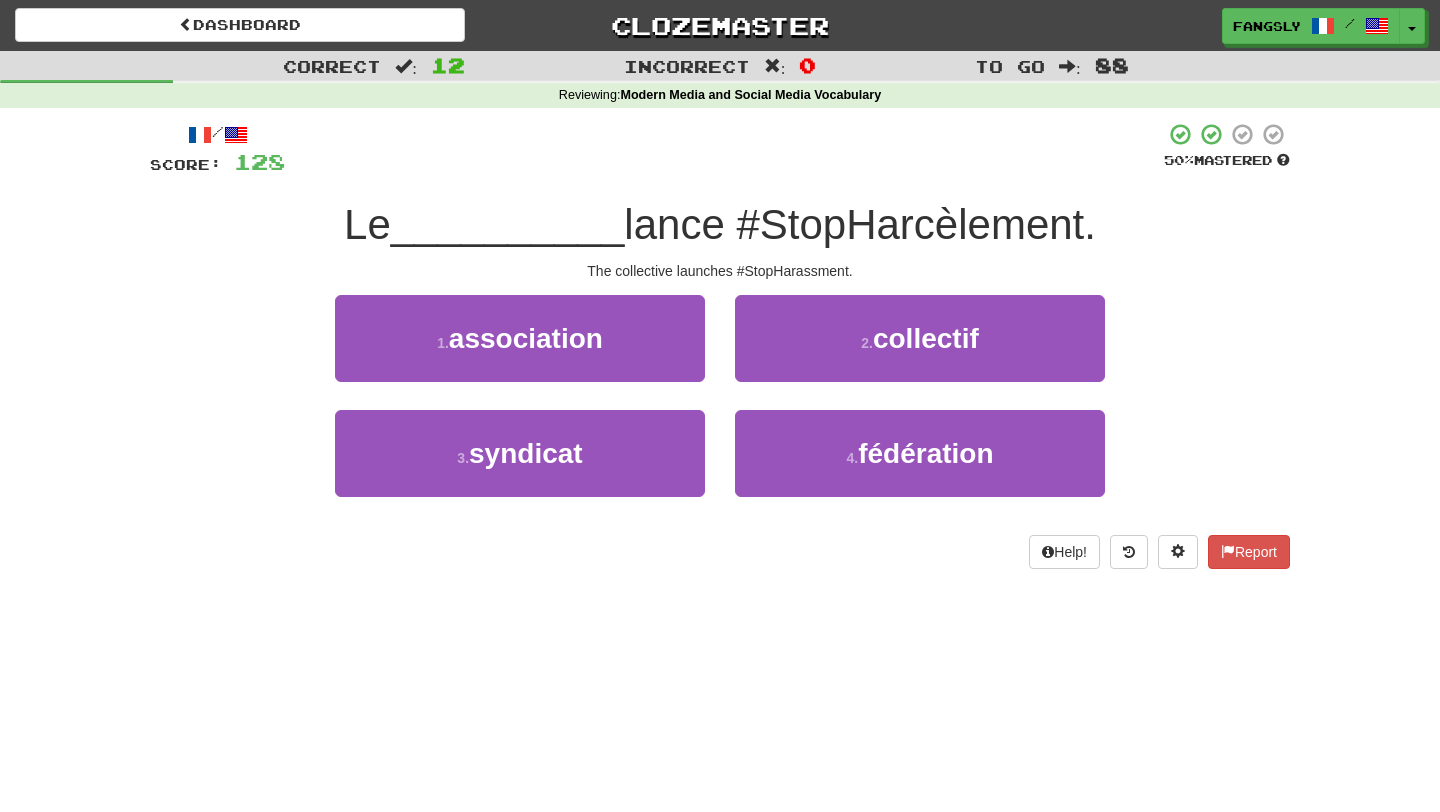 click on "2 .  collectif" at bounding box center [920, 352] 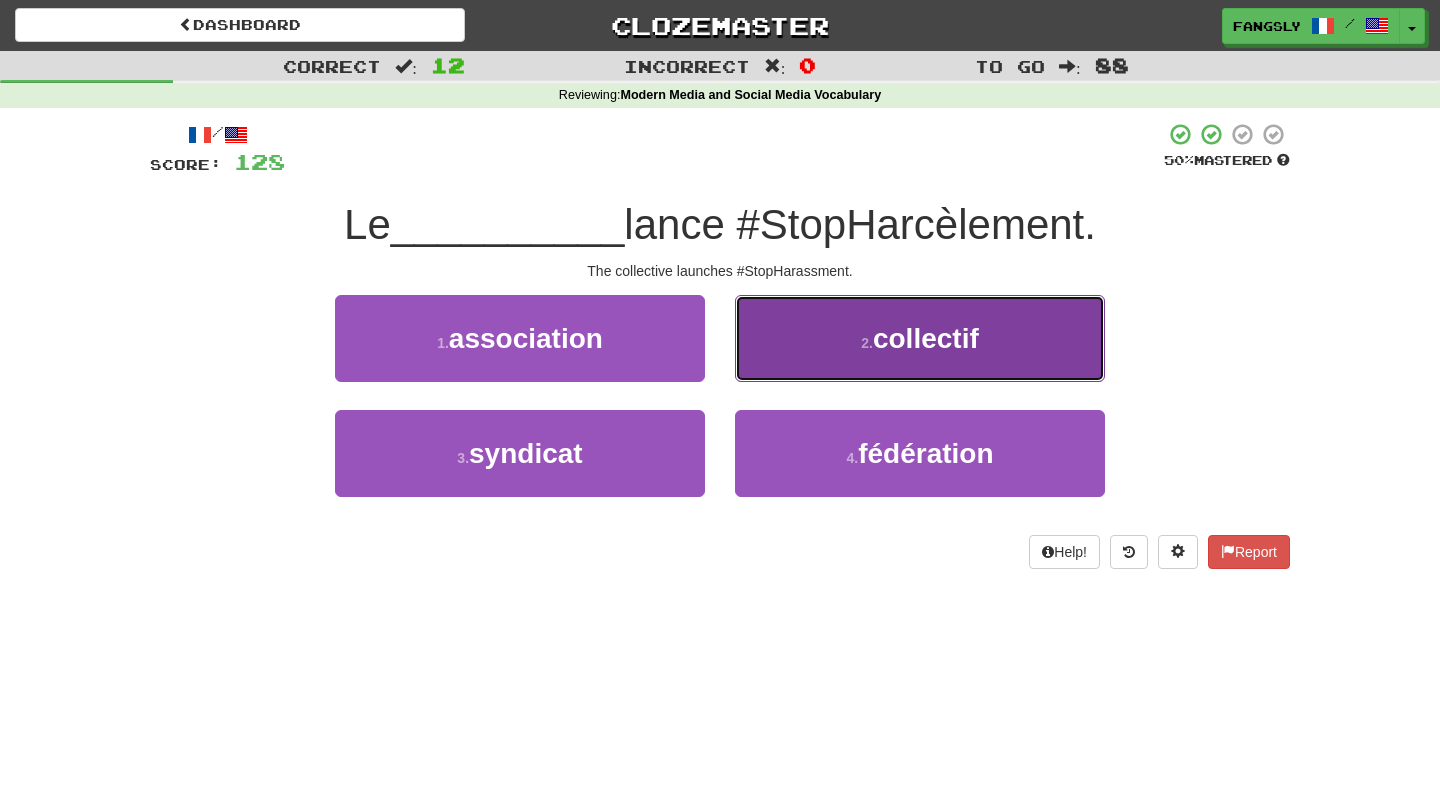 click on "2 .  collectif" at bounding box center [920, 338] 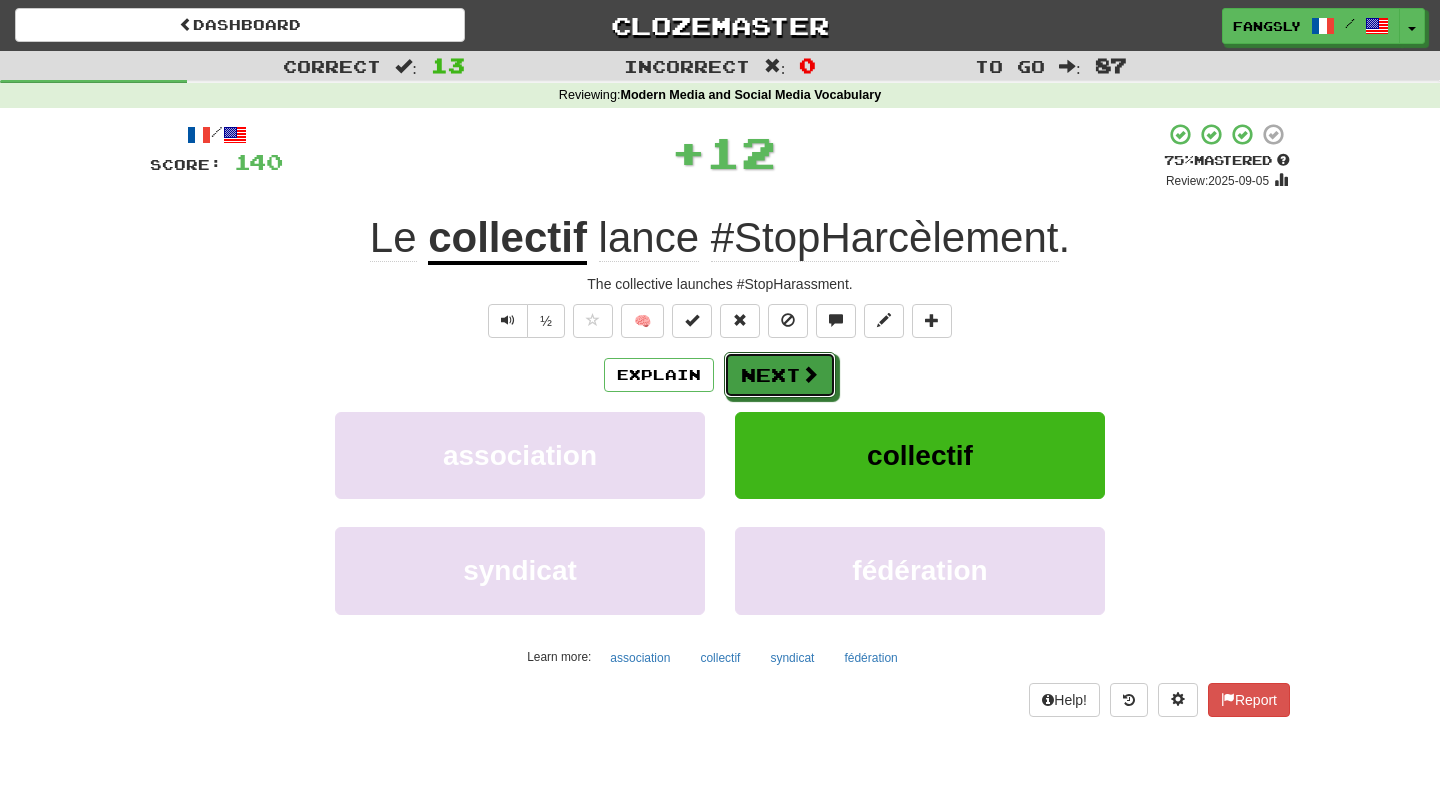 click on "Next" at bounding box center [780, 375] 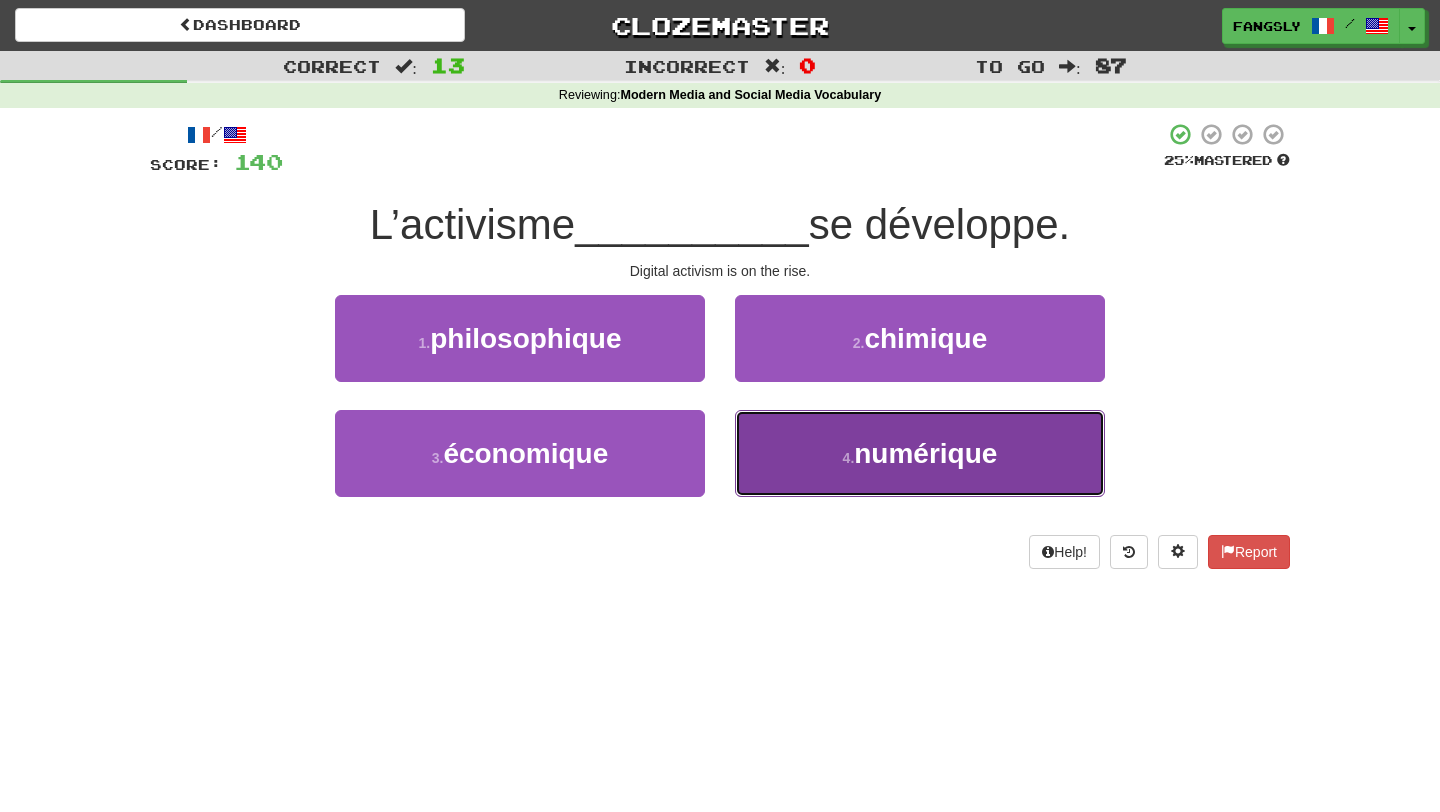click on "4 .  numérique" at bounding box center [920, 453] 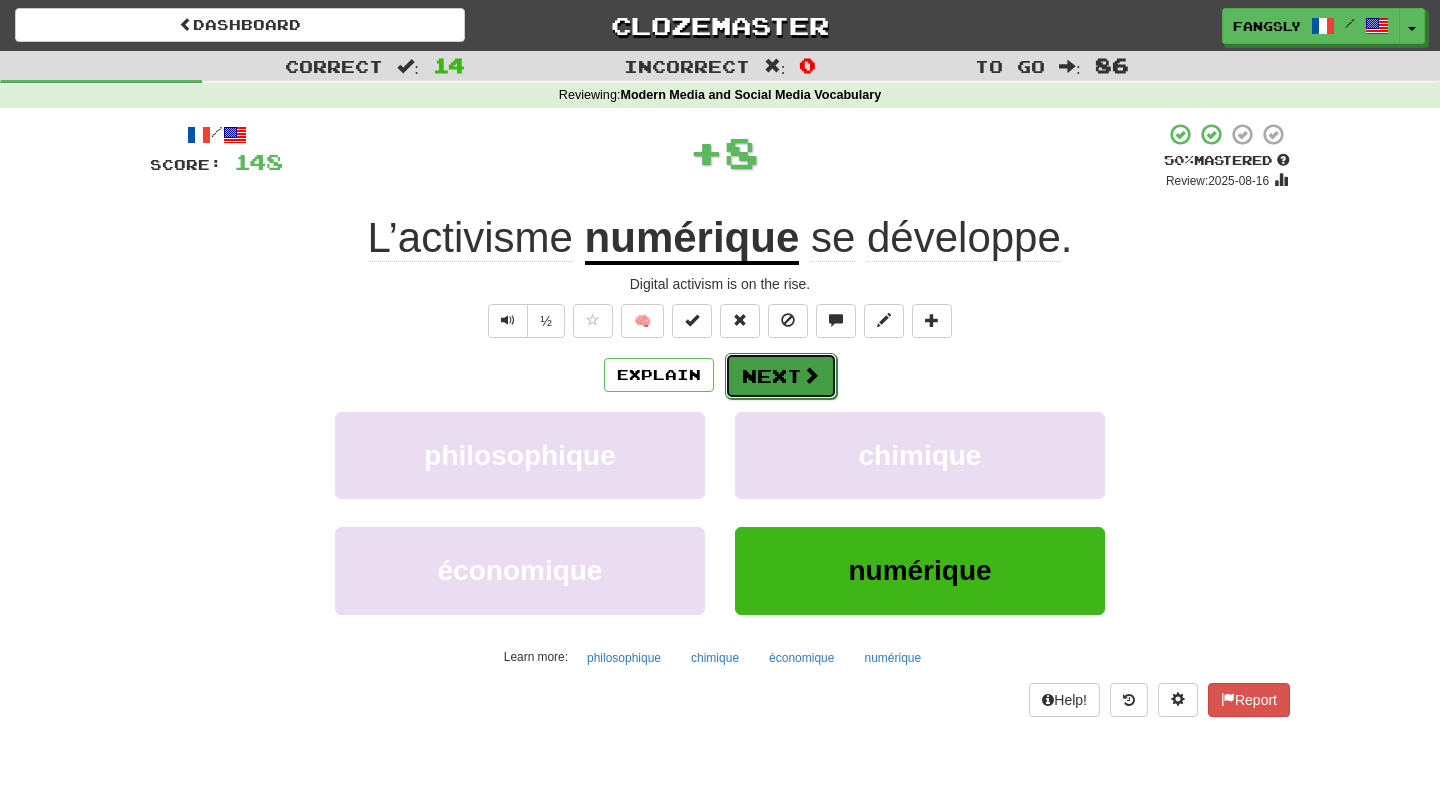 click on "Next" at bounding box center (781, 376) 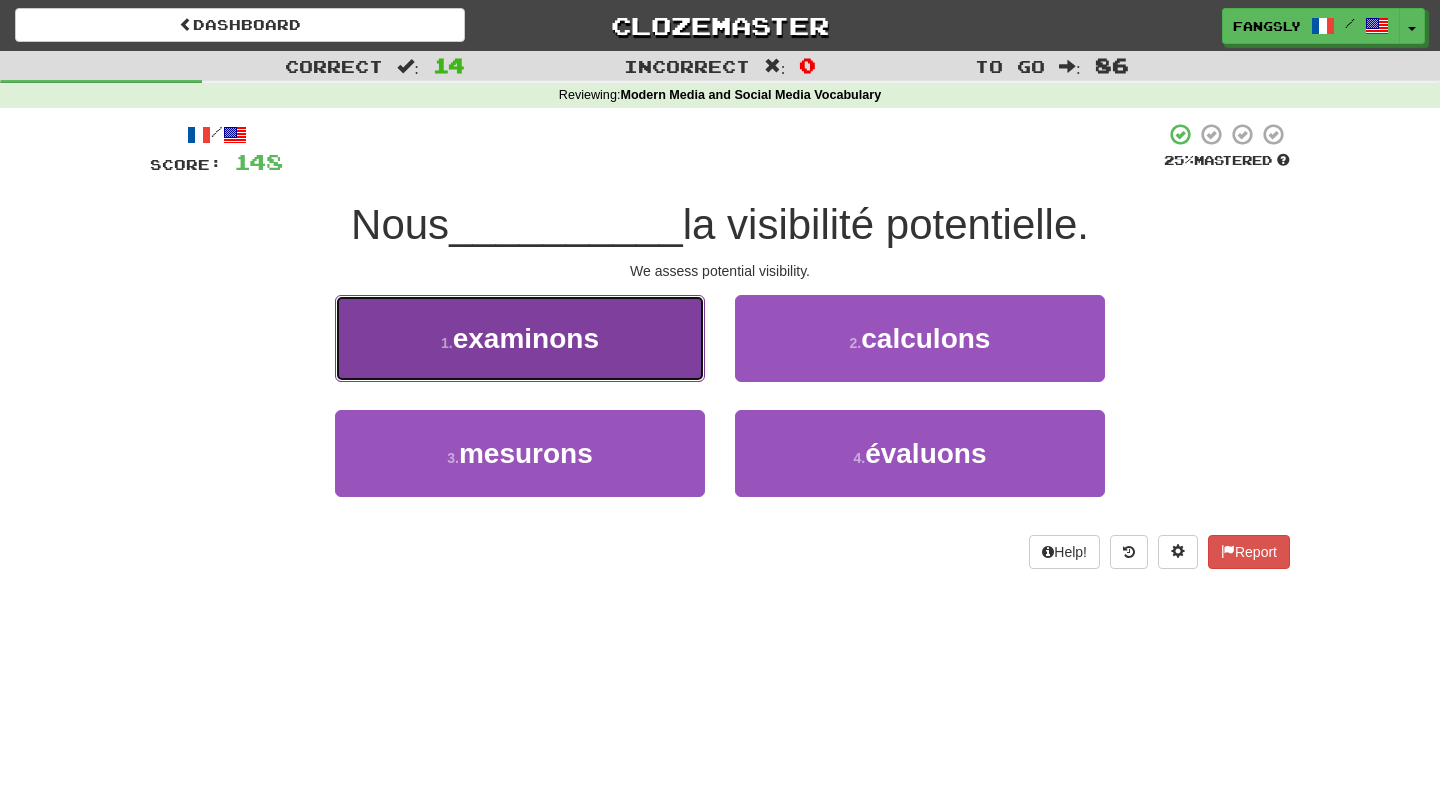 click on "1 .  examinons" at bounding box center [520, 338] 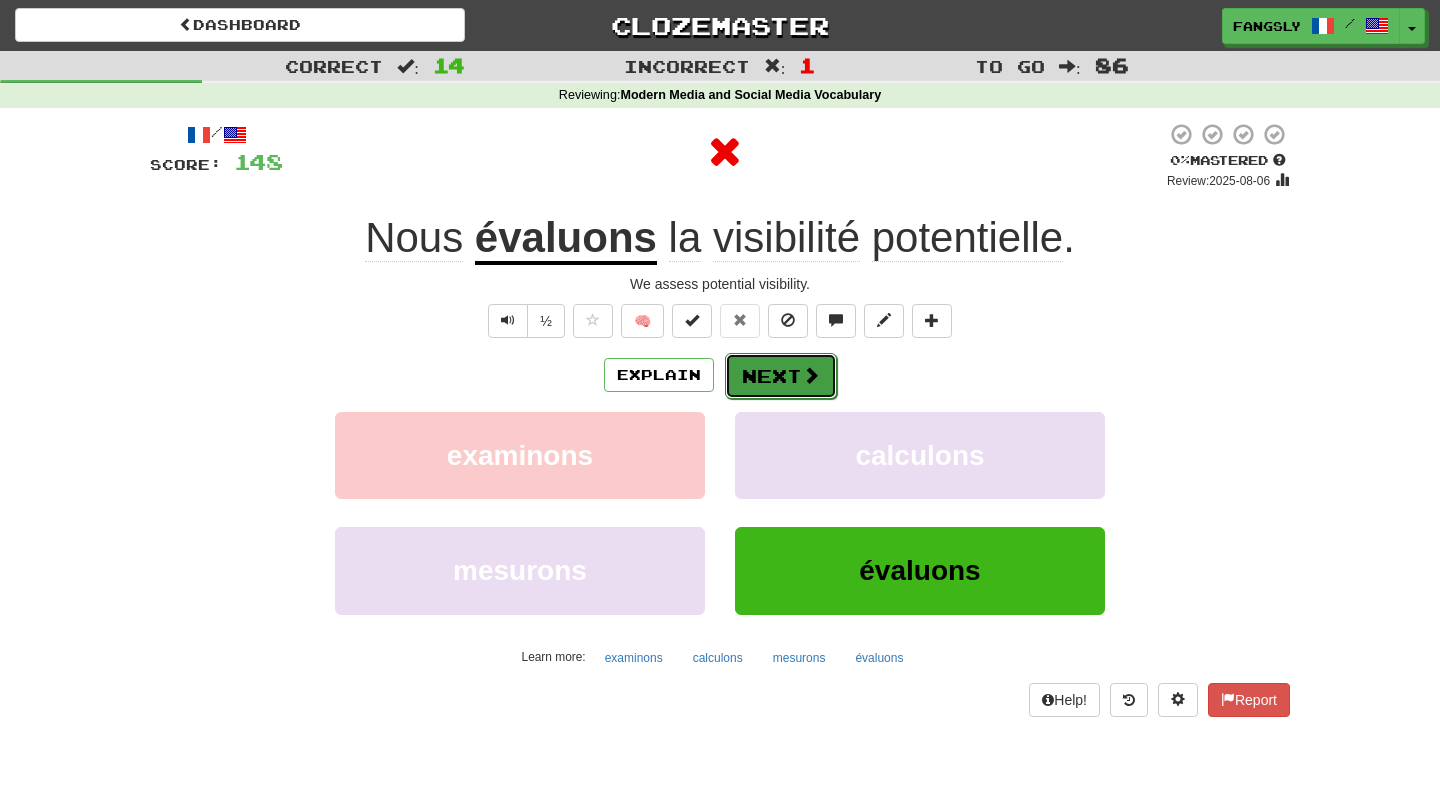 click on "Next" at bounding box center [781, 376] 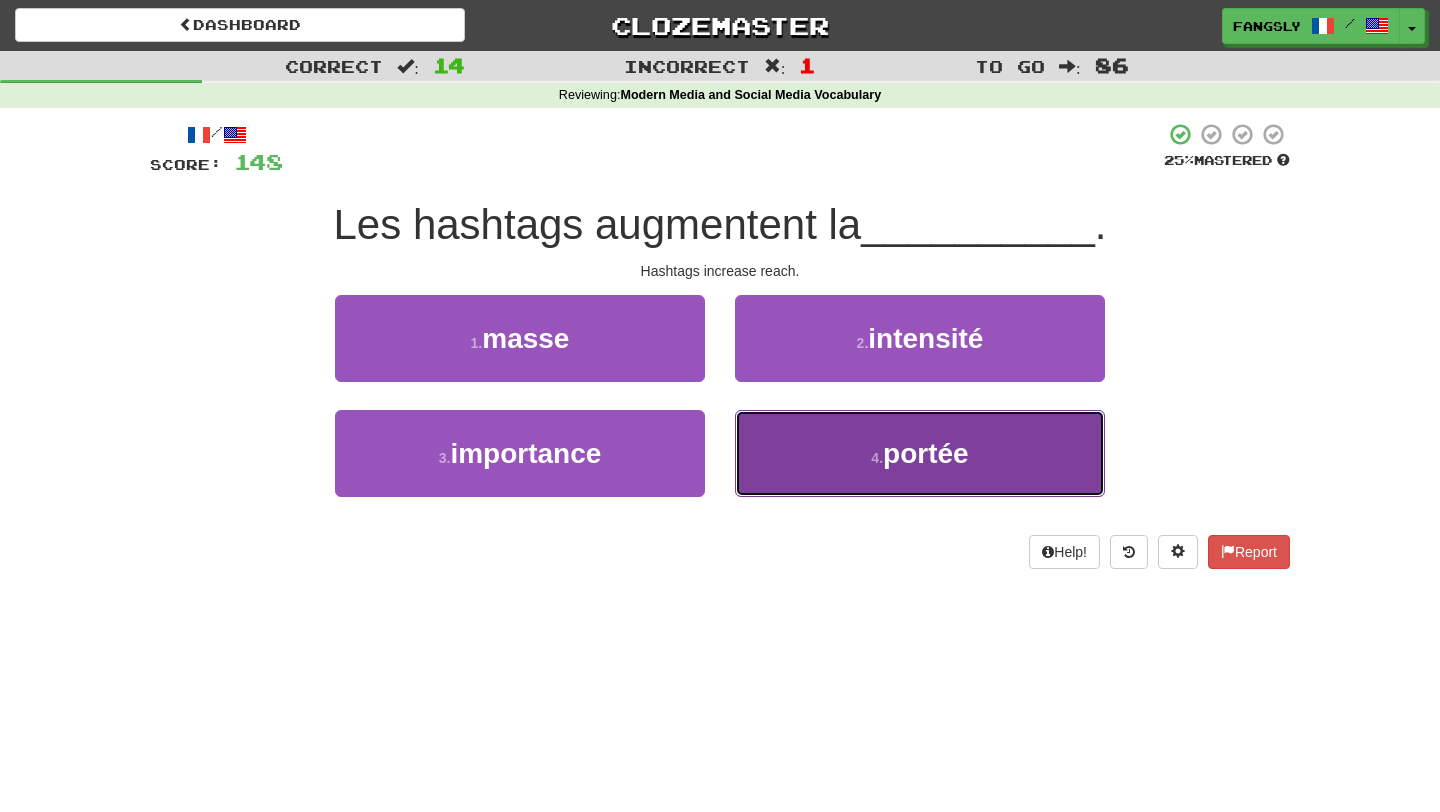 click on "4 .  portée" at bounding box center (920, 453) 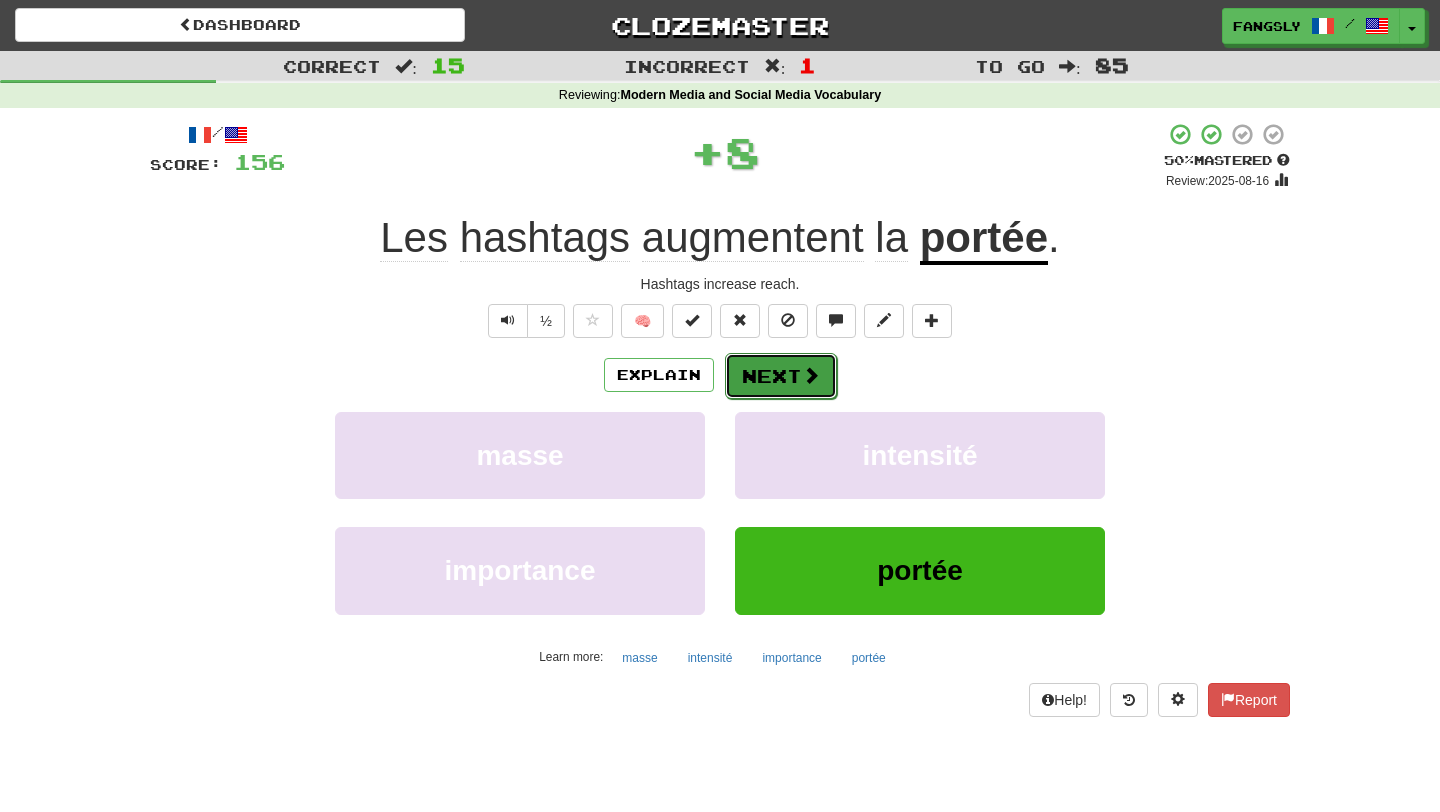 click on "Next" at bounding box center (781, 376) 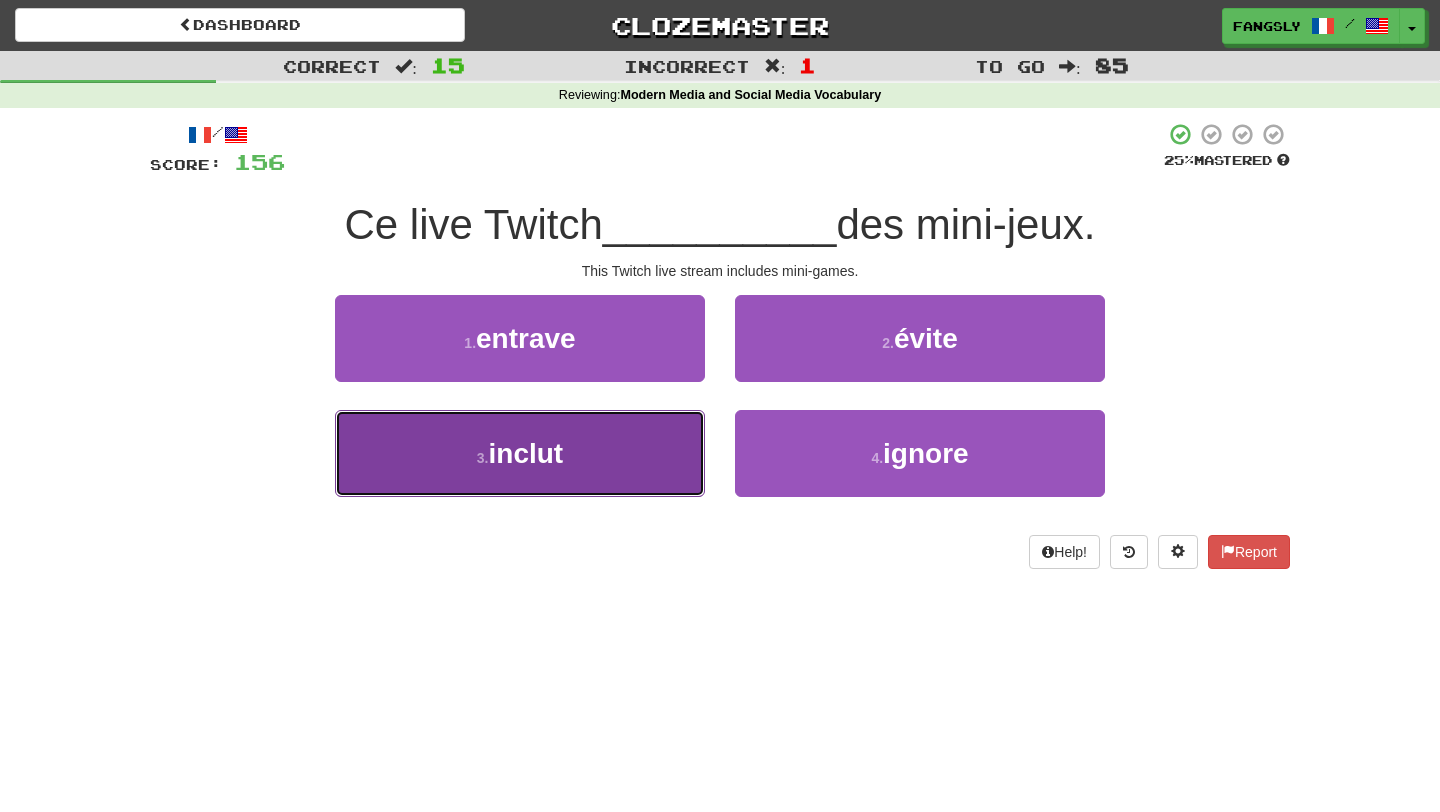 click on "3 .  inclut" at bounding box center [520, 453] 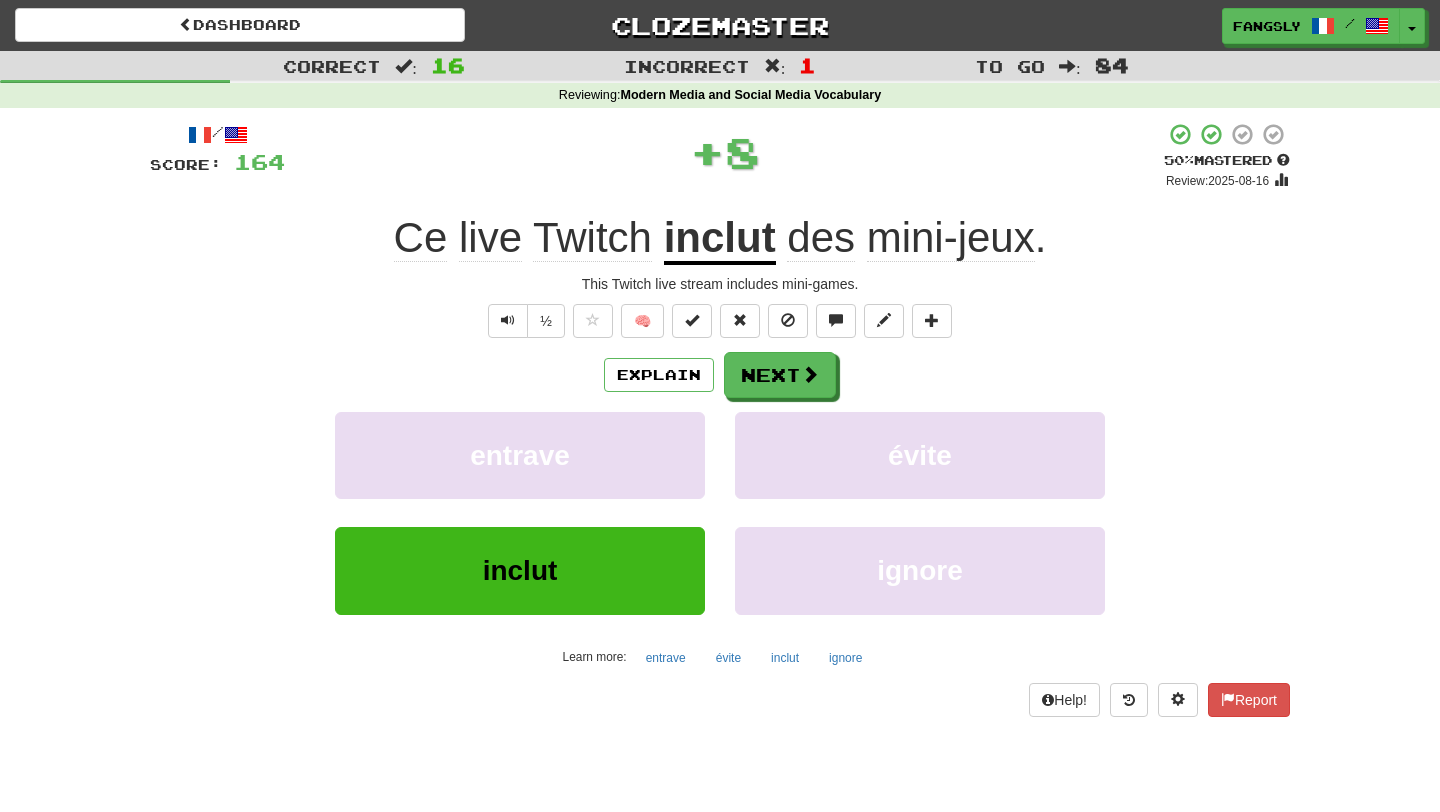 click on "Explain Next entrave évite inclut ignore Learn more: entrave évite inclut ignore" at bounding box center (720, 512) 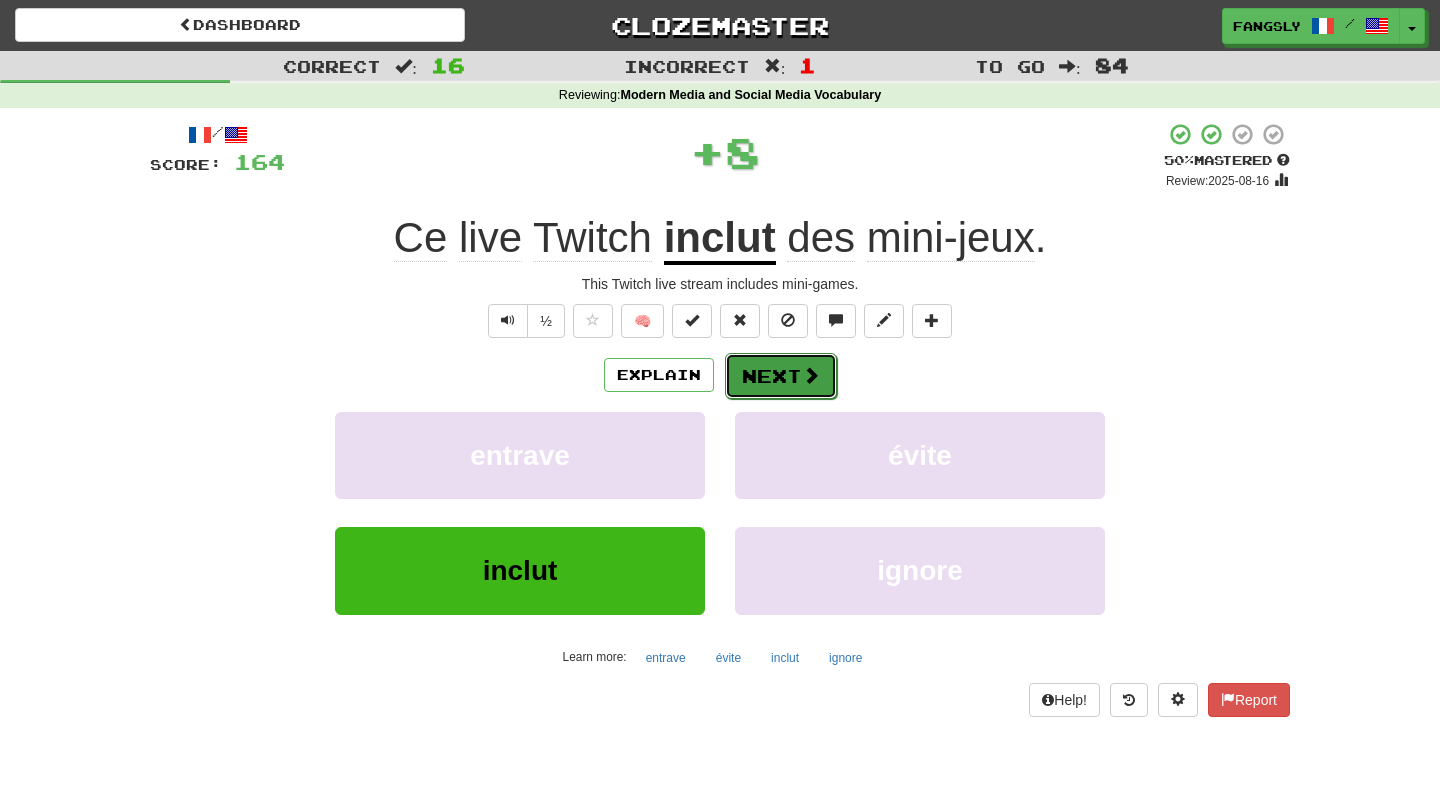 click on "Next" at bounding box center [781, 376] 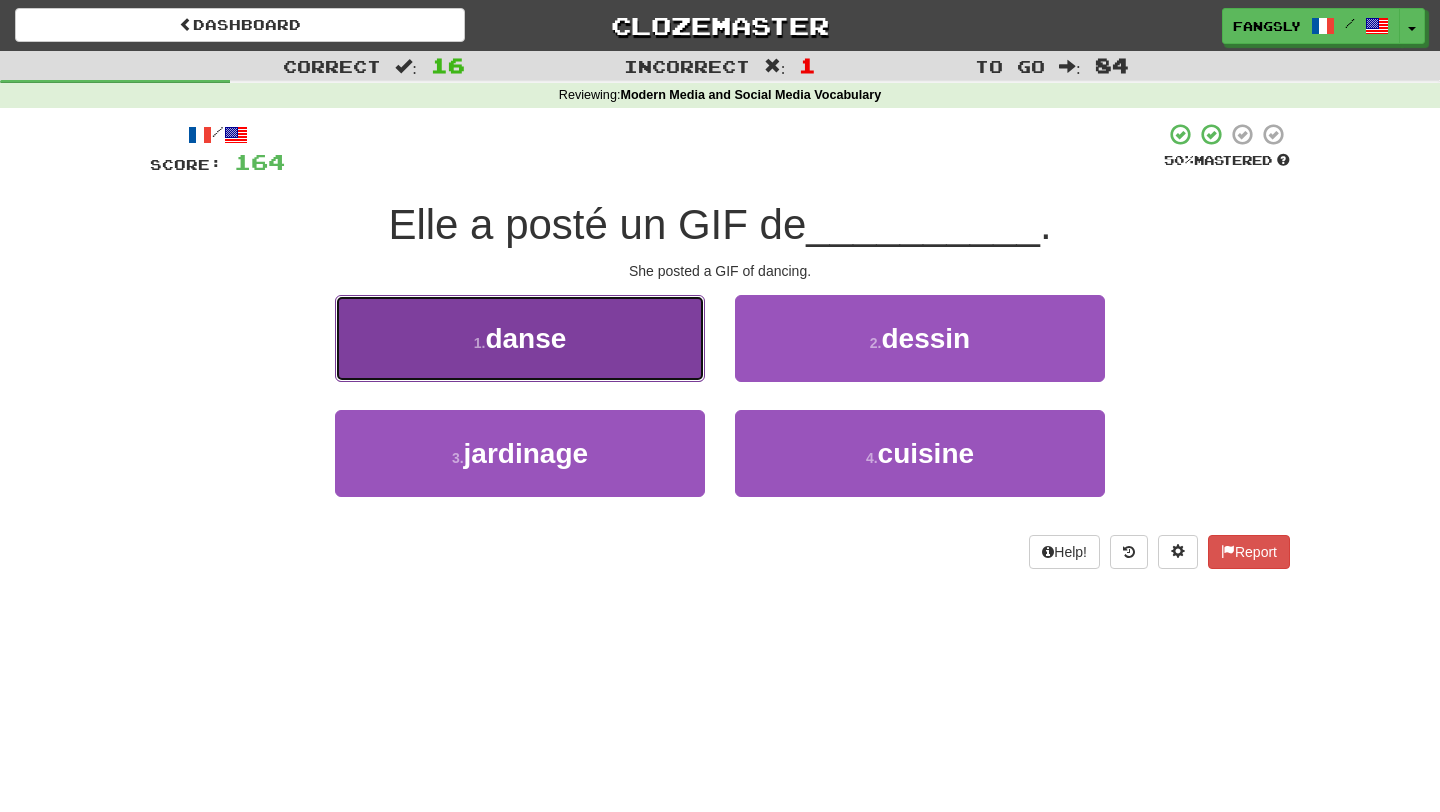 click on "1 .  danse" at bounding box center [520, 338] 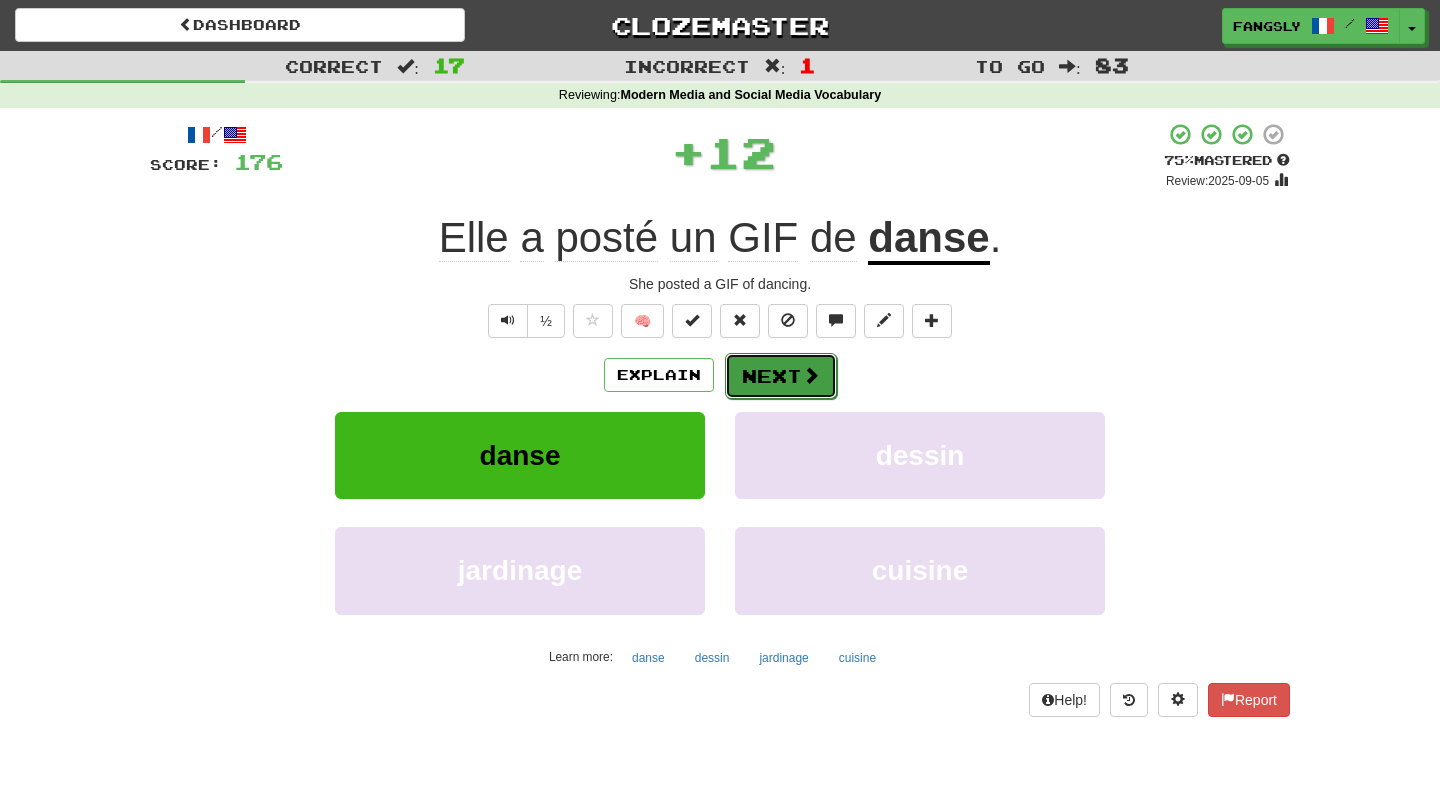 click on "Next" at bounding box center (781, 376) 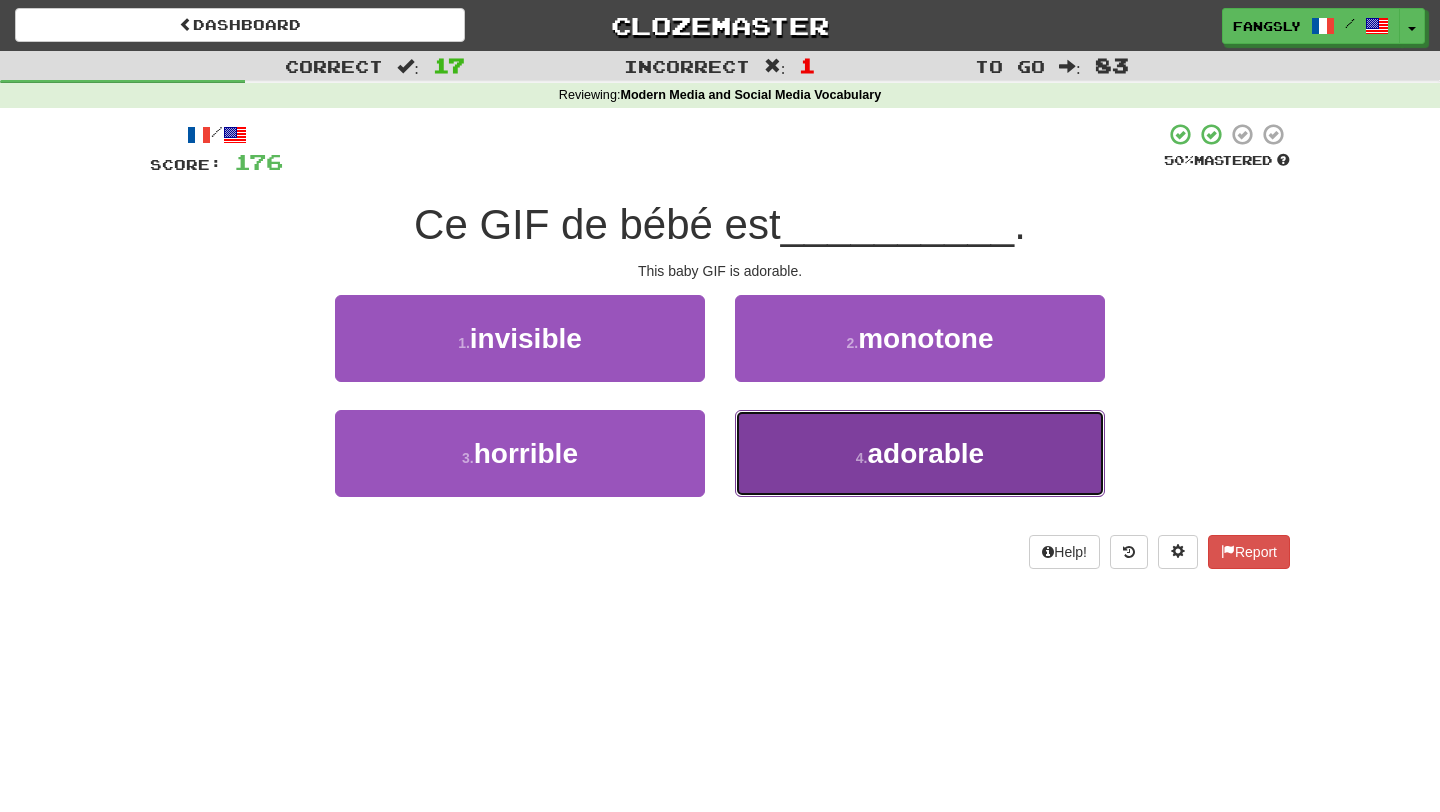 click on "4 .  adorable" at bounding box center [920, 453] 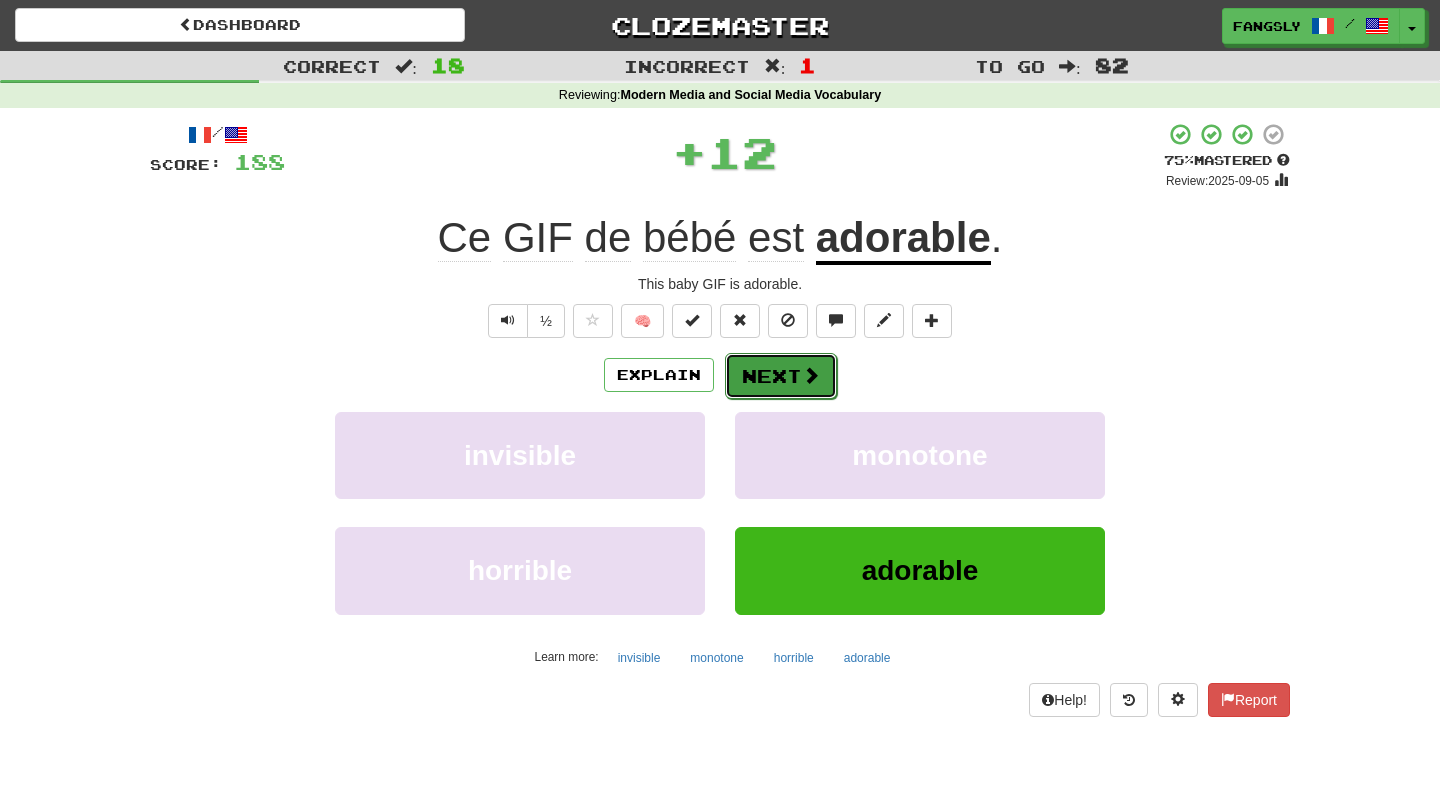 click on "Next" at bounding box center [781, 376] 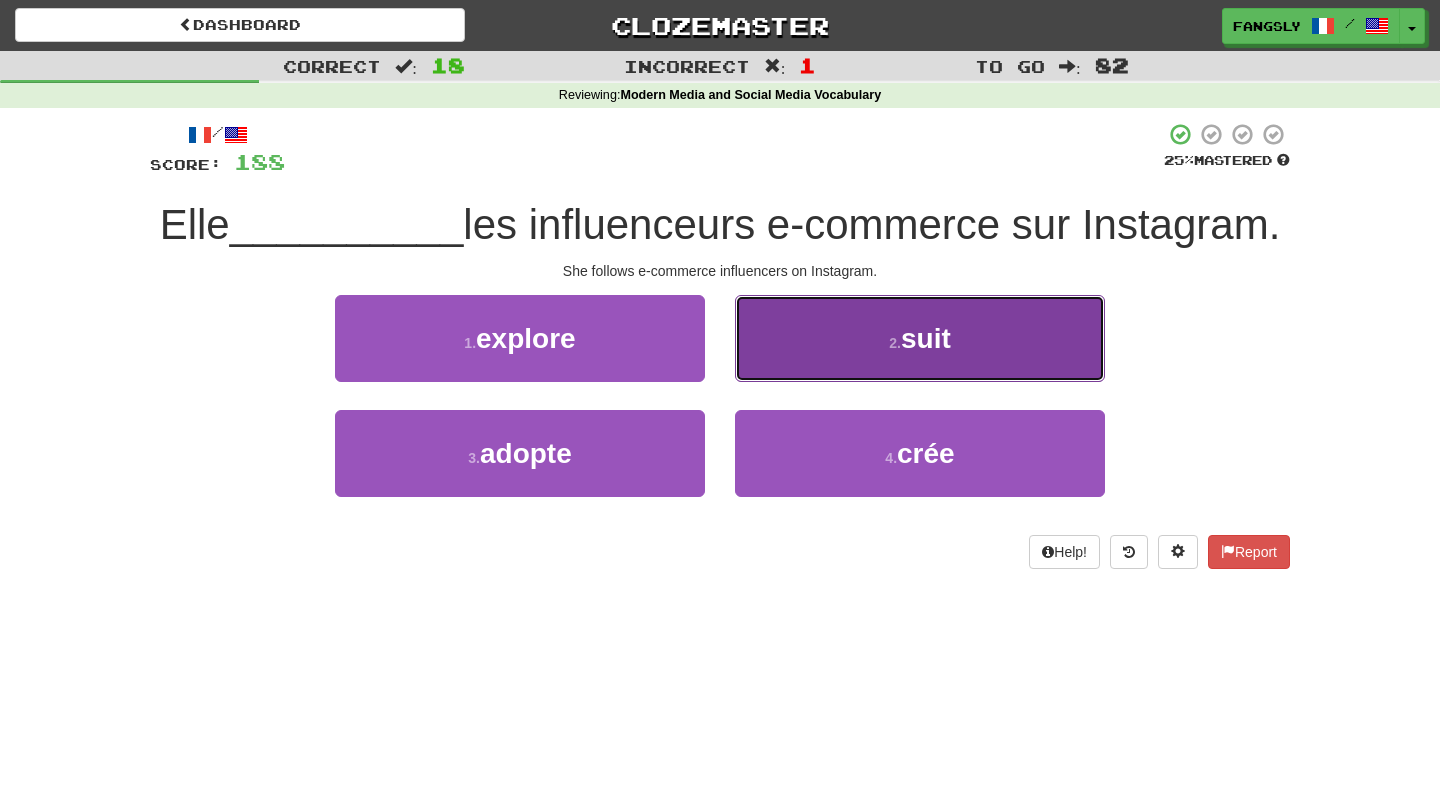click on "2 .  suit" at bounding box center [920, 338] 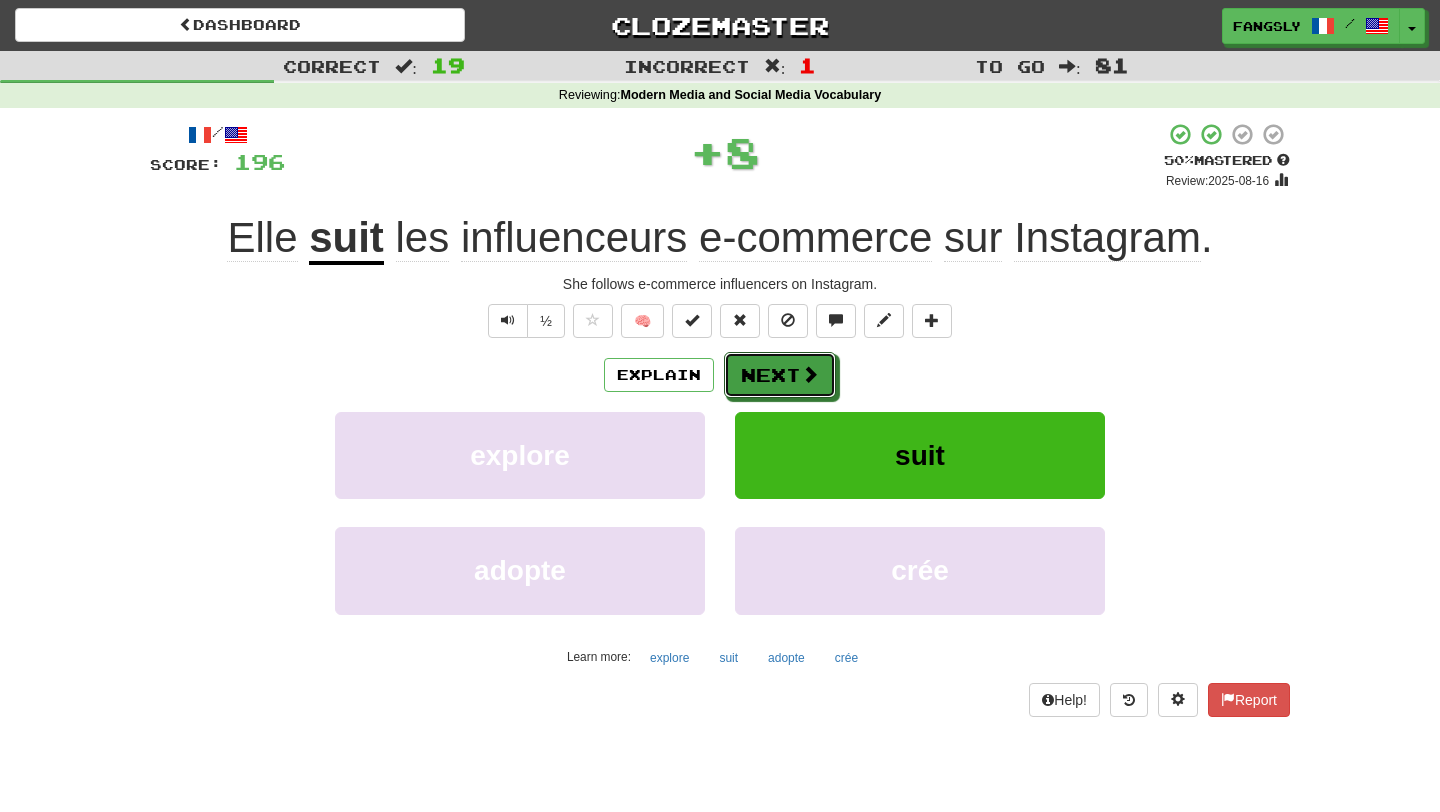 click on "Next" at bounding box center [780, 375] 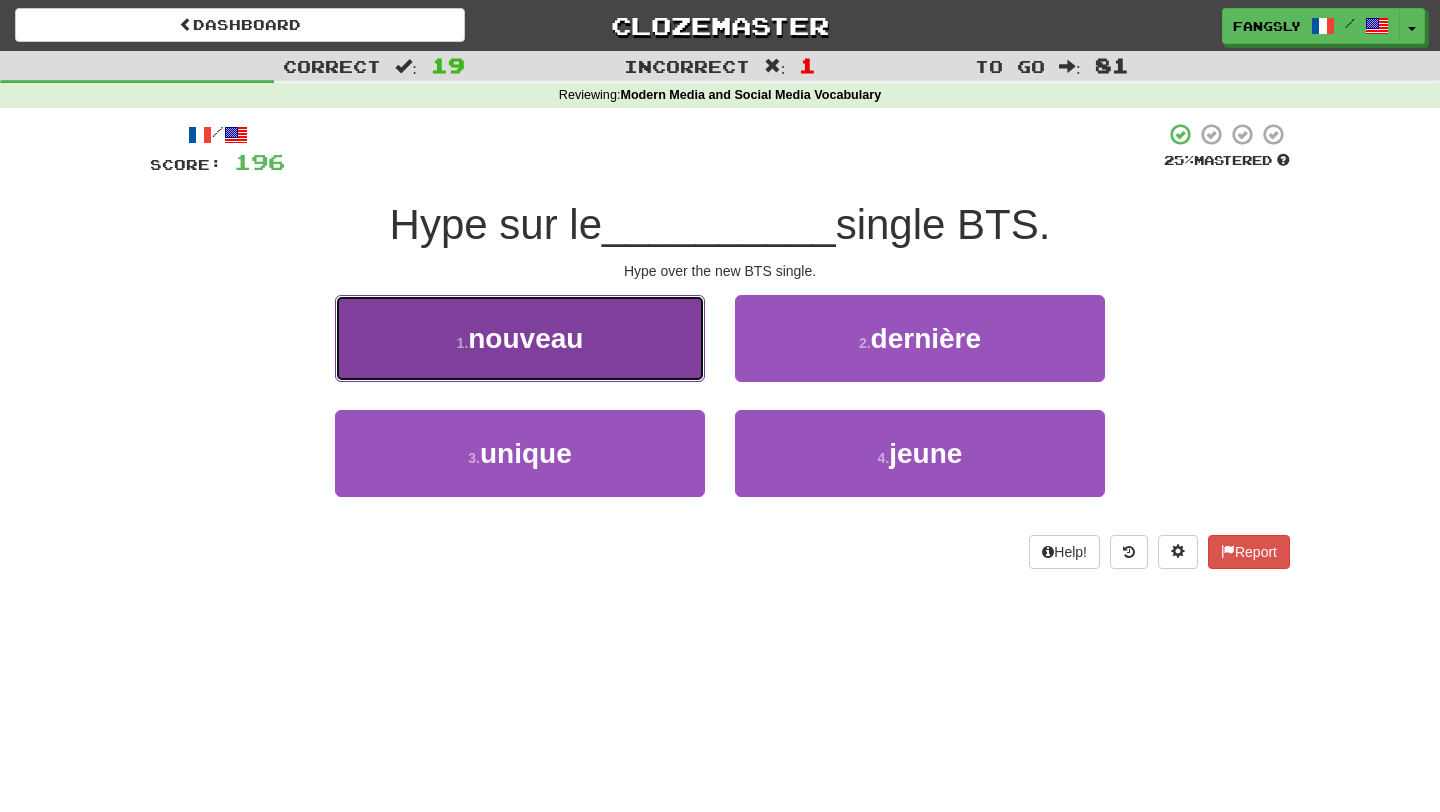 click on "1 .  nouveau" at bounding box center [520, 338] 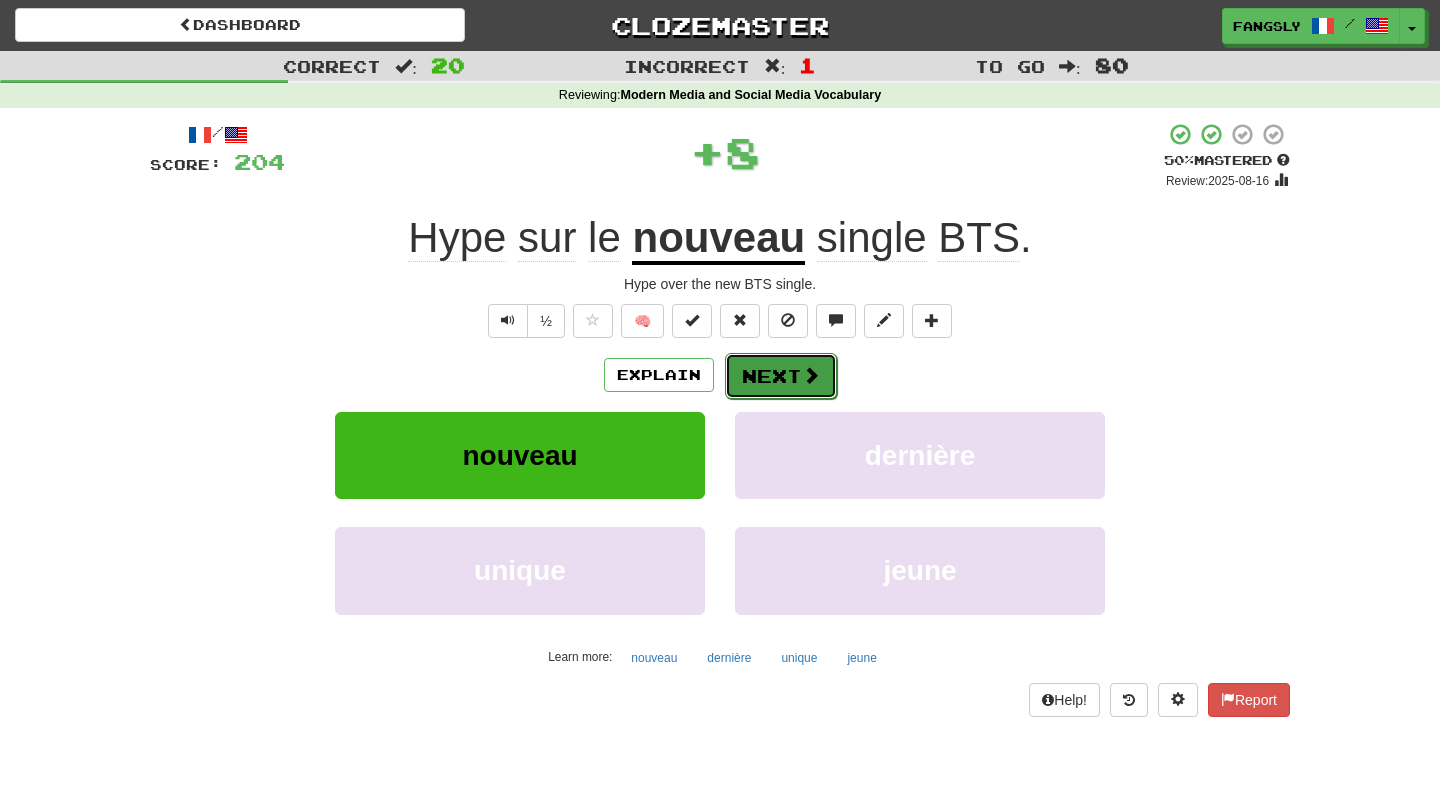 click on "Next" at bounding box center [781, 376] 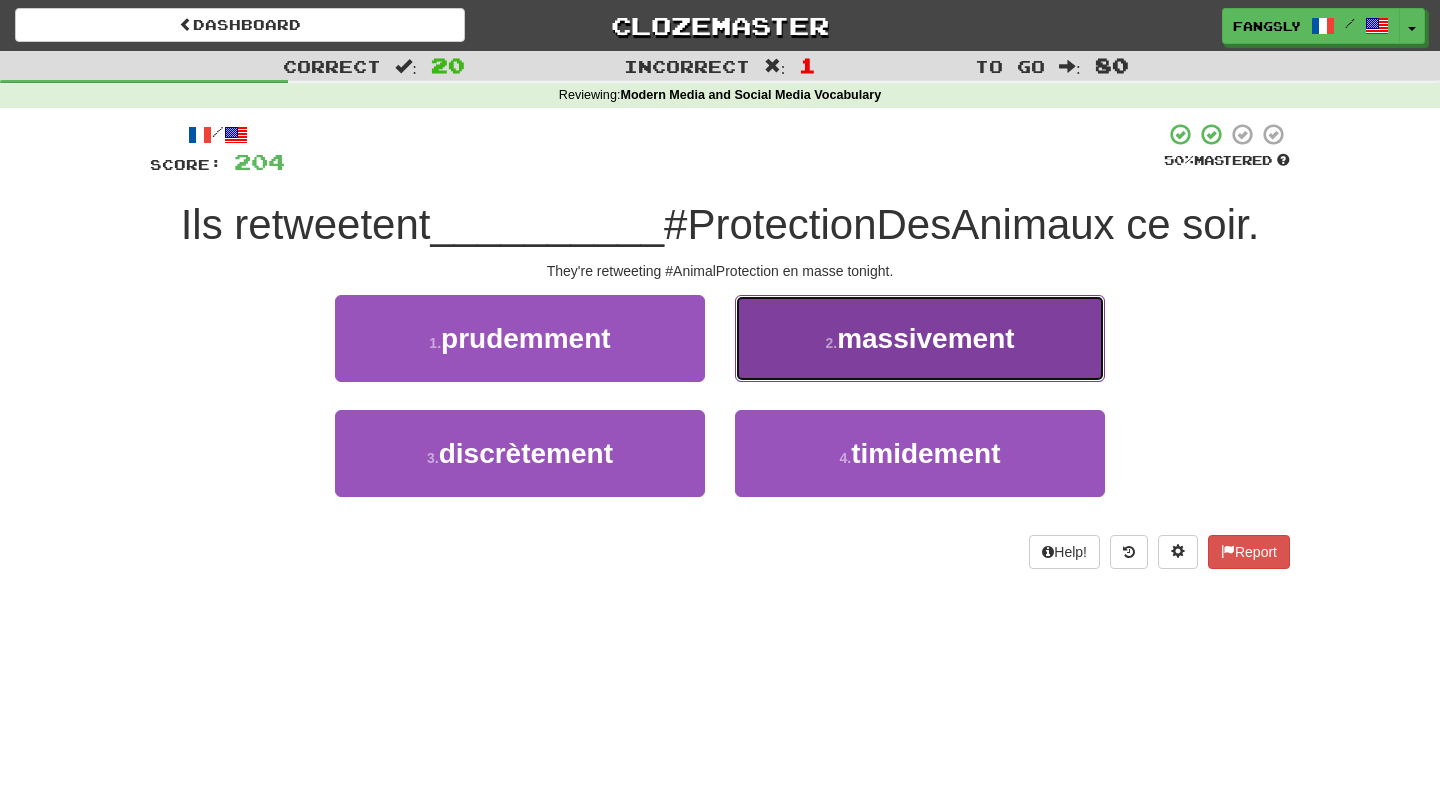 click on "2 .  massivement" at bounding box center [920, 338] 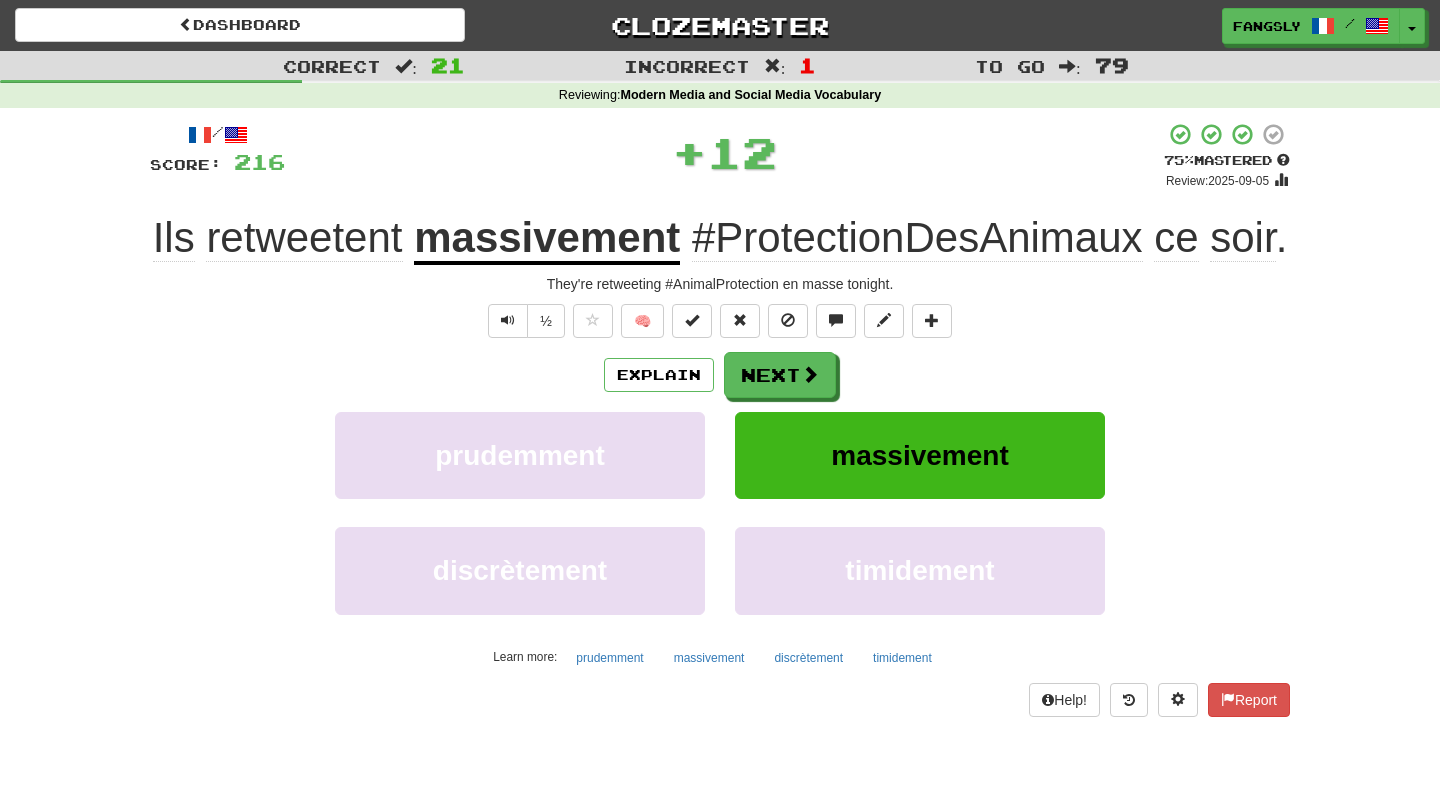 click on "Next" at bounding box center (780, 375) 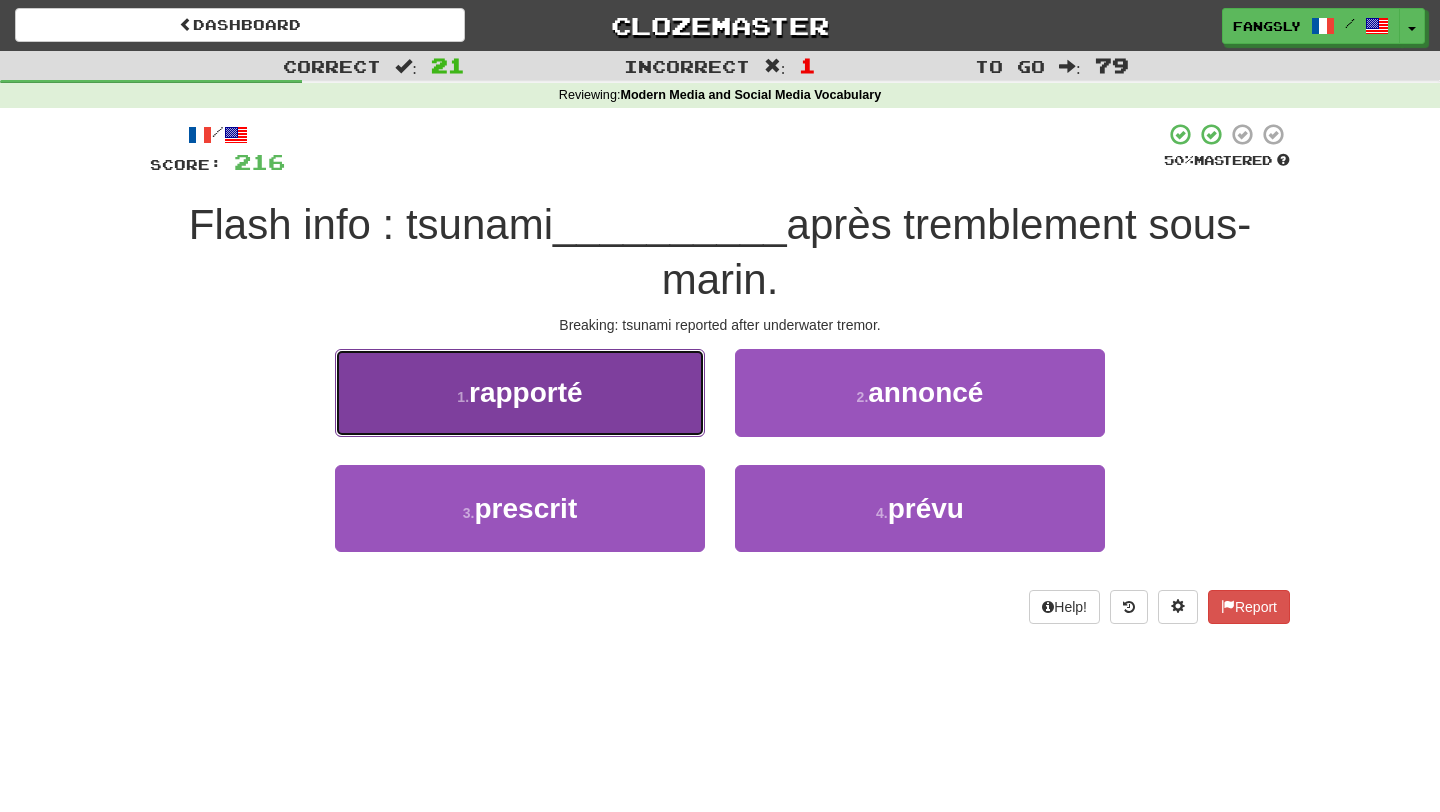 click on "1 .  rapporté" at bounding box center [520, 392] 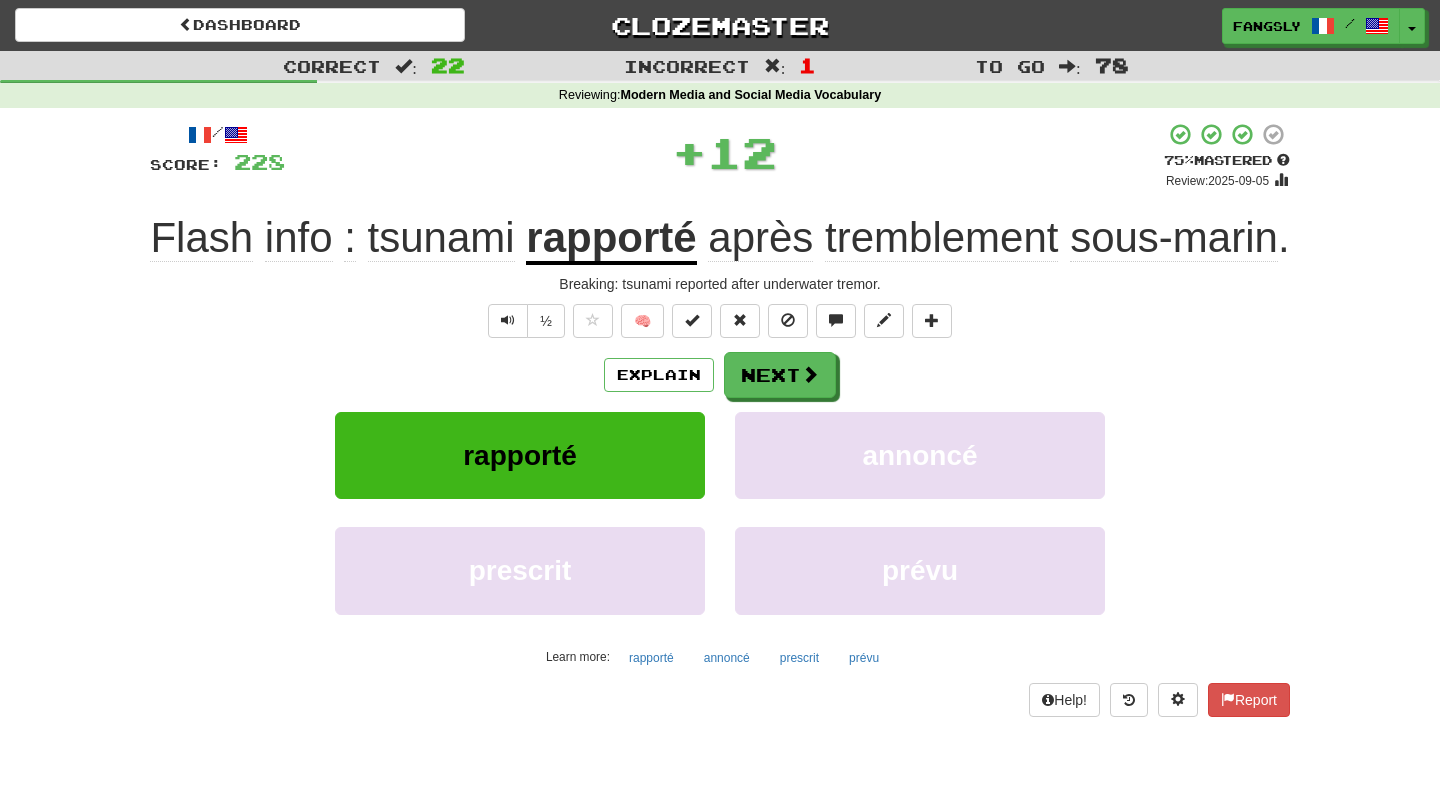 click on "½ 🧠" at bounding box center [720, 321] 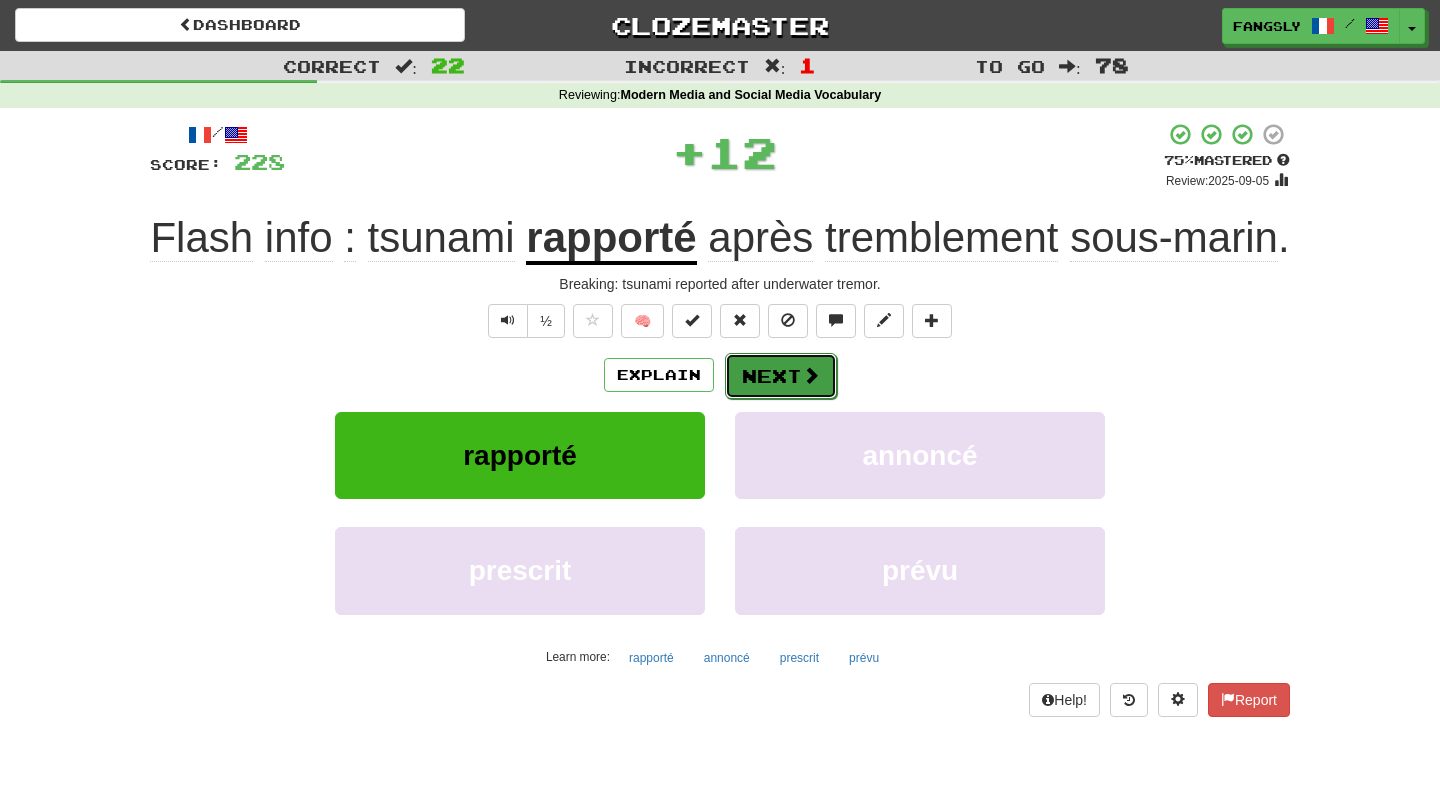 click on "Next" at bounding box center (781, 376) 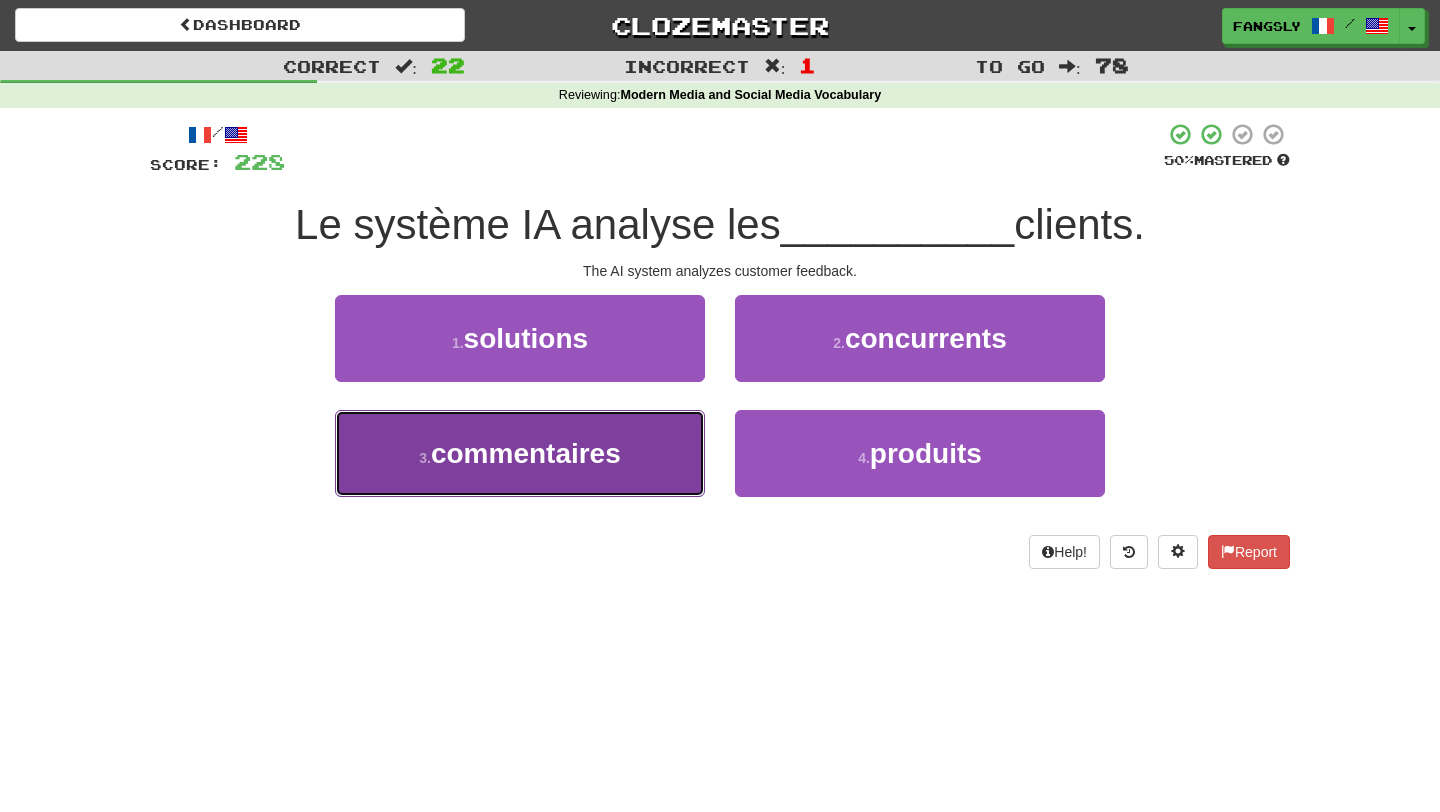 click on "3 .  commentaires" at bounding box center (520, 453) 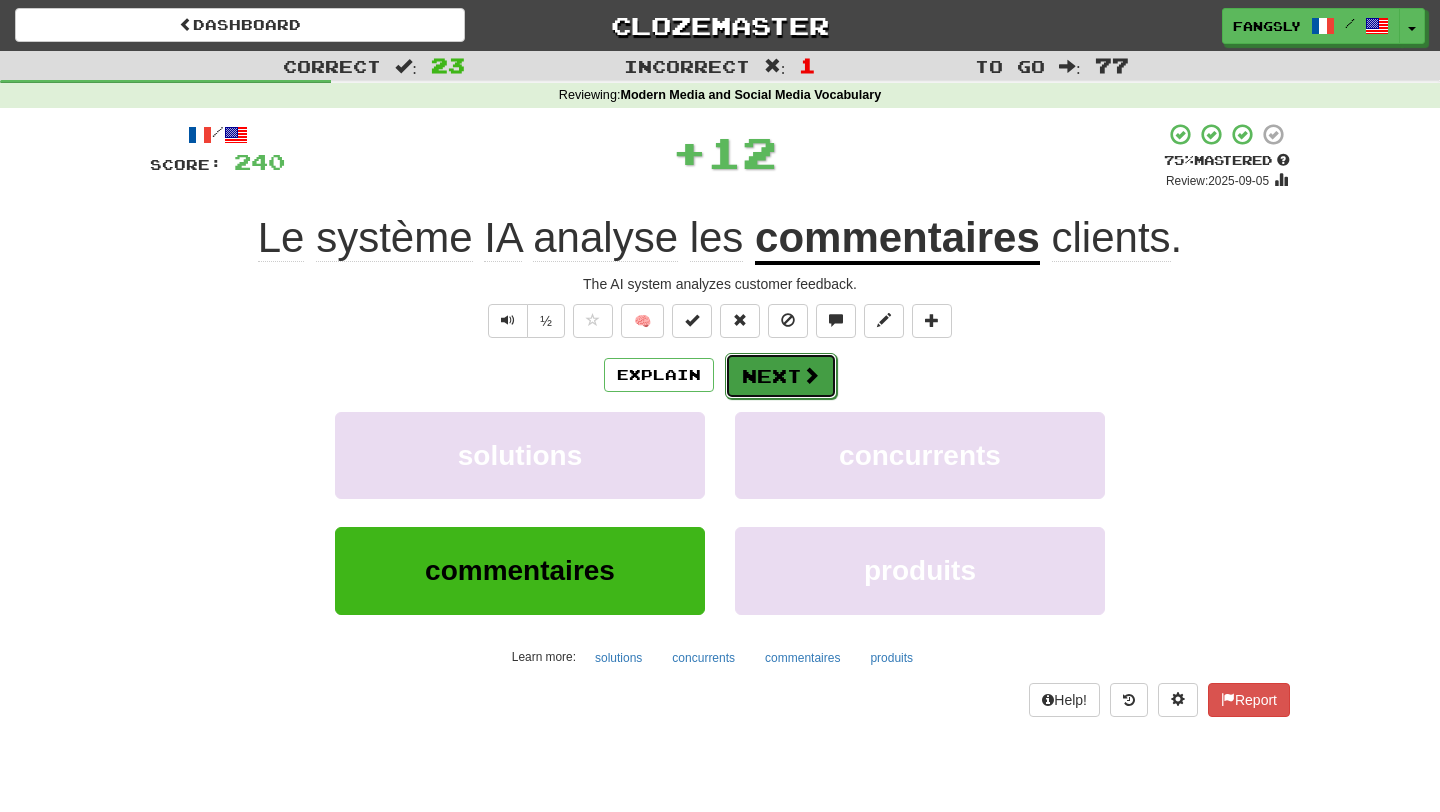 click at bounding box center (811, 375) 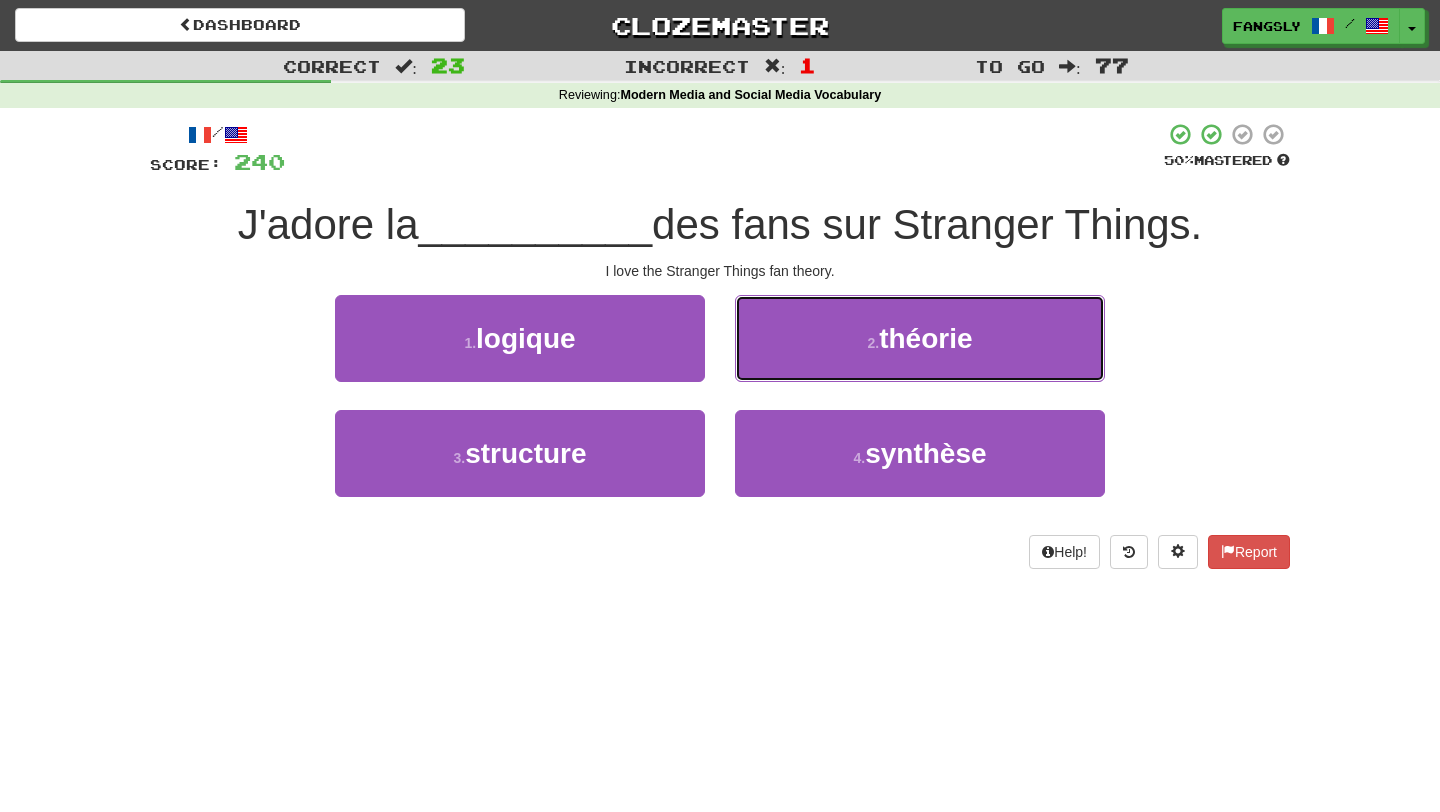 click on "2 .  théorie" at bounding box center (920, 338) 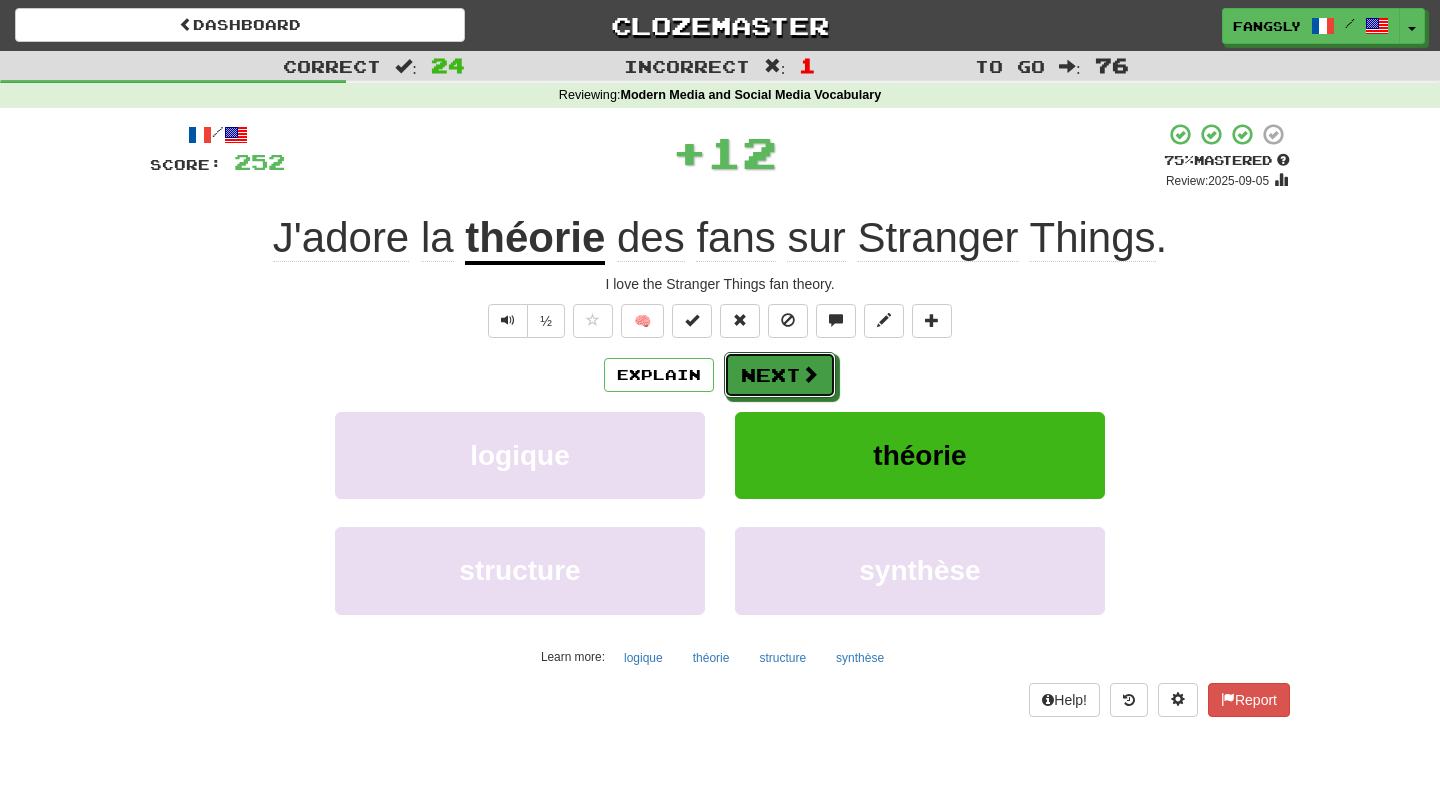 click at bounding box center (810, 374) 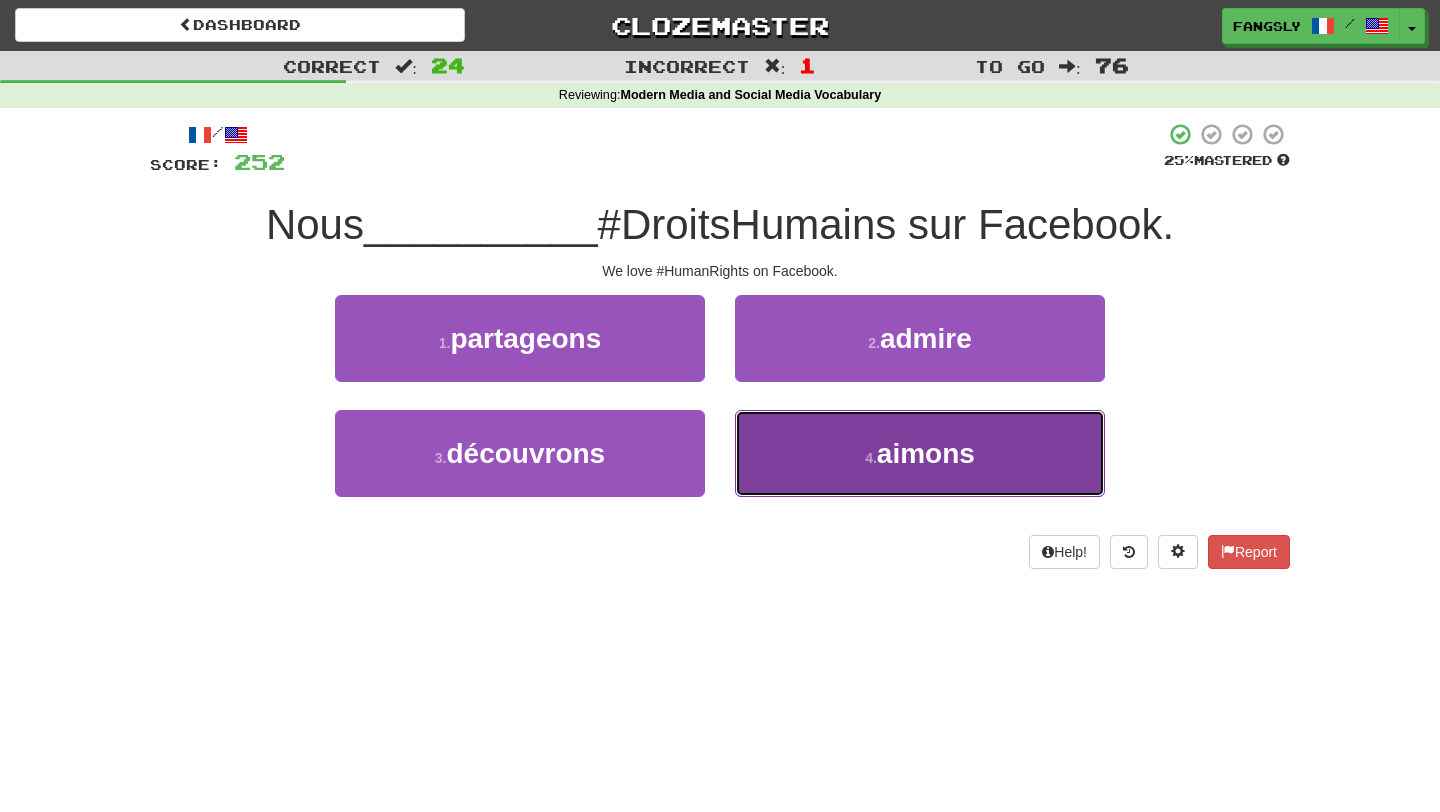 click on "4 .  aimons" at bounding box center (920, 453) 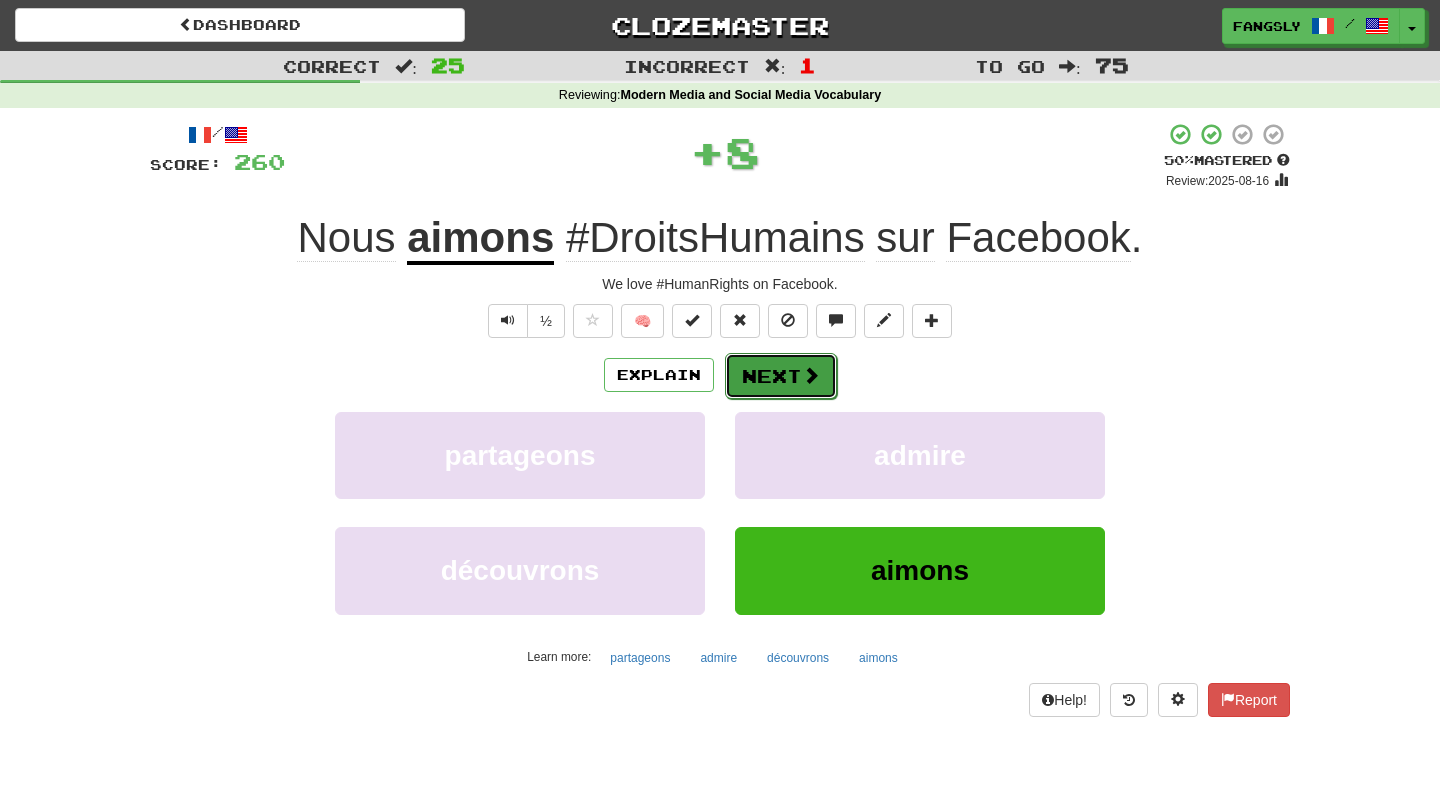 click on "Next" at bounding box center (781, 376) 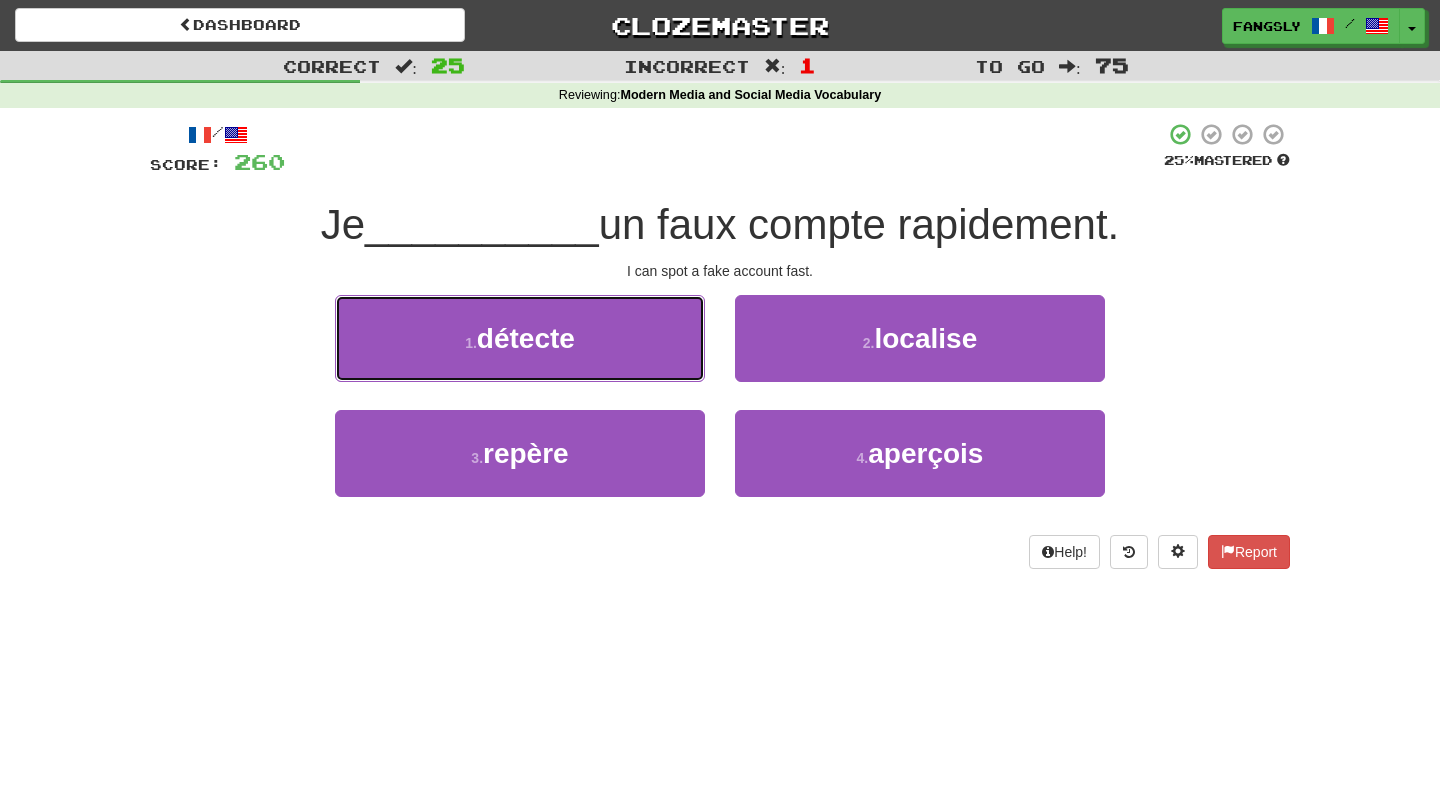 drag, startPoint x: 684, startPoint y: 364, endPoint x: 650, endPoint y: 591, distance: 229.53214 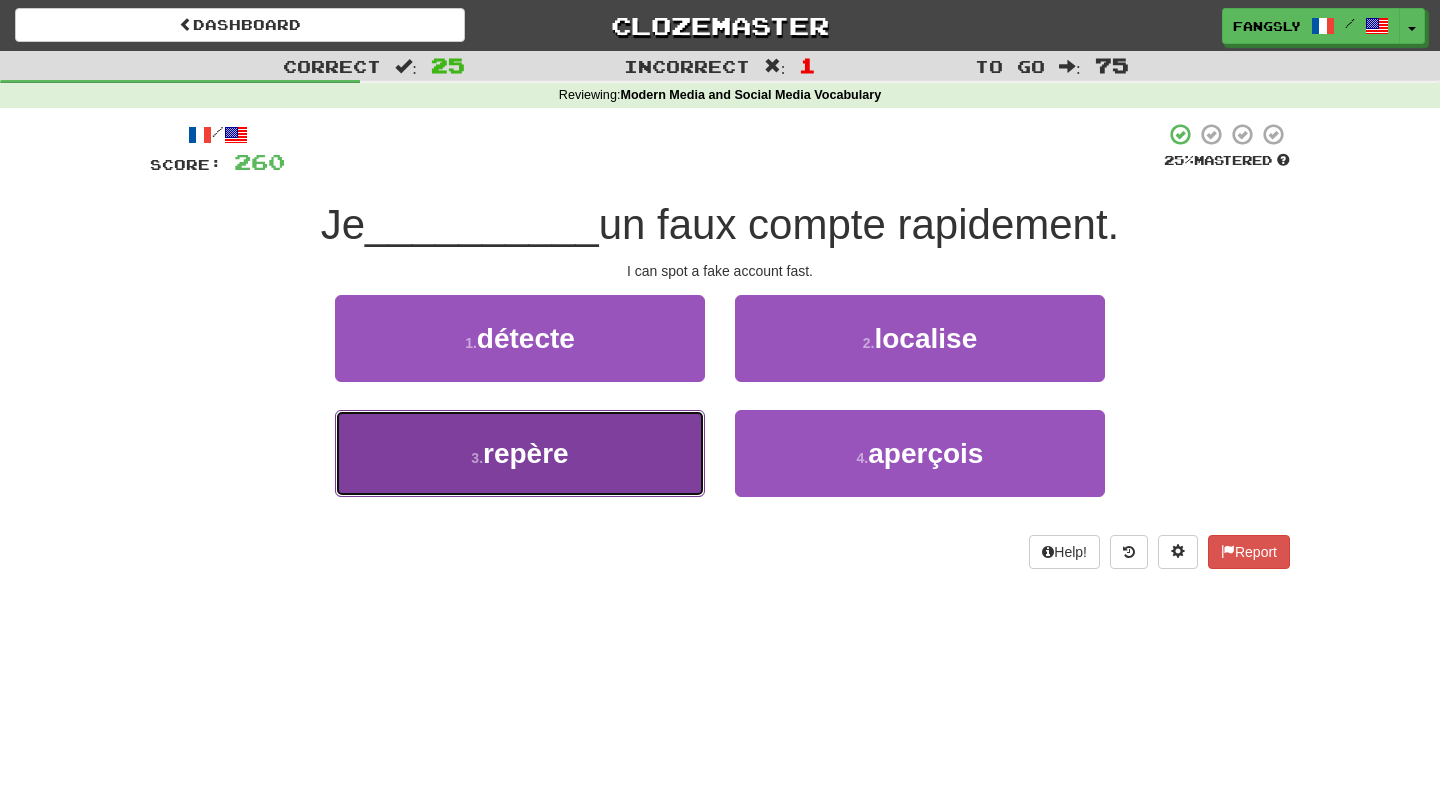 click on "3 .  repère" at bounding box center [520, 453] 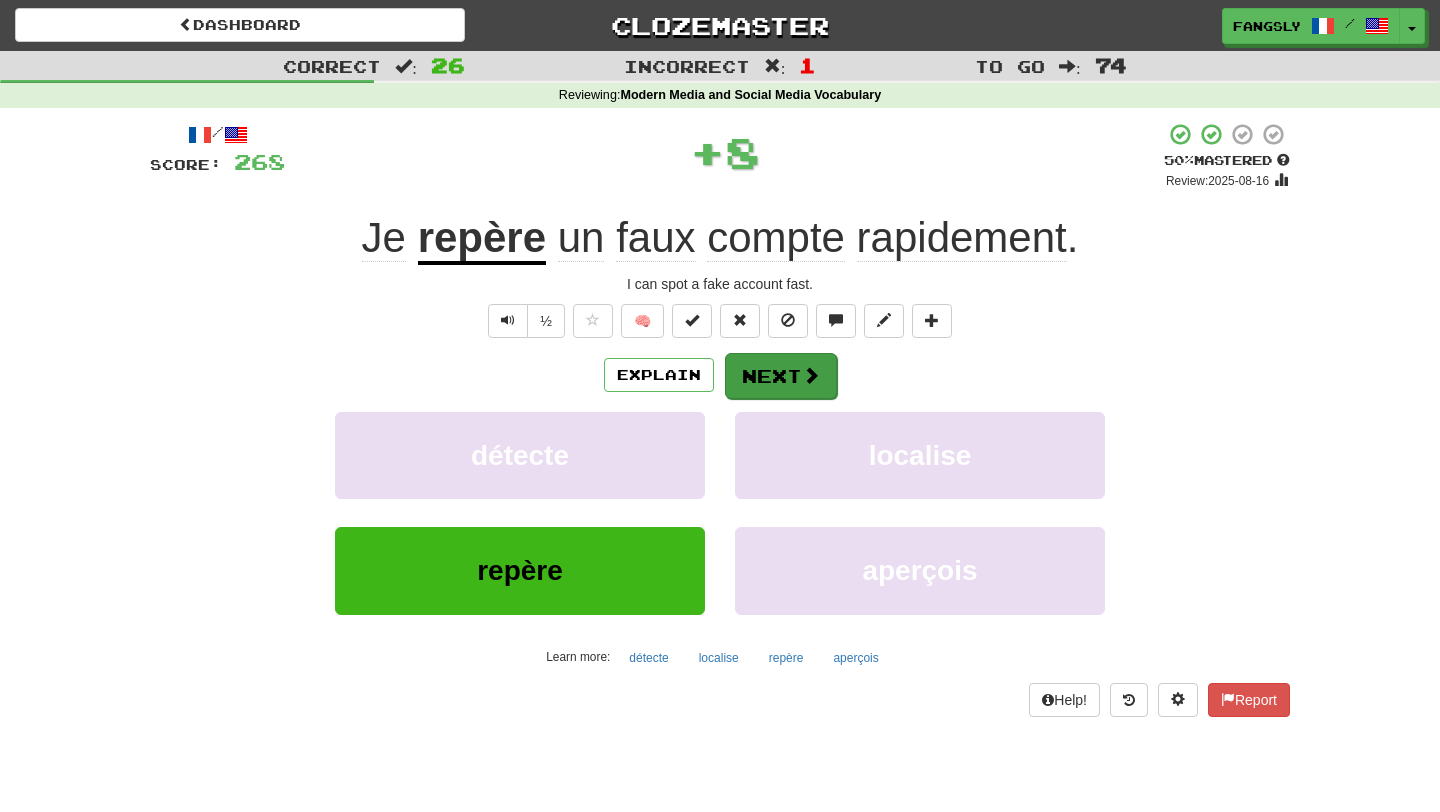 click on "Explain Next" at bounding box center [720, 375] 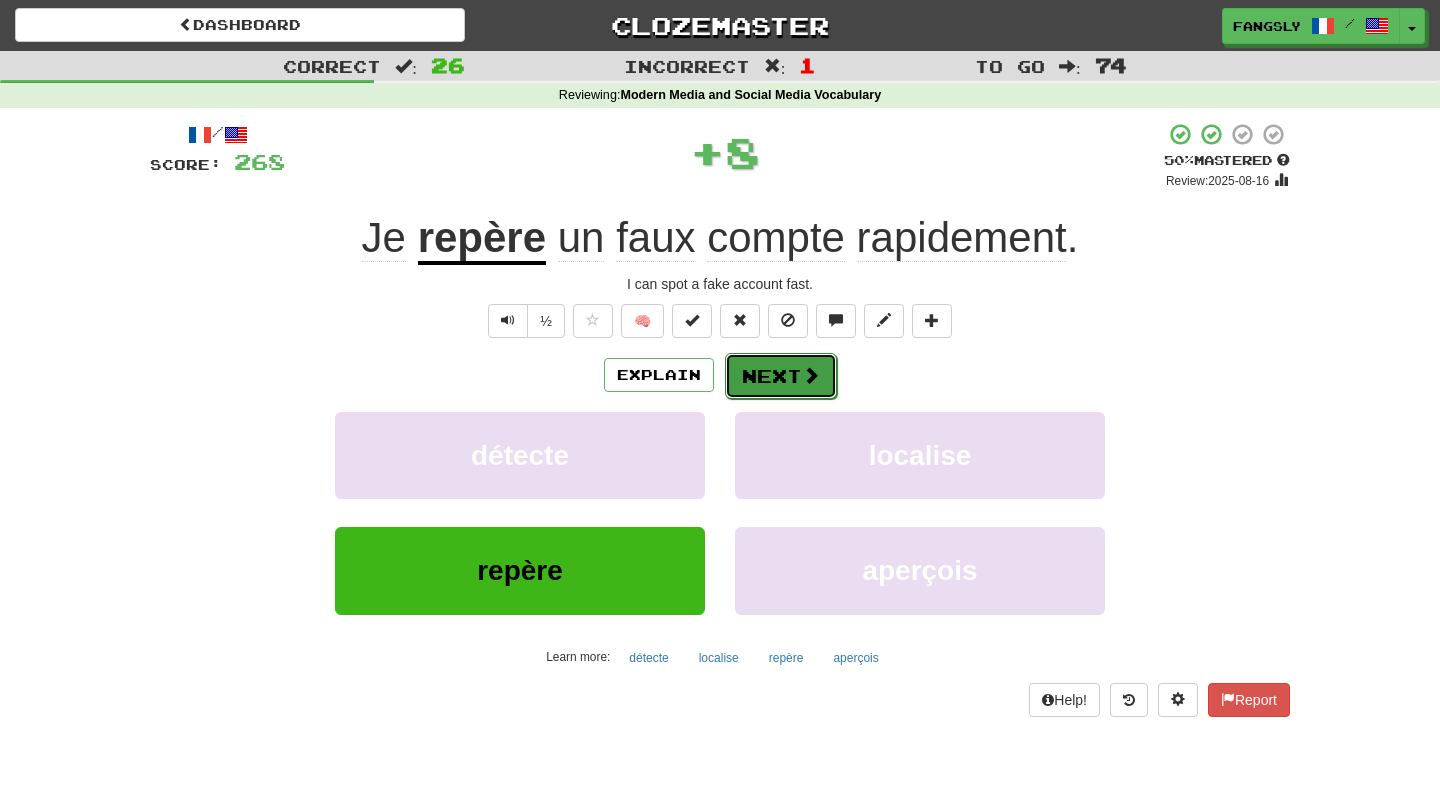 click on "Next" at bounding box center [781, 376] 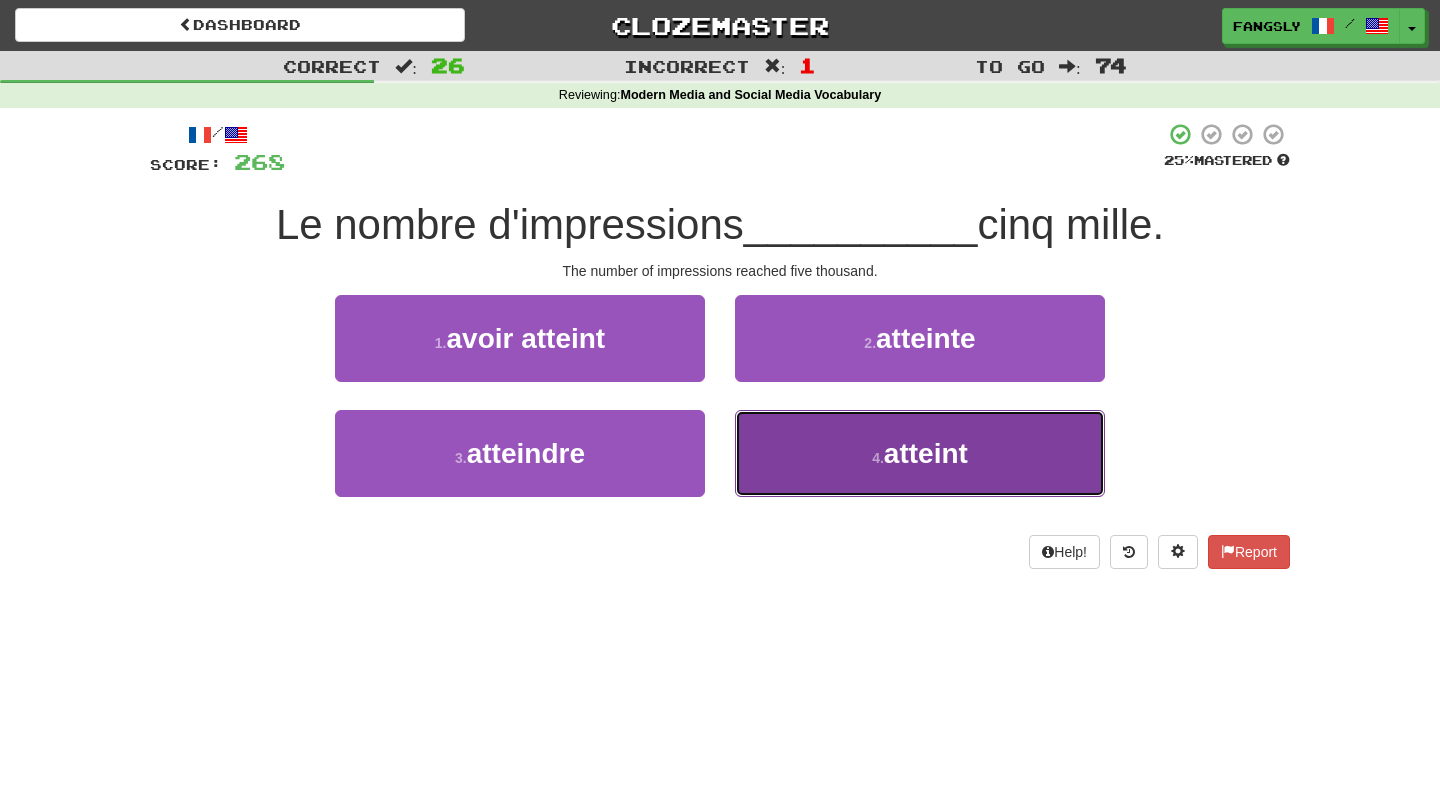 click on "4 .  atteint" at bounding box center (920, 453) 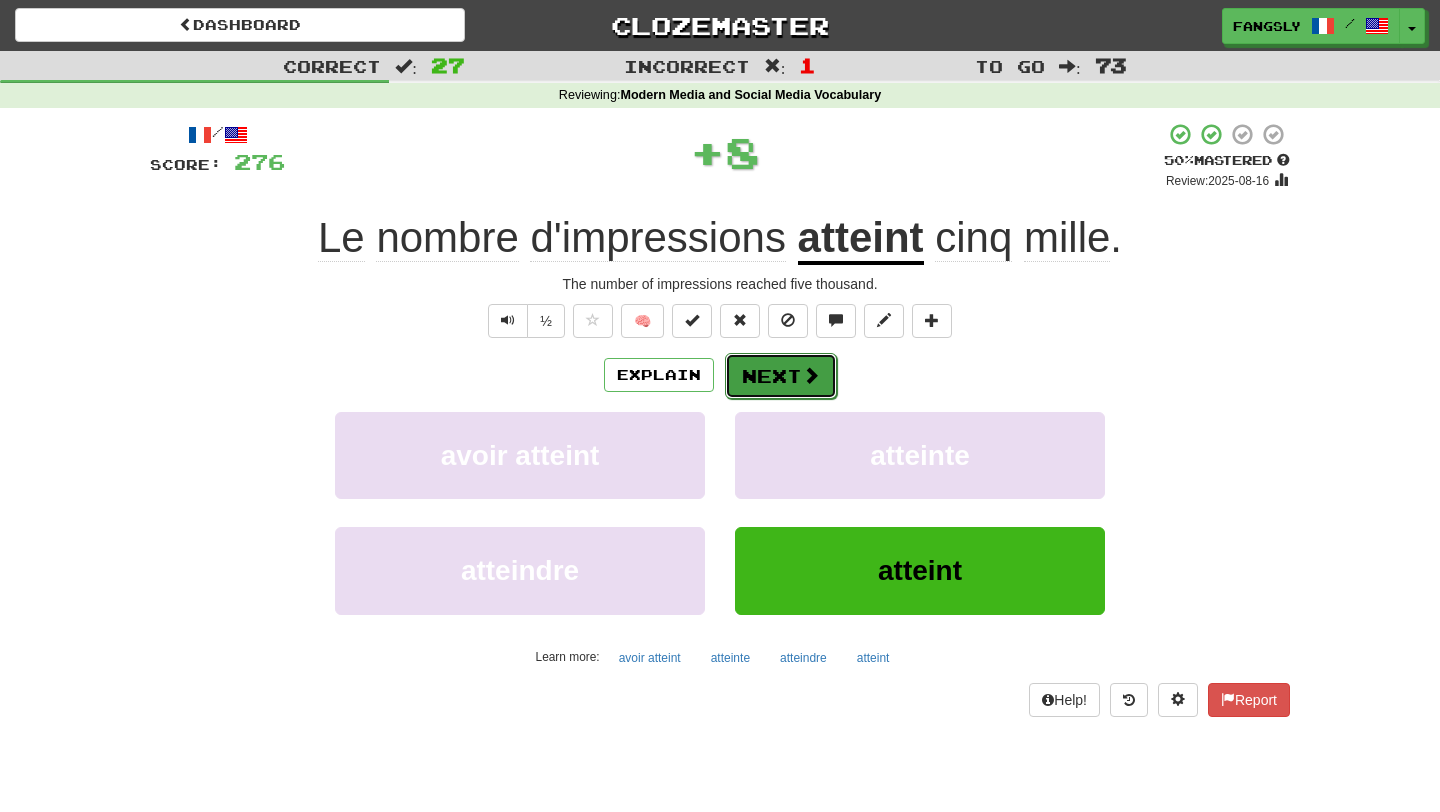 click on "Next" at bounding box center (781, 376) 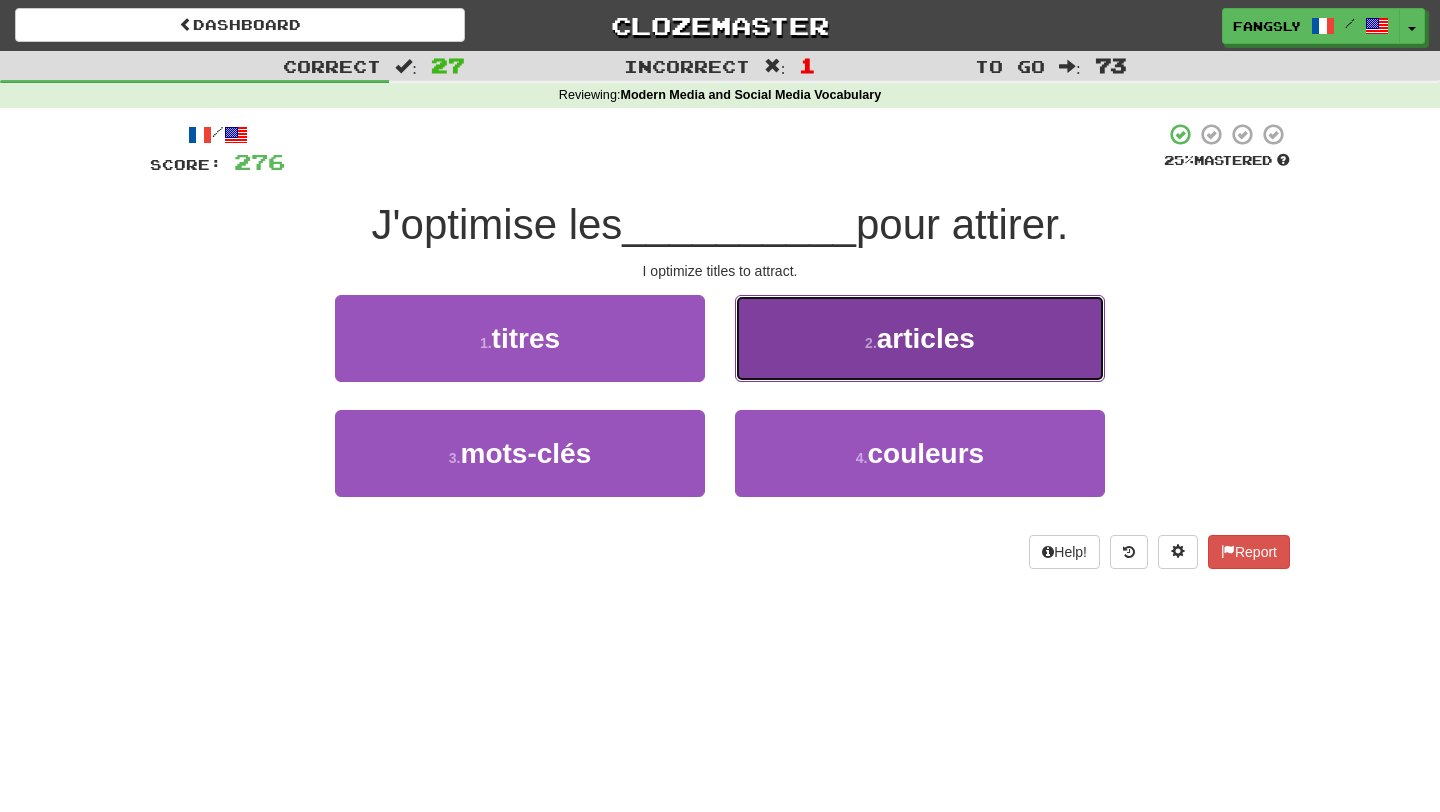 click on "2 .  articles" at bounding box center (920, 338) 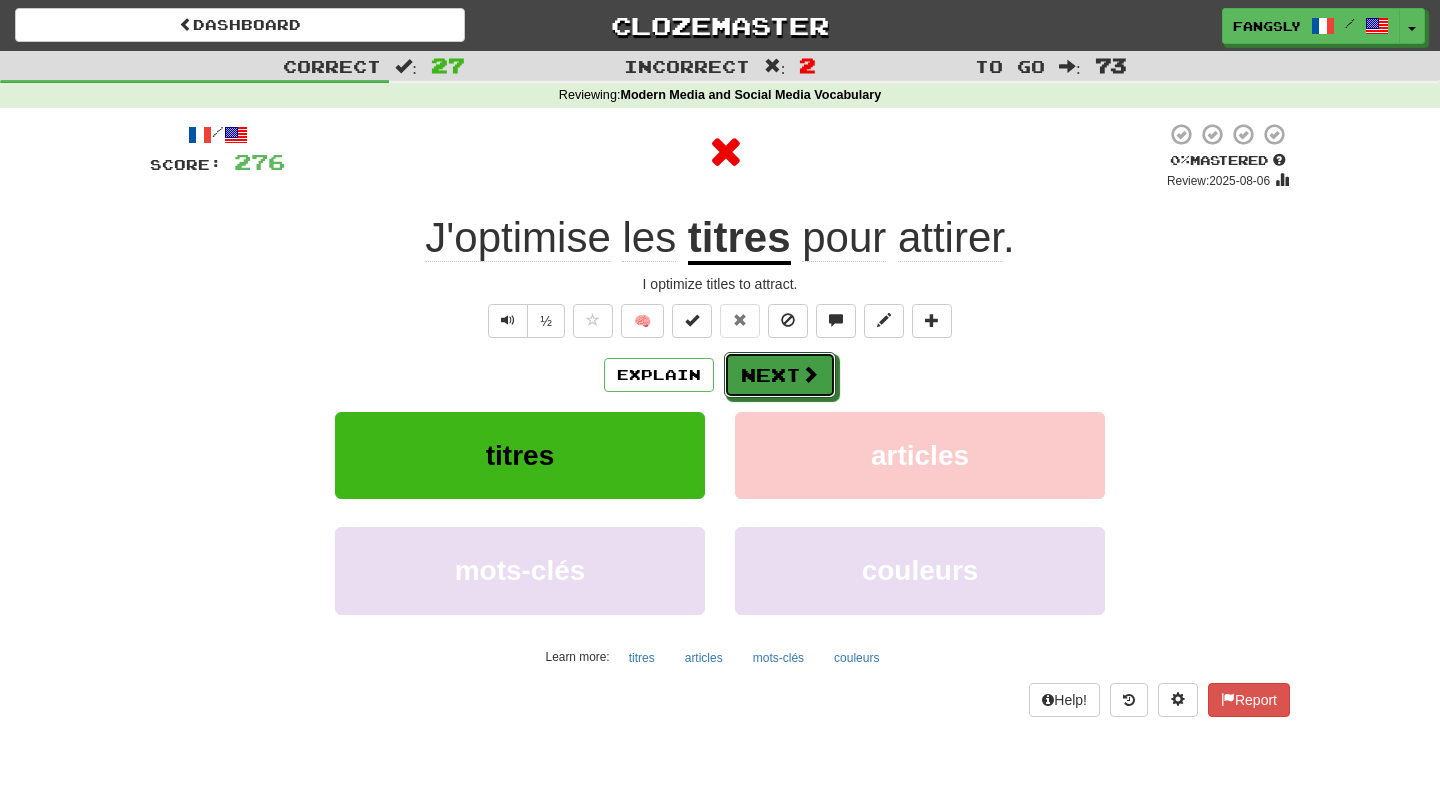 click on "Next" at bounding box center (780, 375) 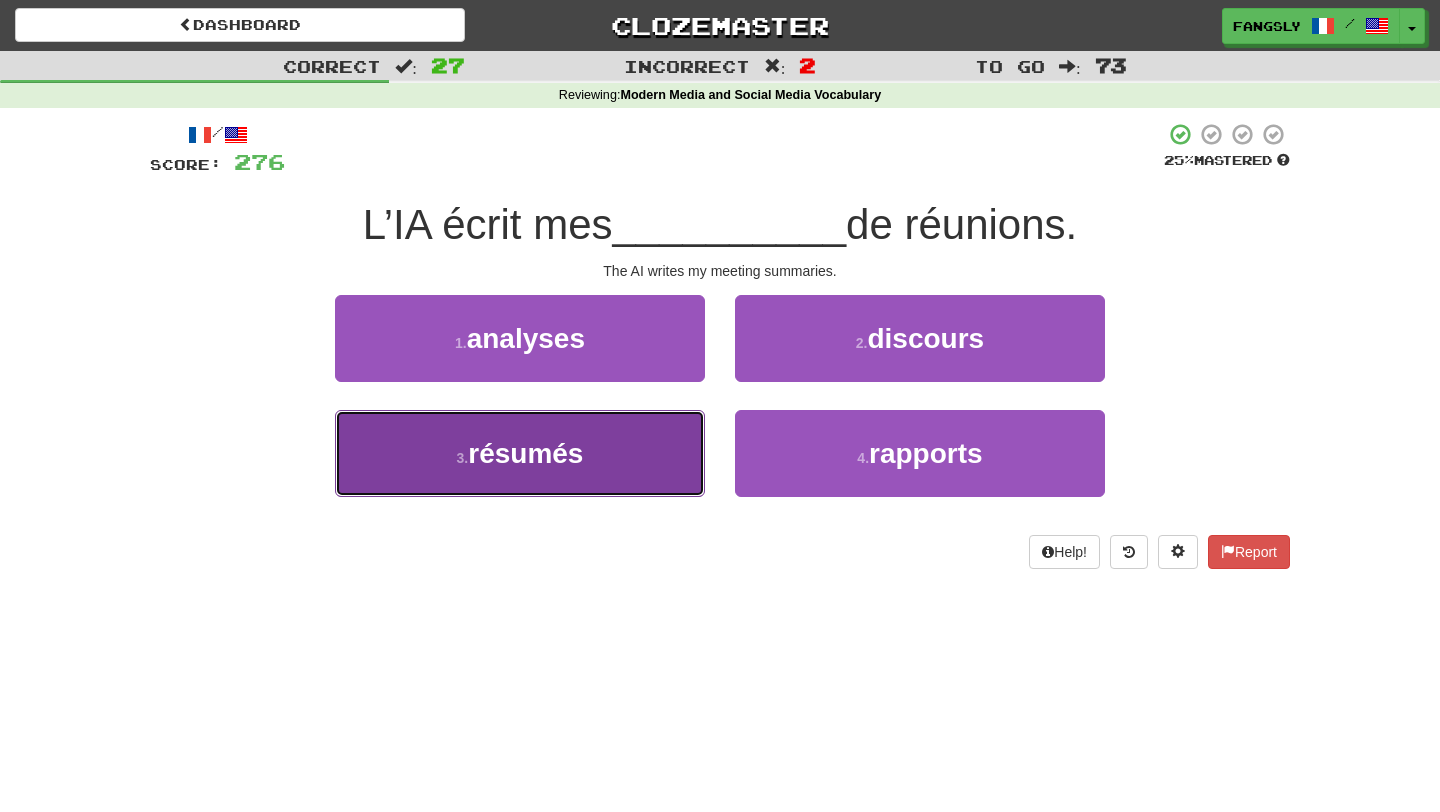 click on "3 .  résumés" at bounding box center (520, 453) 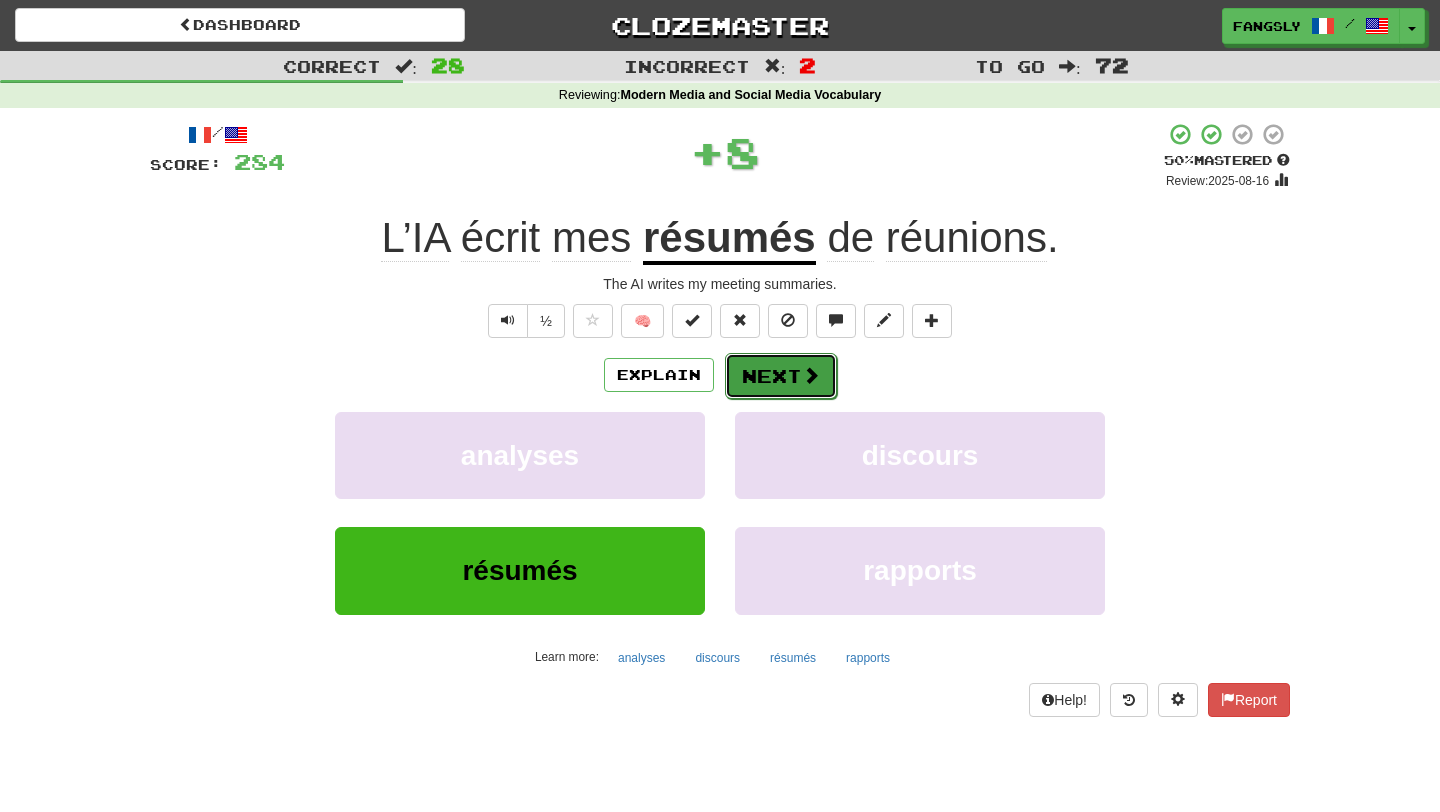 click on "Next" at bounding box center (781, 376) 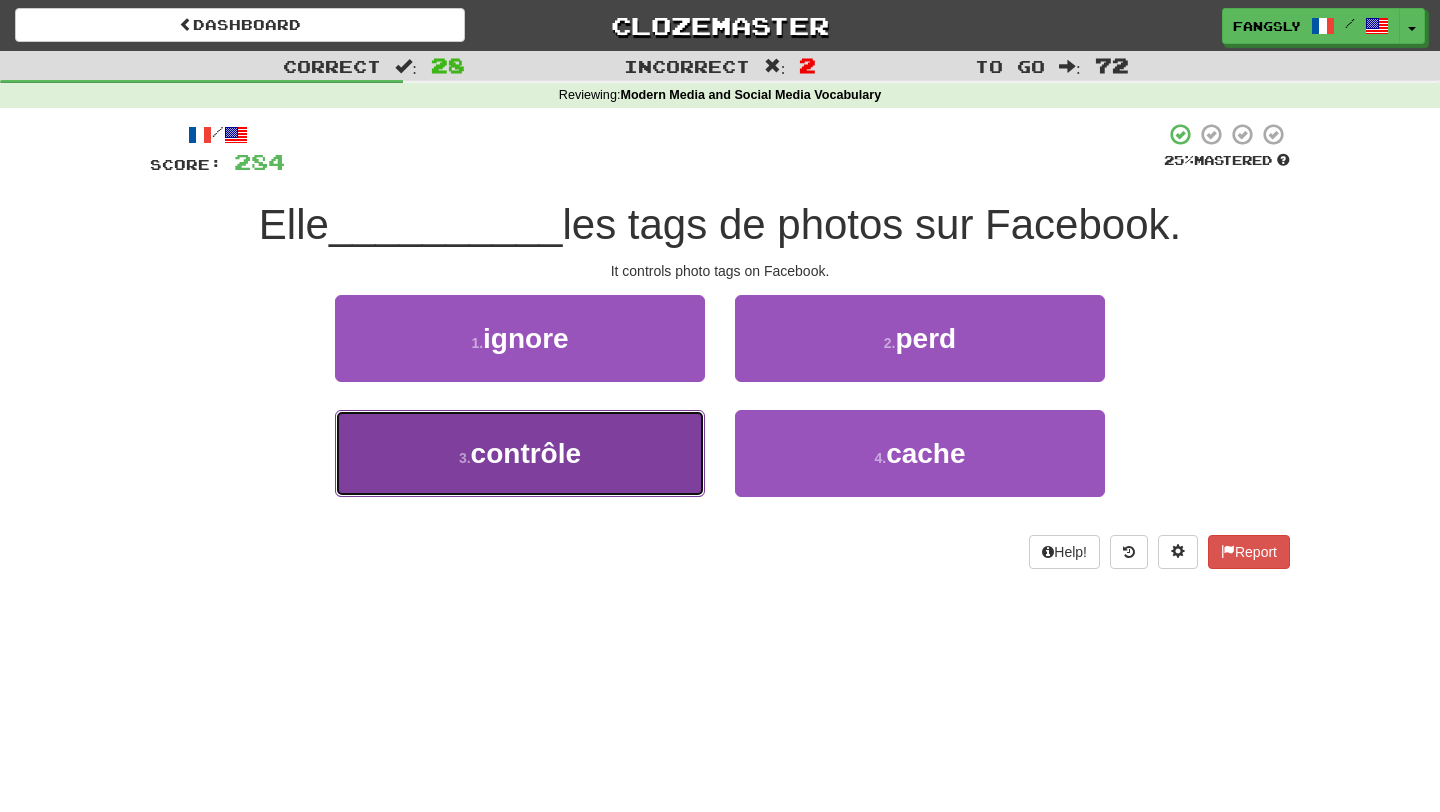 click on "3 .  contrôle" at bounding box center [520, 453] 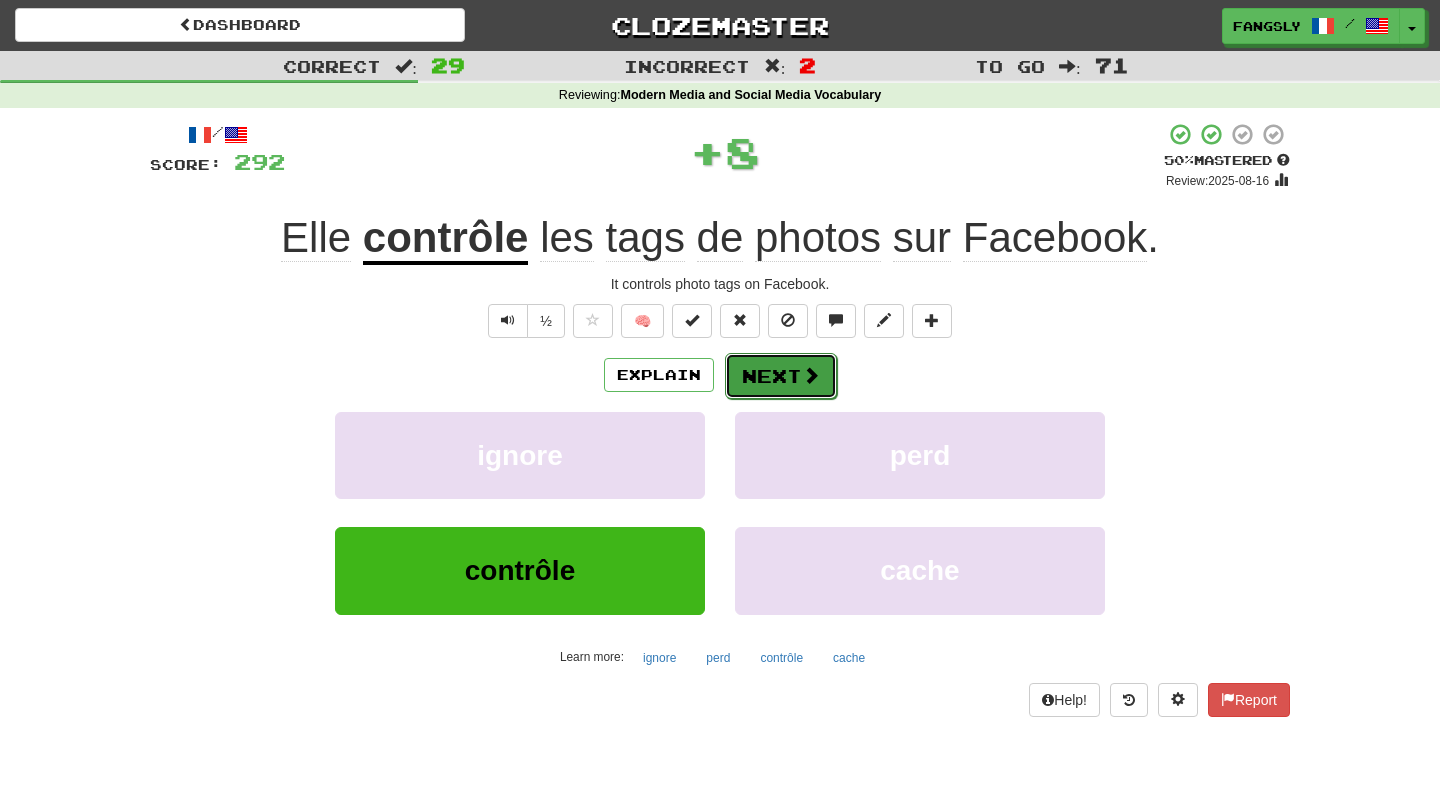 click on "Next" at bounding box center (781, 376) 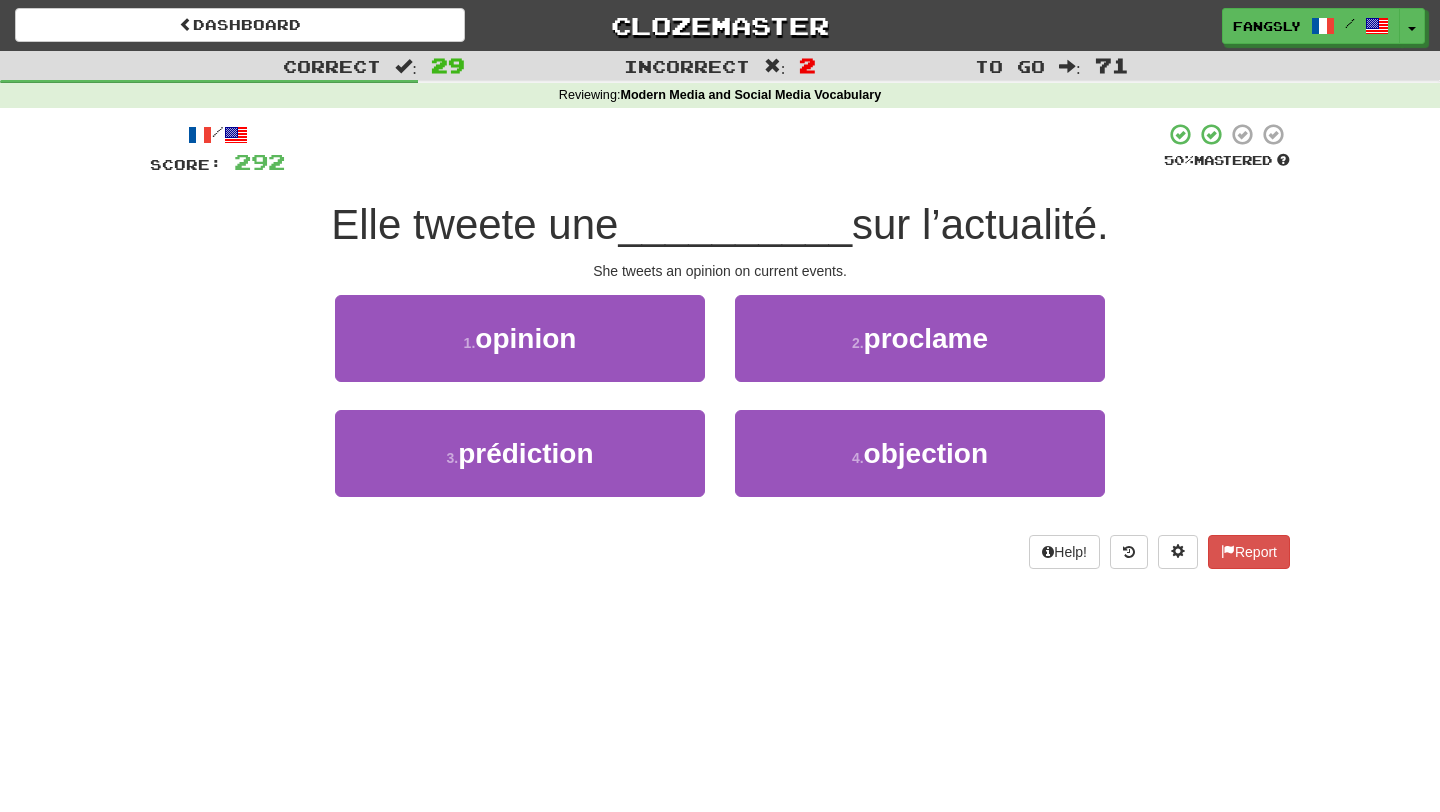 click on "1 .  opinion" at bounding box center (520, 352) 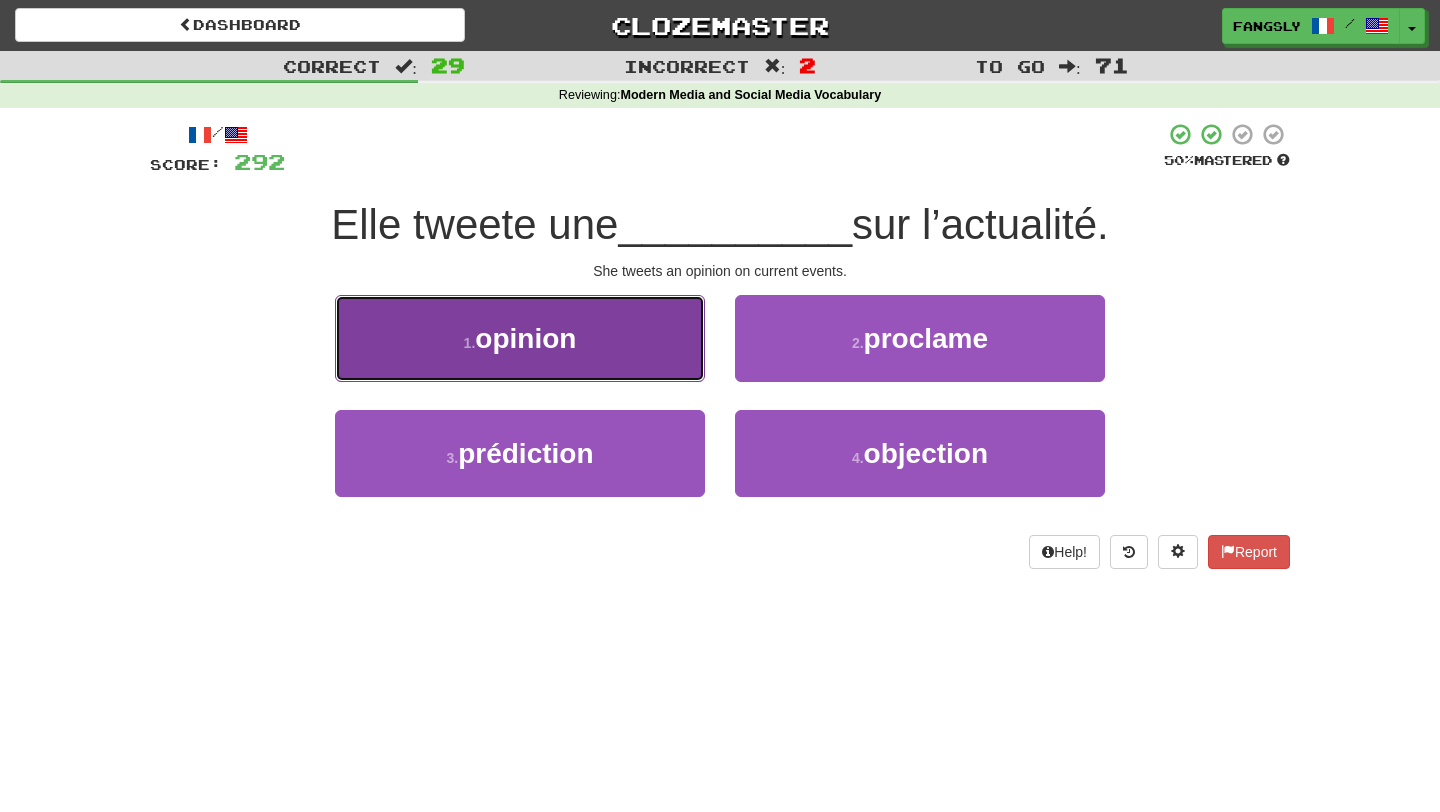 click on "1 .  opinion" at bounding box center [520, 338] 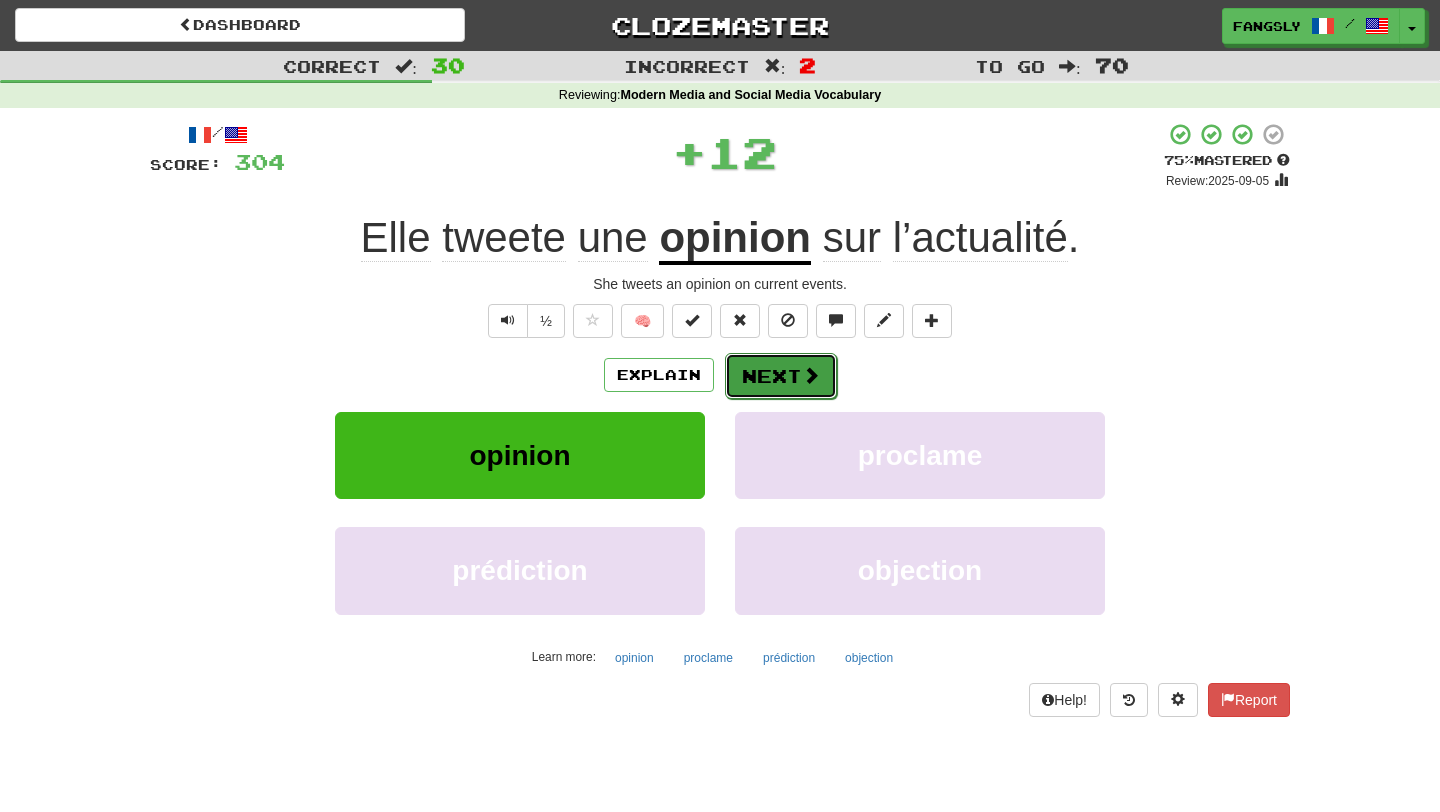click on "Next" at bounding box center (781, 376) 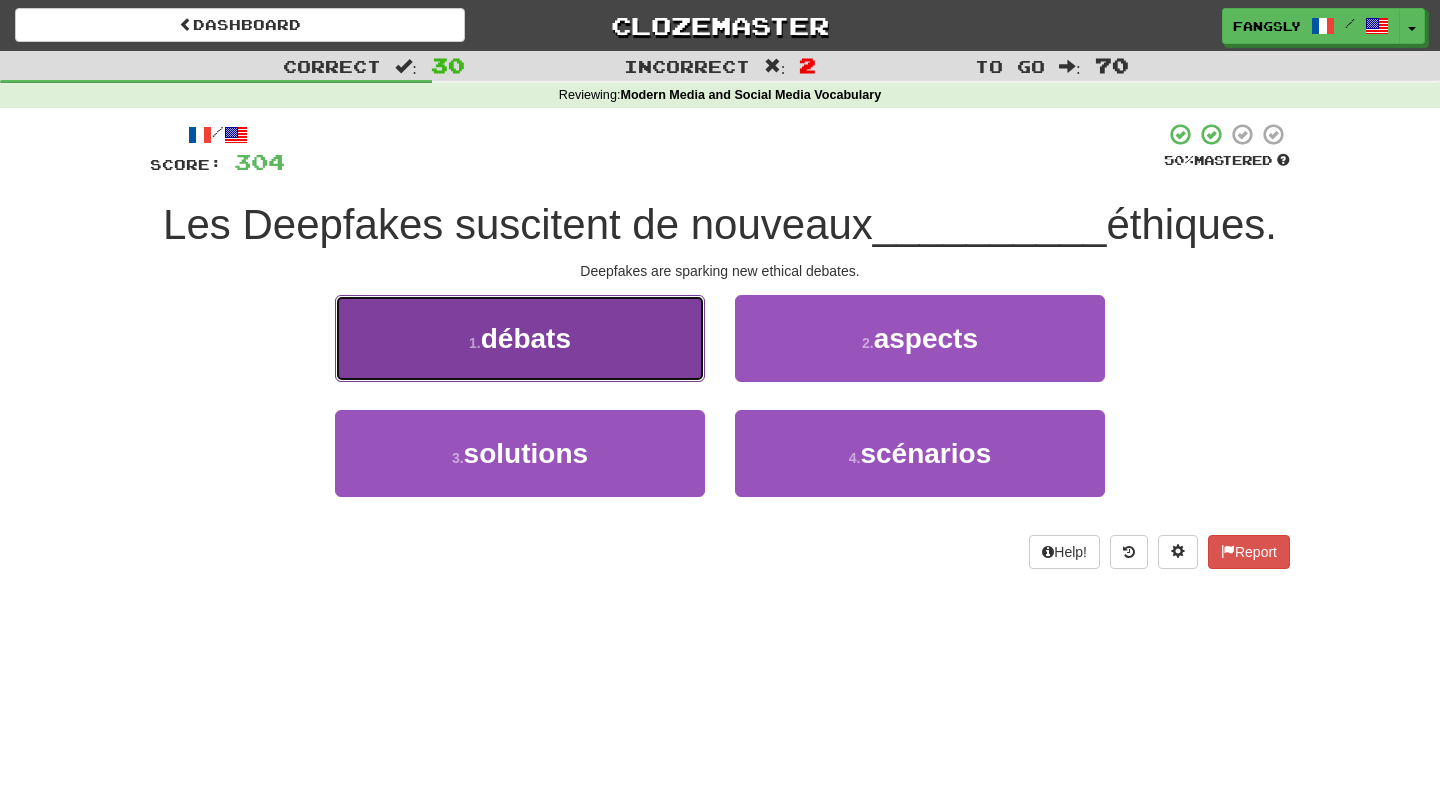 click on "1 .  débats" at bounding box center (520, 338) 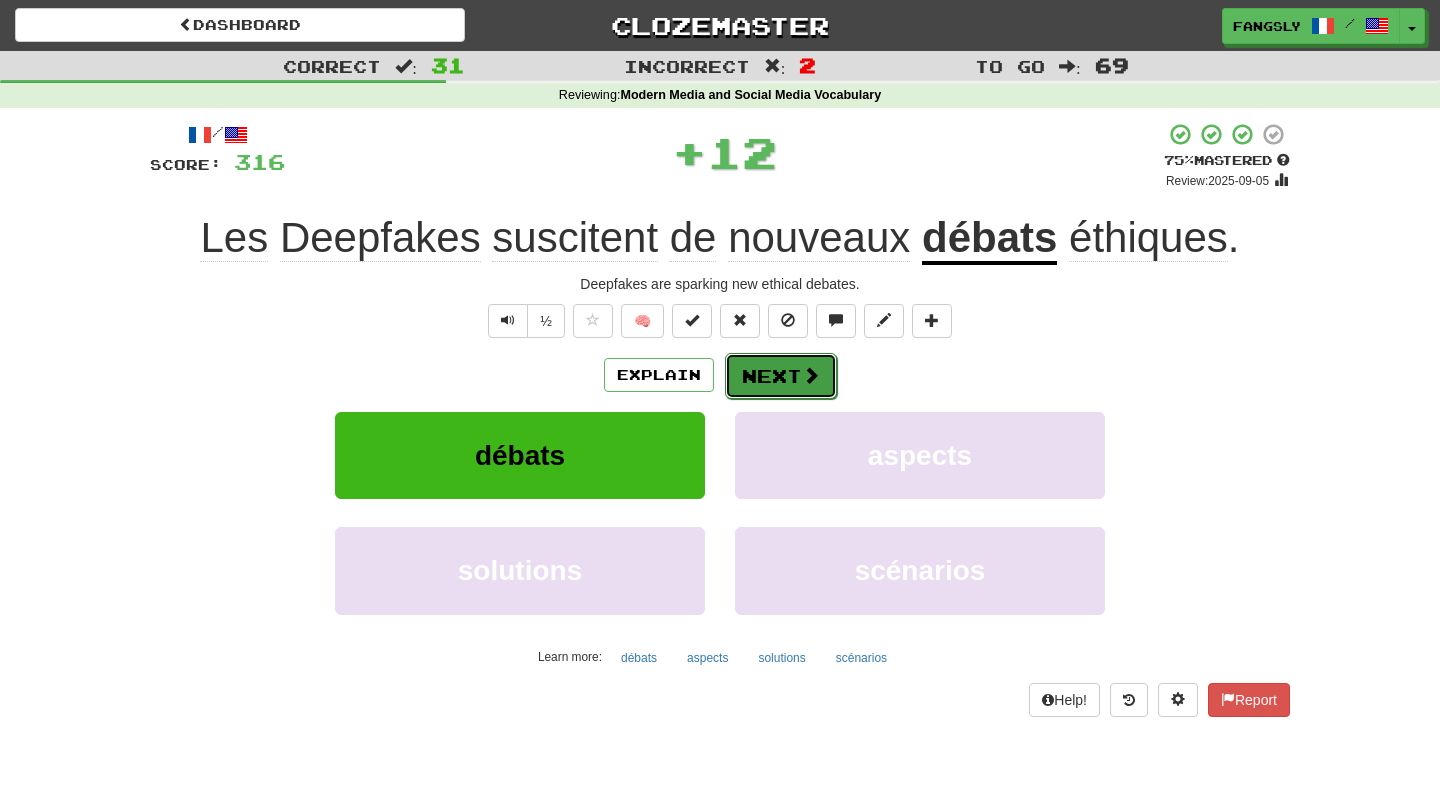 click on "Next" at bounding box center (781, 376) 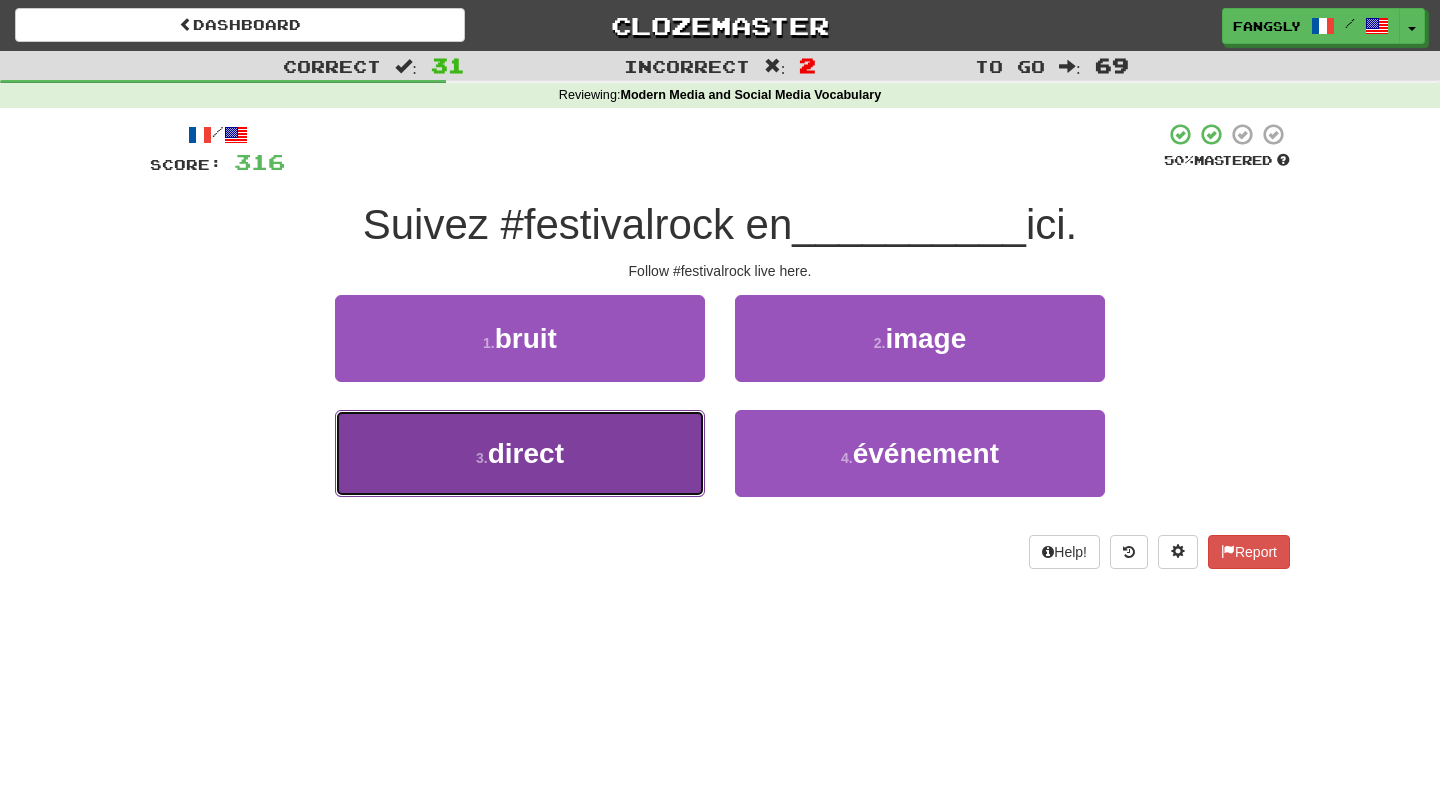 click on "3 .  direct" at bounding box center [520, 453] 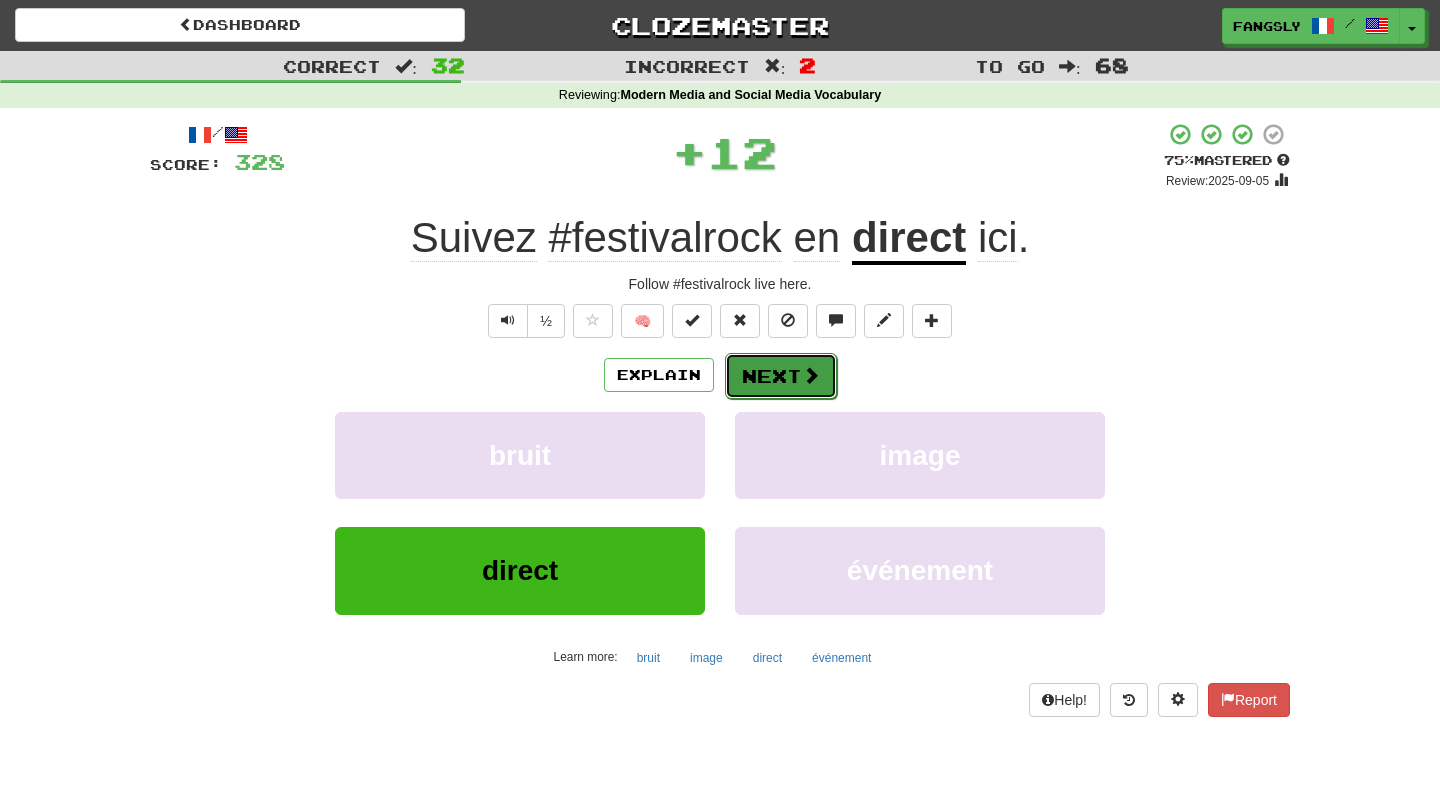 click on "Next" at bounding box center [781, 376] 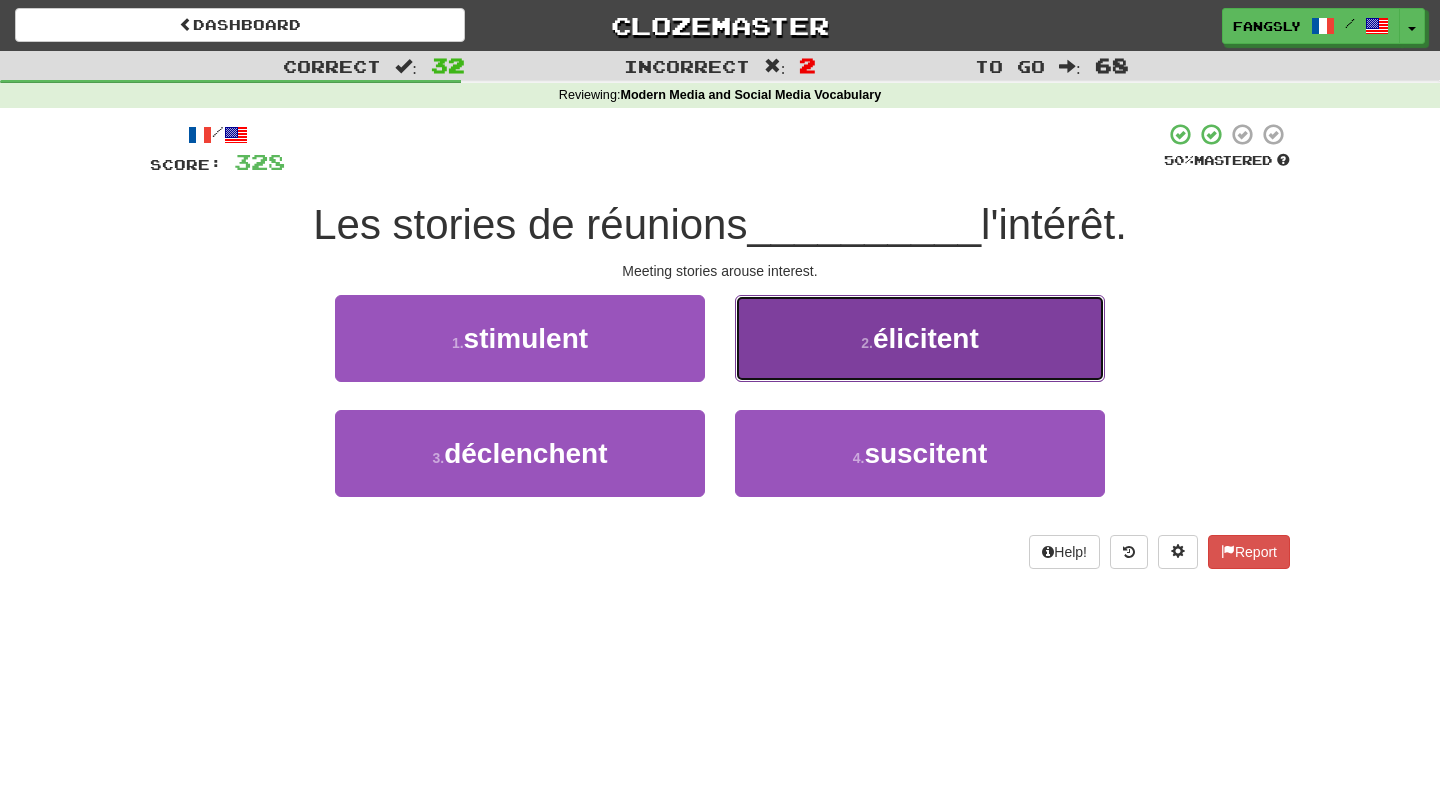 click on "2 .  élicitent" at bounding box center (920, 338) 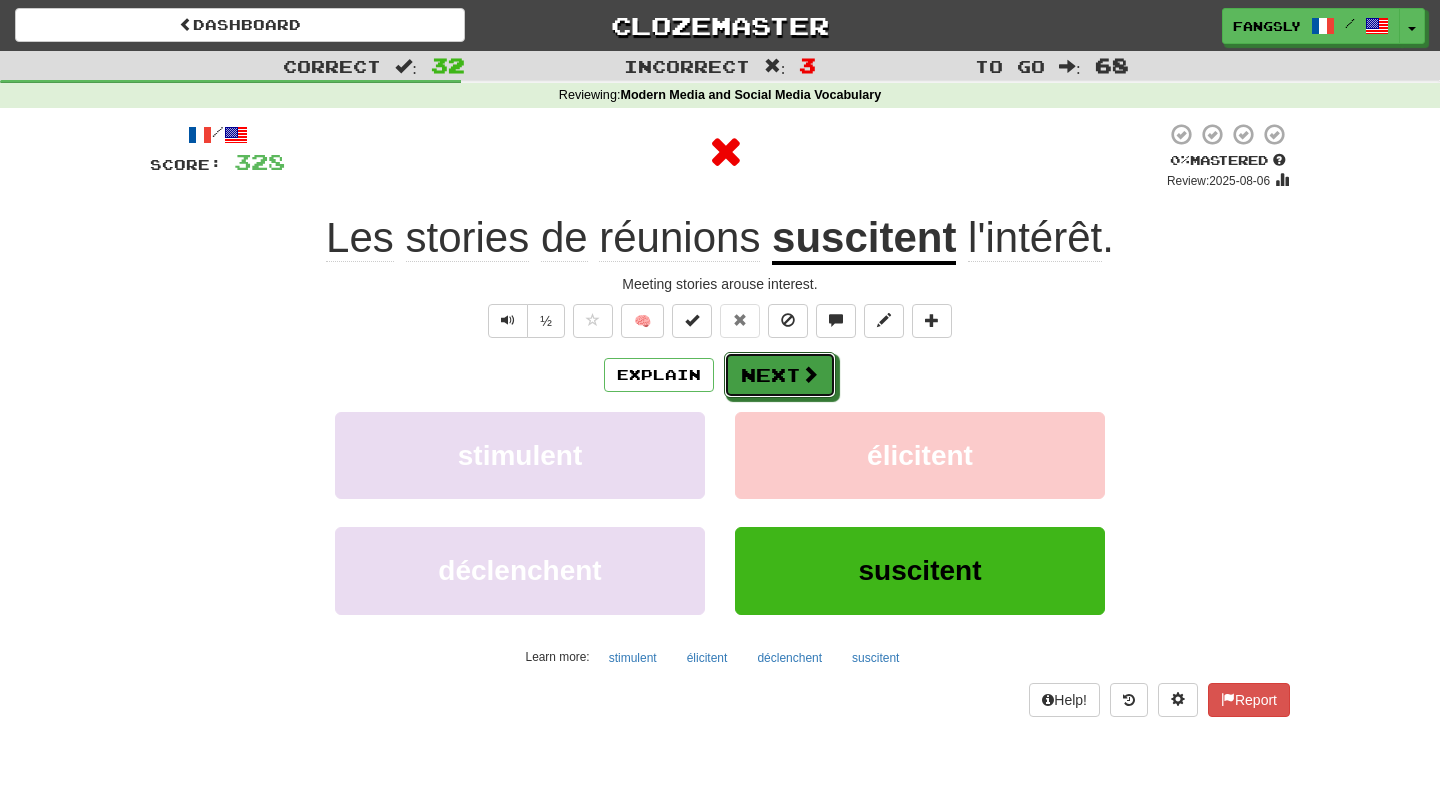 click on "Next" at bounding box center [780, 375] 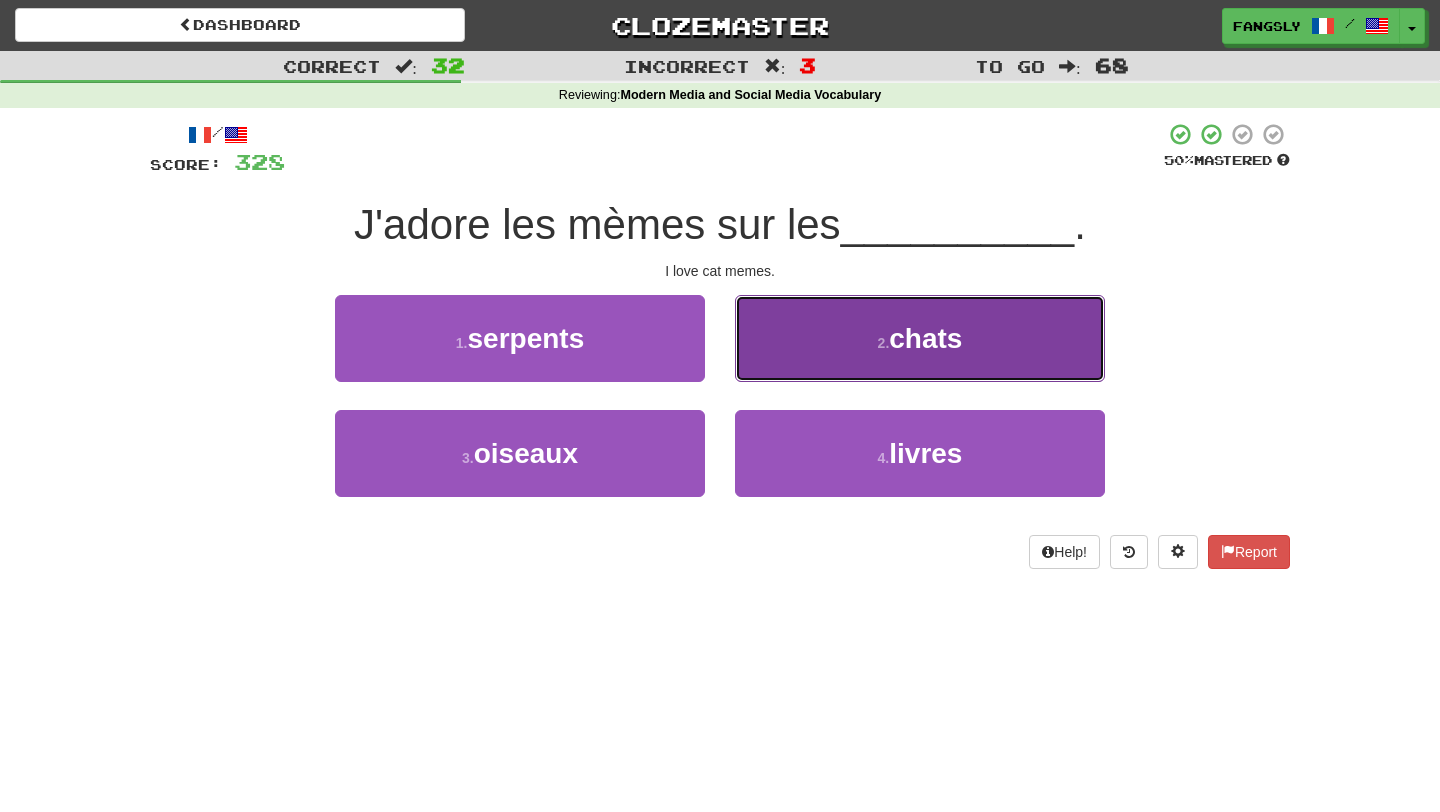 click on "2 .  chats" at bounding box center [920, 338] 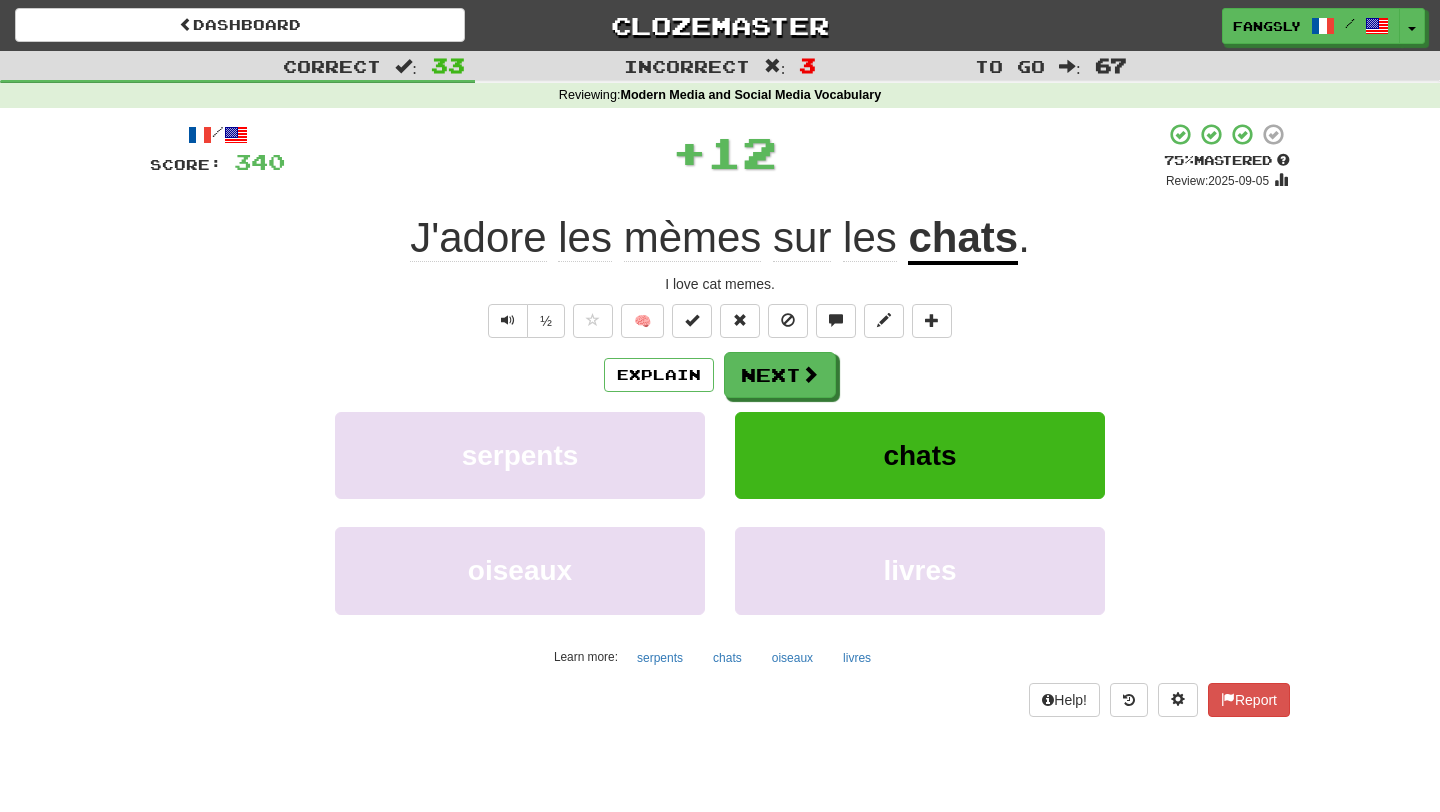 click on "Next" at bounding box center (780, 375) 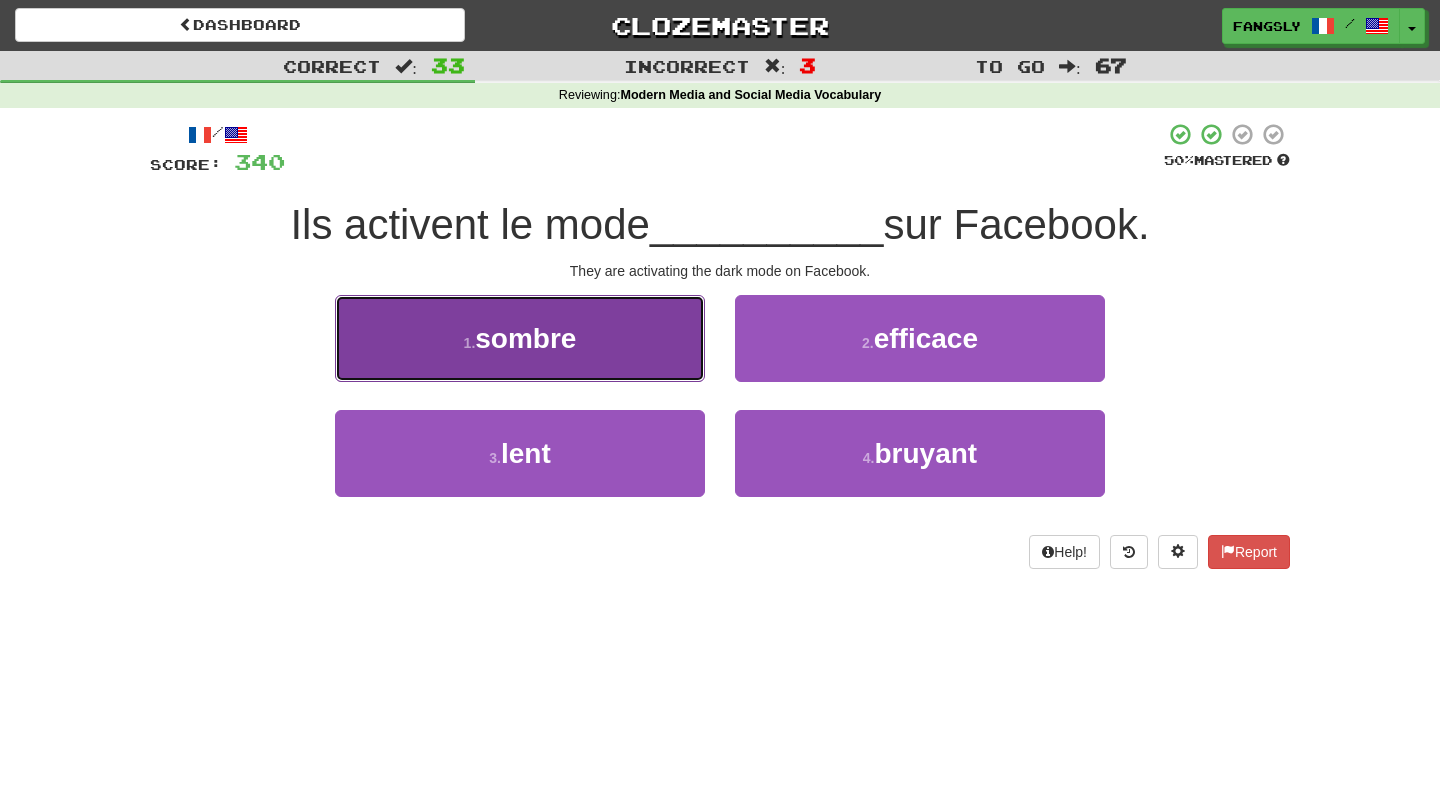 click on "1 .  sombre" at bounding box center (520, 338) 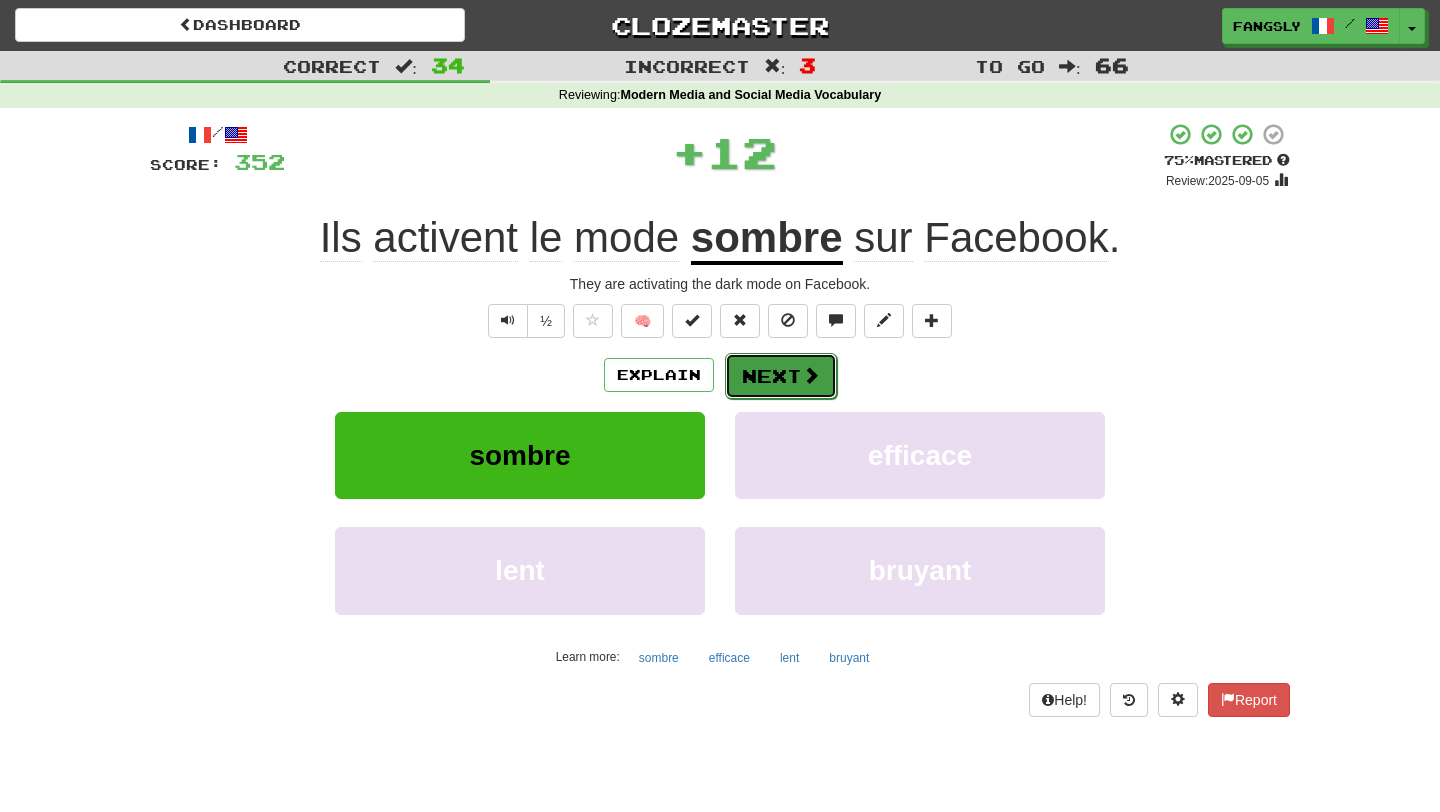 click on "Next" at bounding box center [781, 376] 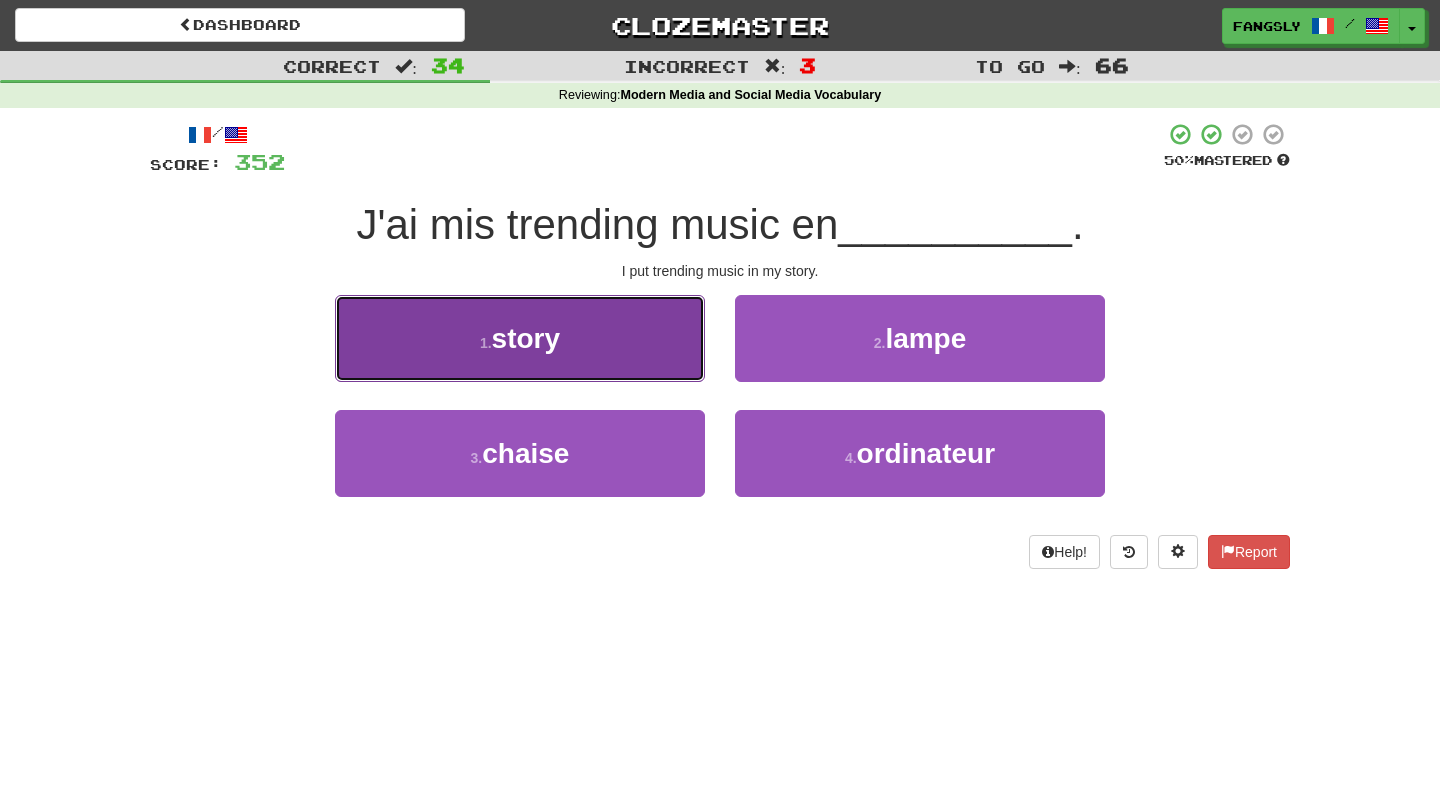 click on "1 .  story" at bounding box center [520, 338] 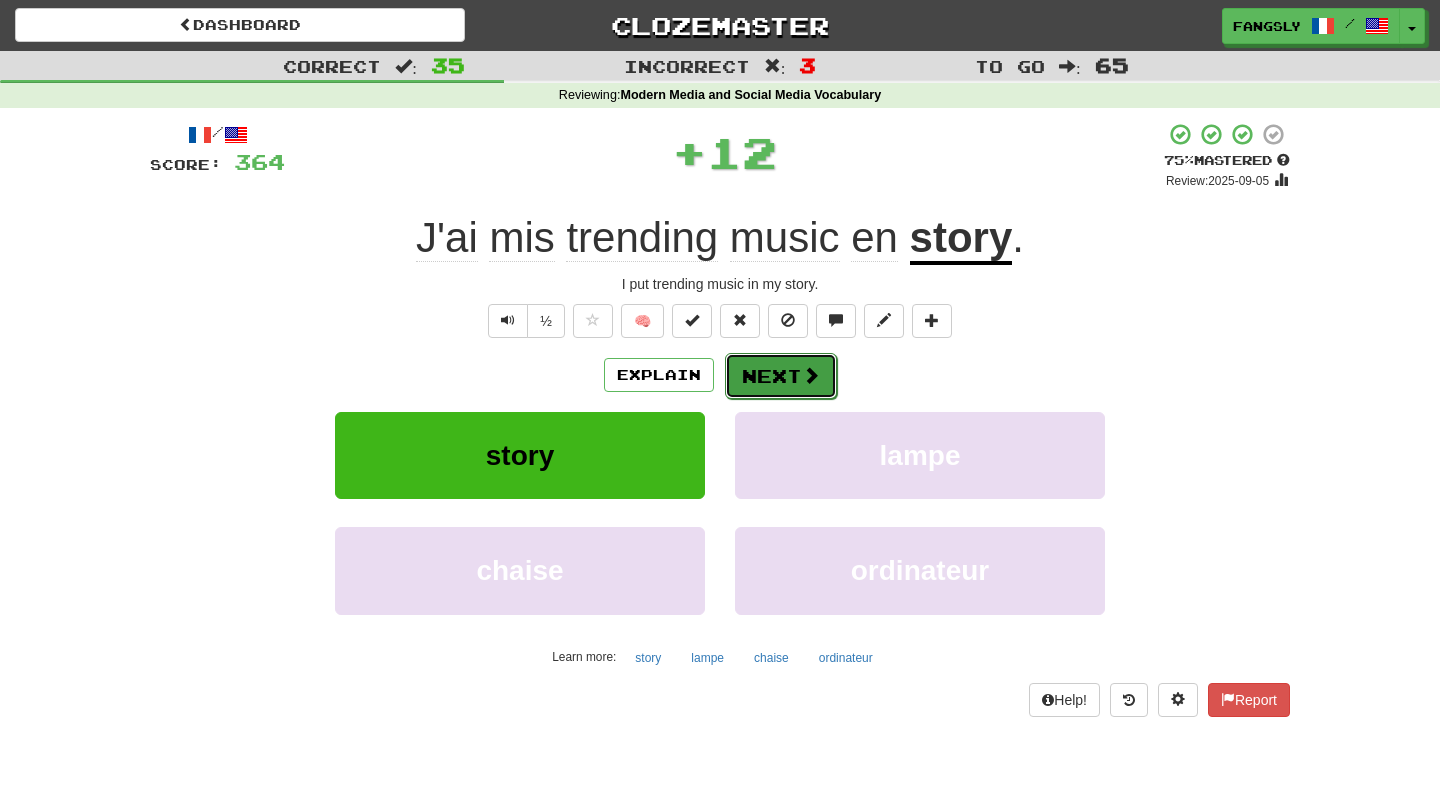 click at bounding box center (811, 375) 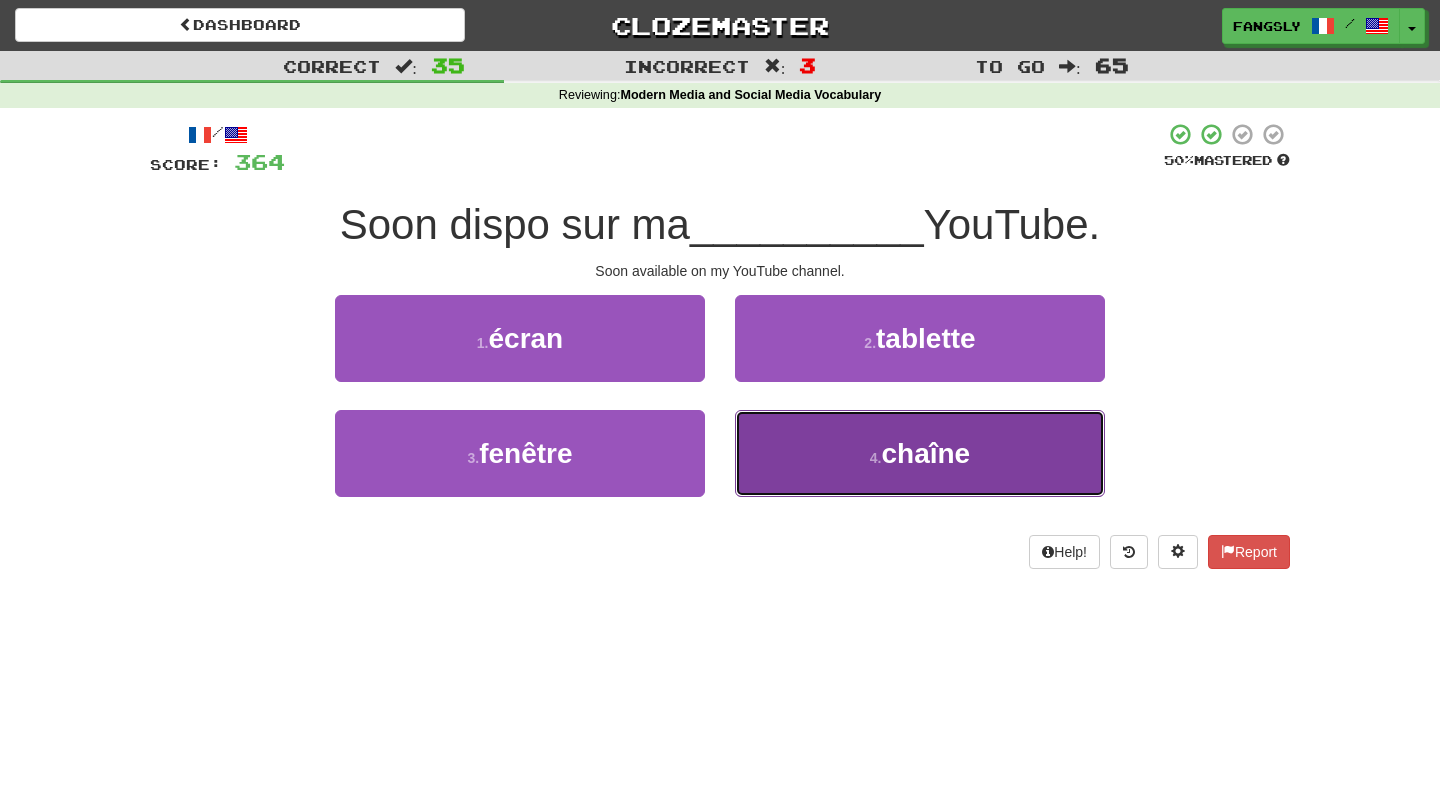click on "4 .  chaîne" at bounding box center (920, 453) 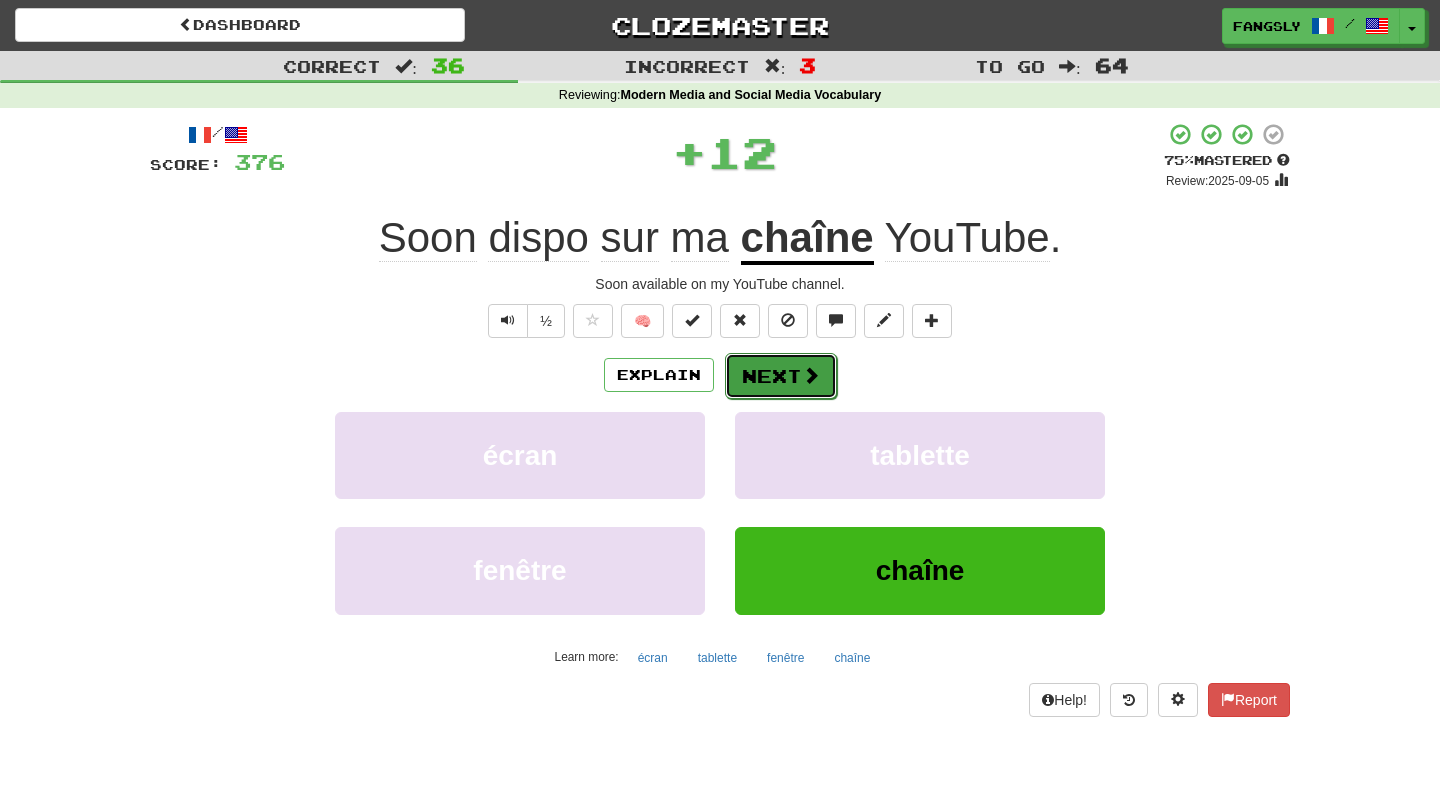 click on "Next" at bounding box center [781, 376] 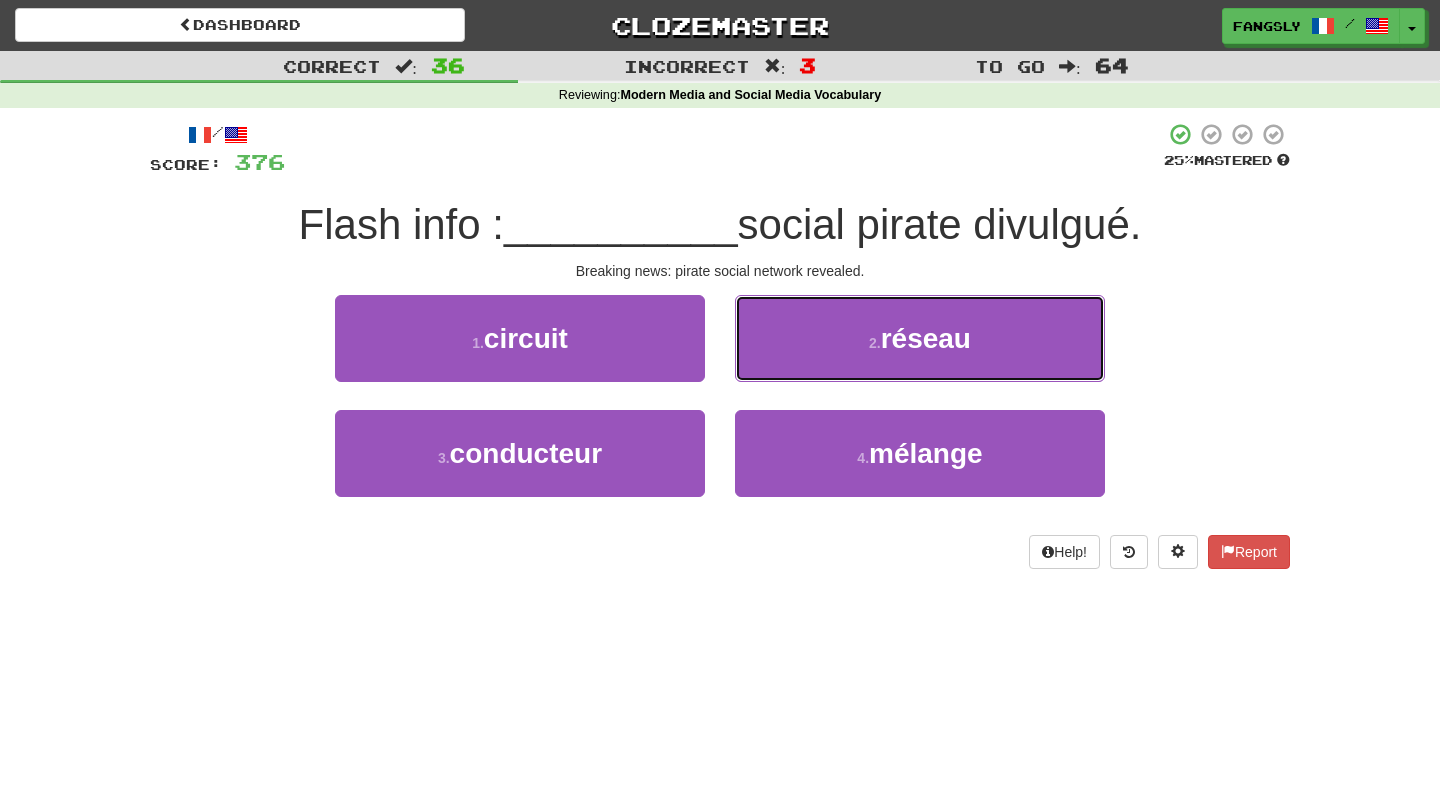 click on "2 .  réseau" at bounding box center (920, 338) 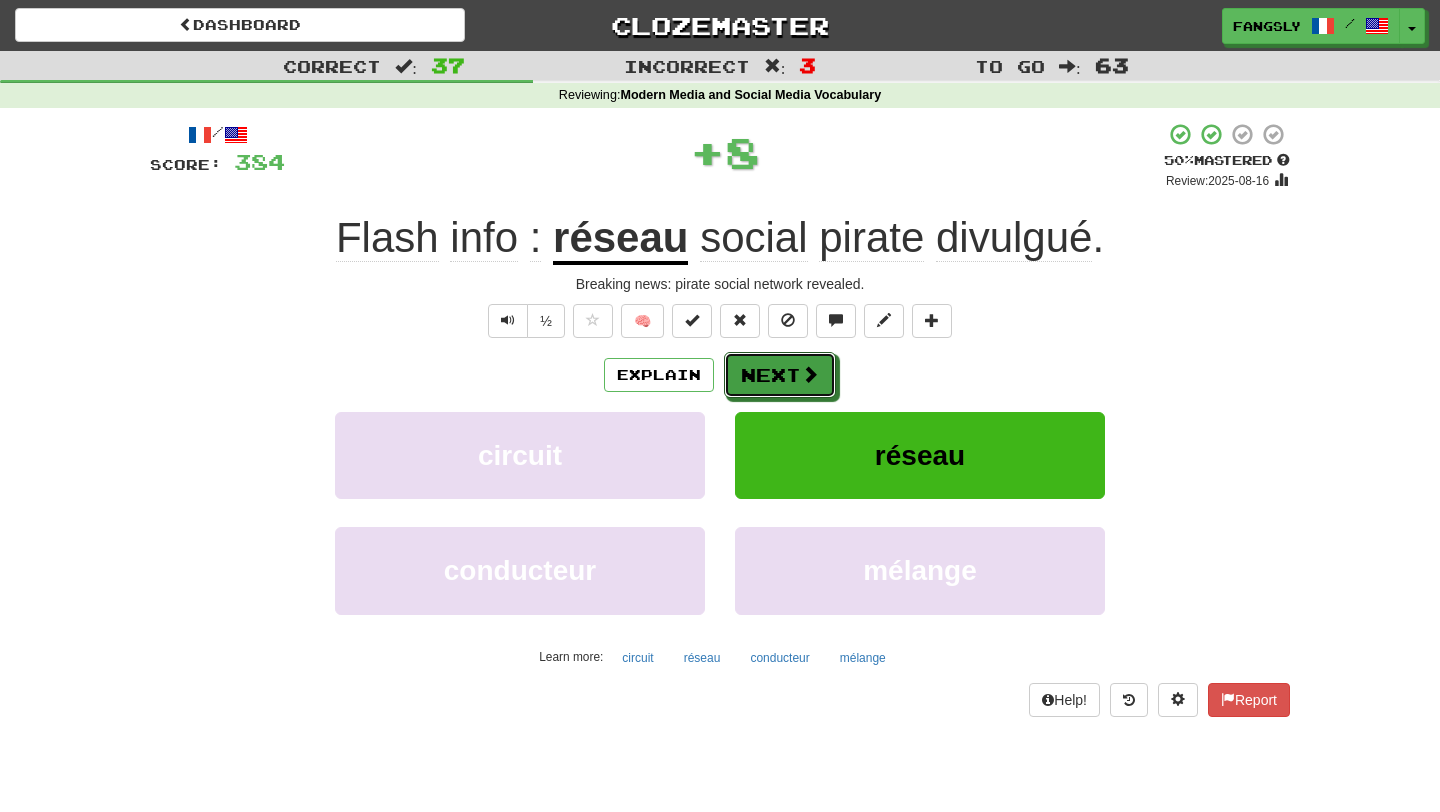 click on "Next" at bounding box center [780, 375] 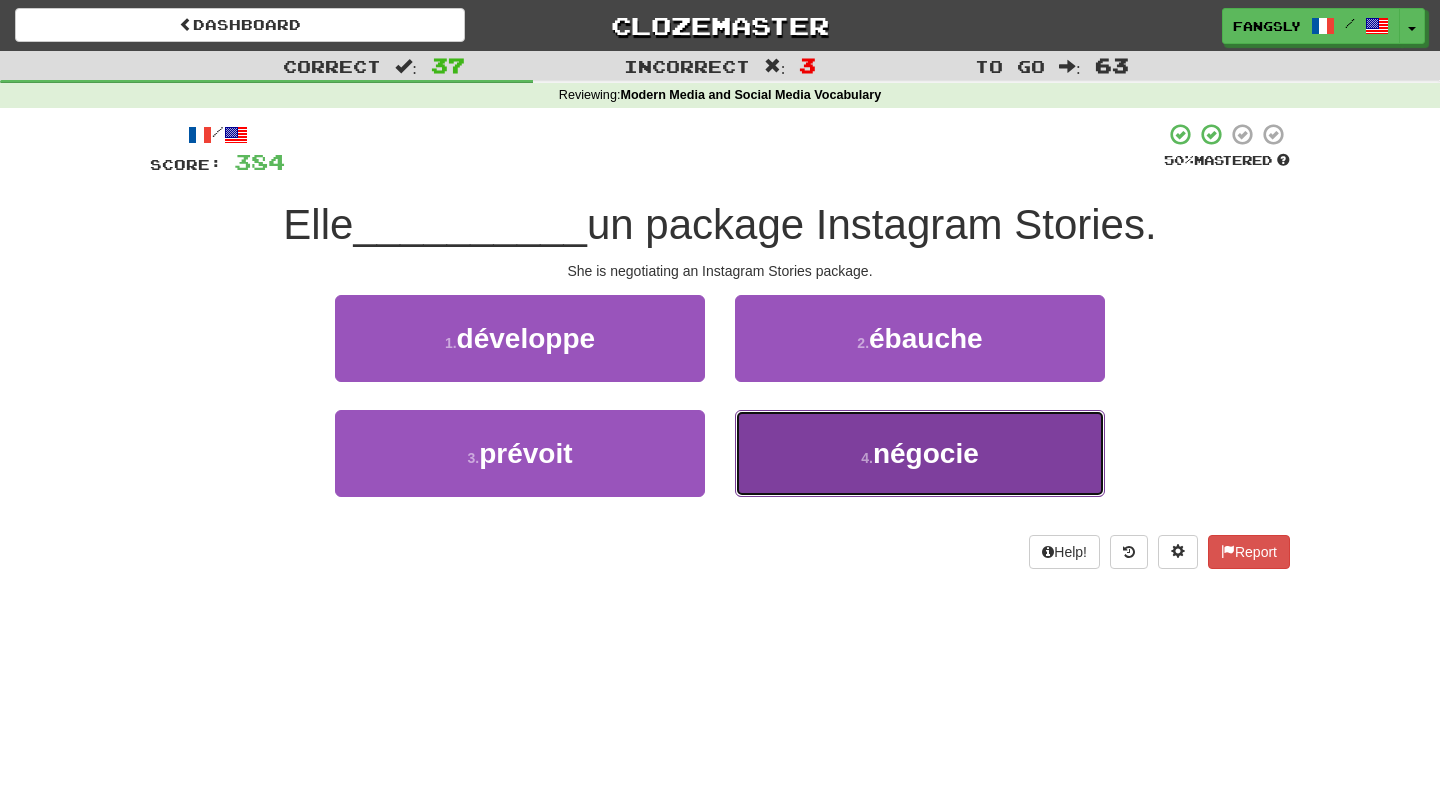 click on "4 .  négocie" at bounding box center (920, 453) 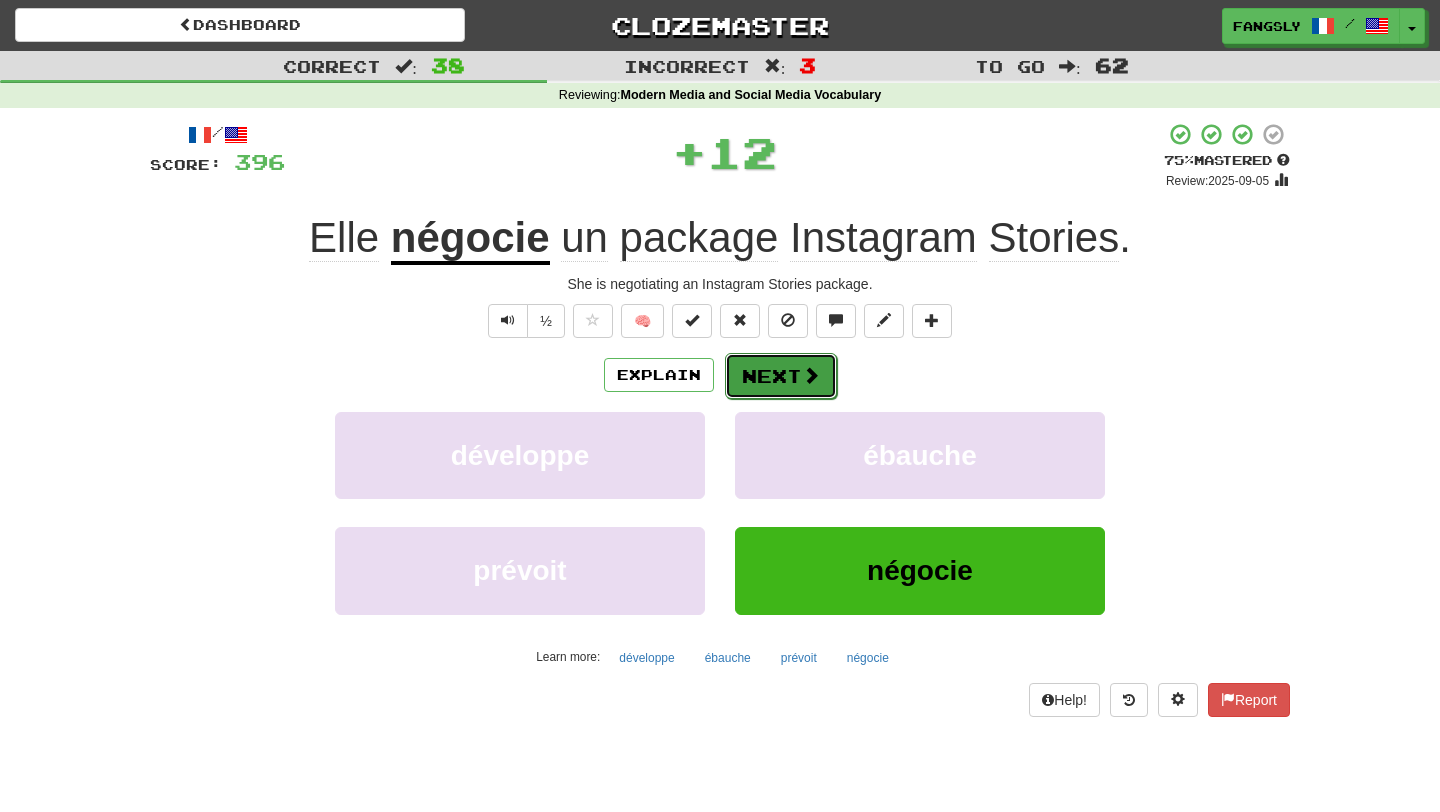 click on "Next" at bounding box center (781, 376) 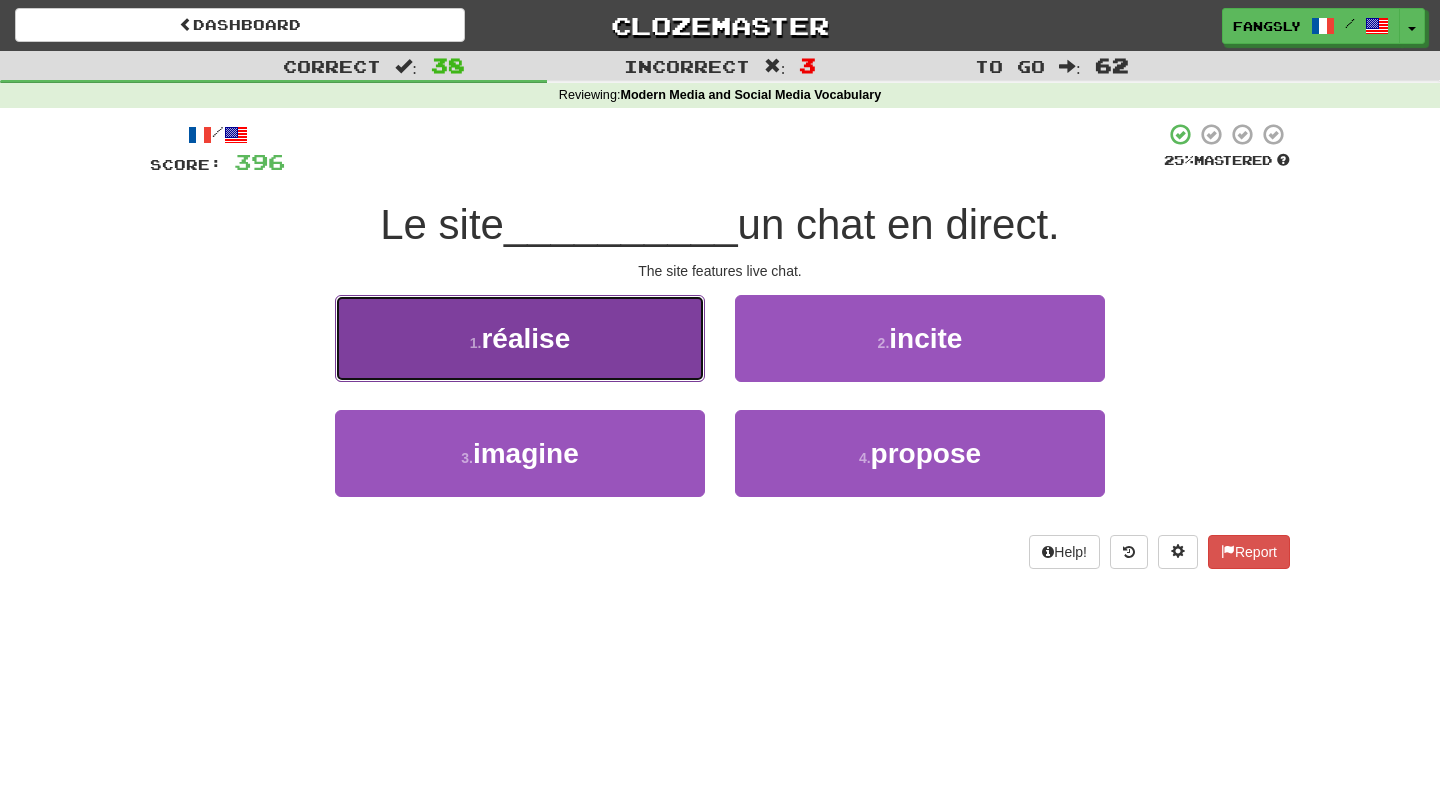 click on "1 .  réalise" at bounding box center (520, 338) 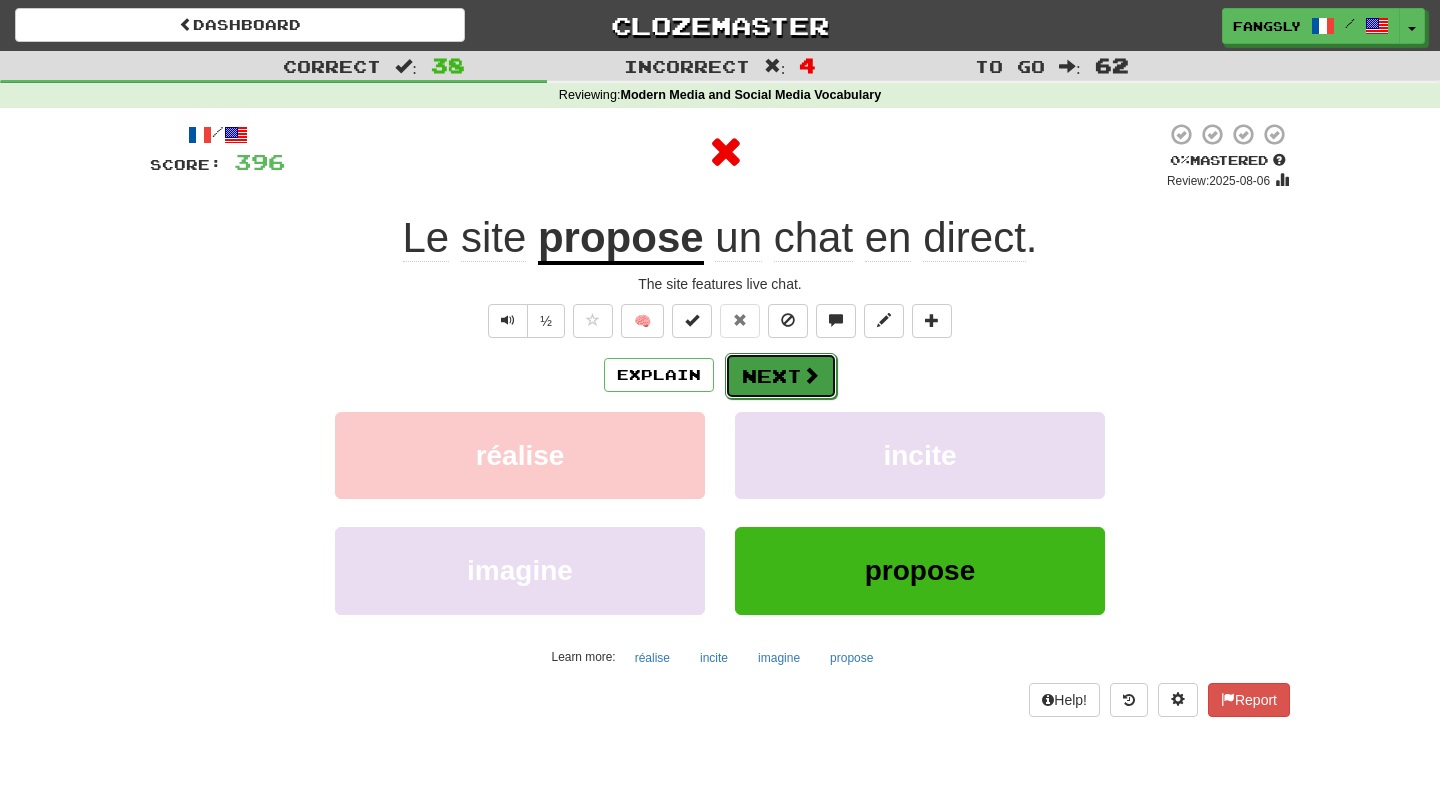 click at bounding box center (811, 375) 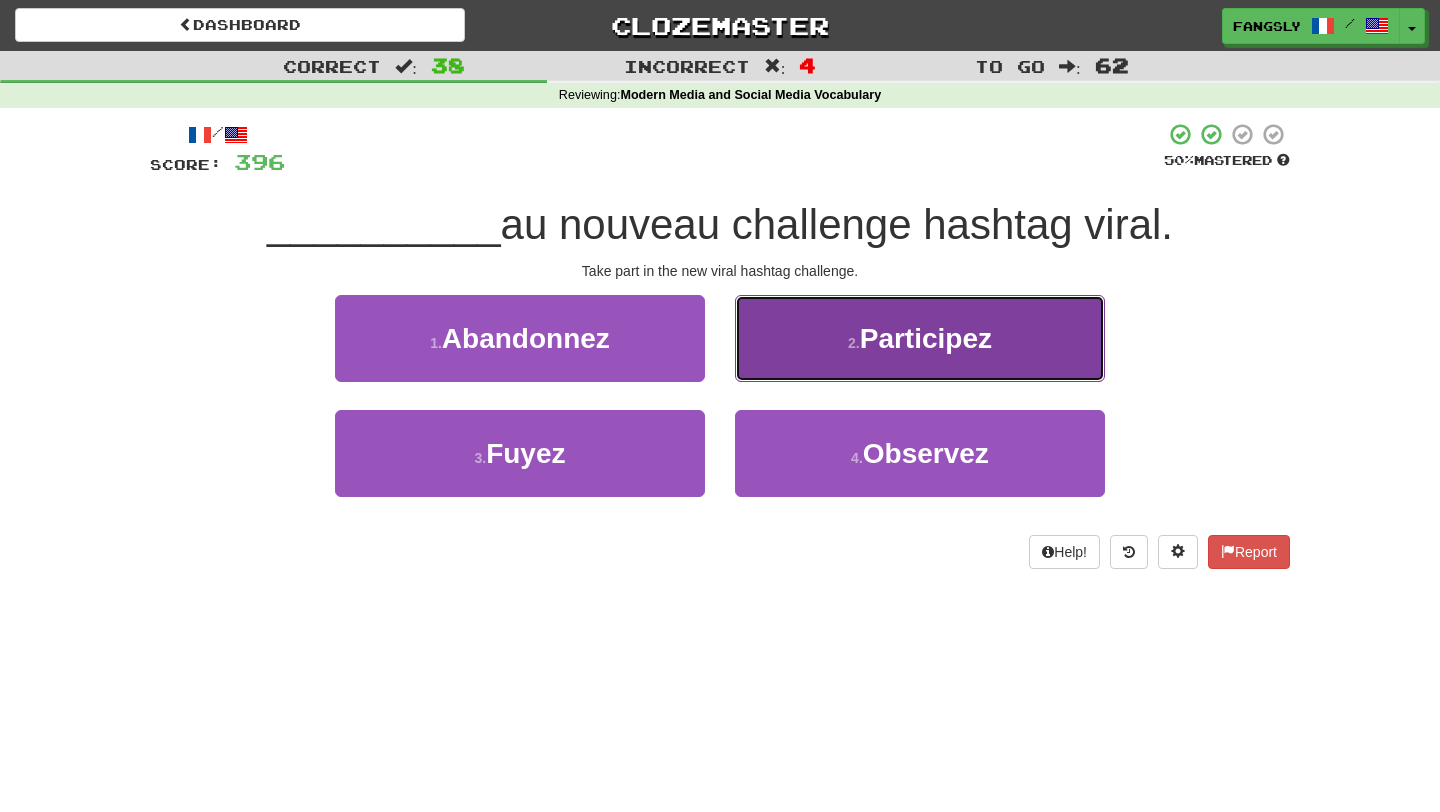 click on "2 .  Participez" at bounding box center (920, 338) 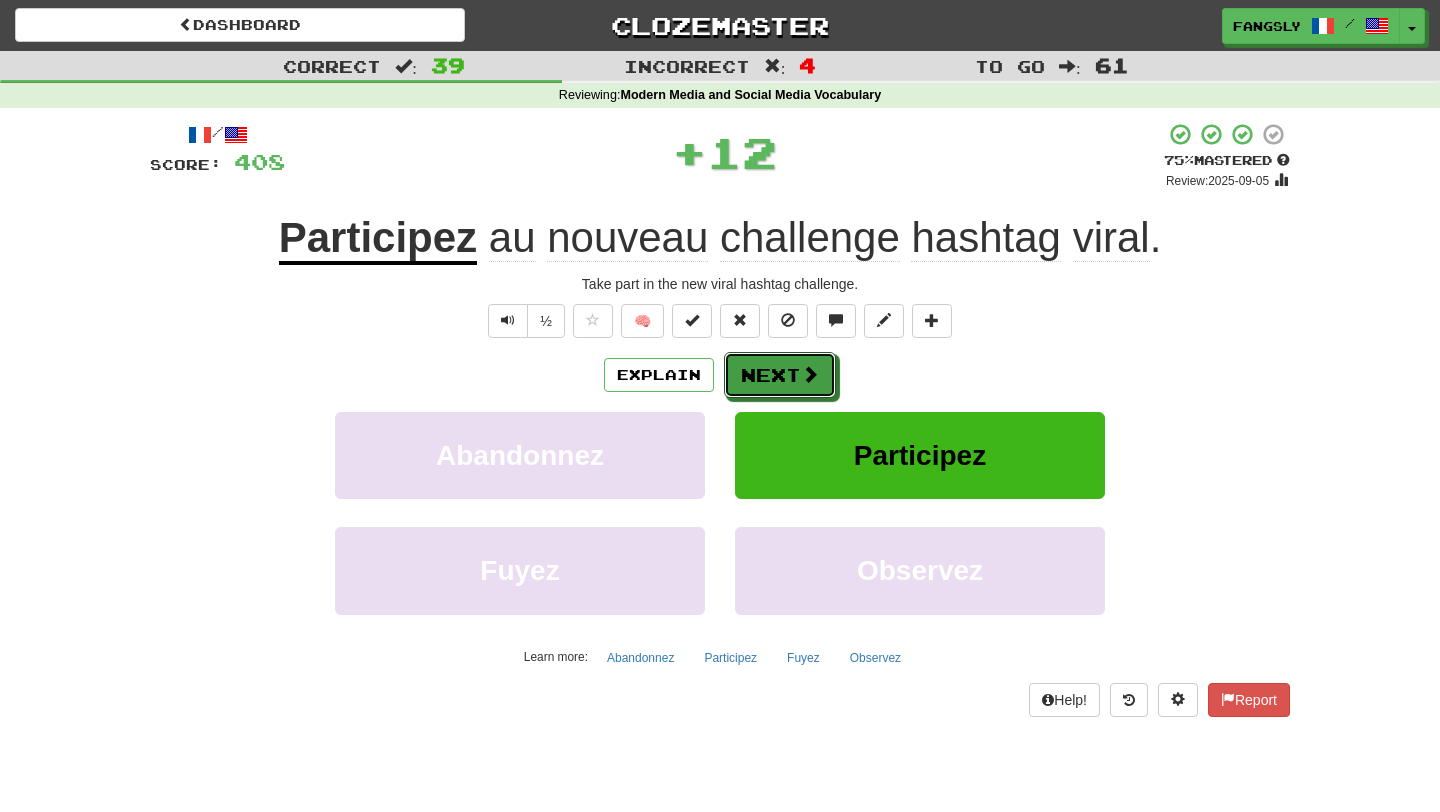 click at bounding box center (810, 374) 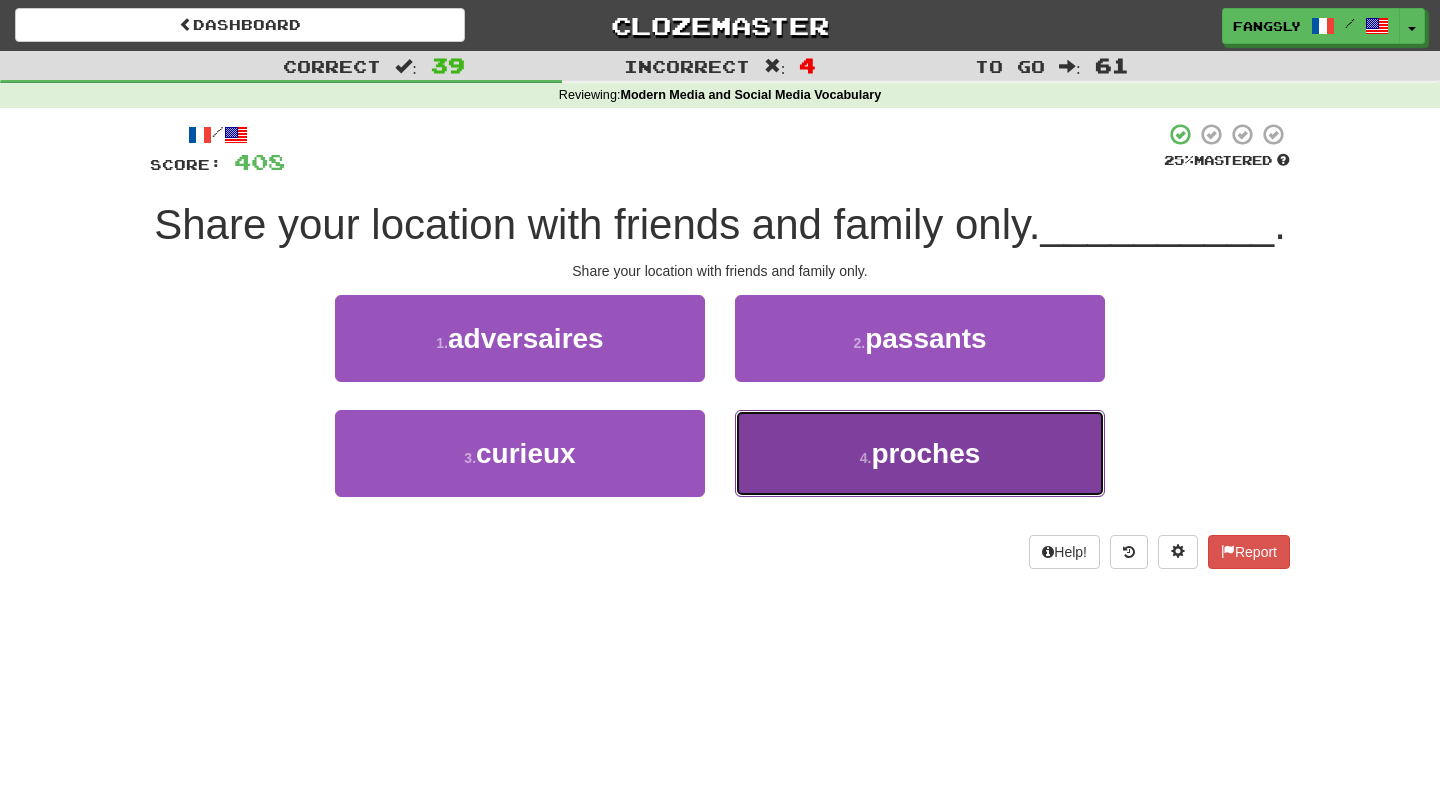click on "4 .  proches" at bounding box center (920, 453) 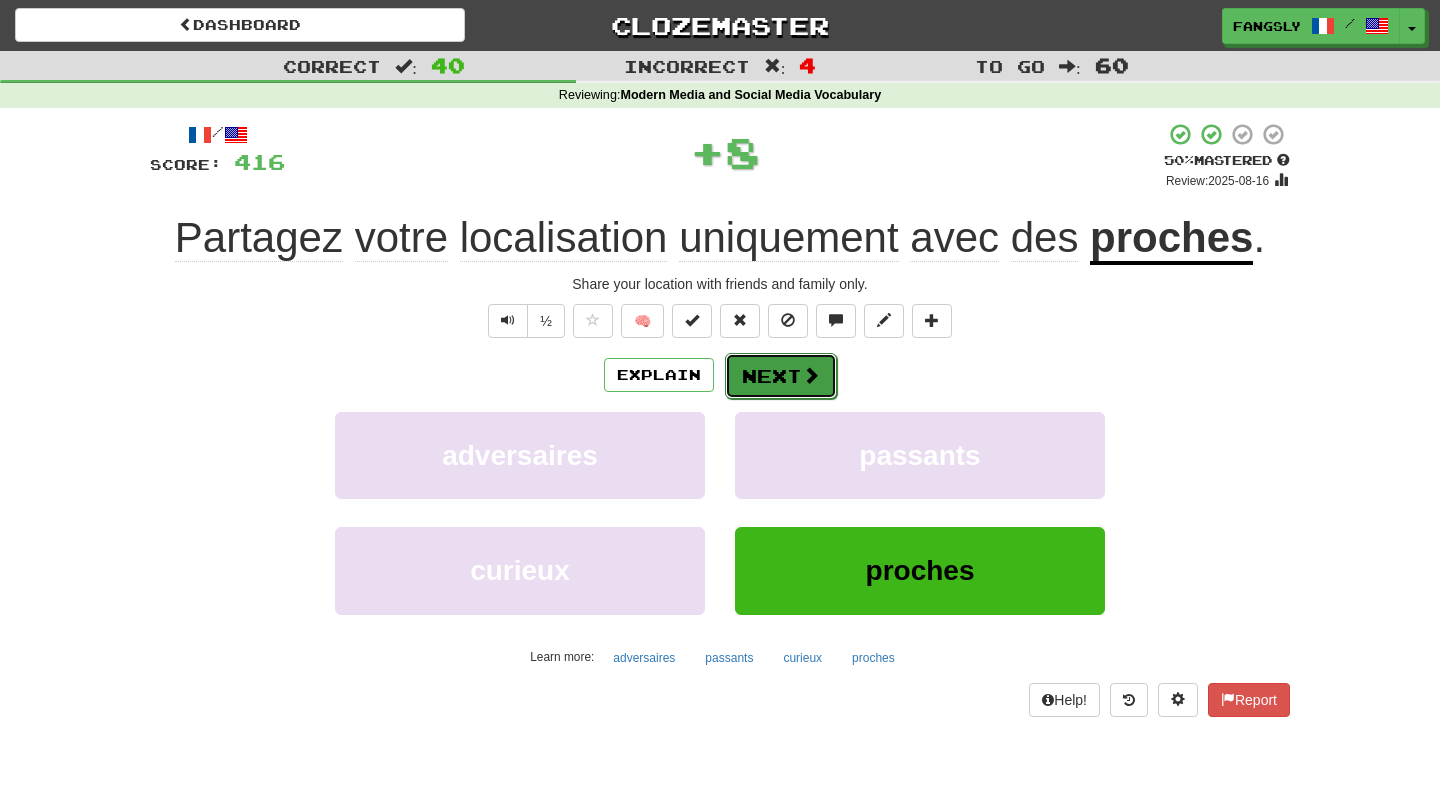 click on "Next" at bounding box center [781, 376] 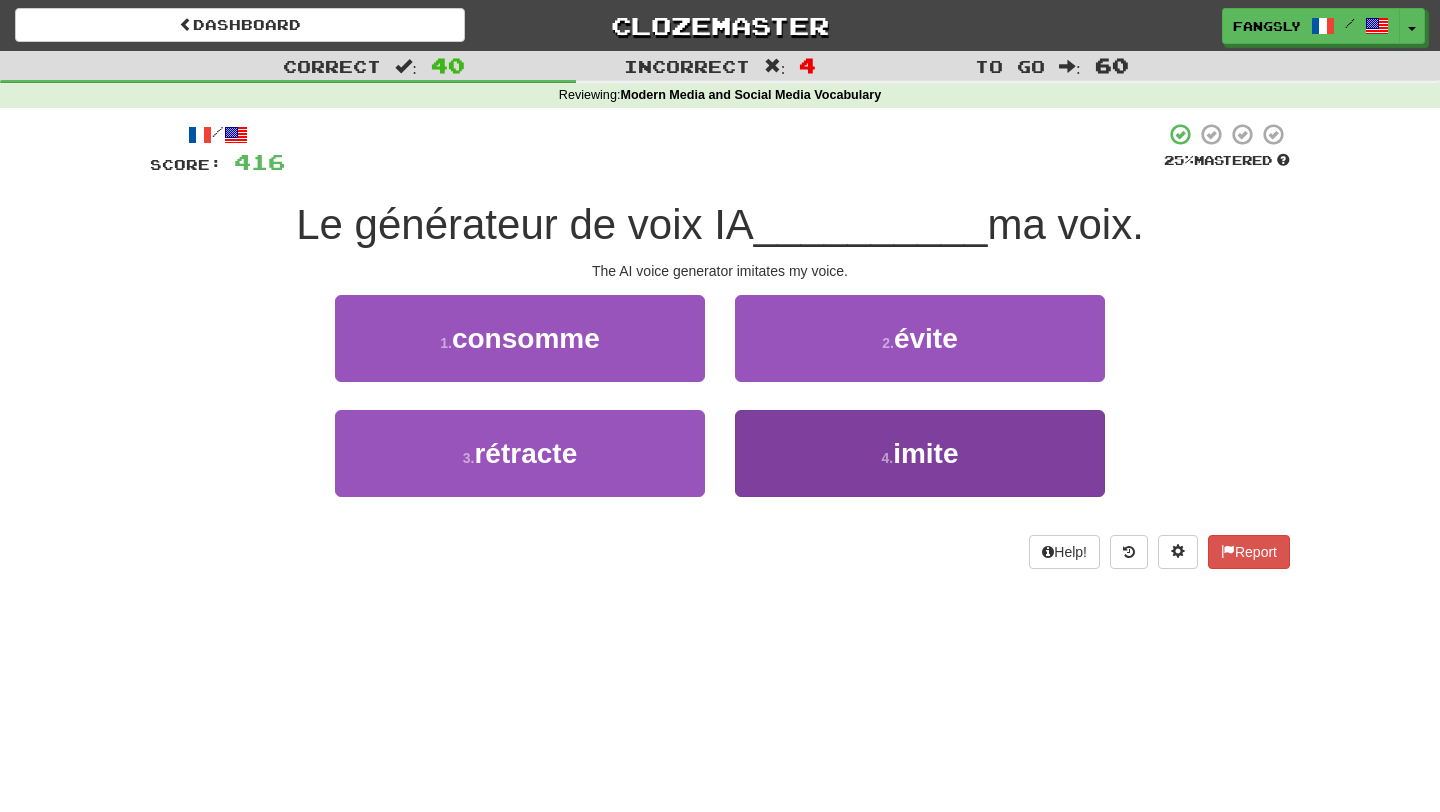 drag, startPoint x: 778, startPoint y: 382, endPoint x: 823, endPoint y: 435, distance: 69.52697 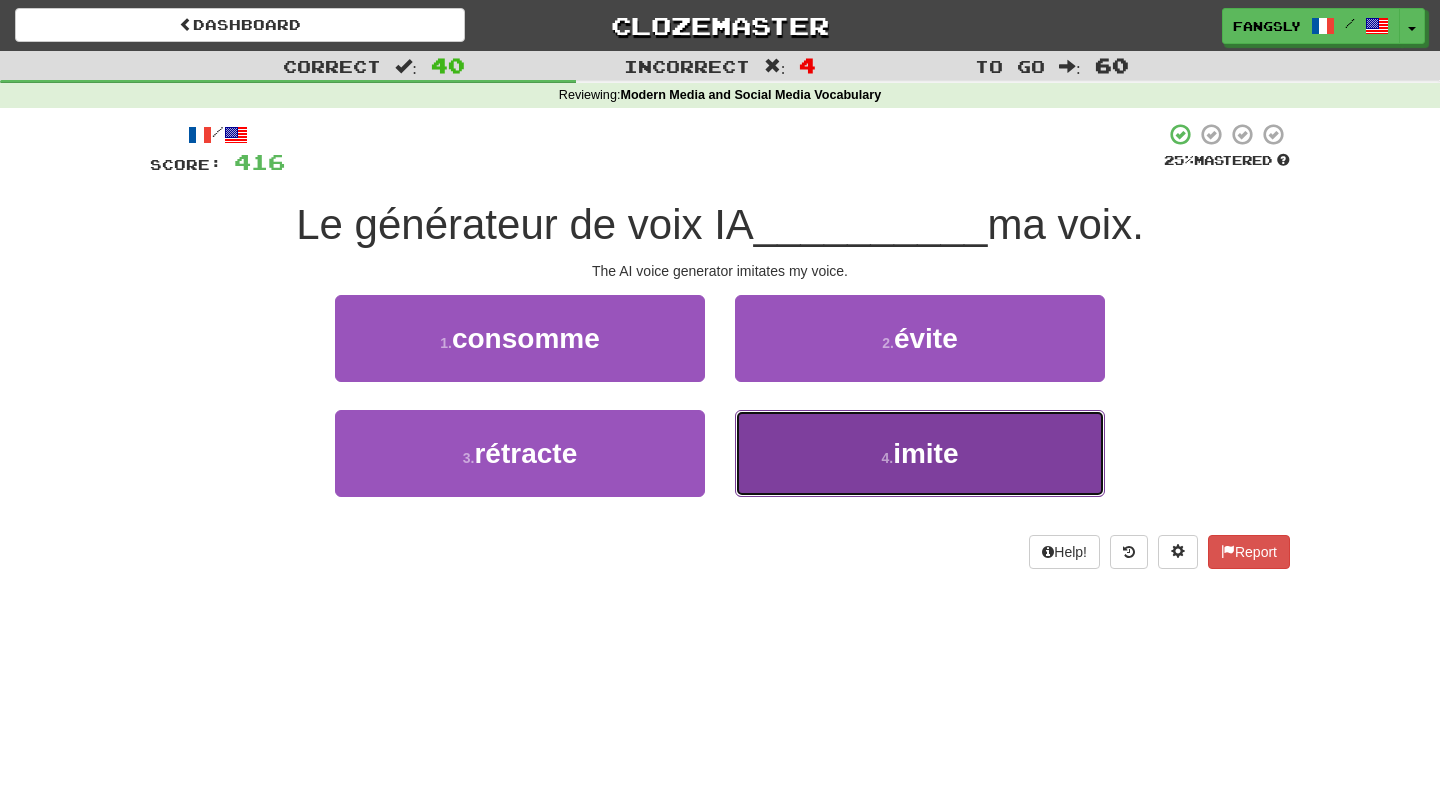 click on "4 .  imite" at bounding box center [920, 453] 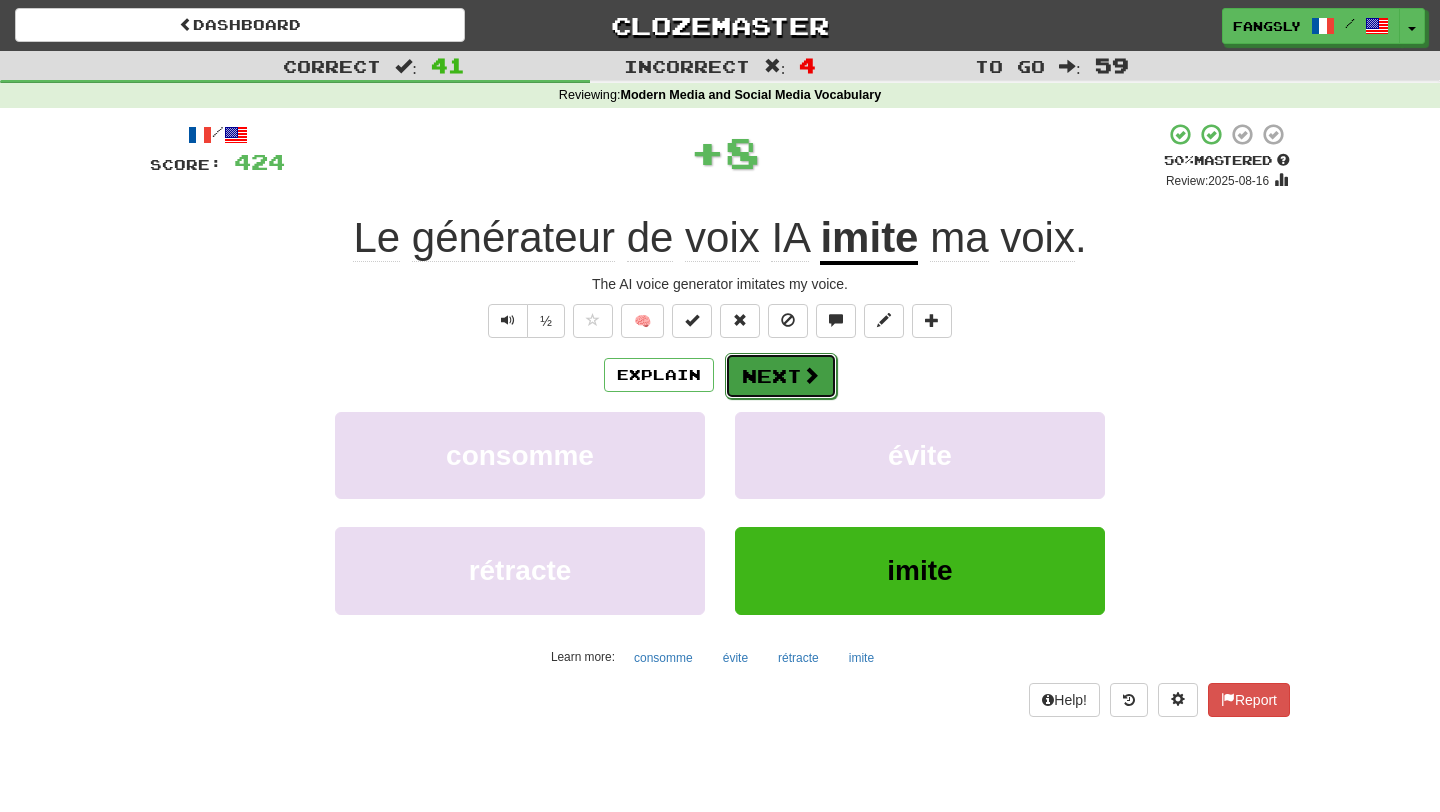 click on "Next" at bounding box center (781, 376) 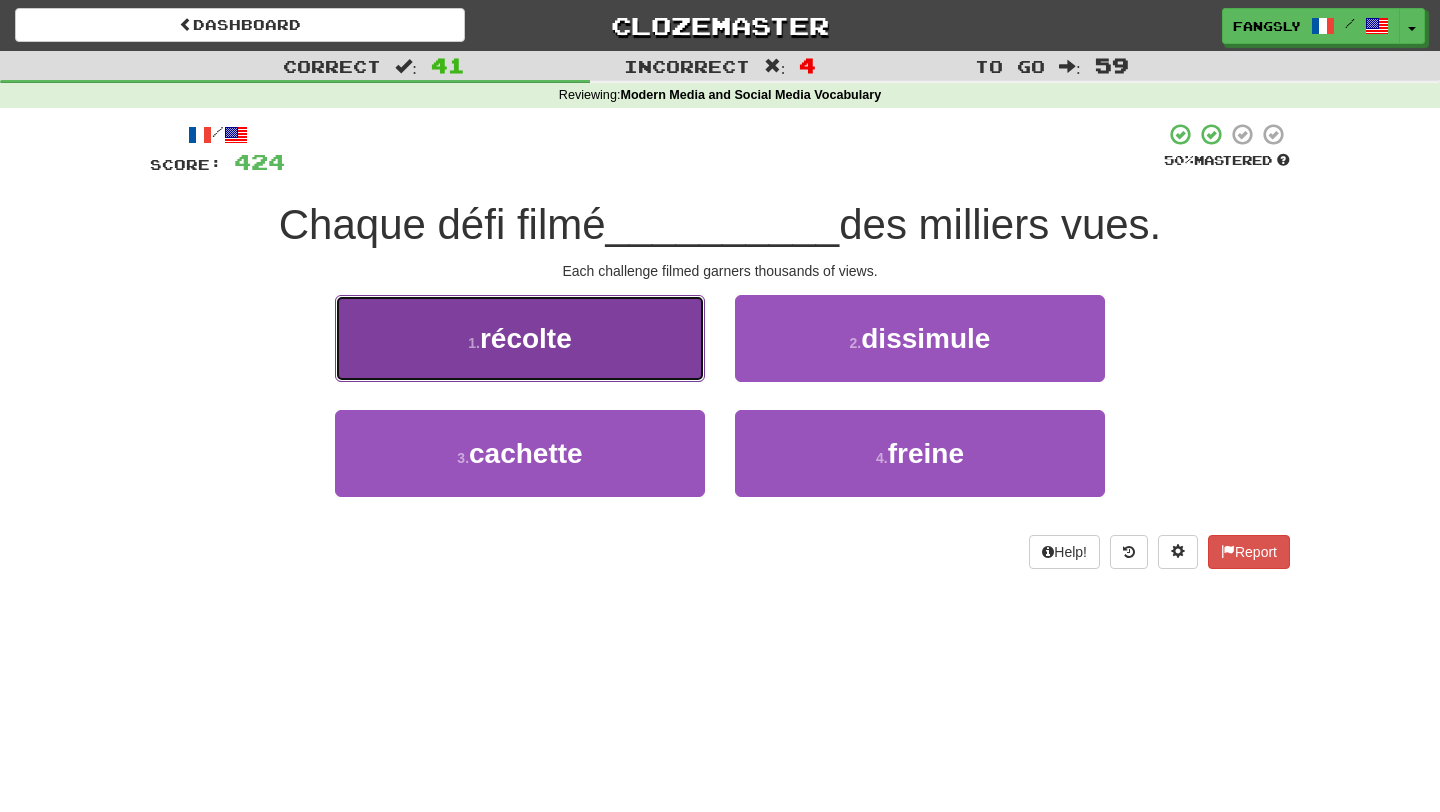 click on "1 .  récolte" at bounding box center [520, 338] 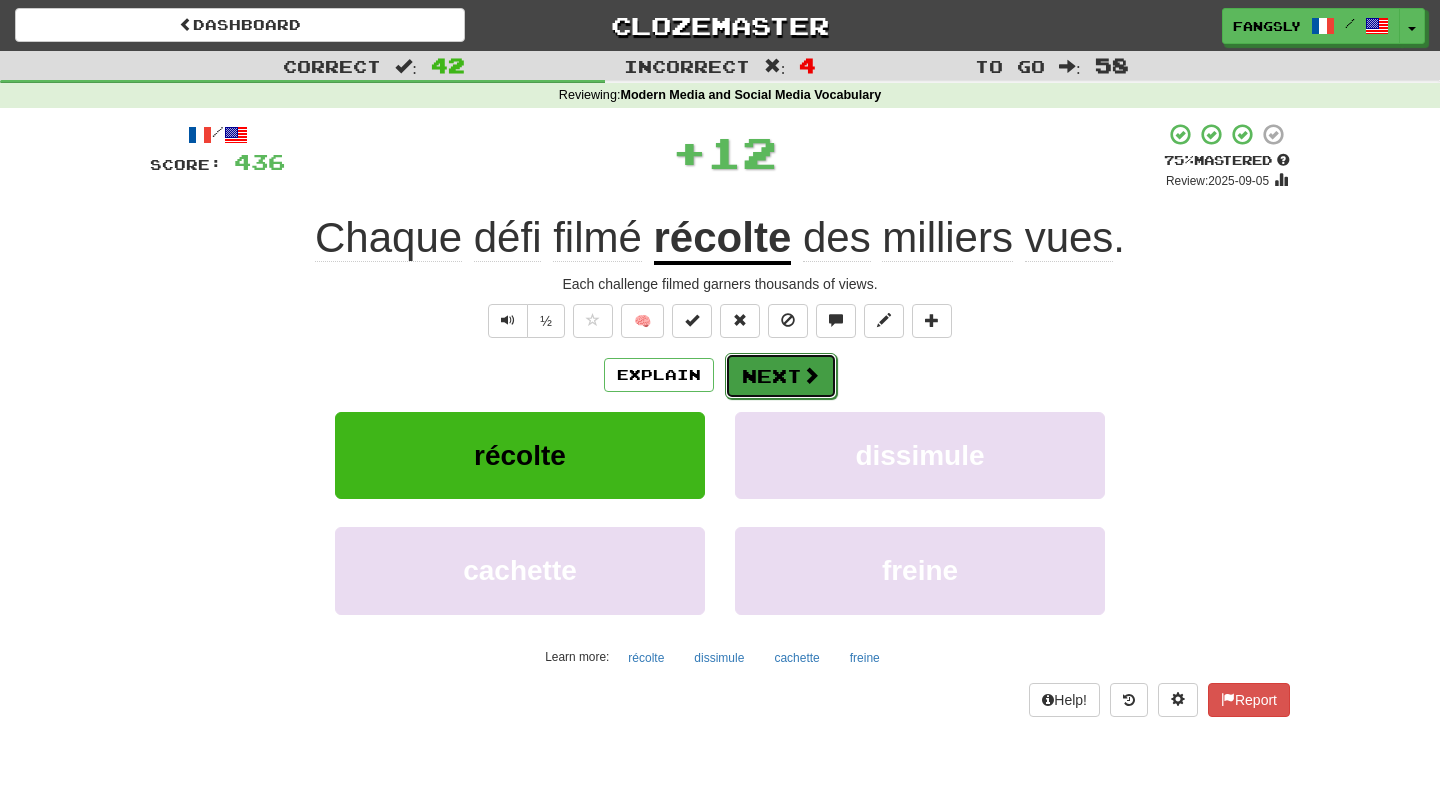 click on "Next" at bounding box center (781, 376) 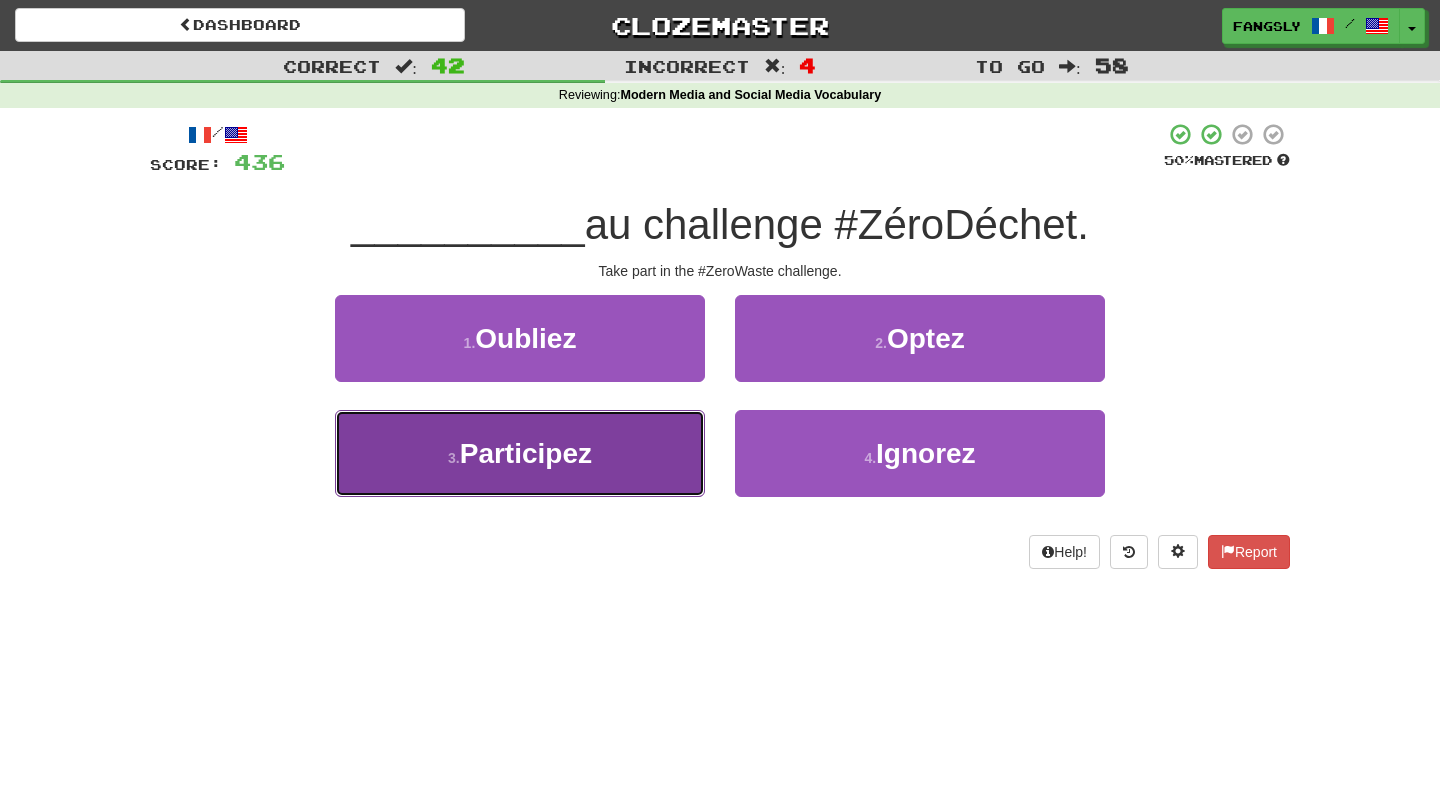 click on "3 .  Participez" at bounding box center [520, 453] 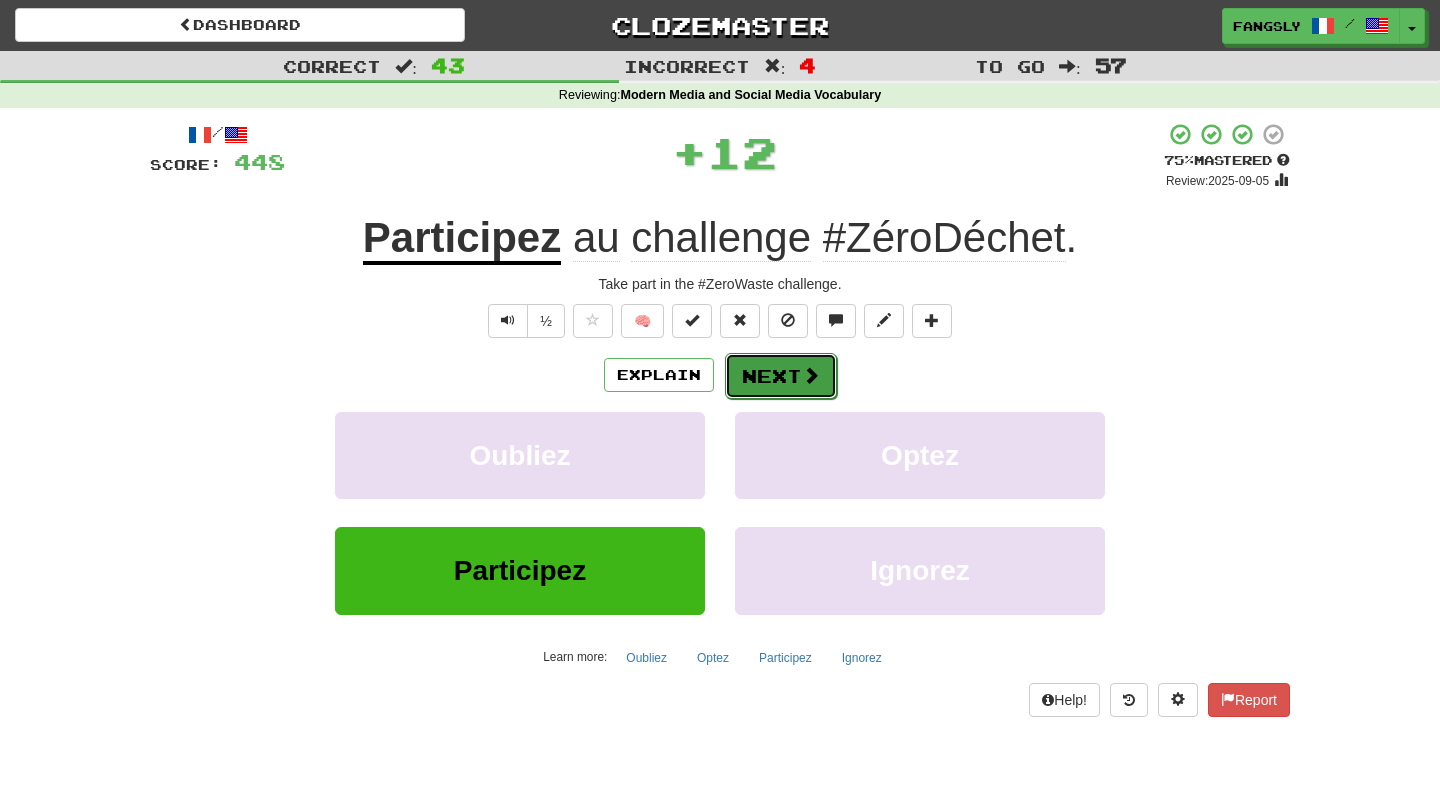 click on "Next" at bounding box center (781, 376) 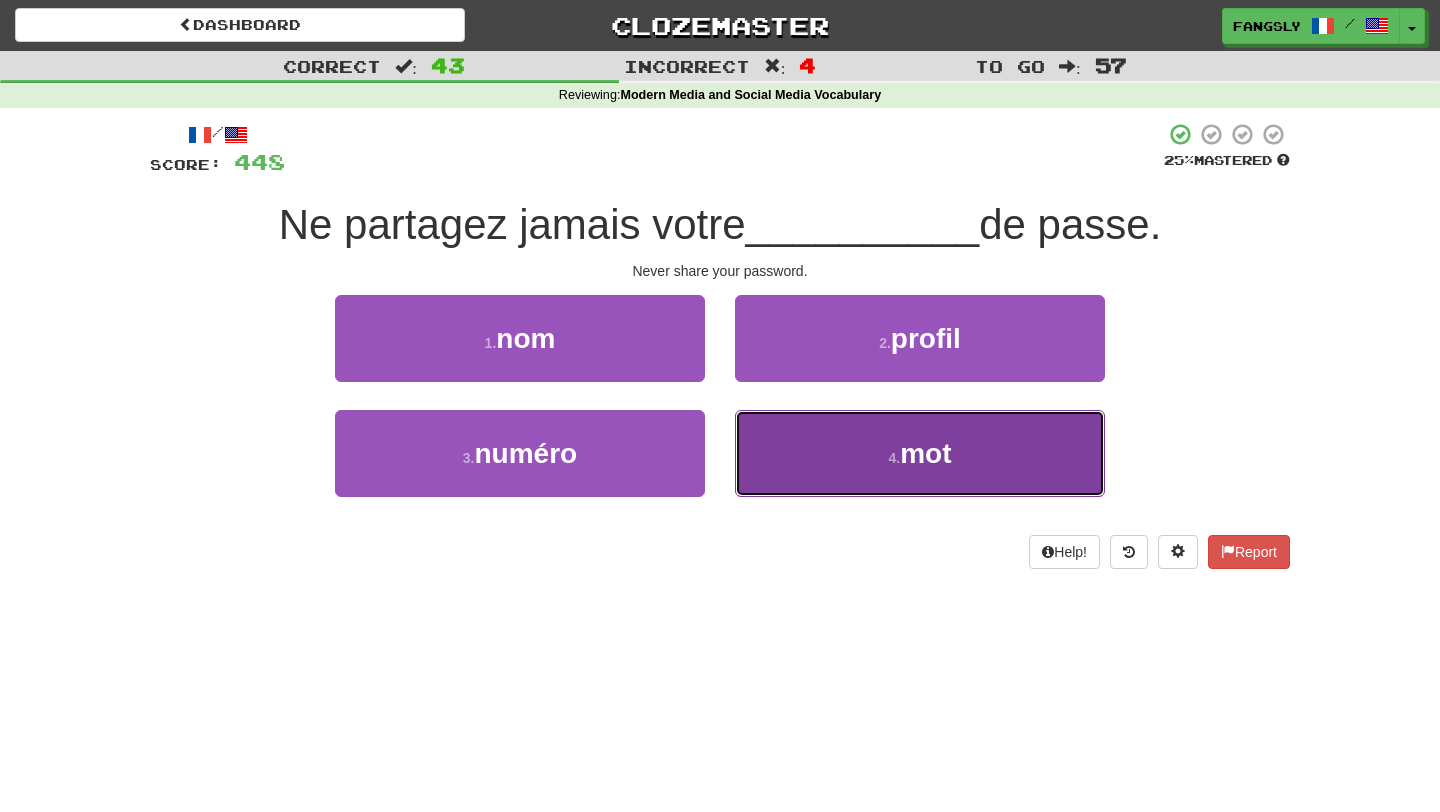 click on "4 .  mot" at bounding box center (920, 453) 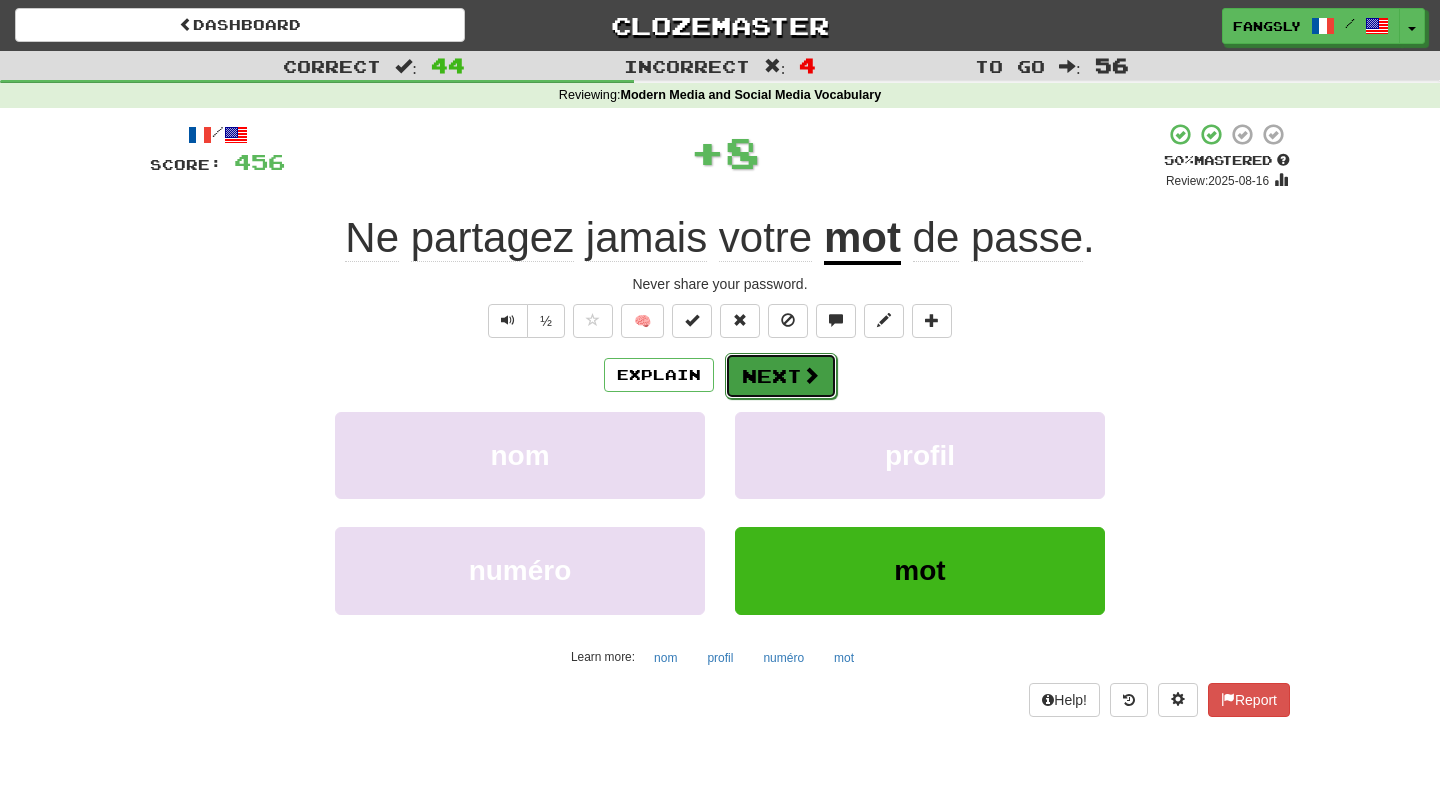 click on "Next" at bounding box center [781, 376] 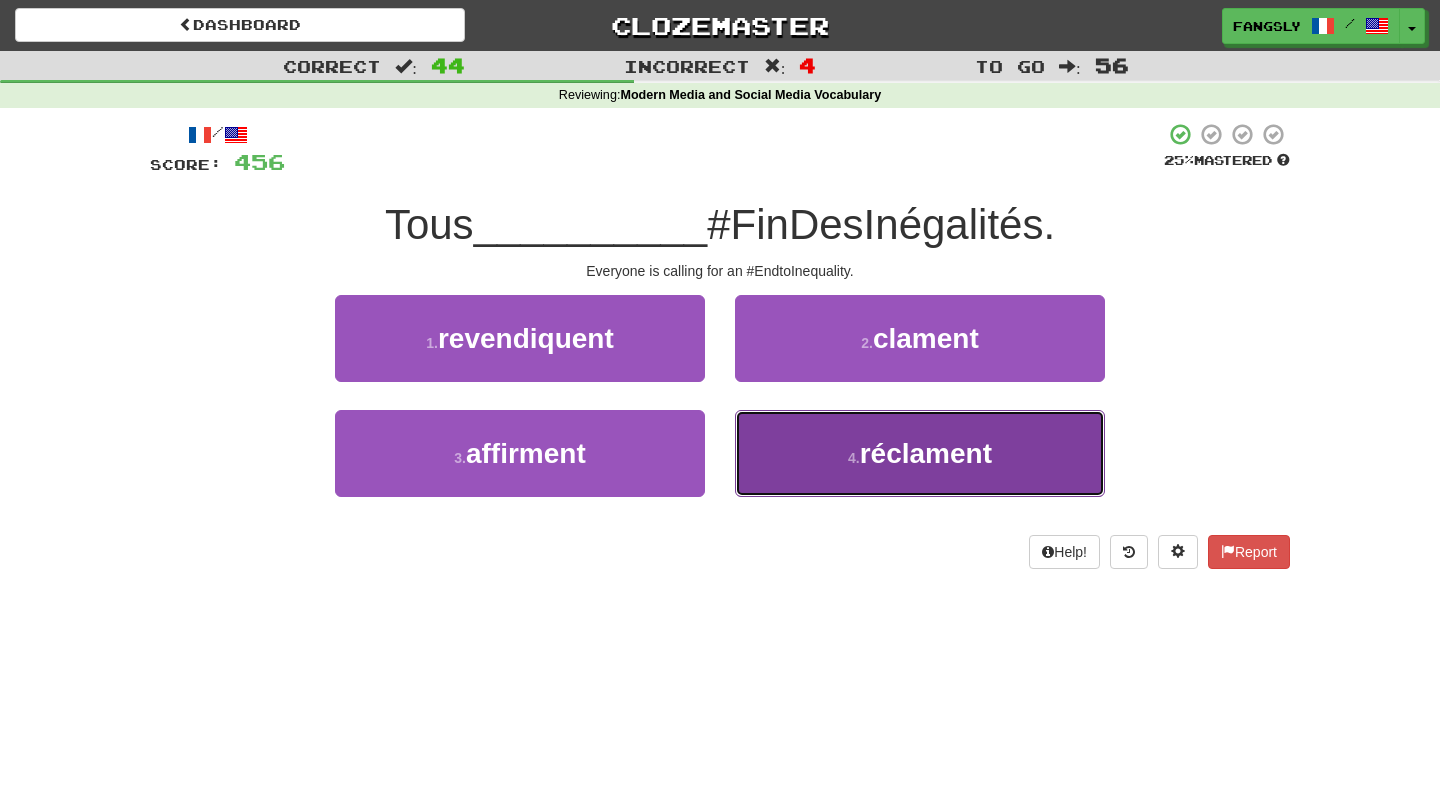 click on "4 .  réclament" at bounding box center (920, 453) 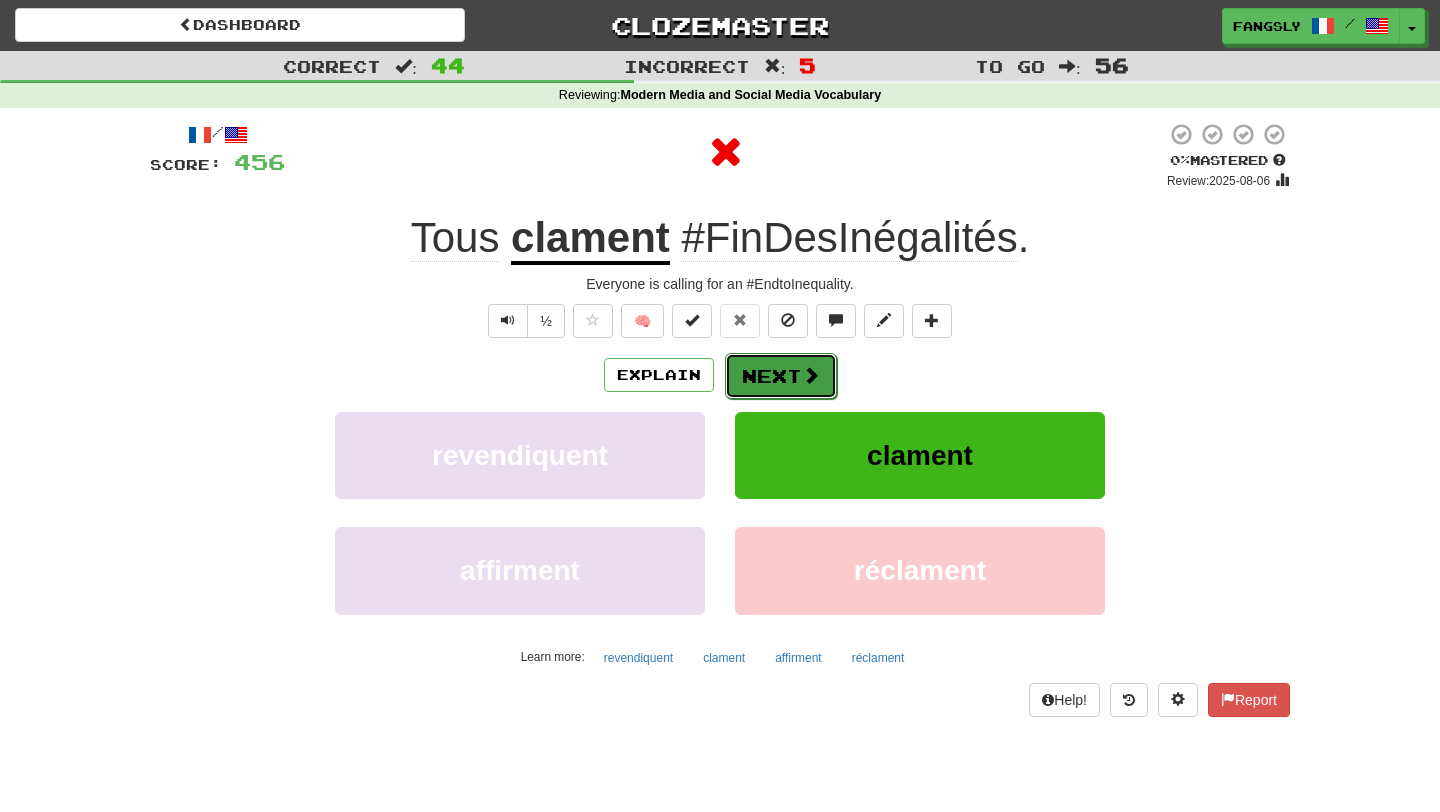 click on "Next" at bounding box center (781, 376) 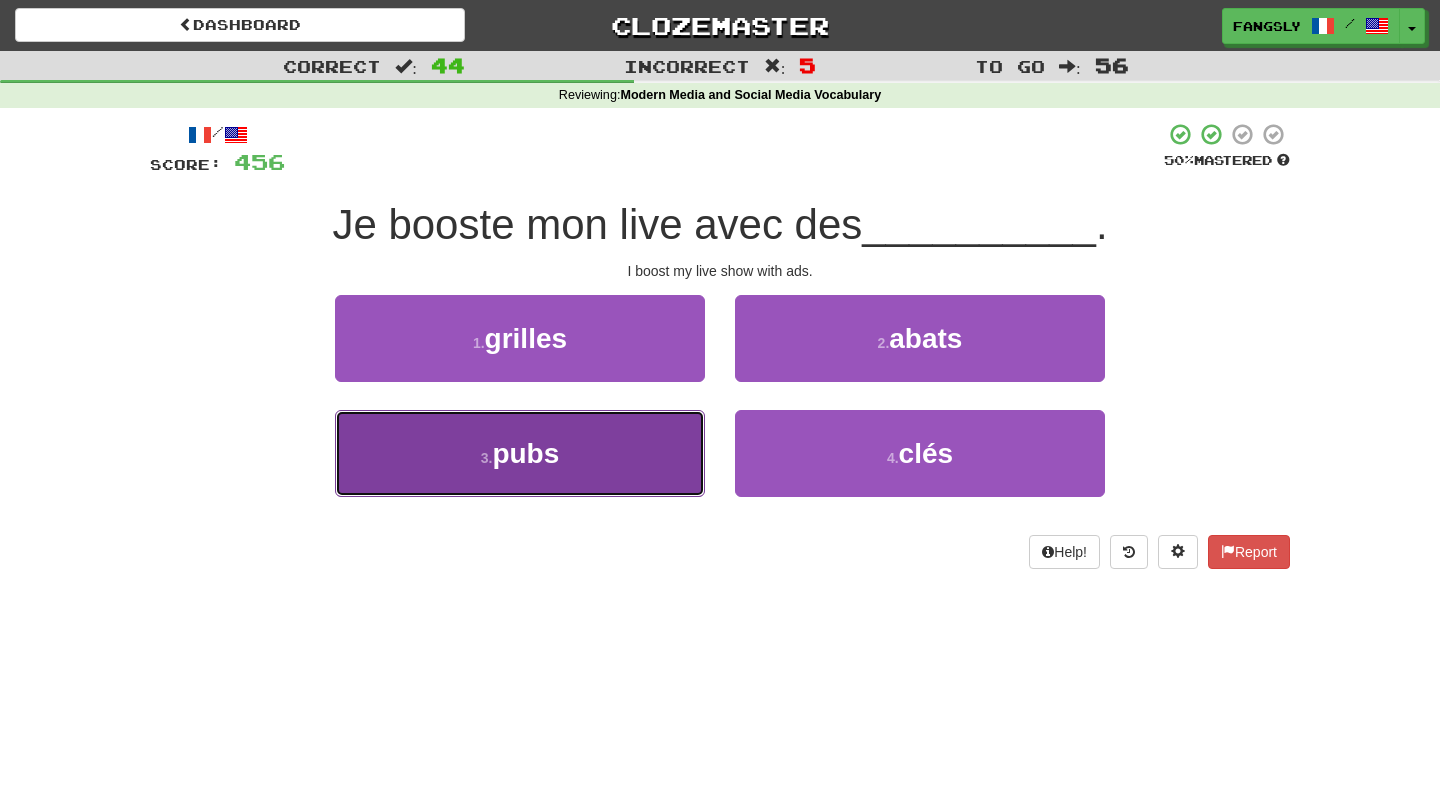 click on "3 .  pubs" at bounding box center [520, 453] 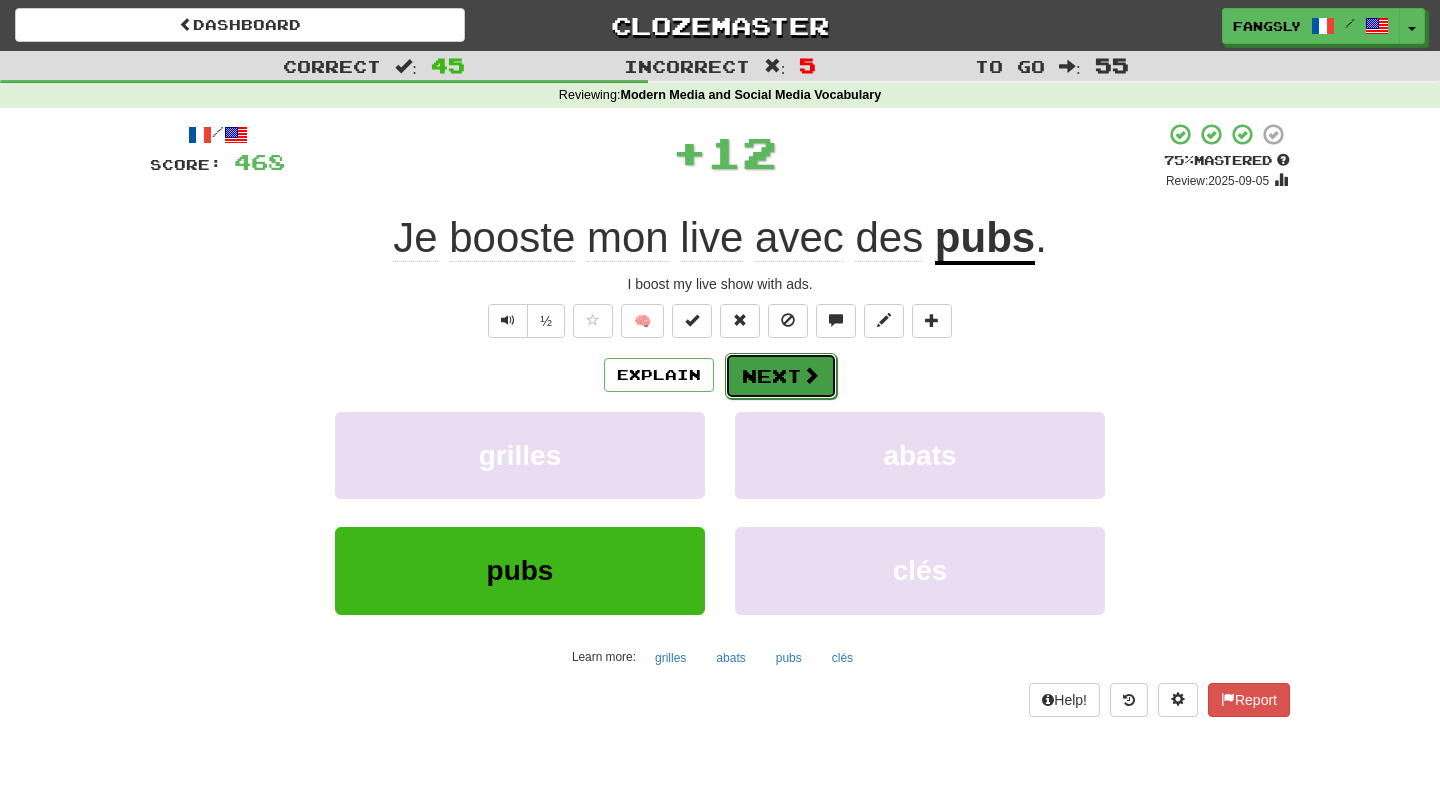 click on "Next" at bounding box center (781, 376) 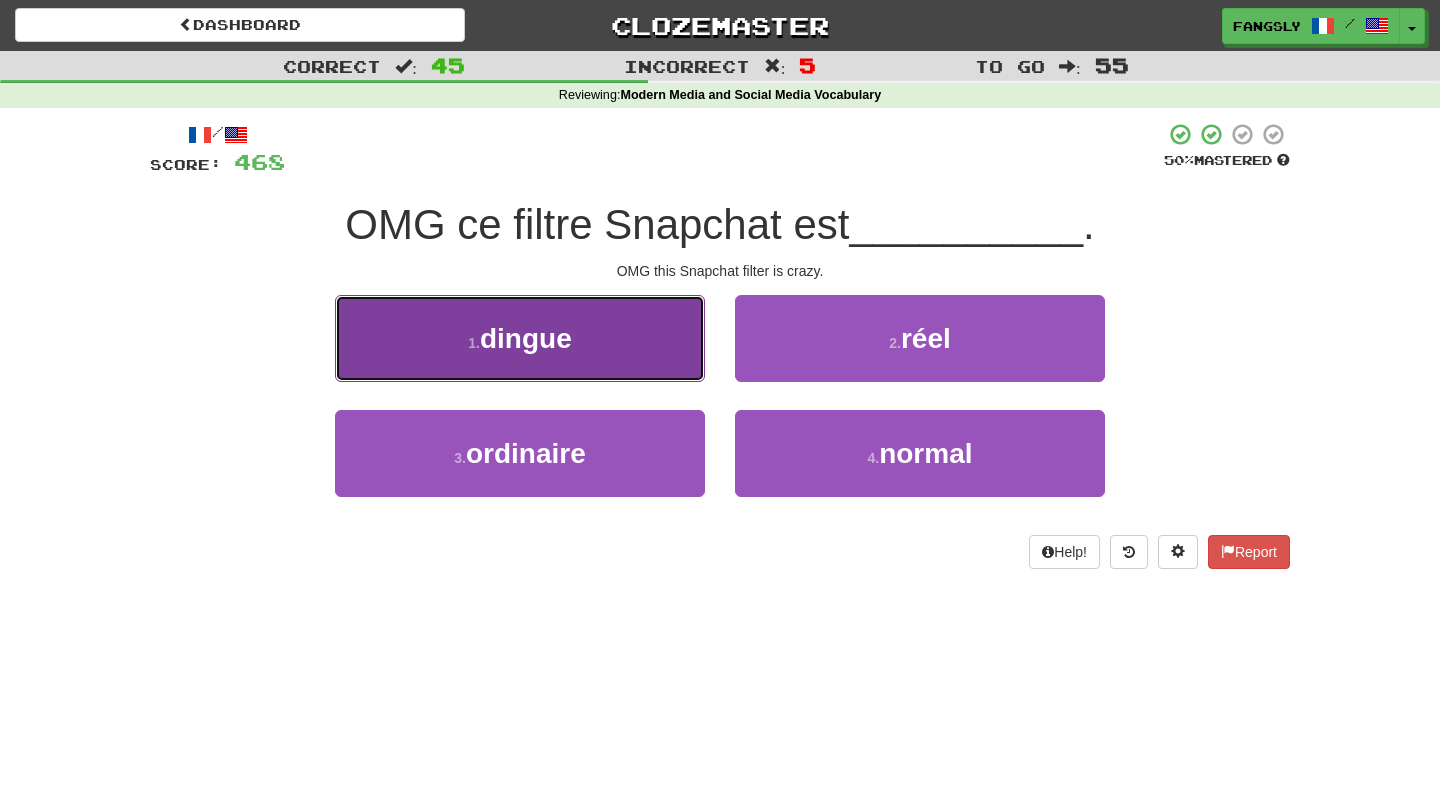 click on "1 .  dingue" at bounding box center (520, 338) 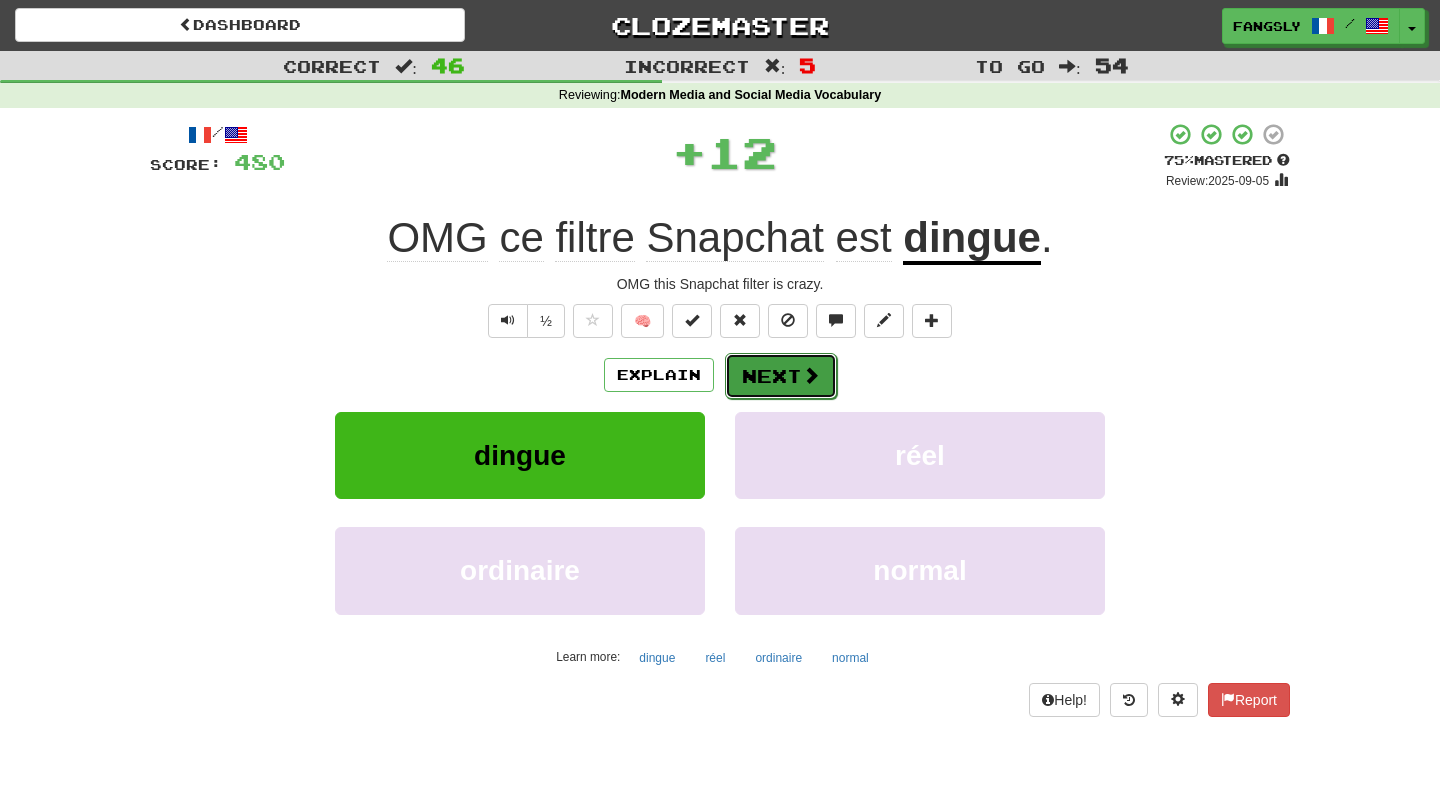 click at bounding box center (811, 375) 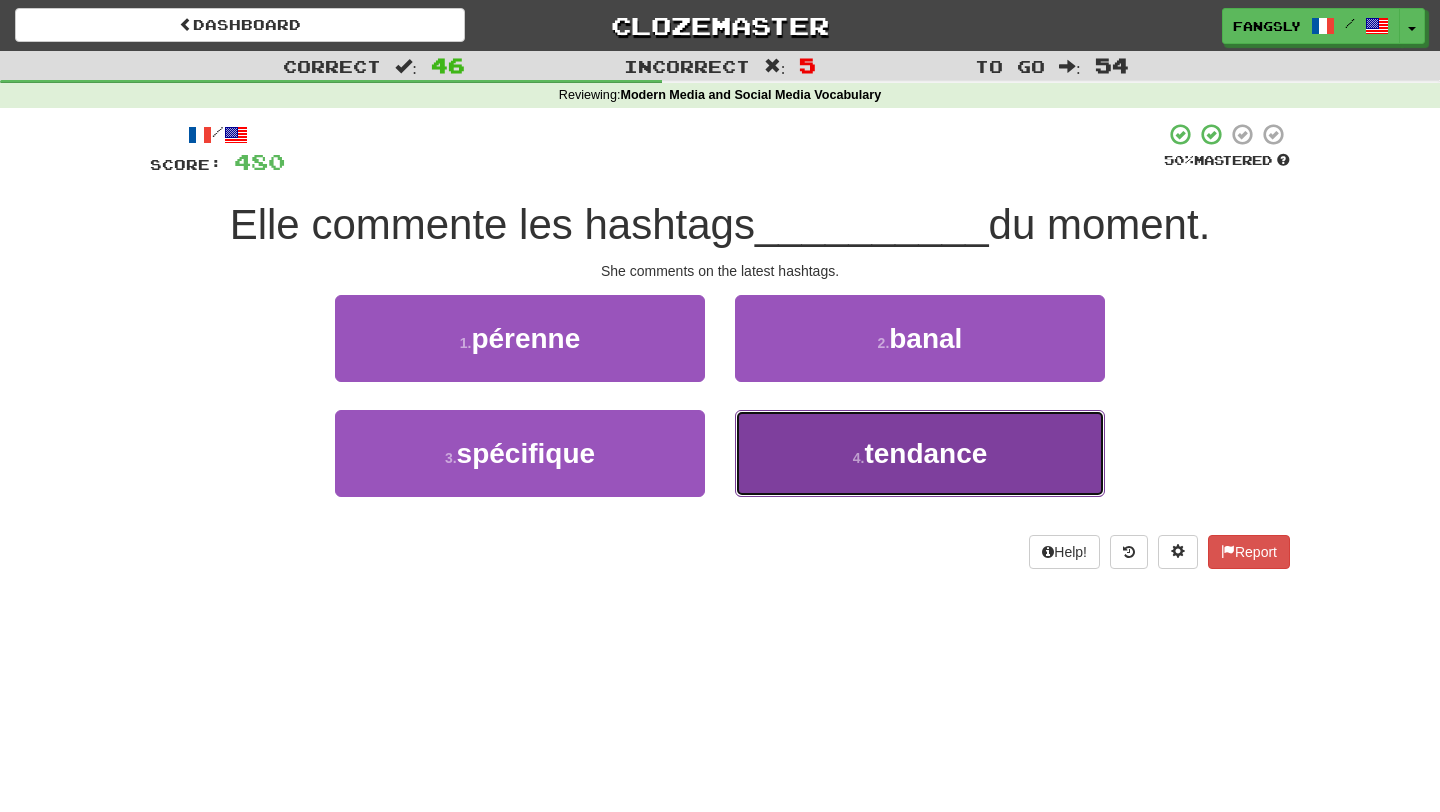 click on "4 .  tendance" at bounding box center [920, 453] 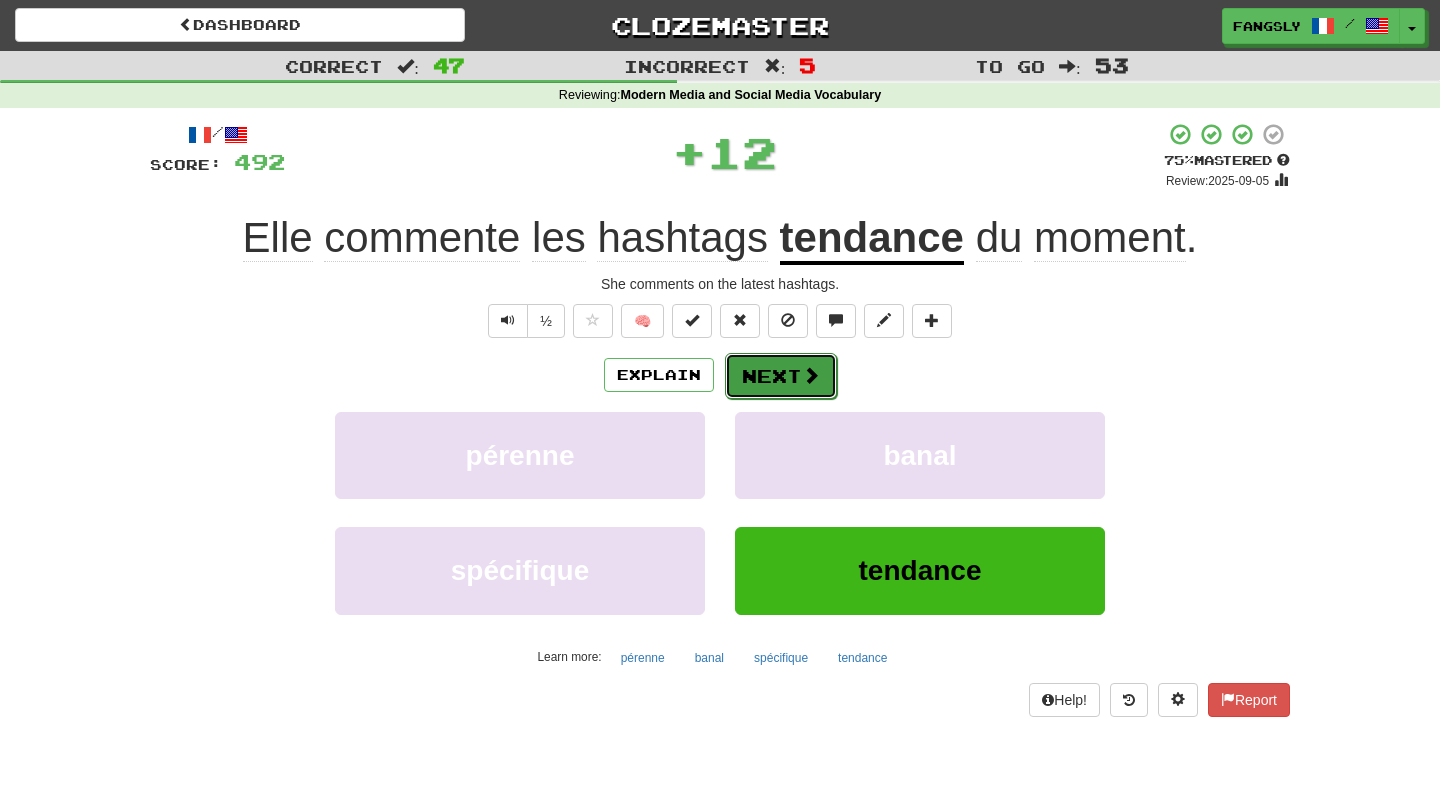 click at bounding box center [811, 375] 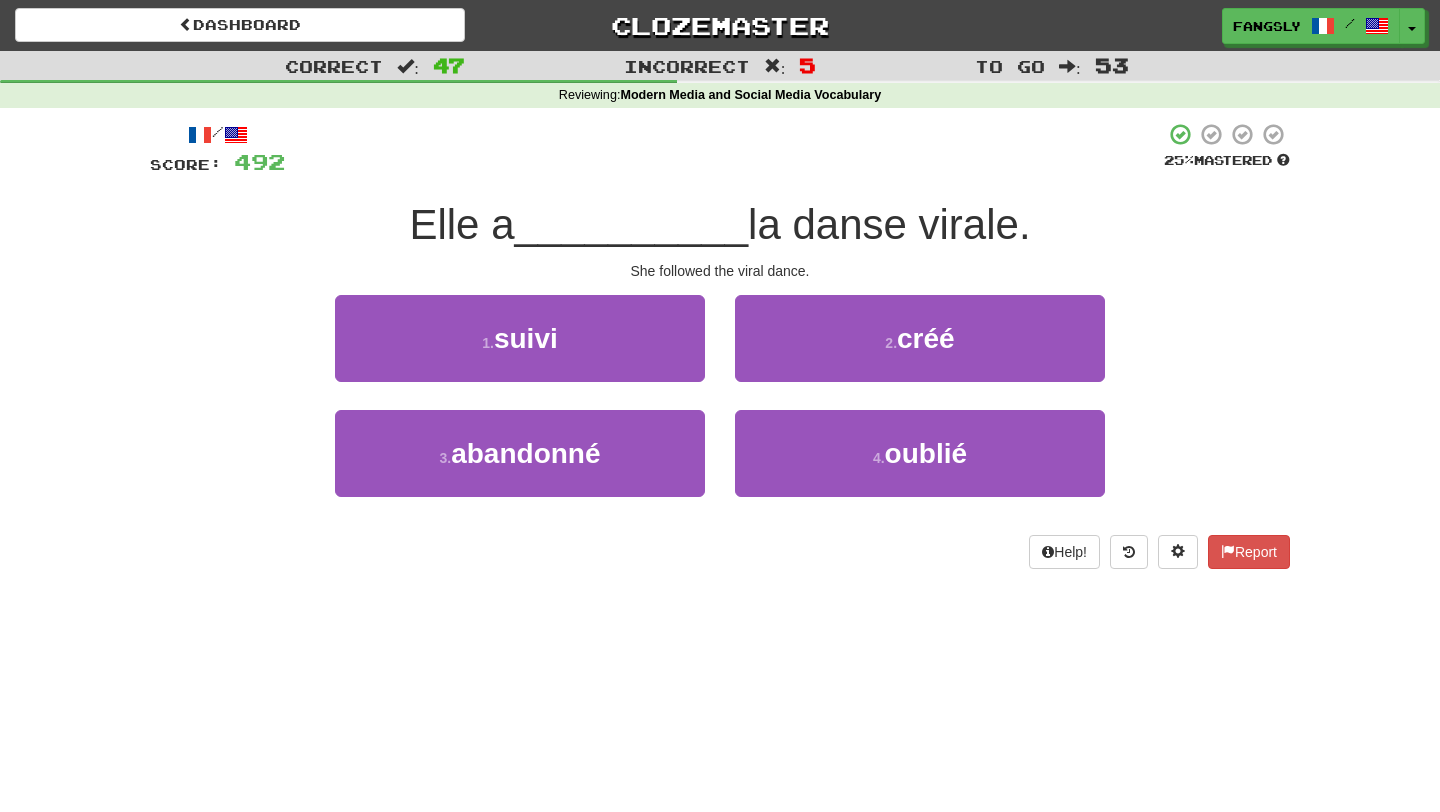 click on "1 .  suivi" at bounding box center [520, 352] 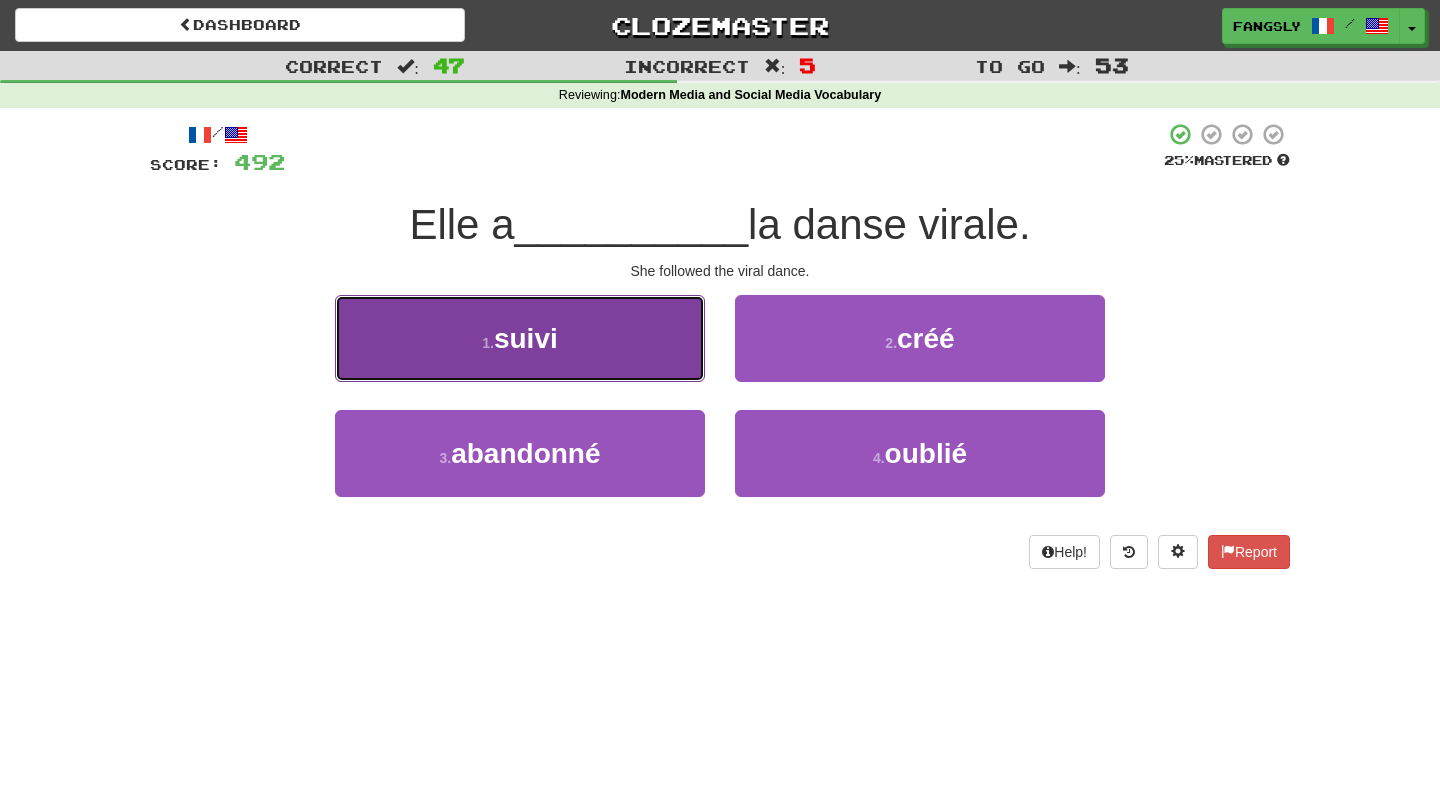 click on "1 .  suivi" at bounding box center (520, 338) 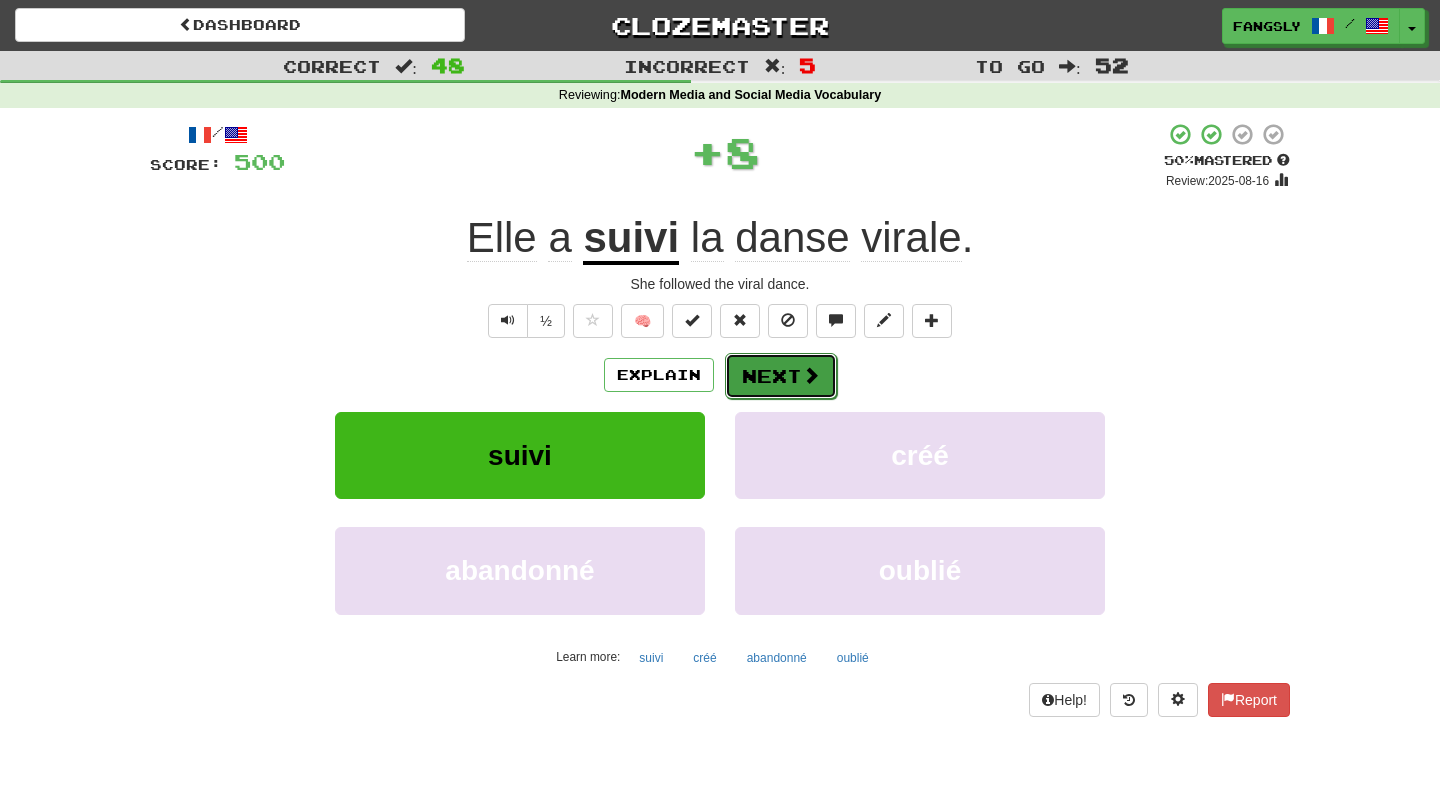 click on "Next" at bounding box center [781, 376] 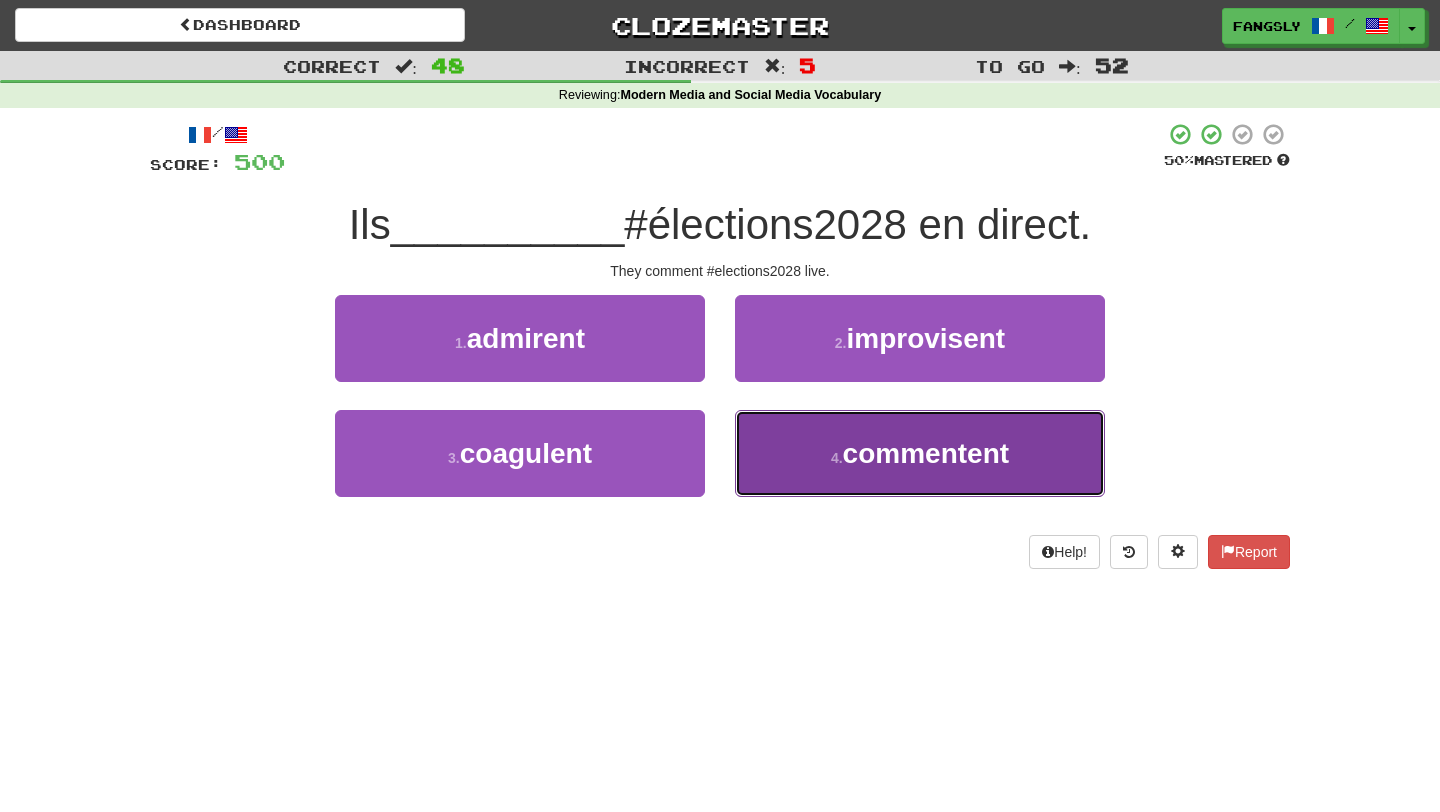 click on "4 .  commentent" at bounding box center (920, 453) 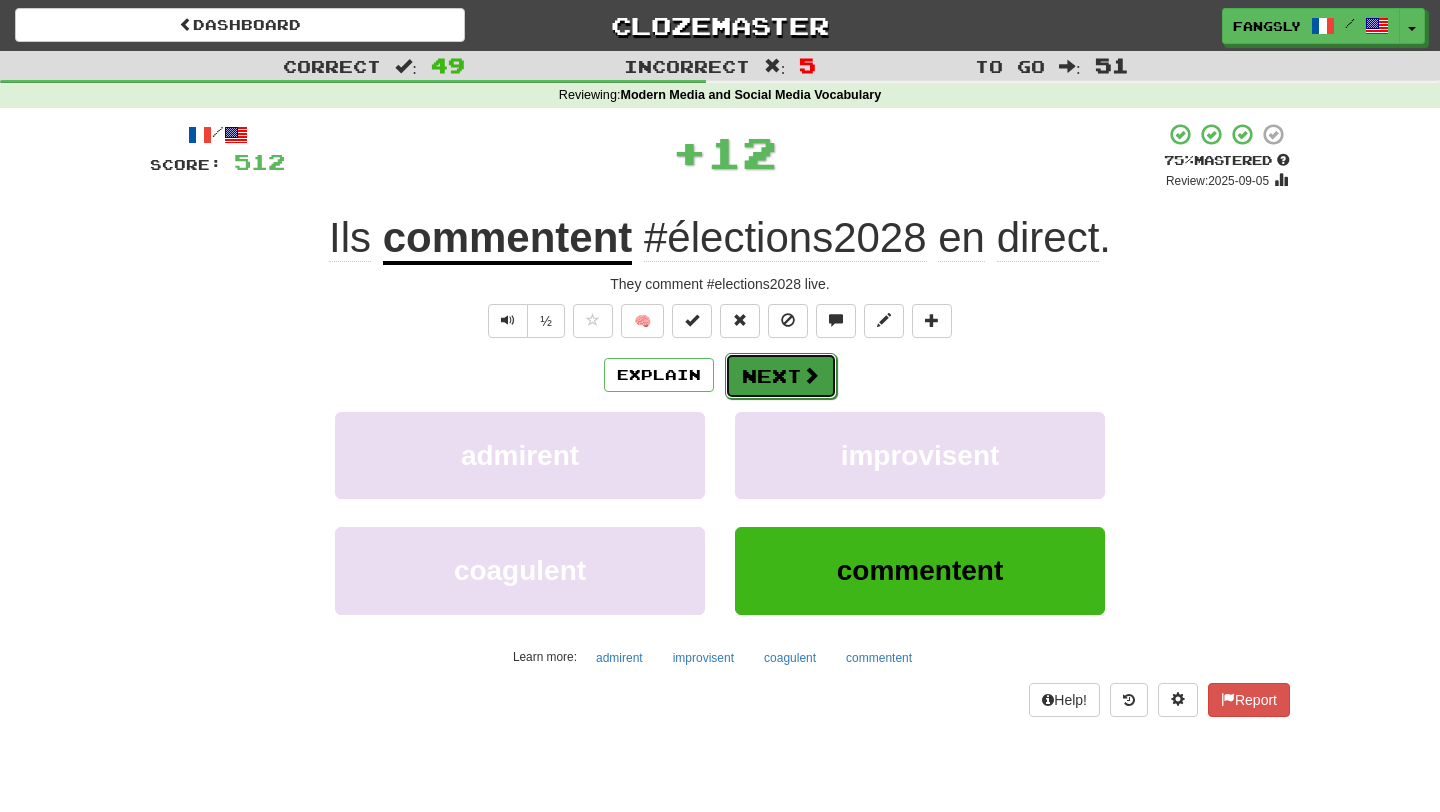 click on "Next" at bounding box center [781, 376] 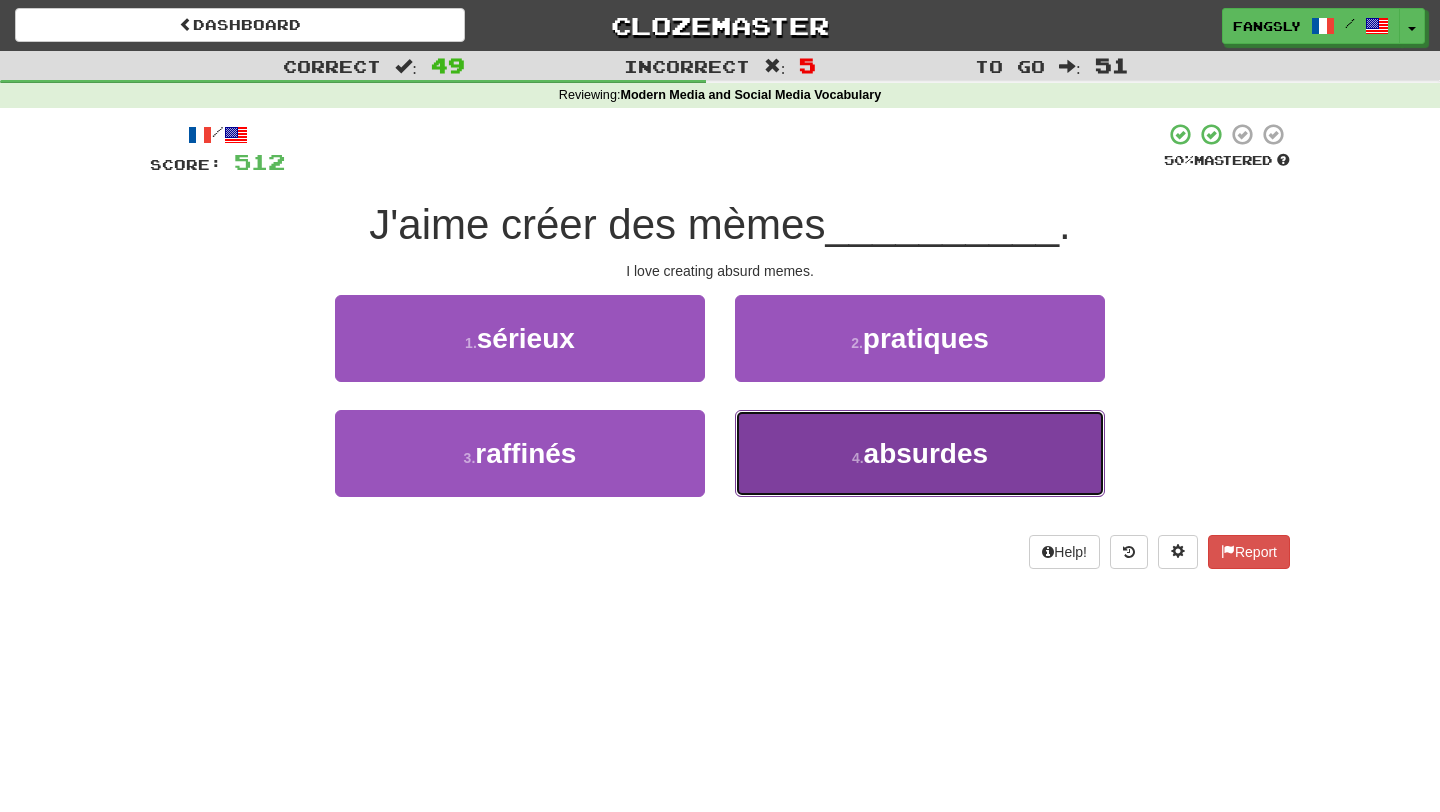 click on "4 .  absurdes" at bounding box center [920, 453] 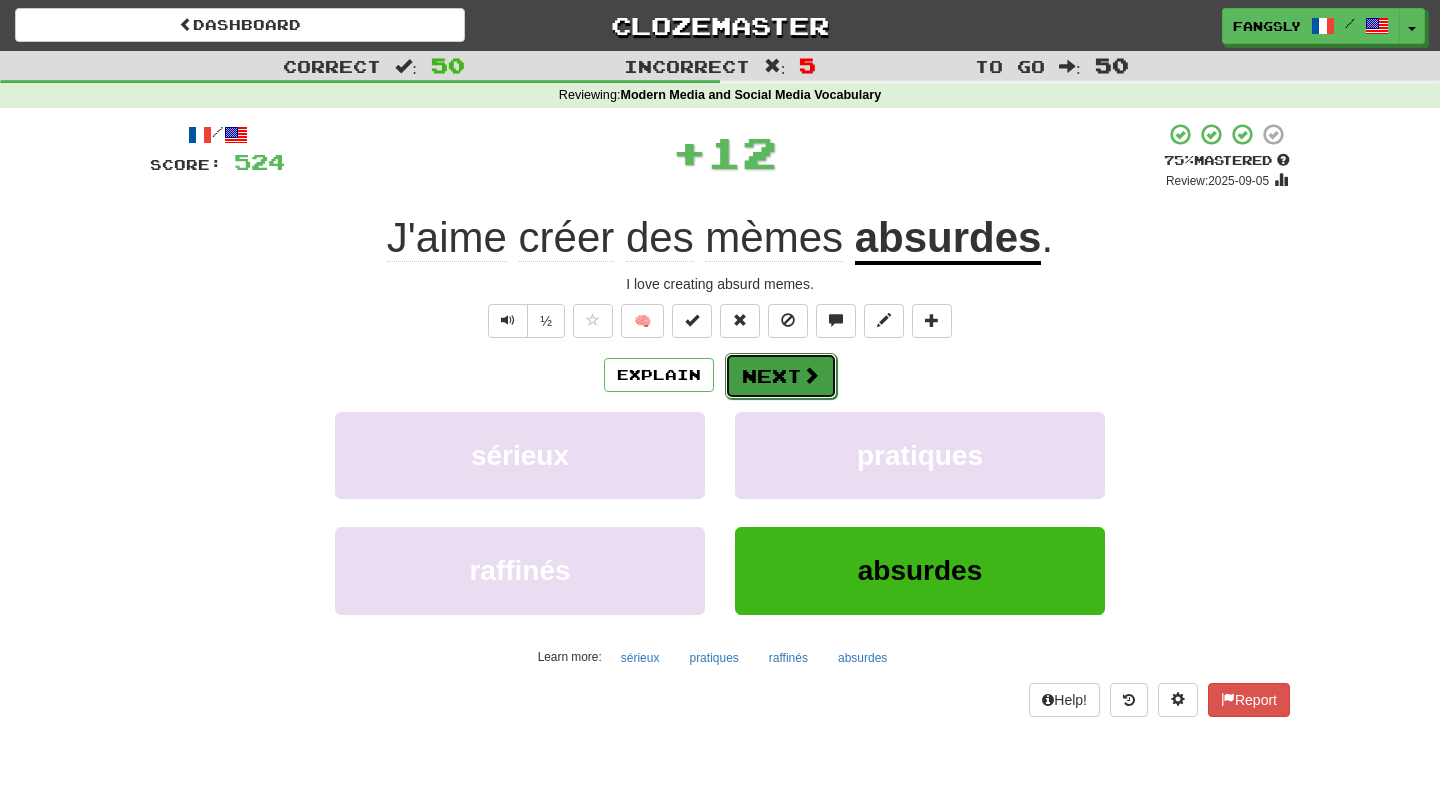 click on "Next" at bounding box center (781, 376) 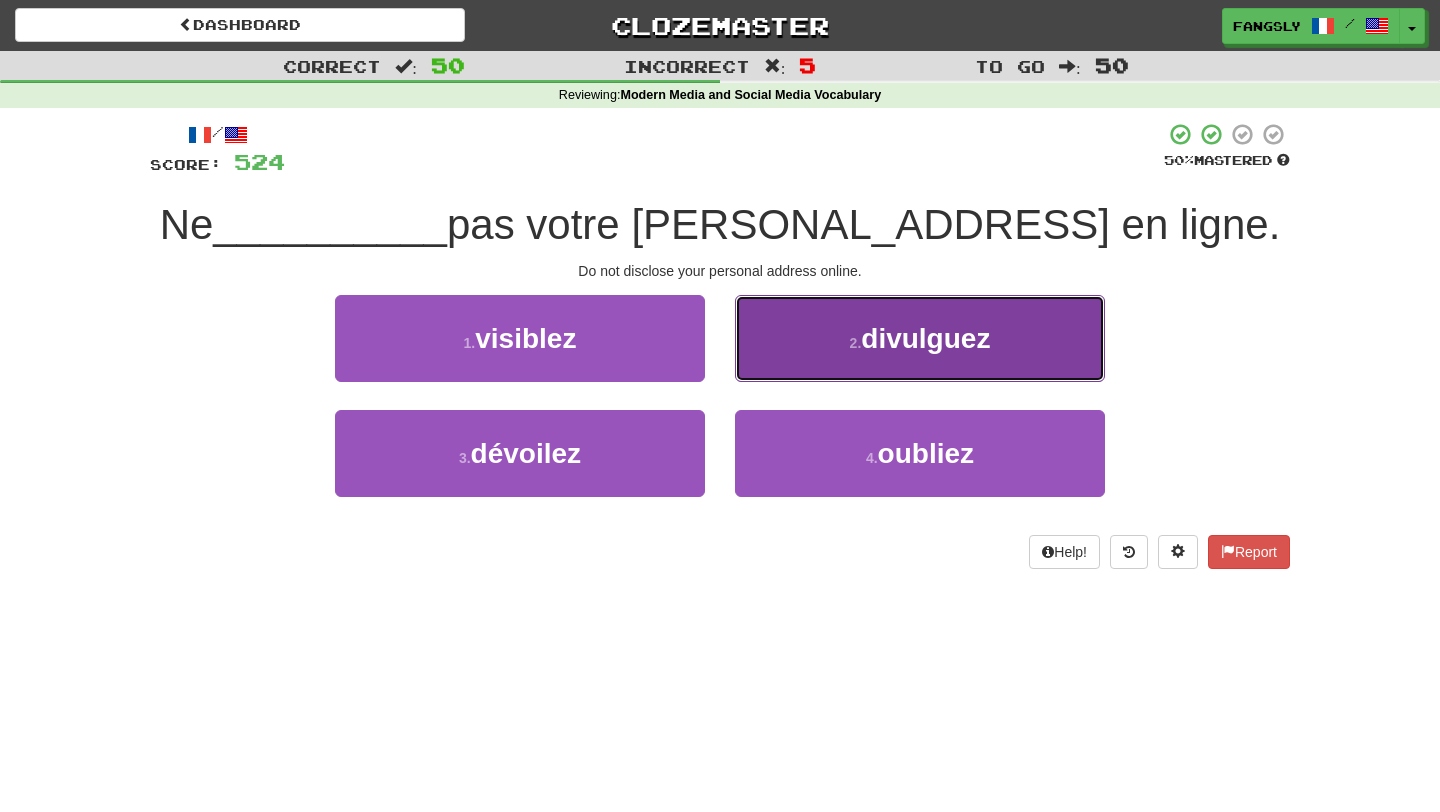 click on "2 .  divulguez" at bounding box center (920, 338) 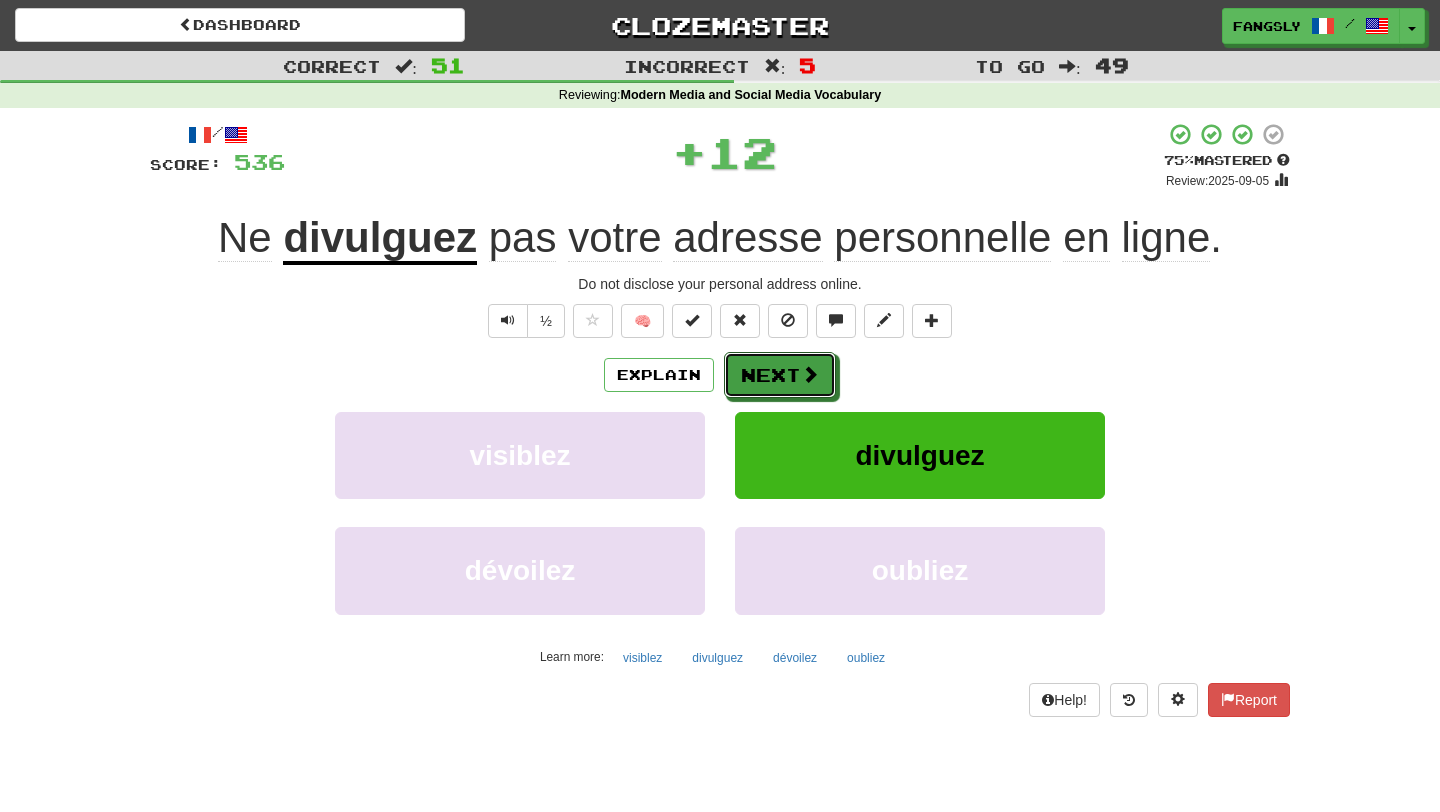 click on "Next" at bounding box center (780, 375) 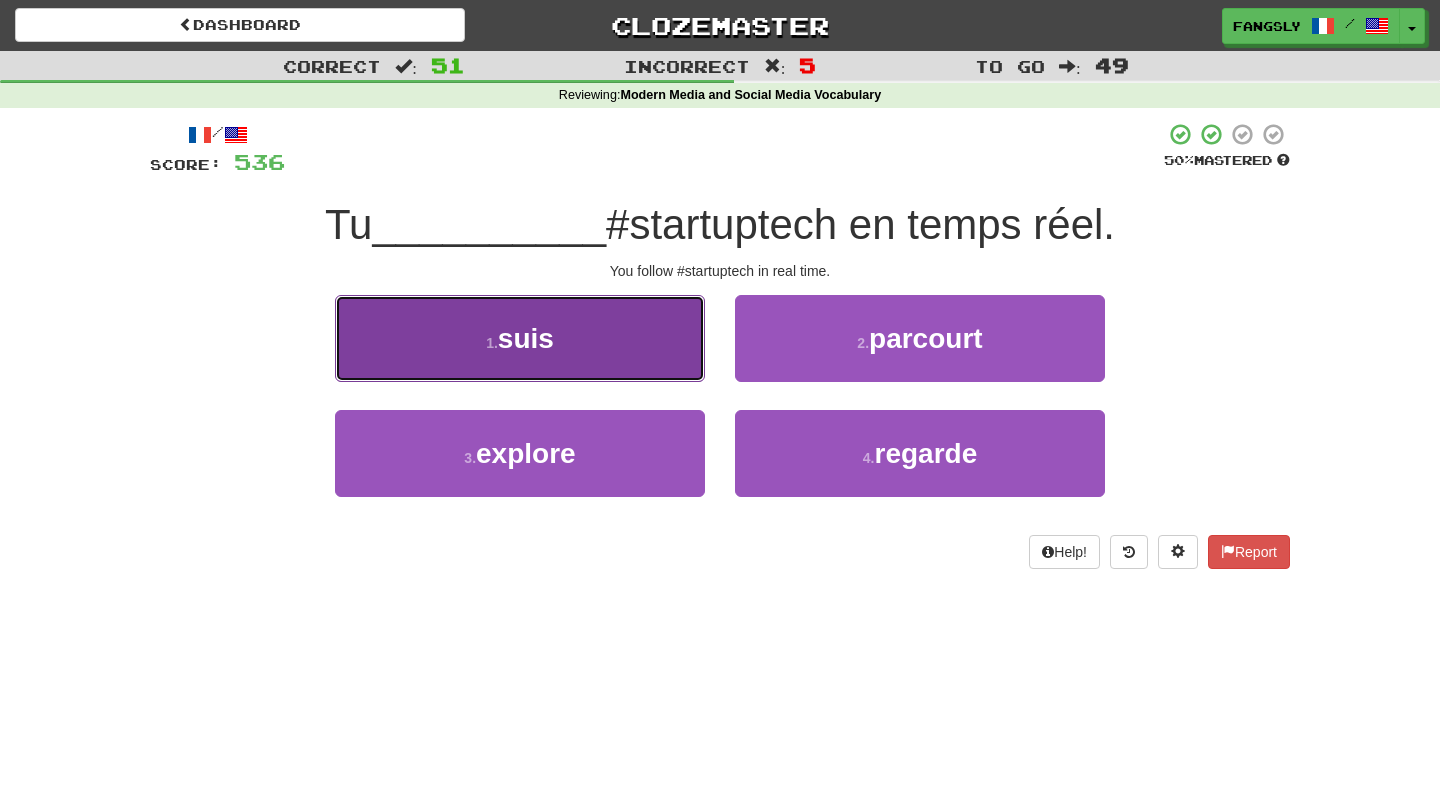 click on "1 .  suis" at bounding box center (520, 338) 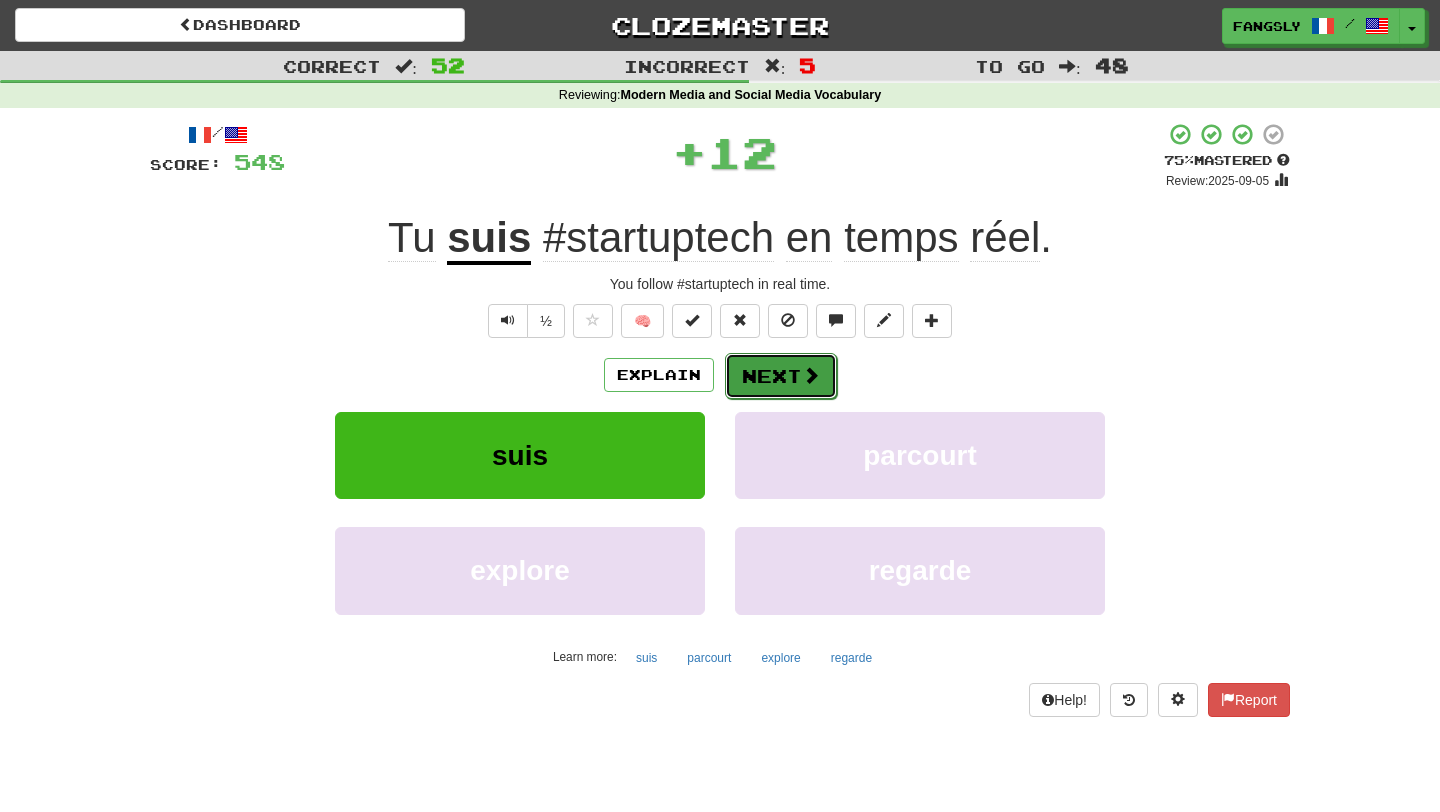 click on "Next" at bounding box center (781, 376) 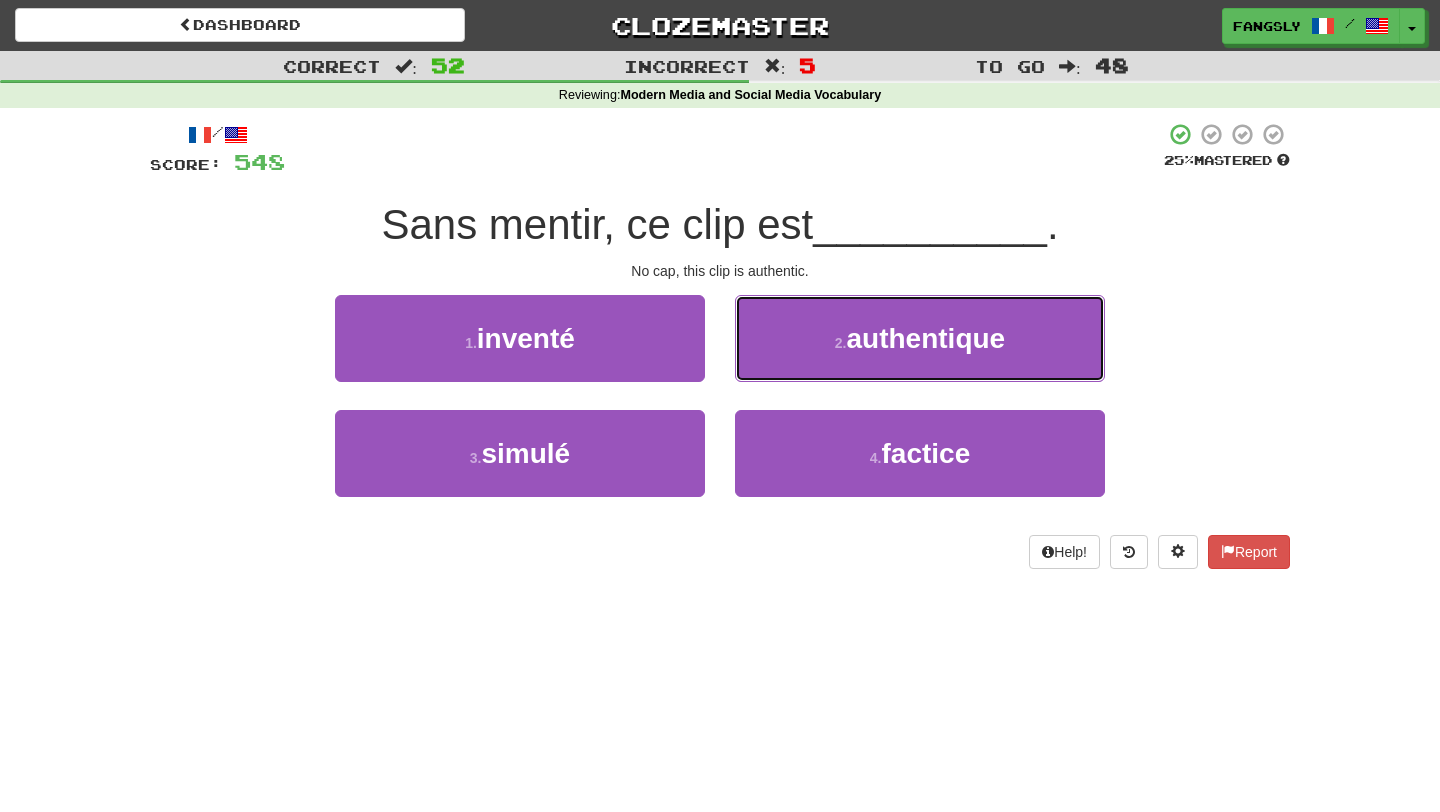 click on "2 .  authentique" at bounding box center (920, 338) 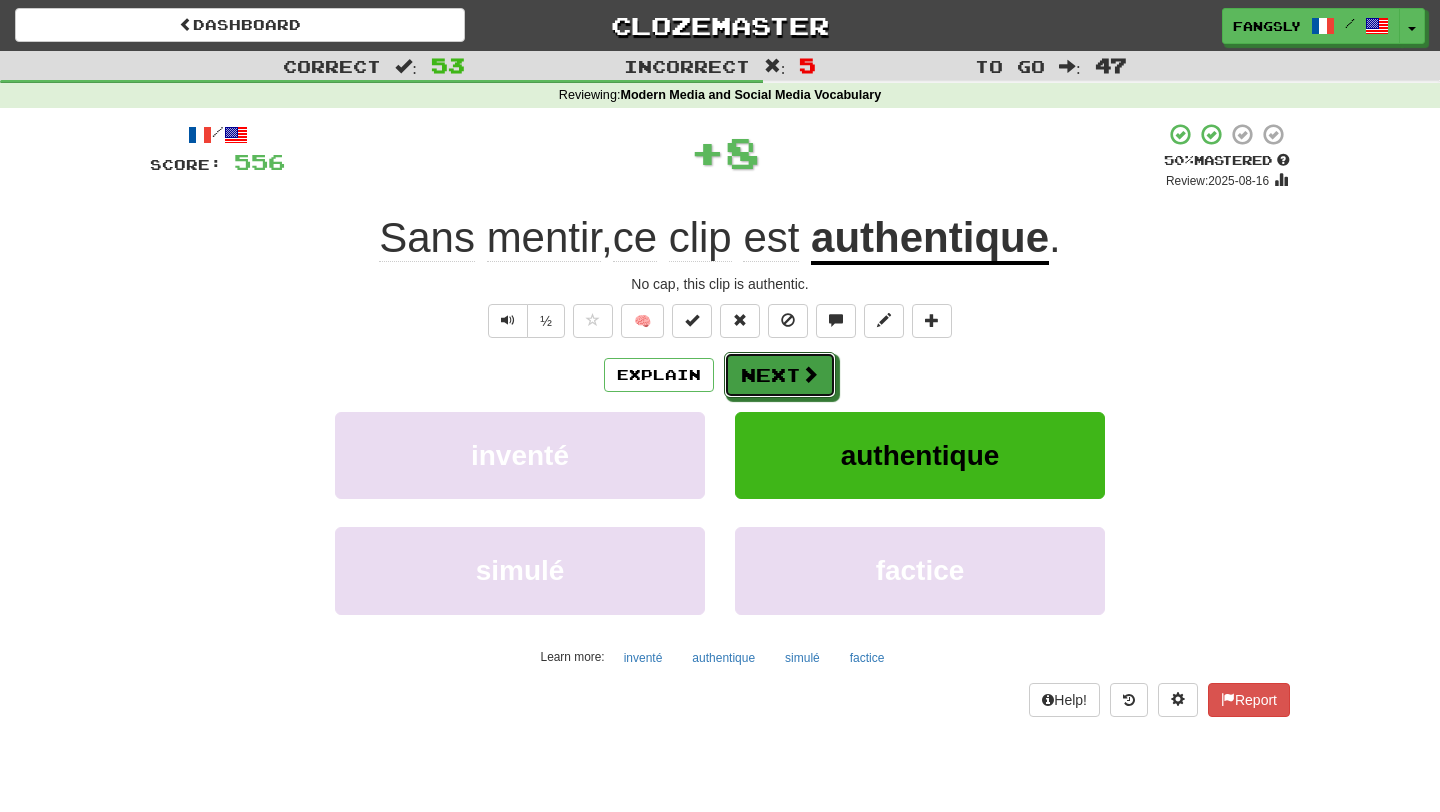 click on "Next" at bounding box center (780, 375) 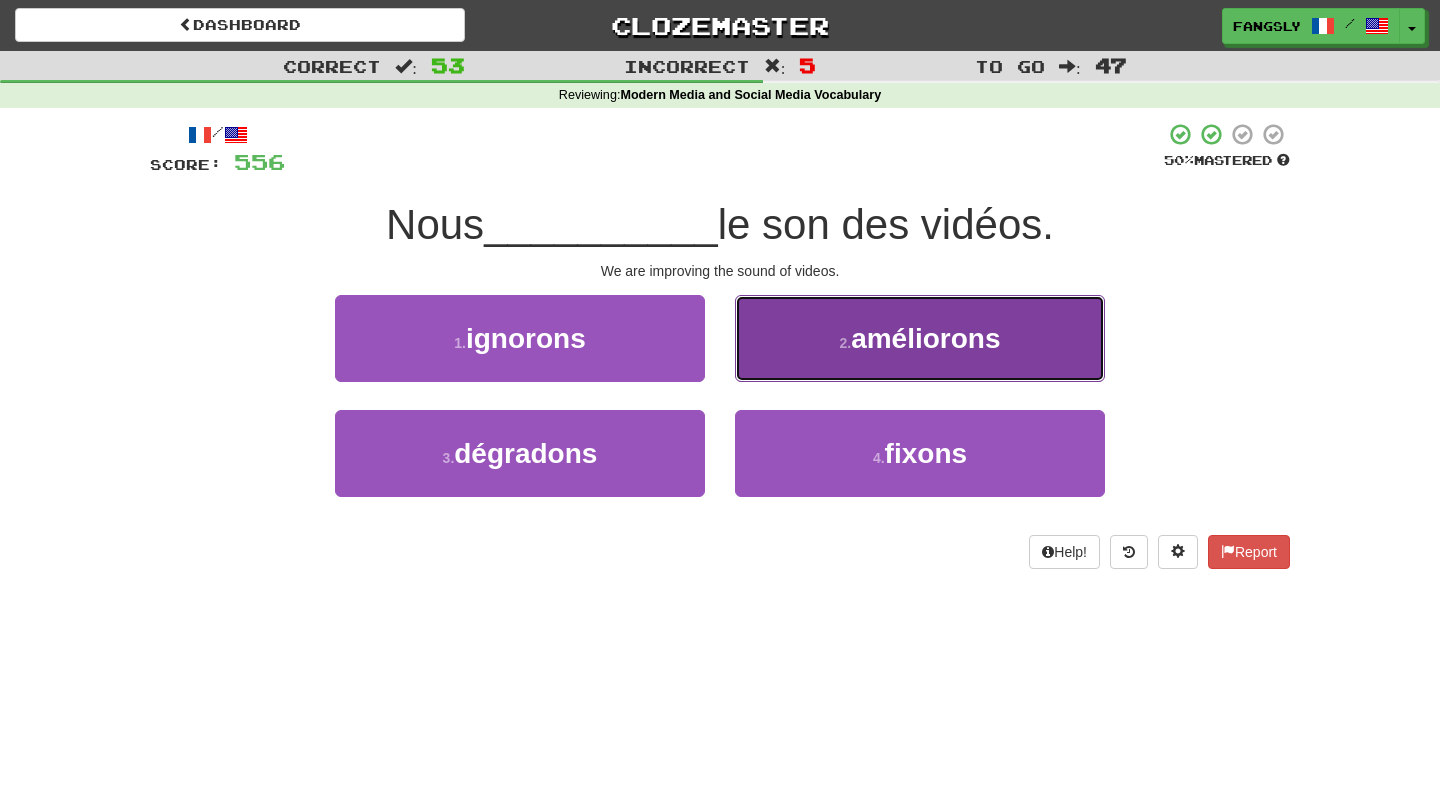 click on "2 .  améliorons" at bounding box center [920, 338] 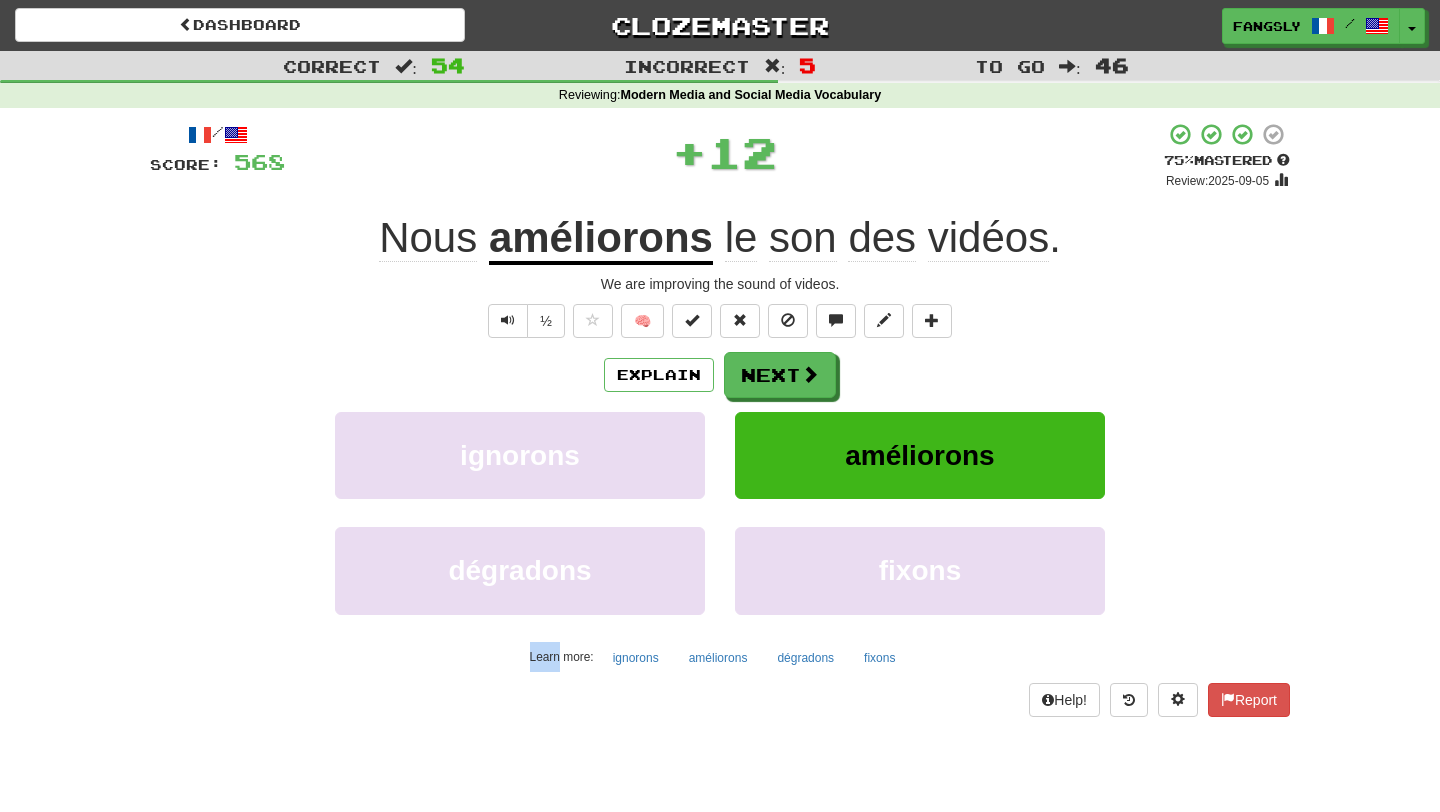 click on "Explain Next" at bounding box center [720, 375] 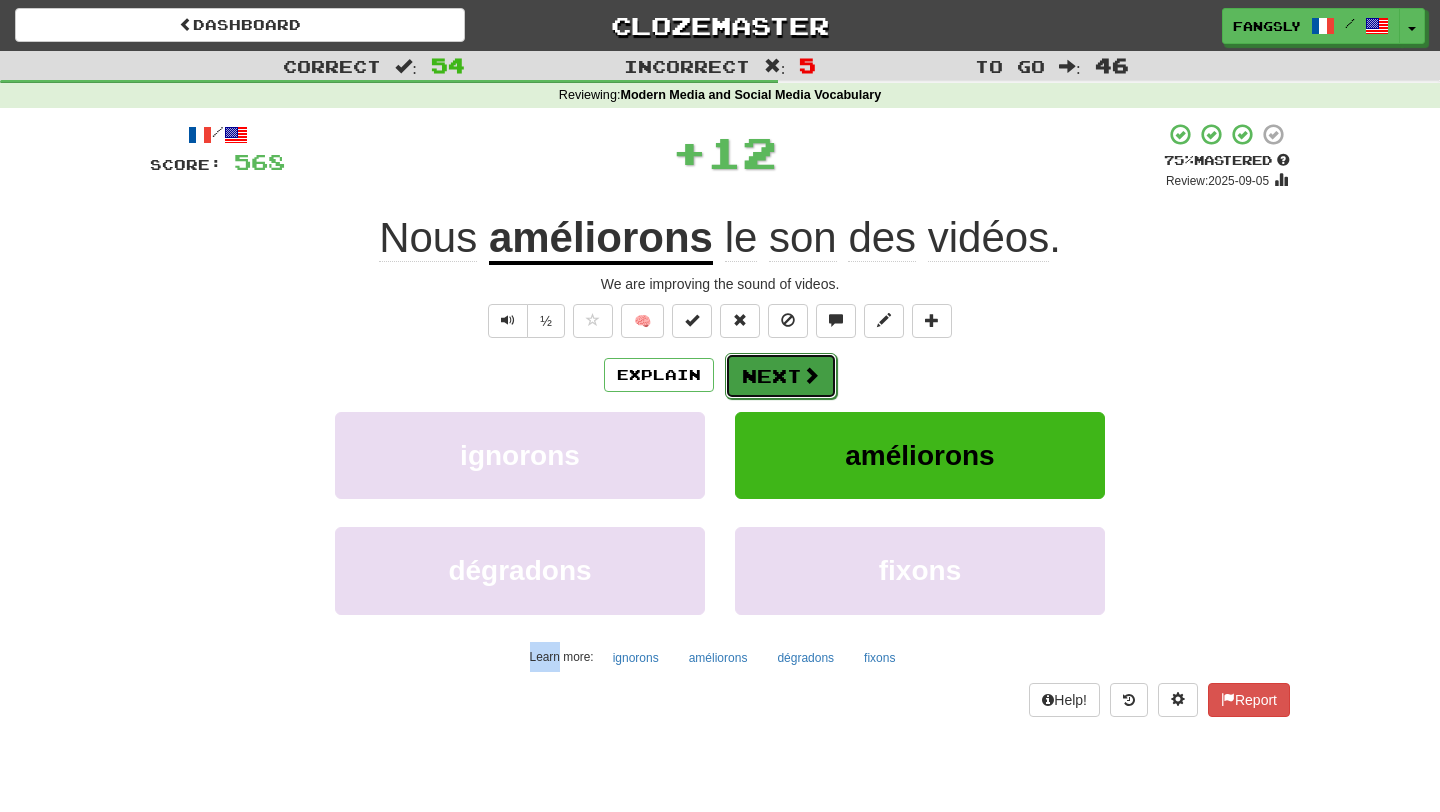 click on "Next" at bounding box center (781, 376) 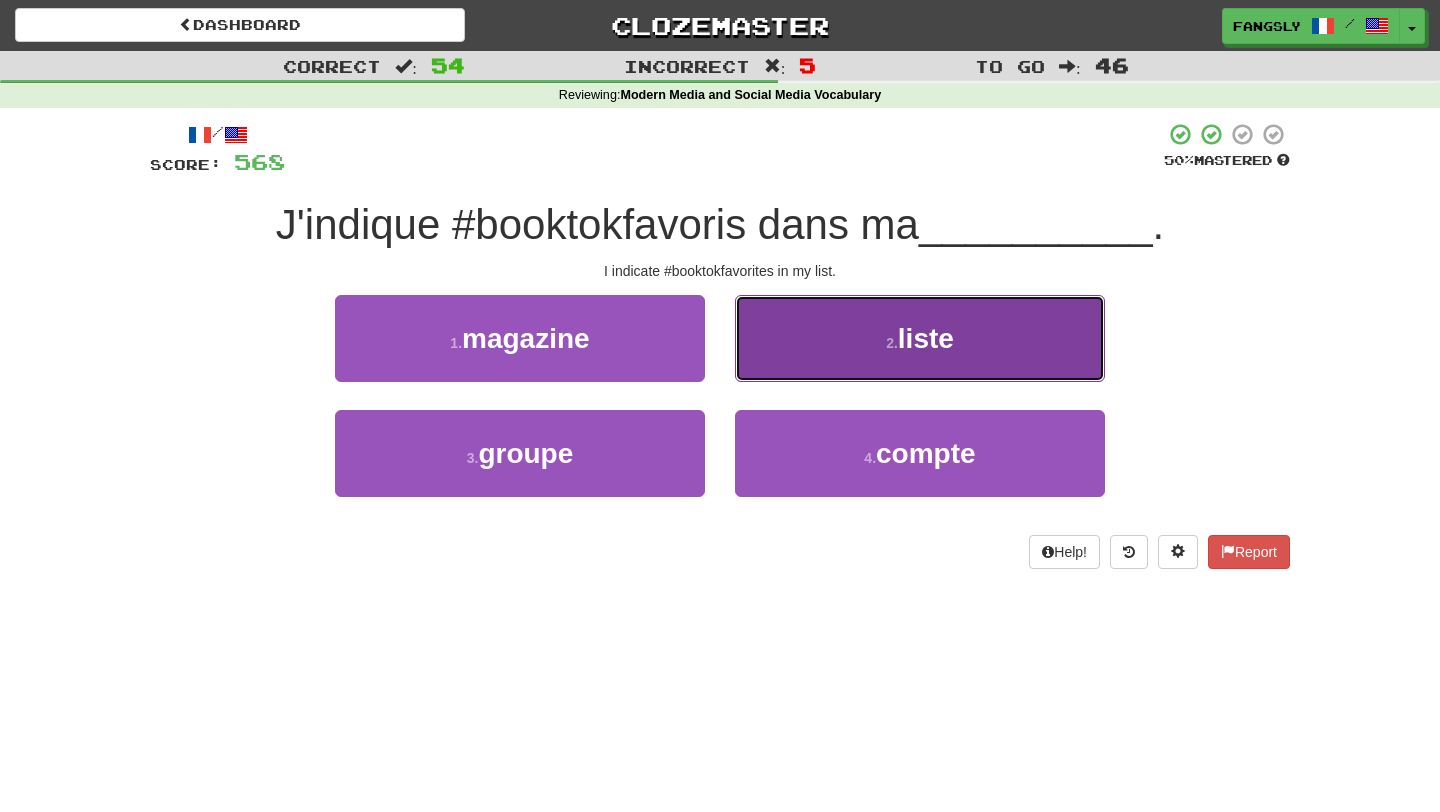 click on "2 .  liste" at bounding box center (920, 338) 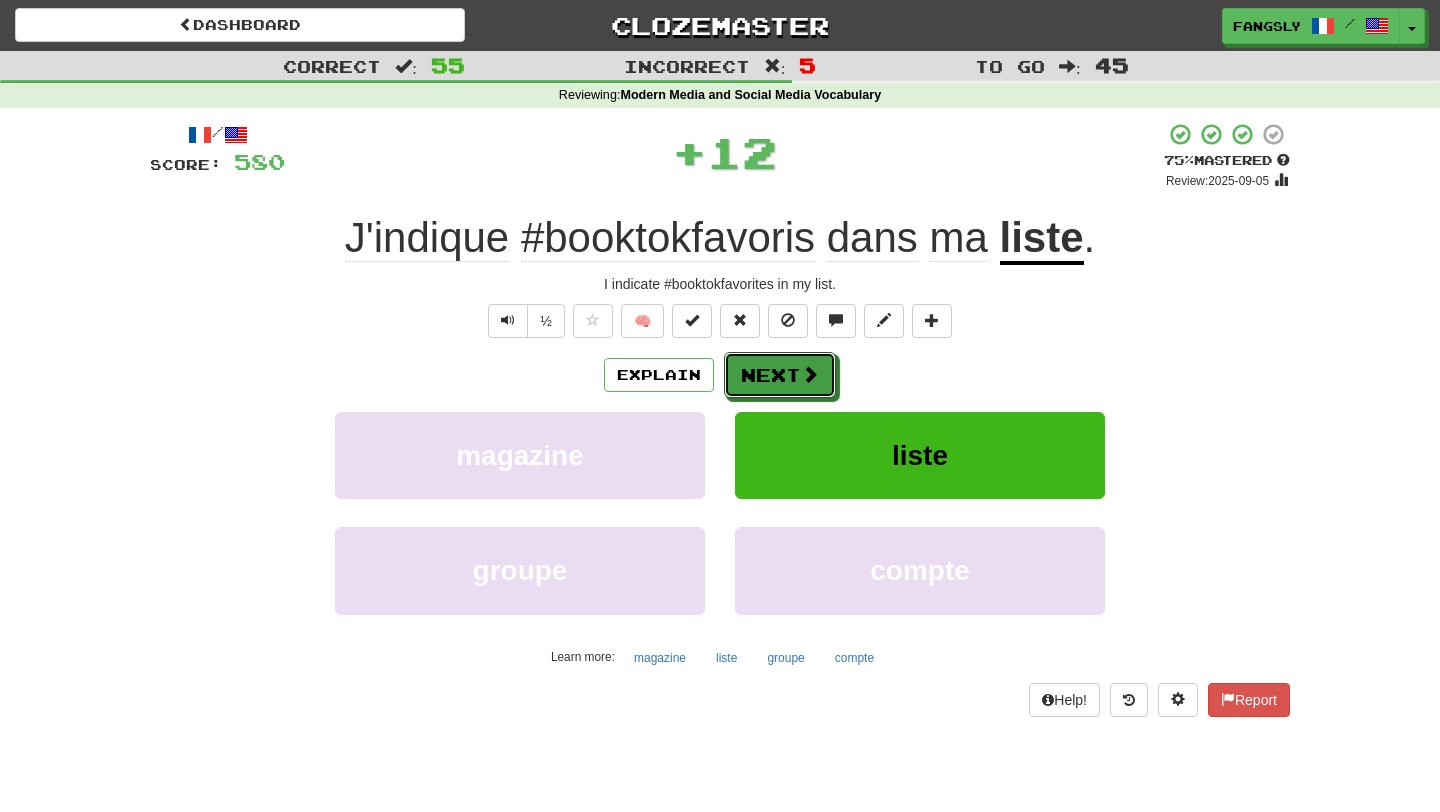 click on "Next" at bounding box center [780, 375] 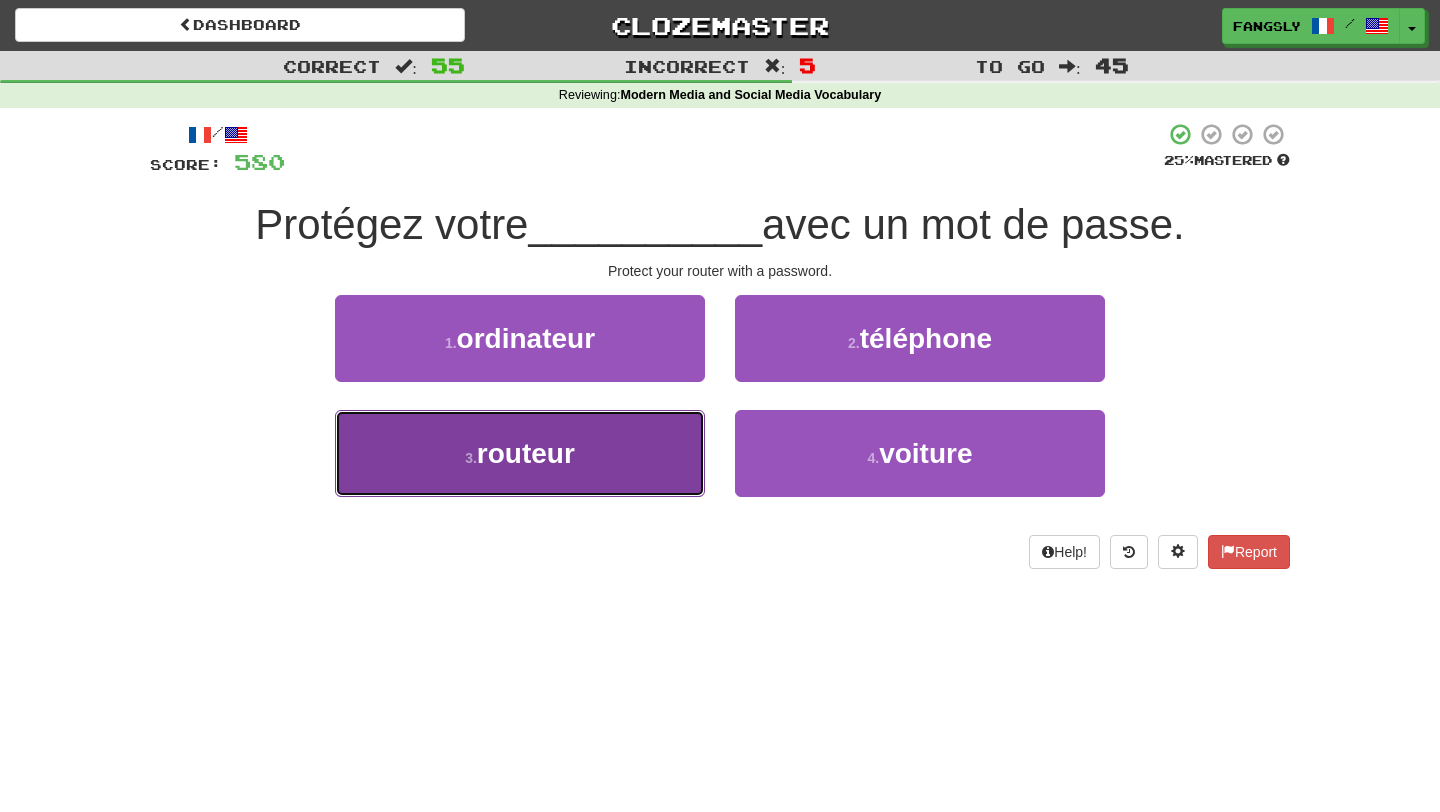 click on "3 .  routeur" at bounding box center [520, 453] 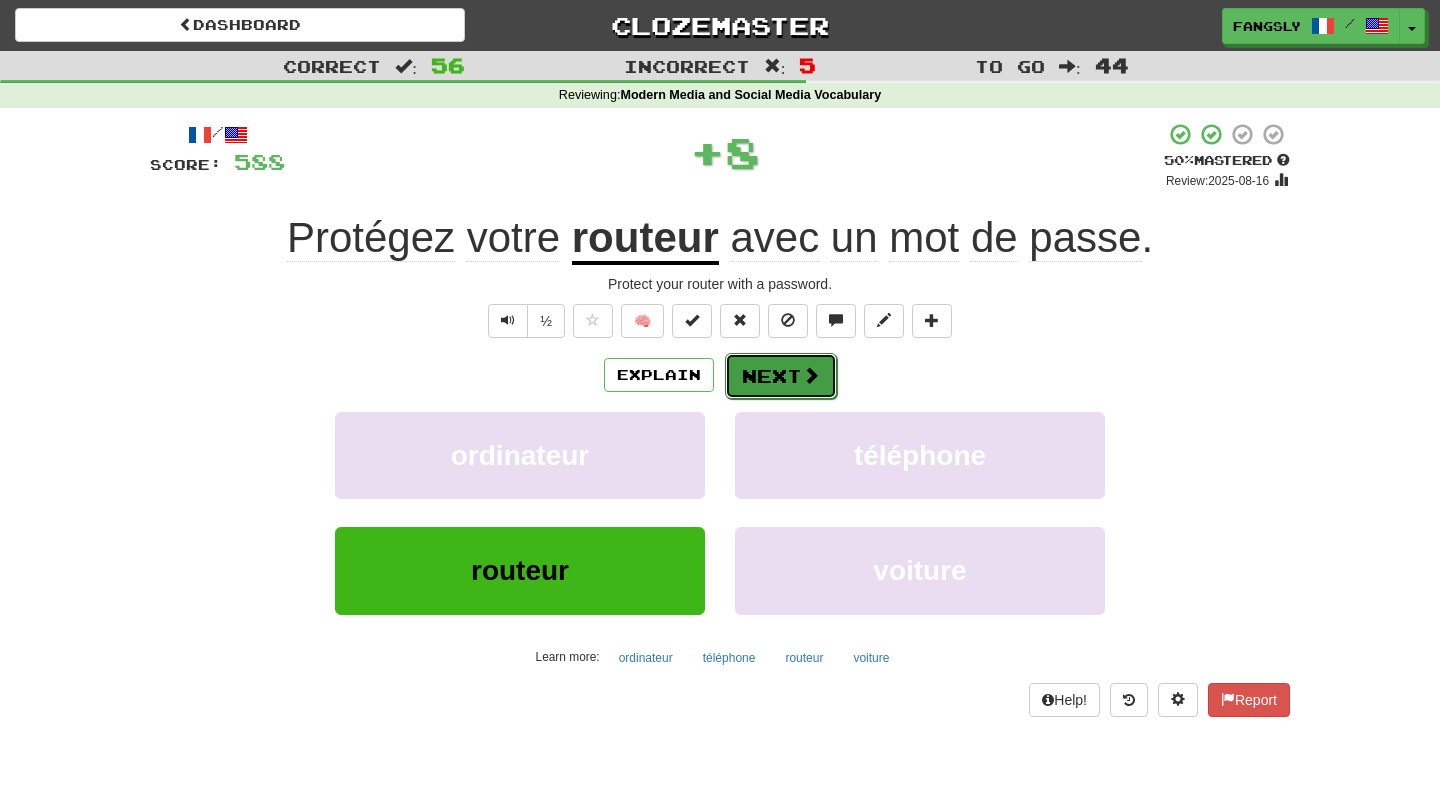 click on "Next" at bounding box center (781, 376) 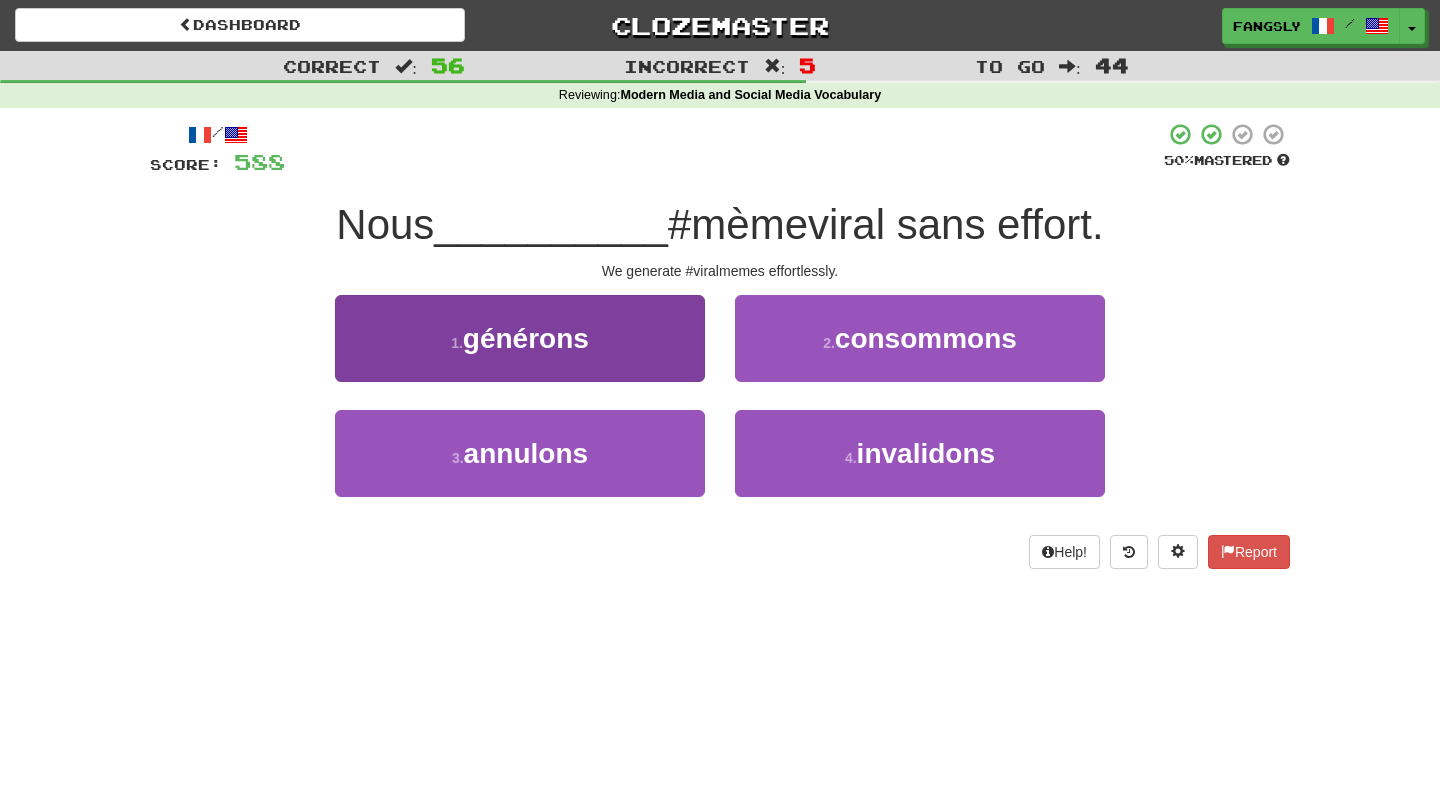 click on "1 .  générons" at bounding box center (520, 352) 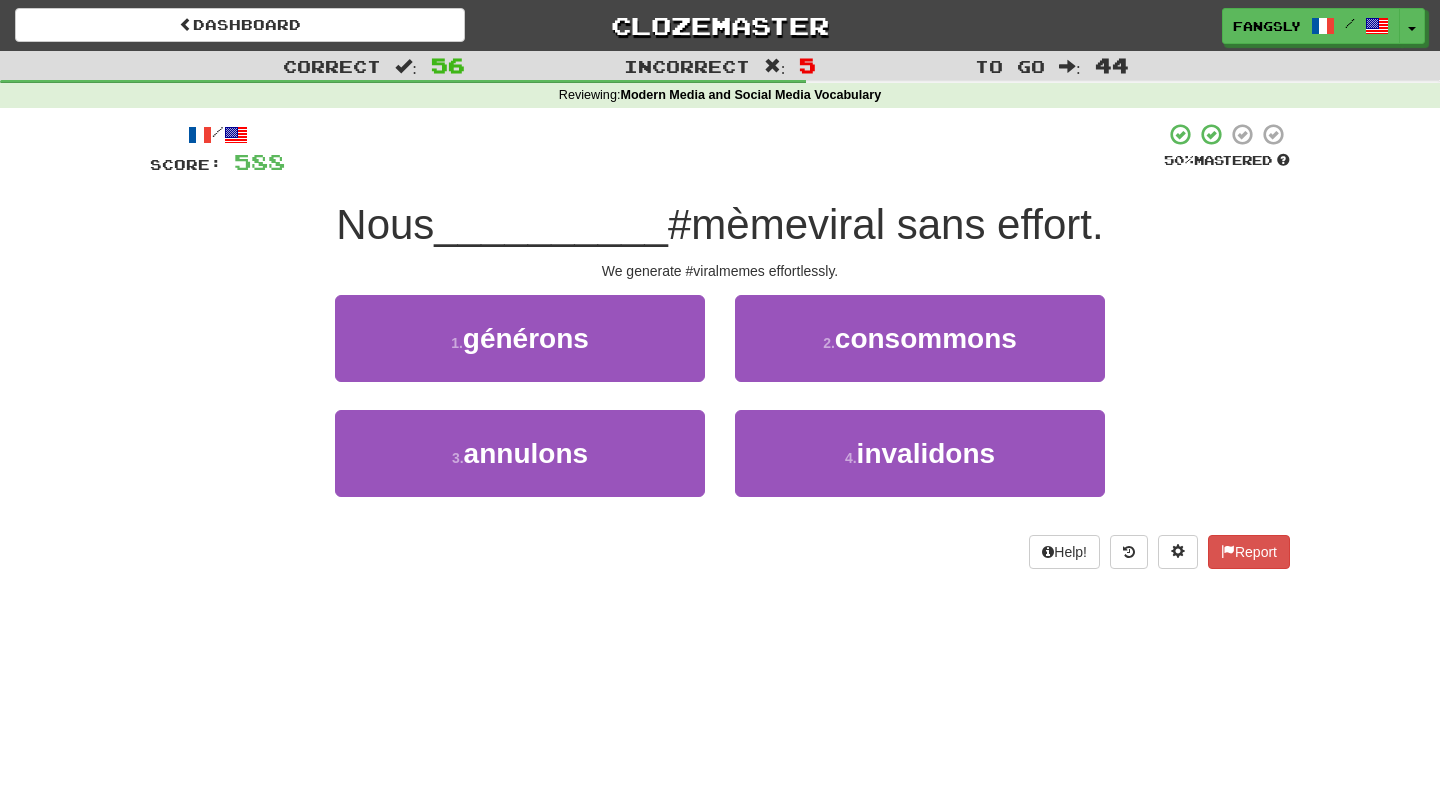 click on "1 .  générons" at bounding box center (520, 352) 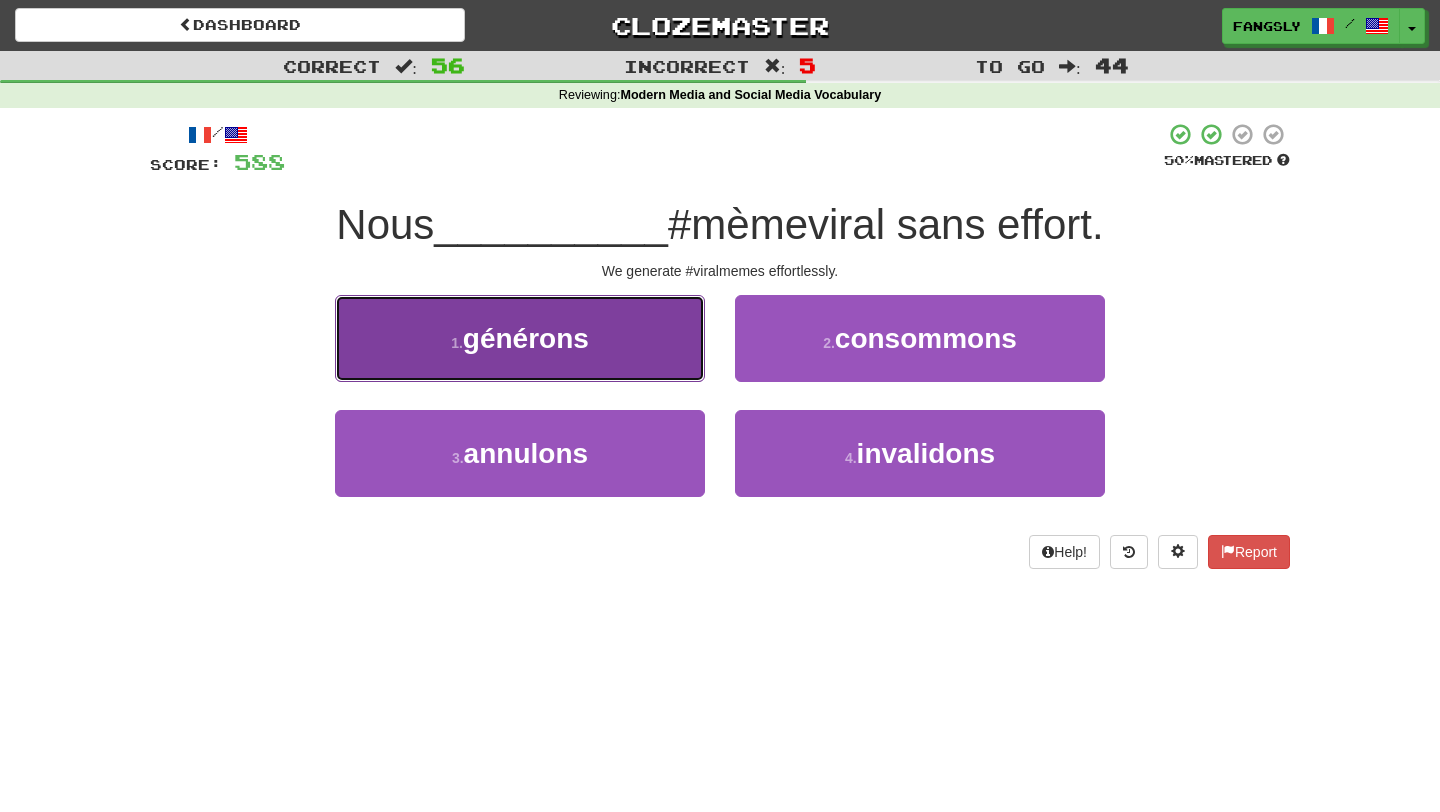 click on "1 .  générons" at bounding box center [520, 338] 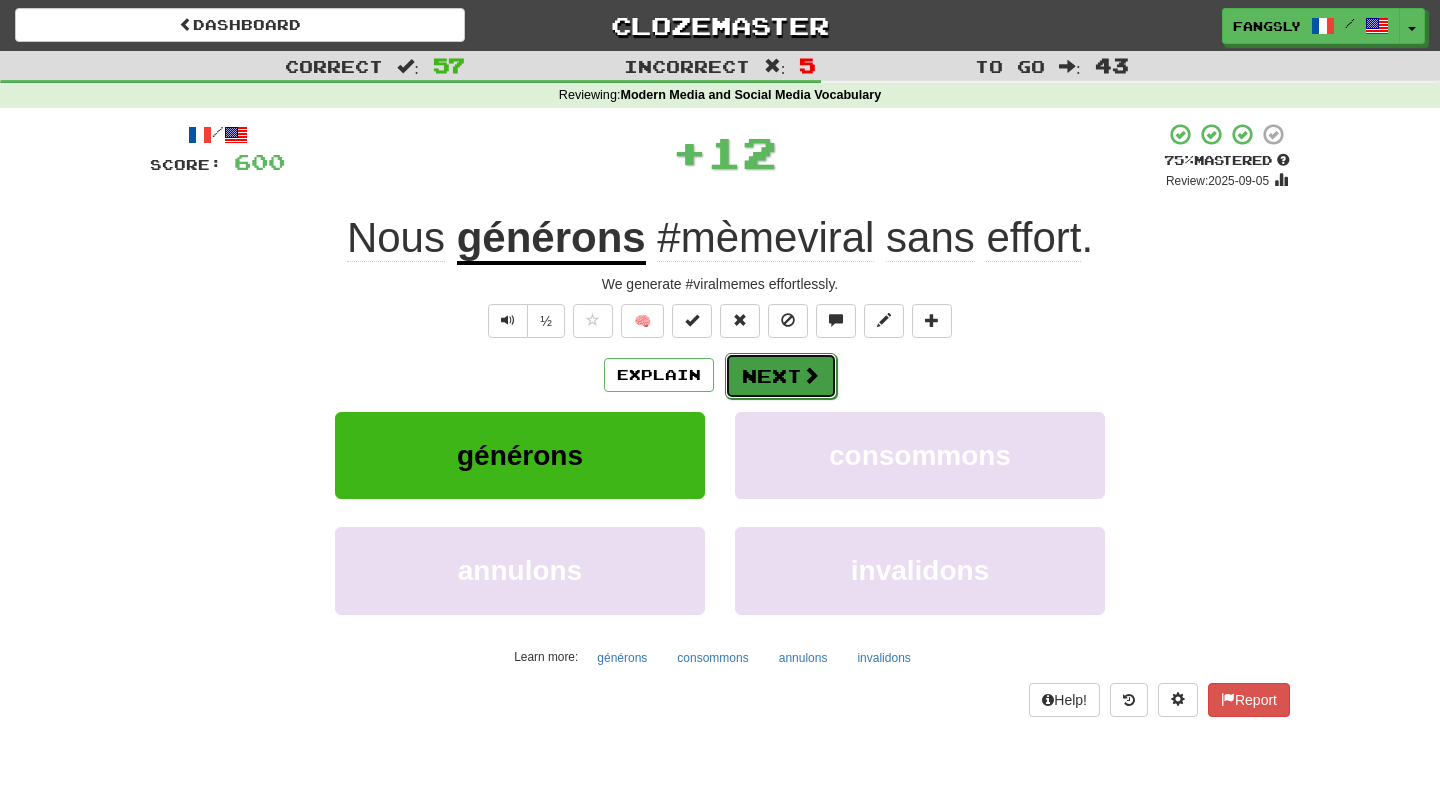 click on "Next" at bounding box center (781, 376) 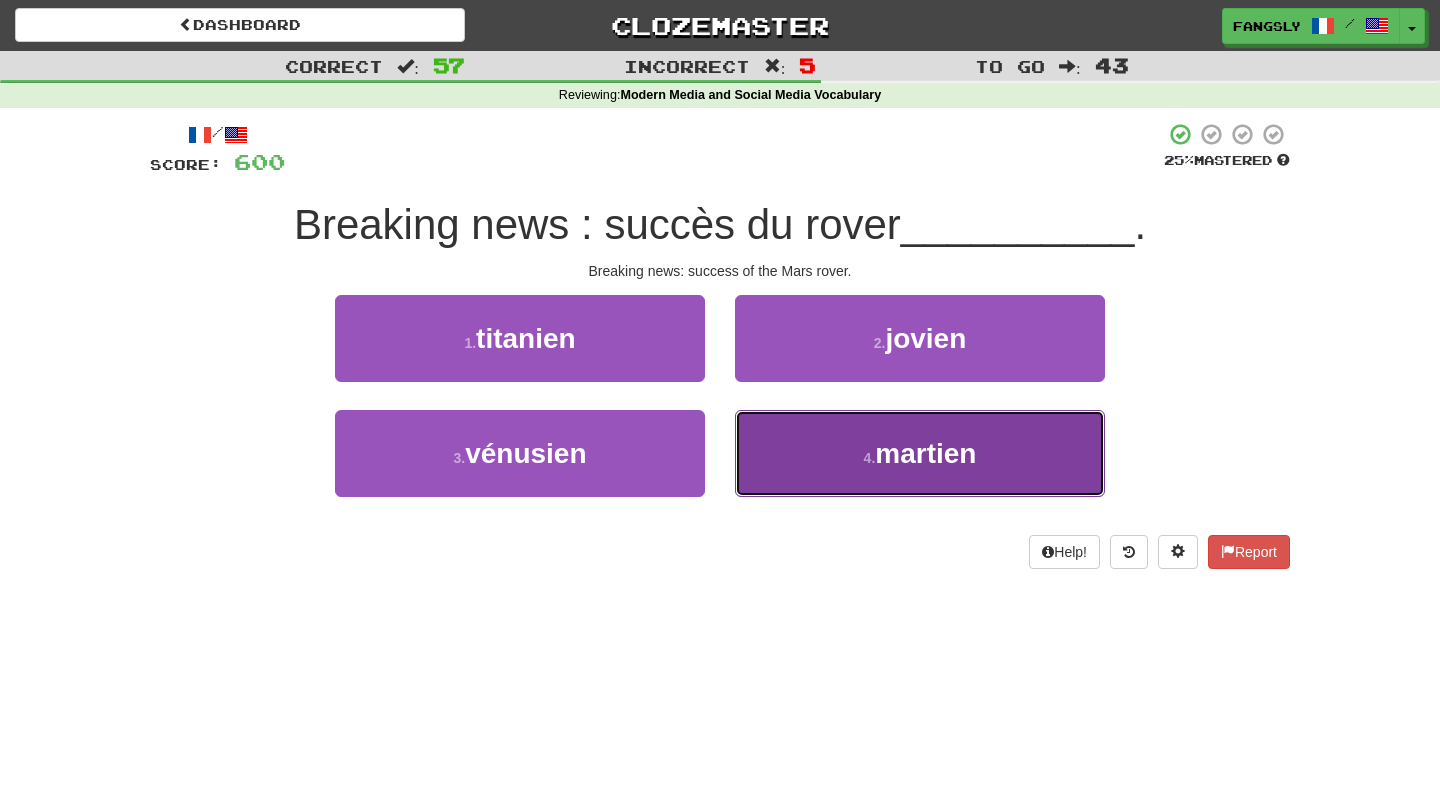 click on "4 .  martien" at bounding box center (920, 453) 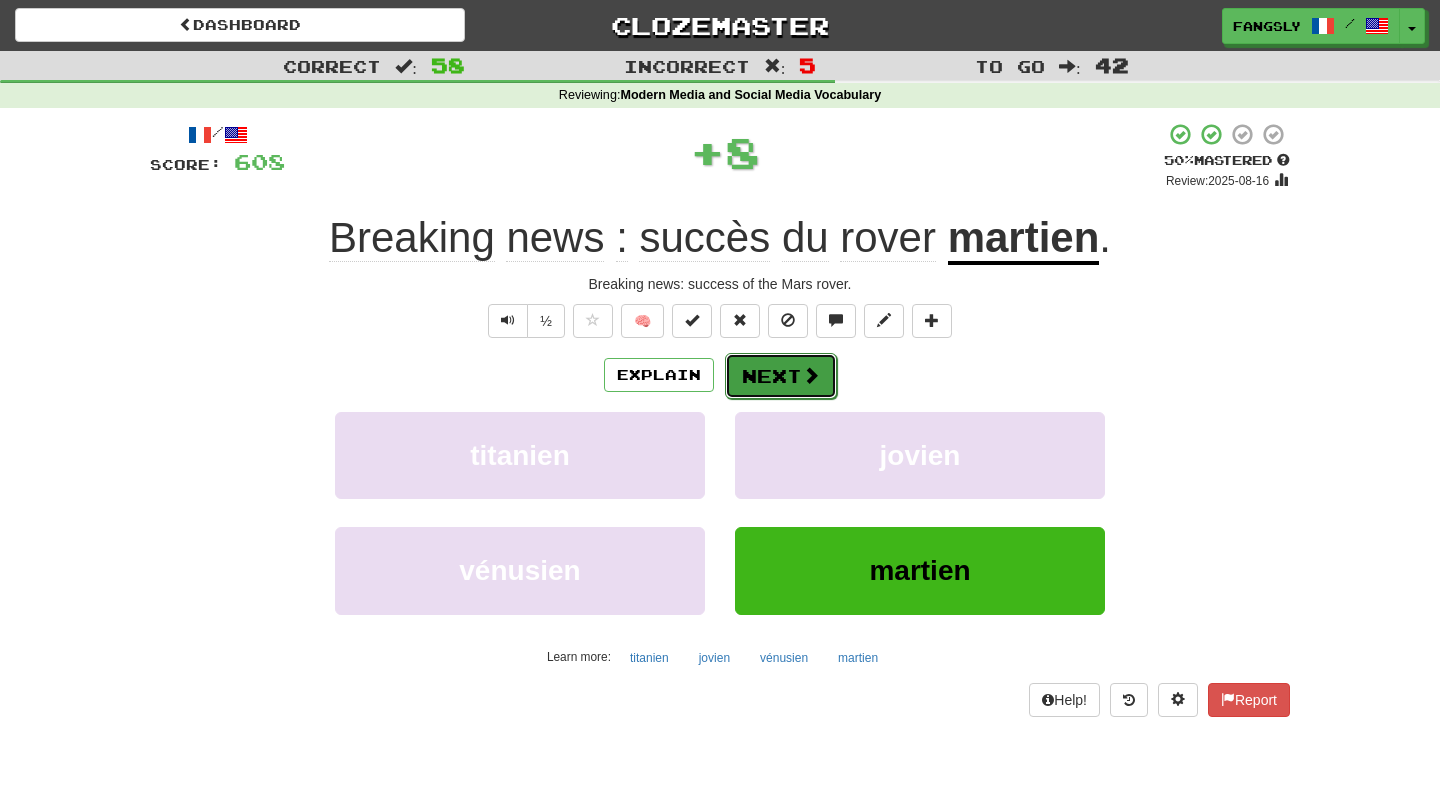 click on "Next" at bounding box center [781, 376] 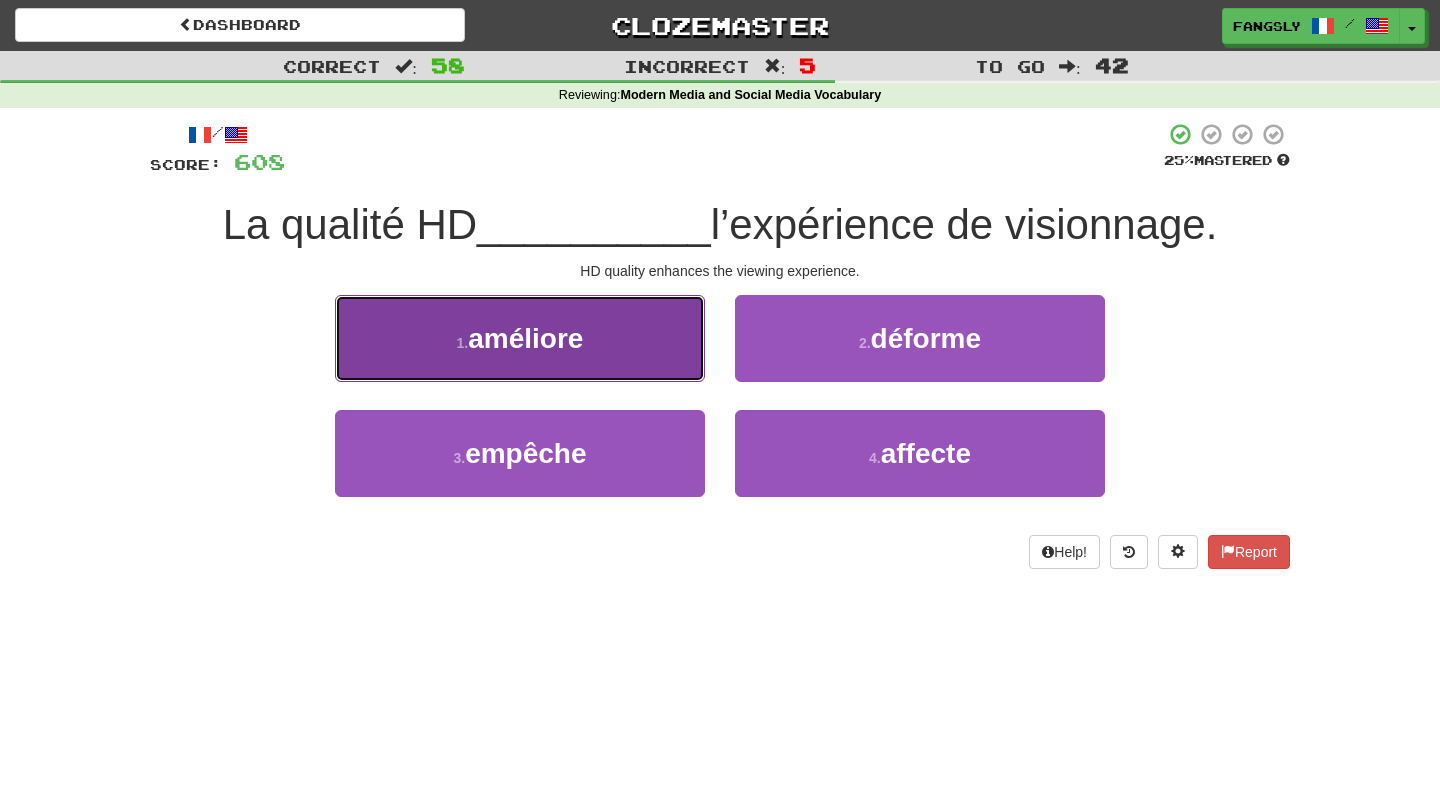 click on "1 .  améliore" at bounding box center [520, 338] 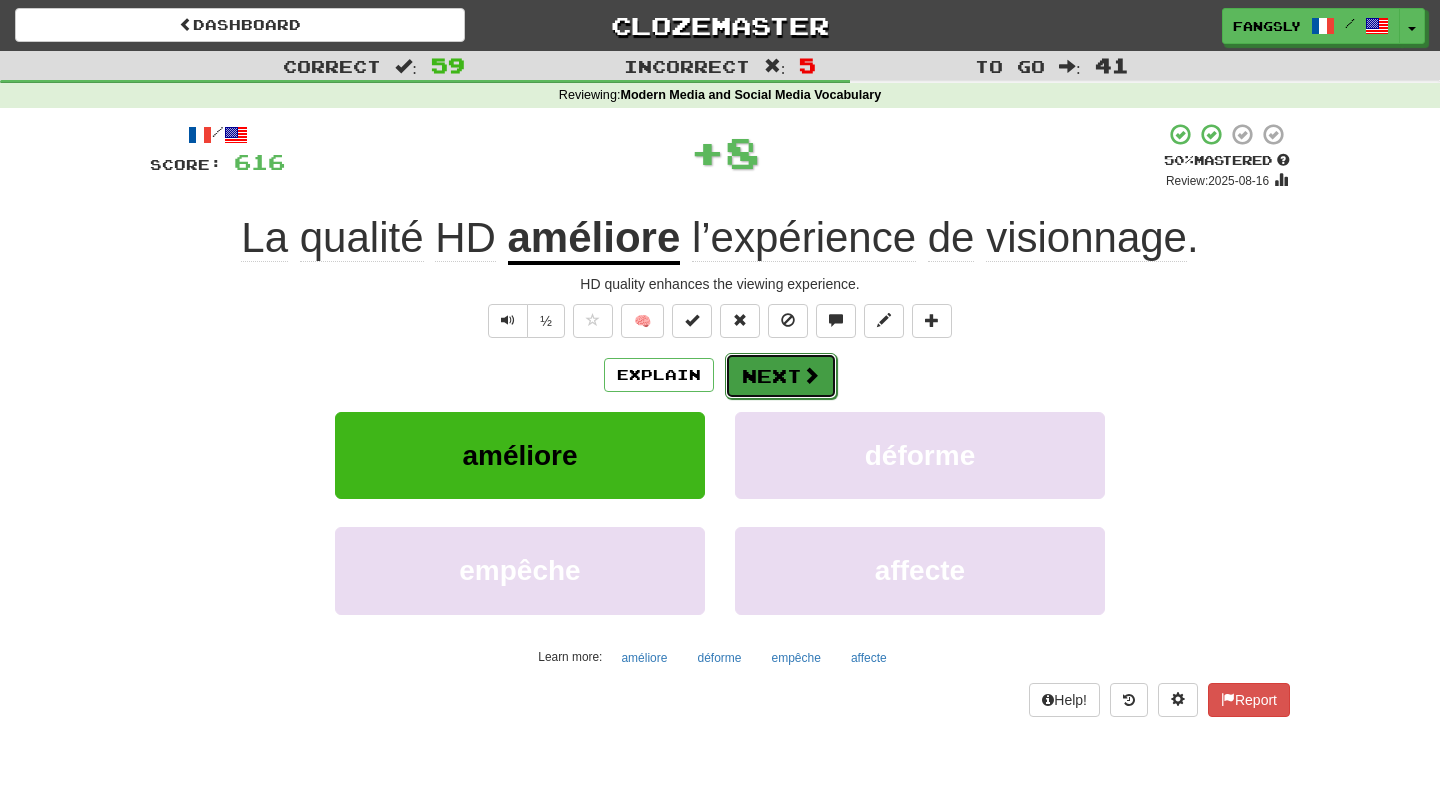 click on "Next" at bounding box center [781, 376] 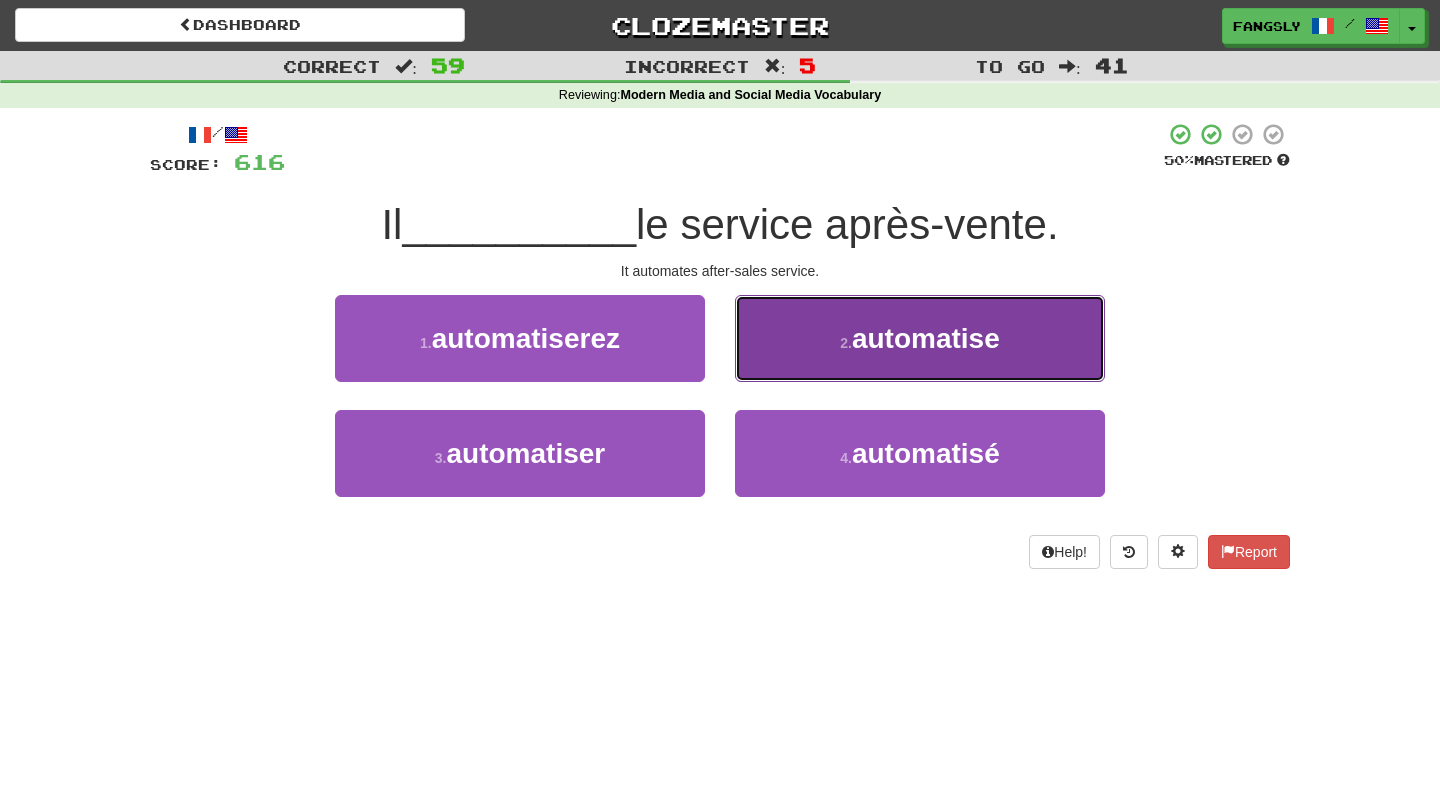 click on "2 .  automatise" at bounding box center [920, 338] 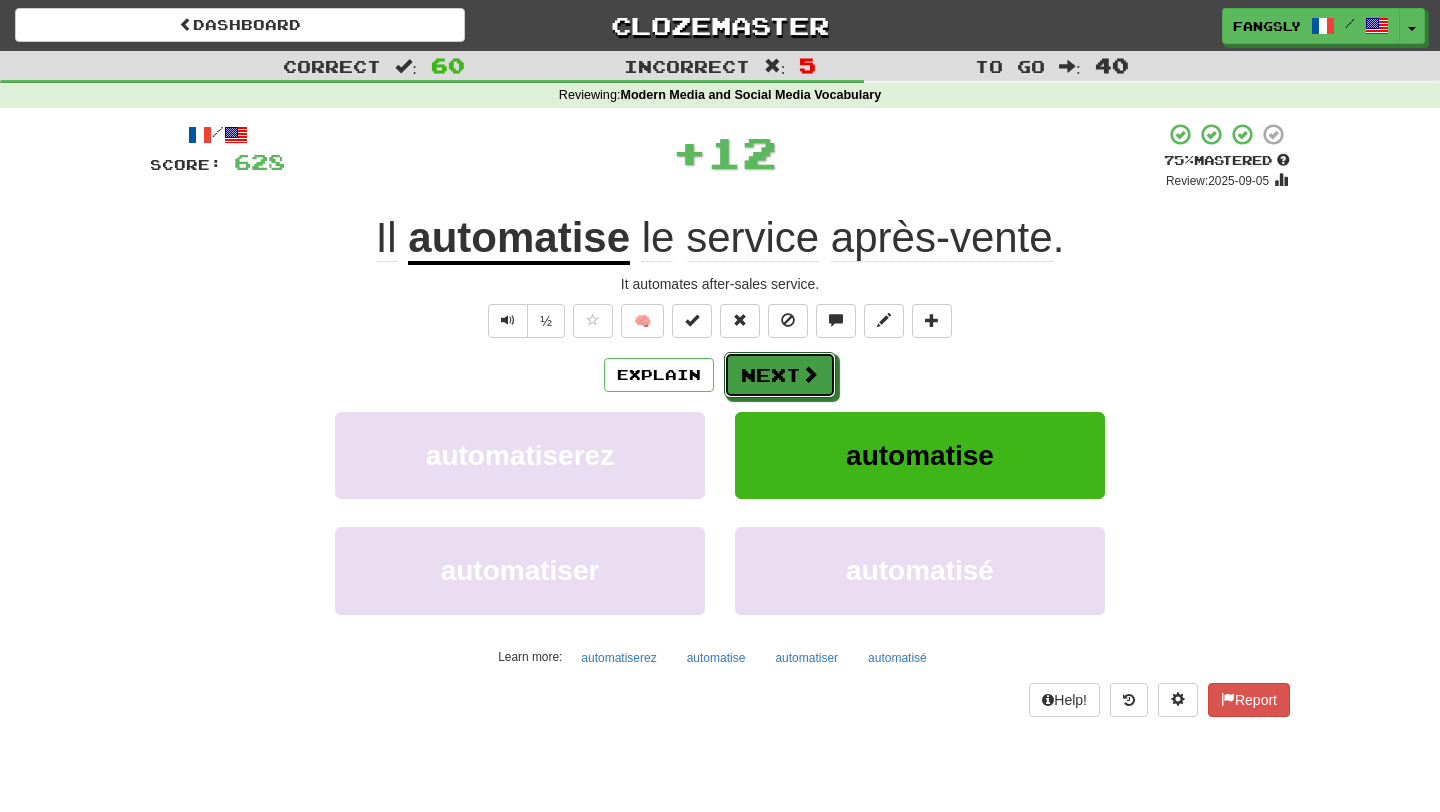 click on "Next" at bounding box center [780, 375] 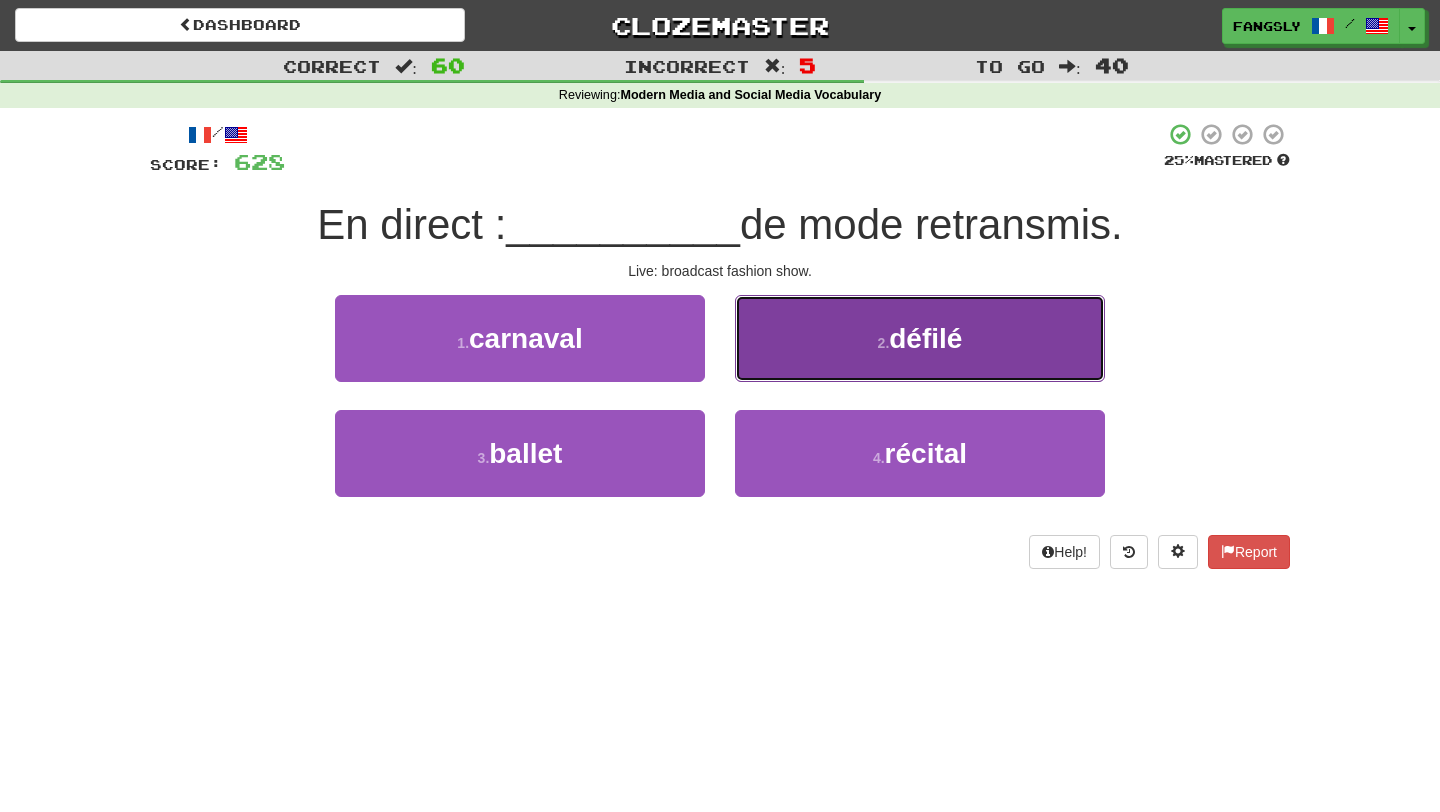 click on "2 .  défilé" at bounding box center [920, 338] 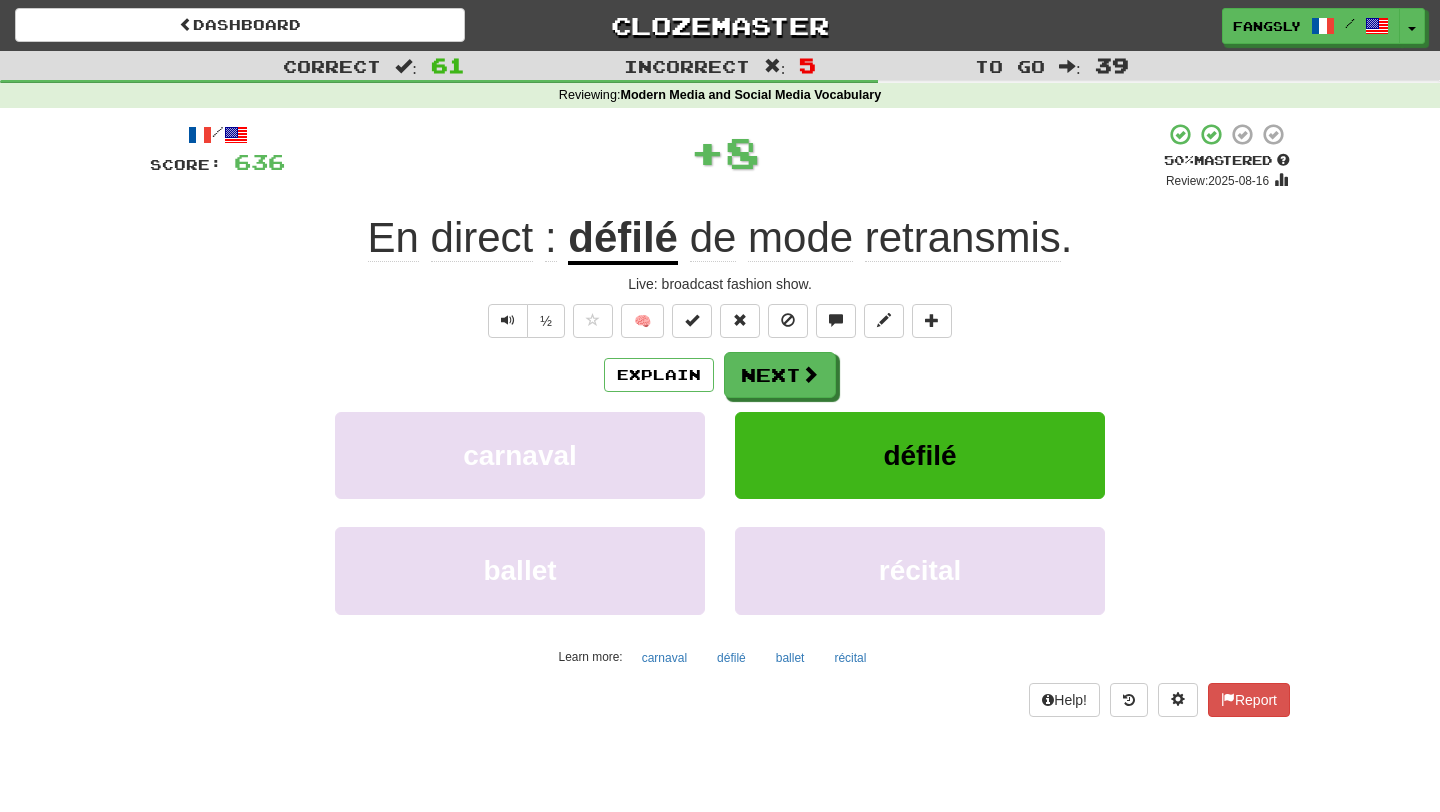 click on "Next" at bounding box center [780, 375] 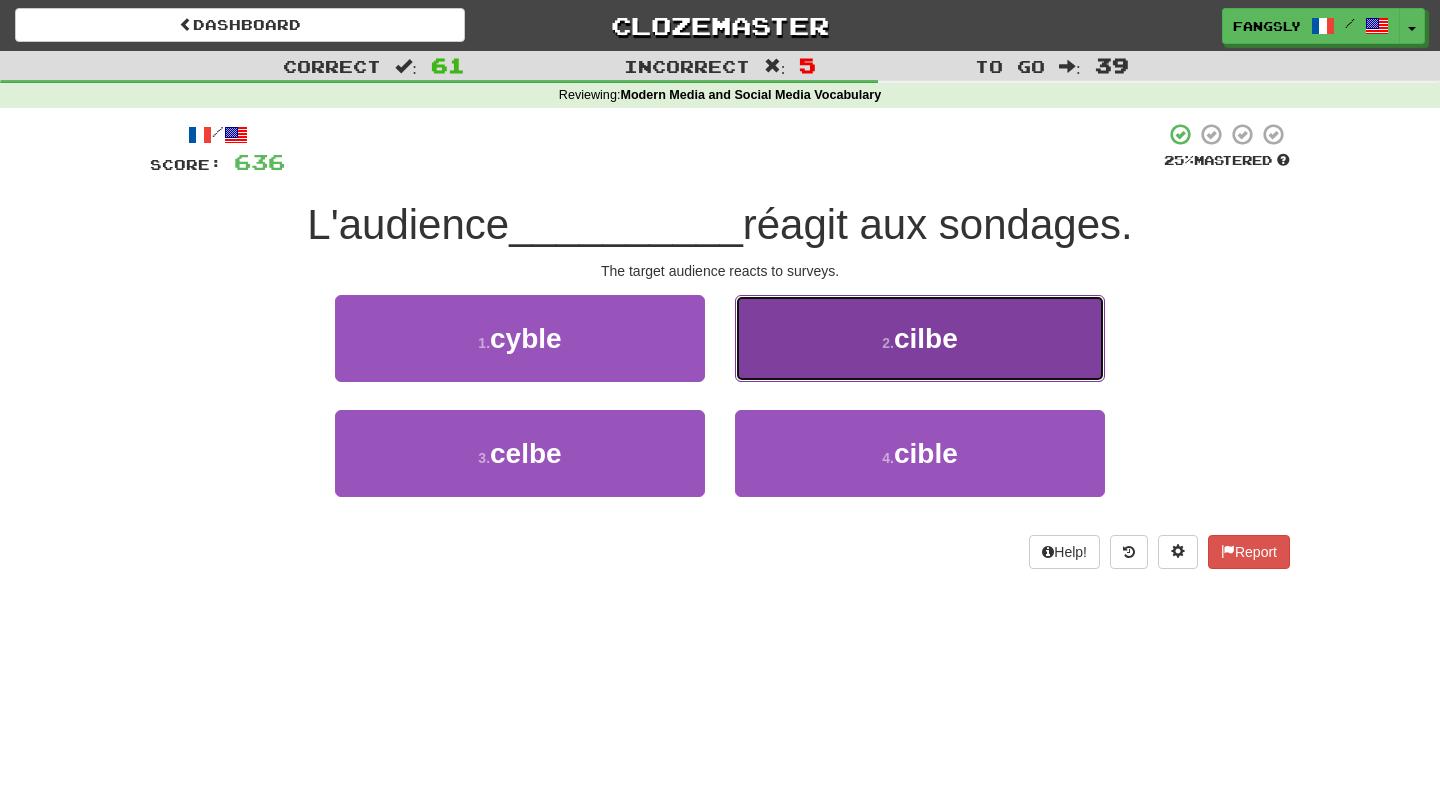 click on "2 .  cilbe" at bounding box center [920, 338] 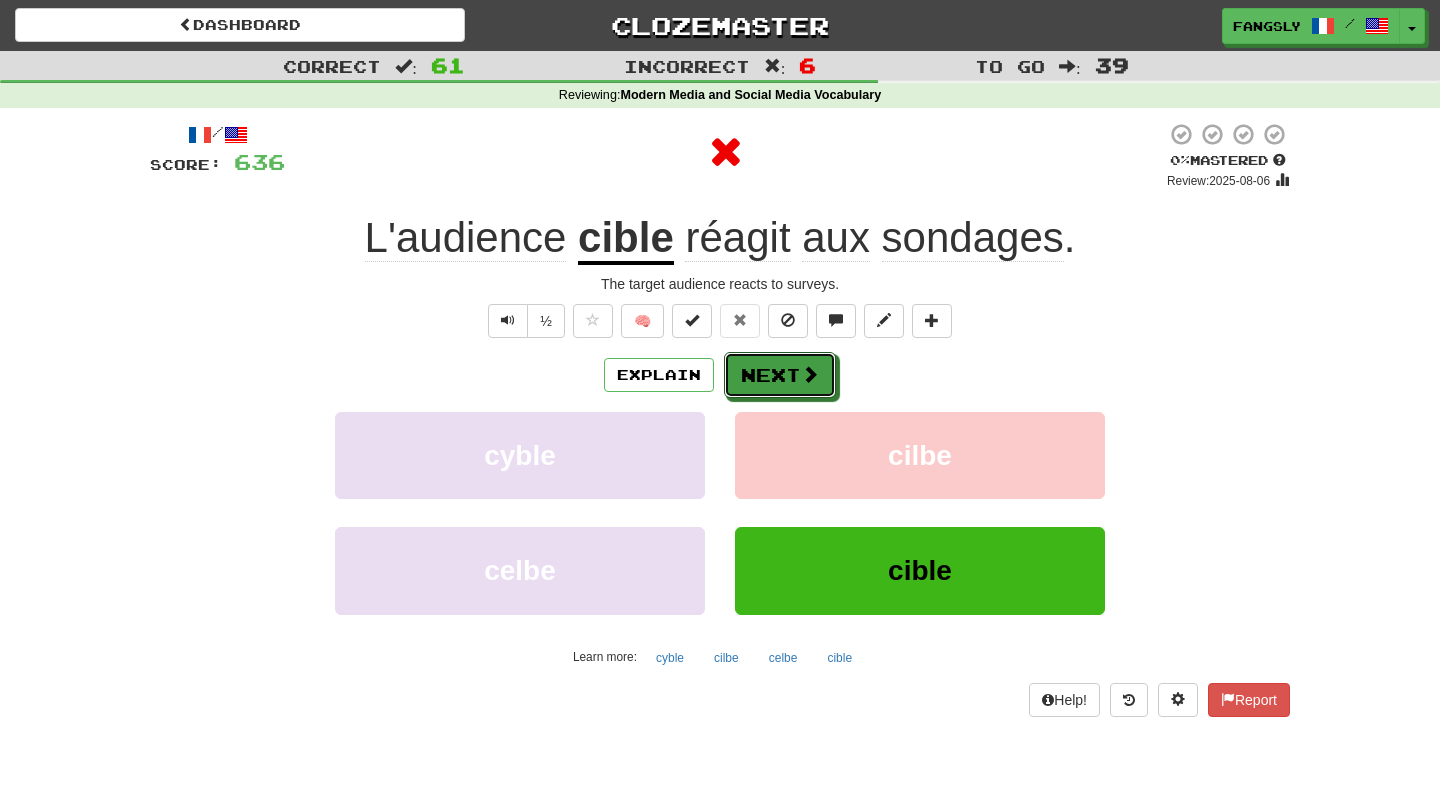 click on "Next" at bounding box center [780, 375] 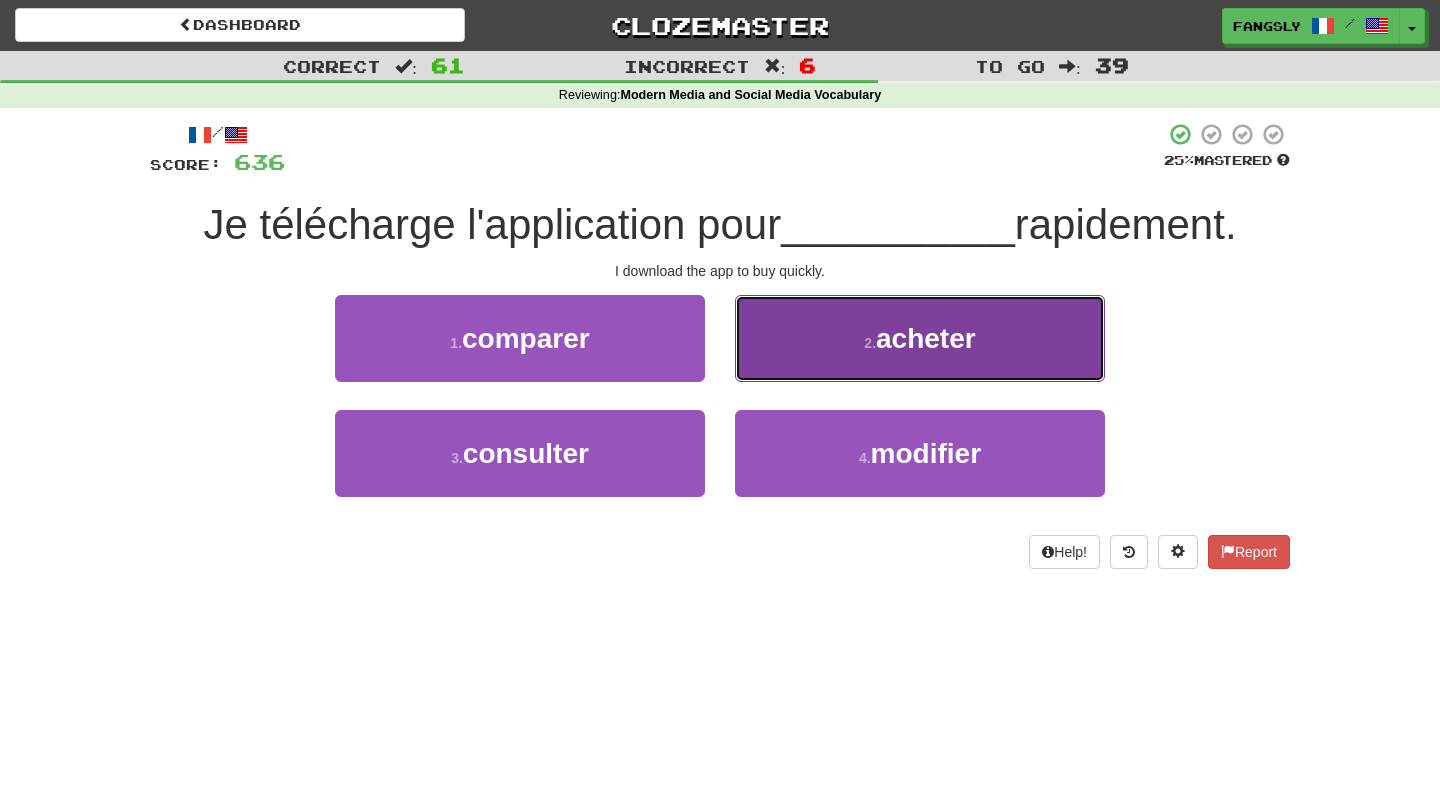click on "2 .  acheter" at bounding box center (920, 338) 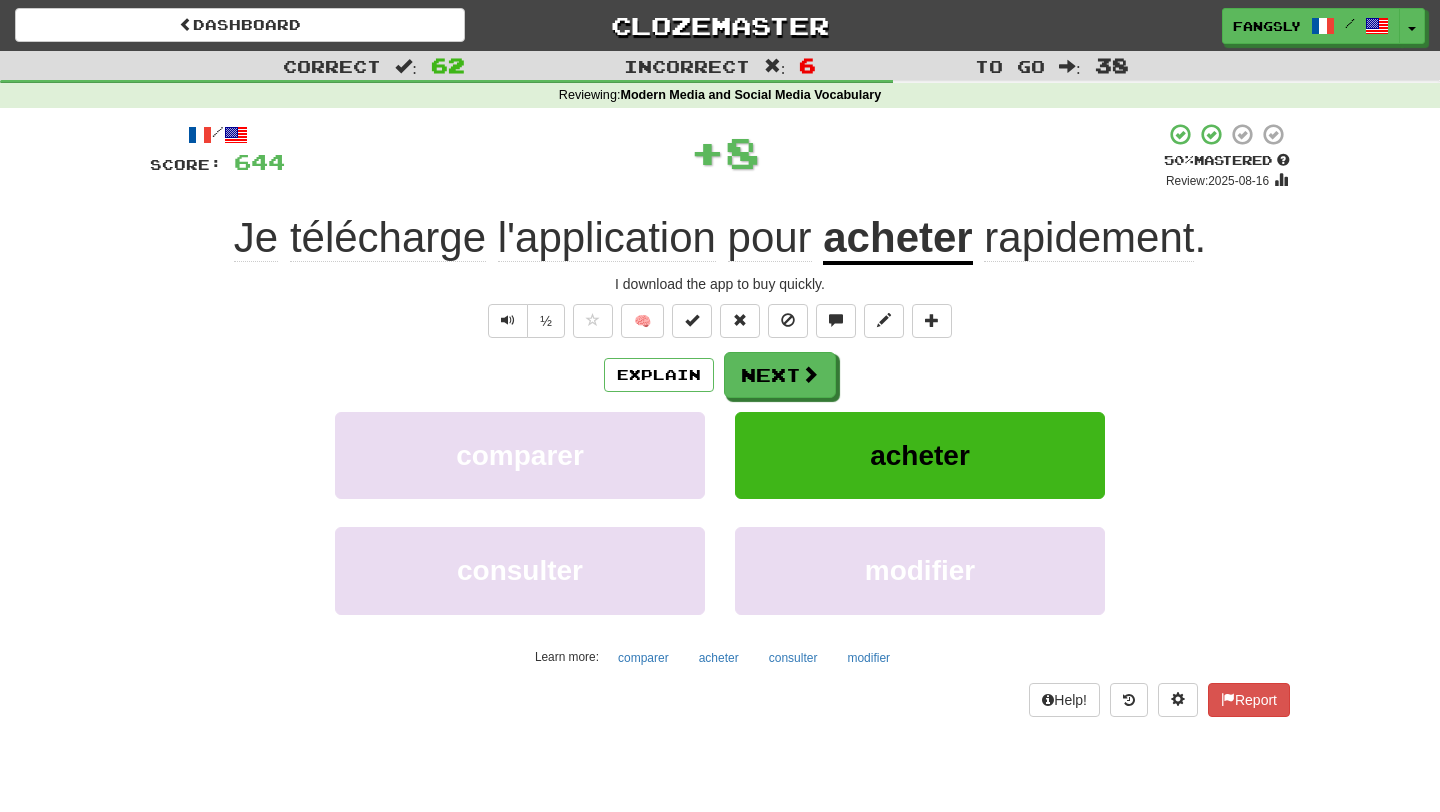 click on "Next" at bounding box center (780, 375) 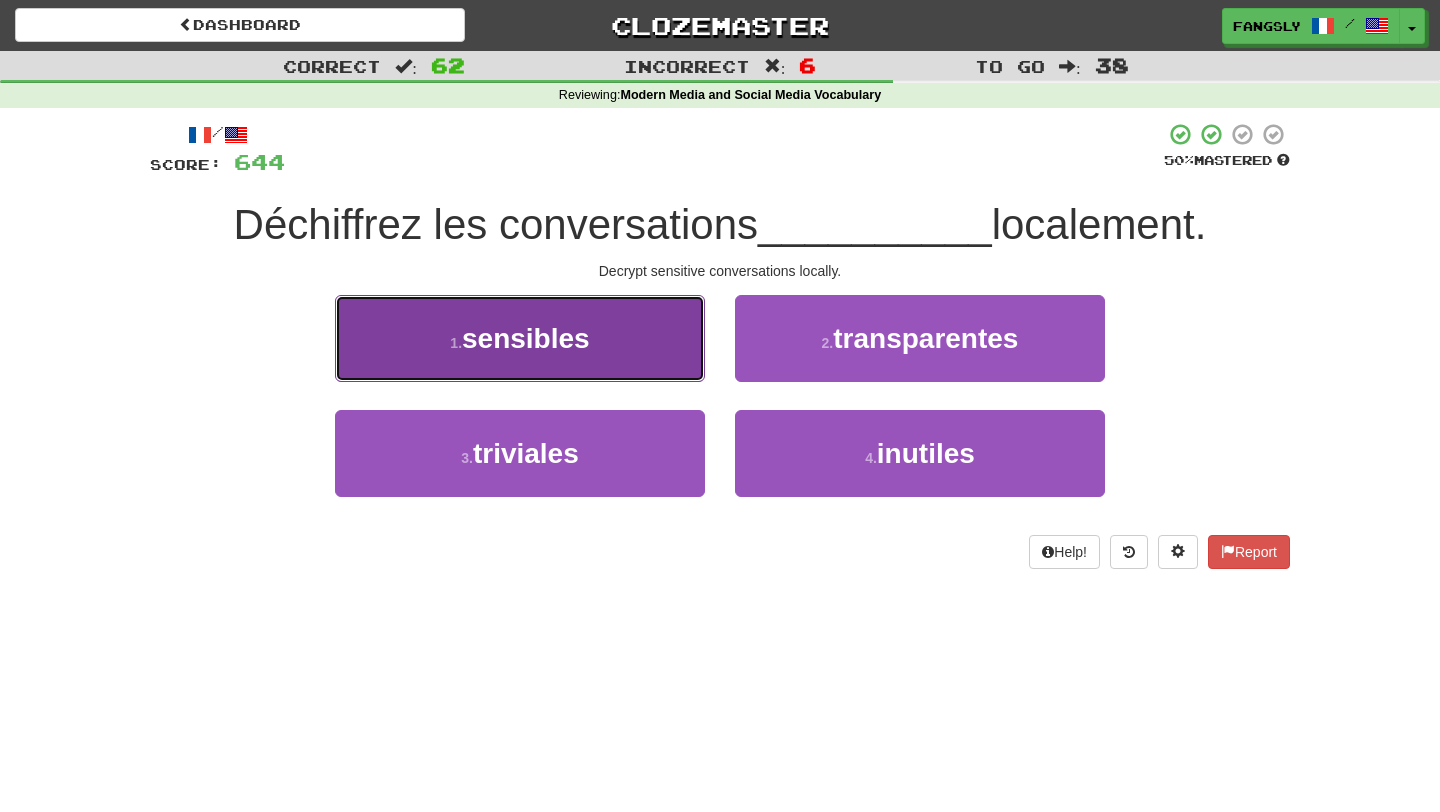 click on "1 .  sensibles" at bounding box center [520, 338] 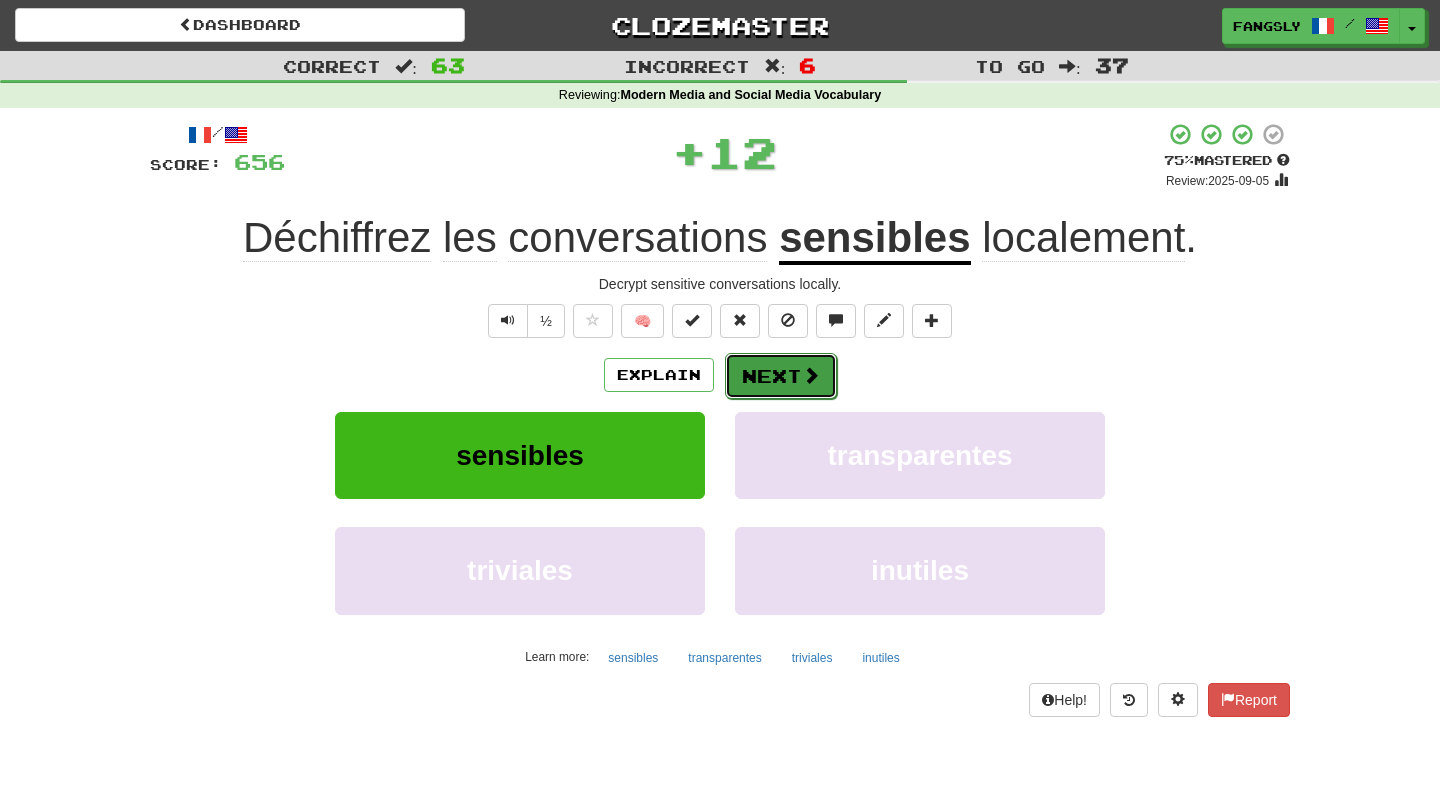 click on "Next" at bounding box center [781, 376] 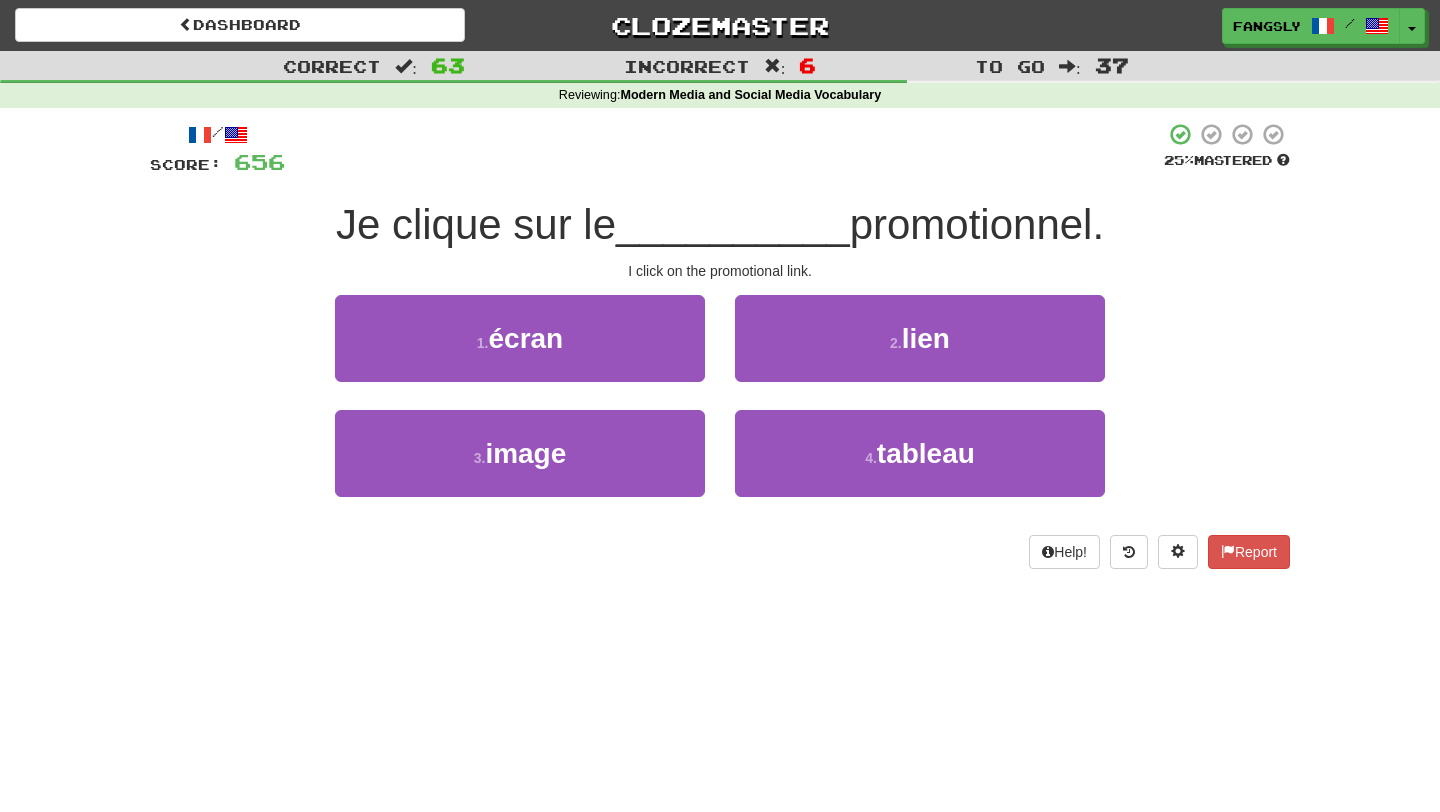 click on "2 .  lien" at bounding box center (920, 352) 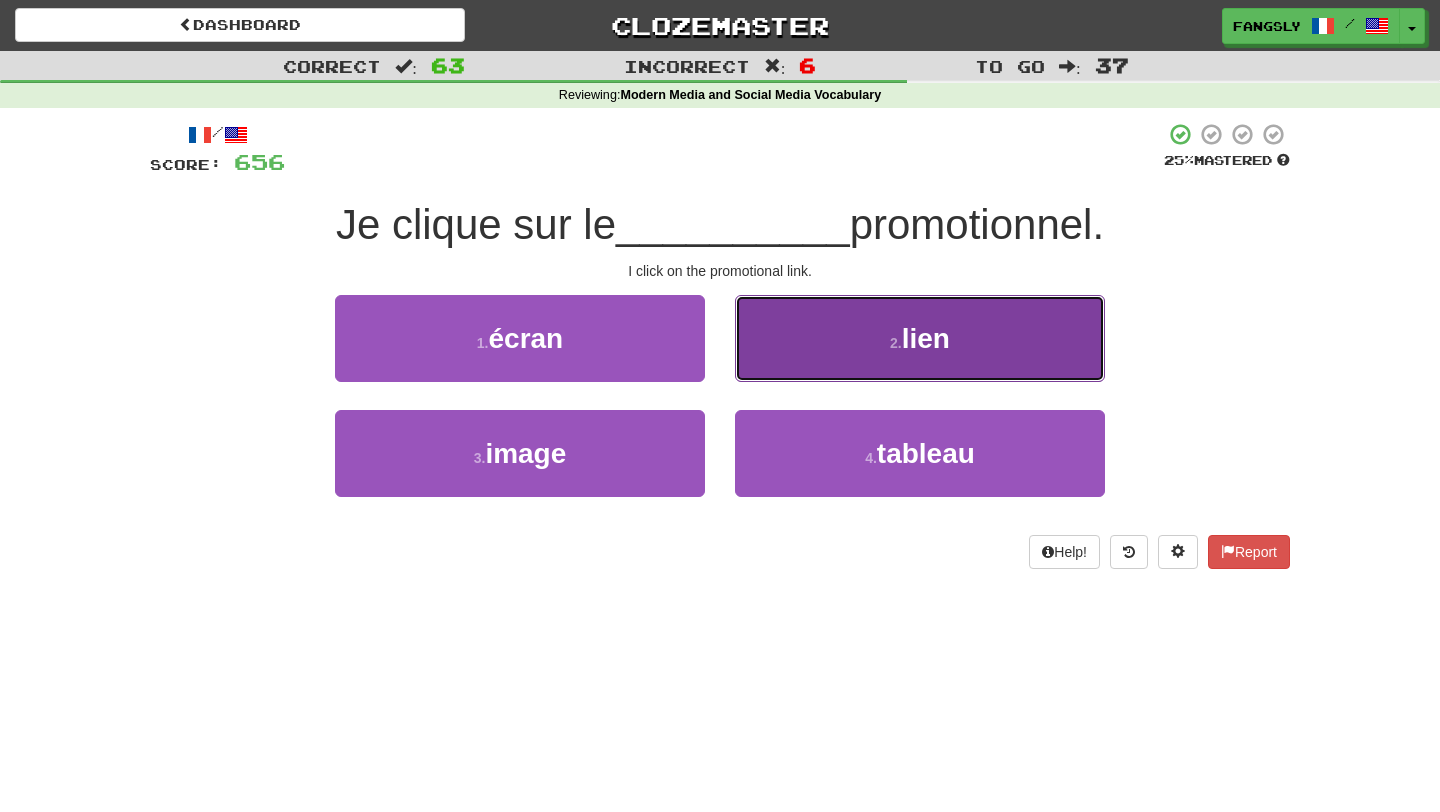 click on "2 .  lien" at bounding box center [920, 338] 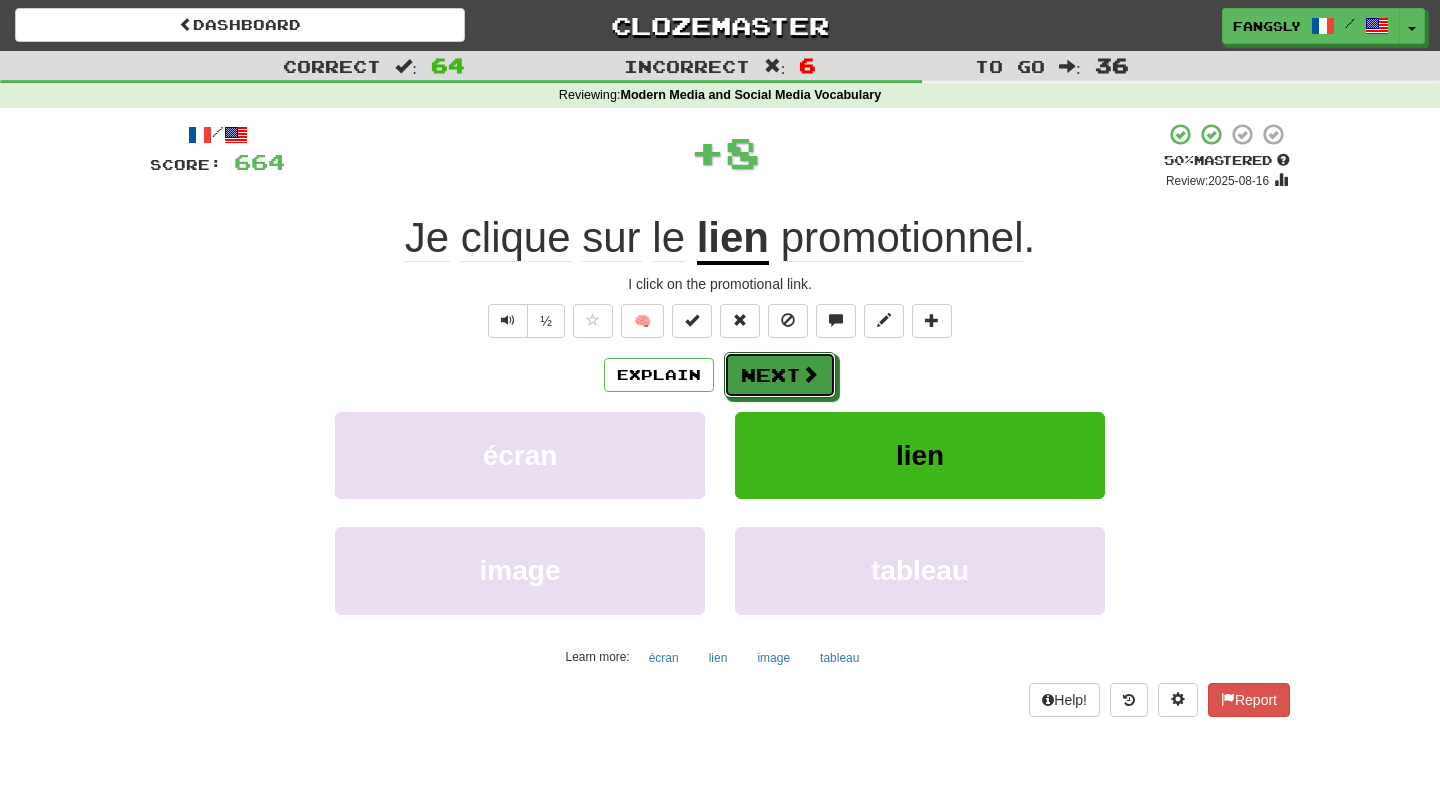 click on "Next" at bounding box center (780, 375) 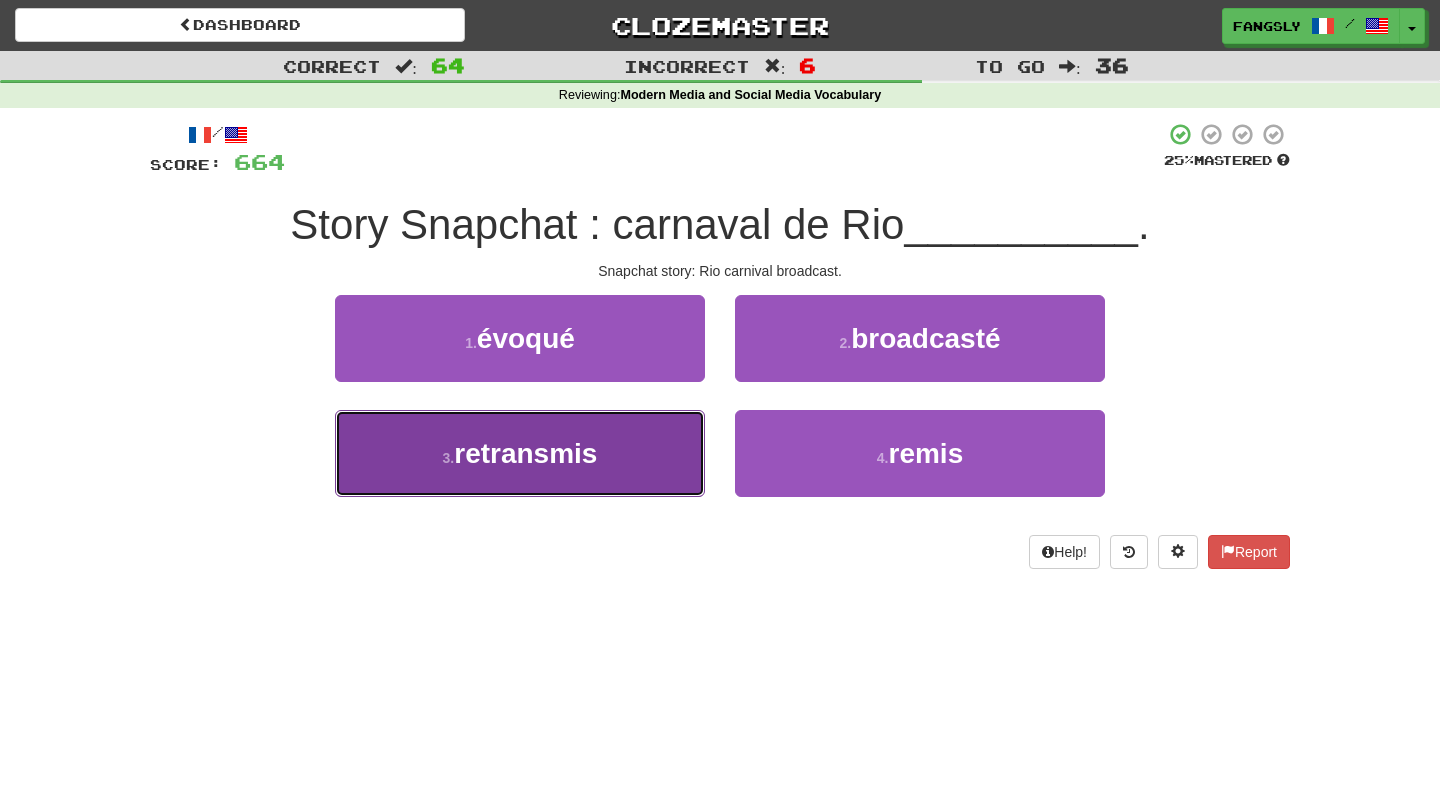 click on "3 .  retransmis" at bounding box center [520, 453] 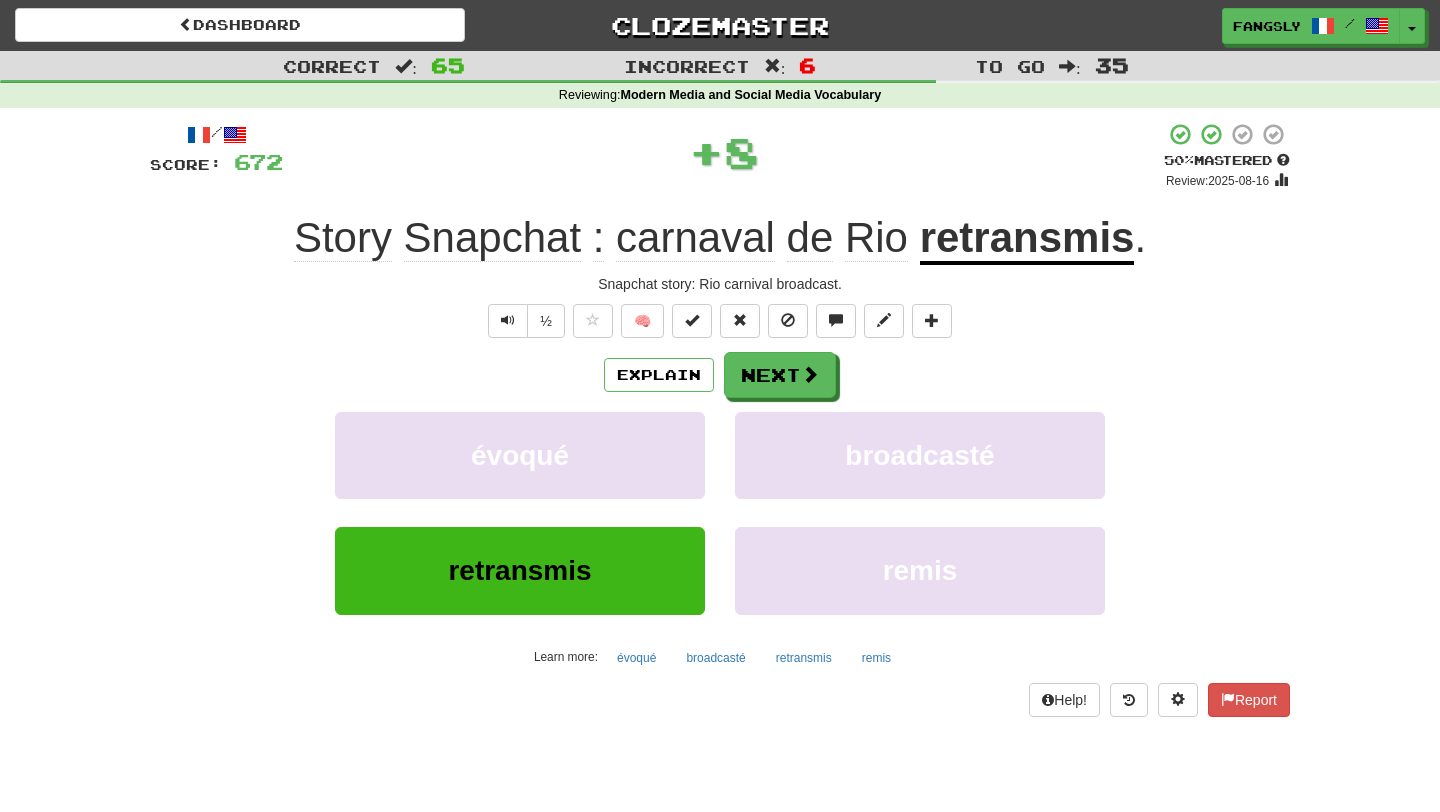 click on "/  Score:   672 + 8 50 %  Mastered Review:  2025-08-16 Story   Snapchat   :   carnaval   de   Rio   retransmis . Snapchat story: Rio carnival broadcast. ½ 🧠 Explain Next évoqué broadcasté retransmis remis Learn more: évoqué broadcasté retransmis remis  Help!  Report" at bounding box center [720, 419] 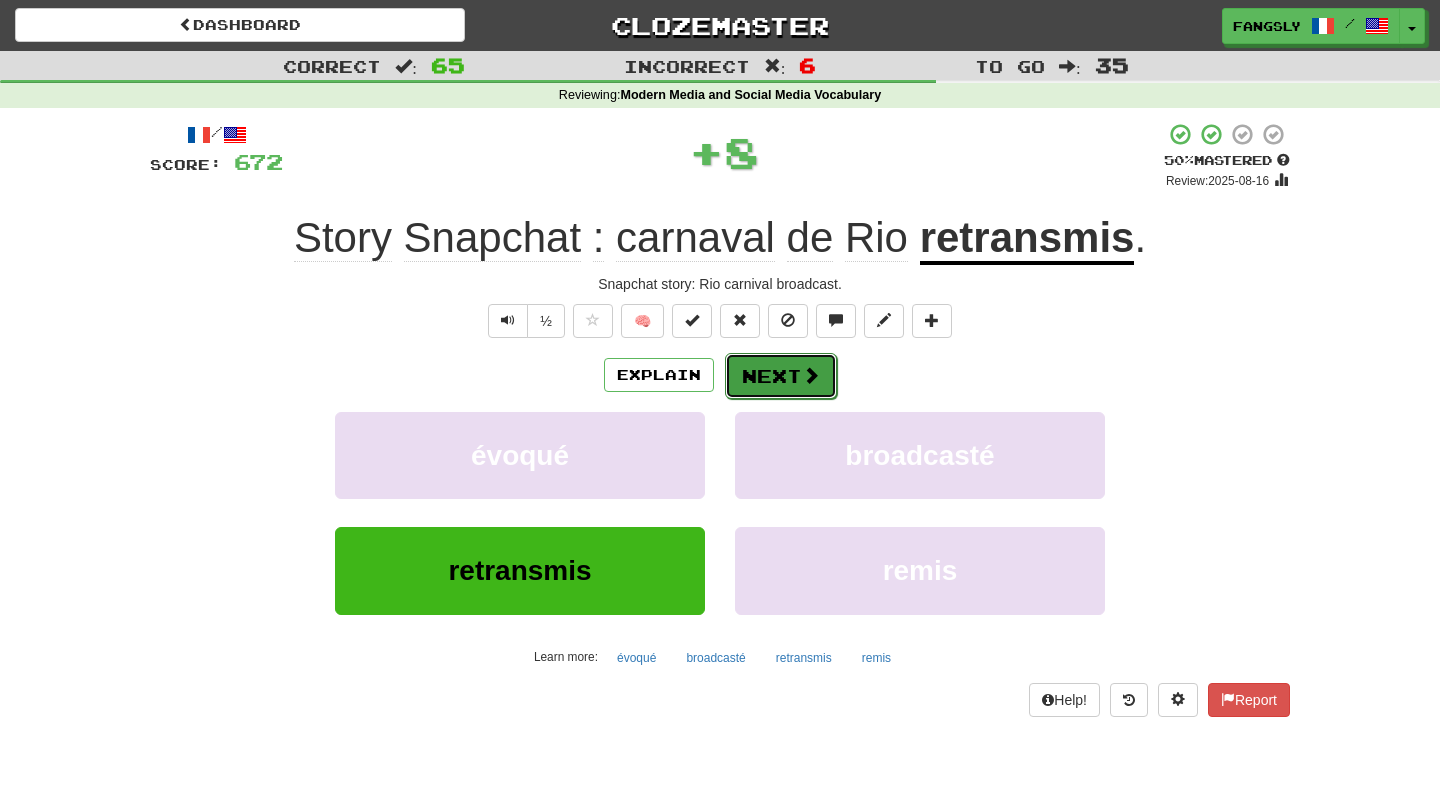 click on "Next" at bounding box center (781, 376) 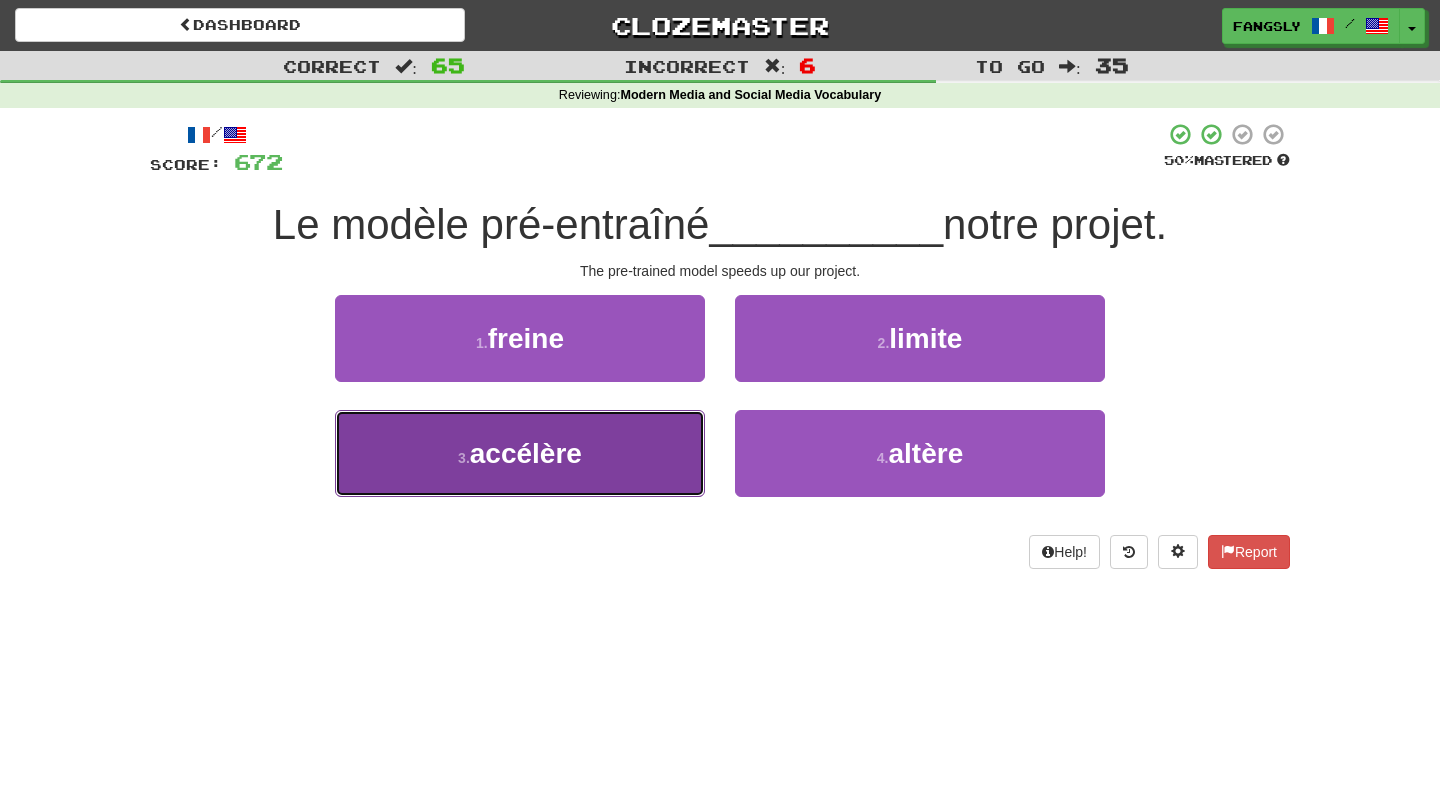 click on "3 .  accélère" at bounding box center (520, 453) 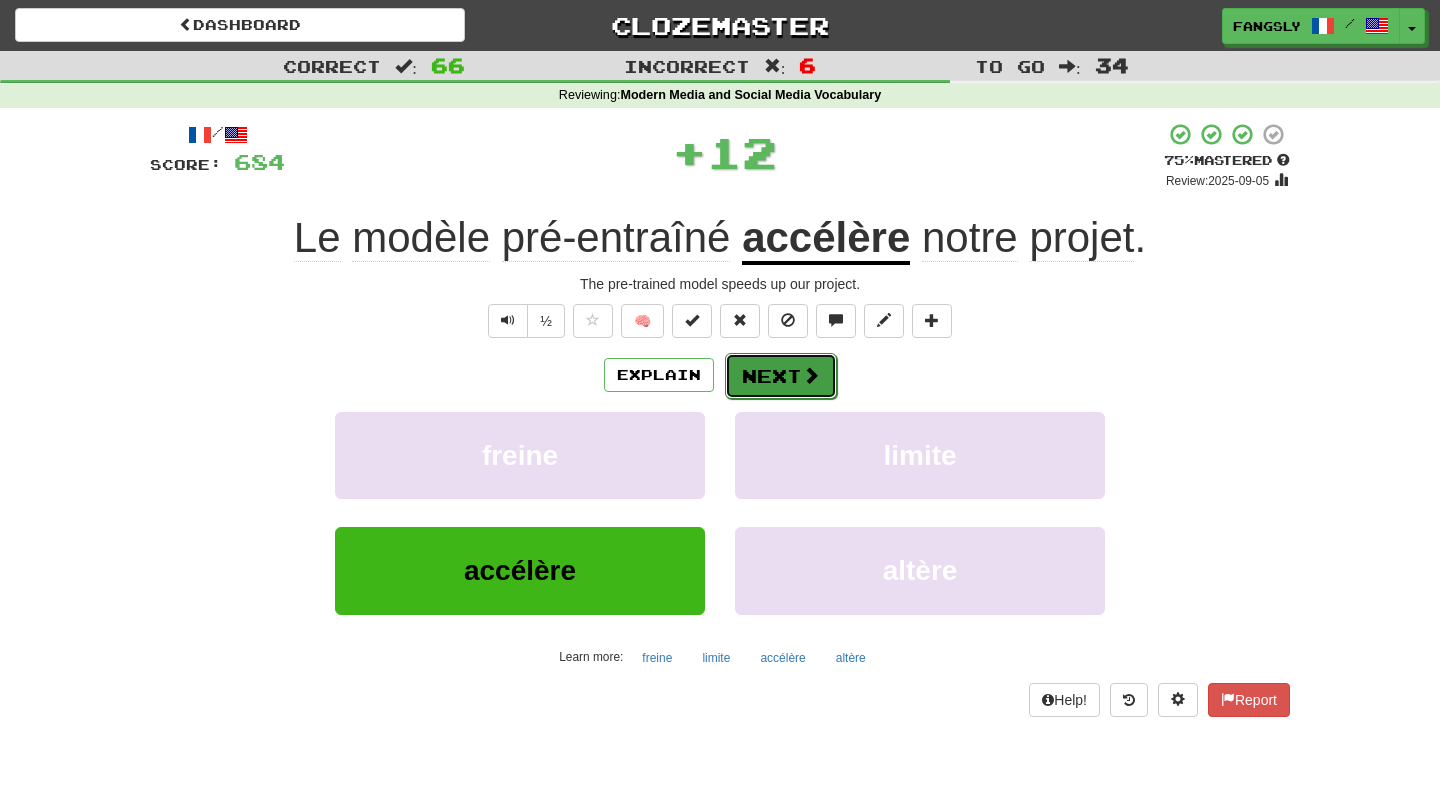 click on "Next" at bounding box center [781, 376] 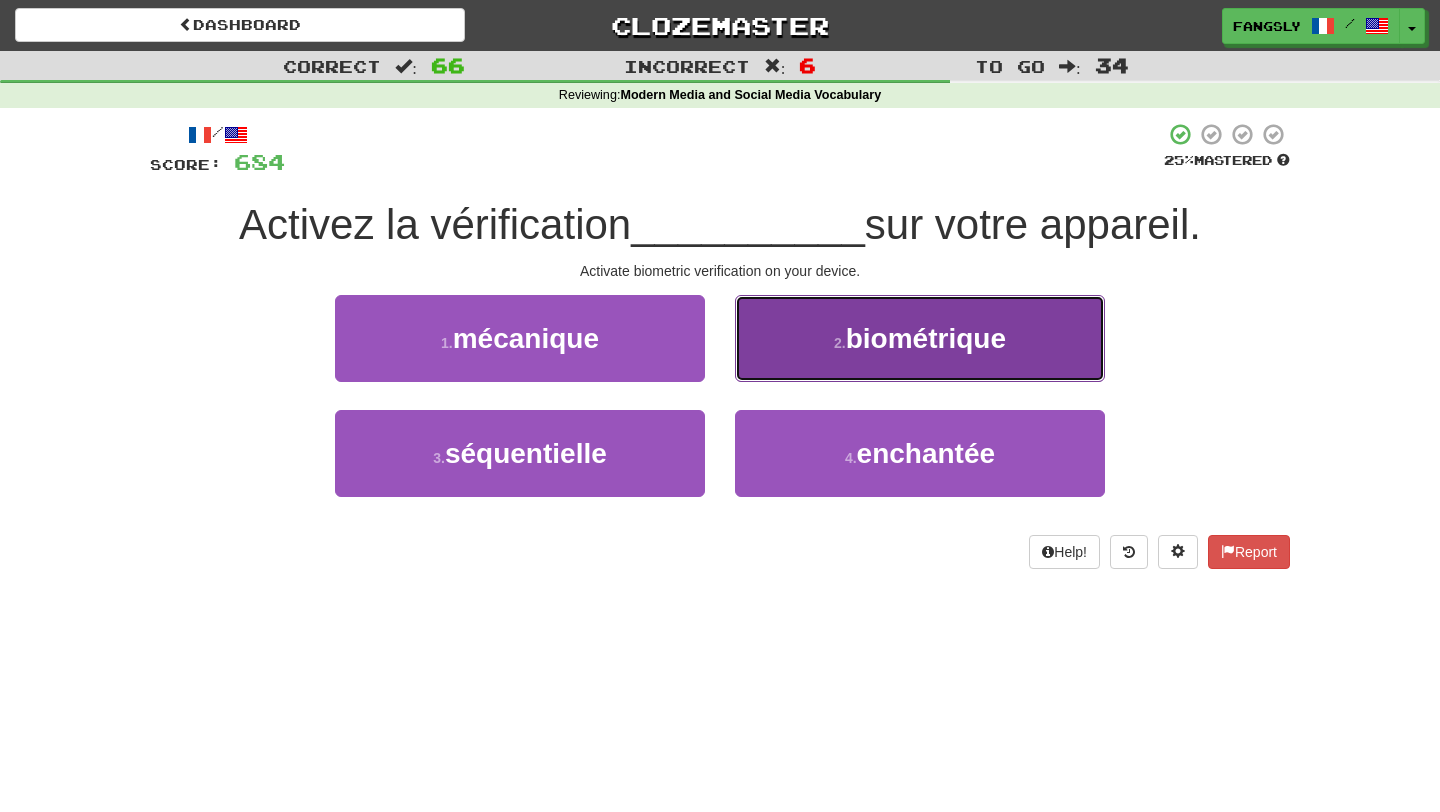 click on "2 .  biométrique" at bounding box center [920, 338] 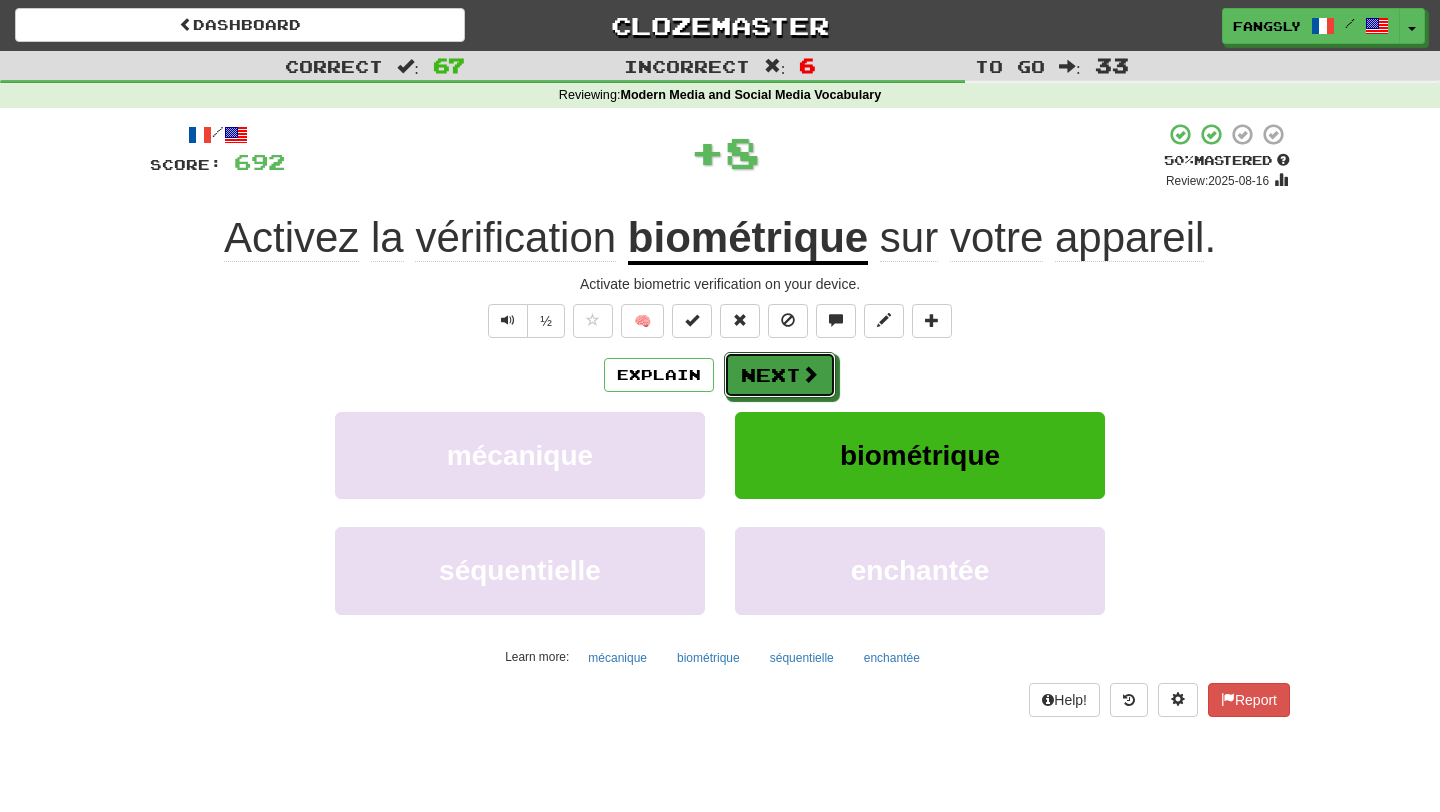click on "Next" at bounding box center [780, 375] 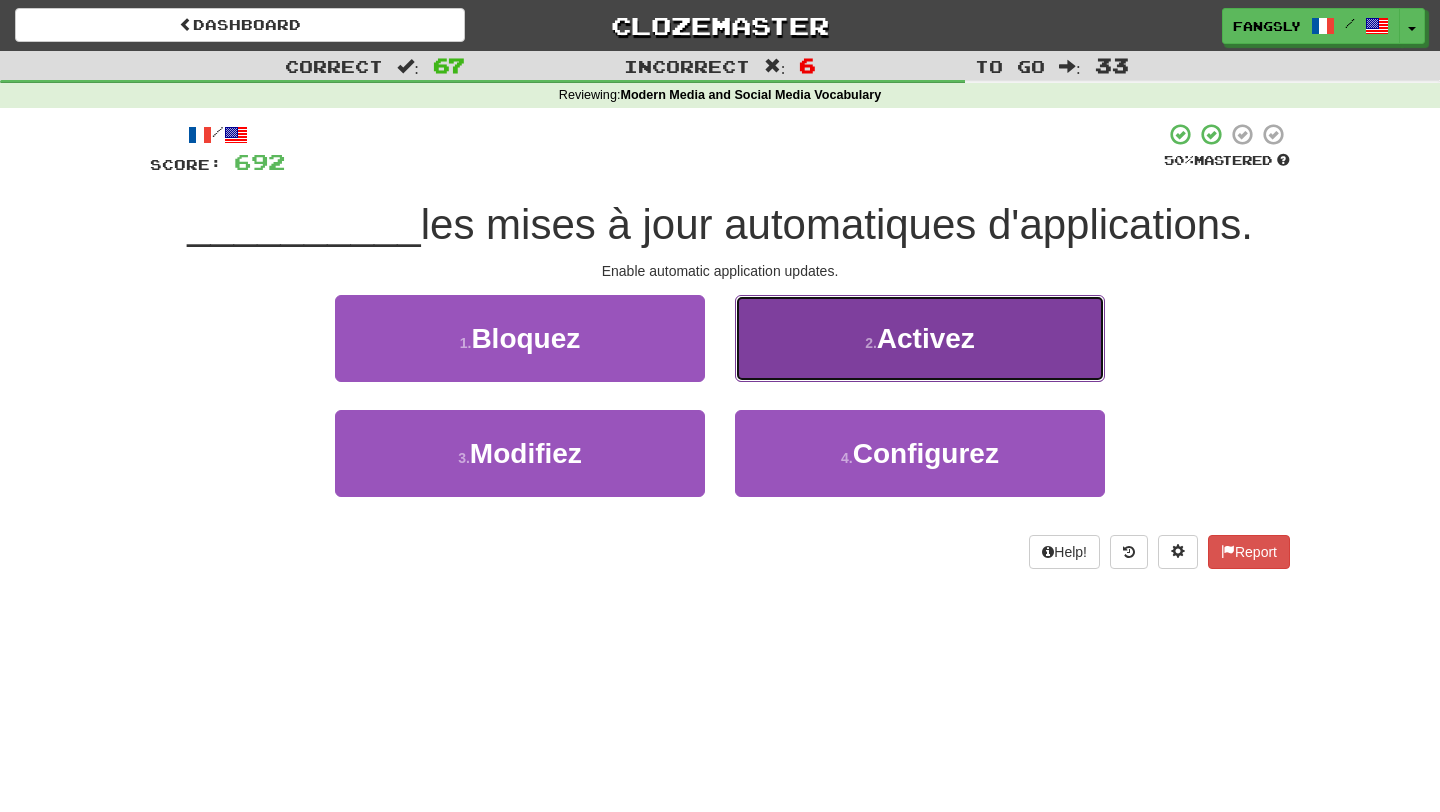 click on "2 .  Activez" at bounding box center [920, 338] 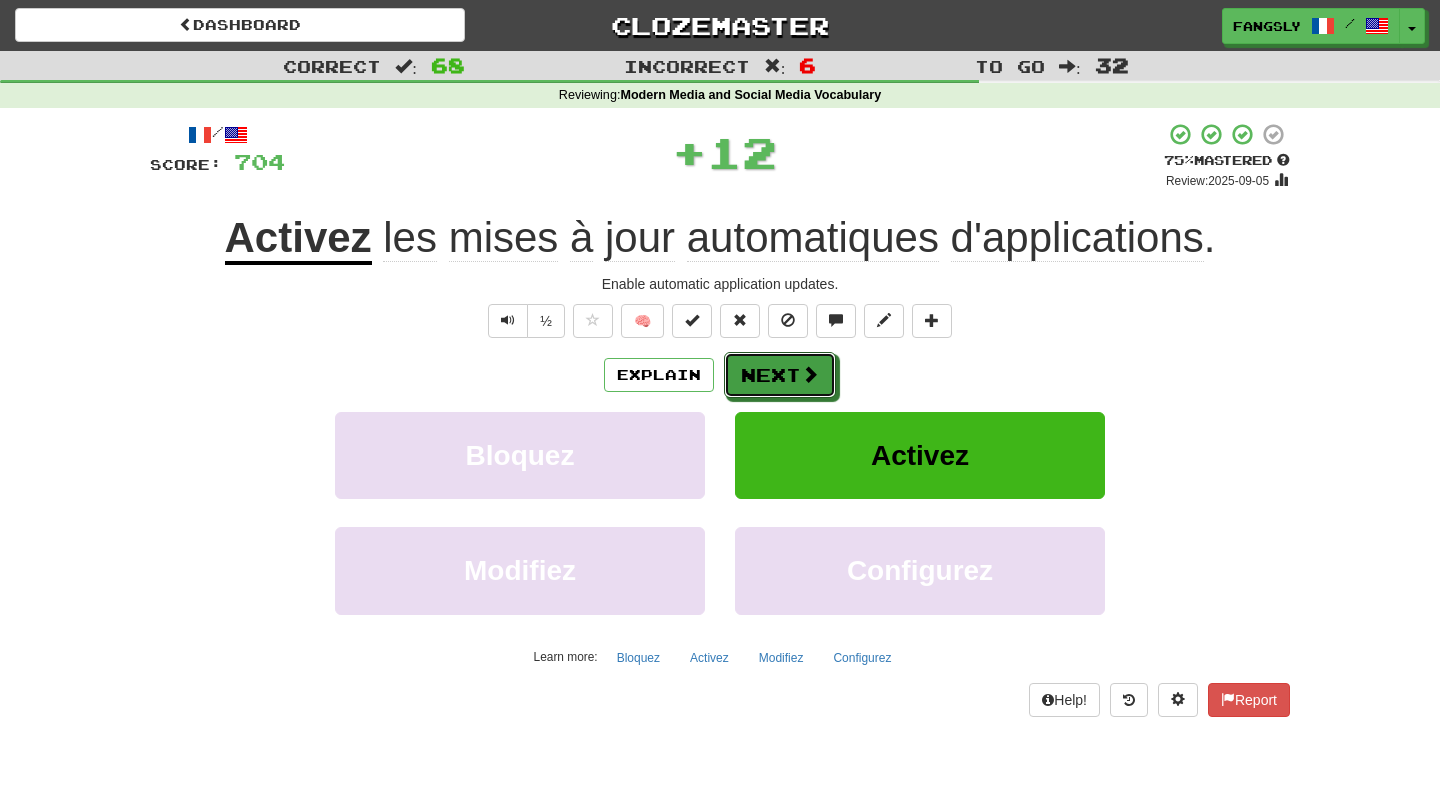 click on "Next" at bounding box center [780, 375] 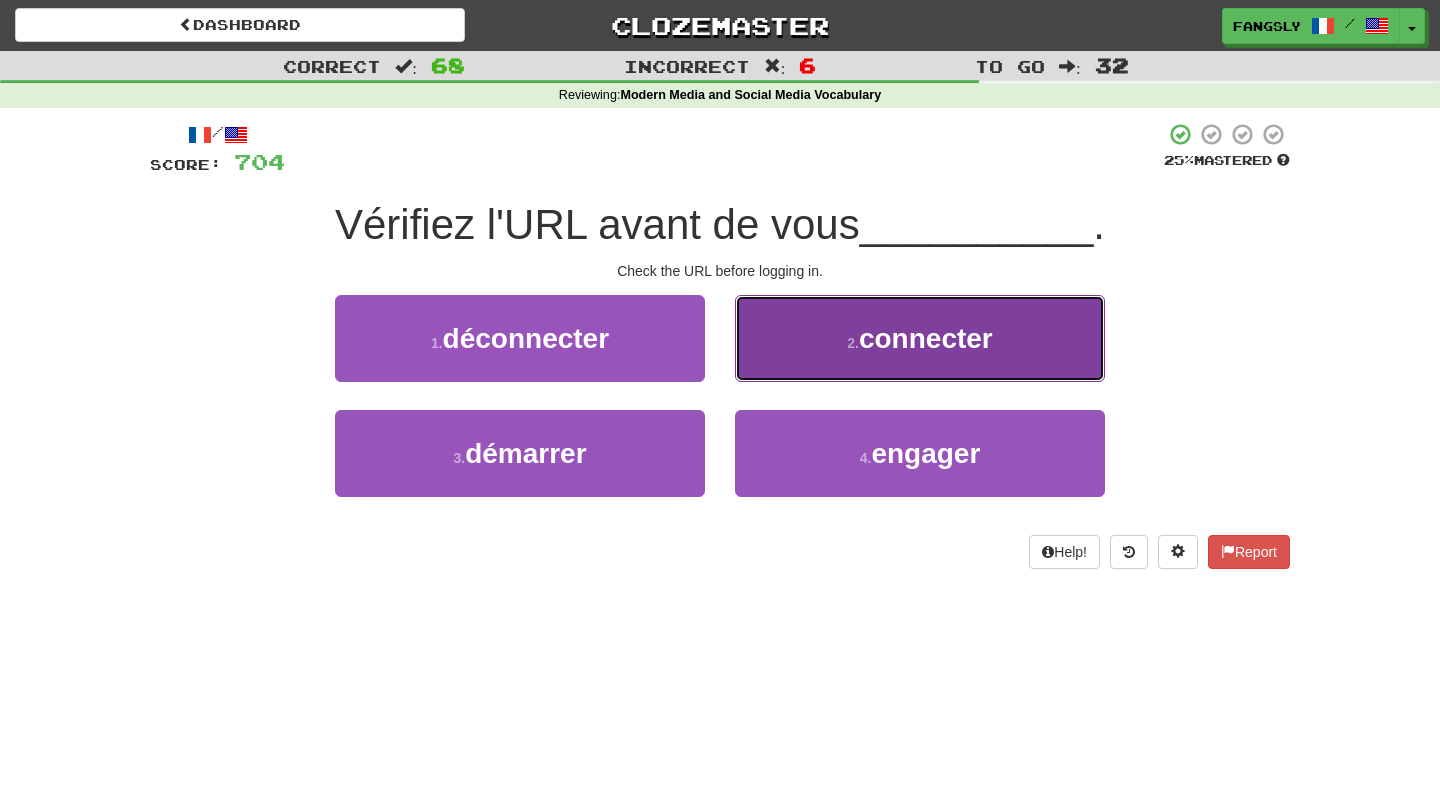click on "2 .  connecter" at bounding box center [920, 338] 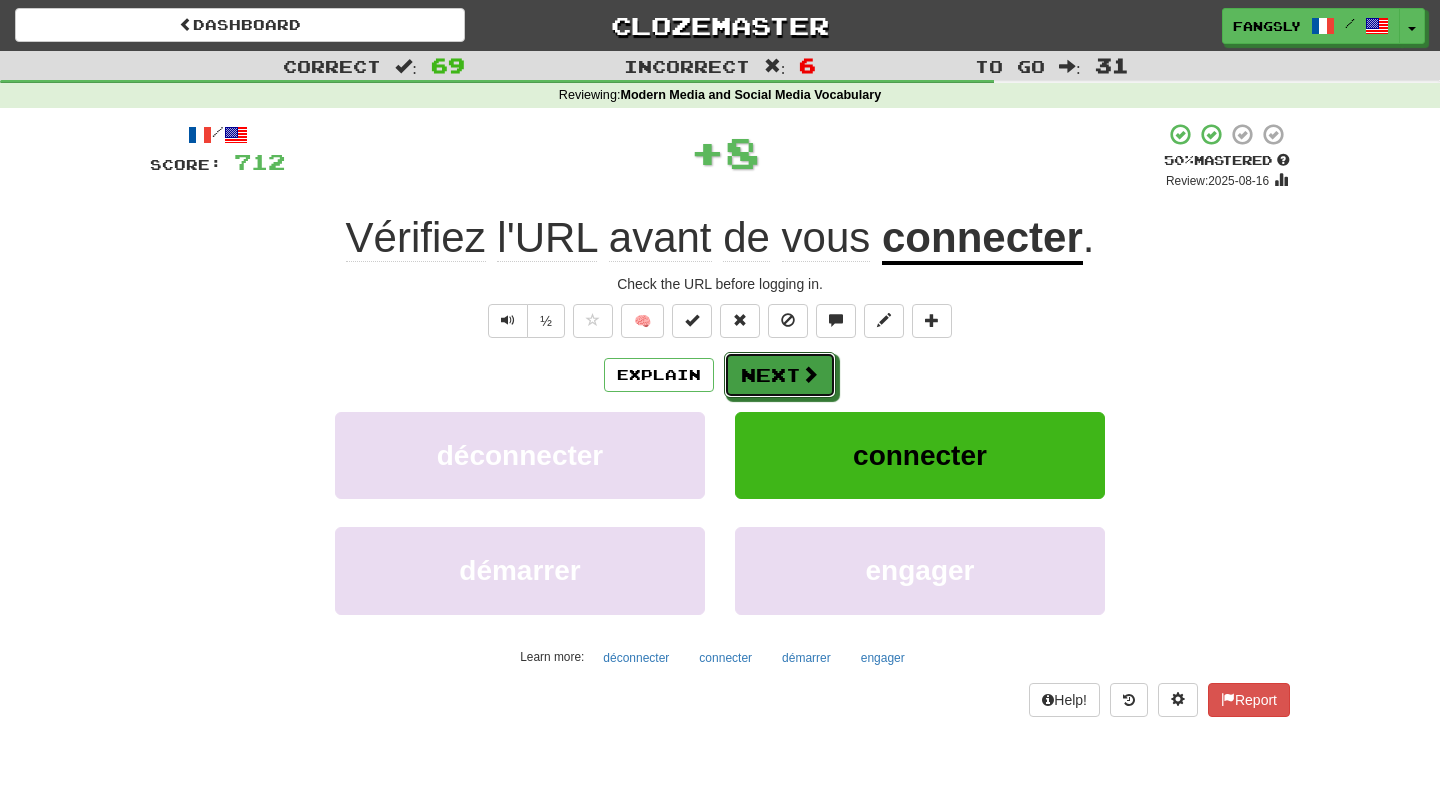 click on "Next" at bounding box center (780, 375) 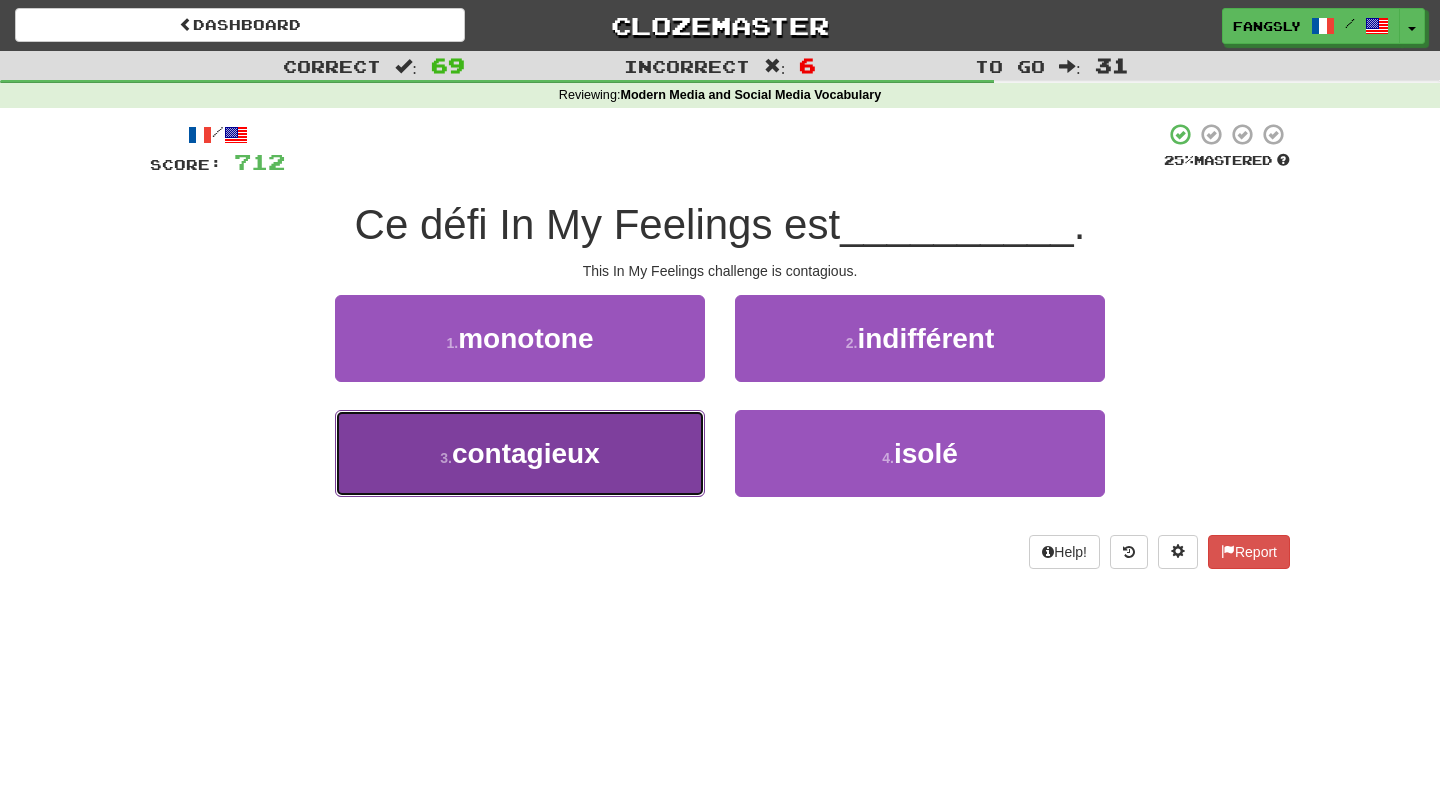 click on "3 .  contagieux" at bounding box center (520, 453) 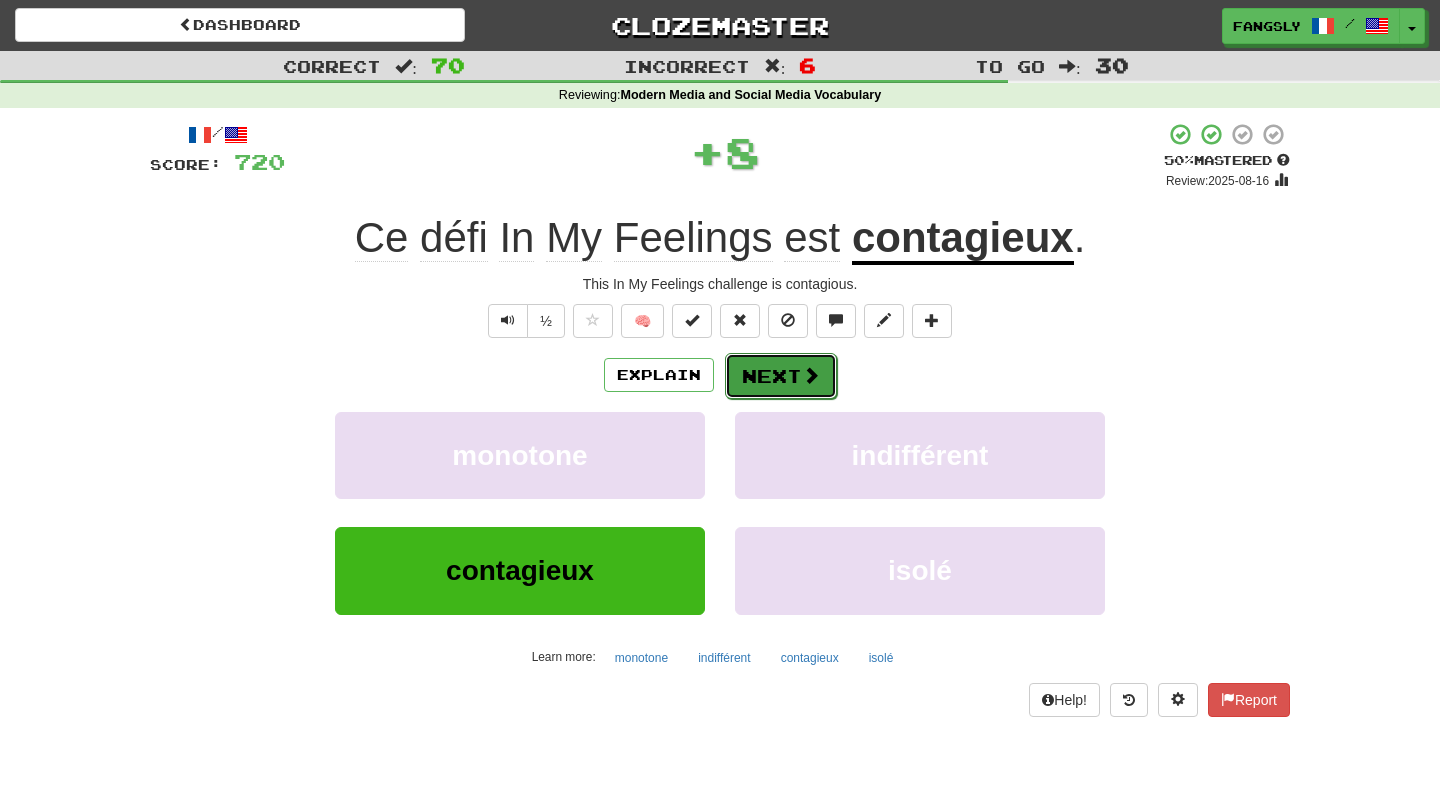 click on "Next" at bounding box center [781, 376] 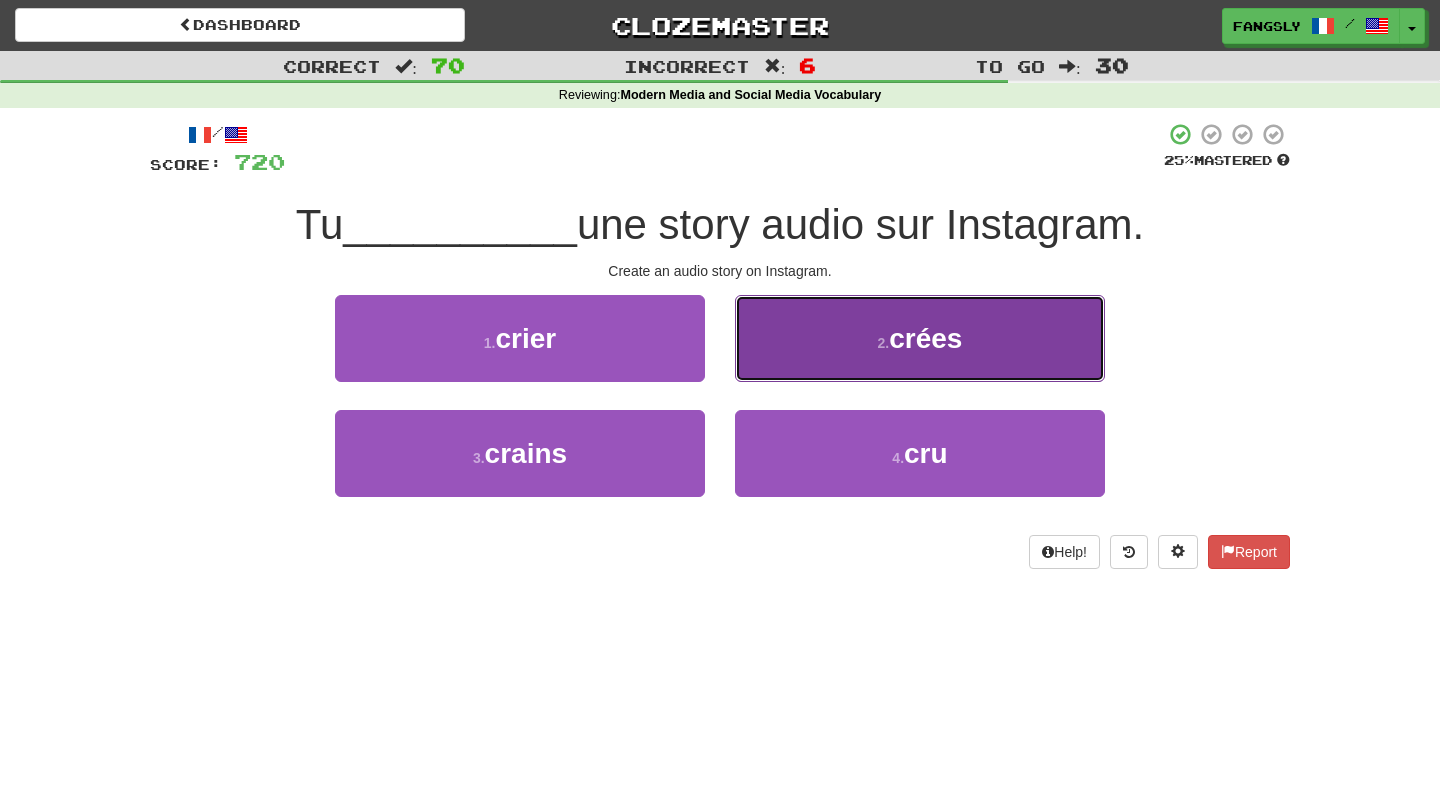click on "2 .  crées" at bounding box center [920, 338] 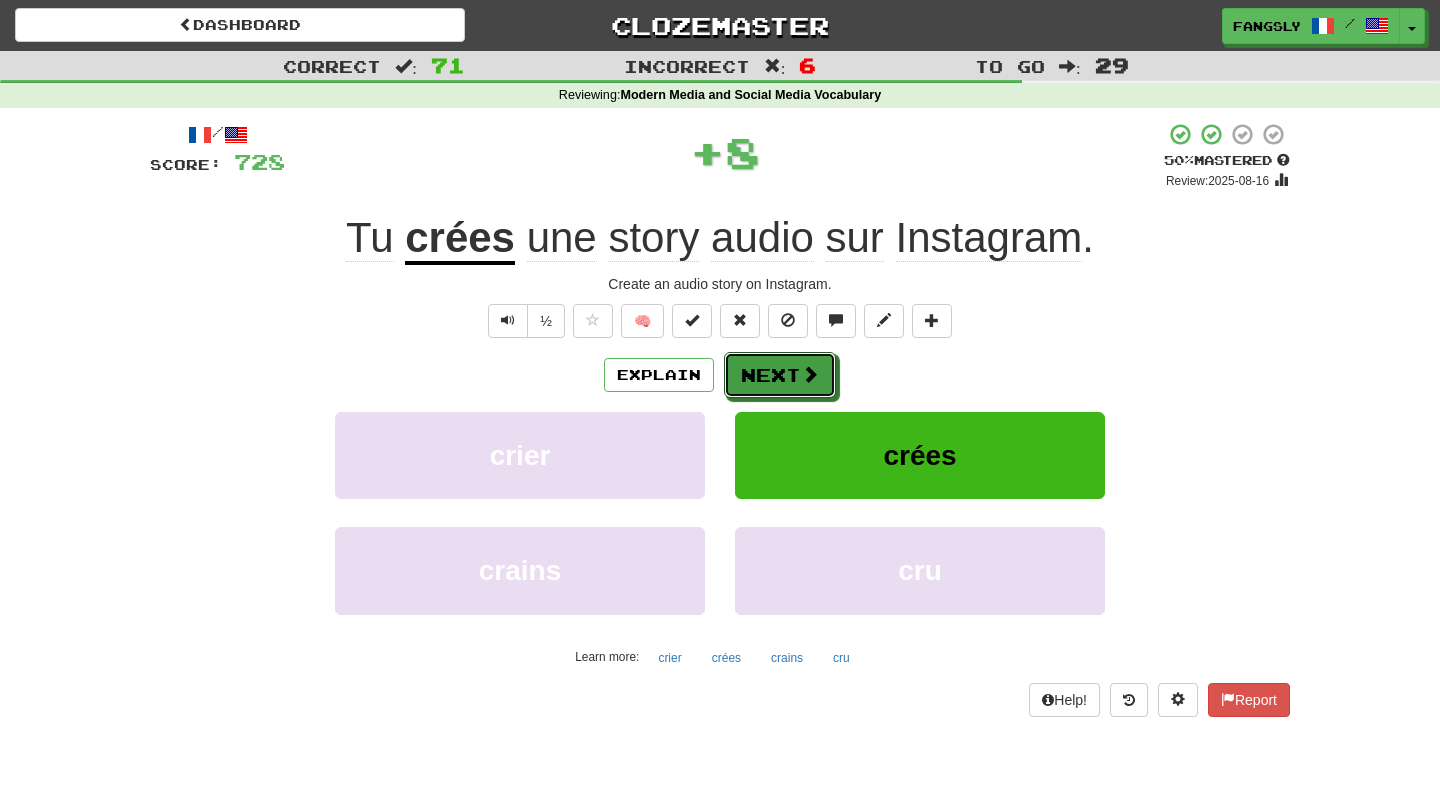 click on "Next" at bounding box center [780, 375] 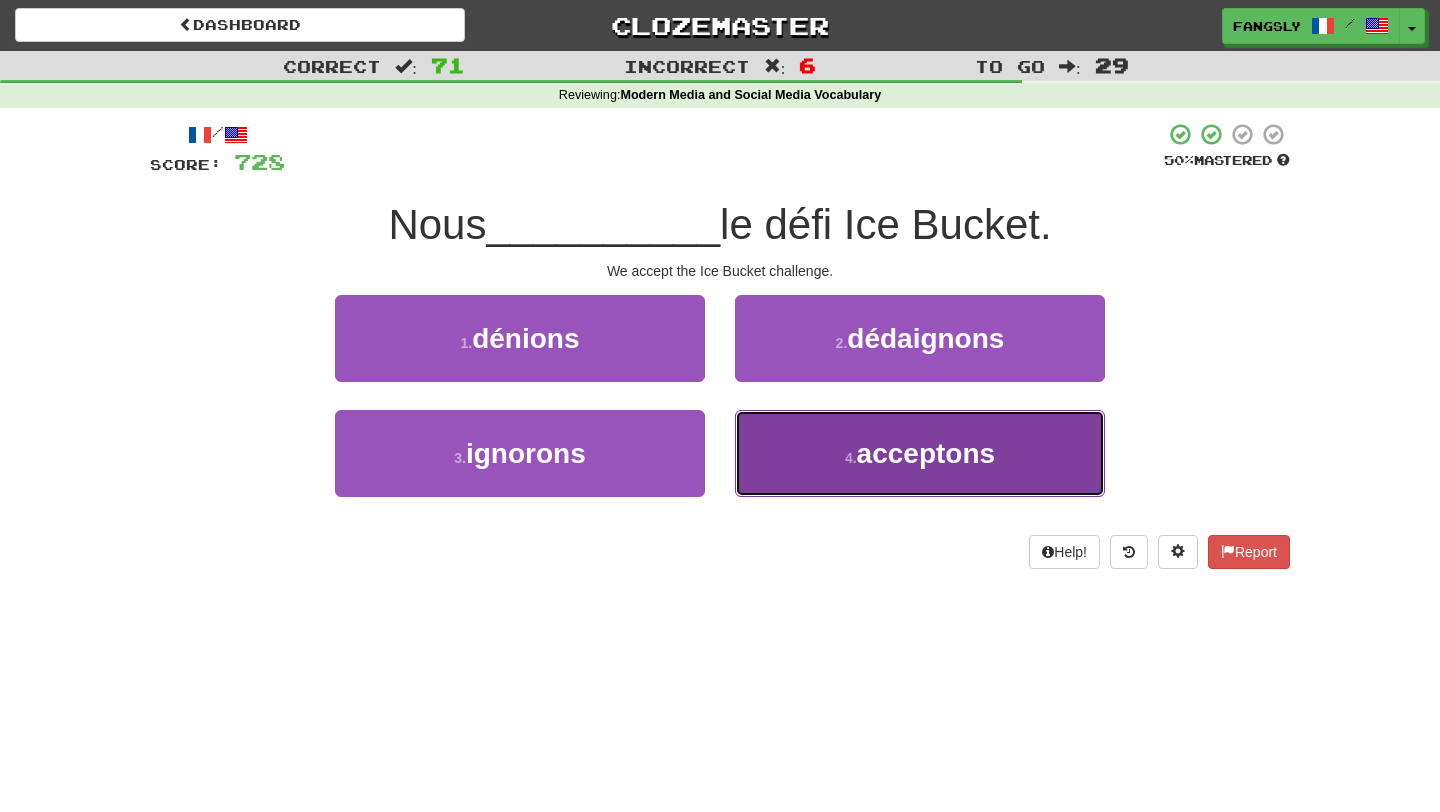 click on "4 .  acceptons" at bounding box center [920, 453] 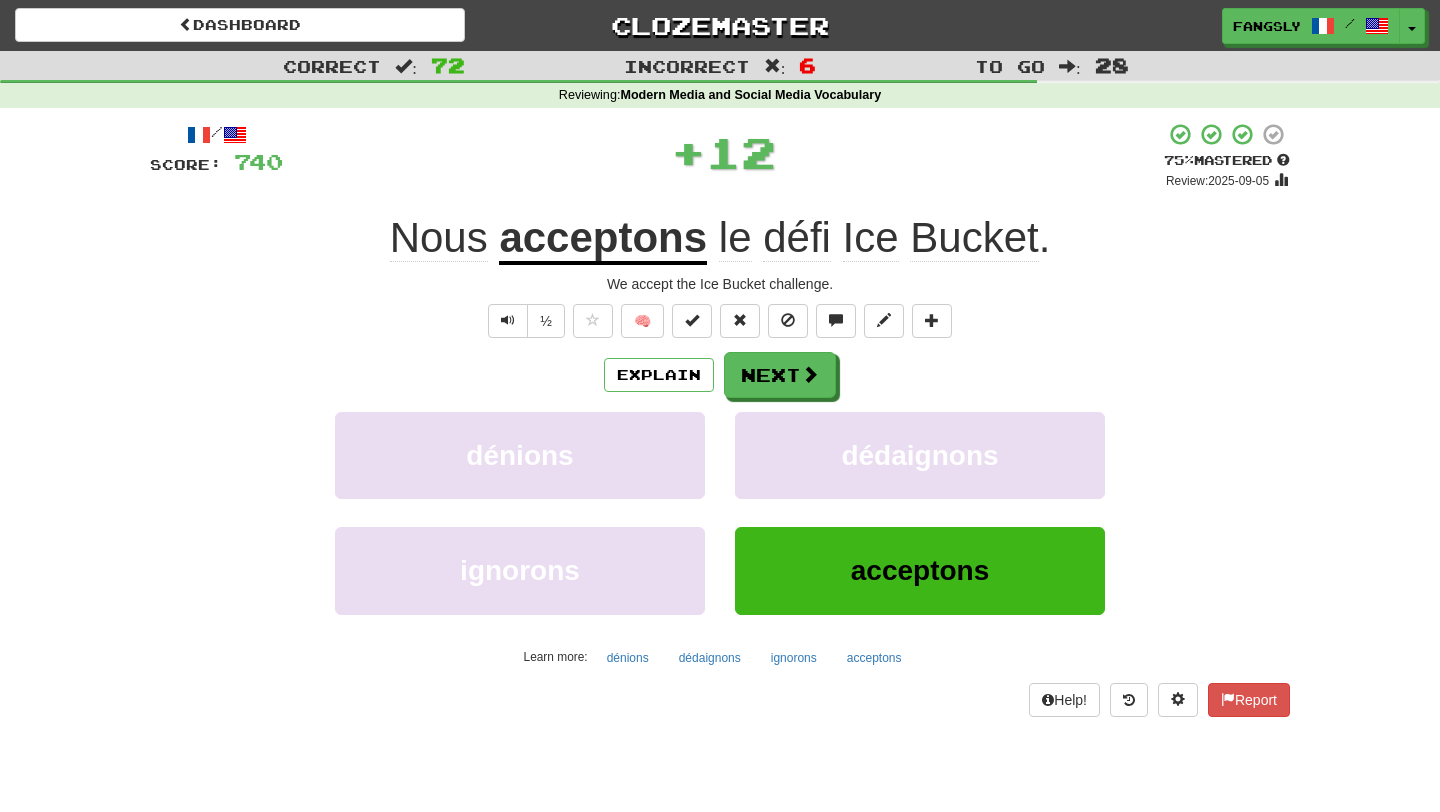 click on "Explain Next dénions dédaignons ignorons acceptons Learn more: dénions dédaignons ignorons acceptons" at bounding box center (720, 512) 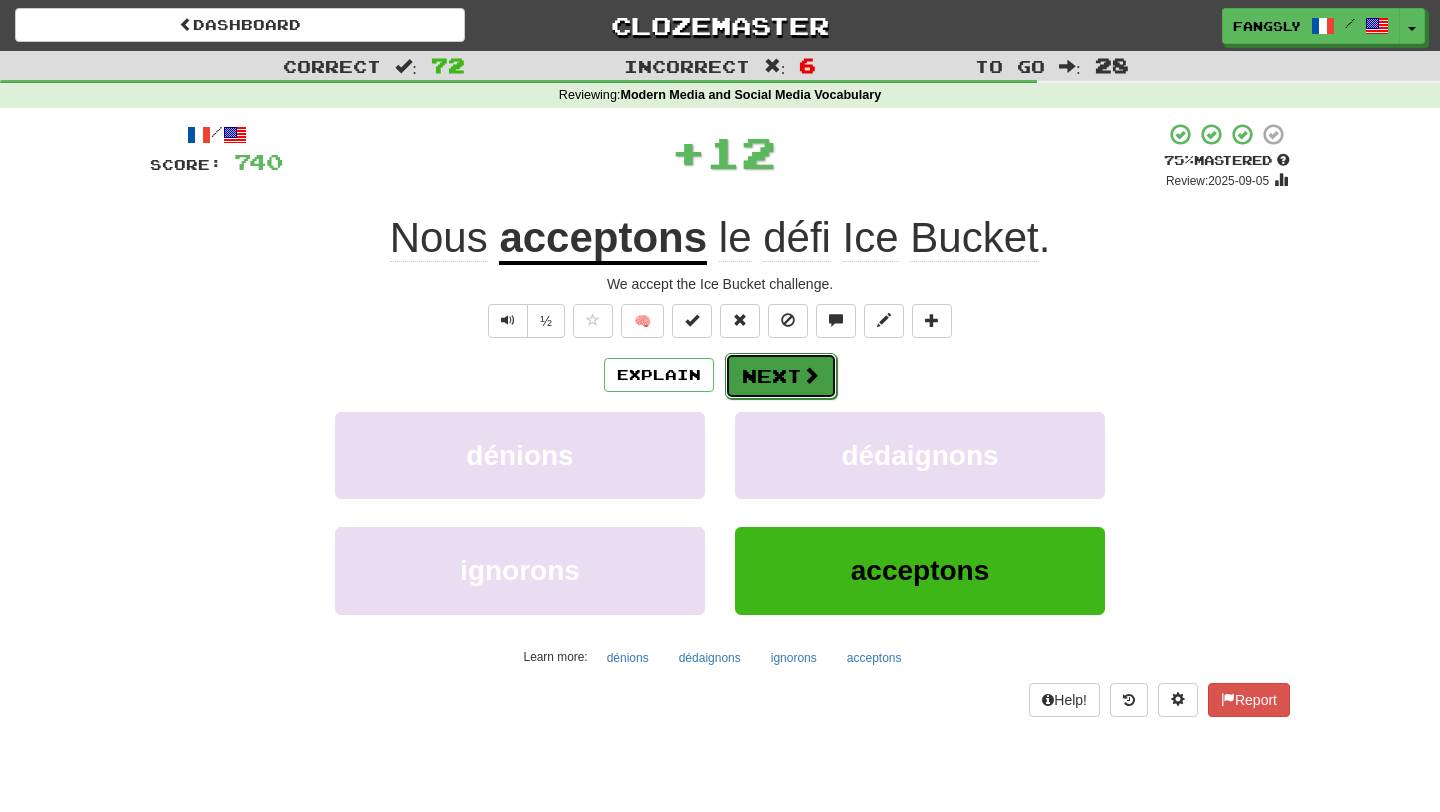 click at bounding box center [811, 375] 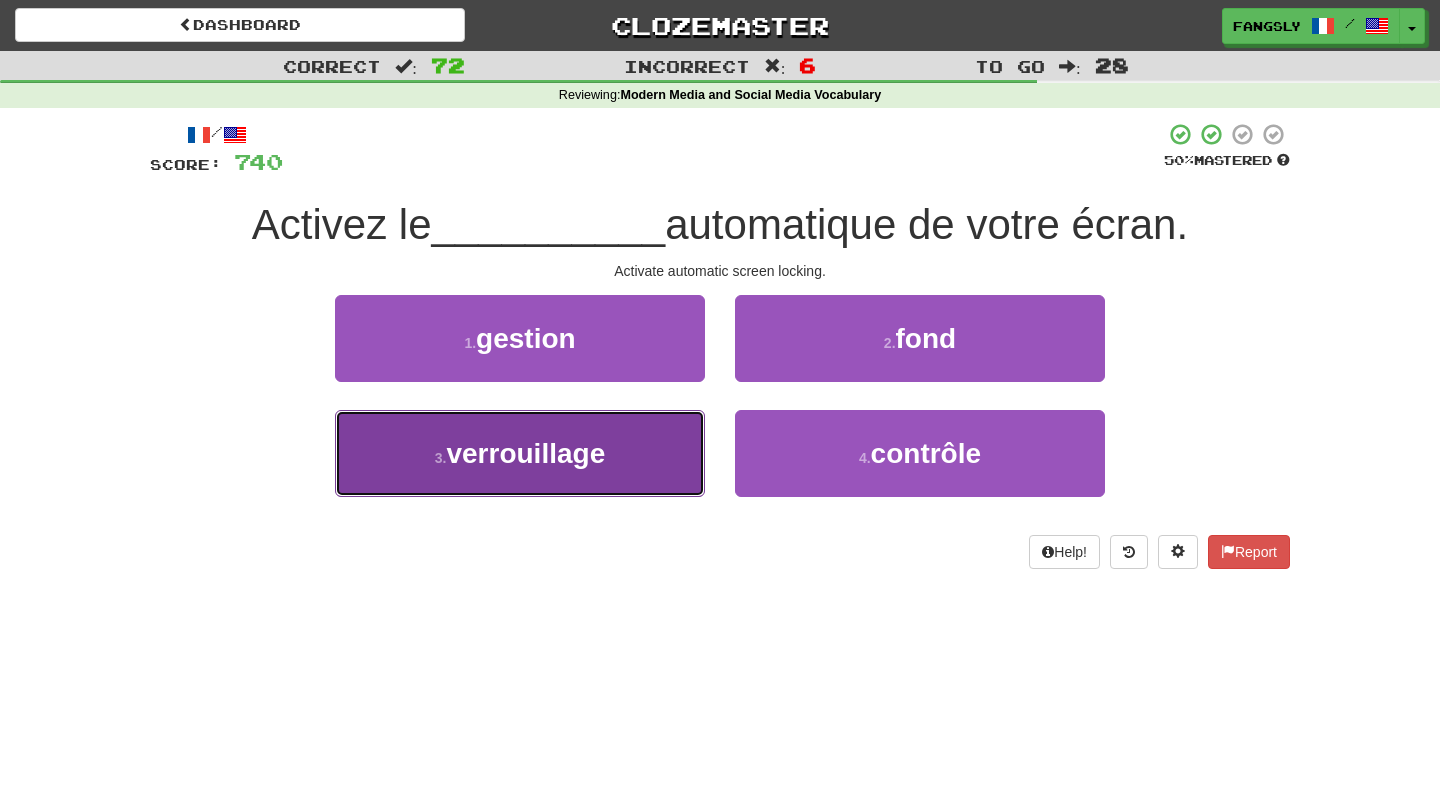 click on "3 .  verrouillage" at bounding box center (520, 453) 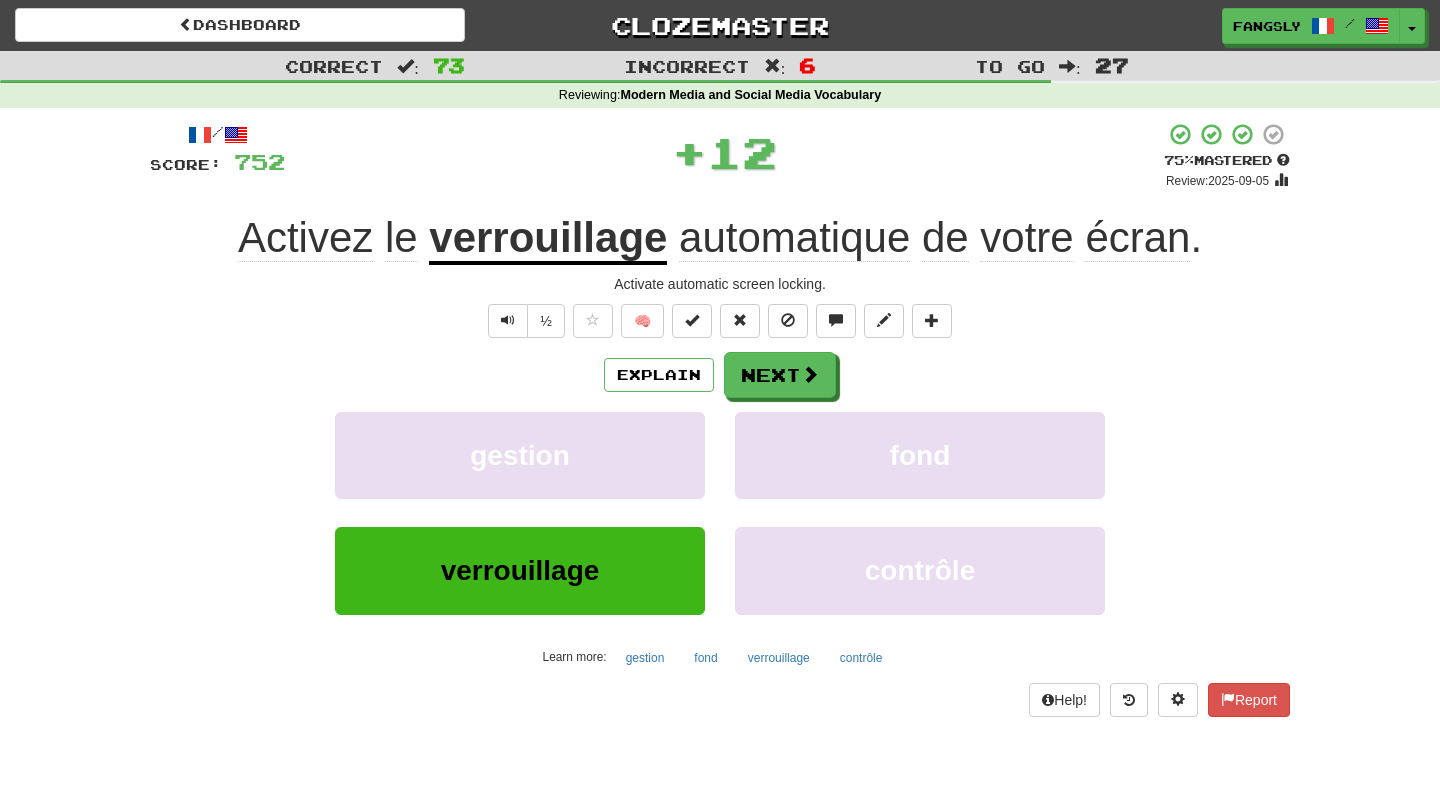click on "/  Score:   752 + 12 75 %  Mastered Review:  2025-09-05 Activez   le   verrouillage   automatique   de   votre   écran . Activate automatic screen locking. ½ 🧠 Explain Next gestion fond verrouillage contrôle Learn more: gestion fond verrouillage contrôle  Help!  Report" at bounding box center [720, 419] 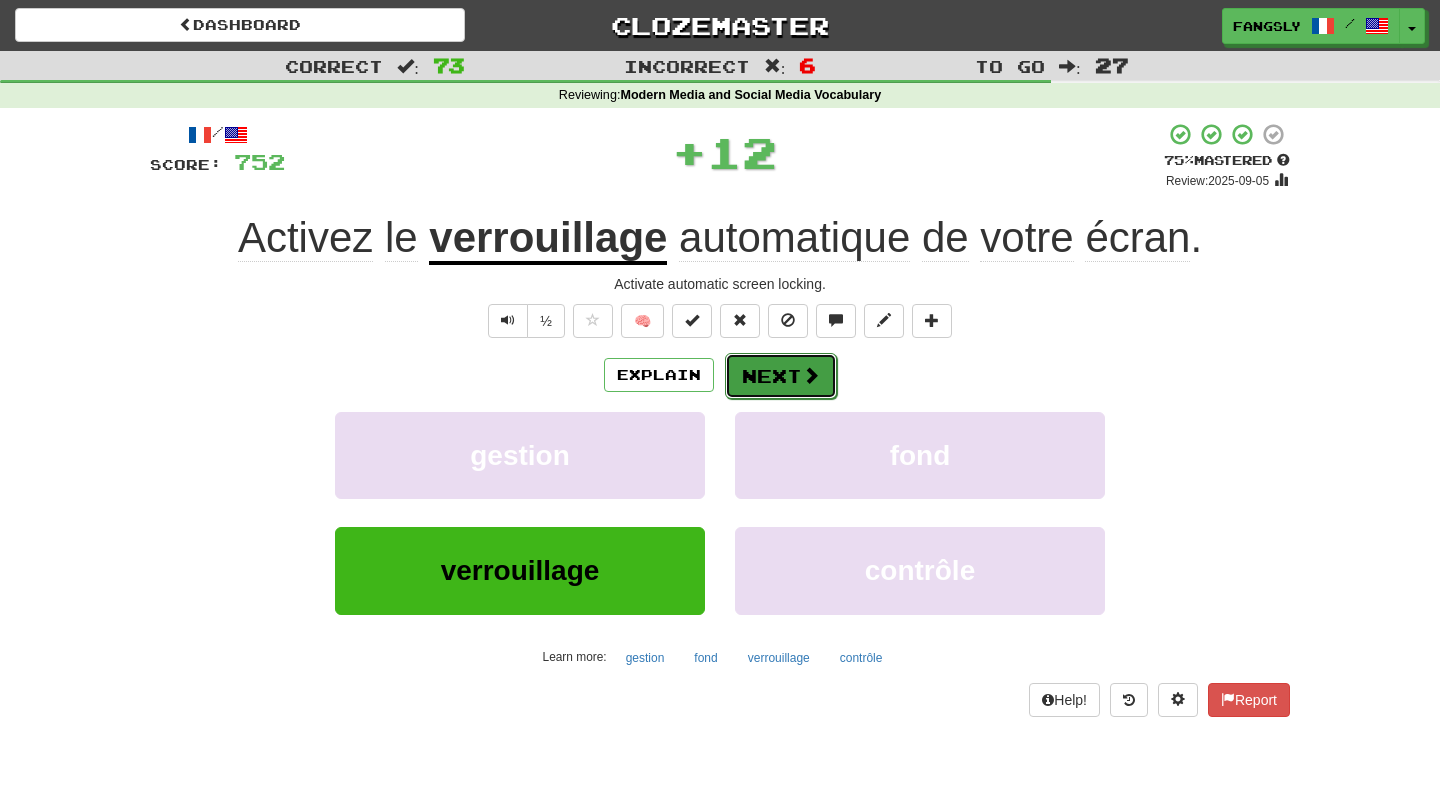 click on "Next" at bounding box center [781, 376] 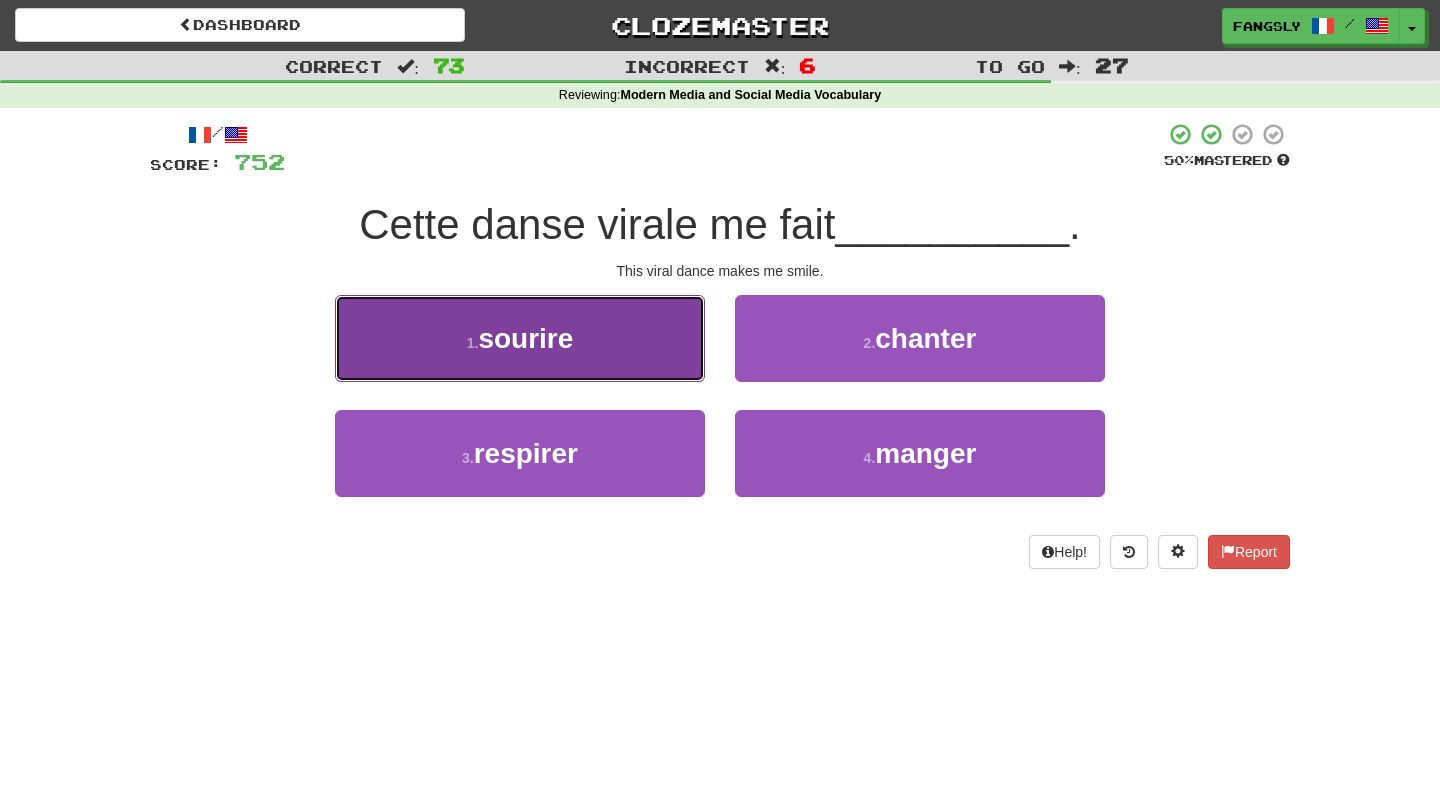 click on "1 .  sourire" at bounding box center [520, 338] 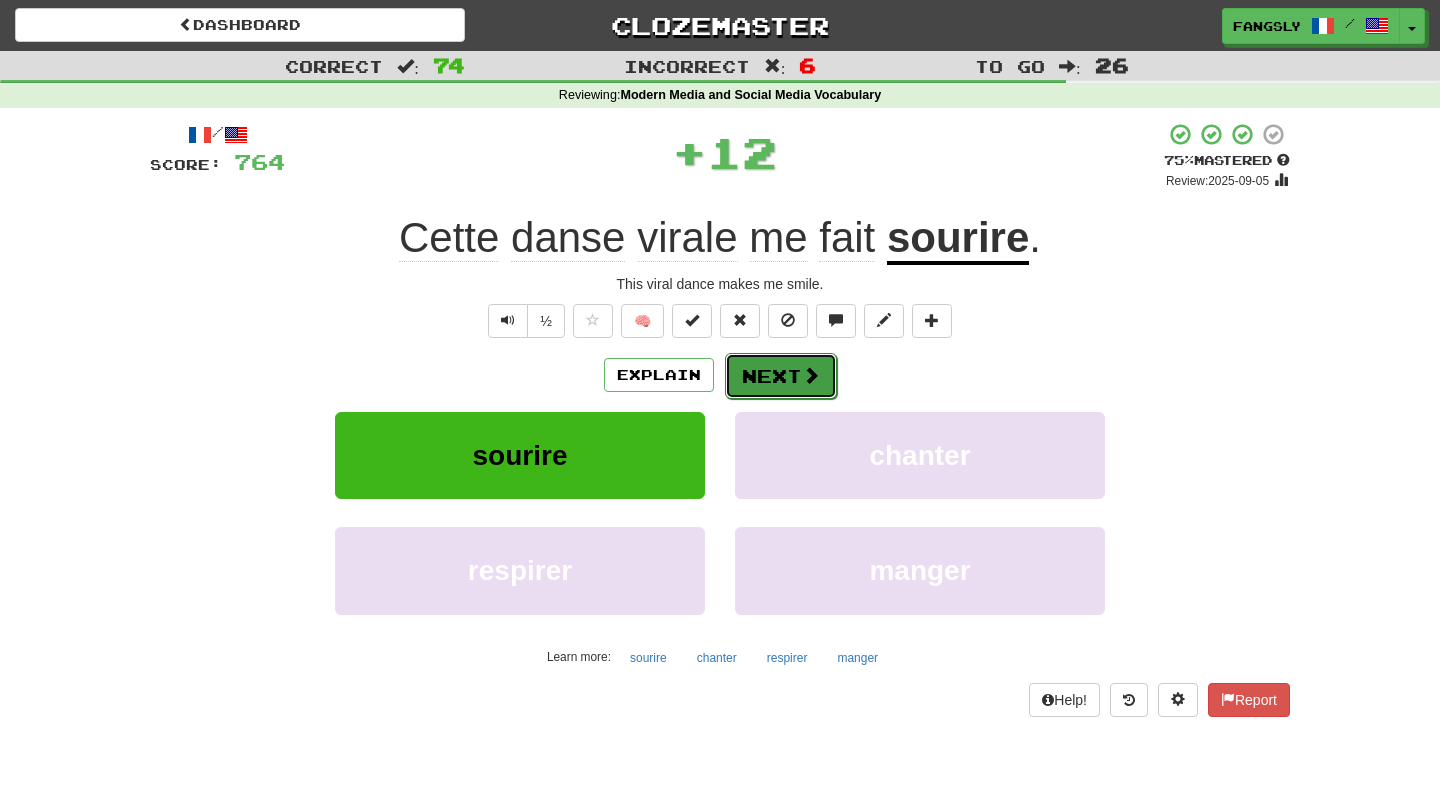 click on "Next" at bounding box center (781, 376) 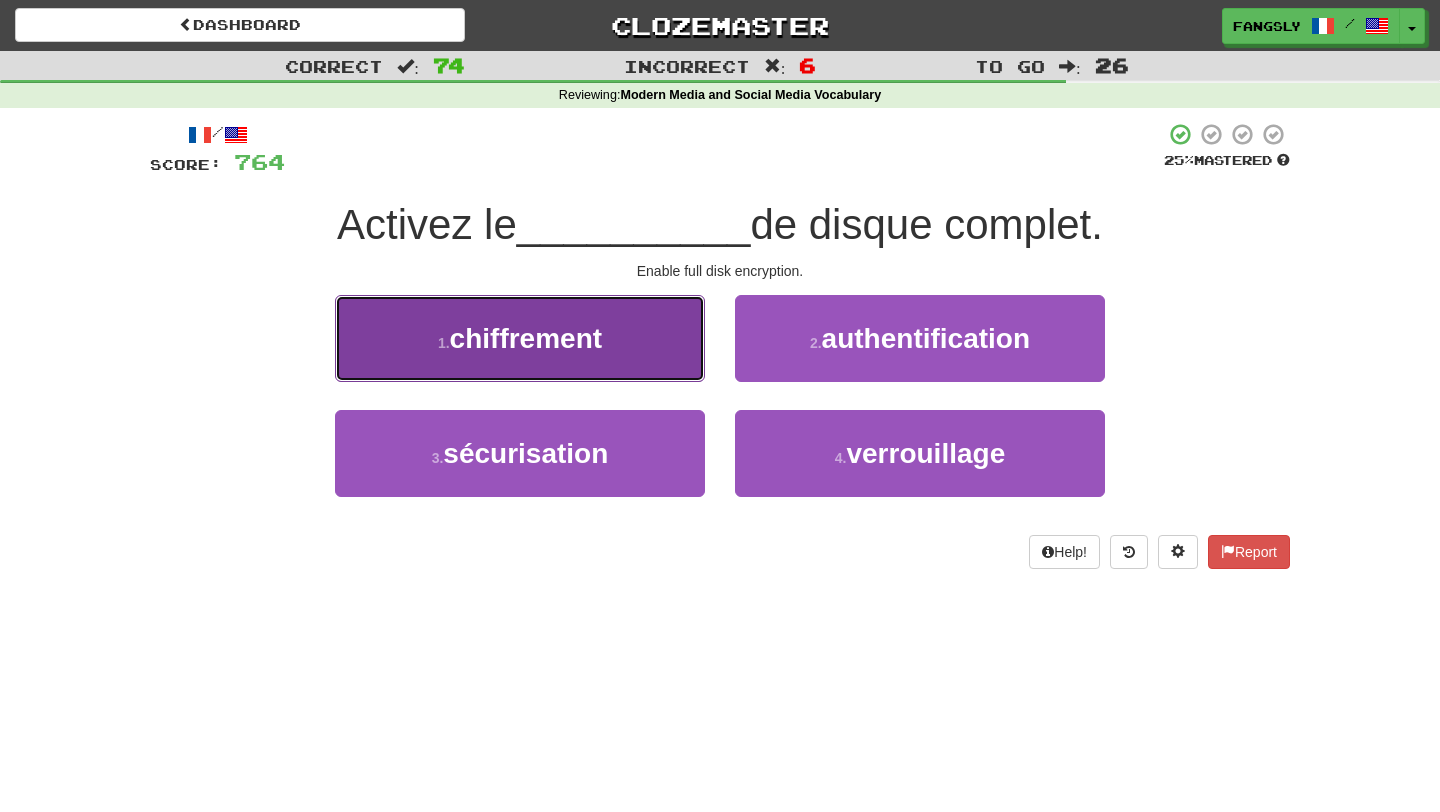 click on "1 .  chiffrement" at bounding box center [520, 338] 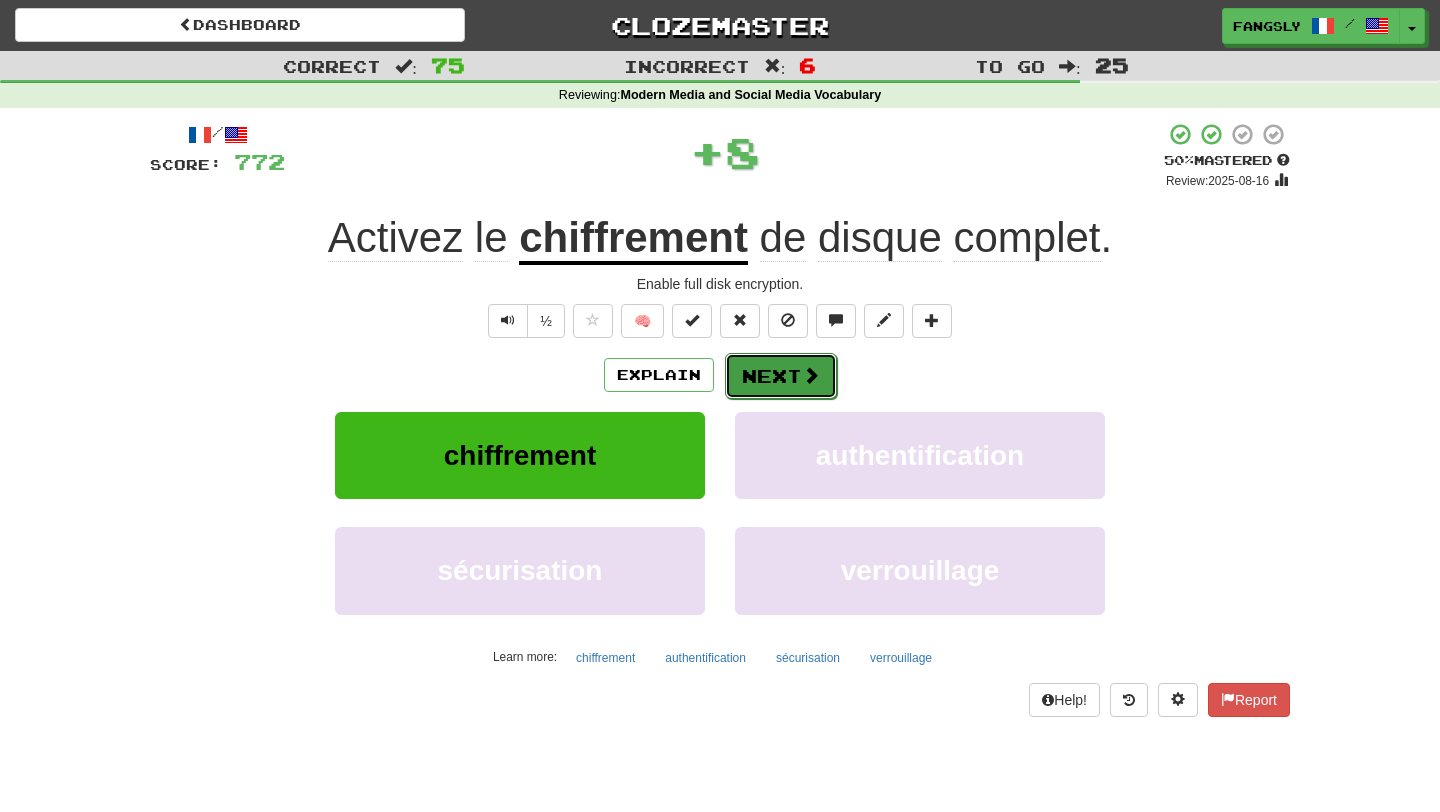 click on "Next" at bounding box center (781, 376) 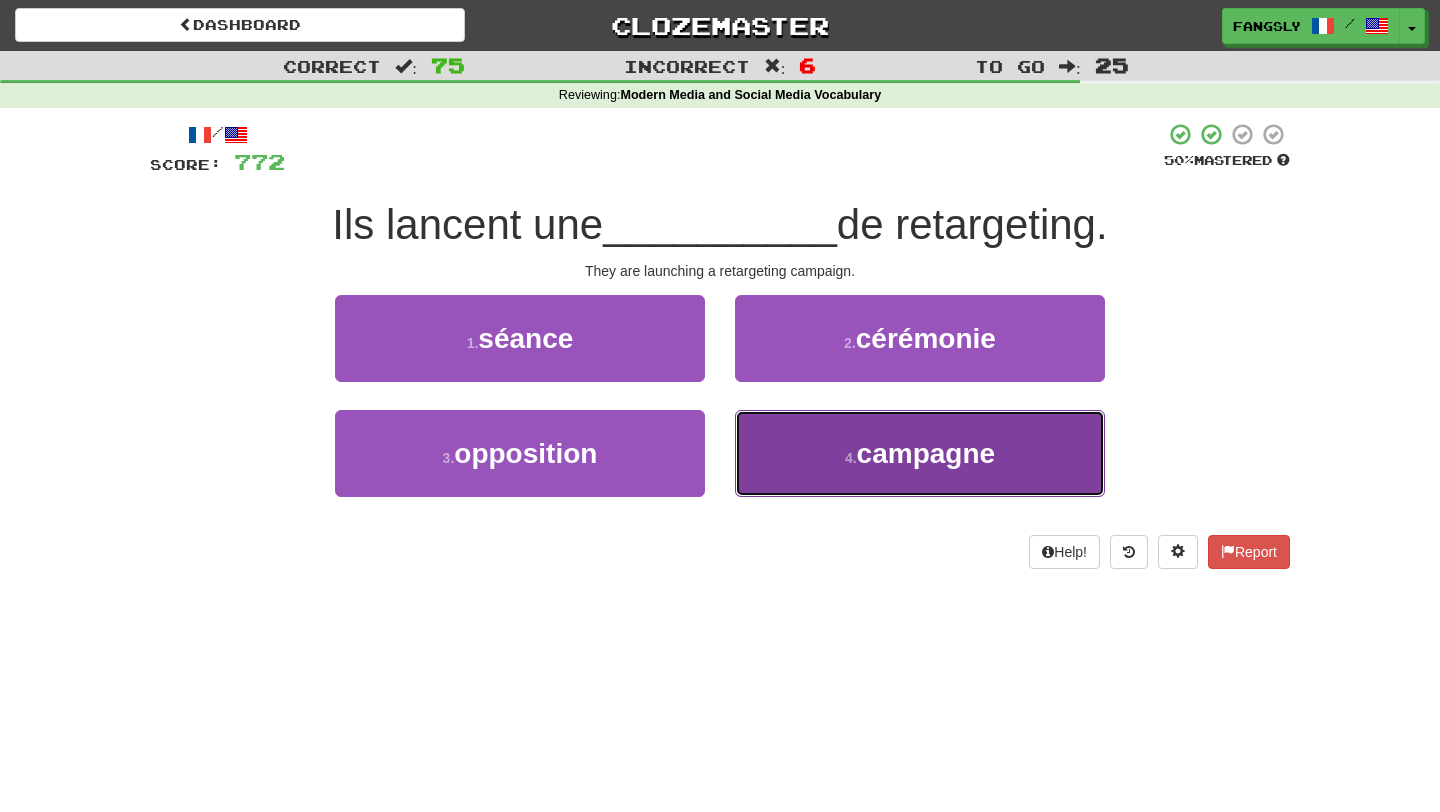 click on "4 .  campagne" at bounding box center (920, 453) 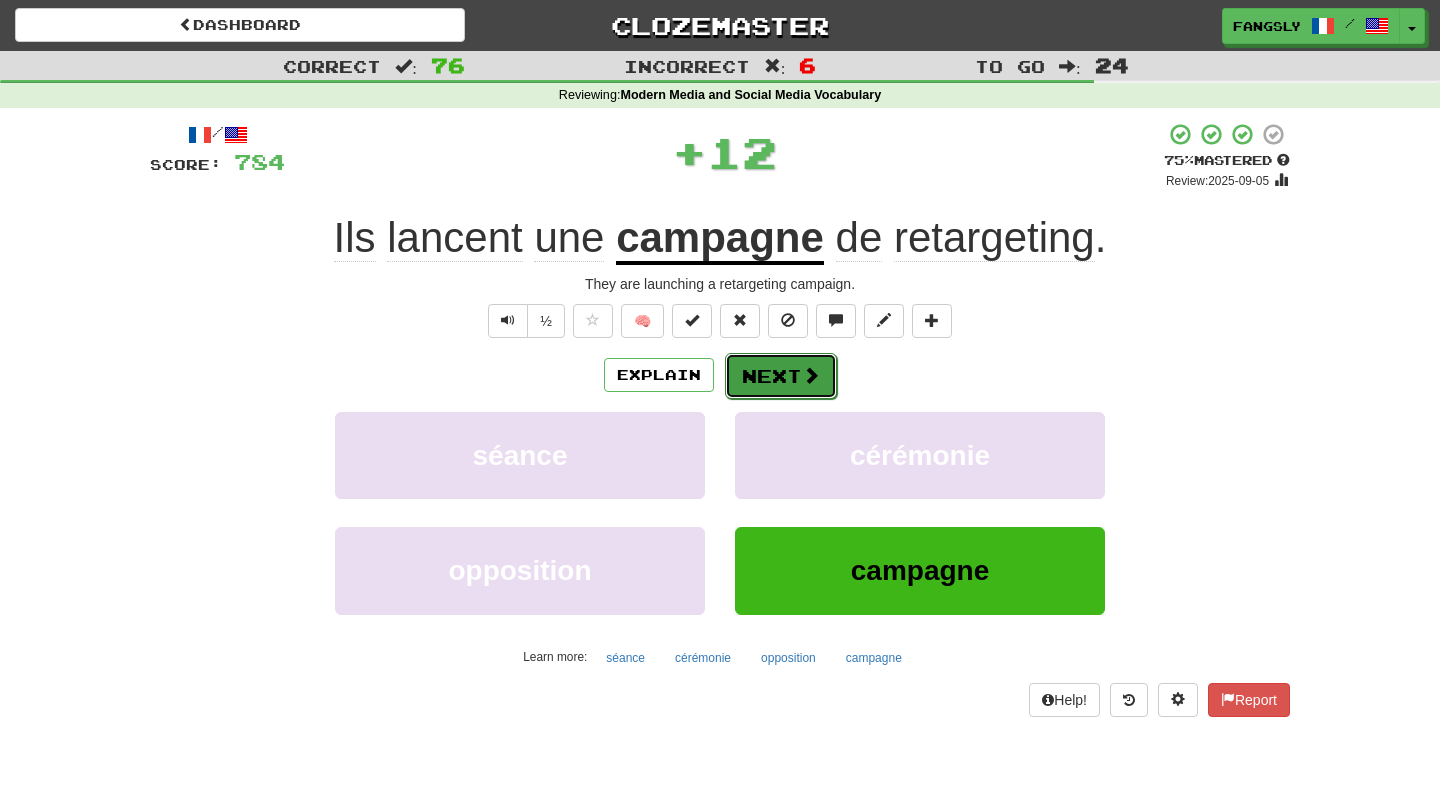 click on "Next" at bounding box center [781, 376] 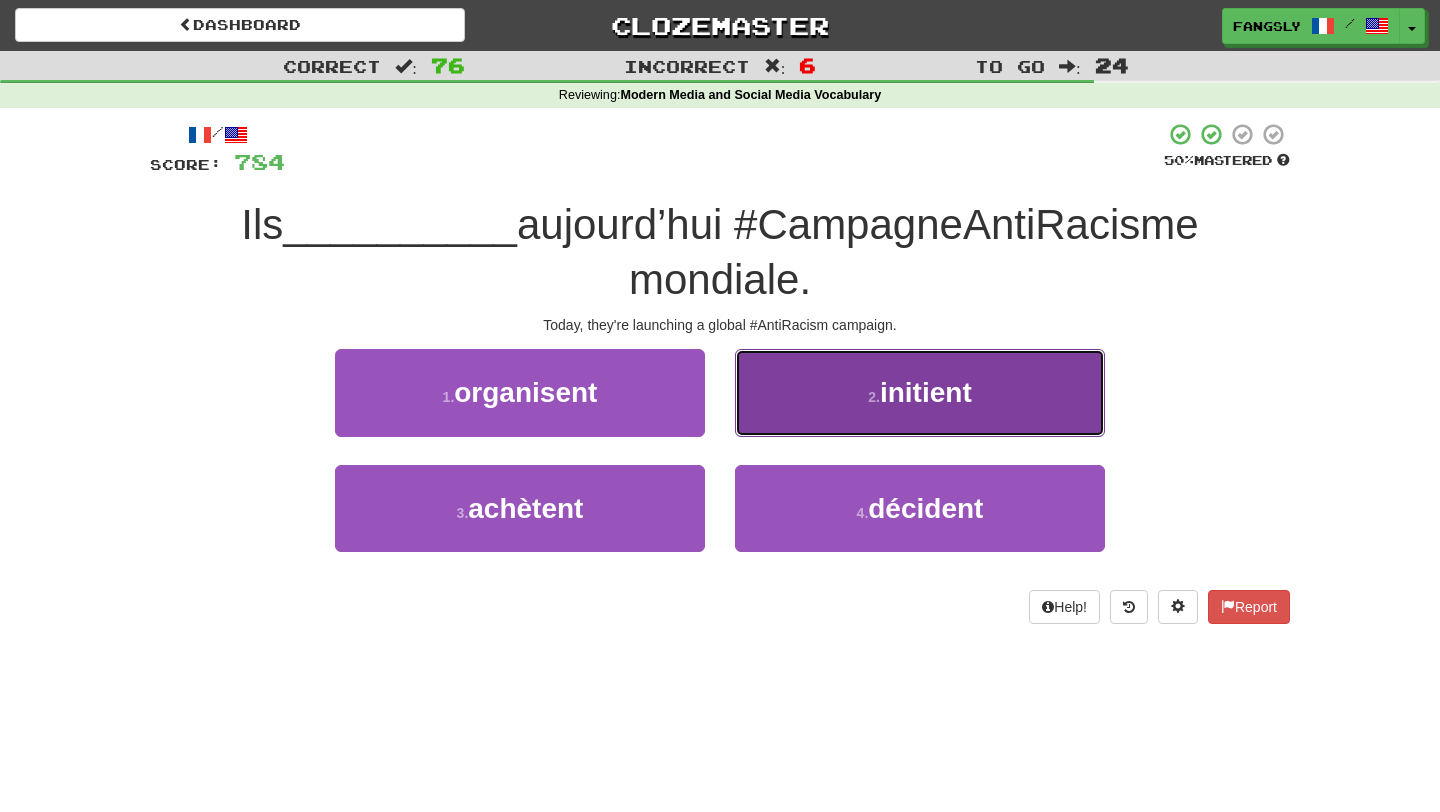 click on "2 .  initient" at bounding box center [920, 392] 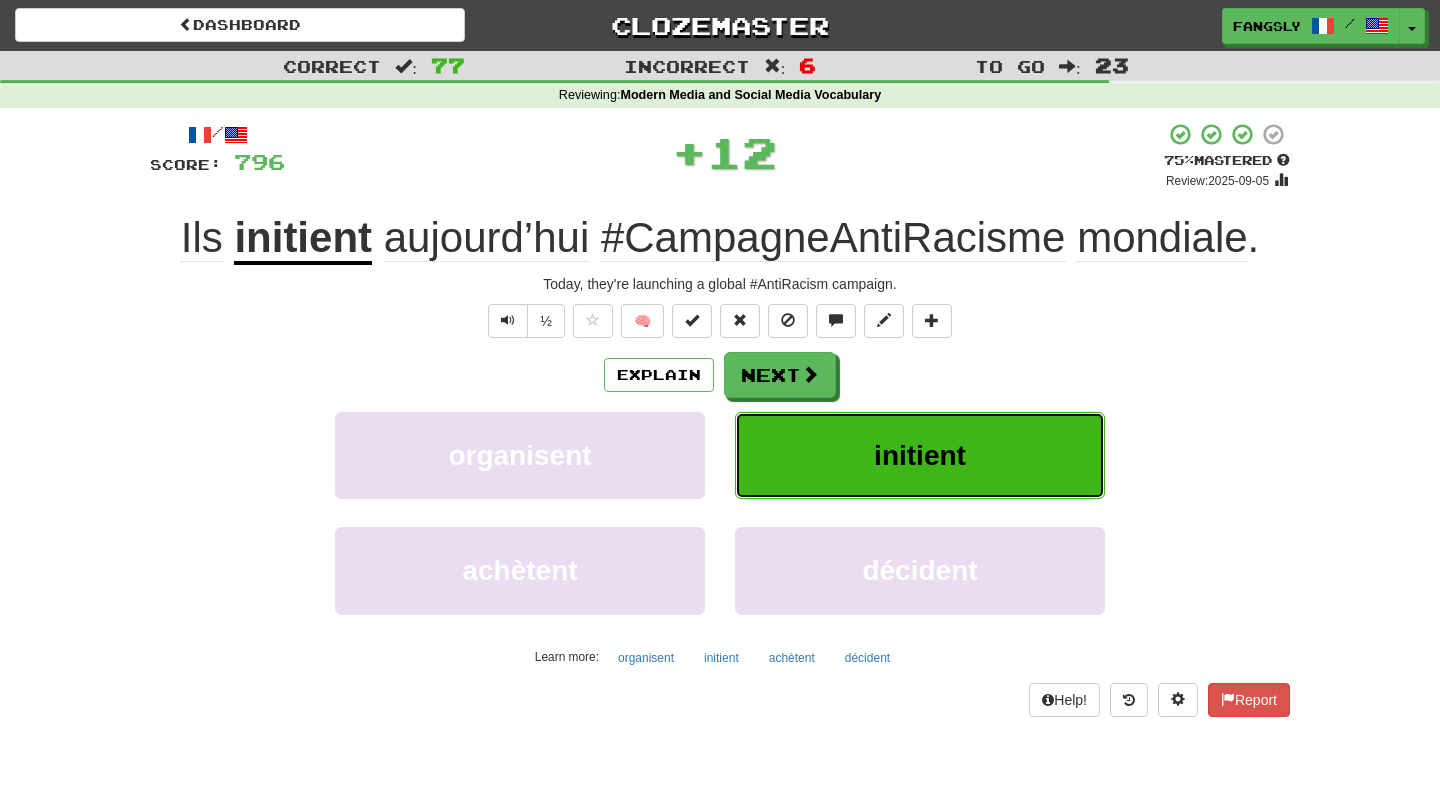click on "initient" at bounding box center [920, 455] 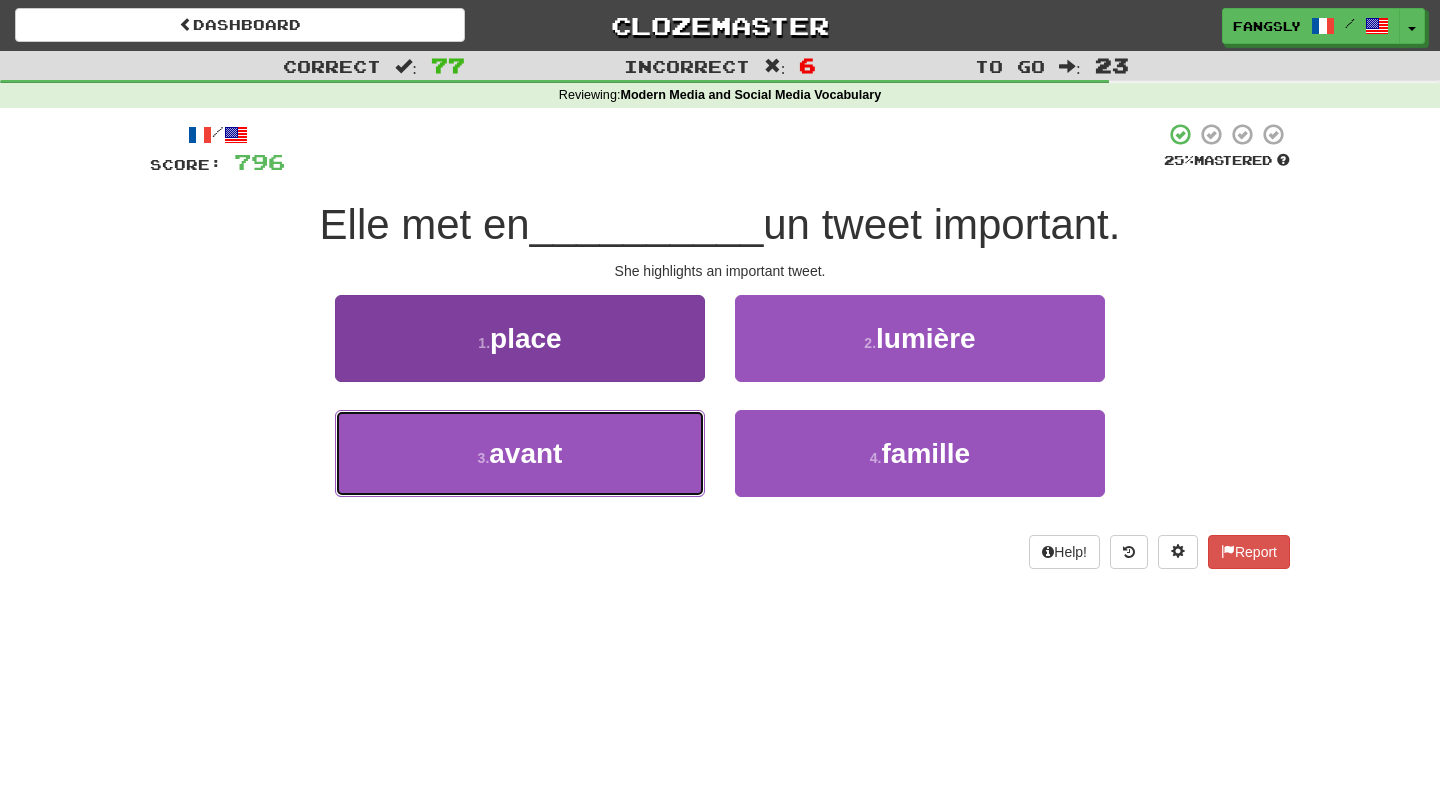 click on "3 .  avant" at bounding box center (520, 453) 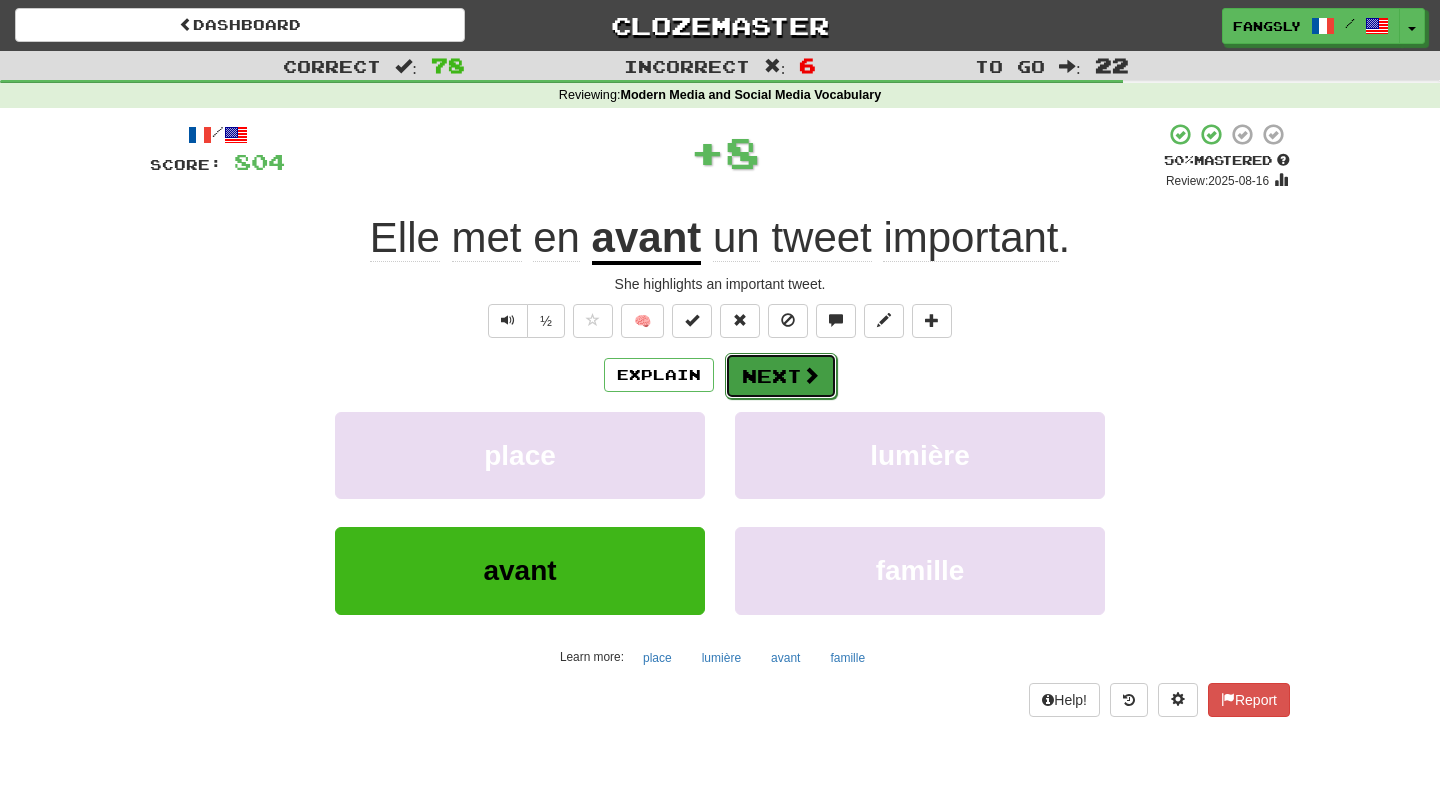 click on "Next" at bounding box center [781, 376] 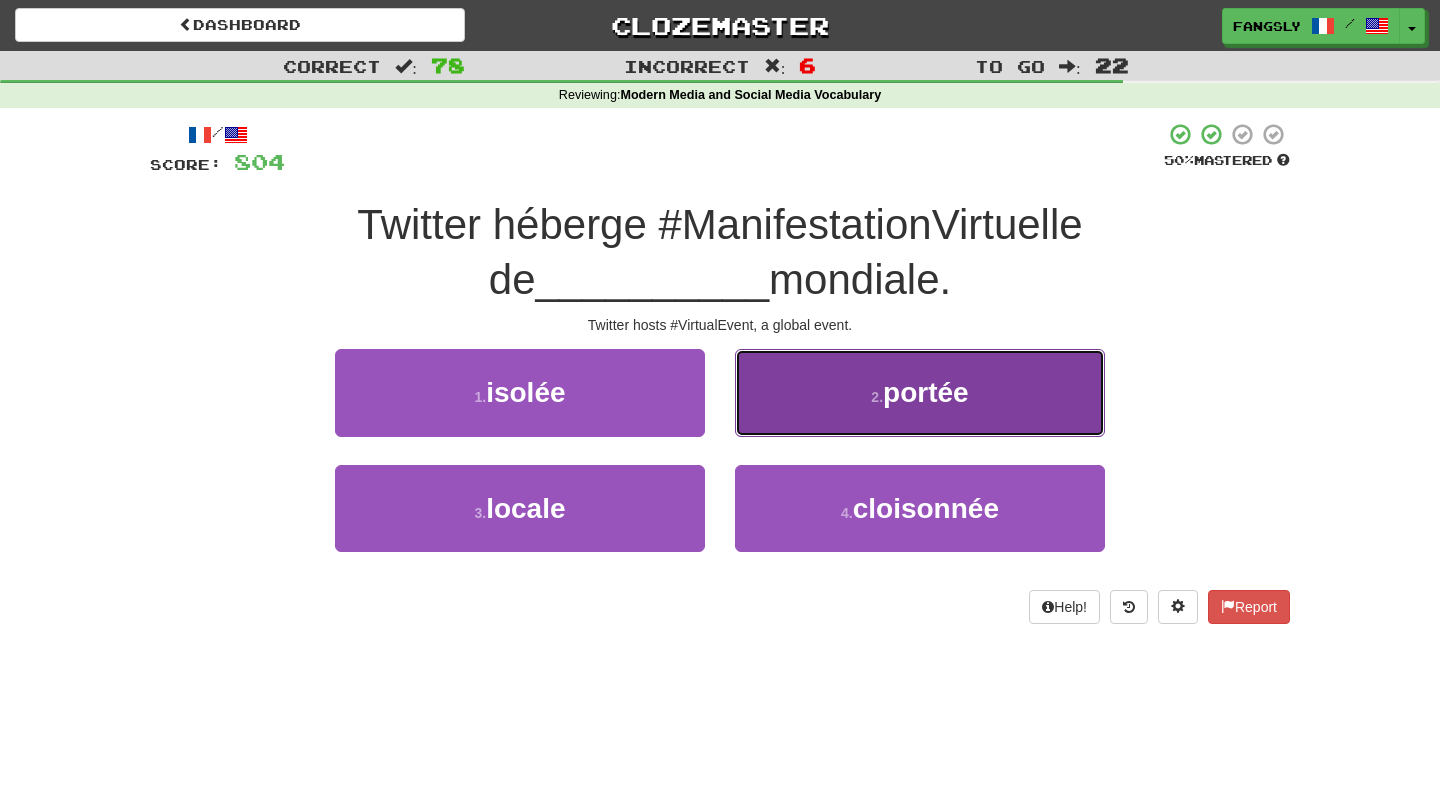 click on "2 .  portée" at bounding box center [920, 392] 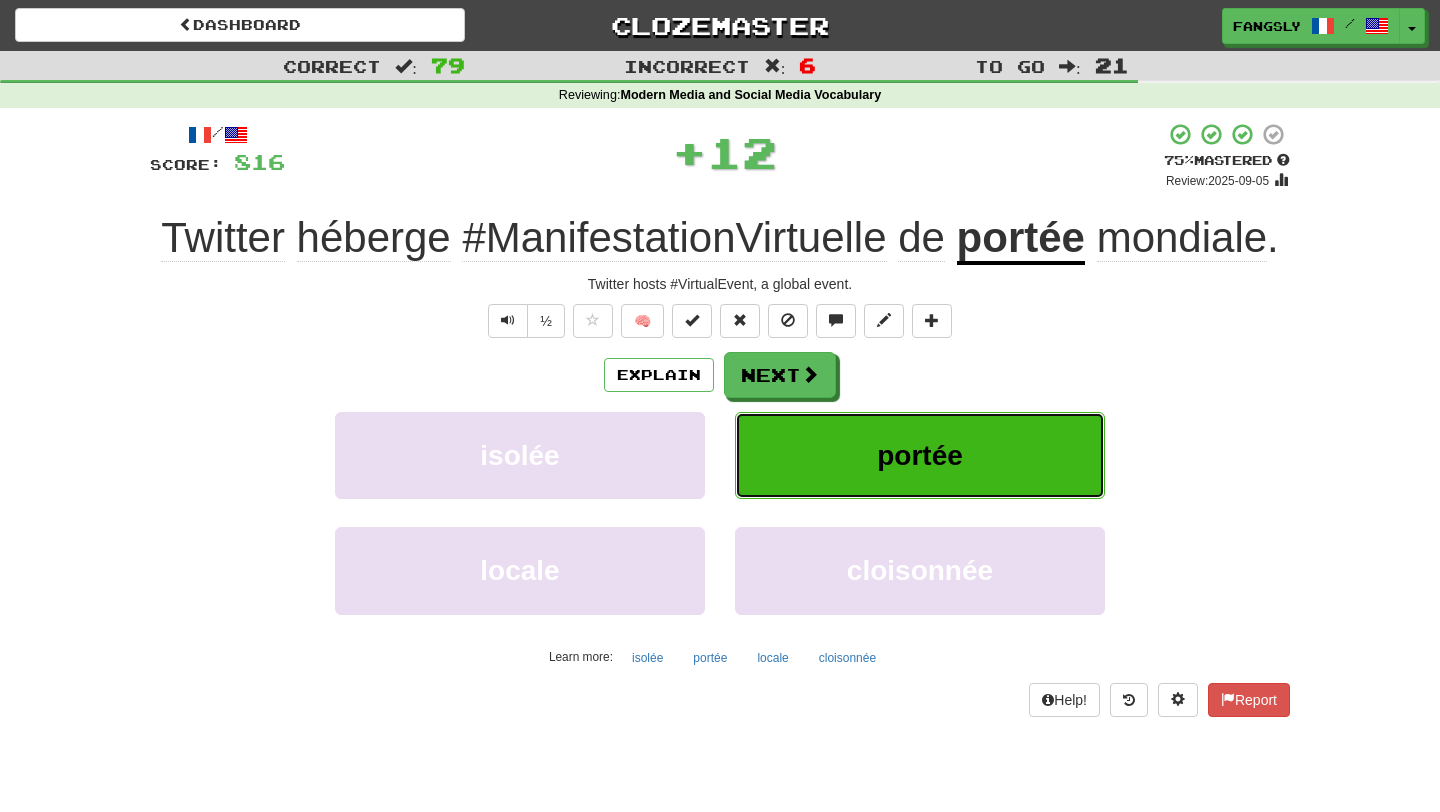click on "portée" at bounding box center (920, 455) 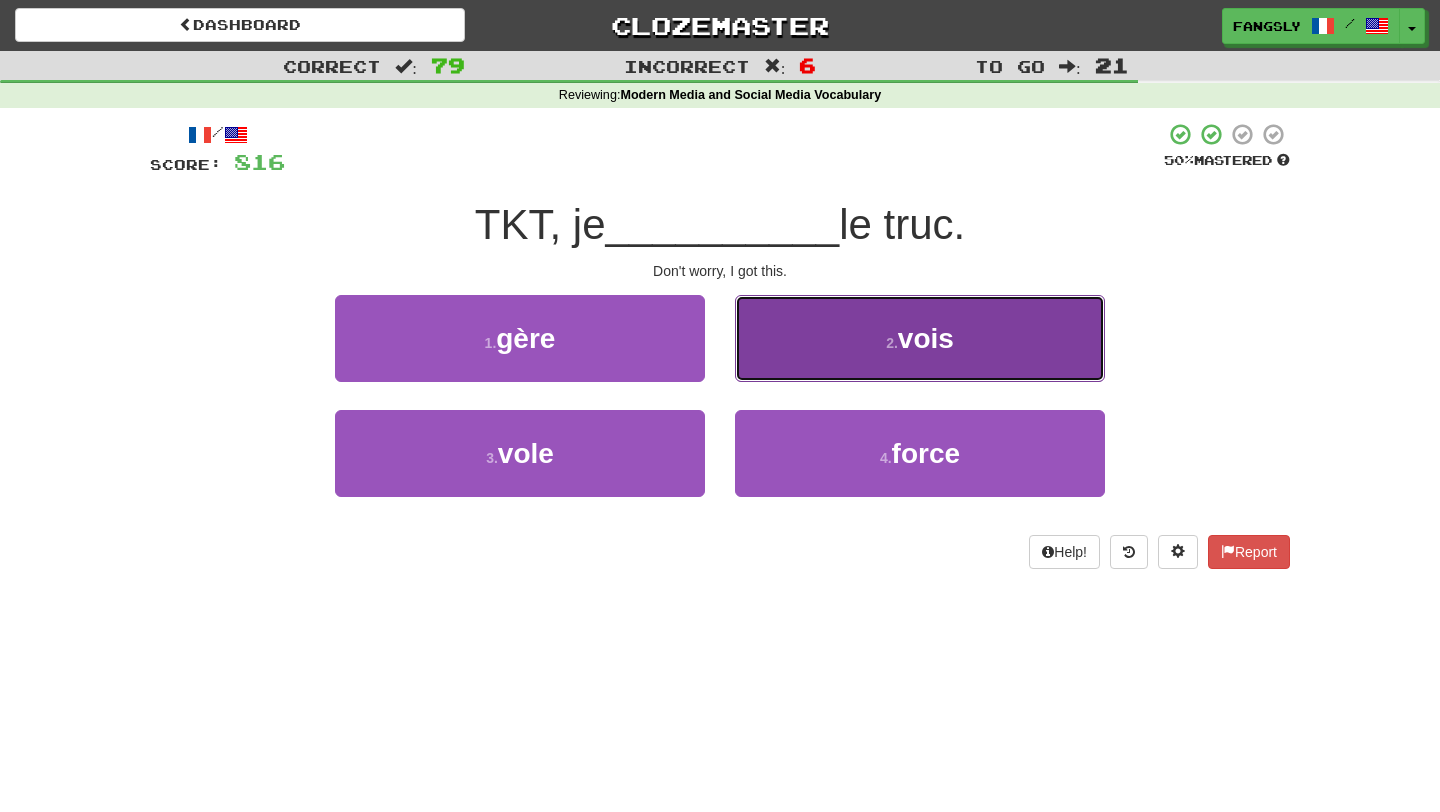 click on "2 .  vois" at bounding box center [920, 338] 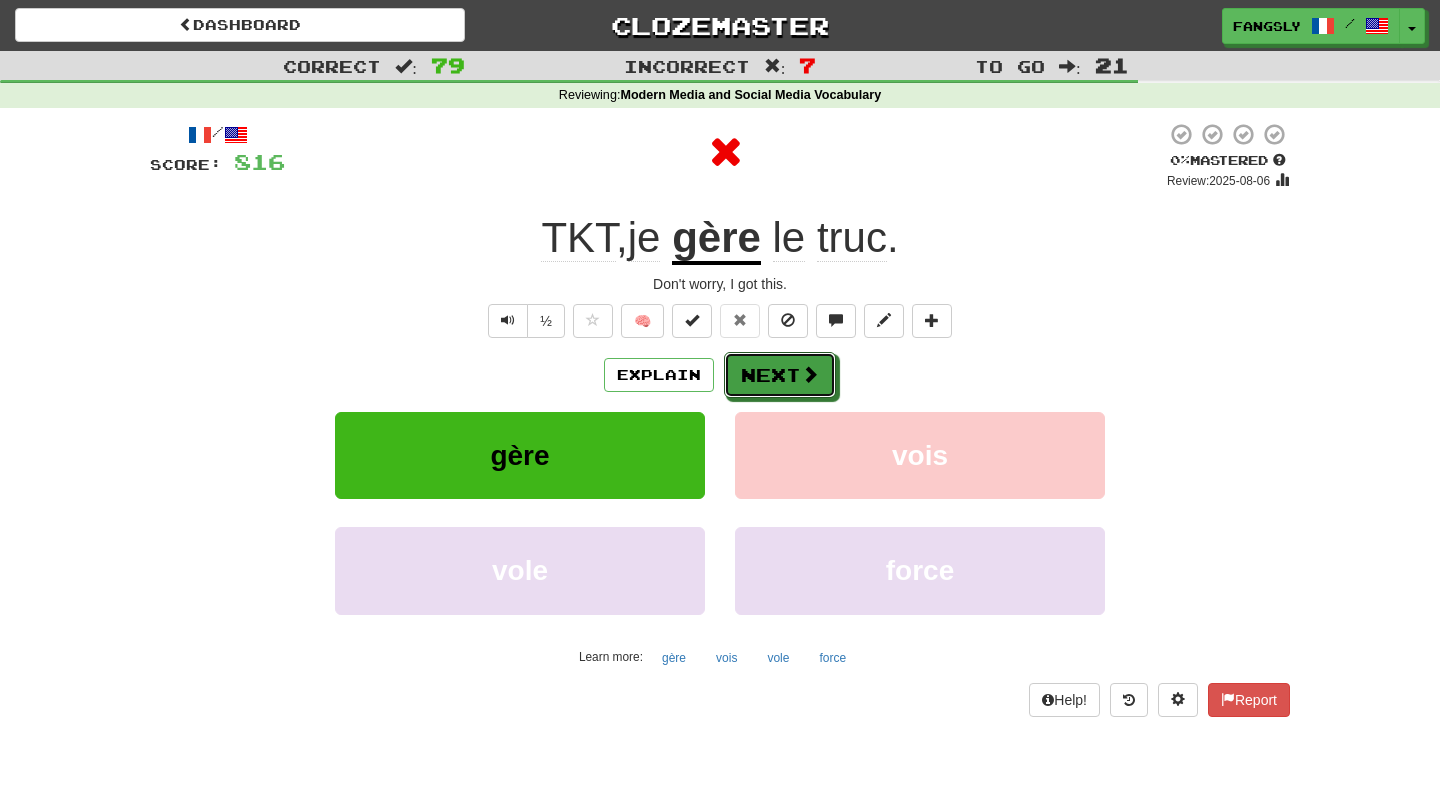 click on "Next" at bounding box center (780, 375) 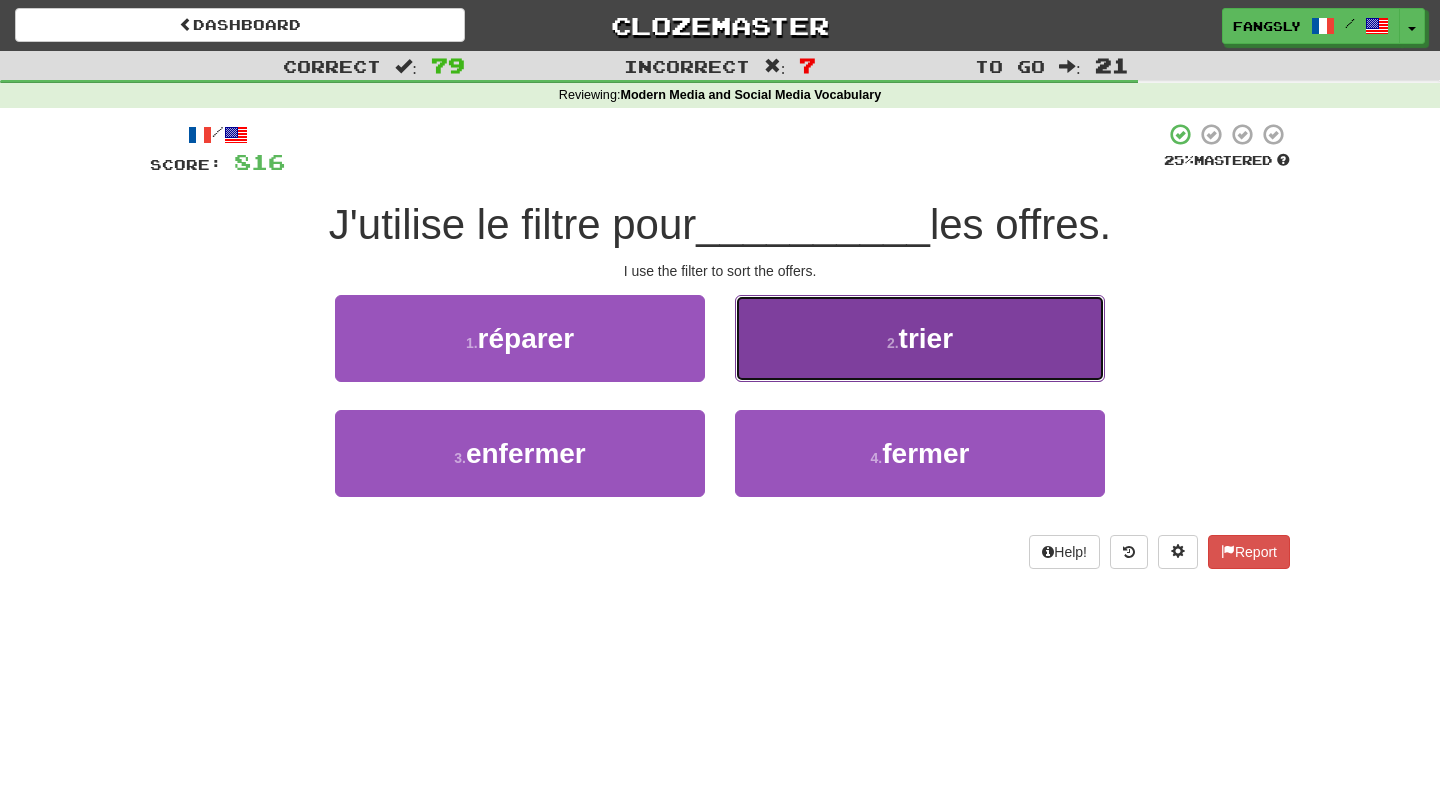 click on "2 .  trier" at bounding box center (920, 338) 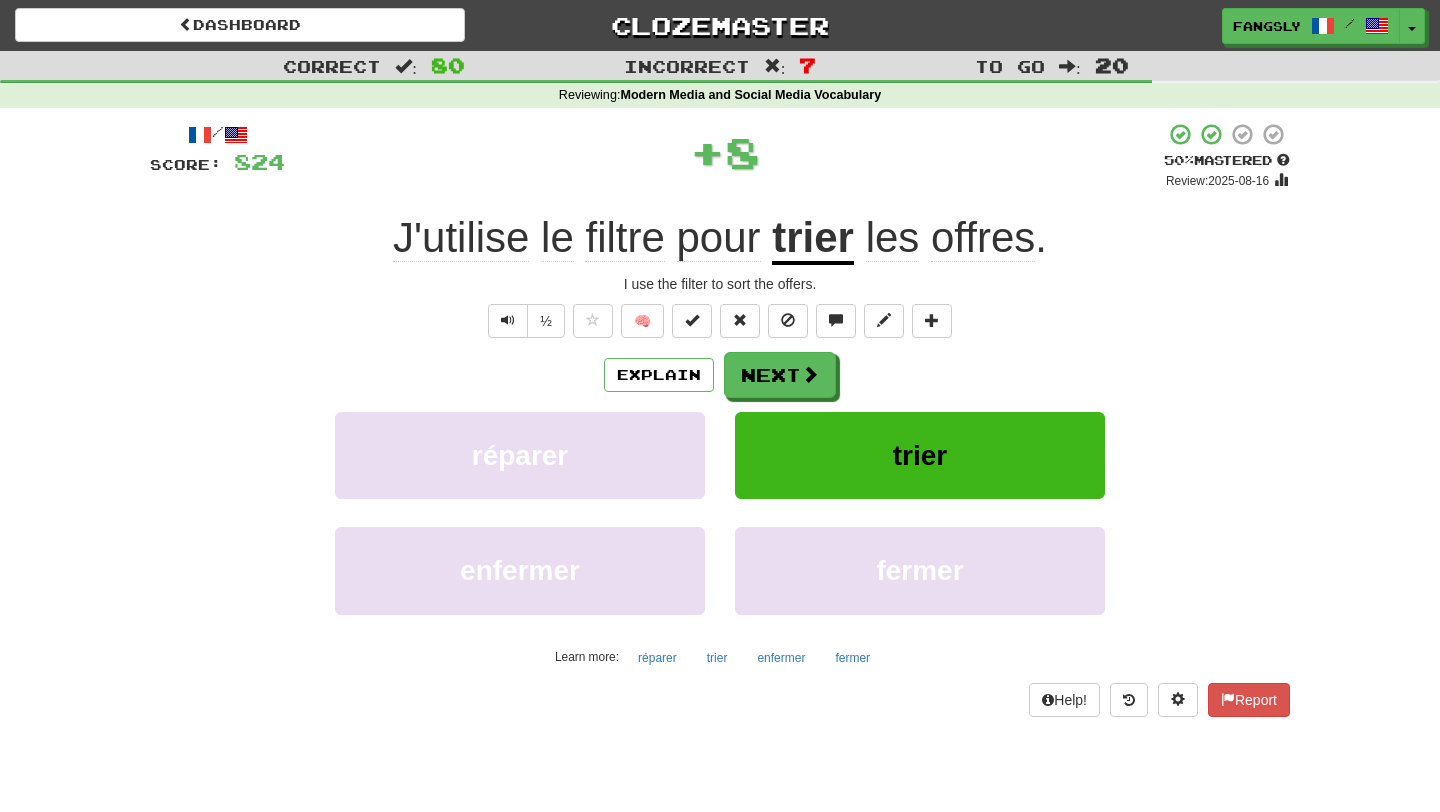 click on "Next" at bounding box center [780, 375] 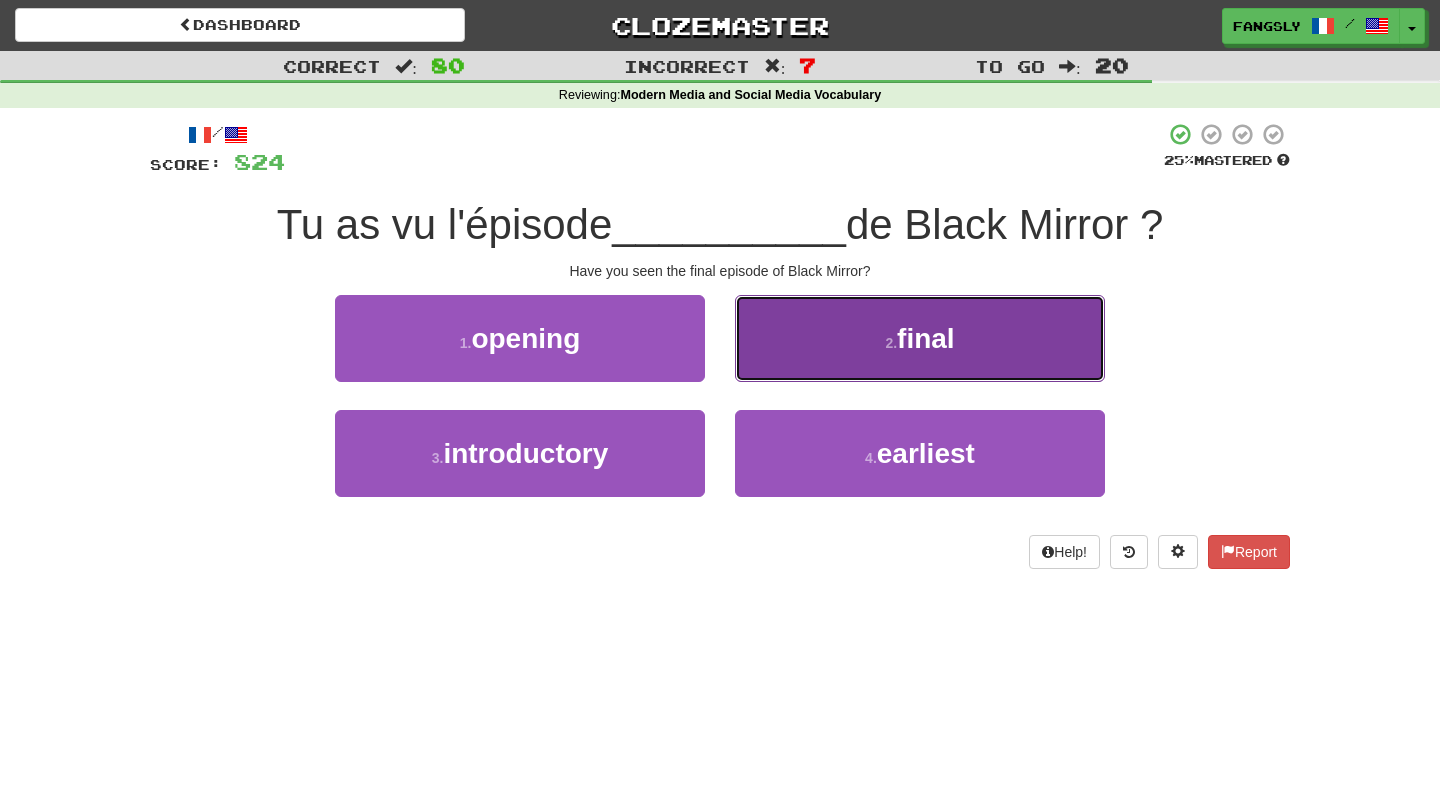 click on "2 .  final" at bounding box center [920, 338] 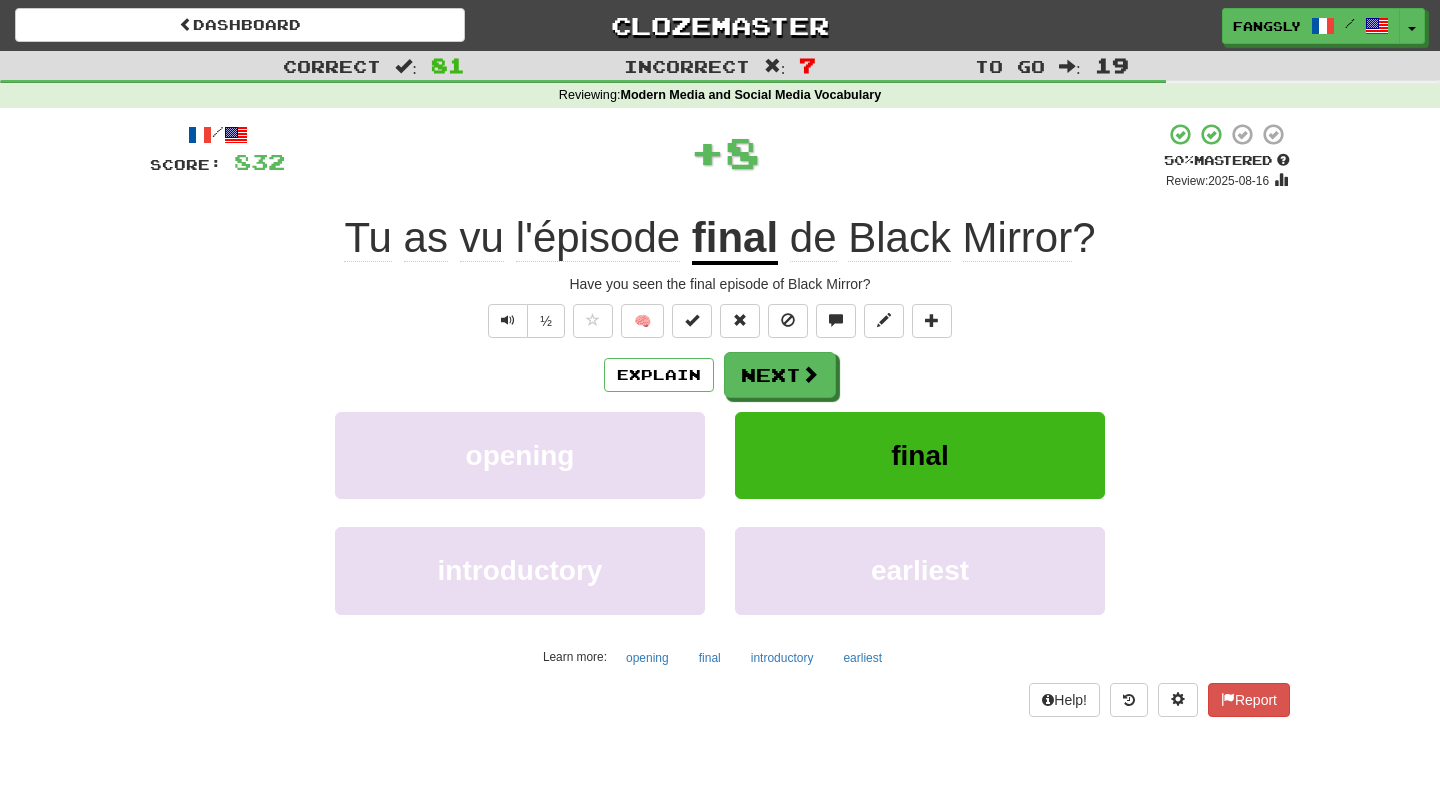 click on "Next" at bounding box center (780, 375) 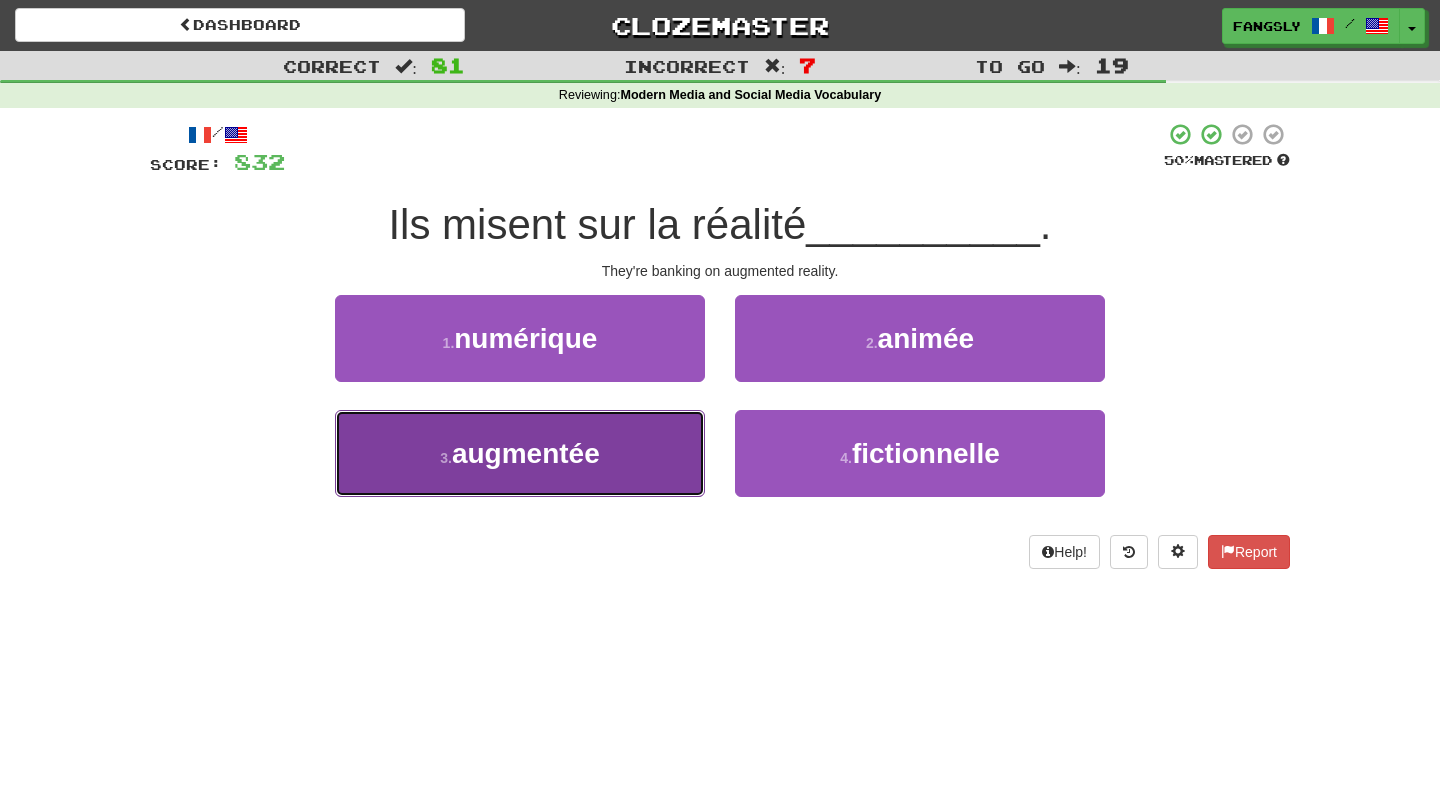click on "3 .  augmentée" at bounding box center [520, 453] 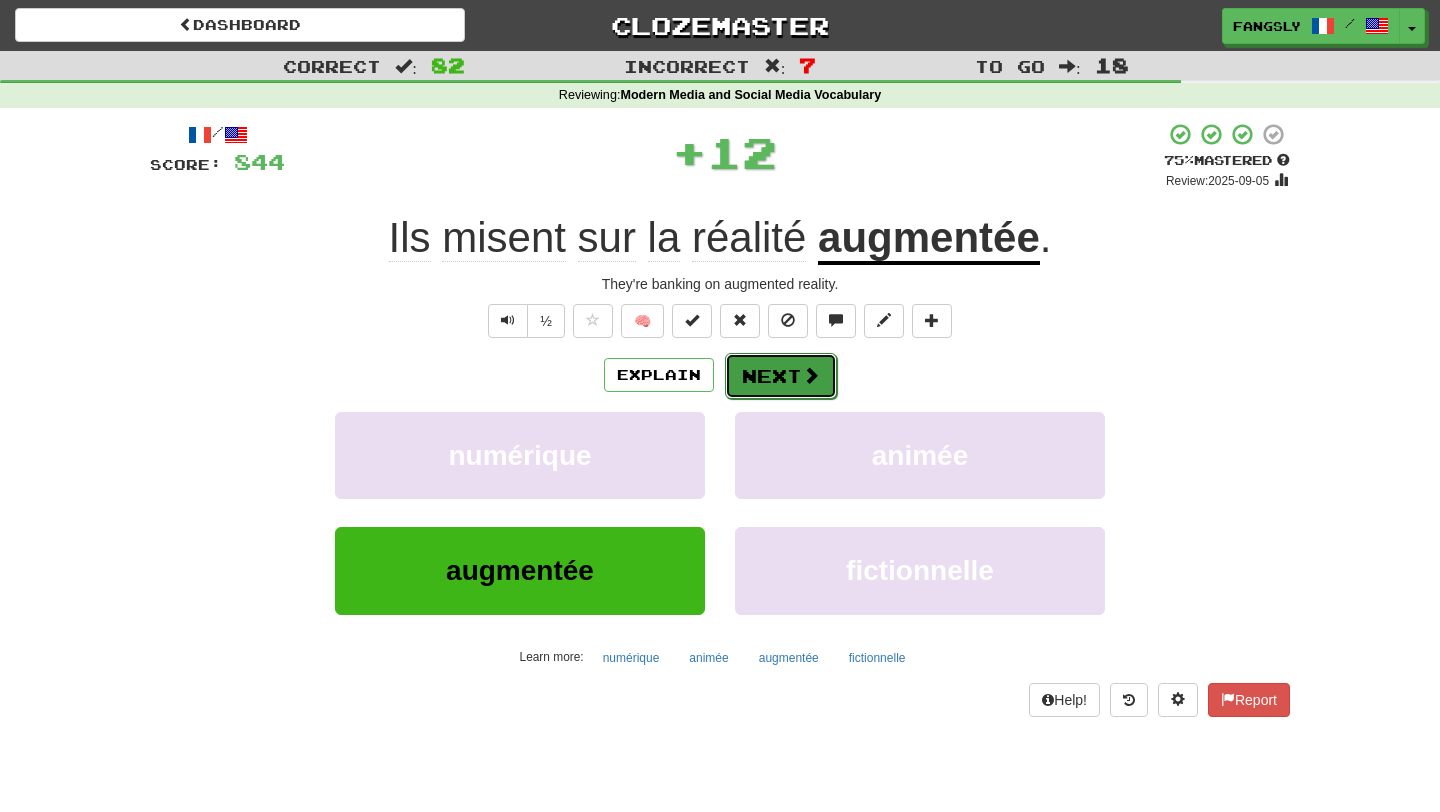 click on "Next" at bounding box center (781, 376) 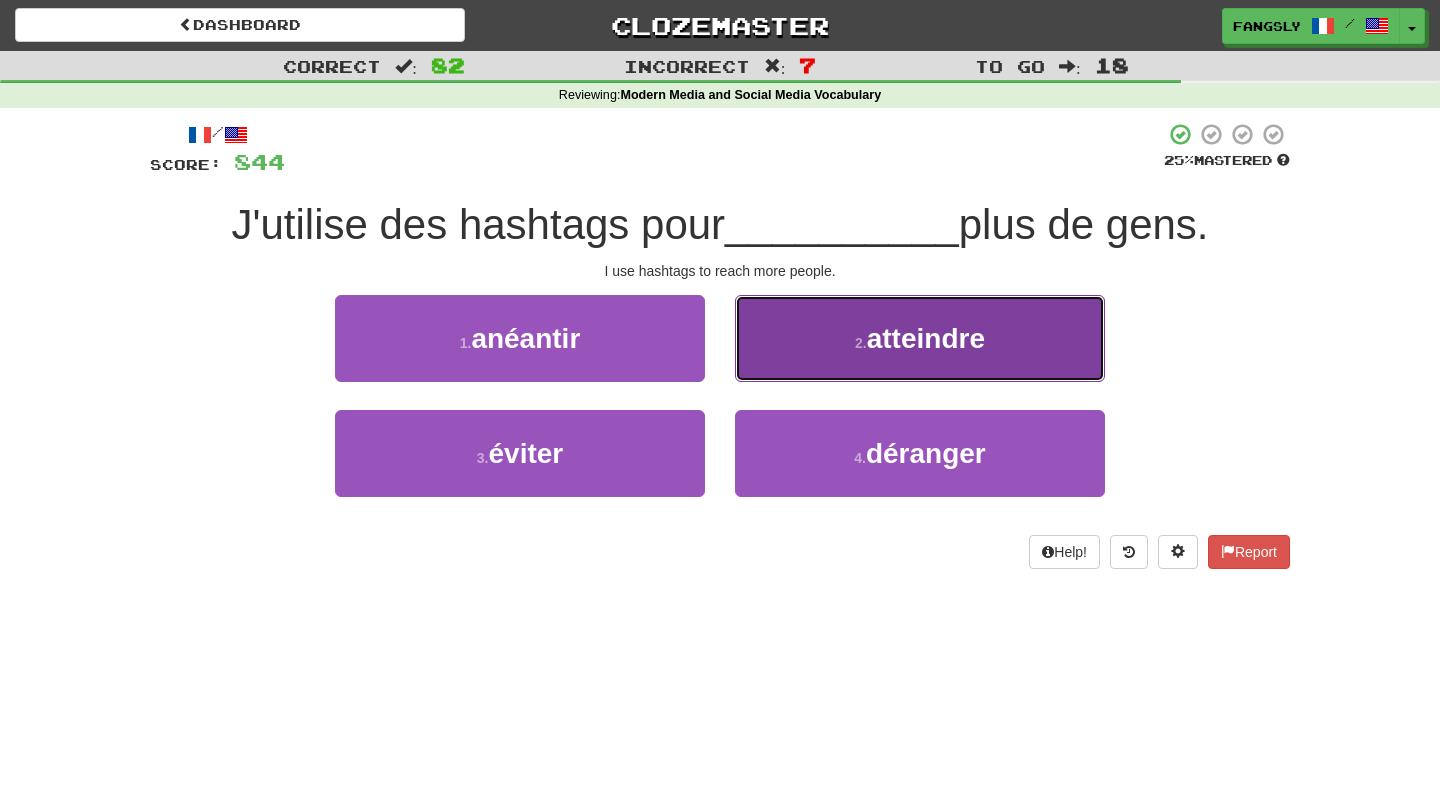 click on "2 .  atteindre" at bounding box center [920, 338] 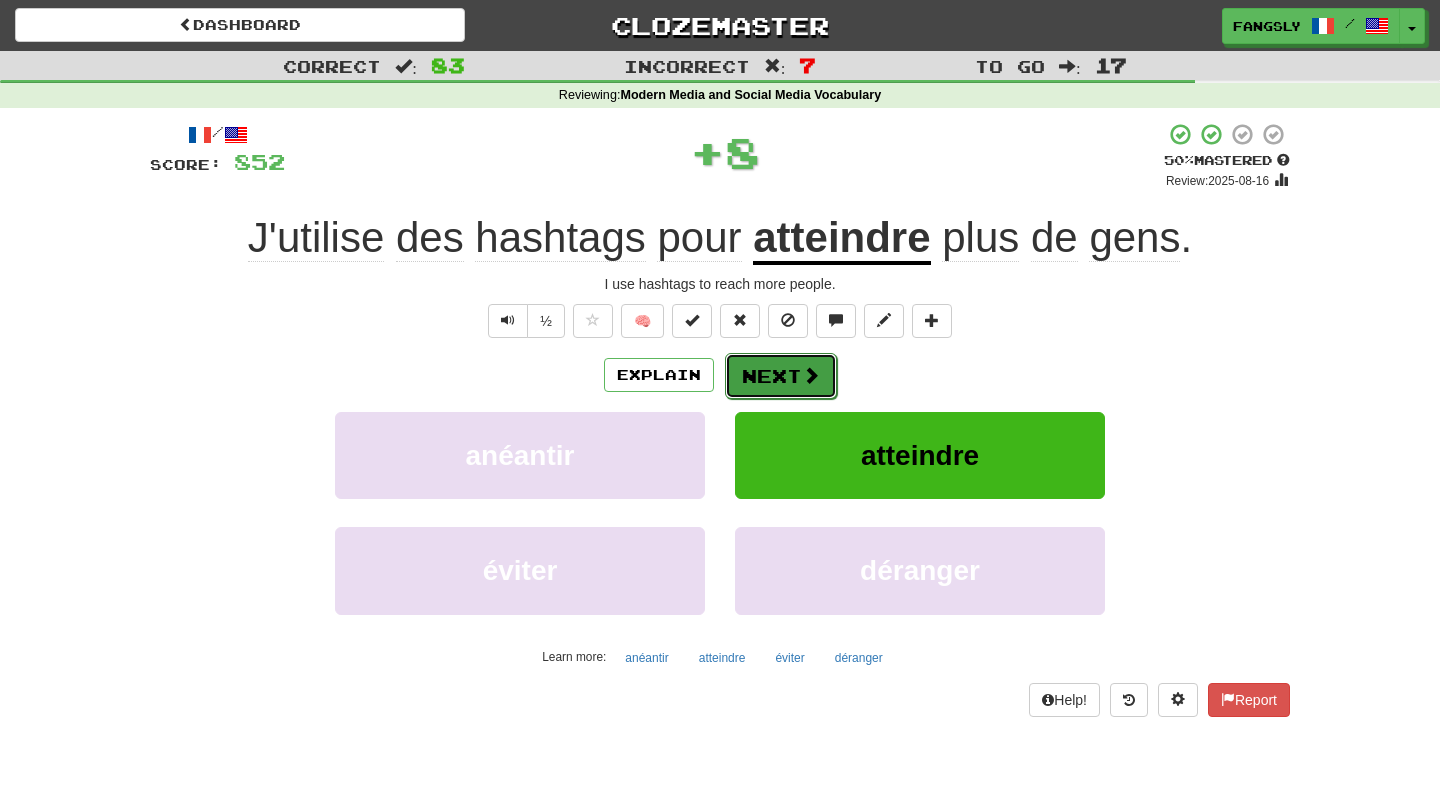 click on "Next" at bounding box center [781, 376] 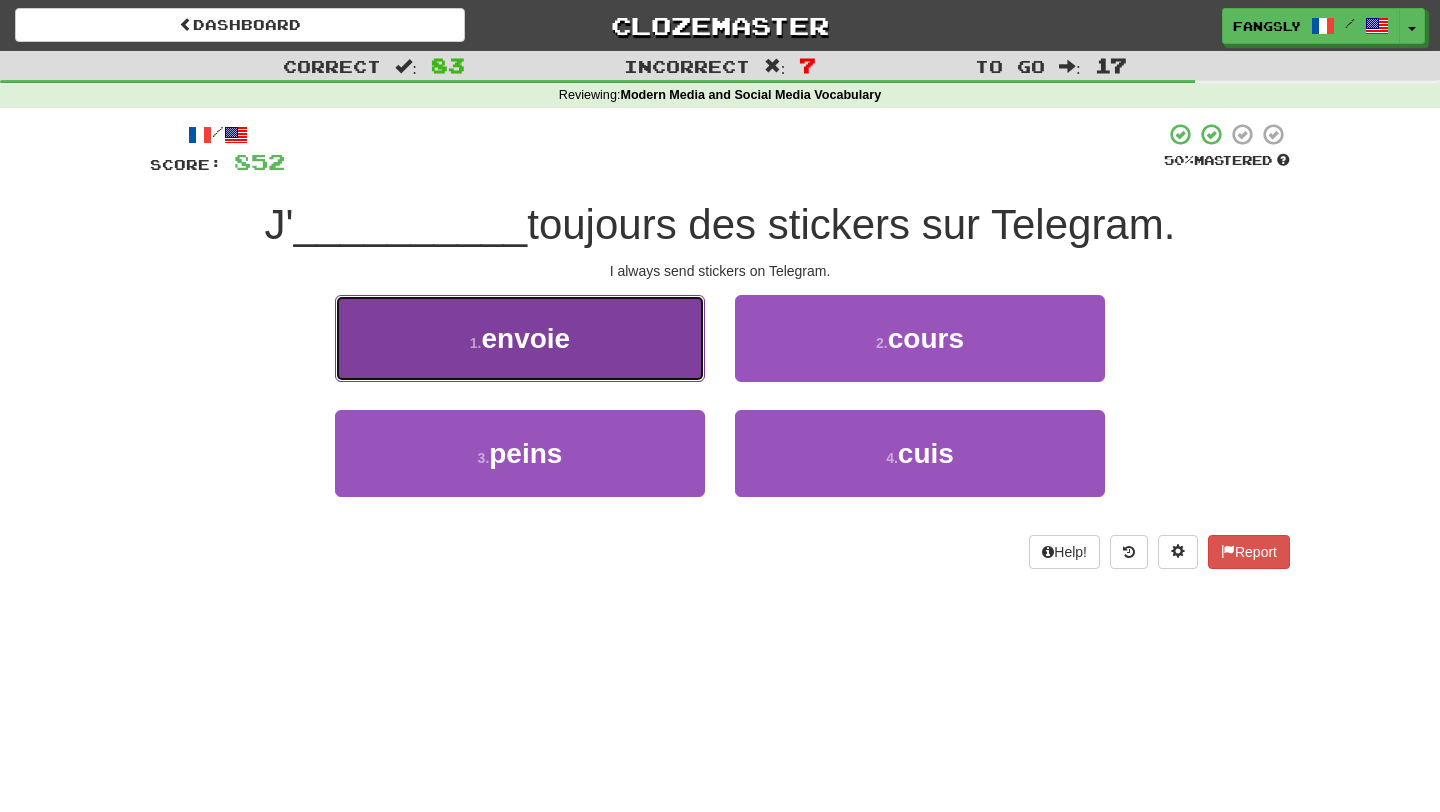 click on "1 .  envoie" at bounding box center (520, 338) 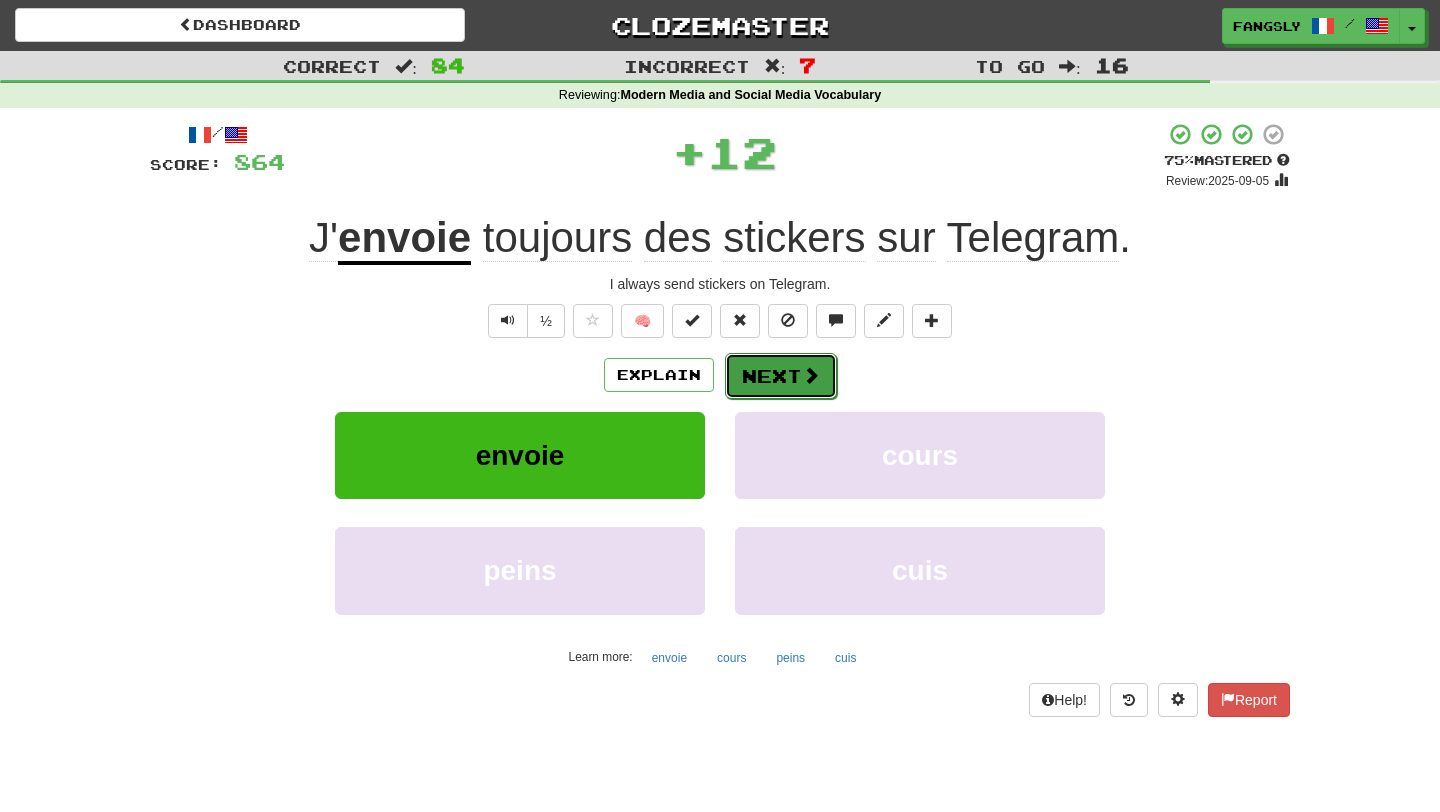 click at bounding box center [811, 375] 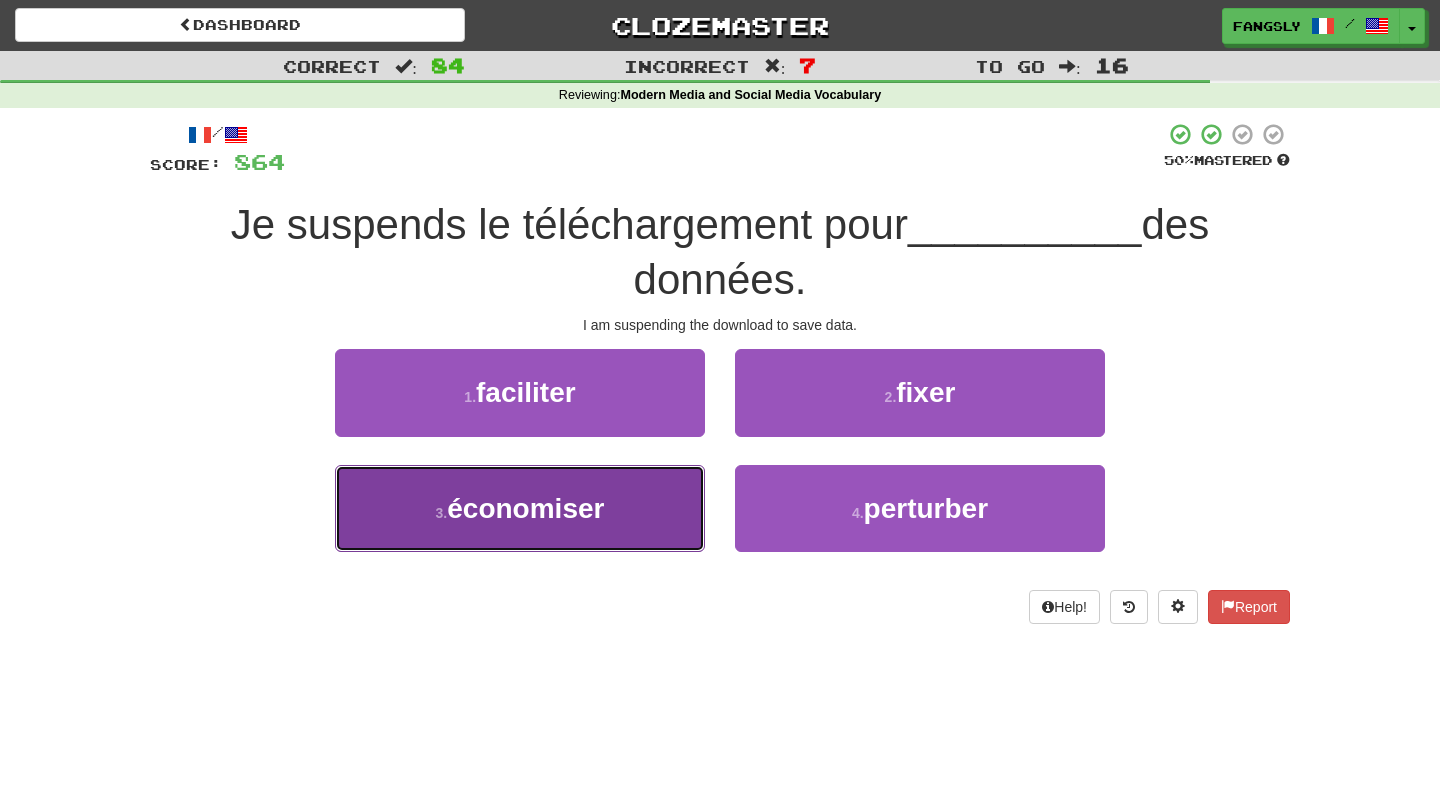 click on "3 .  économiser" at bounding box center [520, 508] 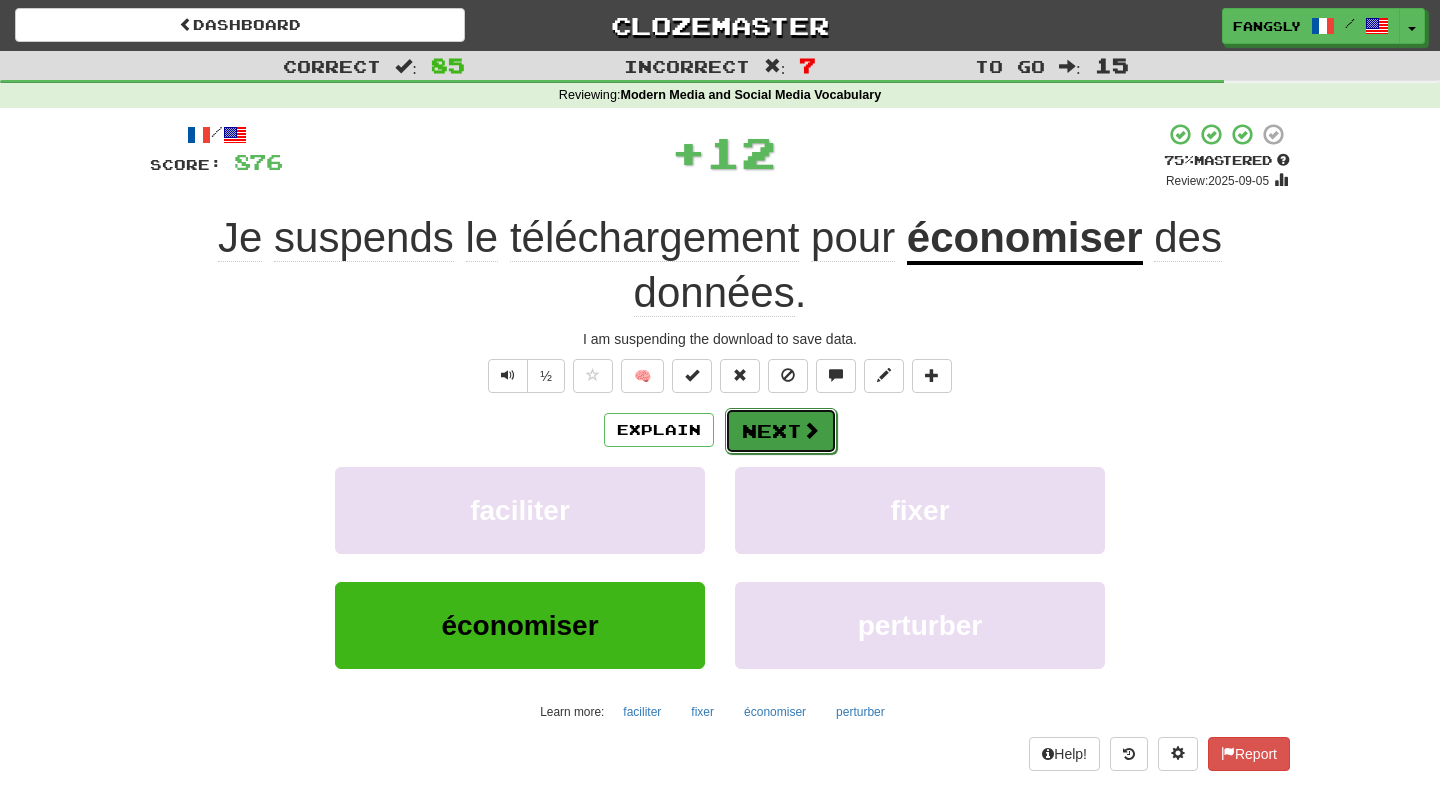 click on "Next" at bounding box center (781, 431) 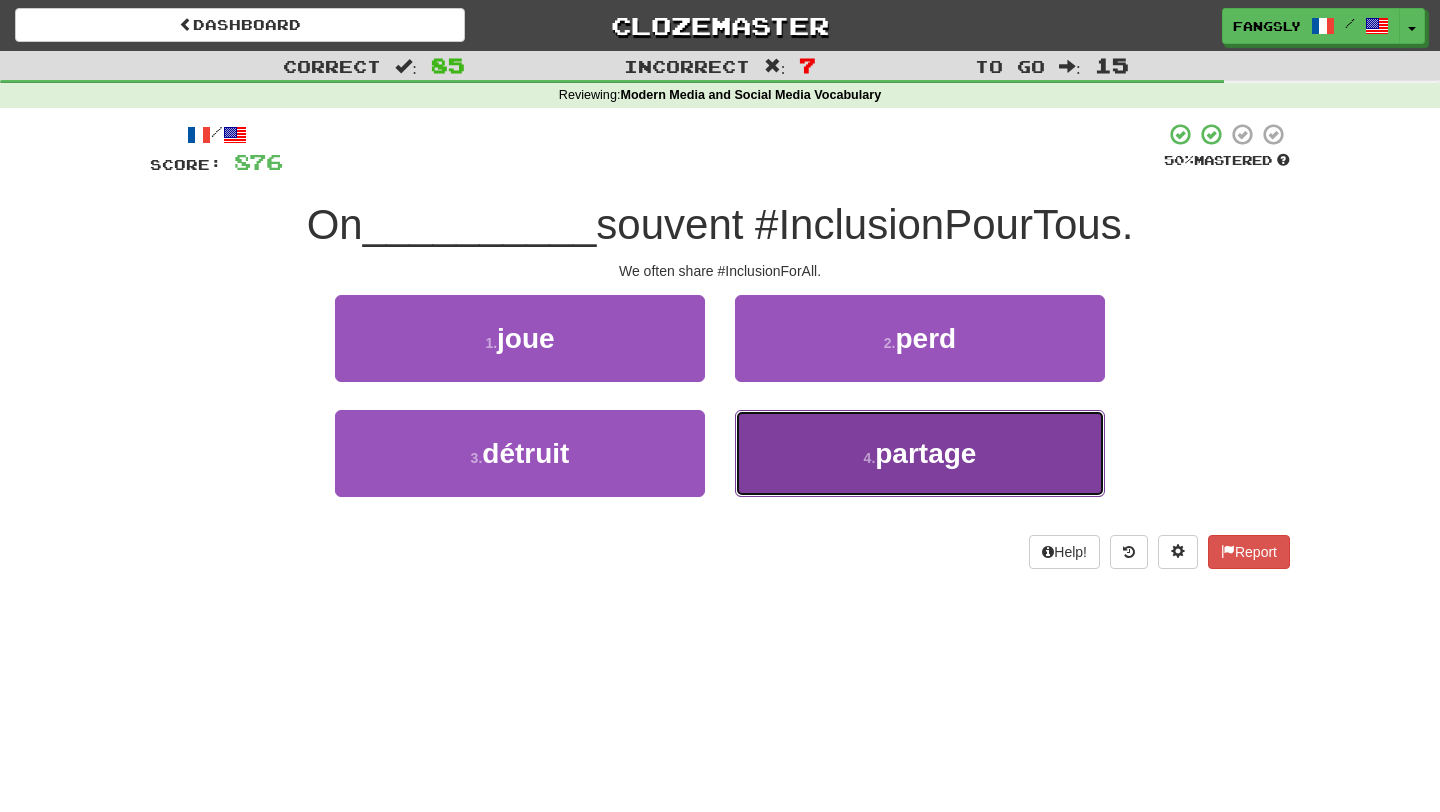 click on "4 .  partage" at bounding box center (920, 453) 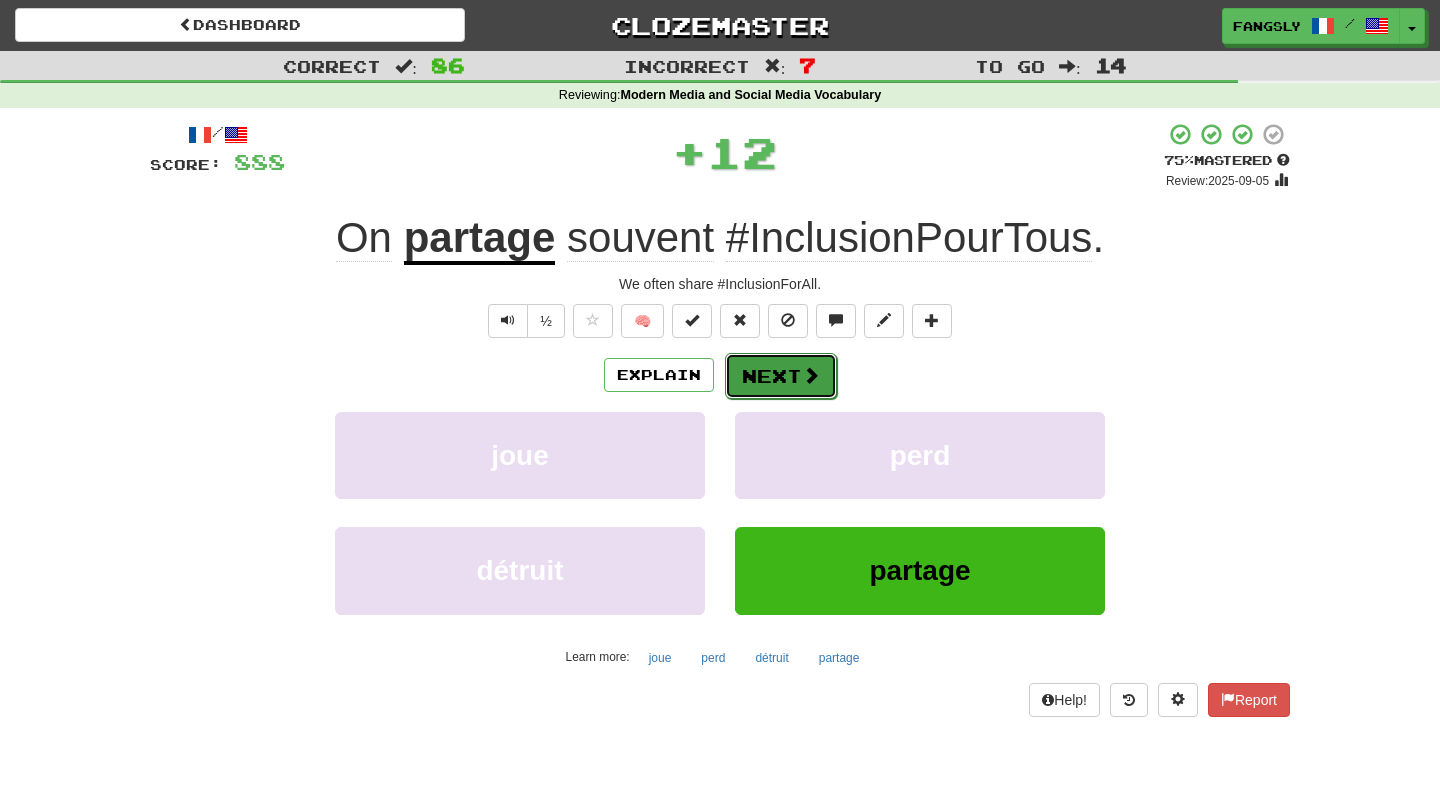 click on "Next" at bounding box center (781, 376) 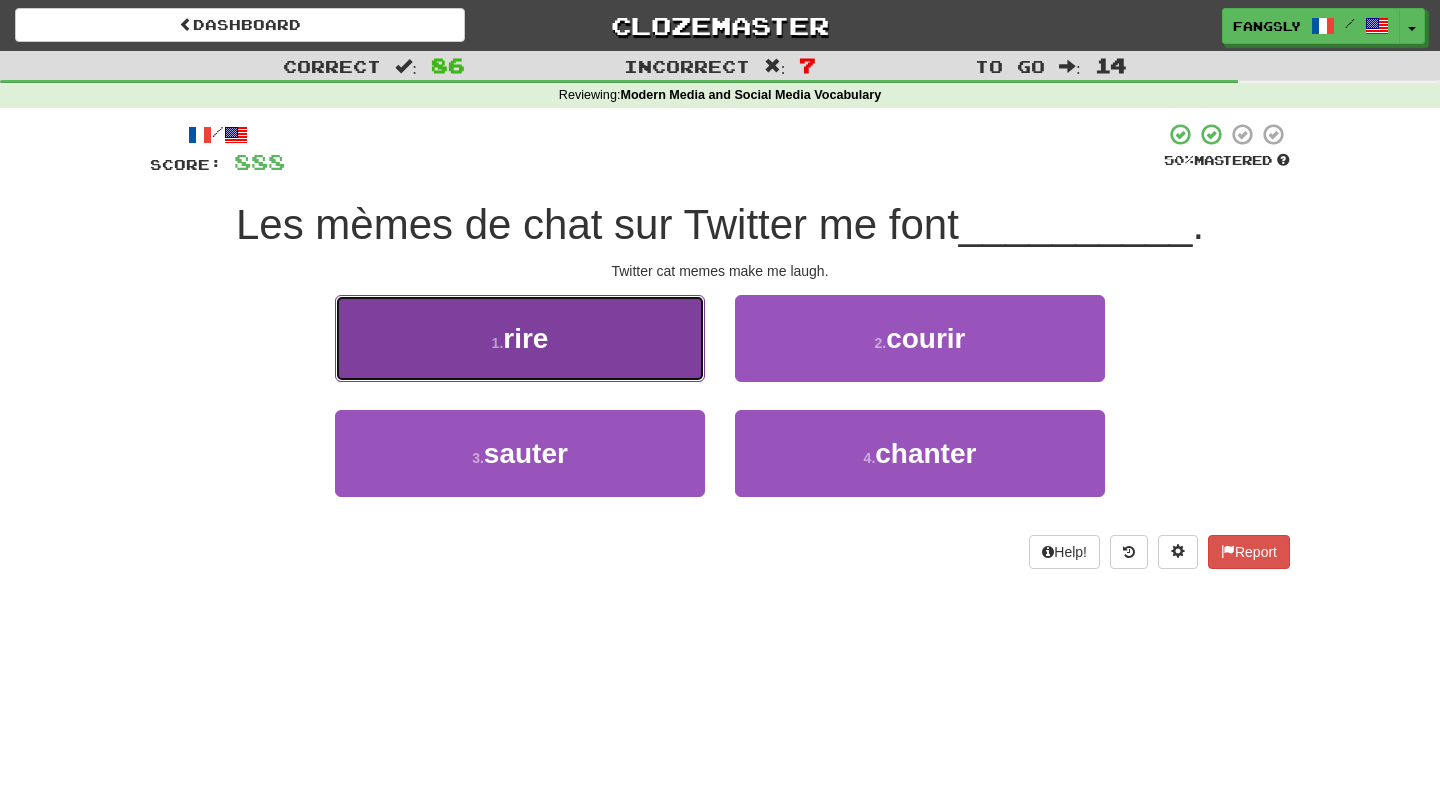 click on "1 .  rire" at bounding box center (520, 338) 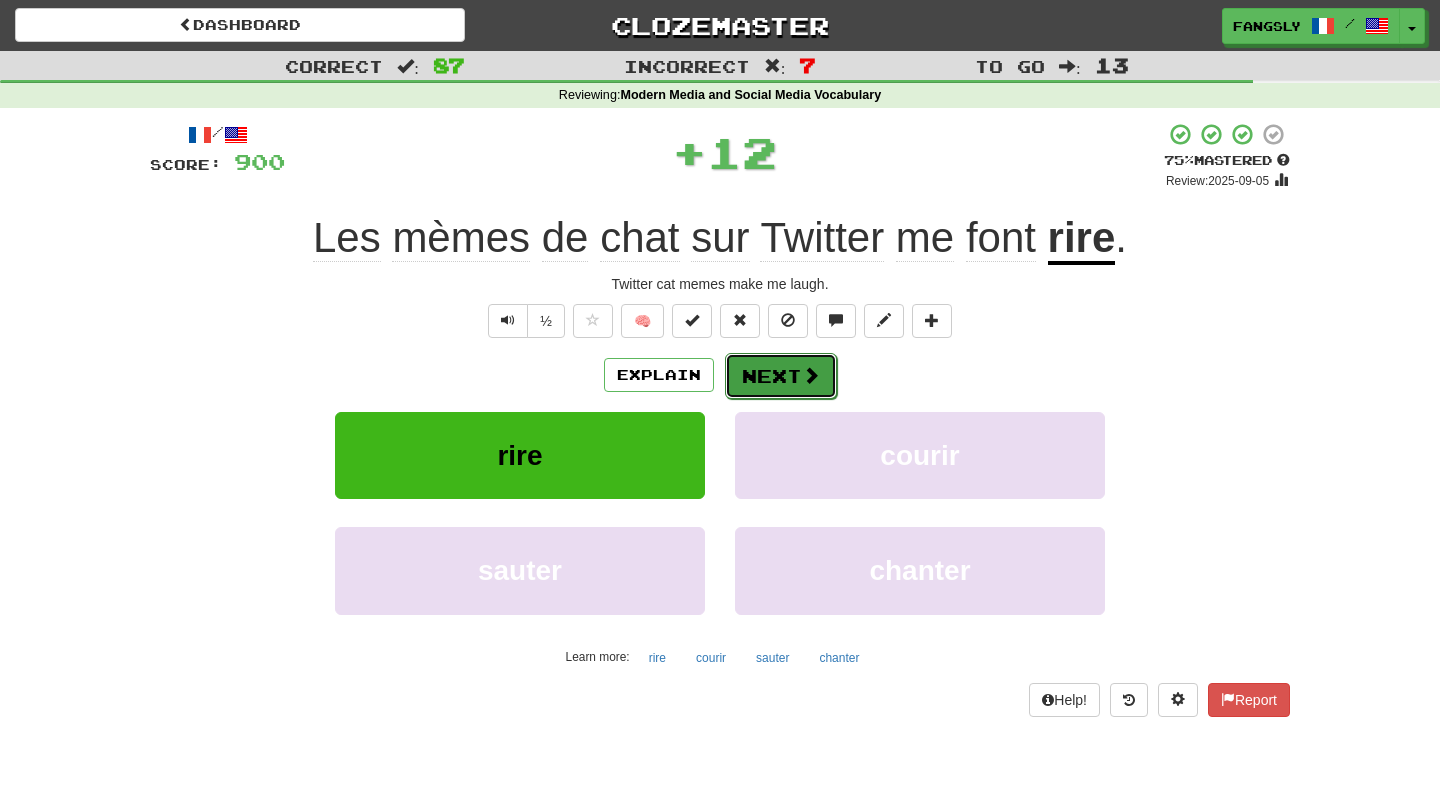 click on "Next" at bounding box center (781, 376) 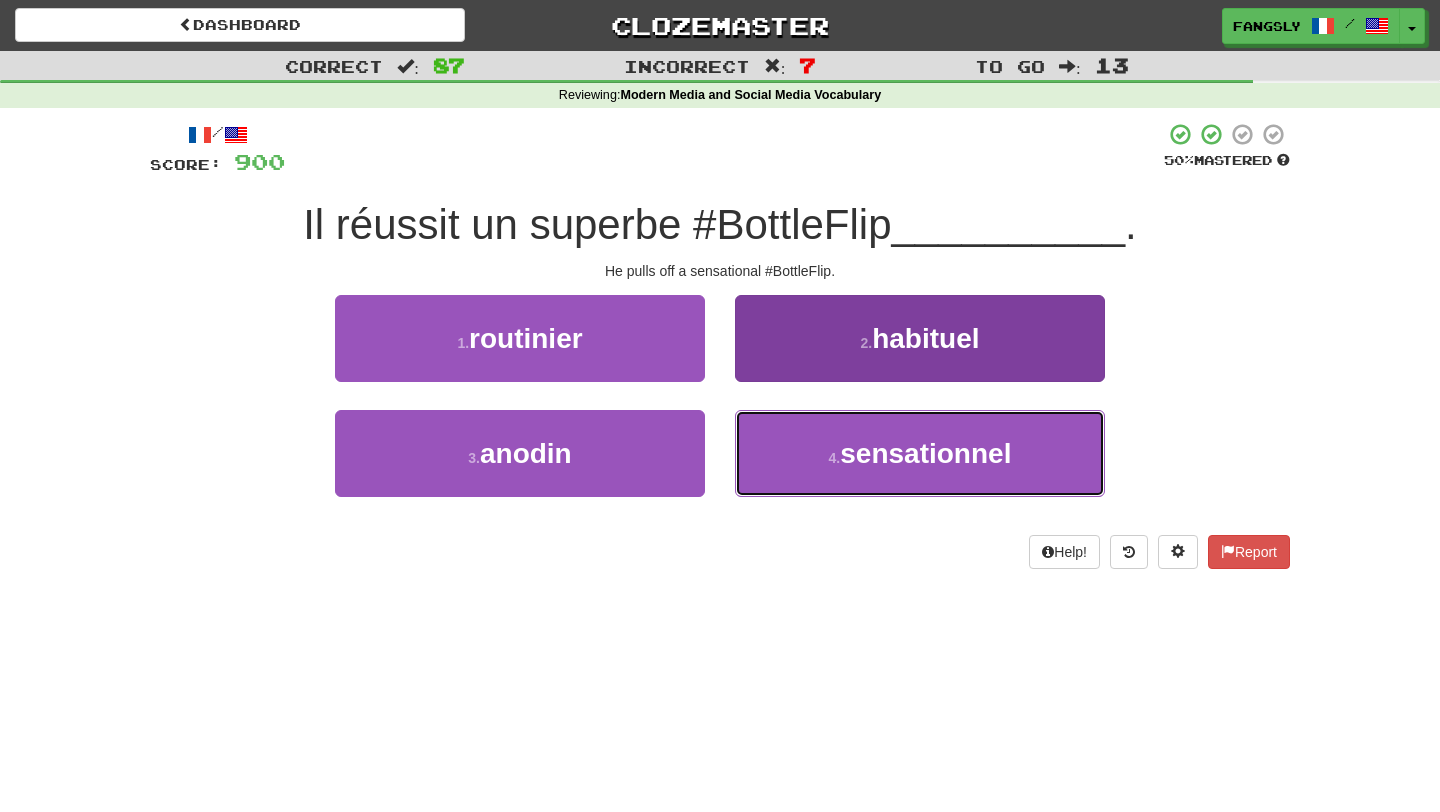 click on "4 .  sensationnel" at bounding box center (920, 453) 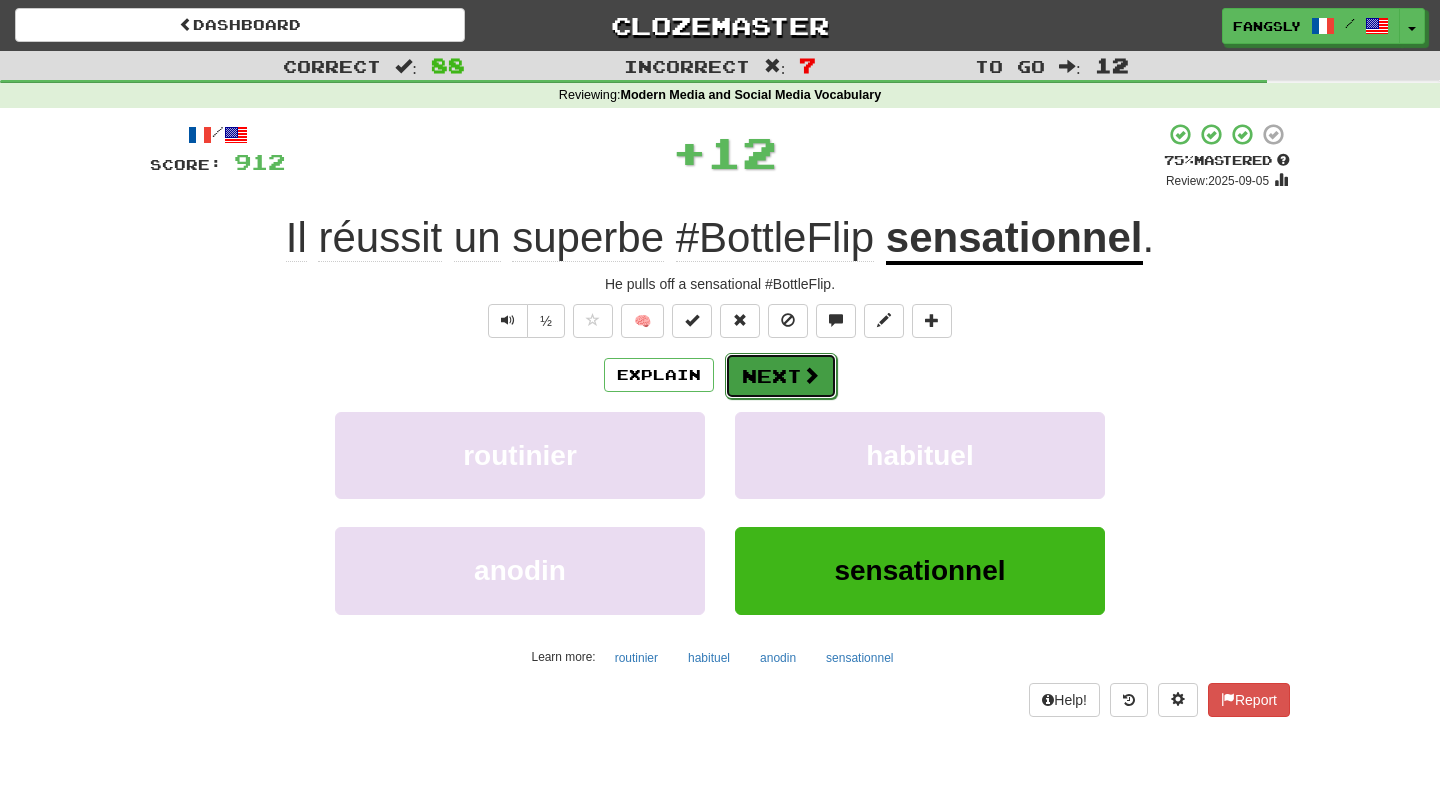 click on "Next" at bounding box center (781, 376) 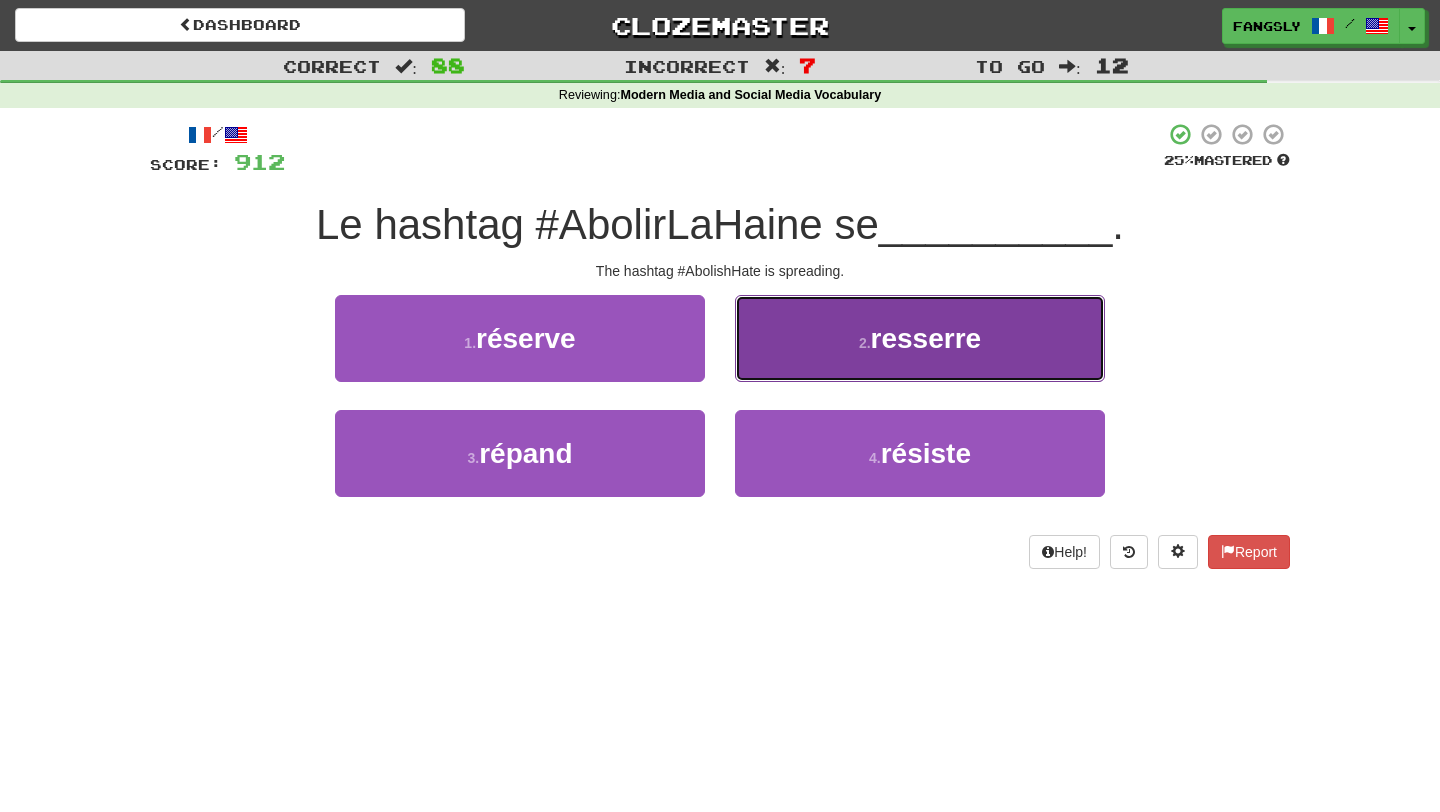 click on "2 .  resserre" at bounding box center (920, 338) 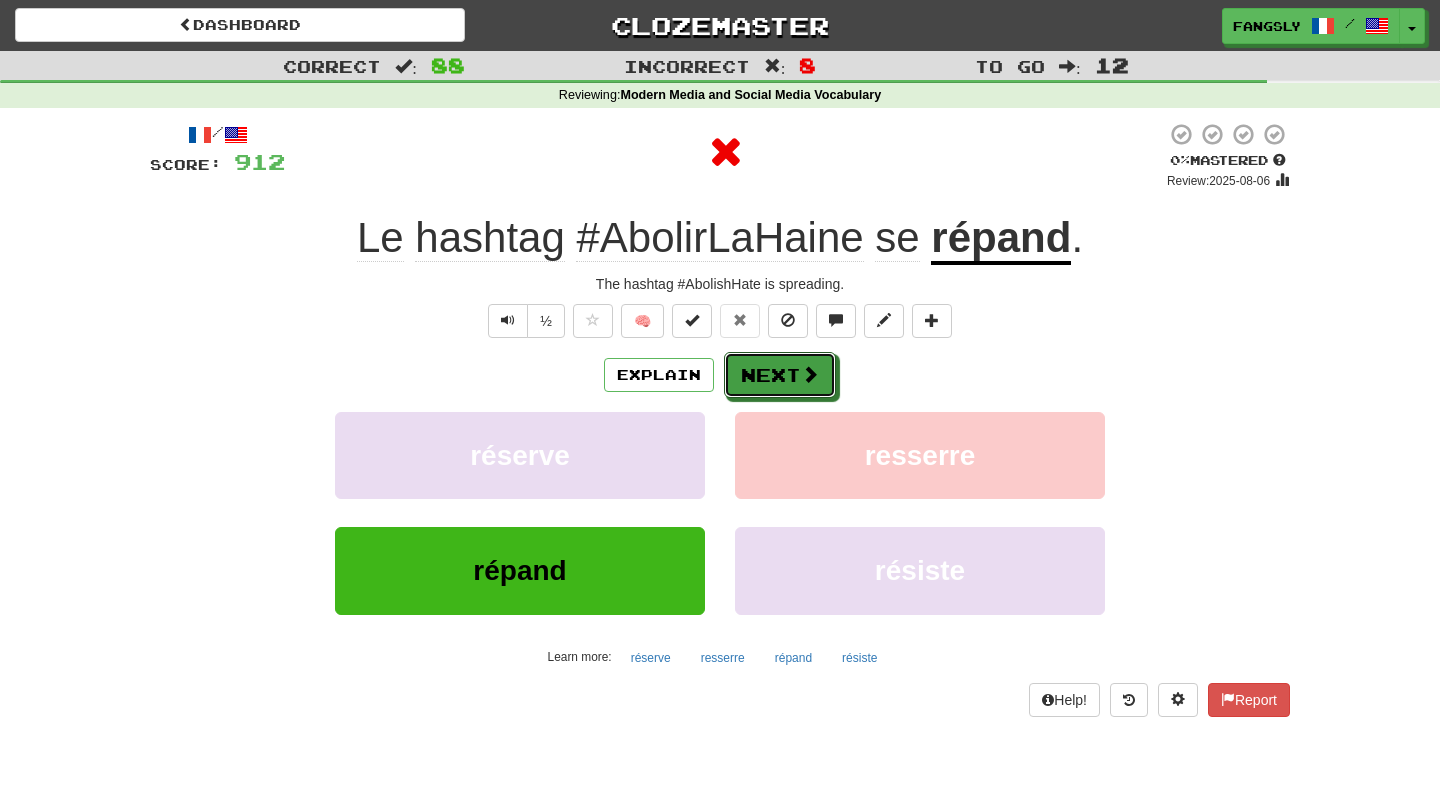 click on "Next" at bounding box center (780, 375) 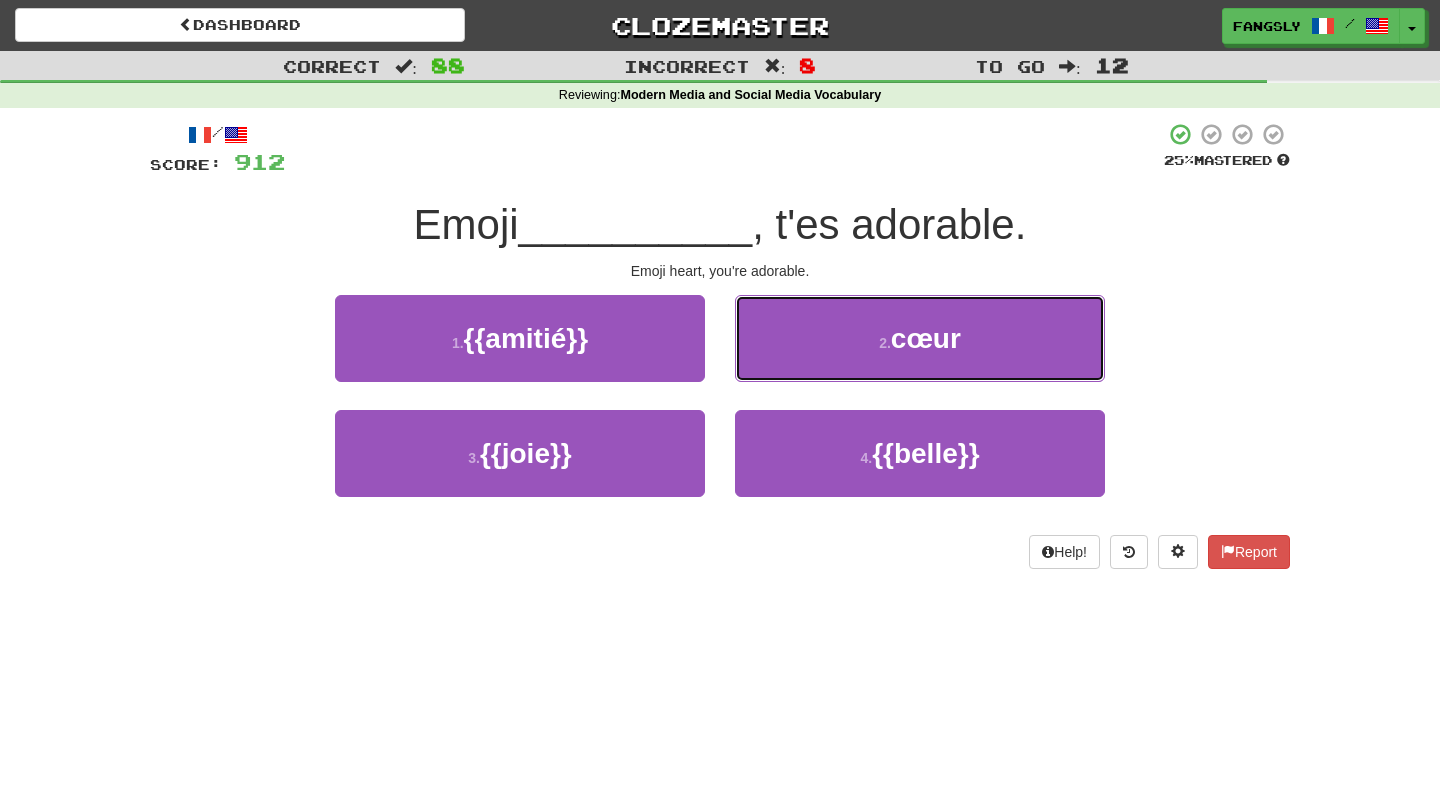 click on "2 .  cœur" at bounding box center [920, 338] 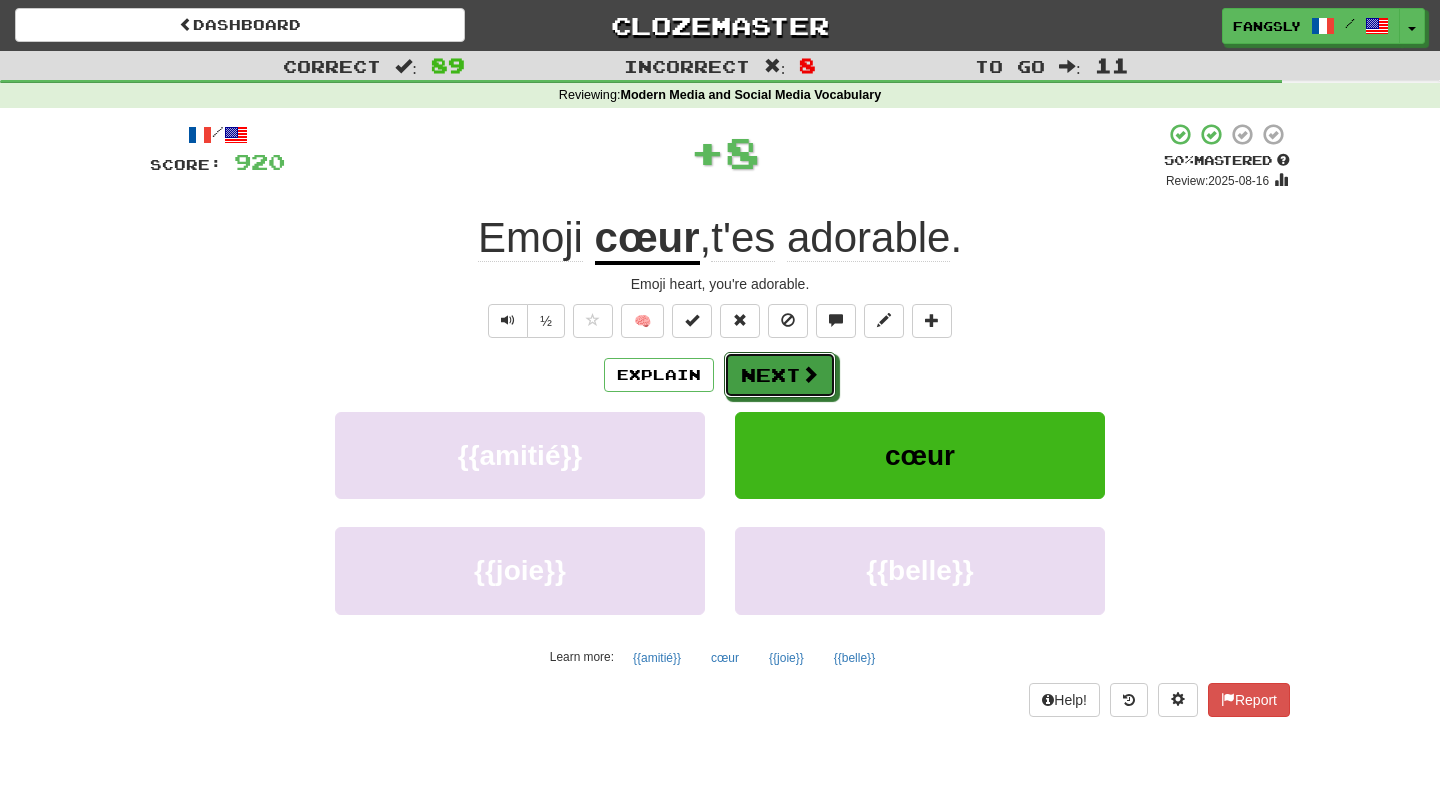 click on "Next" at bounding box center (780, 375) 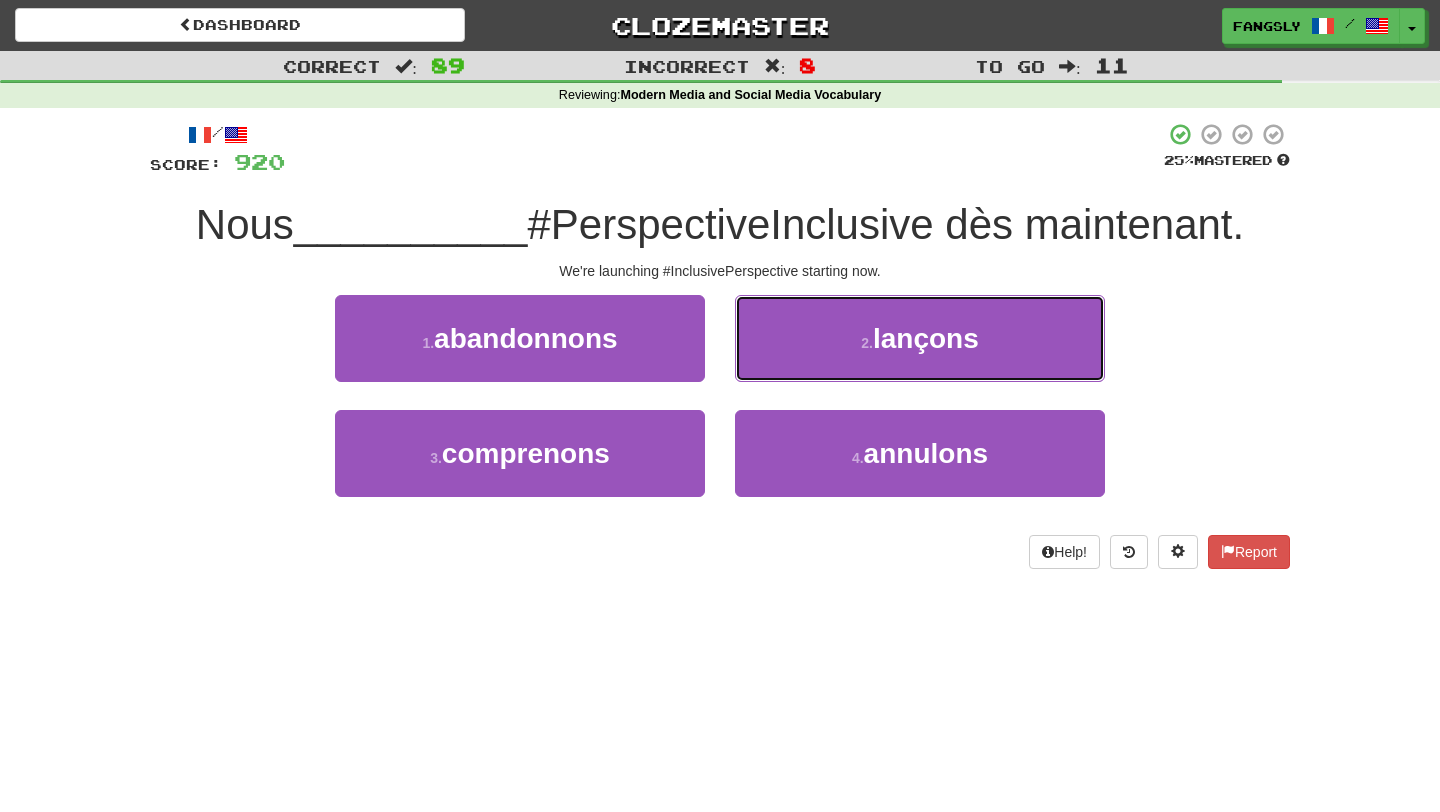 click on "2 .  lançons" at bounding box center (920, 338) 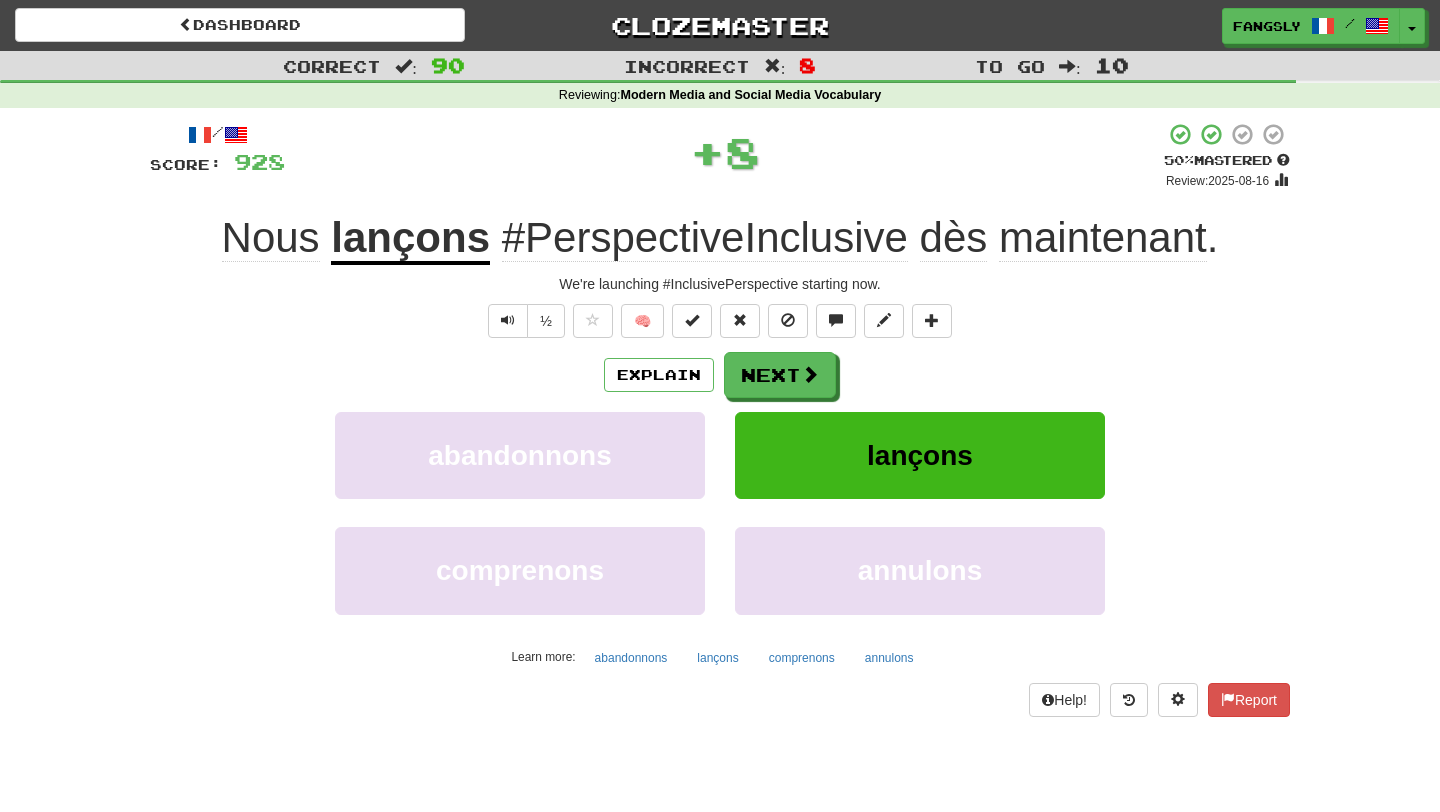 click on "Next" at bounding box center (780, 375) 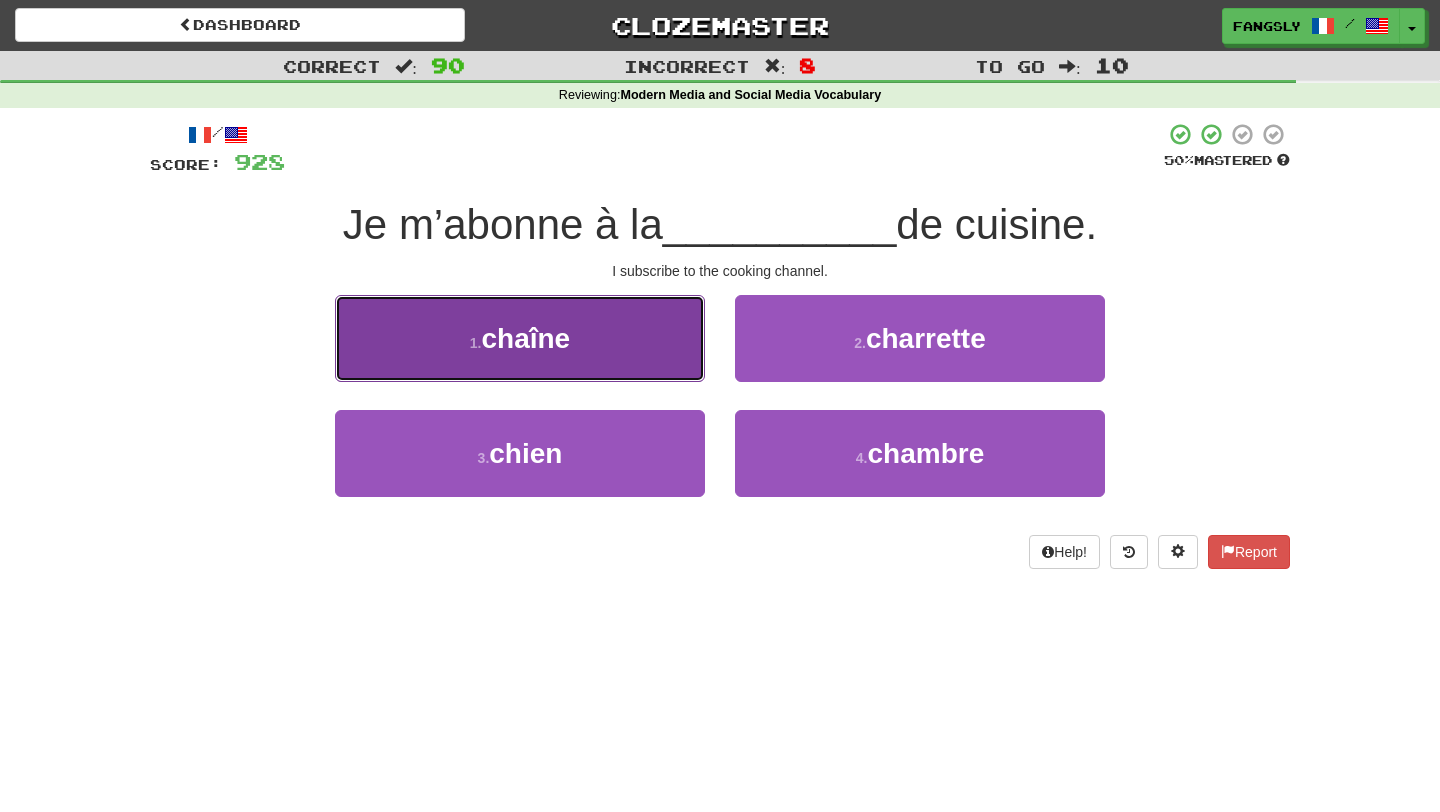 click on "1 .  chaîne" at bounding box center (520, 338) 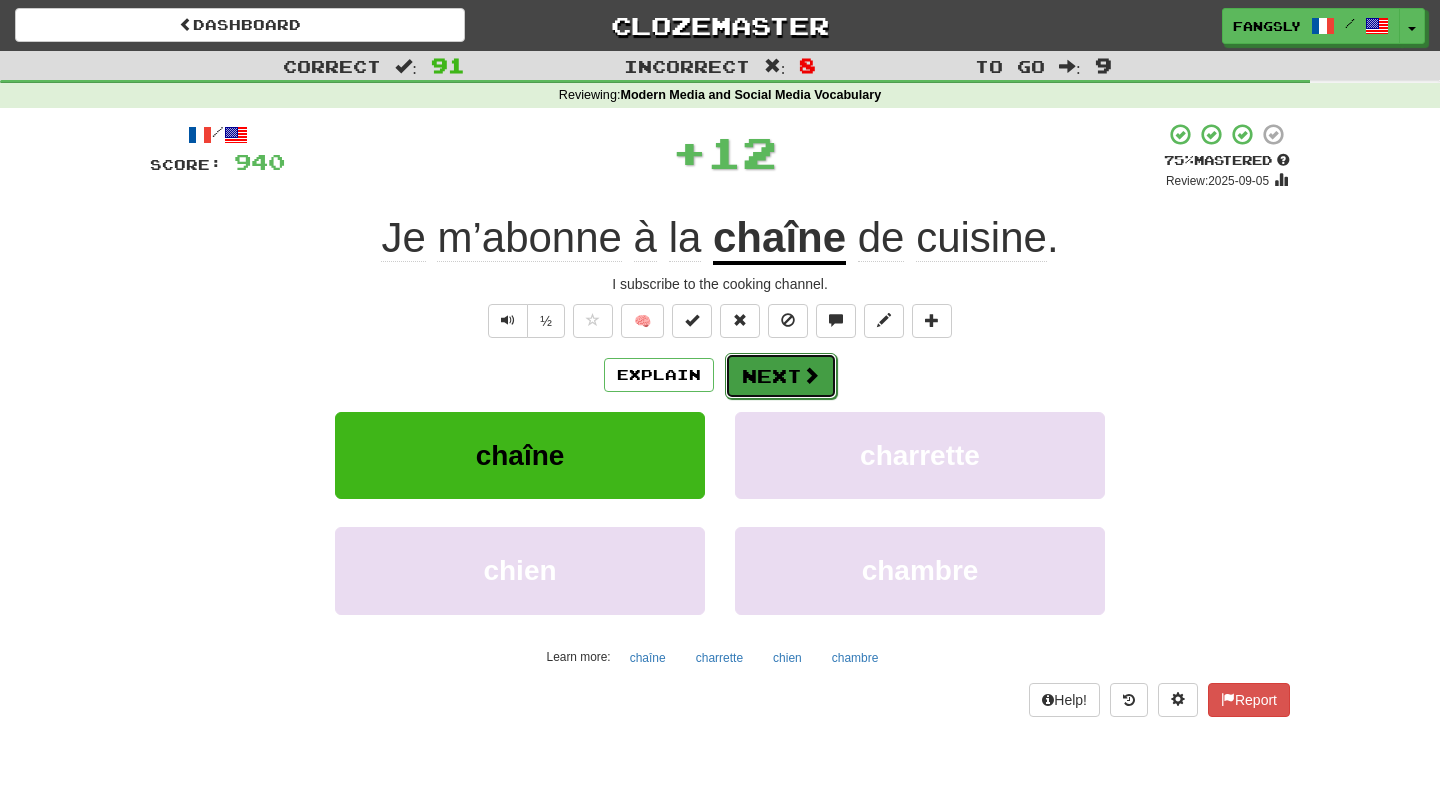 click on "Next" at bounding box center [781, 376] 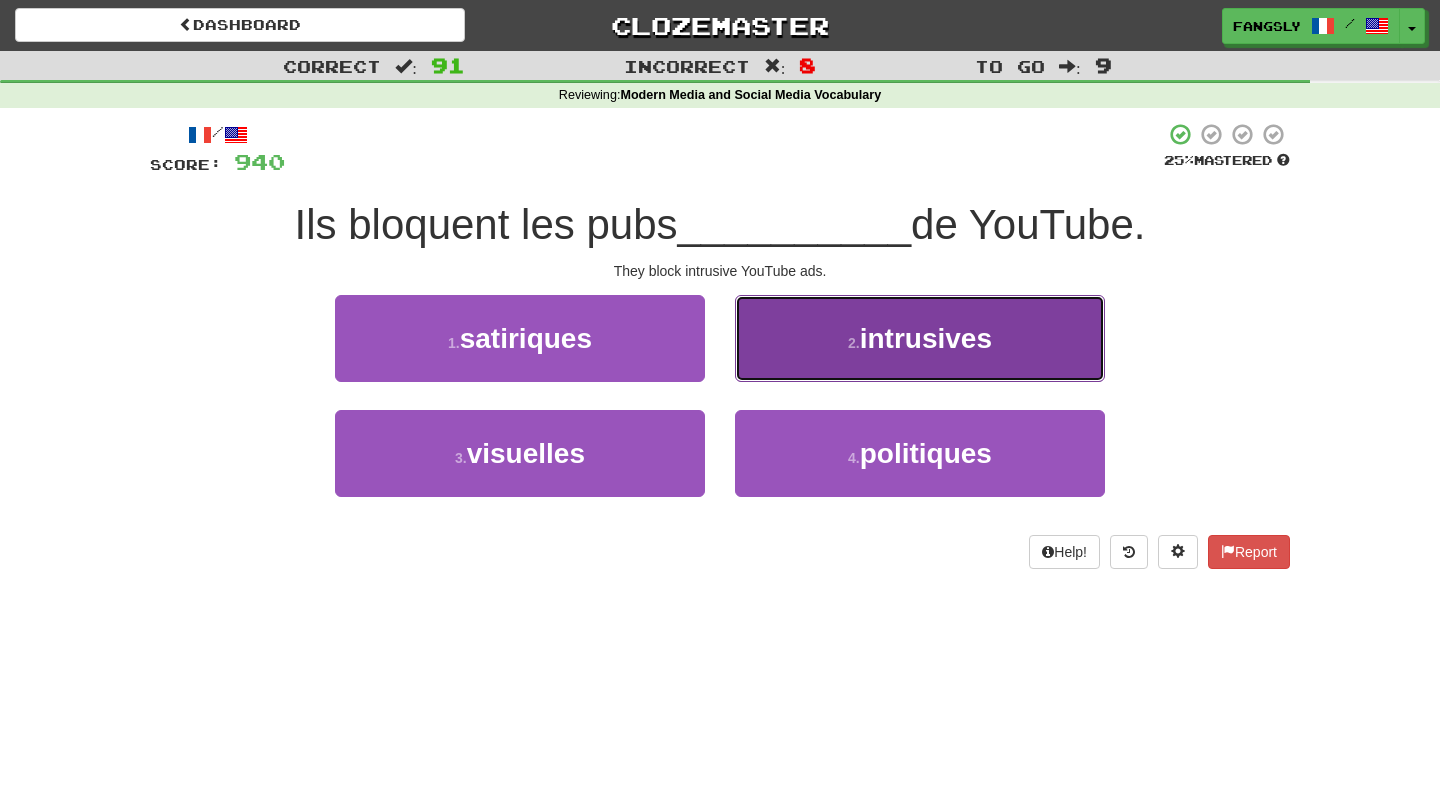 click on "2 .  intrusives" at bounding box center (920, 338) 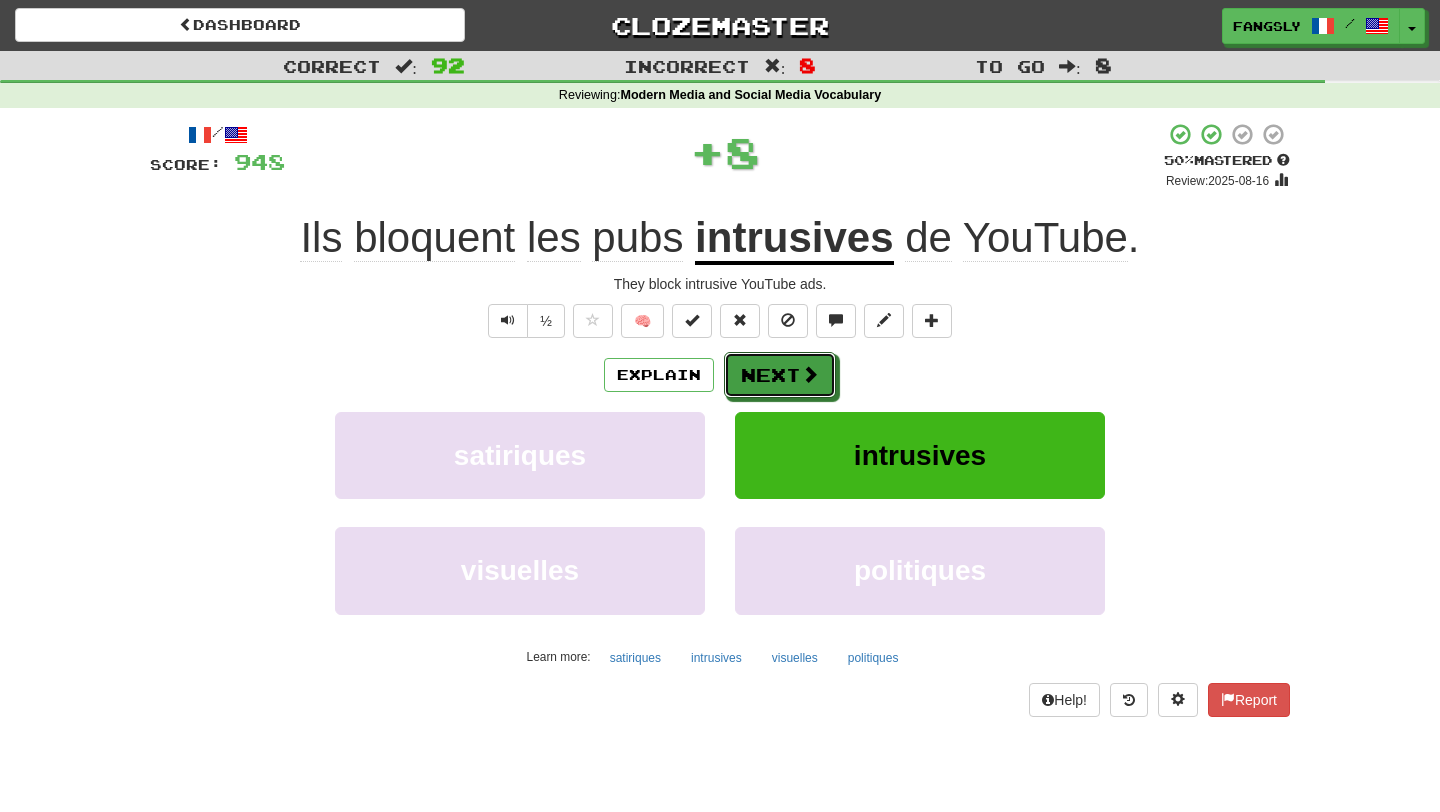 click on "Next" at bounding box center [780, 375] 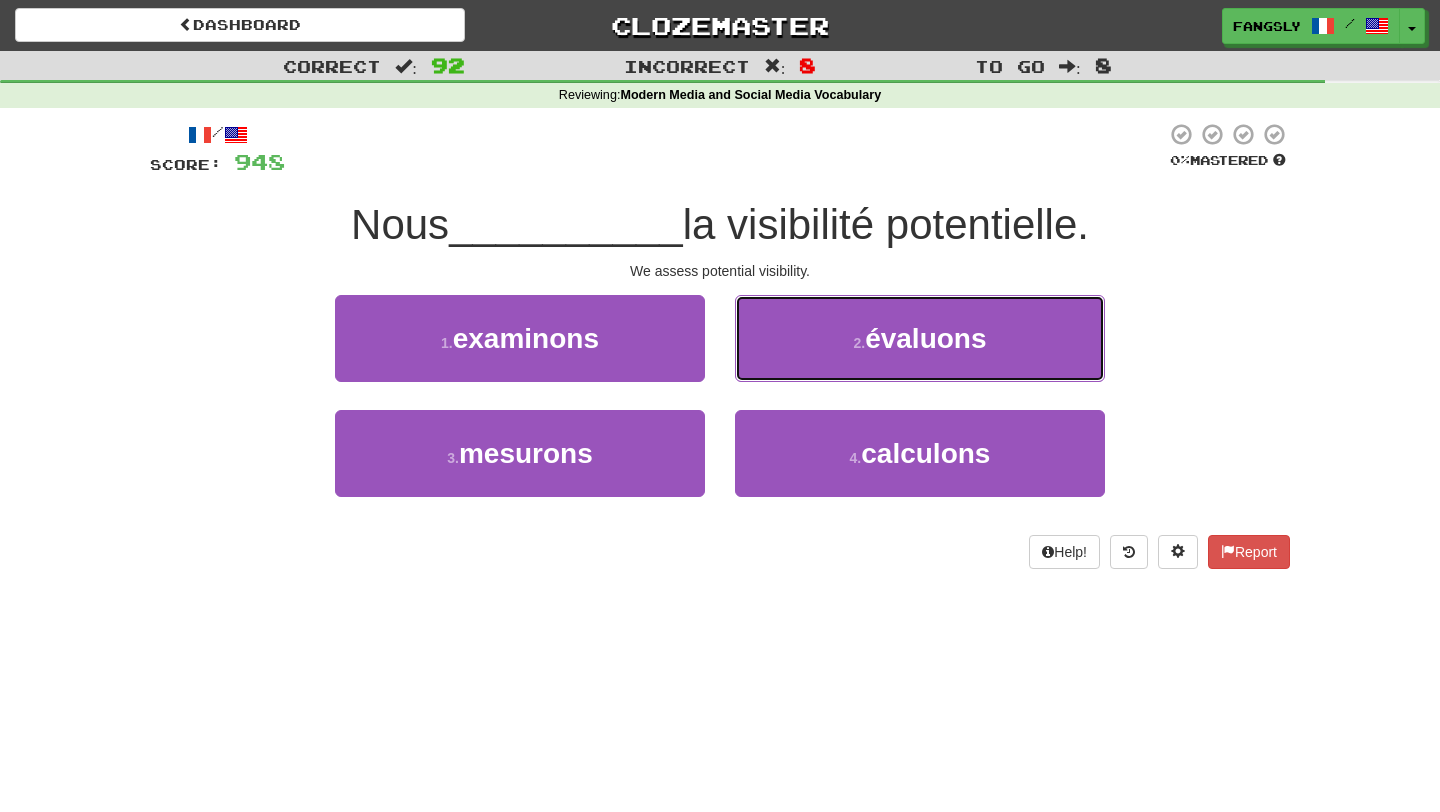 click on "2 .  évaluons" at bounding box center (920, 338) 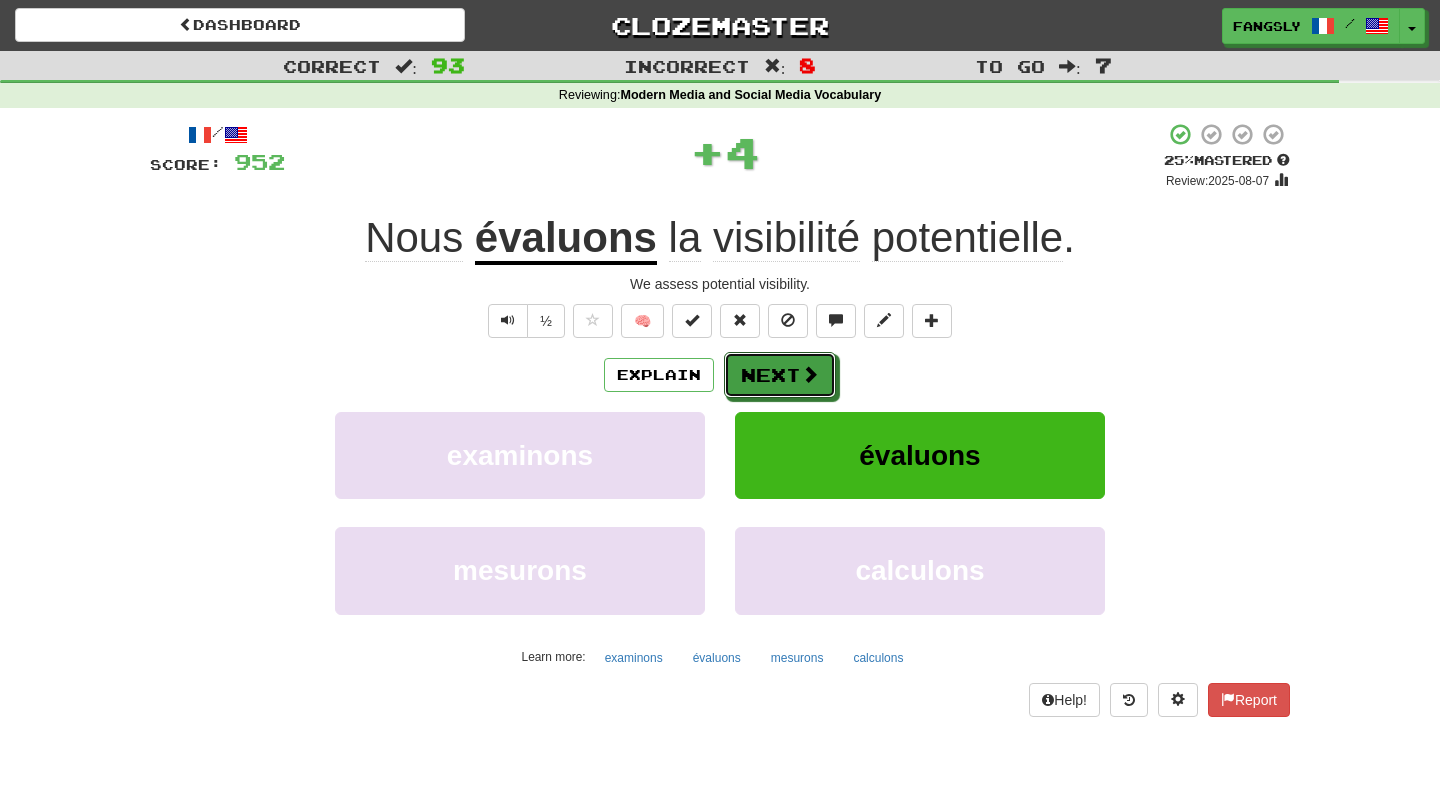 click on "Next" at bounding box center (780, 375) 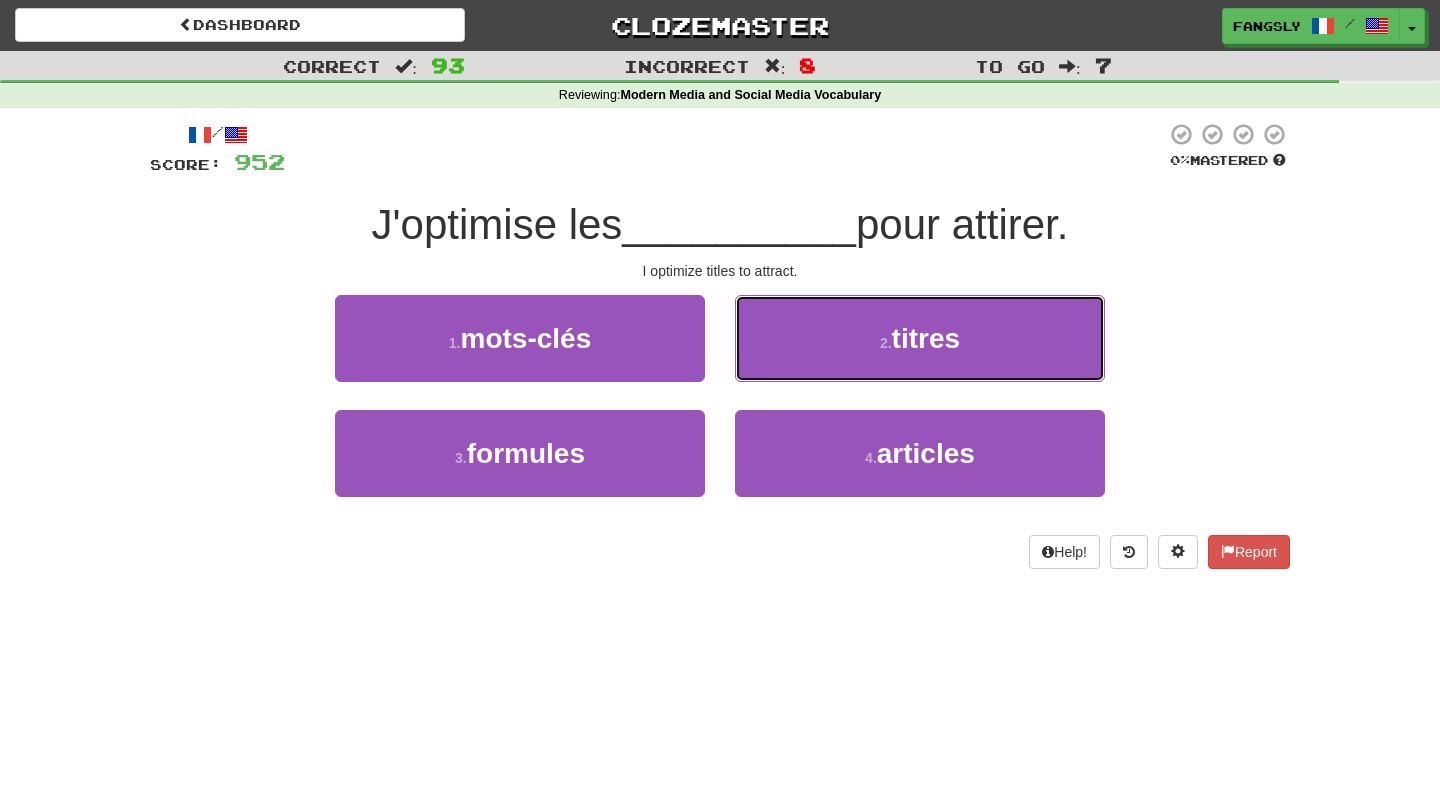 click on "2 .  titres" at bounding box center (920, 338) 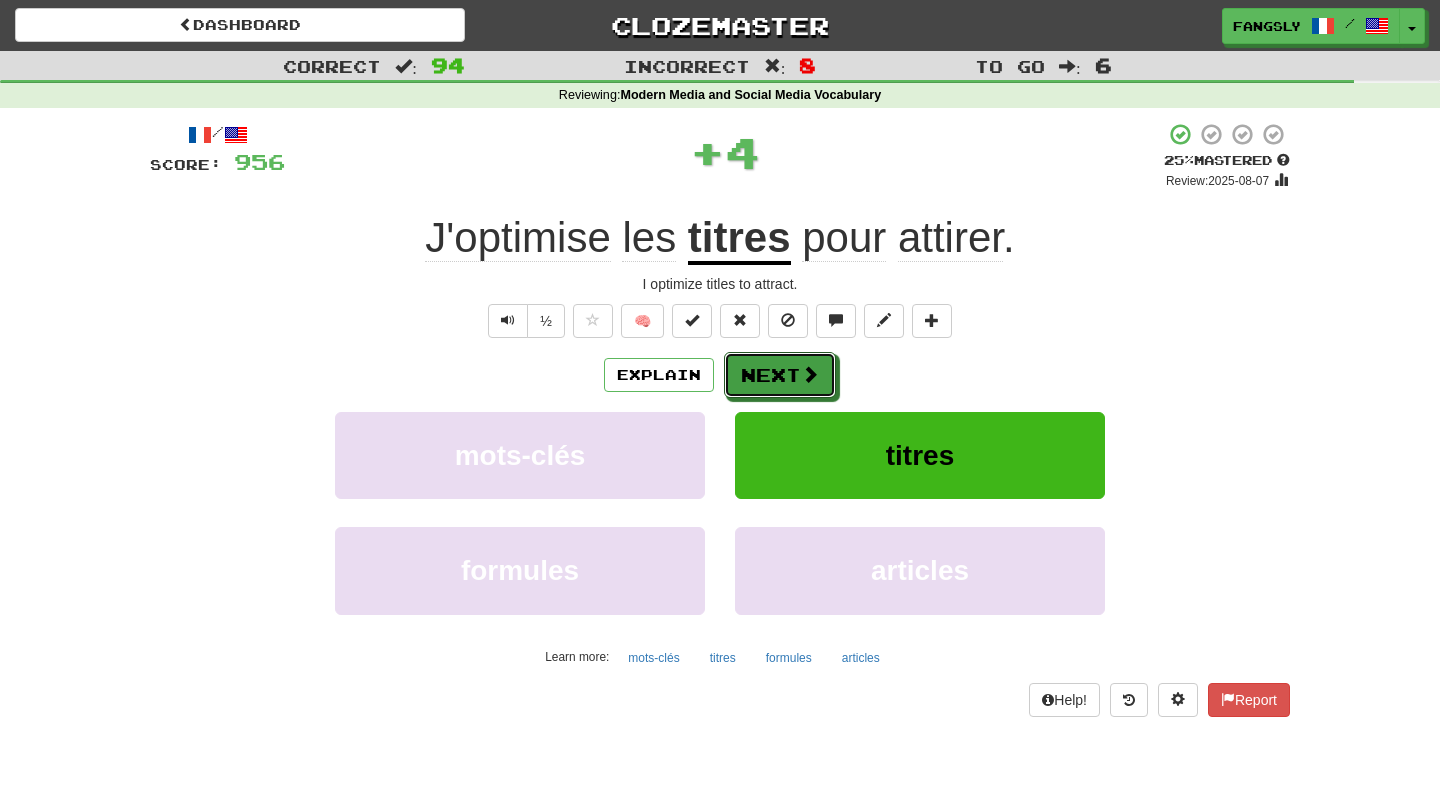 click on "Next" at bounding box center [780, 375] 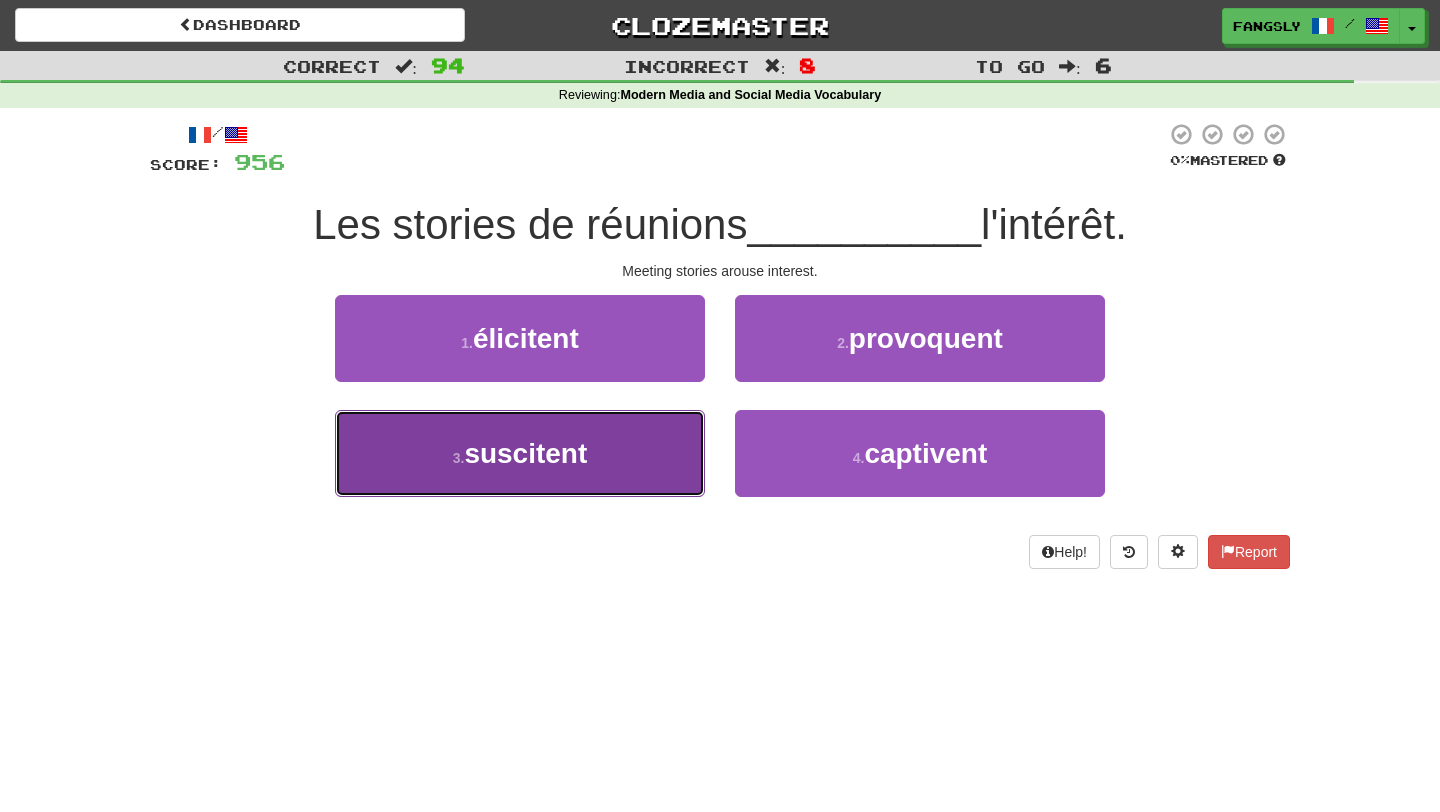 click on "3 .  suscitent" at bounding box center (520, 453) 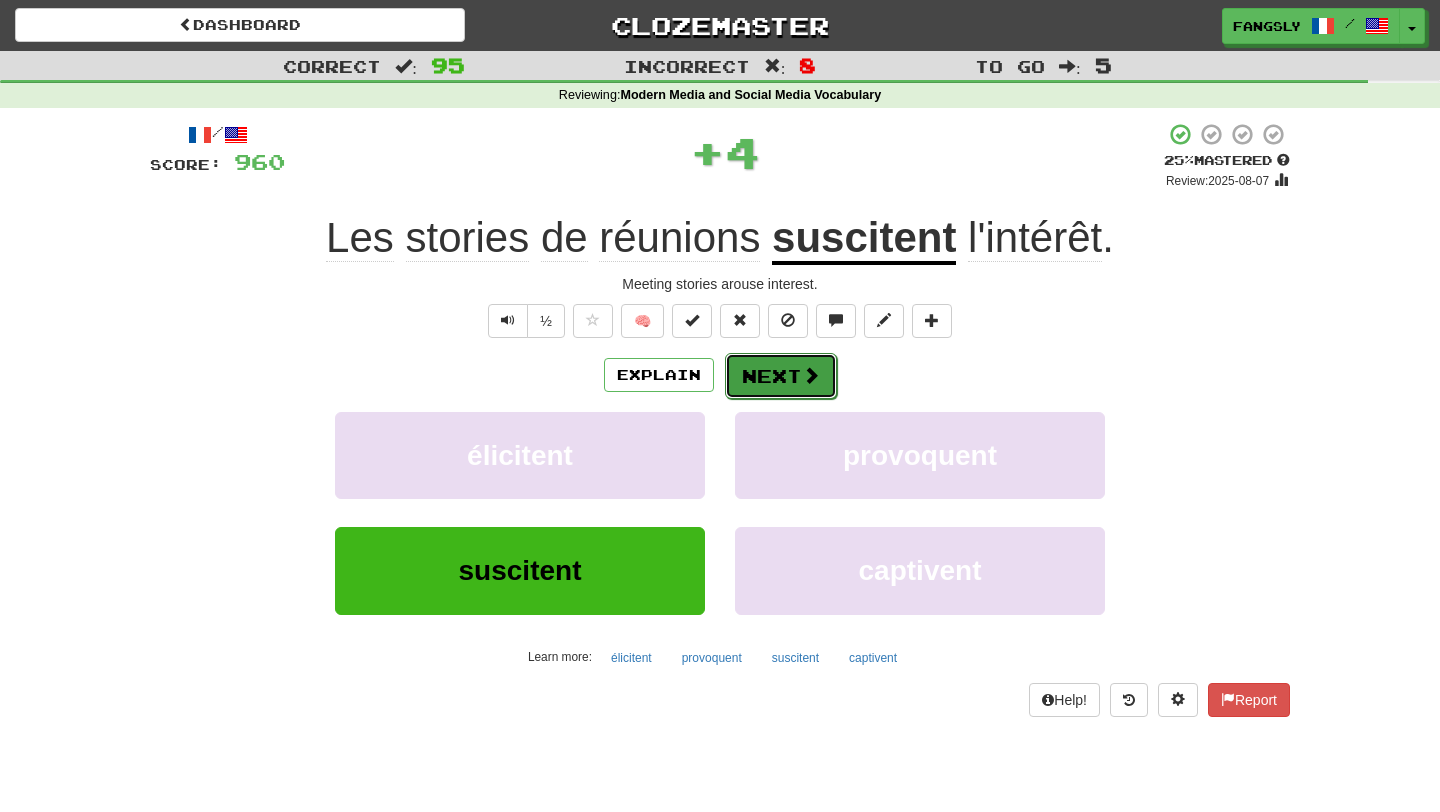 click on "Next" at bounding box center (781, 376) 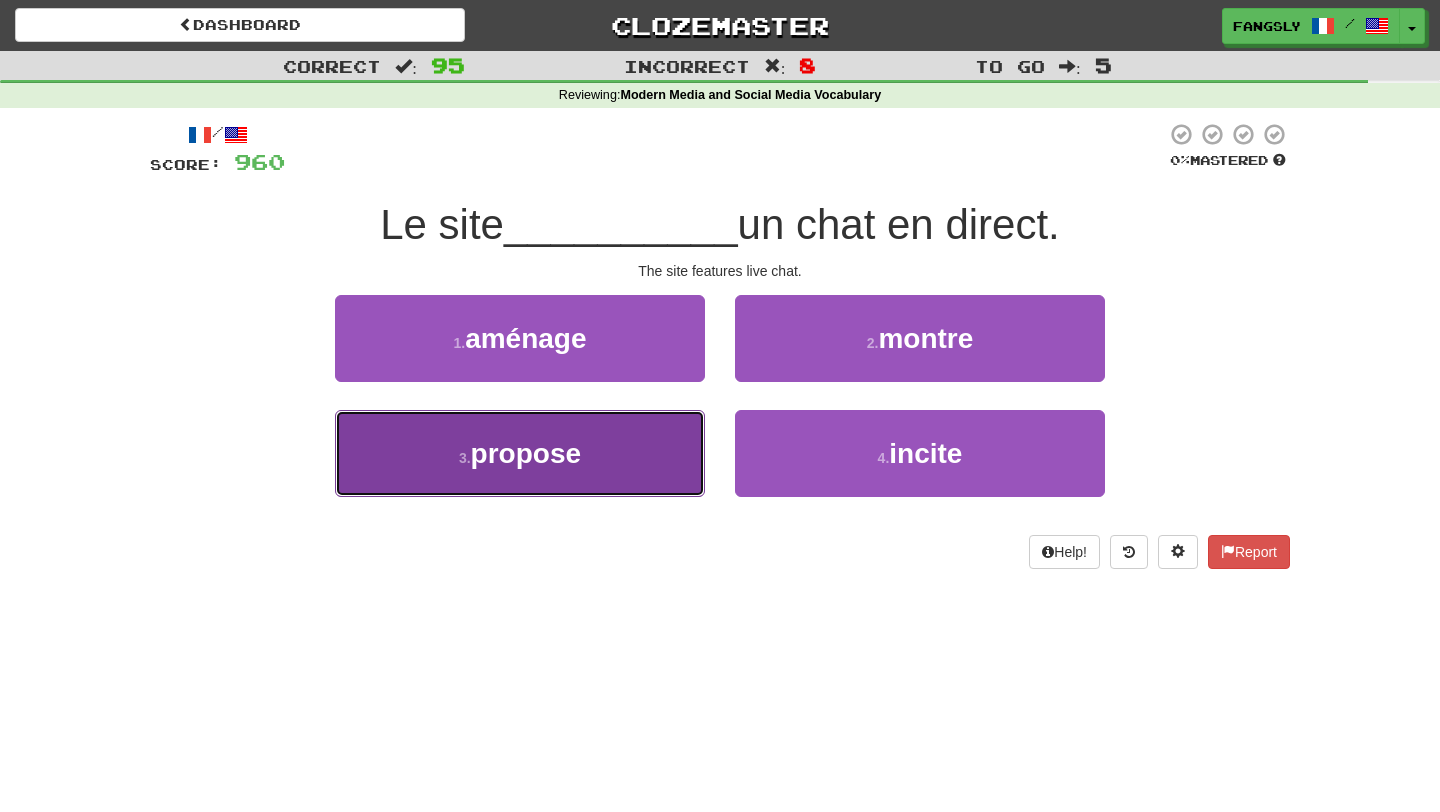 click on "3 .  propose" at bounding box center [520, 453] 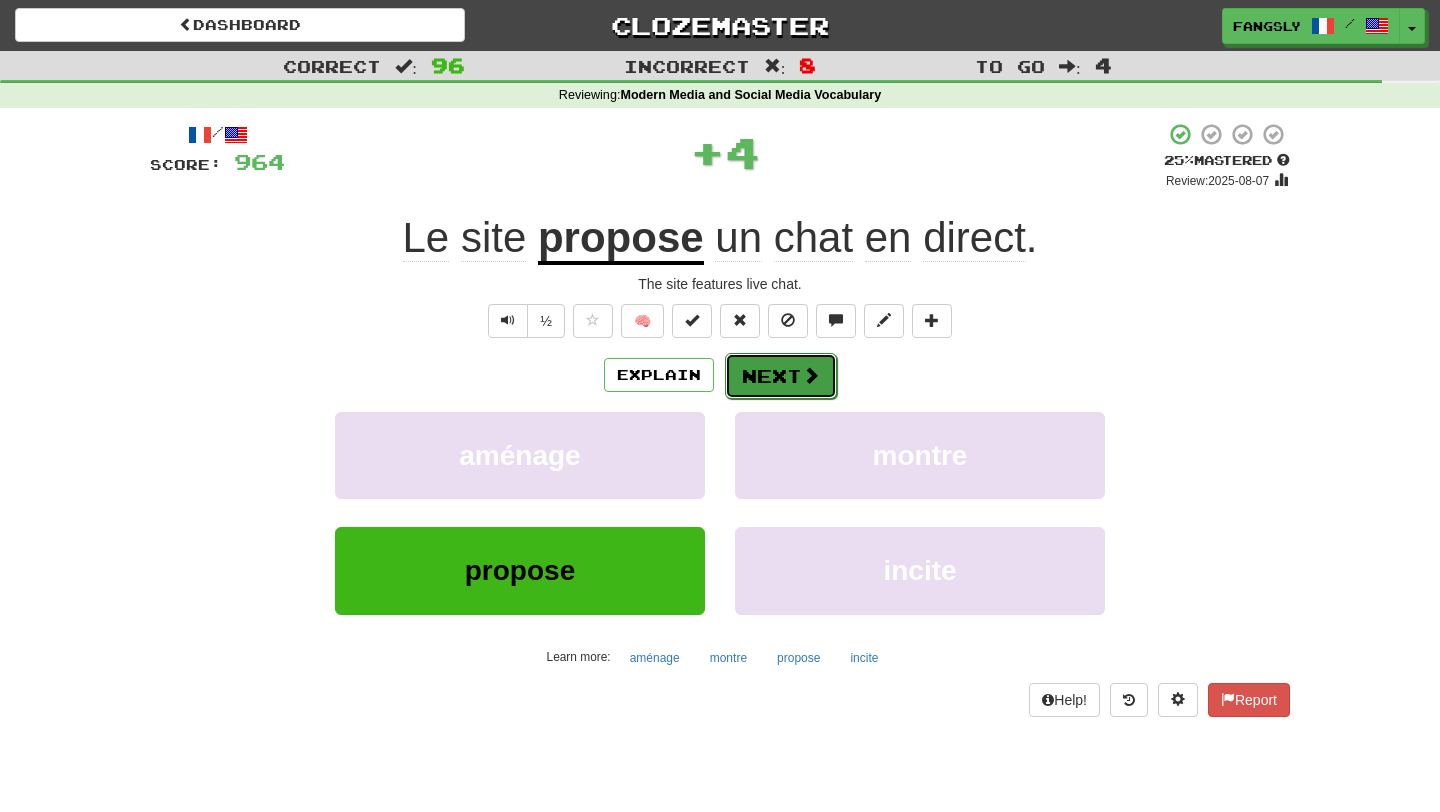 click on "Next" at bounding box center (781, 376) 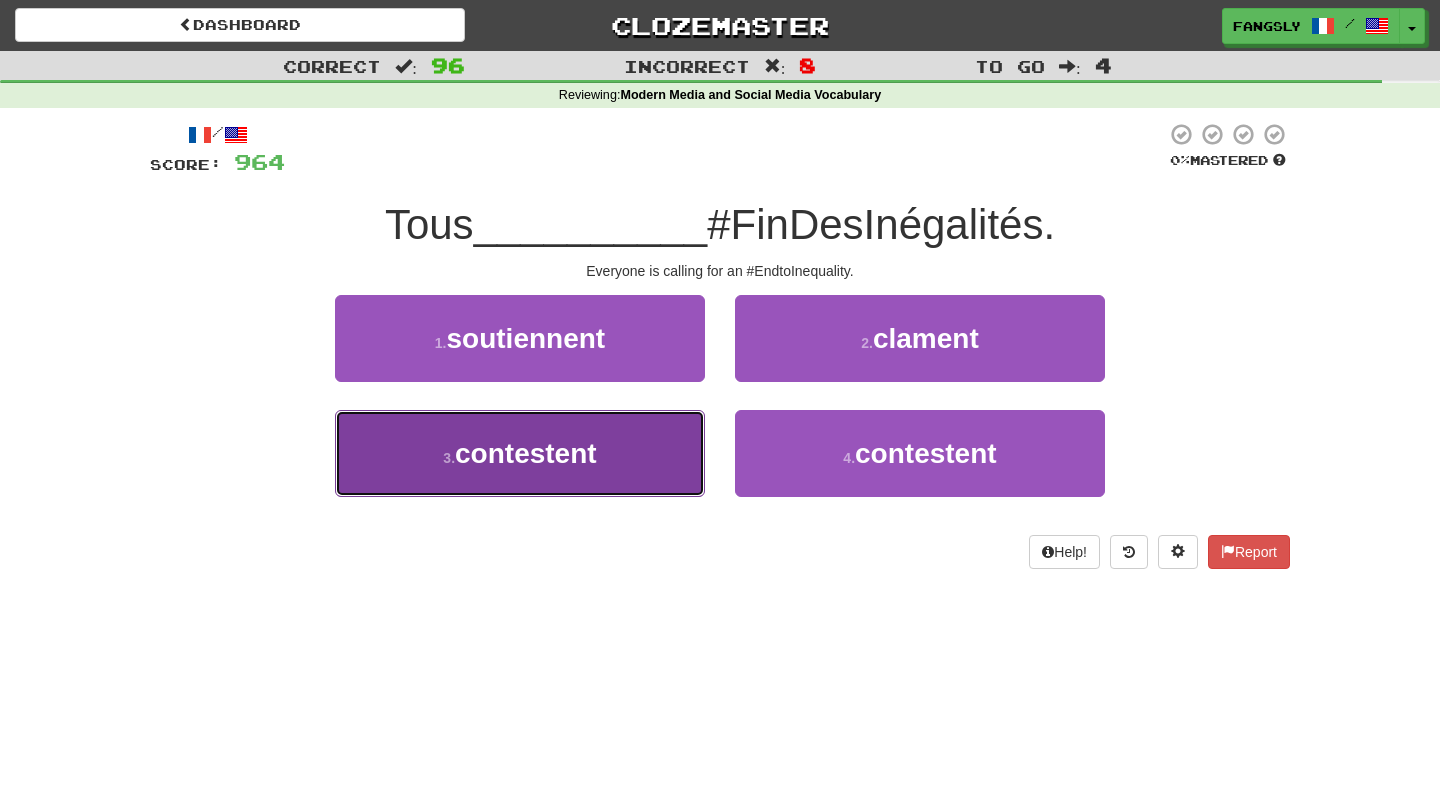 click on "3 .  contestent" at bounding box center (520, 453) 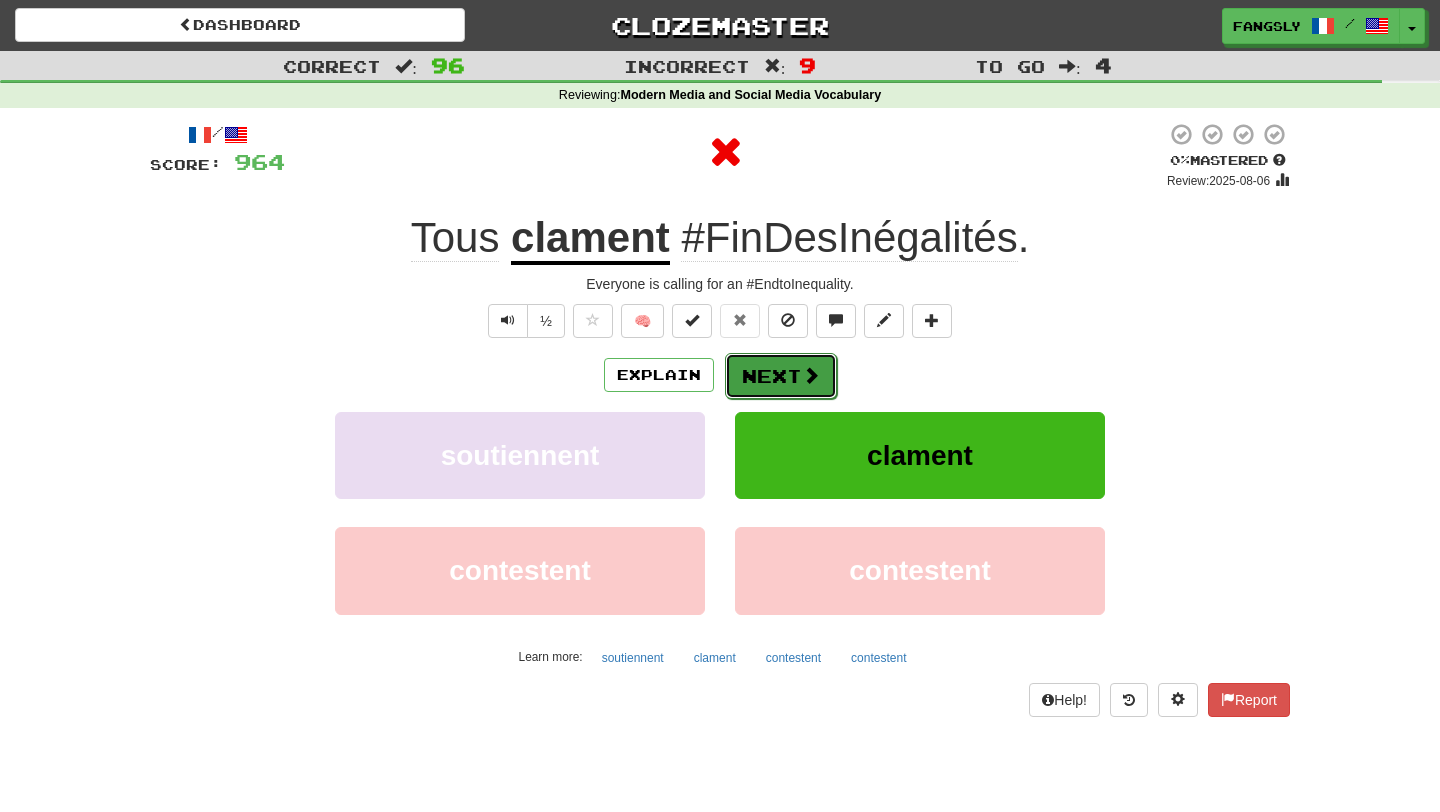 click on "Next" at bounding box center (781, 376) 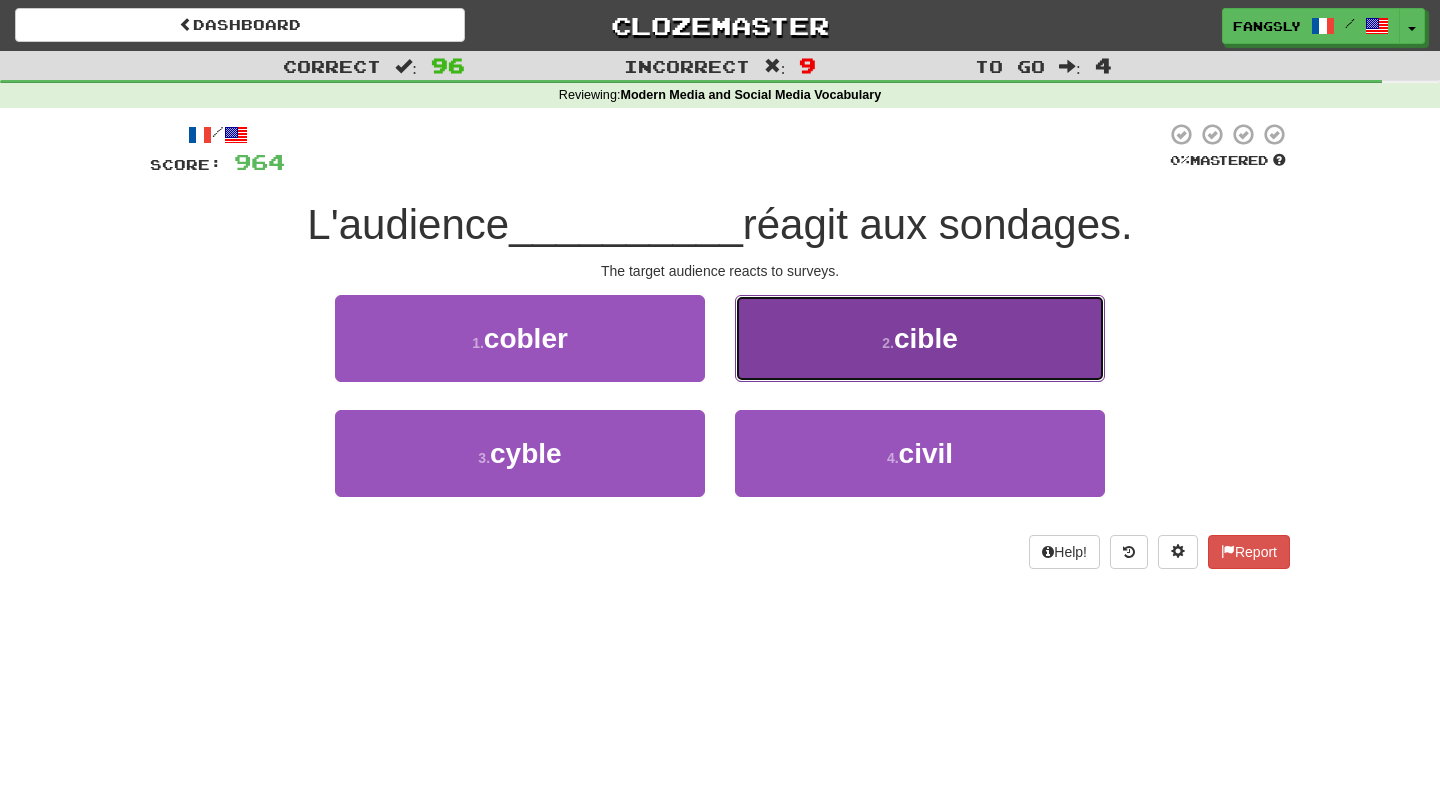click on "2 .  cible" at bounding box center [920, 338] 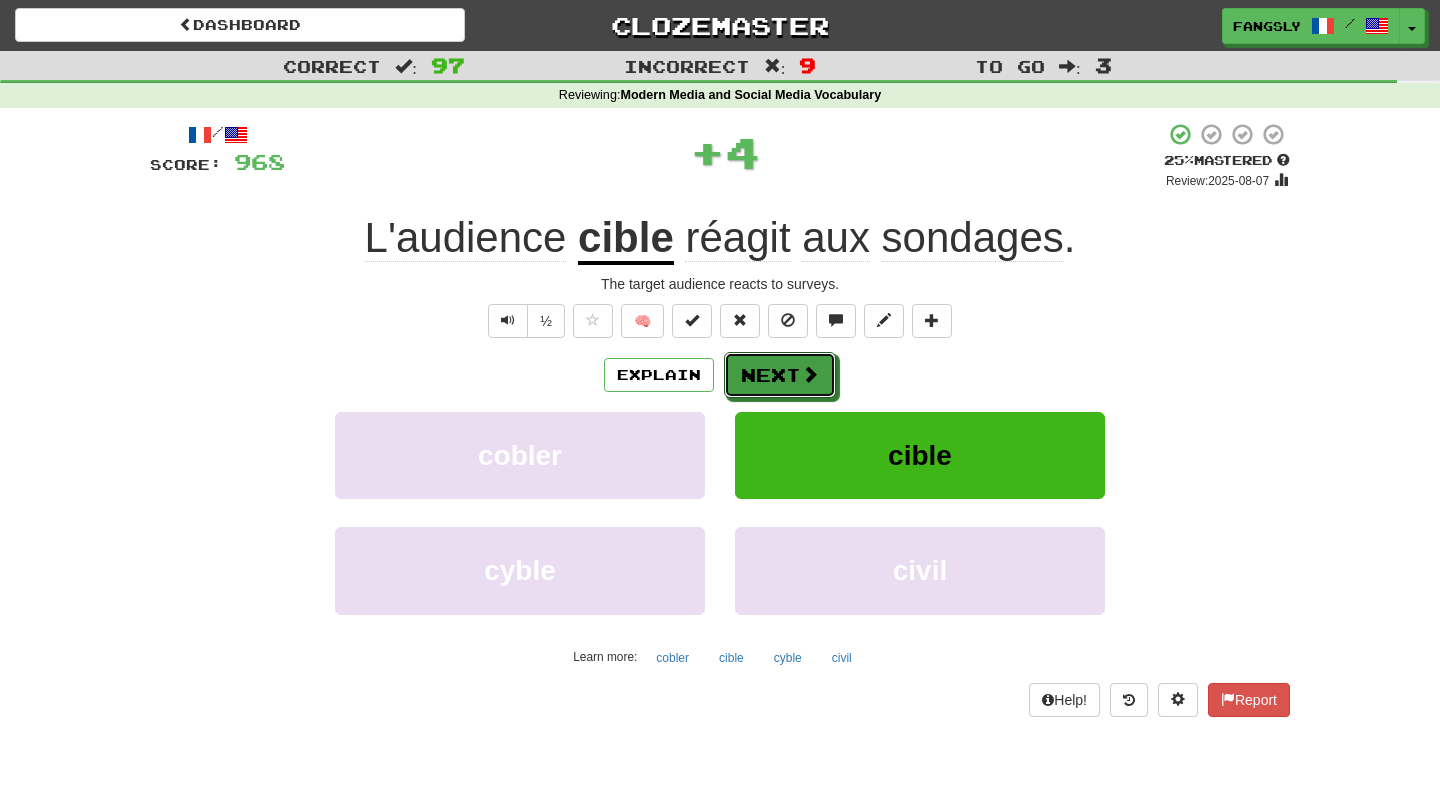 click on "Next" at bounding box center (780, 375) 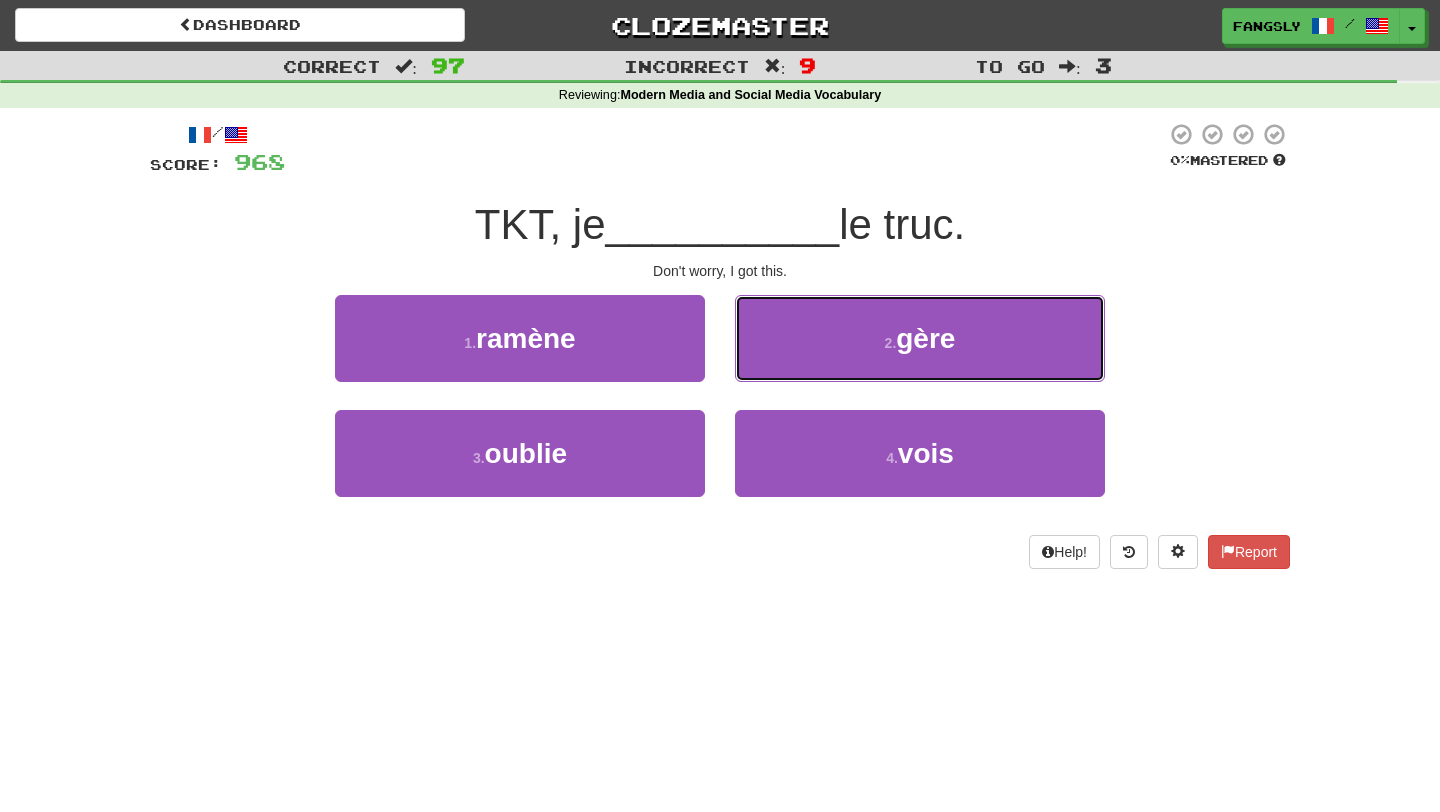 click on "2 .  gère" at bounding box center (920, 338) 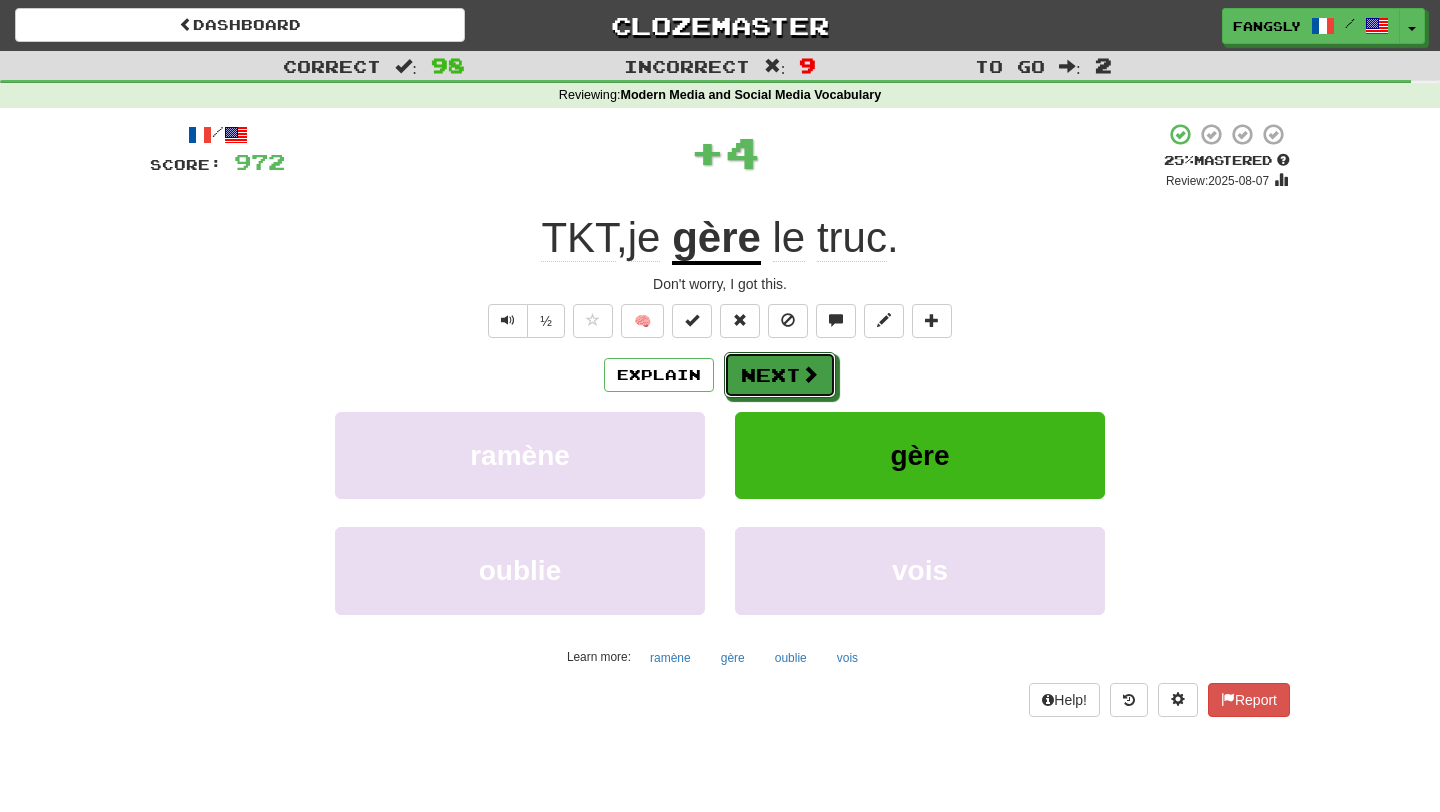 click on "Next" at bounding box center [780, 375] 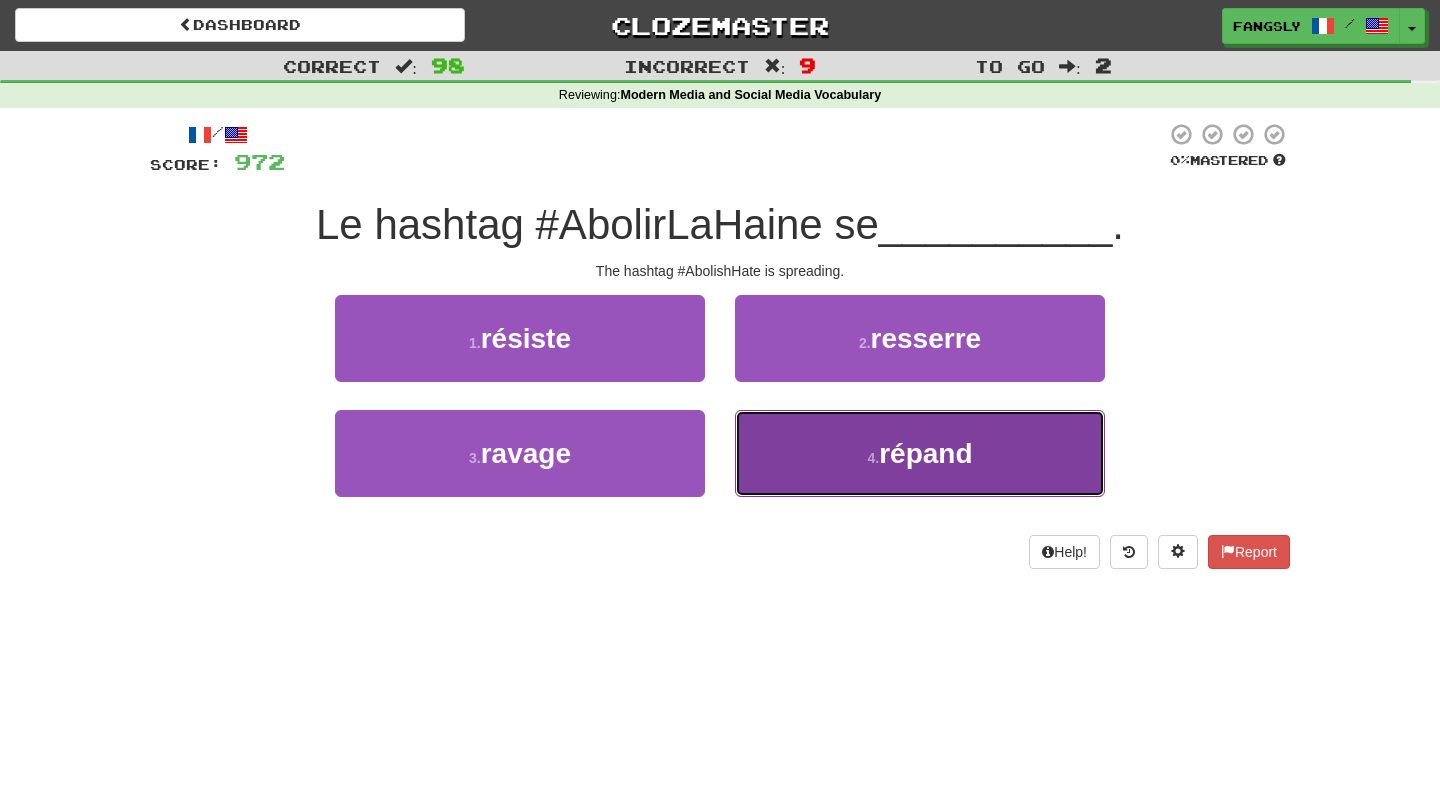 click on "4 .  répand" at bounding box center (920, 453) 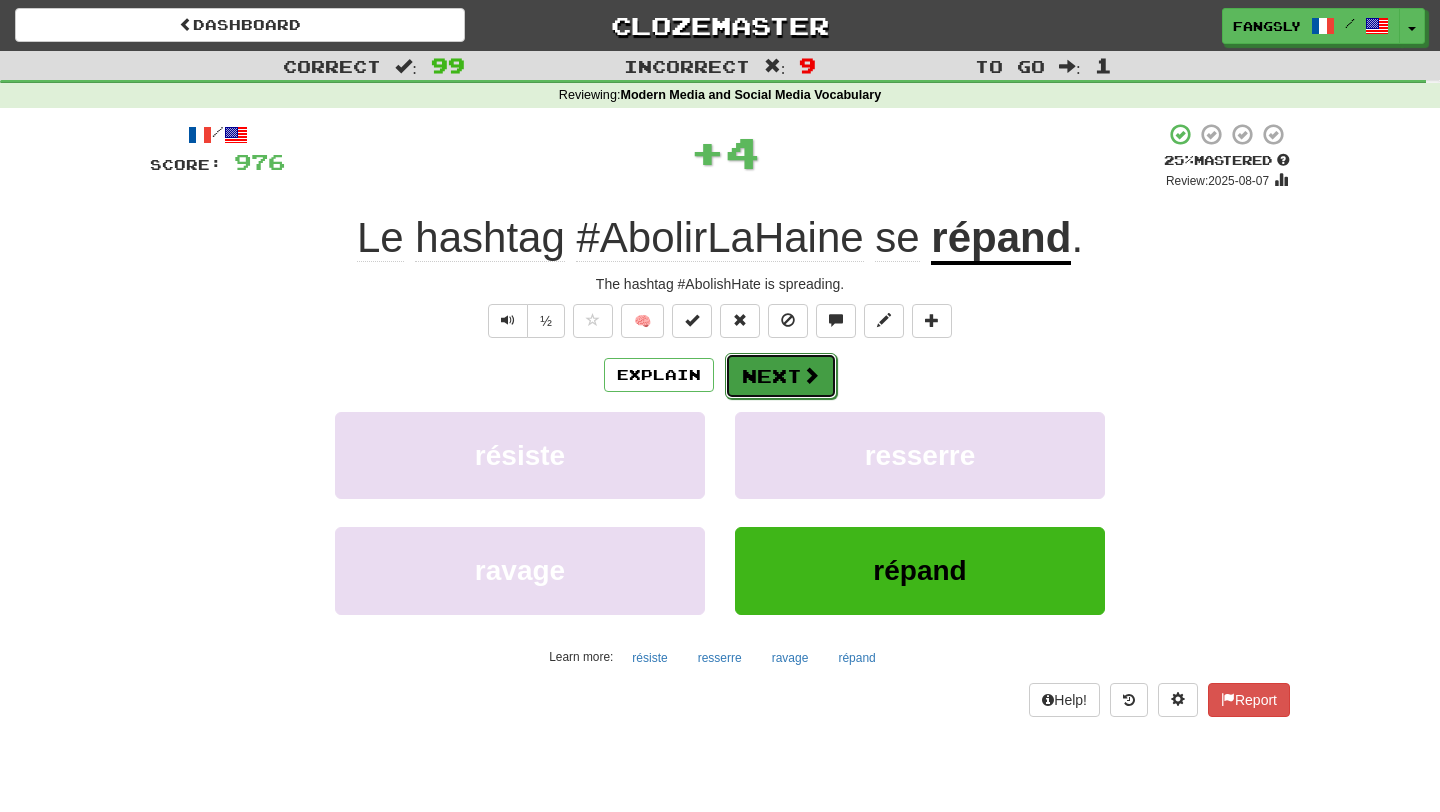 click at bounding box center [811, 375] 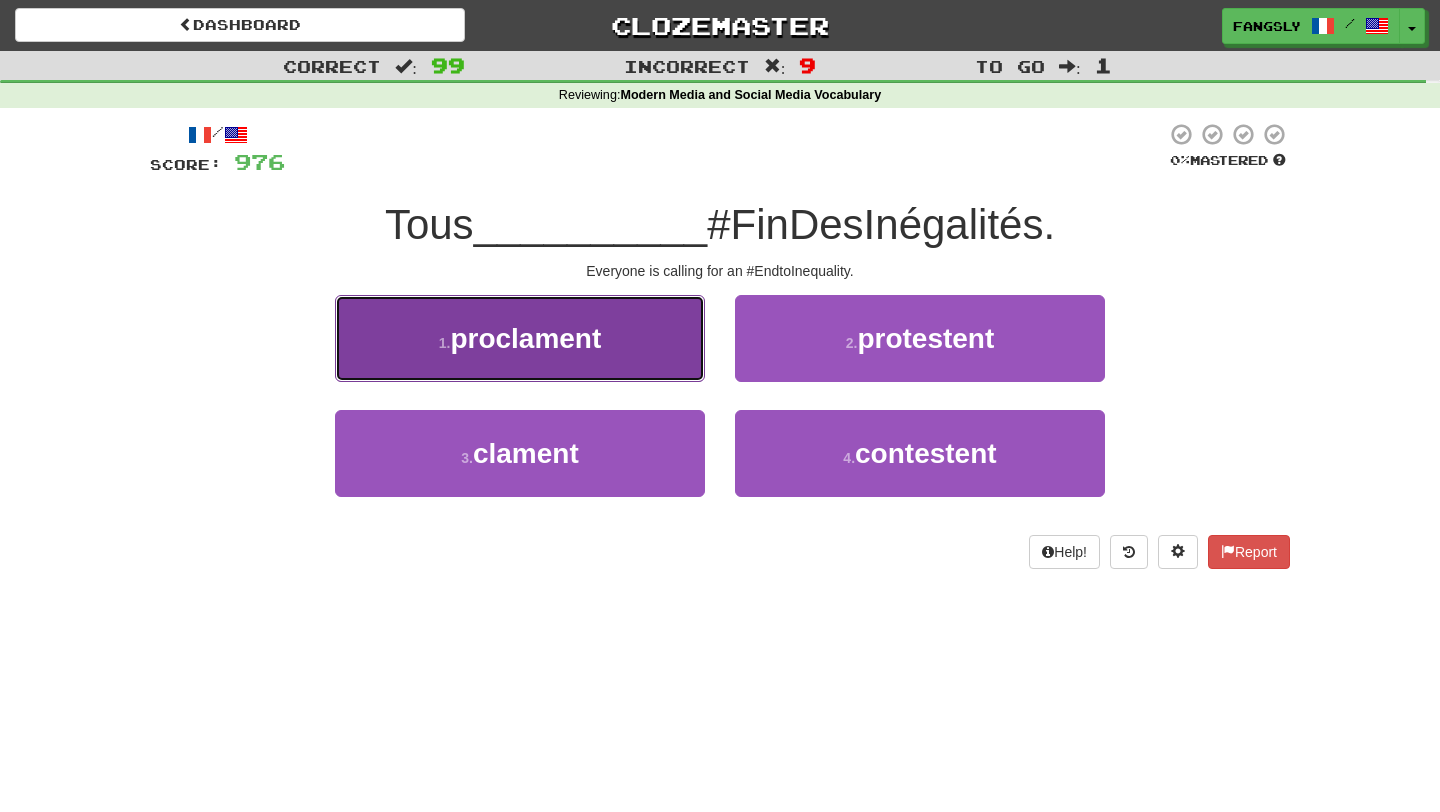click on "1 .  proclament" at bounding box center [520, 338] 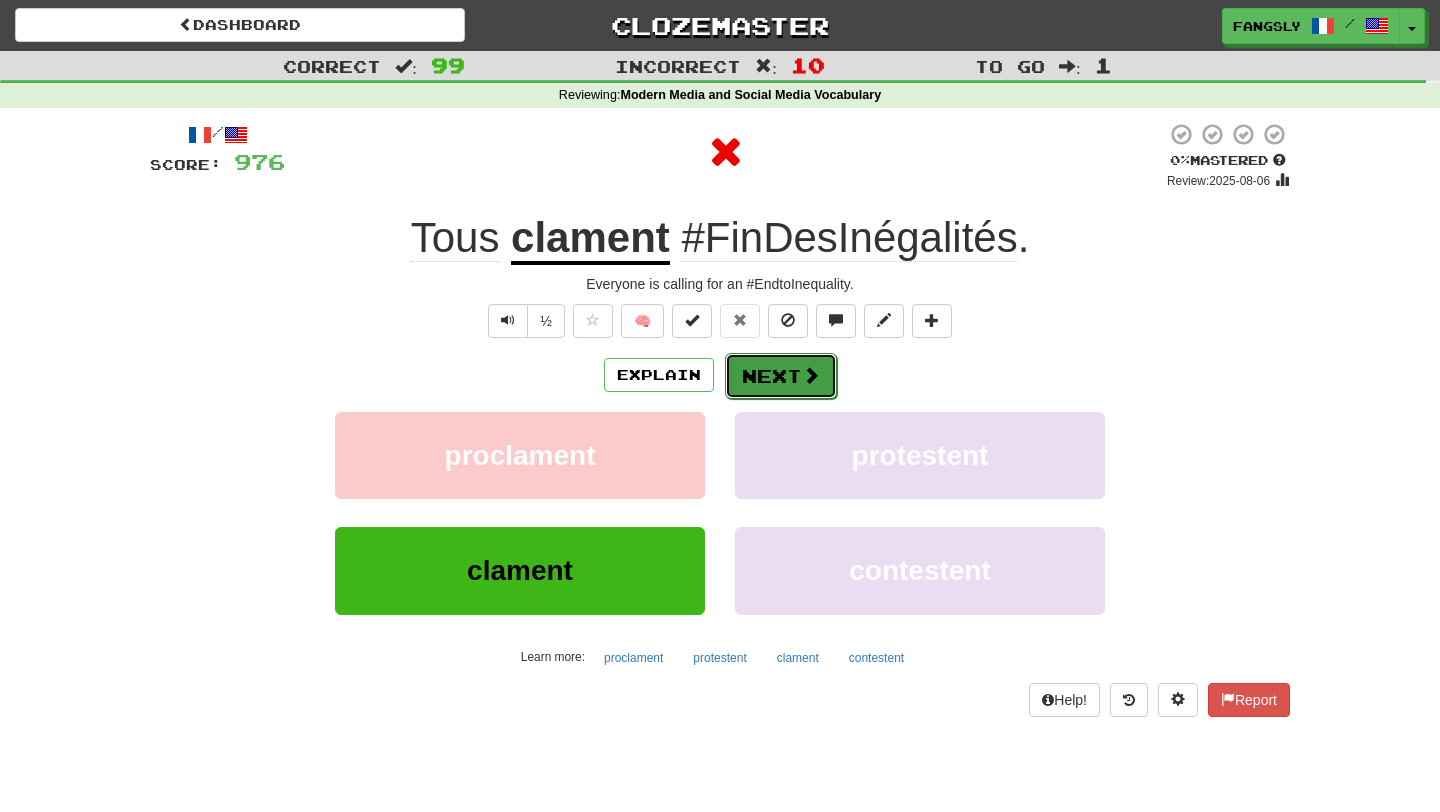 click on "Next" at bounding box center (781, 376) 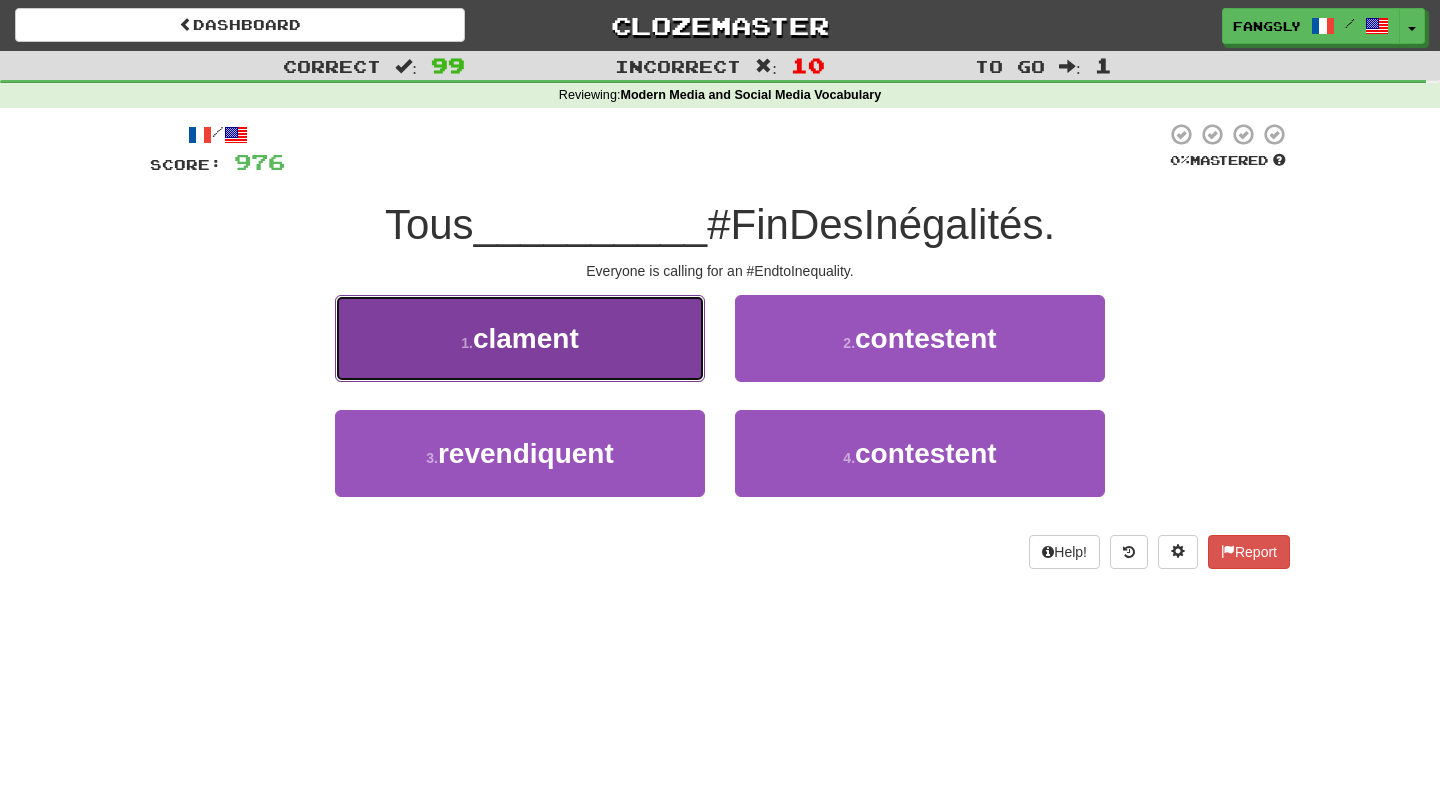 click on "1 .  clament" at bounding box center (520, 338) 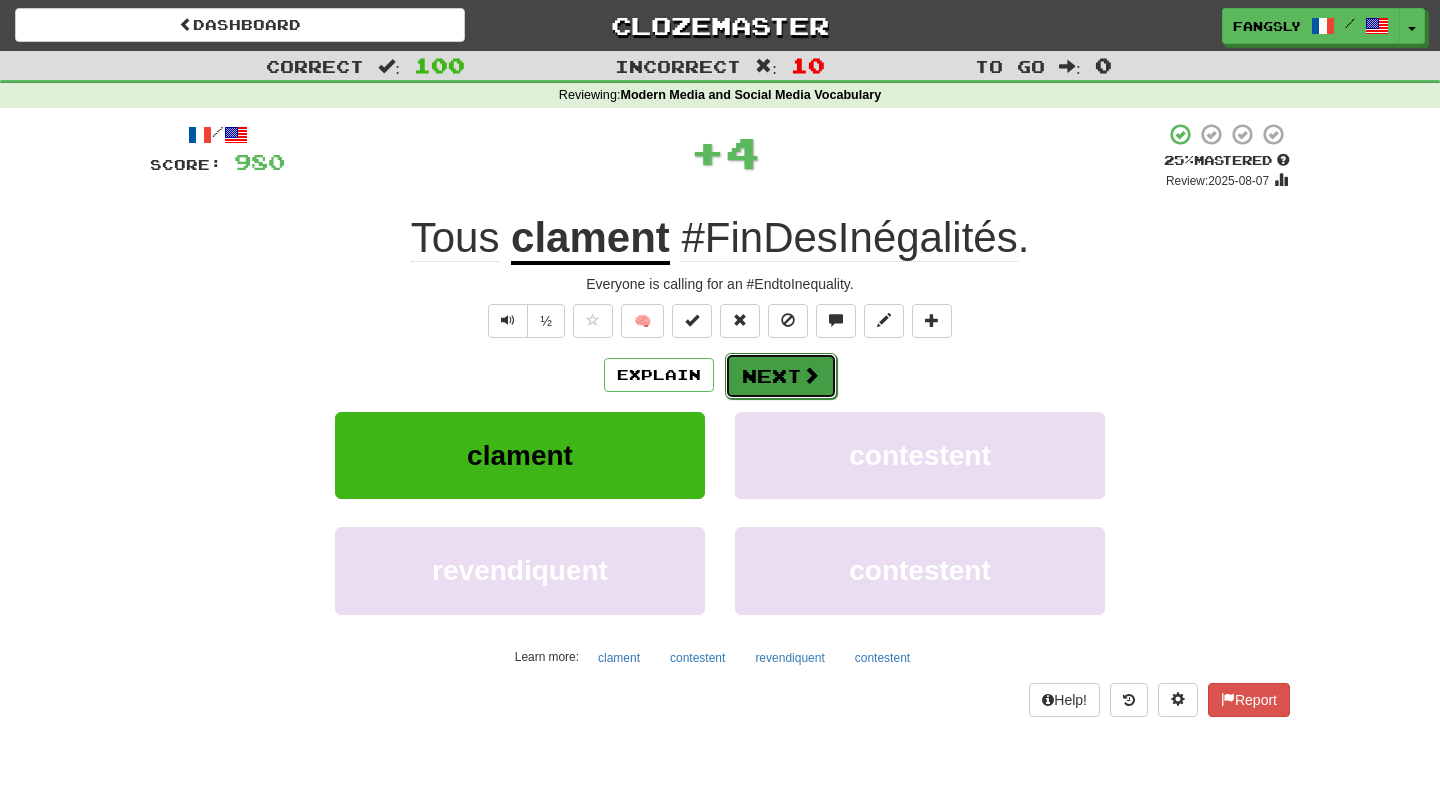 click on "Next" at bounding box center [781, 376] 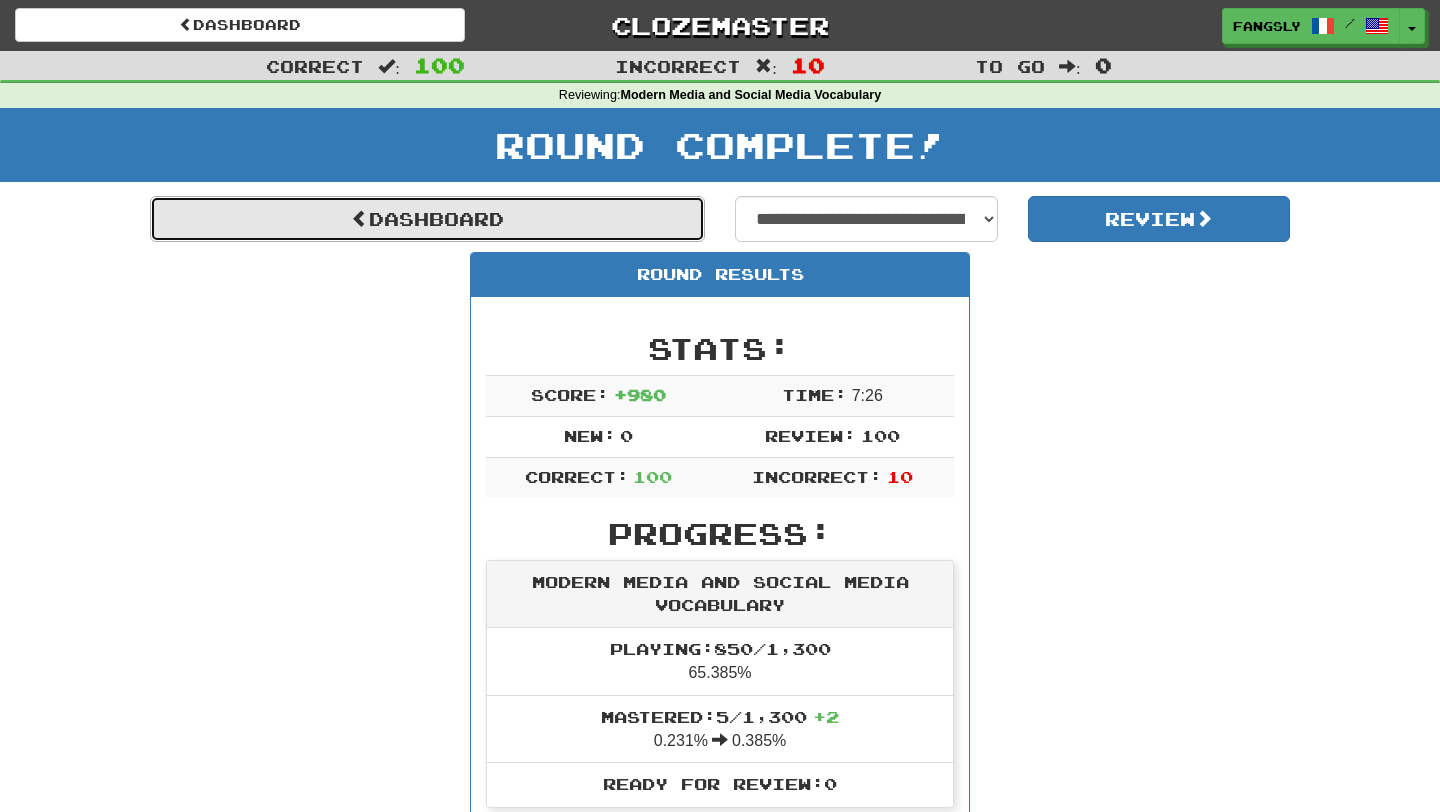 click on "Dashboard" at bounding box center [427, 219] 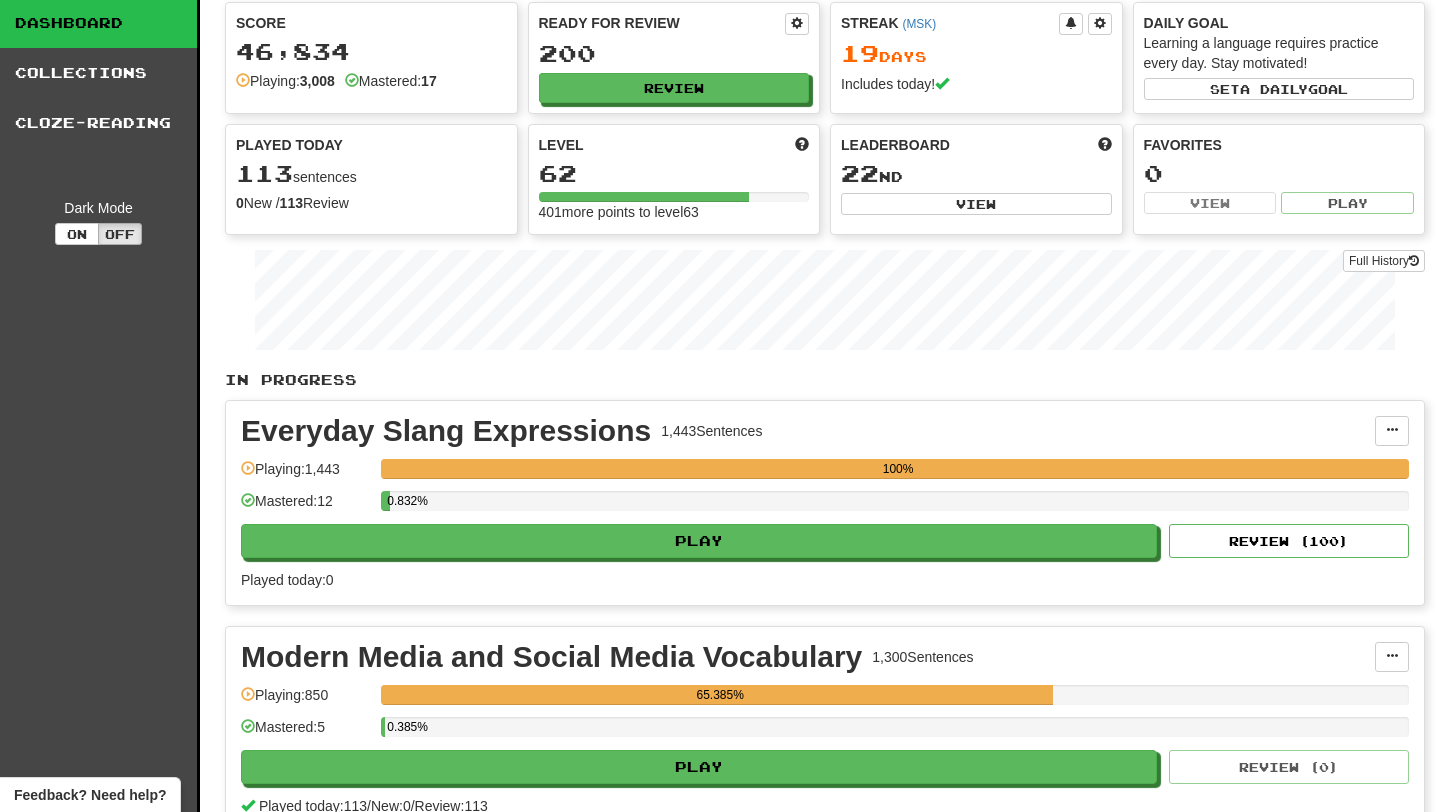 scroll, scrollTop: 0, scrollLeft: 0, axis: both 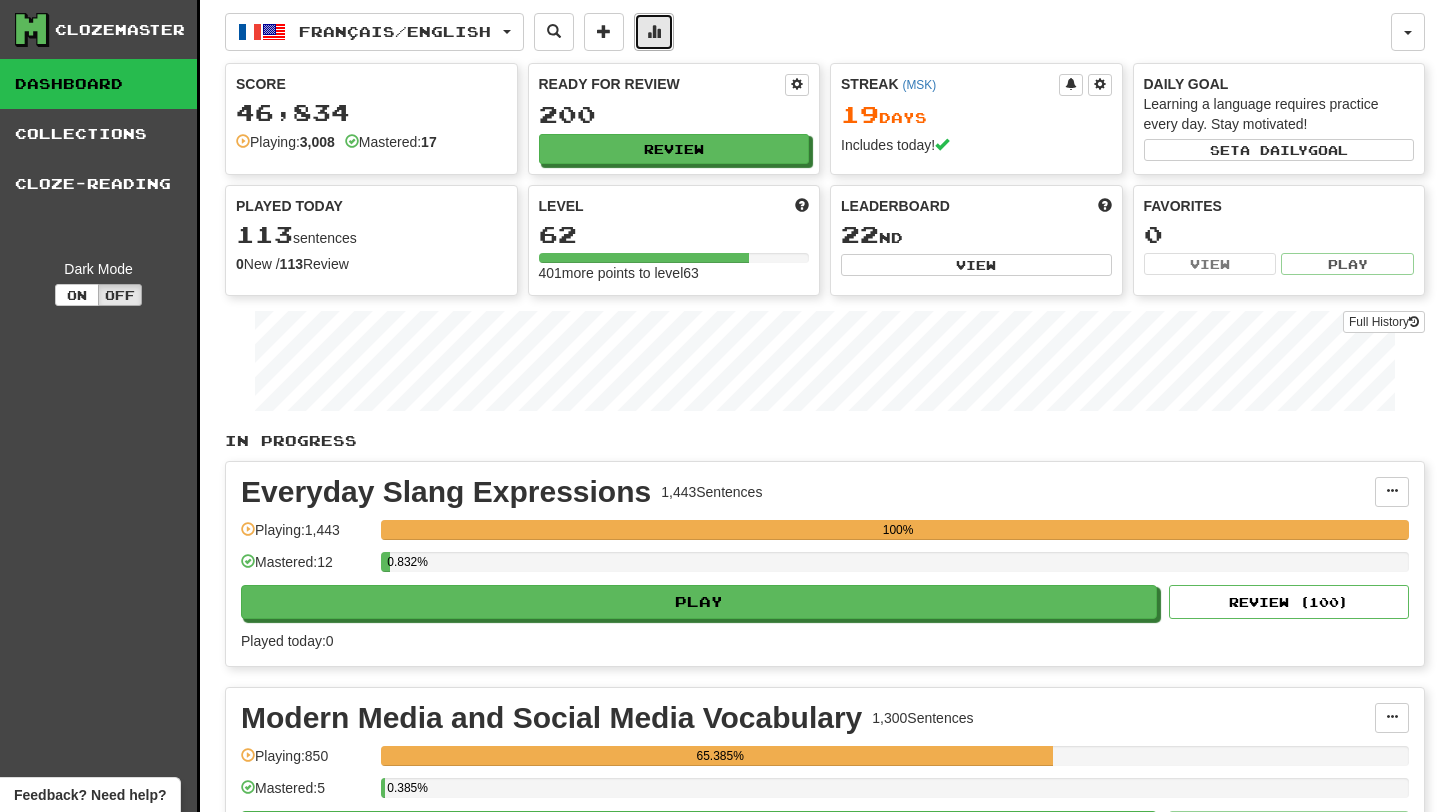click 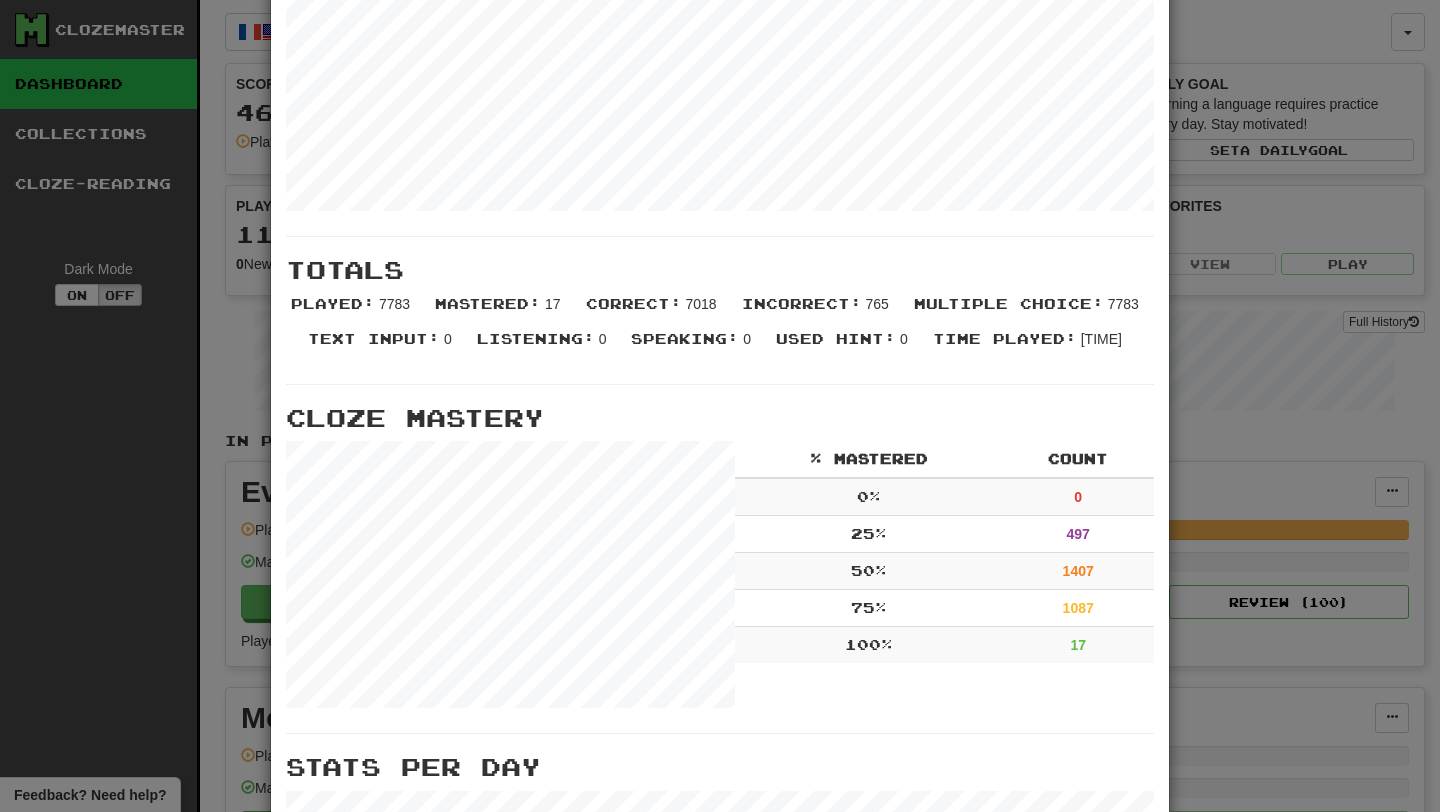scroll, scrollTop: 283, scrollLeft: 0, axis: vertical 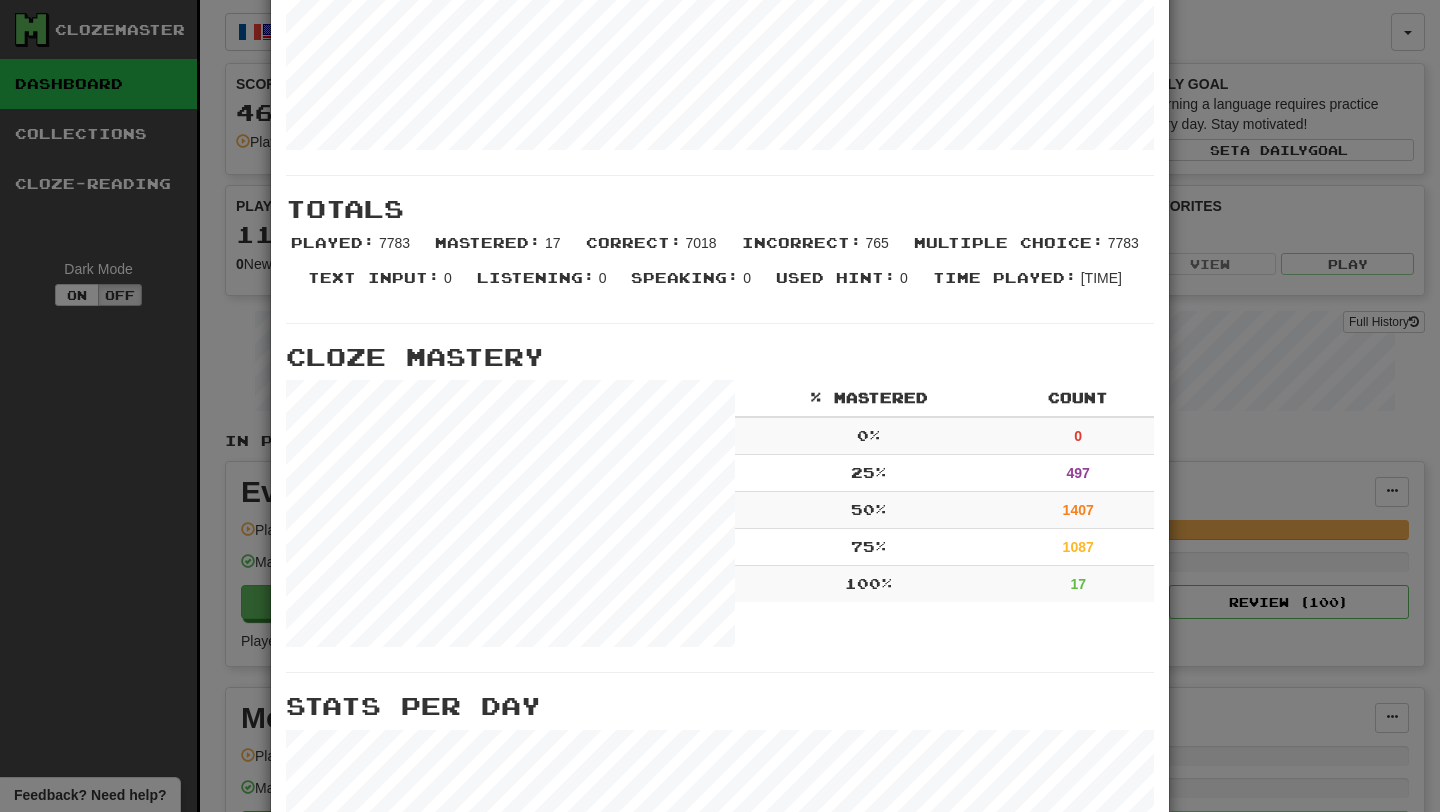 click on "× More Stats Review Forecast Totals Played :   7783 Mastered :   17 Correct :   7018 Incorrect :   765 Multiple Choice :   7783 Text Input :   0 Listening :   0 Speaking :   0 Used Hint :   0 Time Played :   9:33:54 Cloze Mastery % Mastered Count 0 % 0 25 % 497 50 % 1407 75 % 1087 100 % 17 Stats Per Day Close" at bounding box center (720, 406) 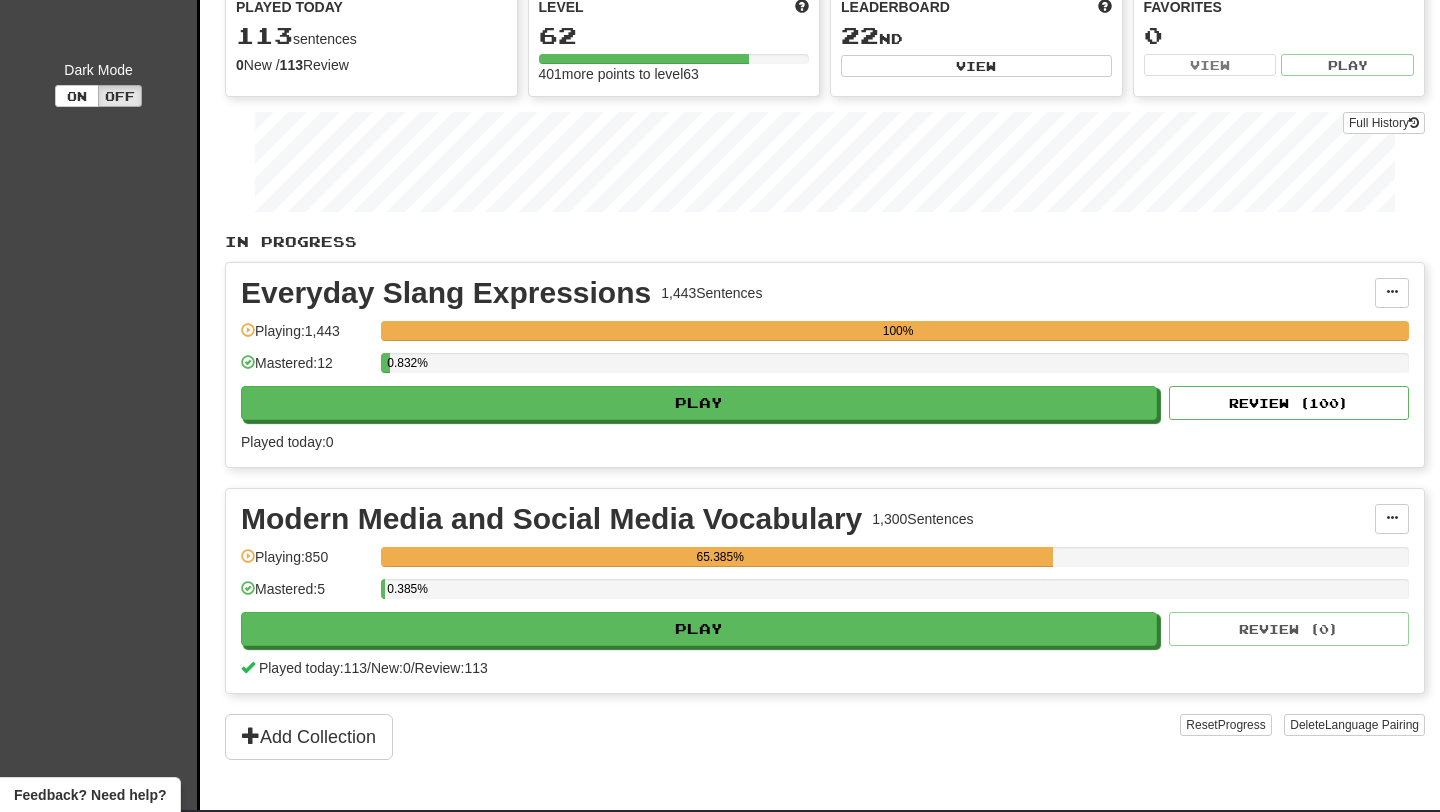scroll, scrollTop: 224, scrollLeft: 0, axis: vertical 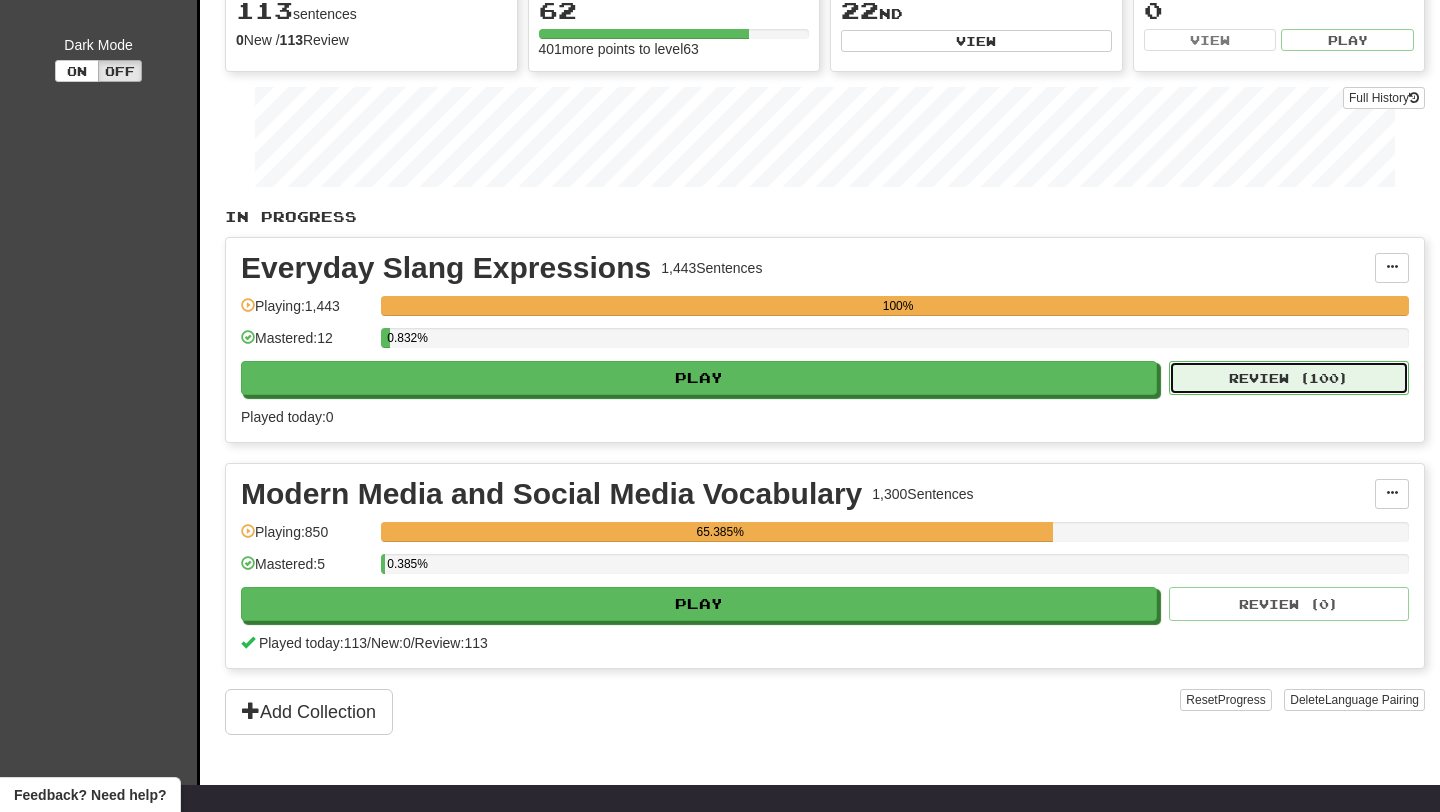 click on "Review ( 100 )" 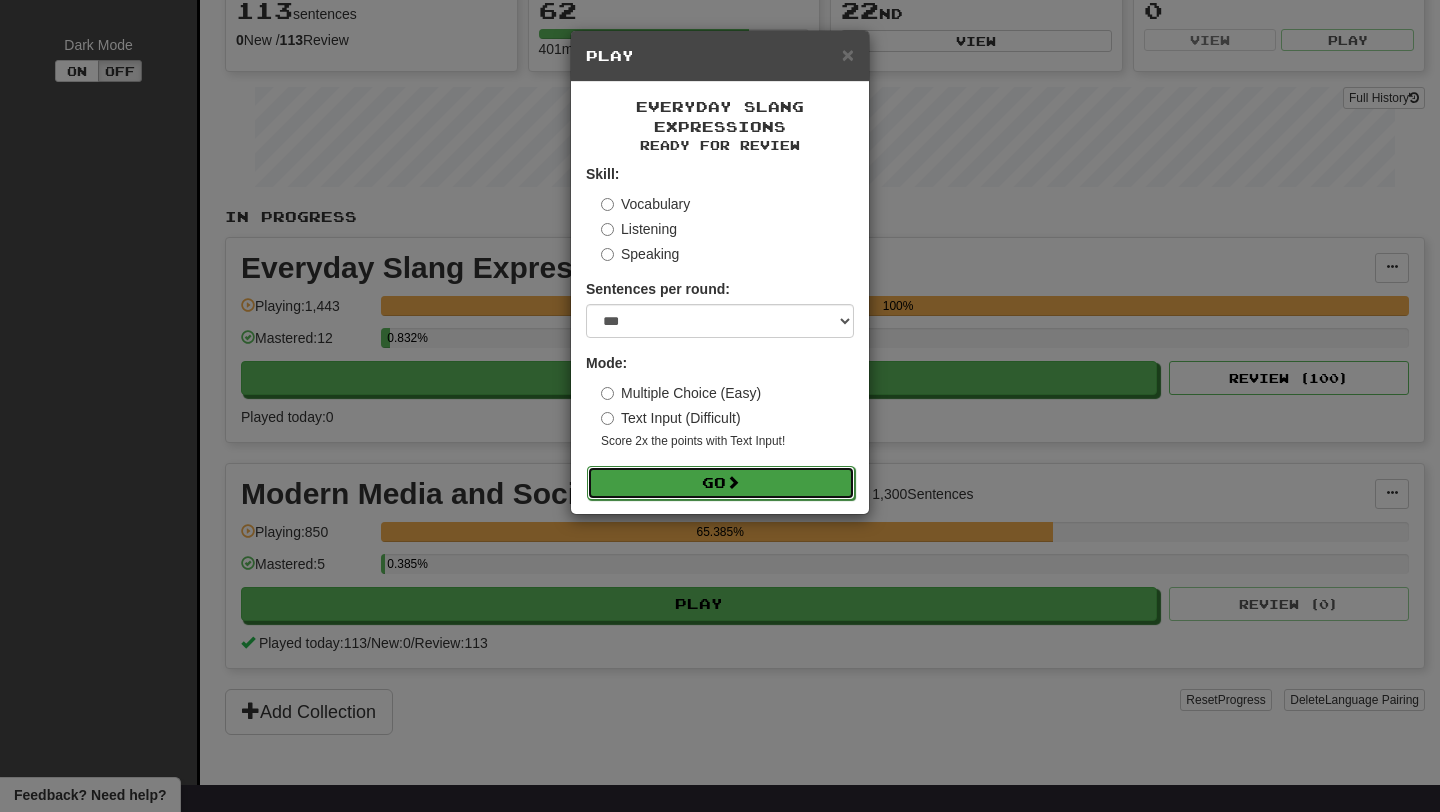 click on "Go" at bounding box center (721, 483) 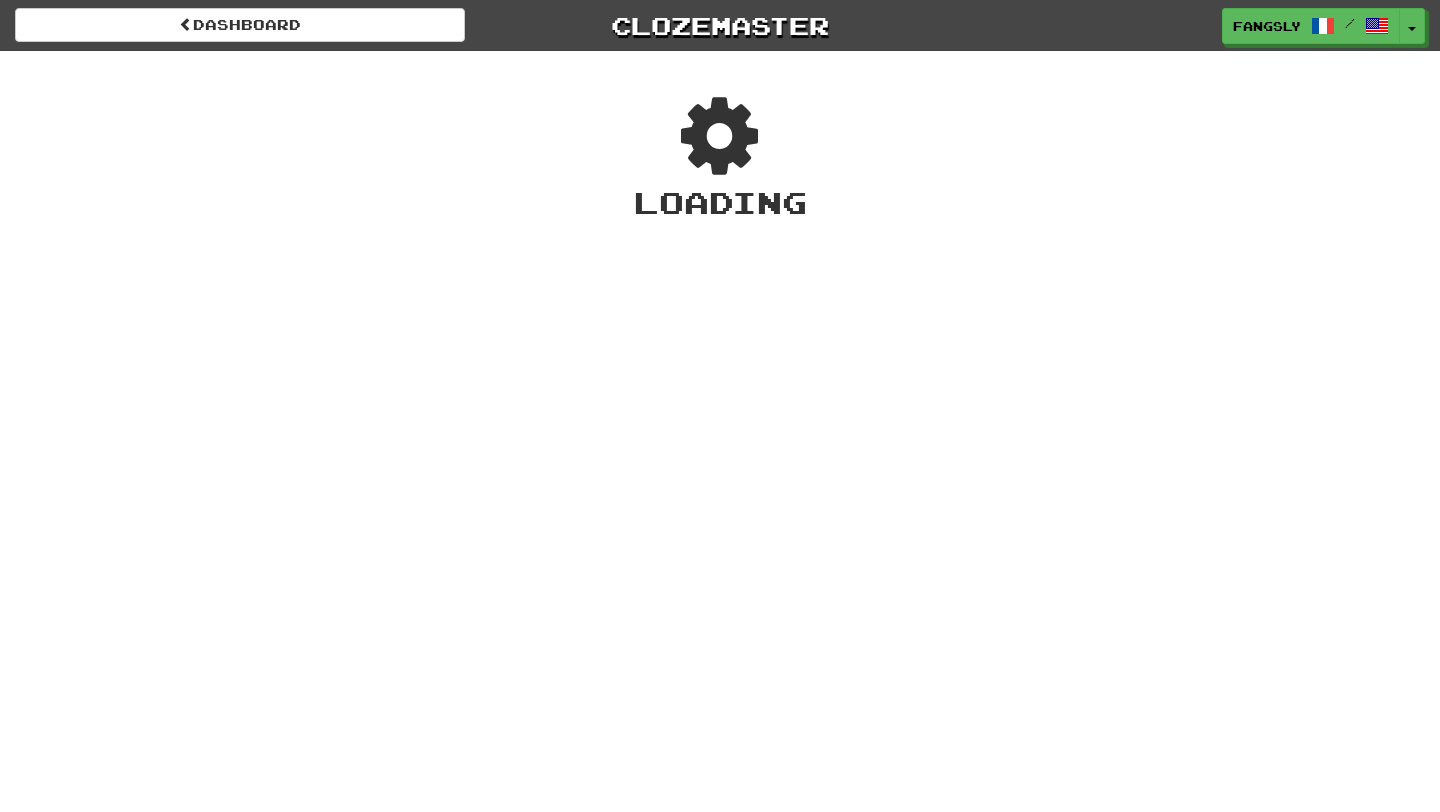 scroll, scrollTop: 0, scrollLeft: 0, axis: both 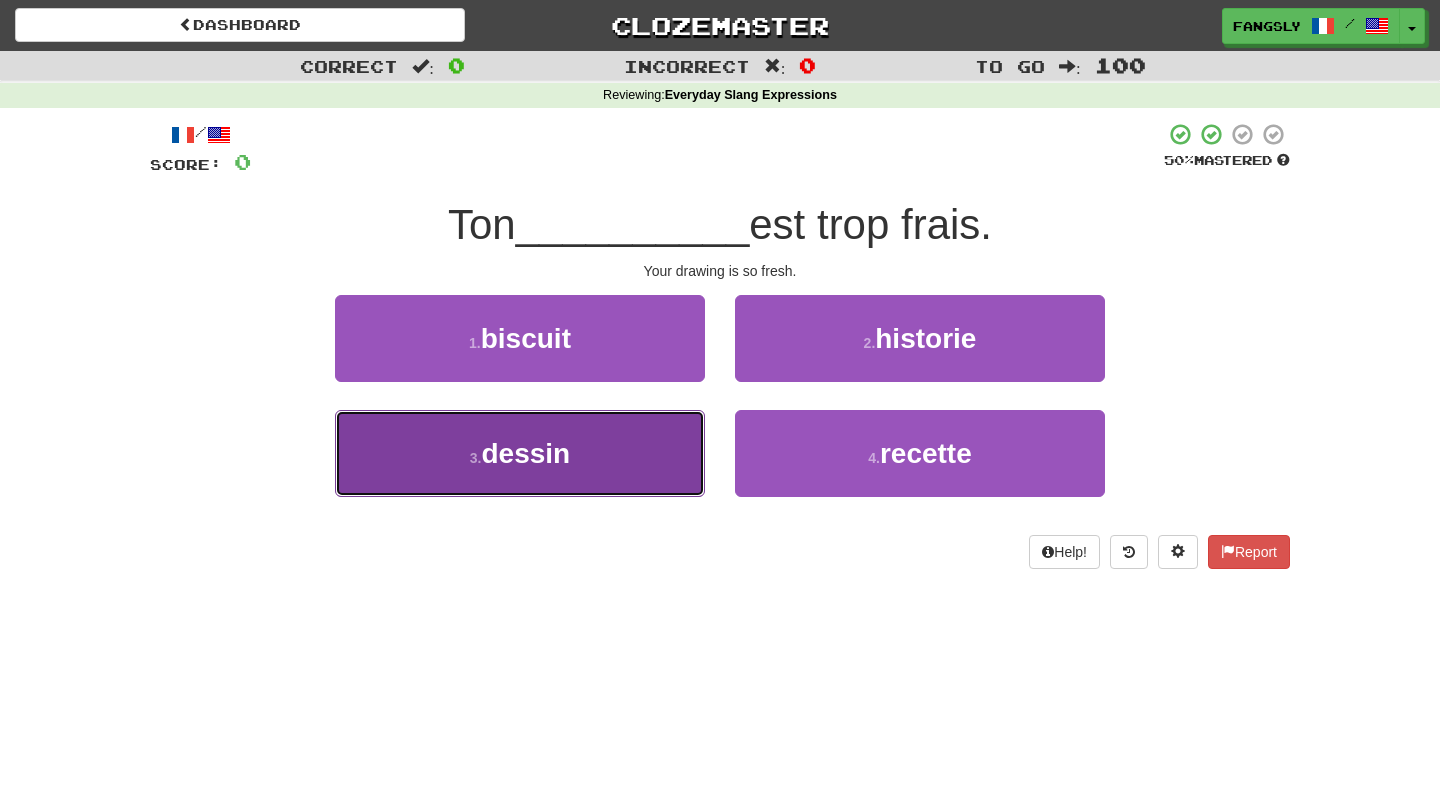 click on "3 .  dessin" at bounding box center (520, 453) 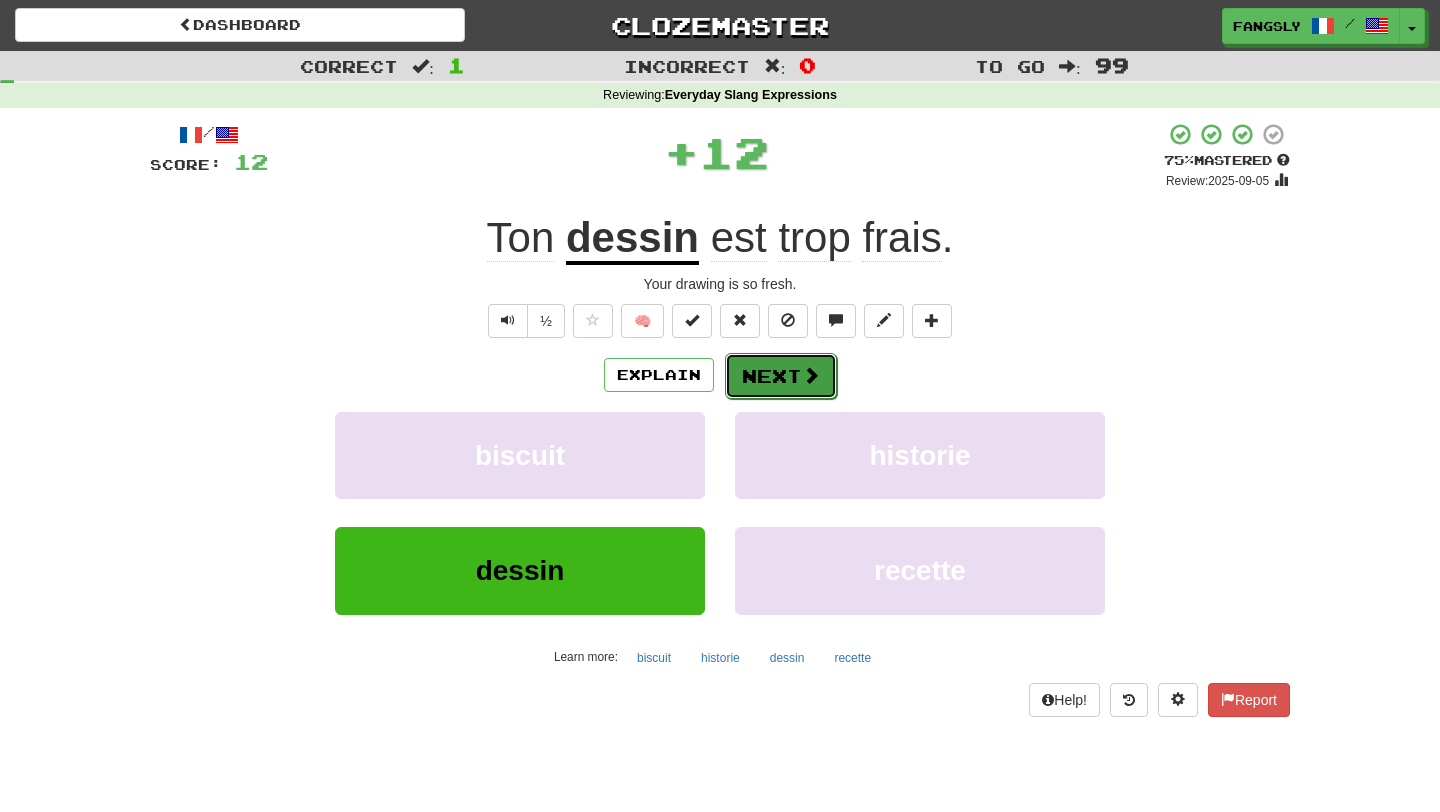 click on "Next" at bounding box center [781, 376] 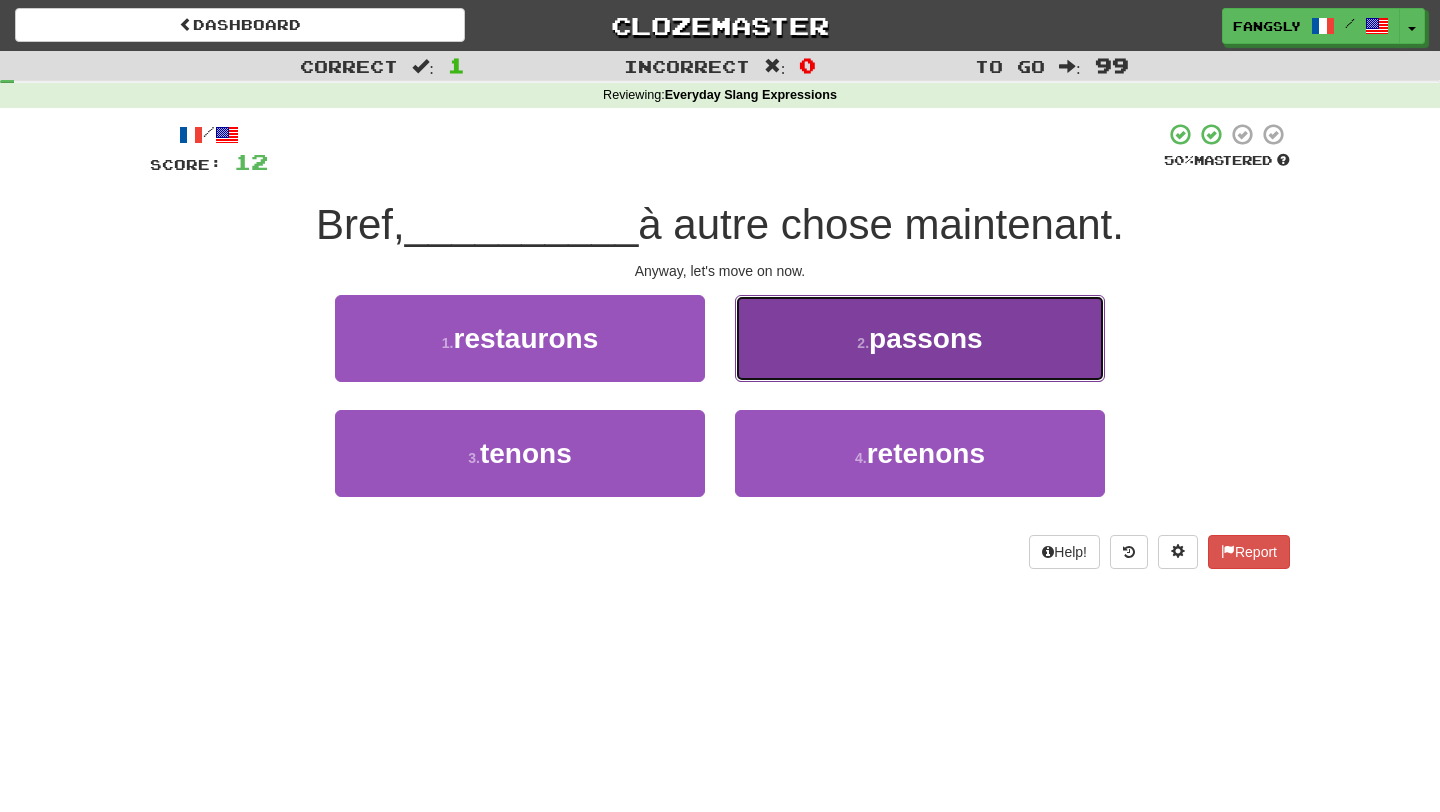 click on "2 .  passons" at bounding box center (920, 338) 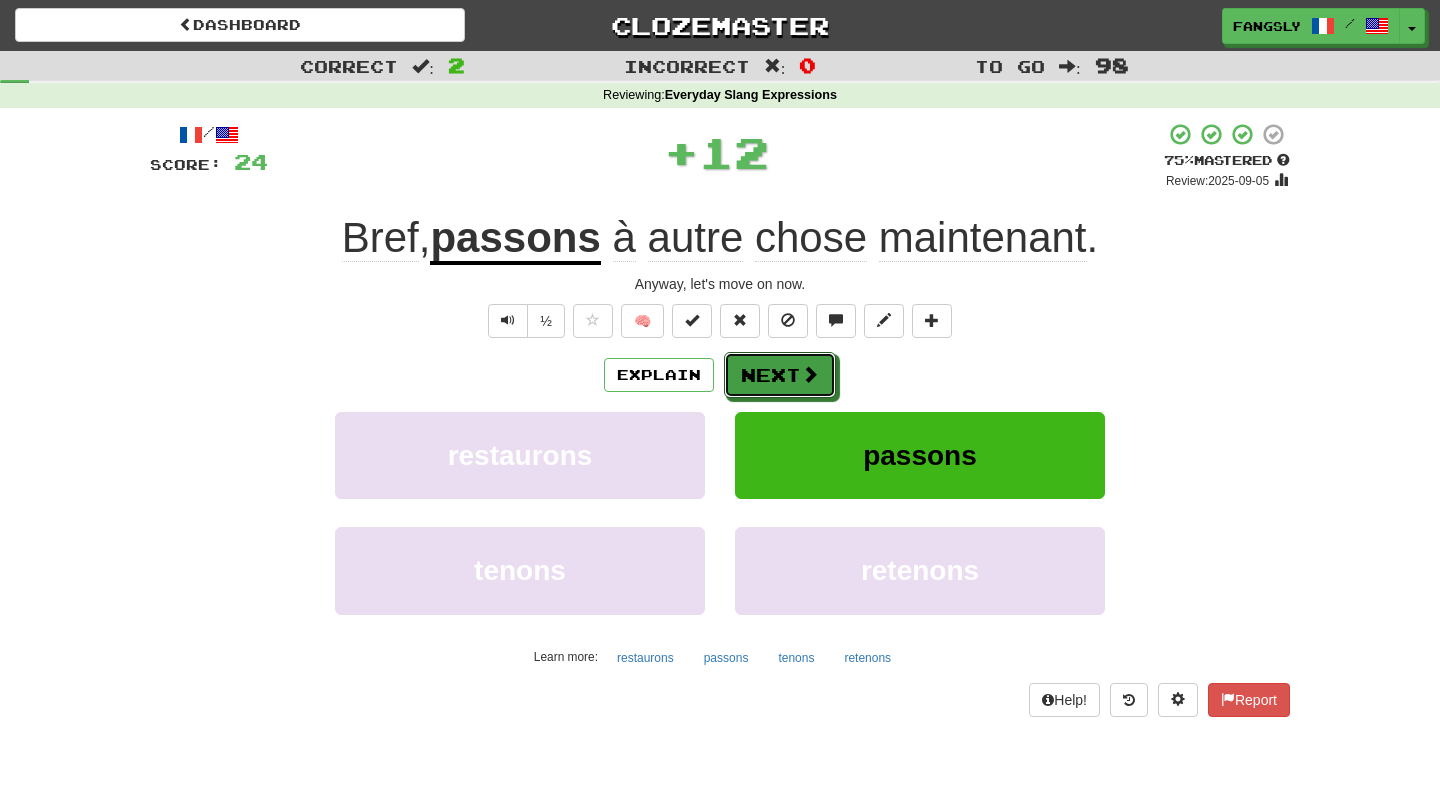 click on "Next" at bounding box center [780, 375] 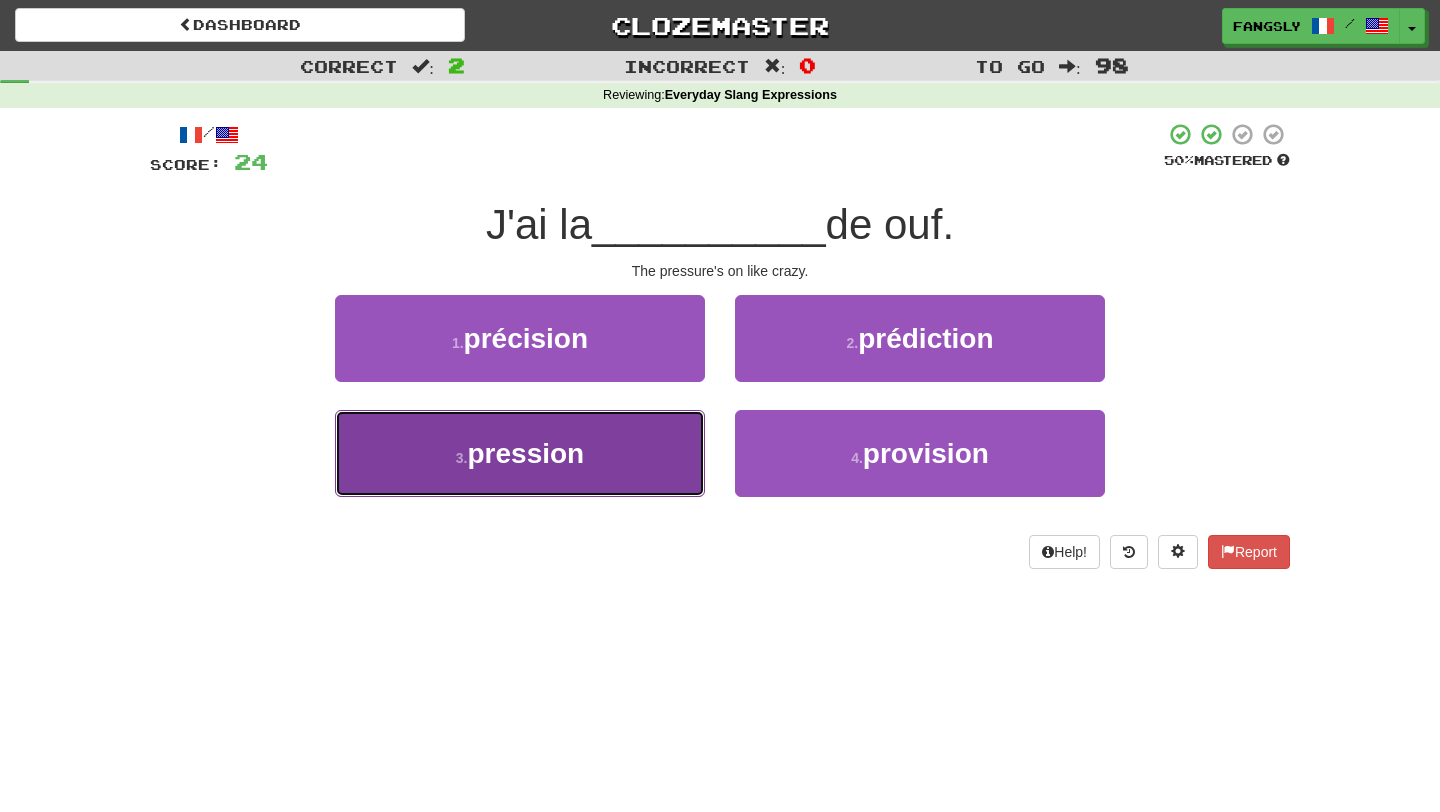 click on "3 .  pression" at bounding box center (520, 453) 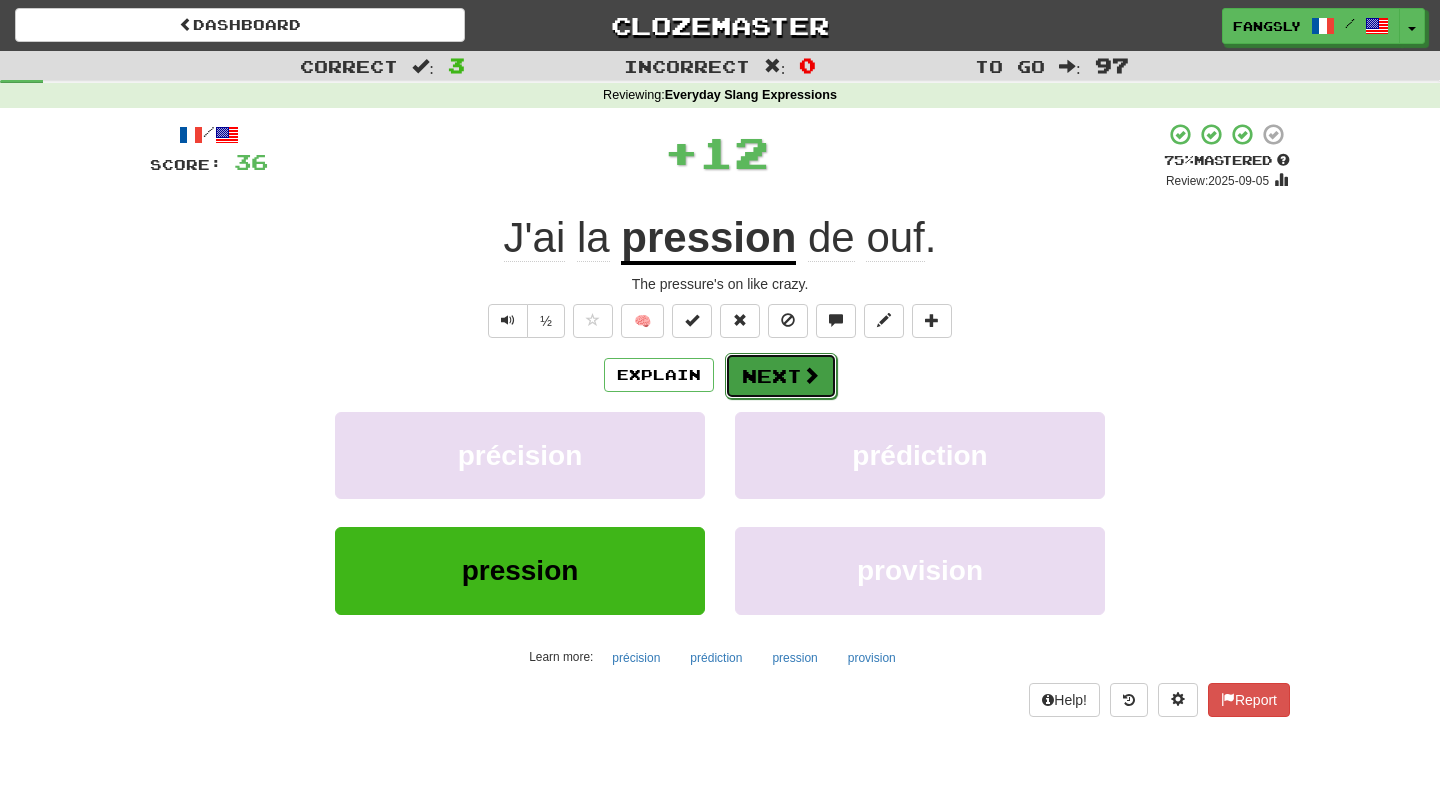 click on "Next" at bounding box center [781, 376] 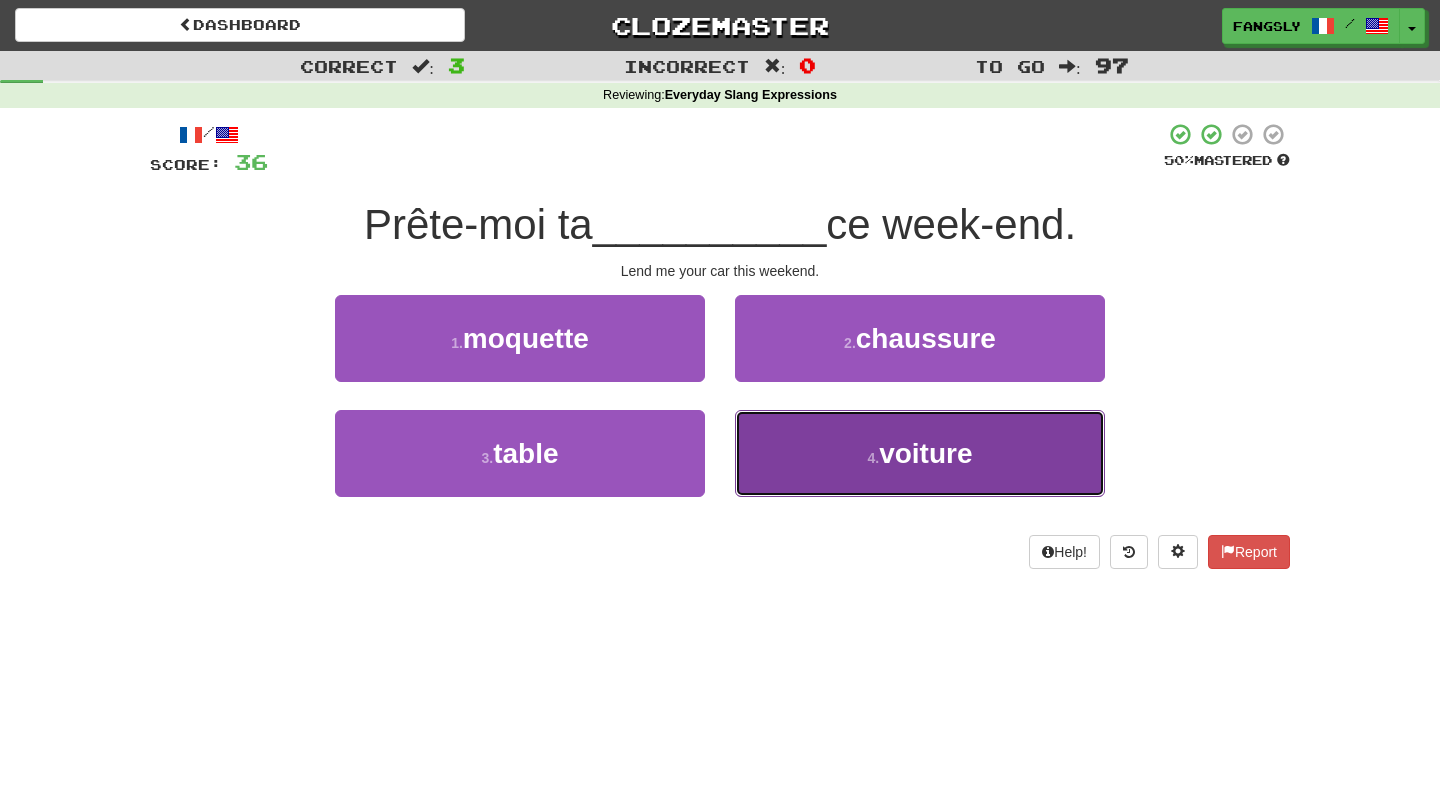 click on "4 .  voiture" at bounding box center [920, 453] 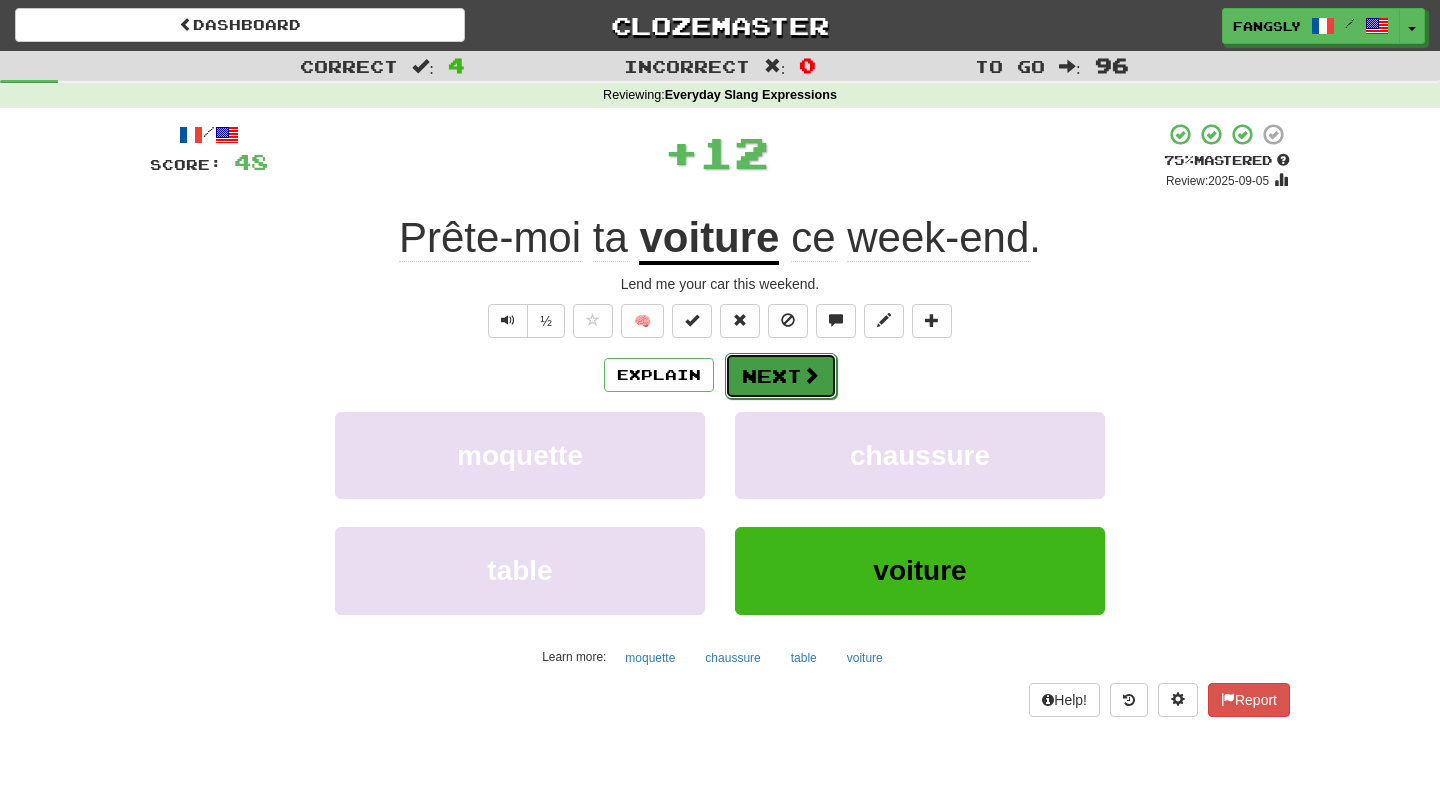 click on "Next" at bounding box center [781, 376] 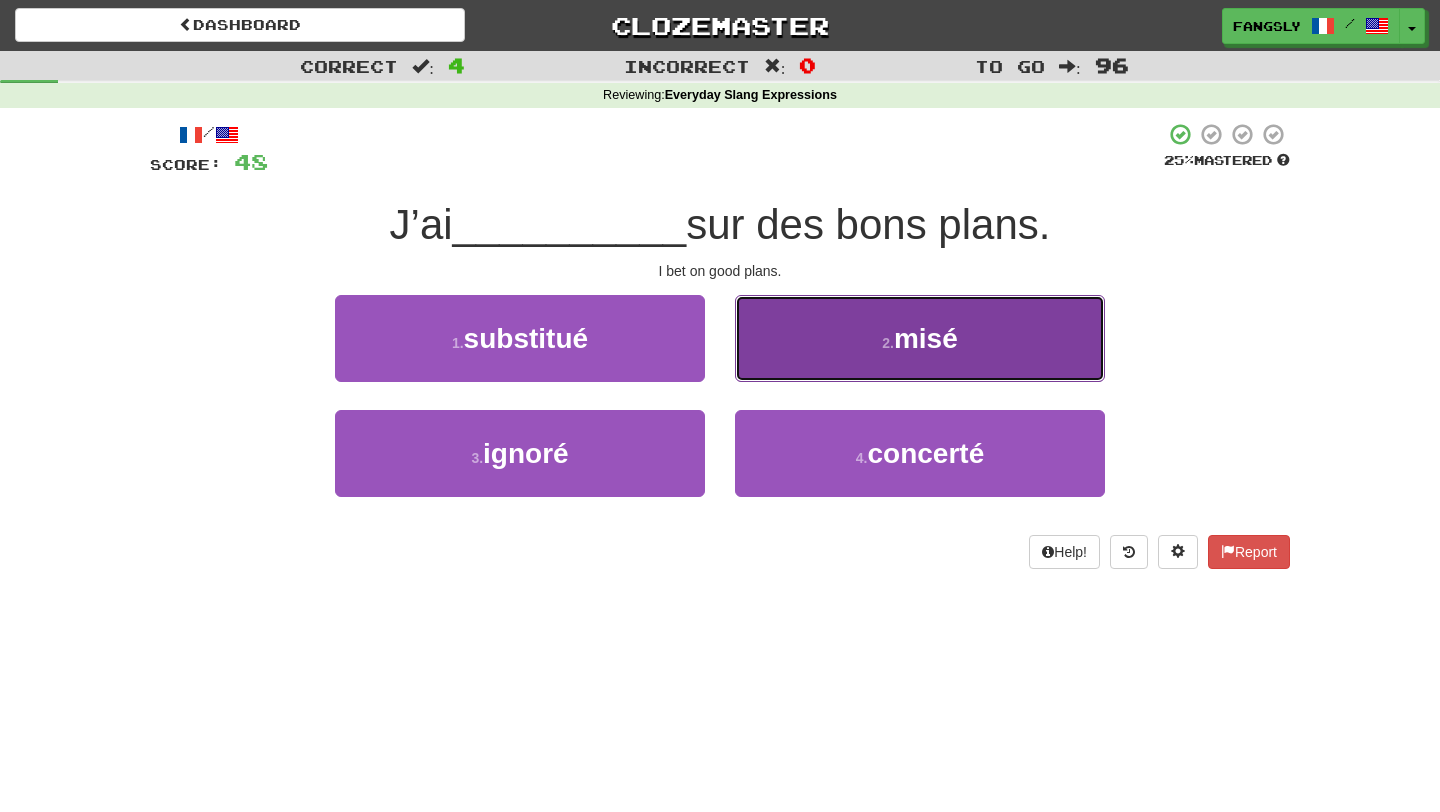 click on "2 .  misé" at bounding box center [920, 338] 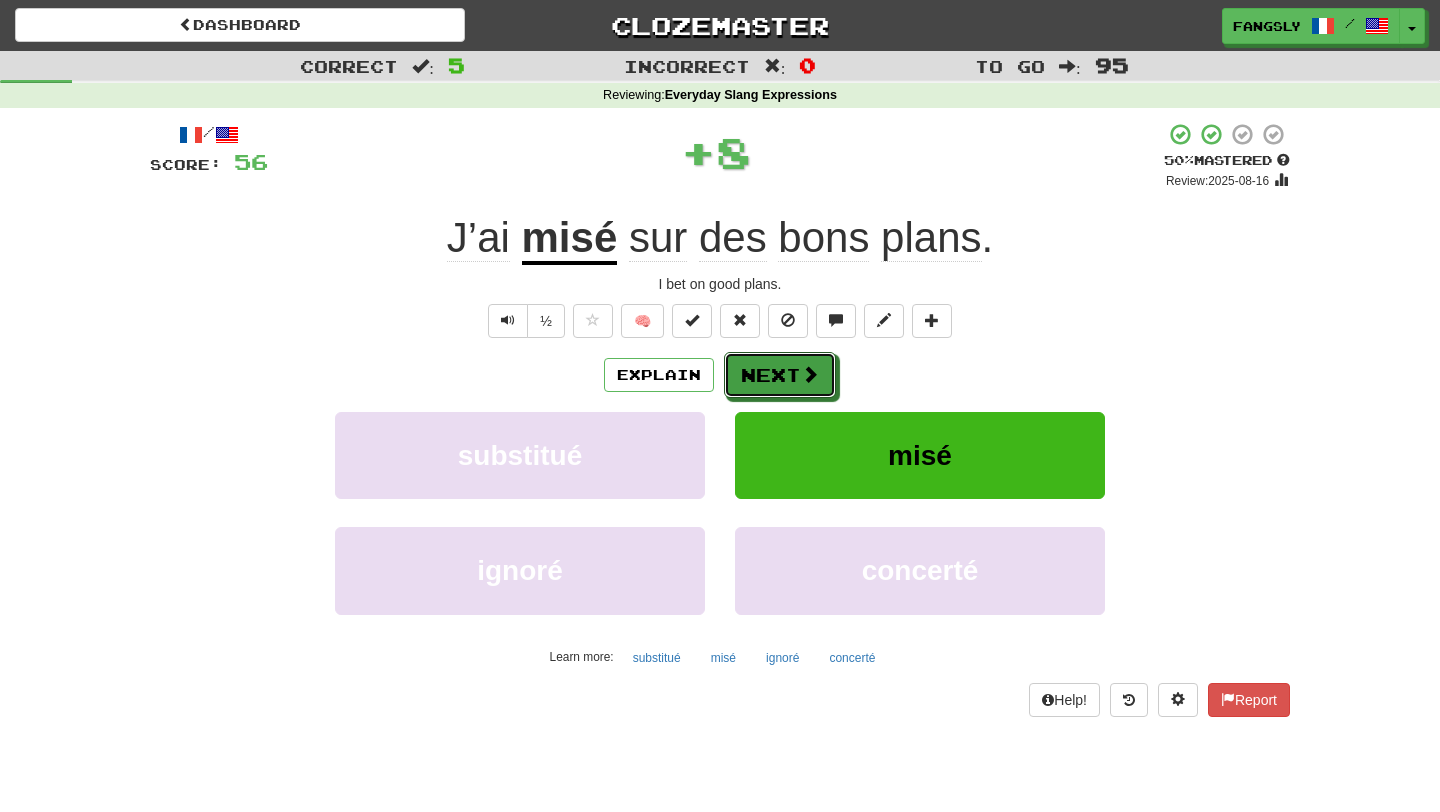 click on "Next" at bounding box center (780, 375) 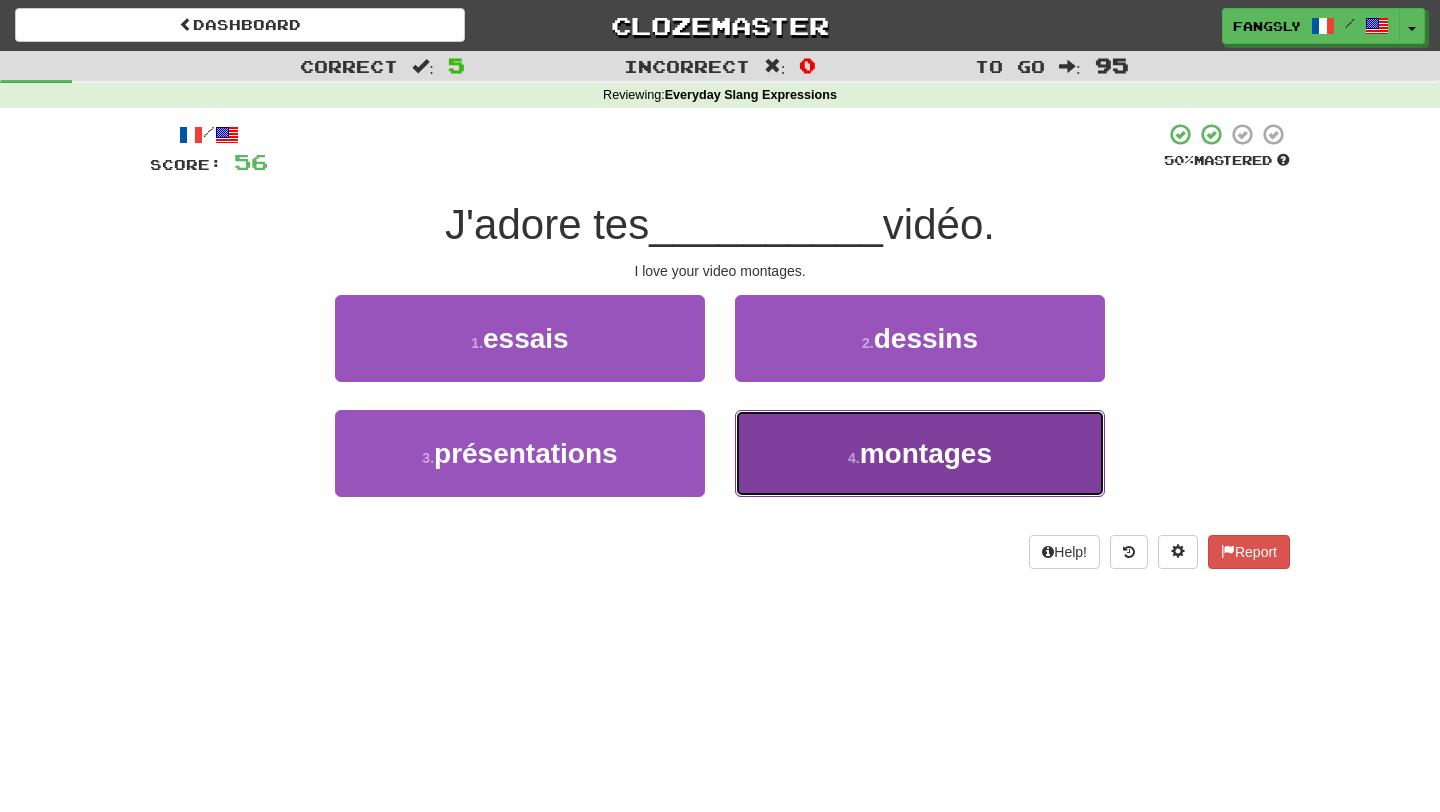 click on "4 .  montages" at bounding box center (920, 453) 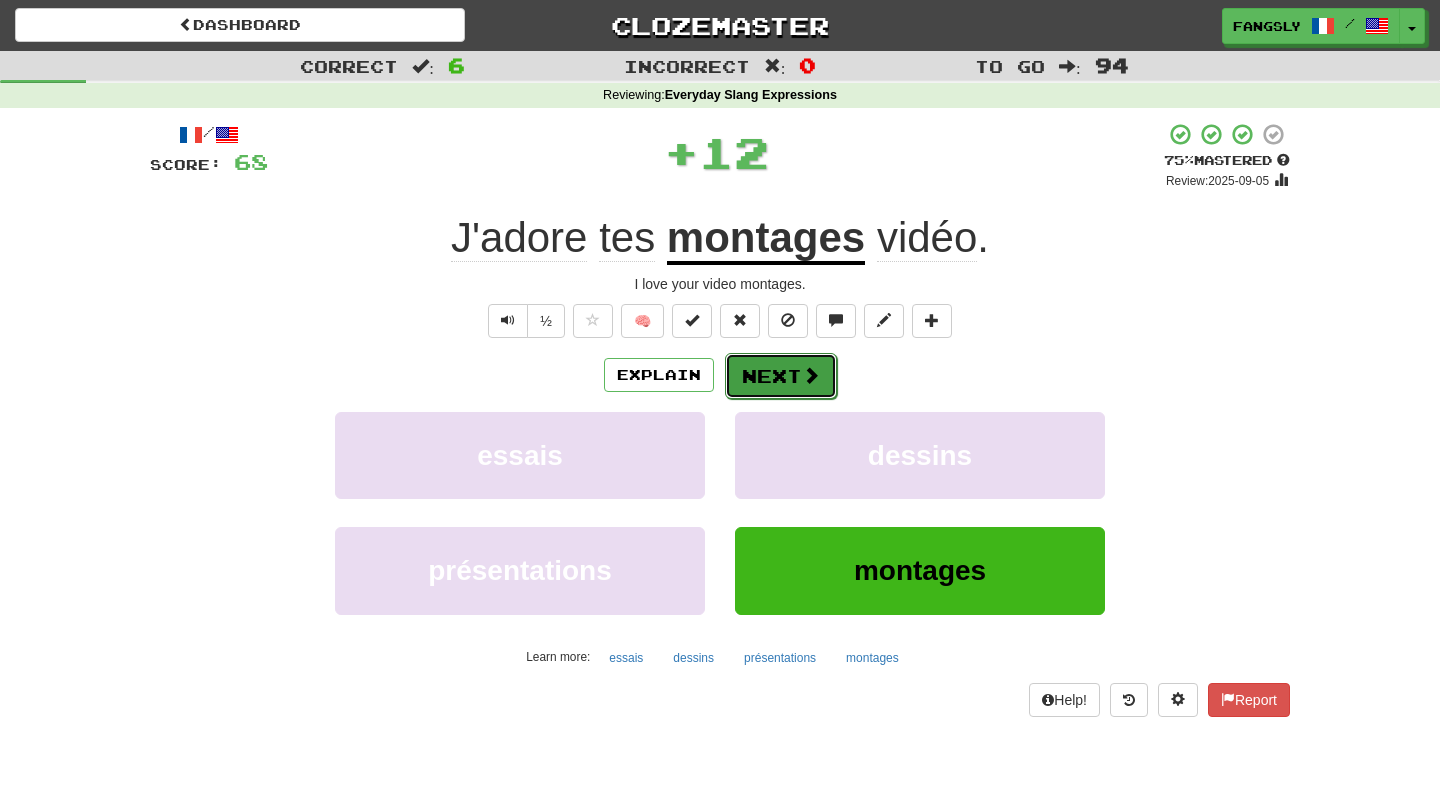click on "Next" at bounding box center [781, 376] 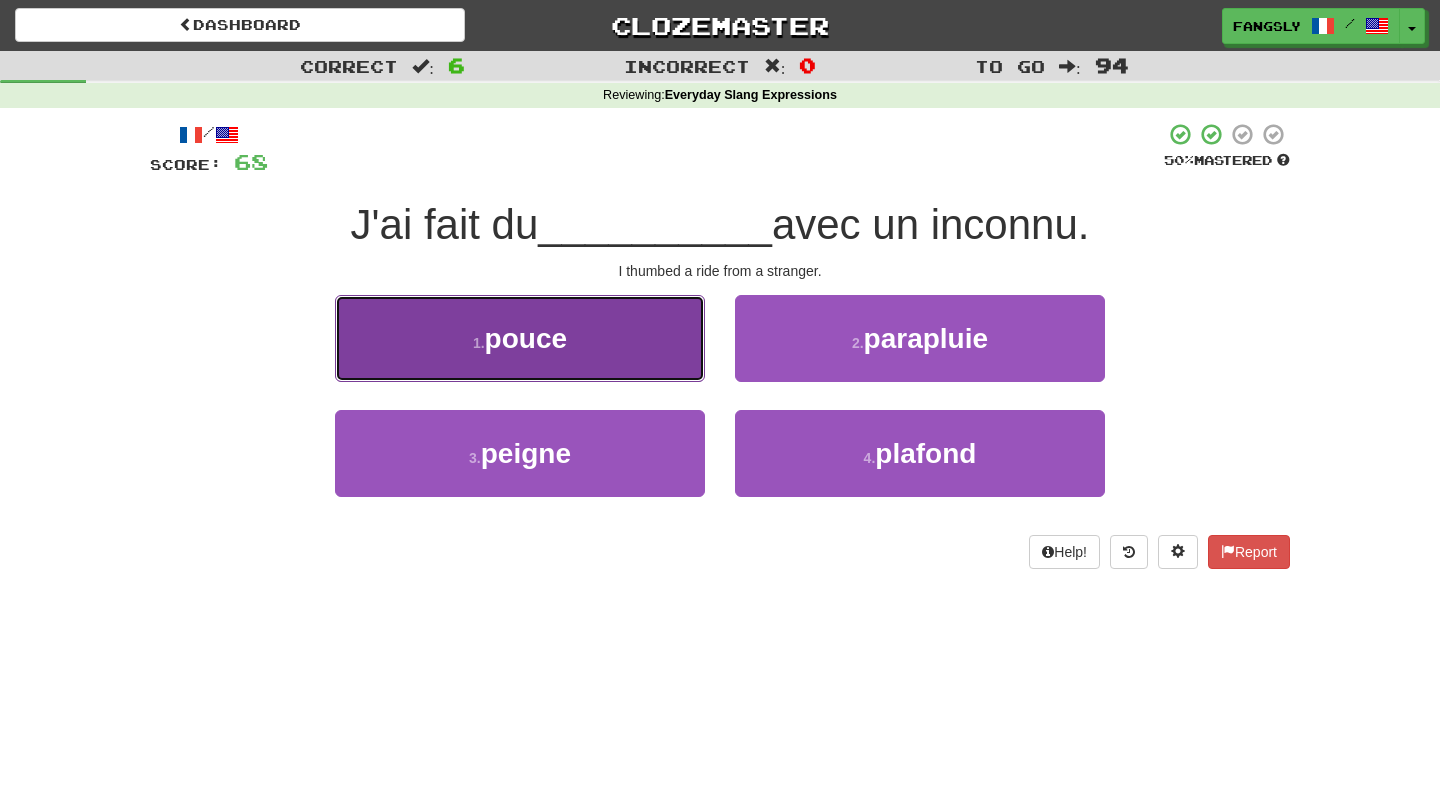 click on "1 .  pouce" at bounding box center (520, 338) 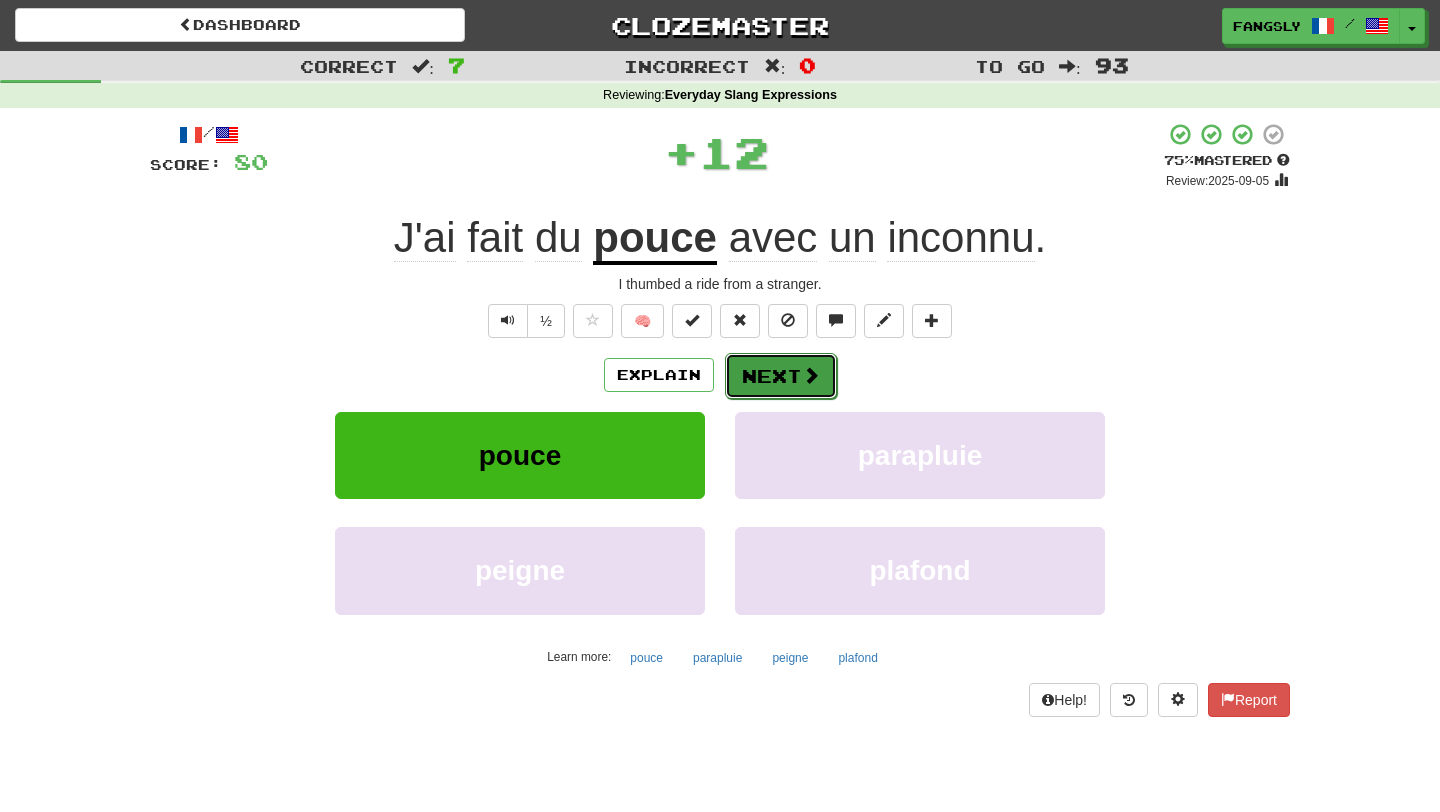 click on "Next" at bounding box center (781, 376) 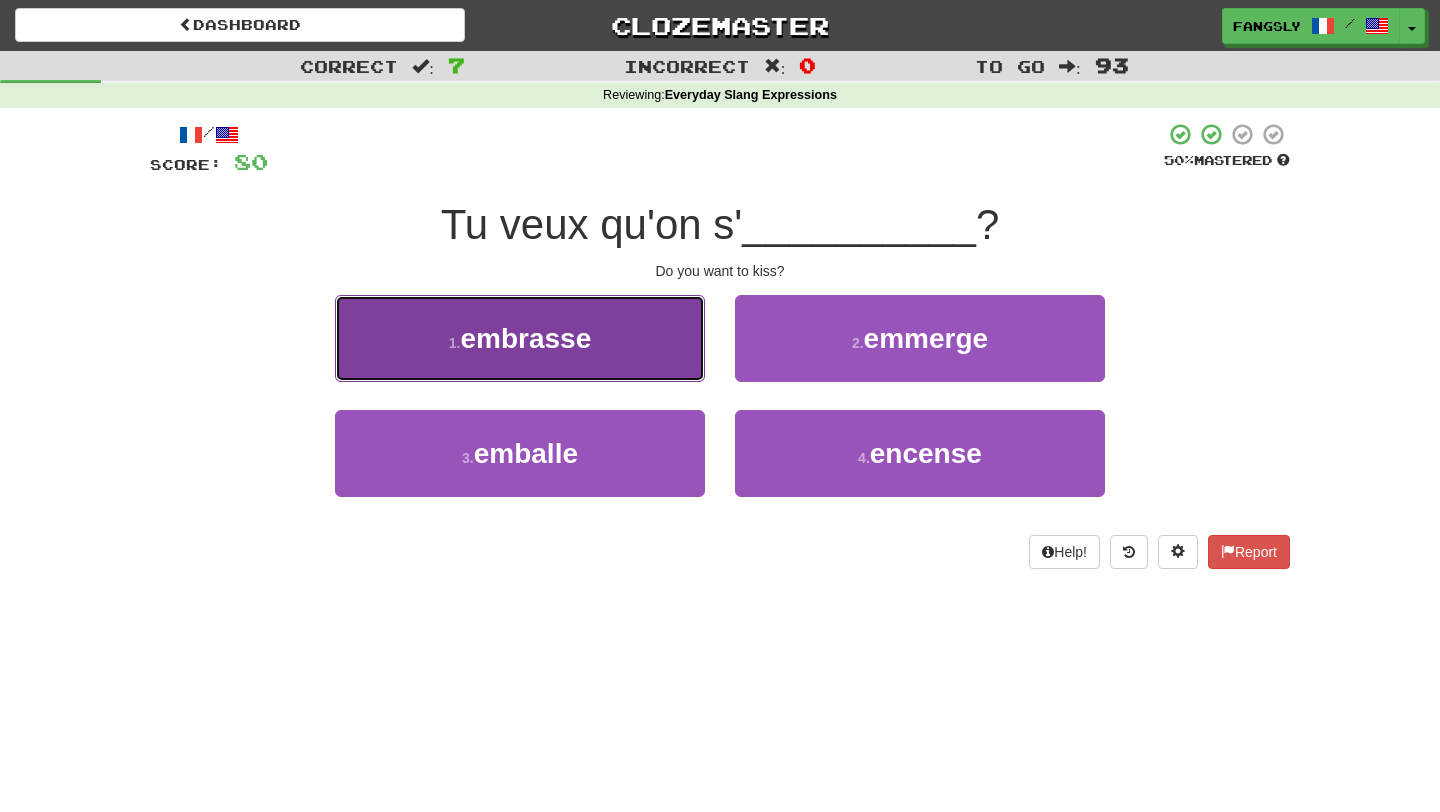 click on "1 .  embrasse" at bounding box center [520, 338] 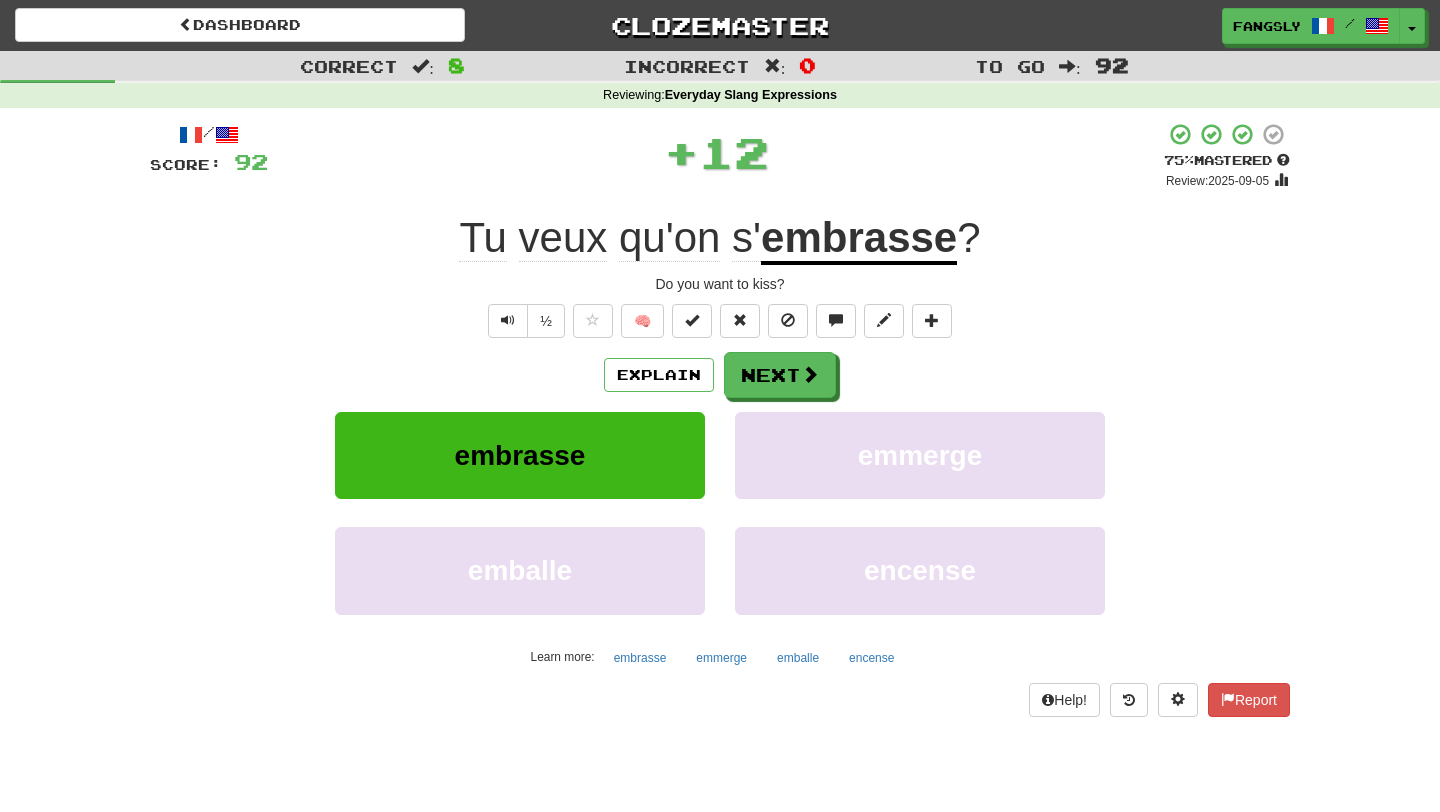 click on "Explain Next" at bounding box center [720, 375] 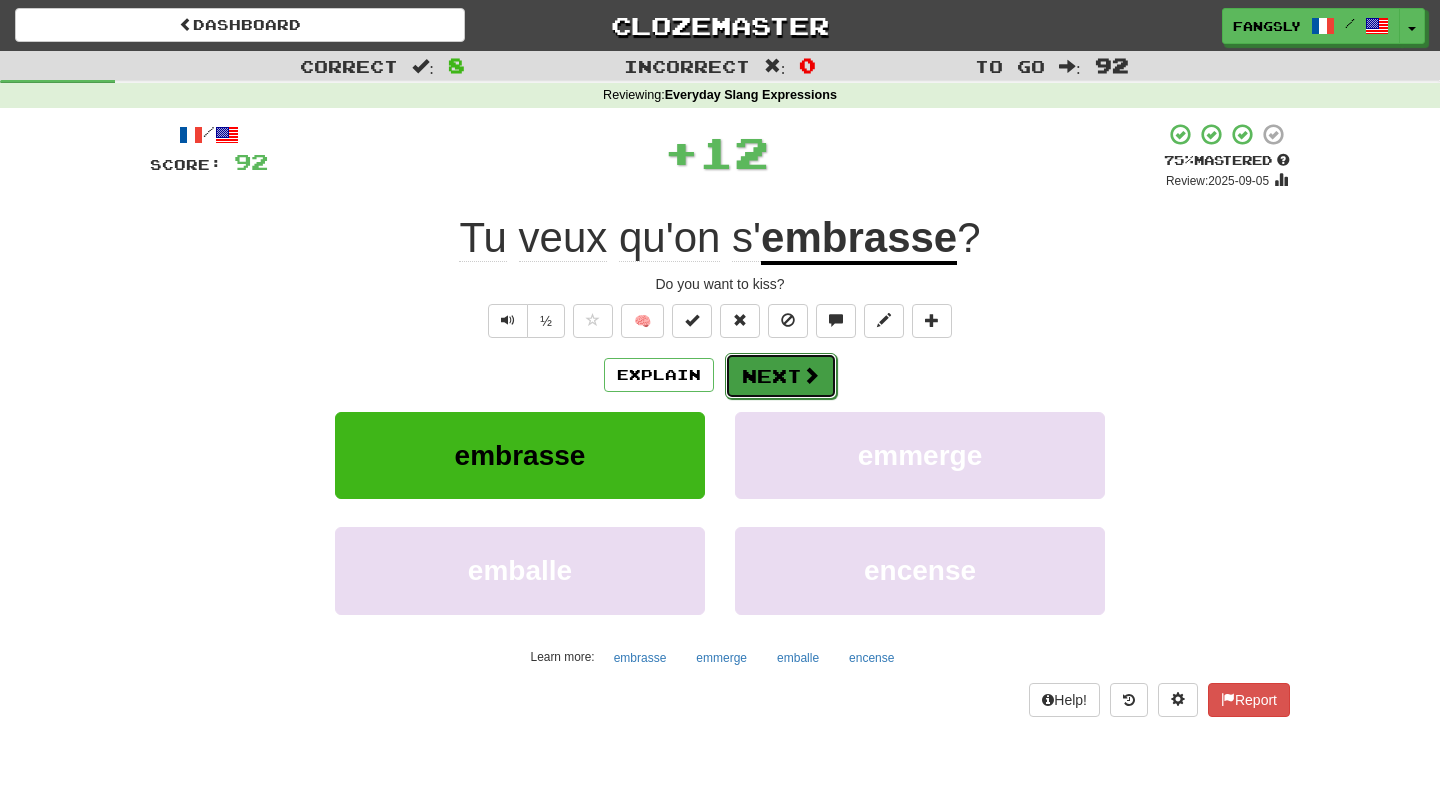 click on "Next" at bounding box center [781, 376] 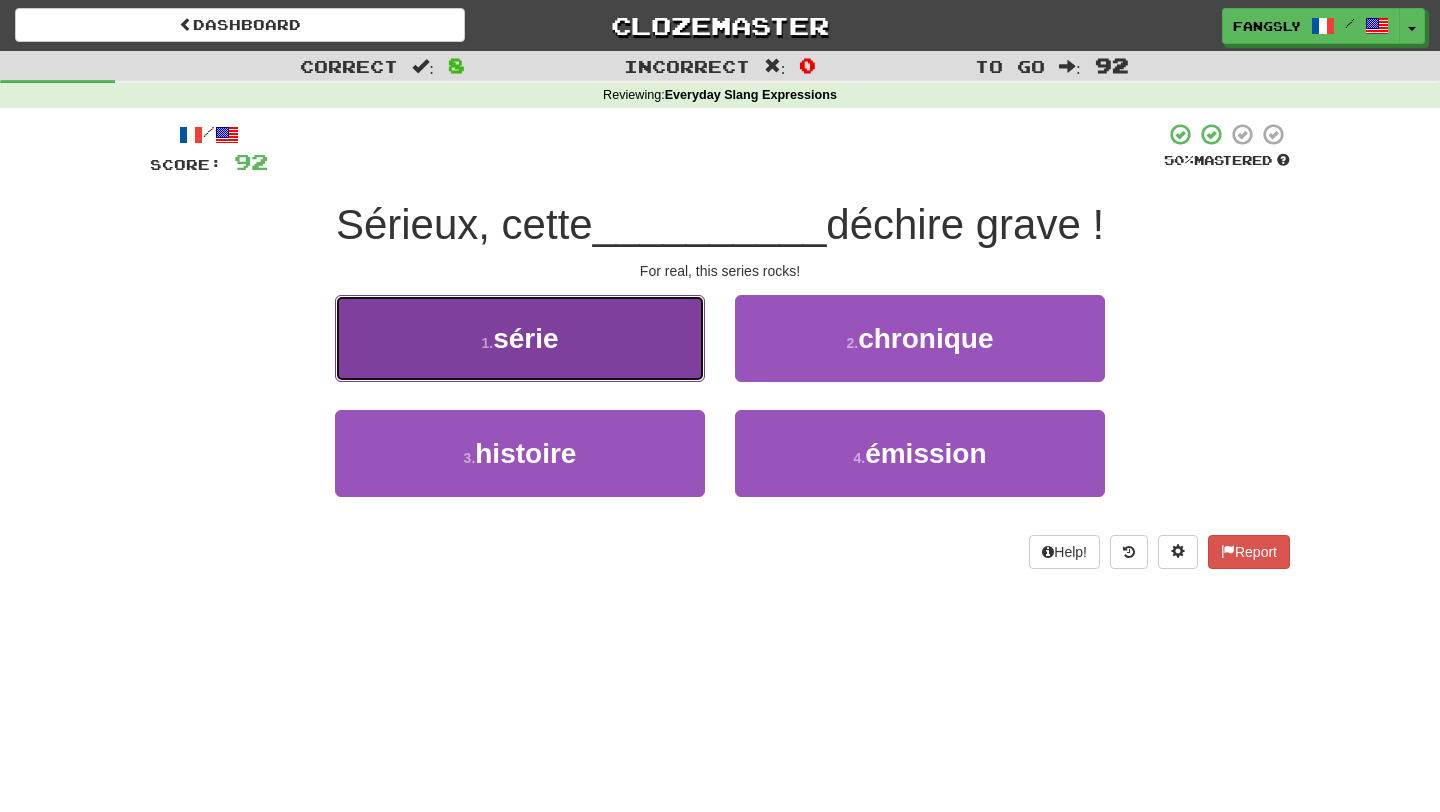 click on "1 .  série" at bounding box center (520, 338) 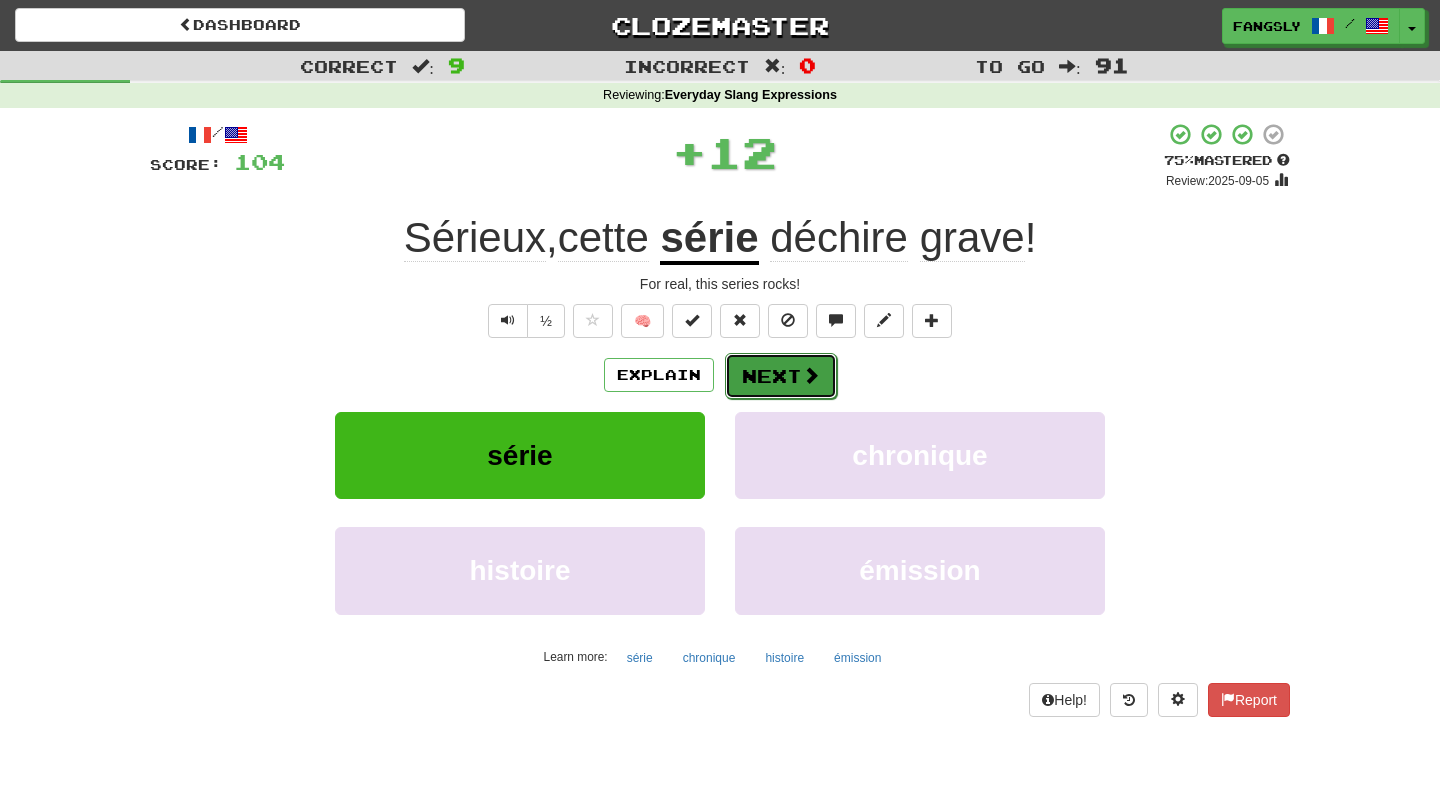 click on "Next" at bounding box center (781, 376) 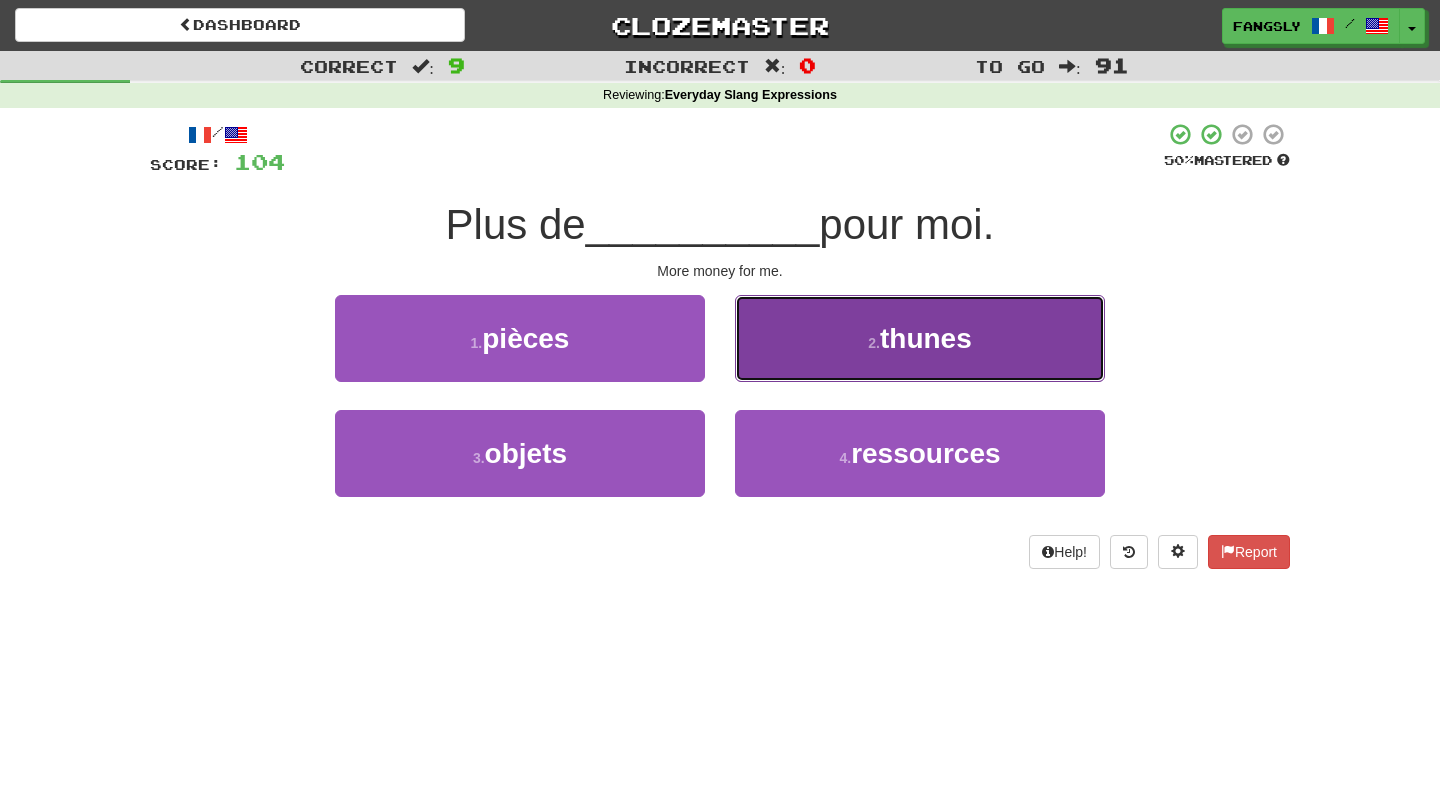 click on "2 .  thunes" at bounding box center (920, 338) 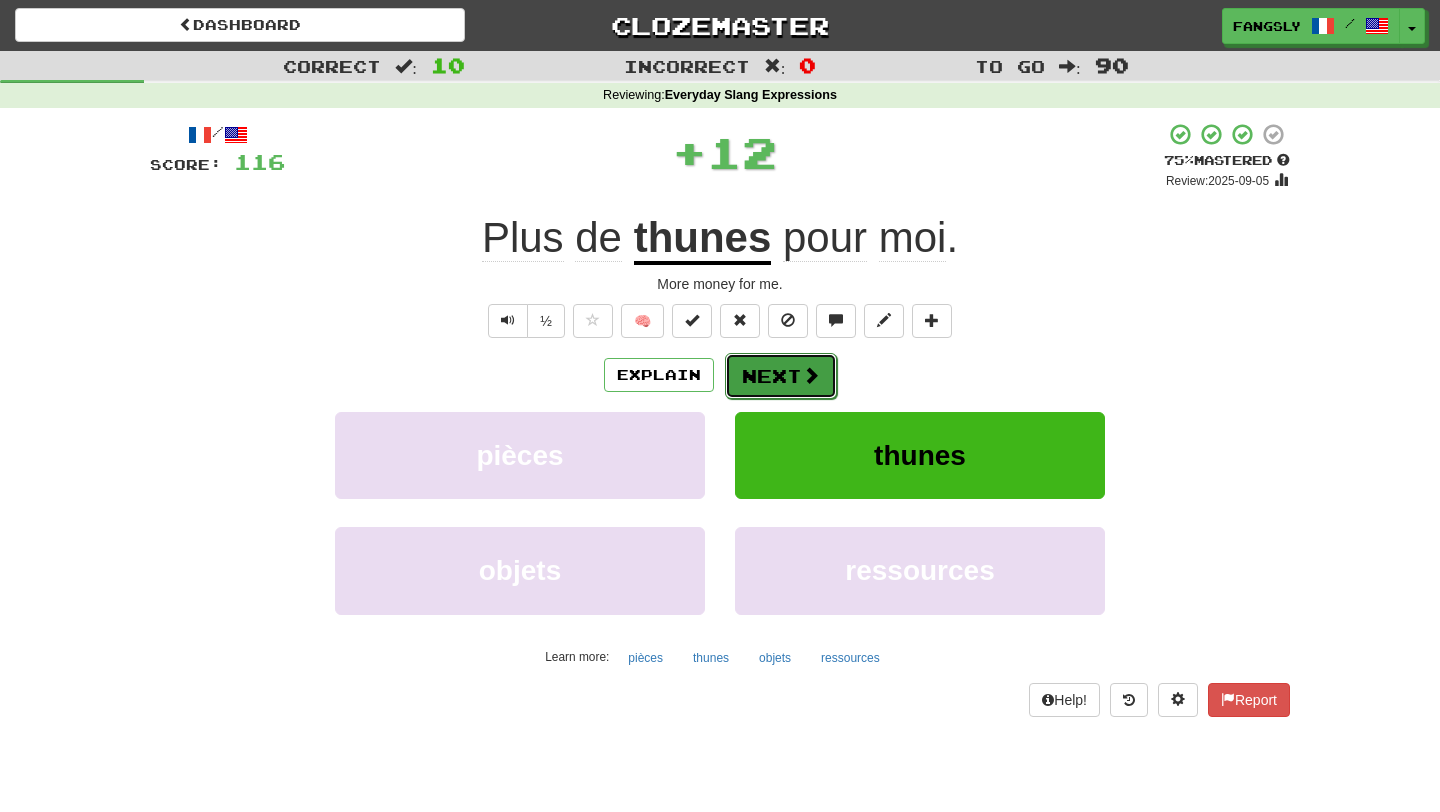 click on "Next" at bounding box center [781, 376] 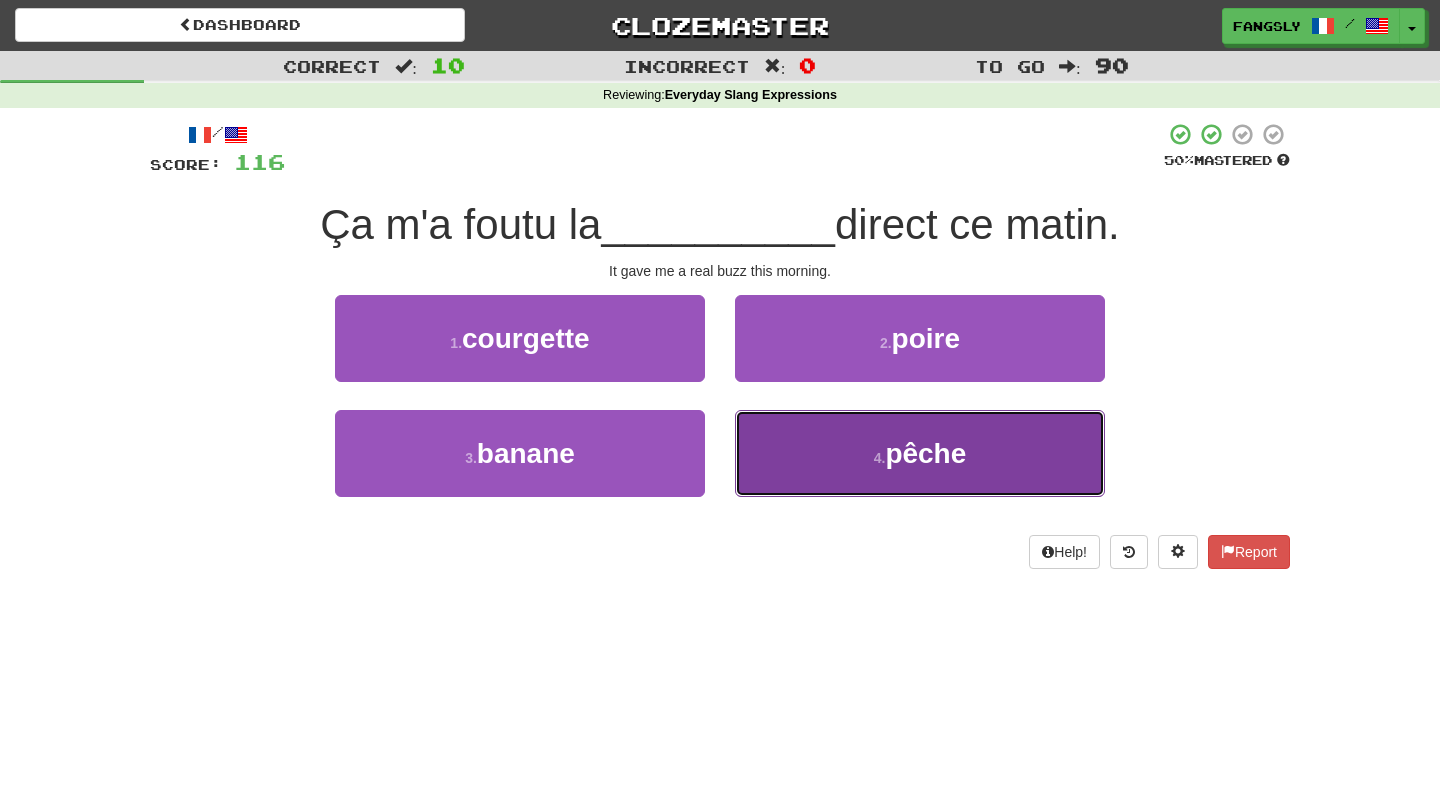 click on "4 .  pêche" at bounding box center [920, 453] 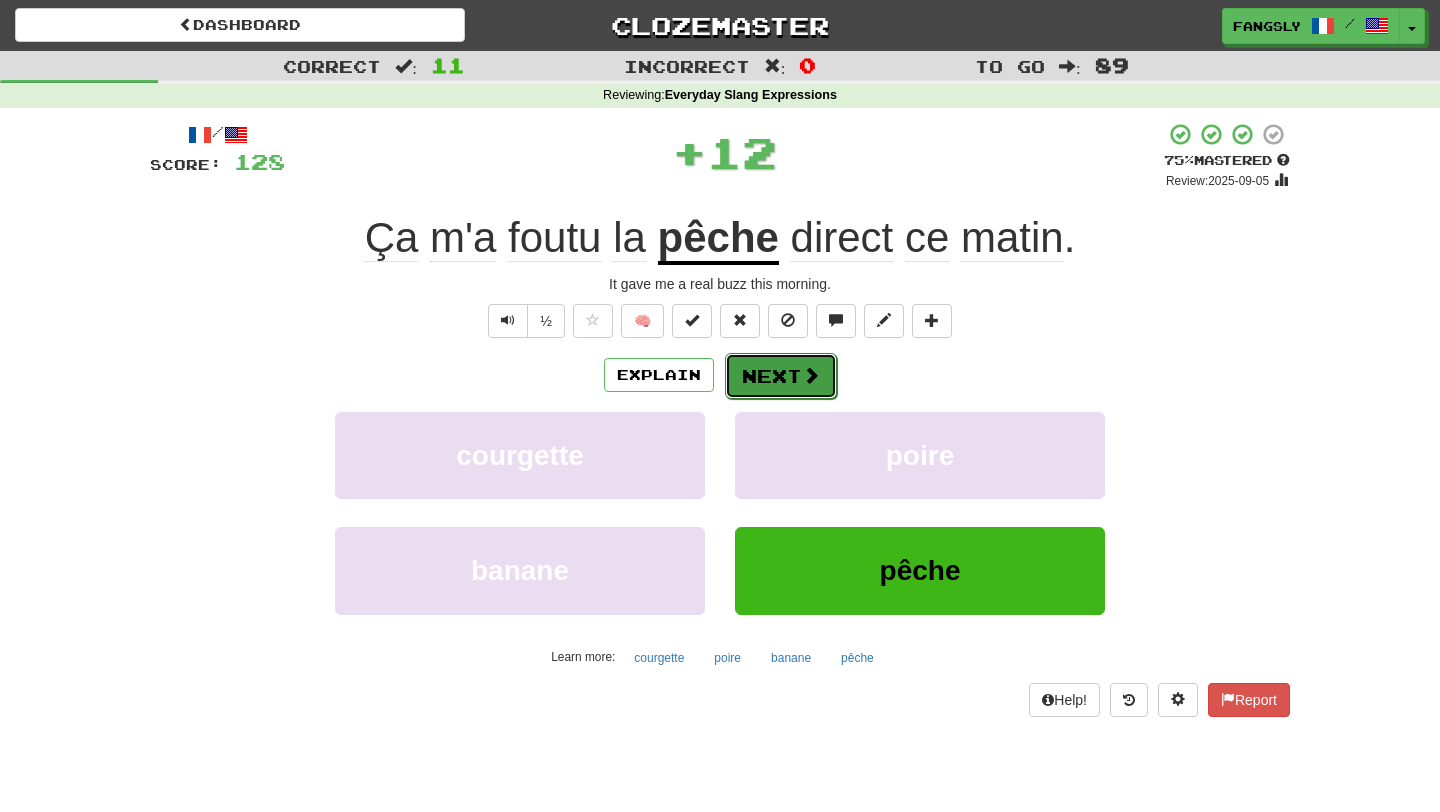 click at bounding box center (811, 375) 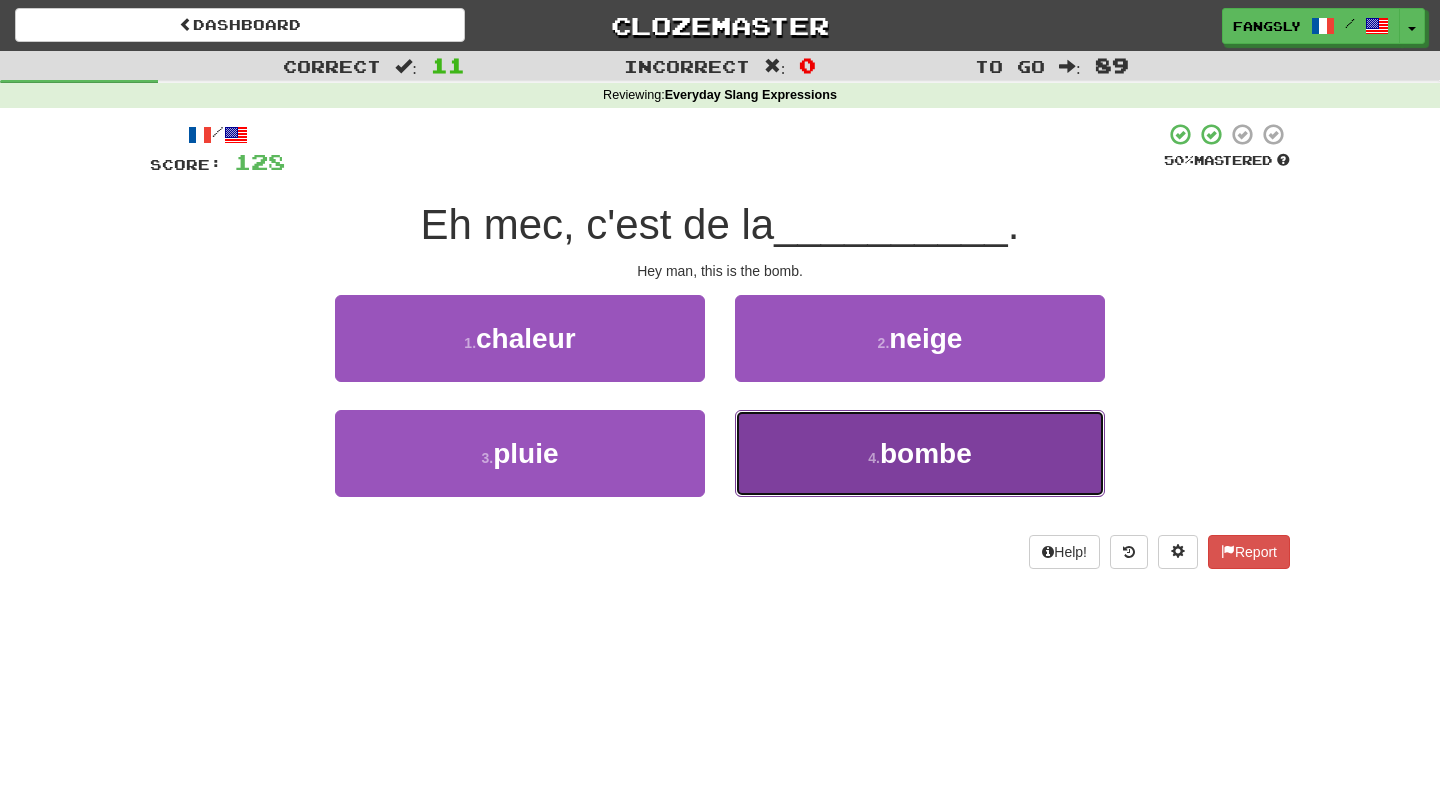 click on "4 .  bombe" at bounding box center (920, 453) 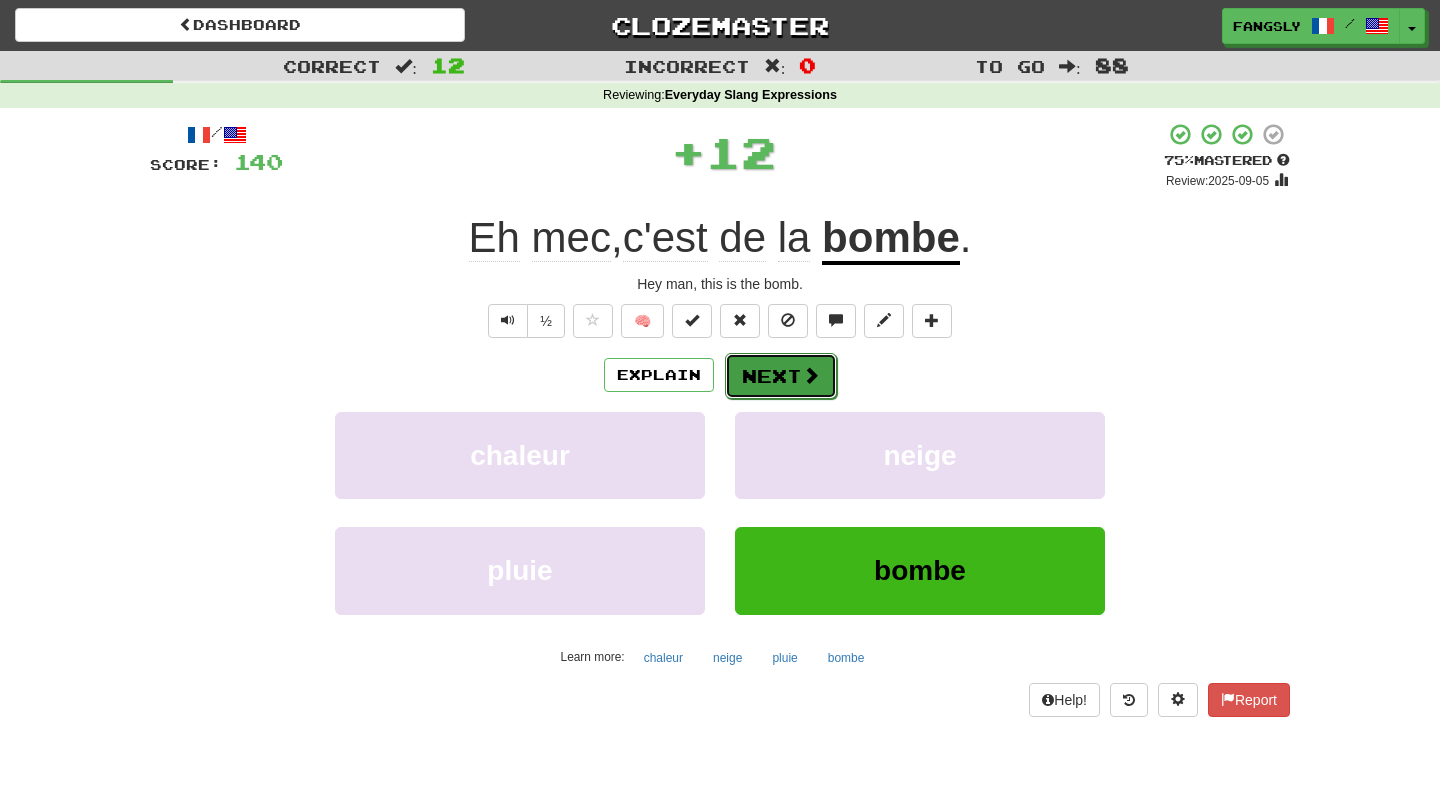 click on "Next" at bounding box center (781, 376) 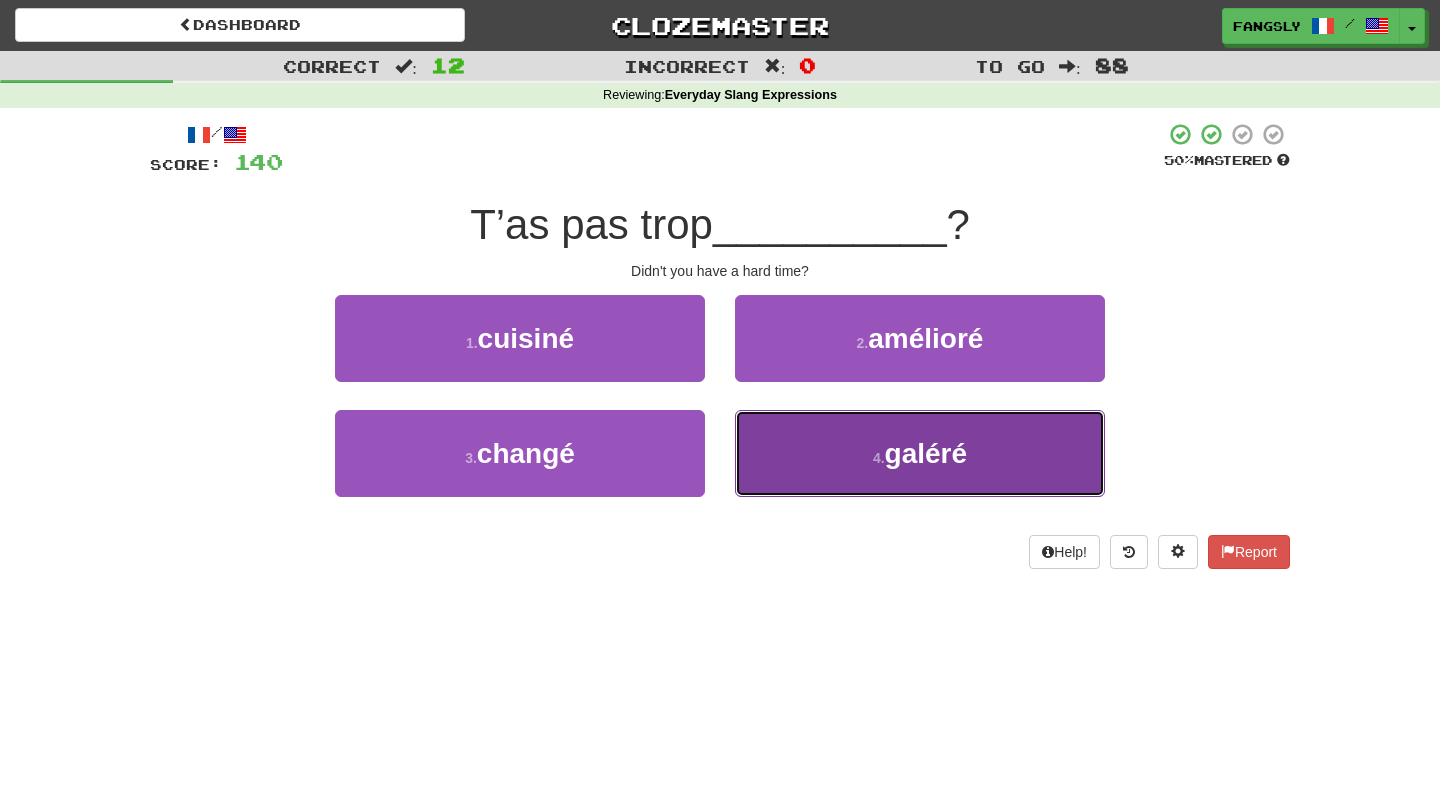 click on "4 .  galéré" at bounding box center (920, 453) 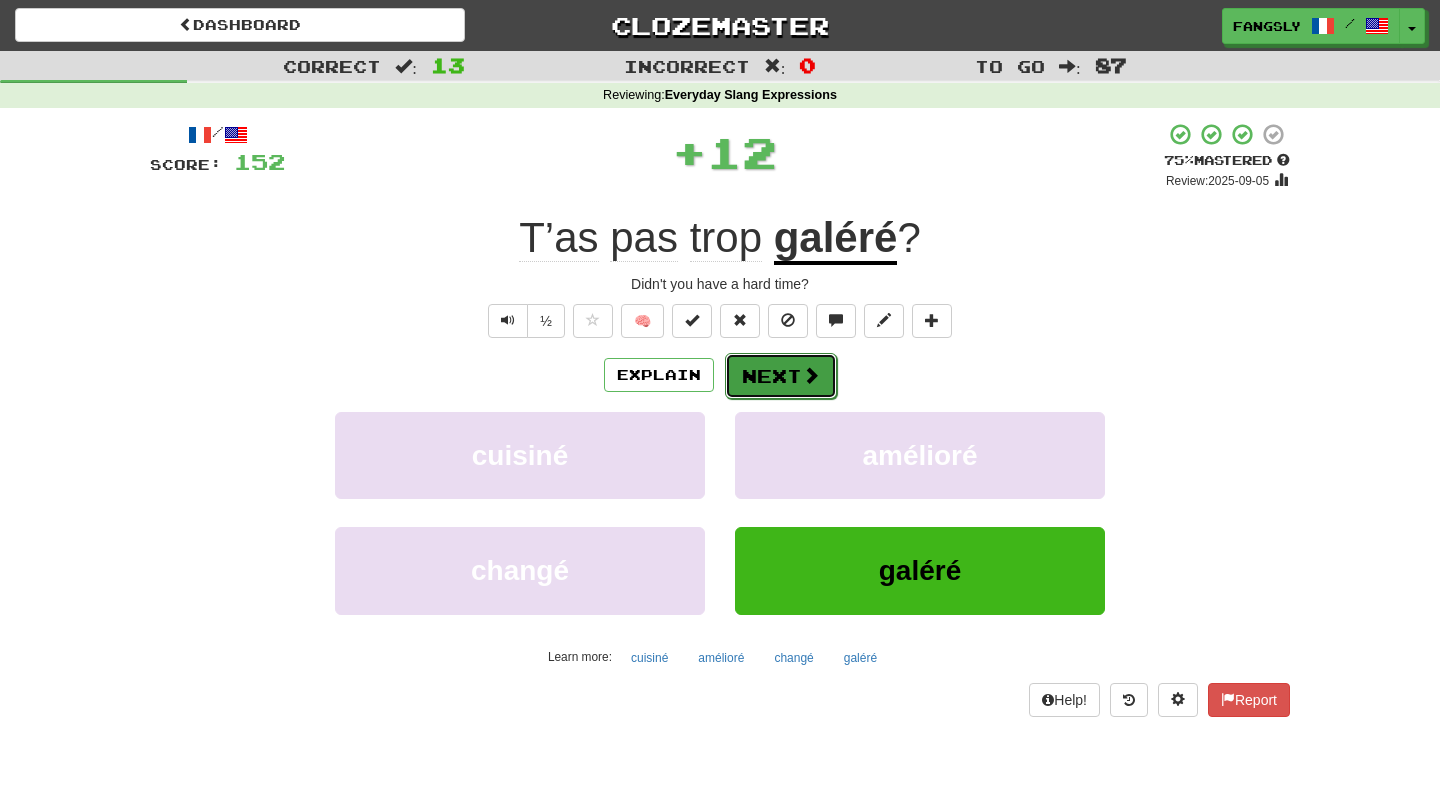 click at bounding box center (811, 375) 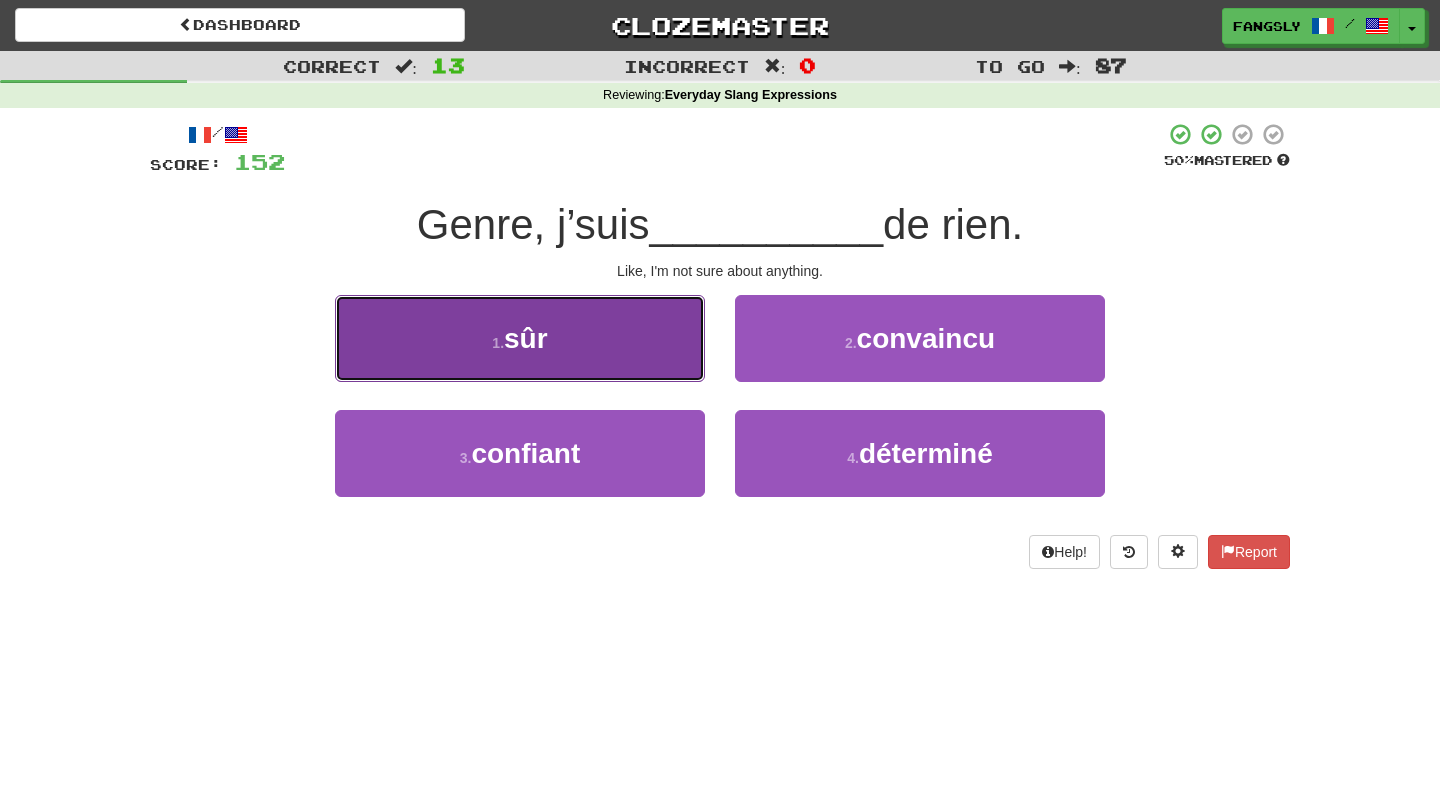 click on "1 .  sûr" at bounding box center (520, 338) 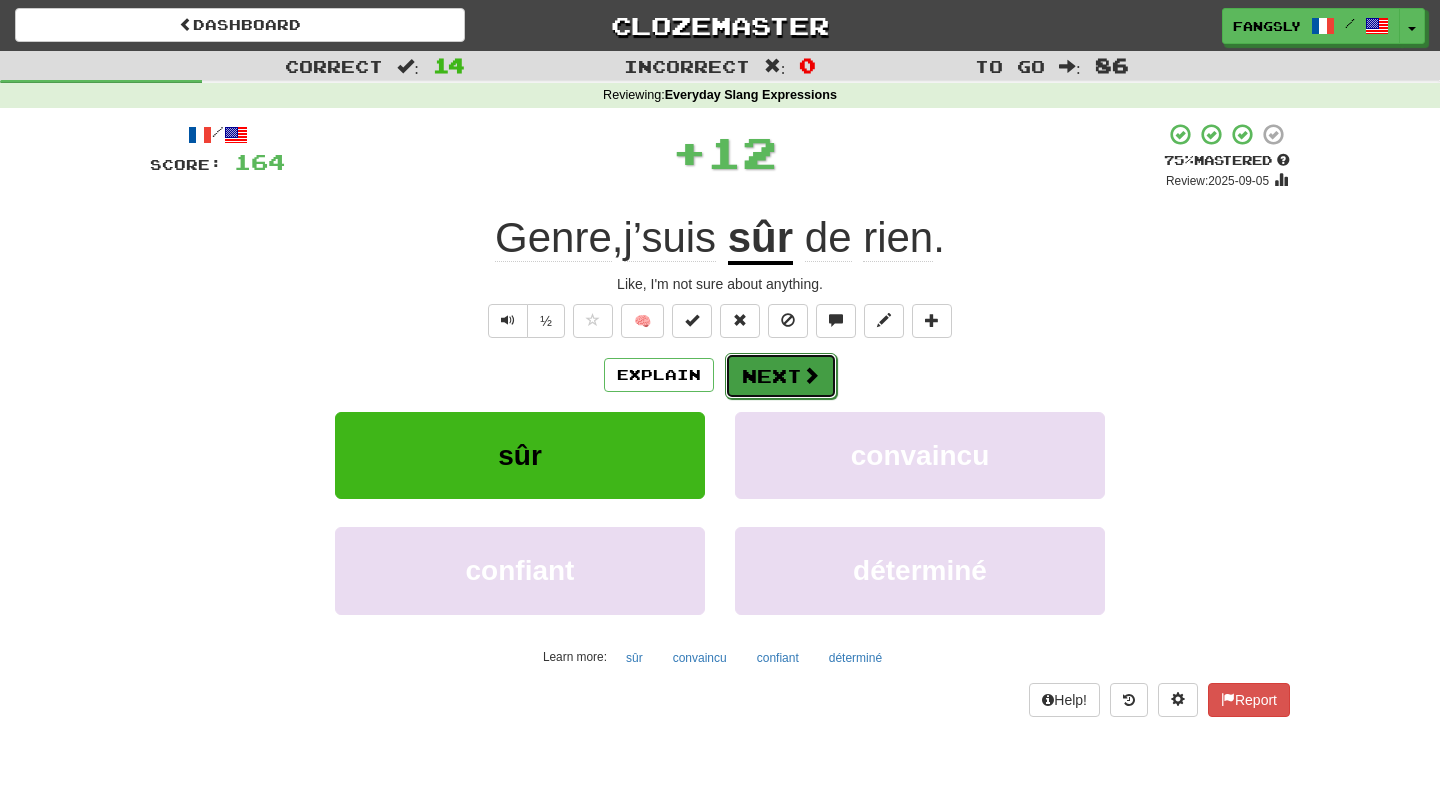 click on "Next" at bounding box center [781, 376] 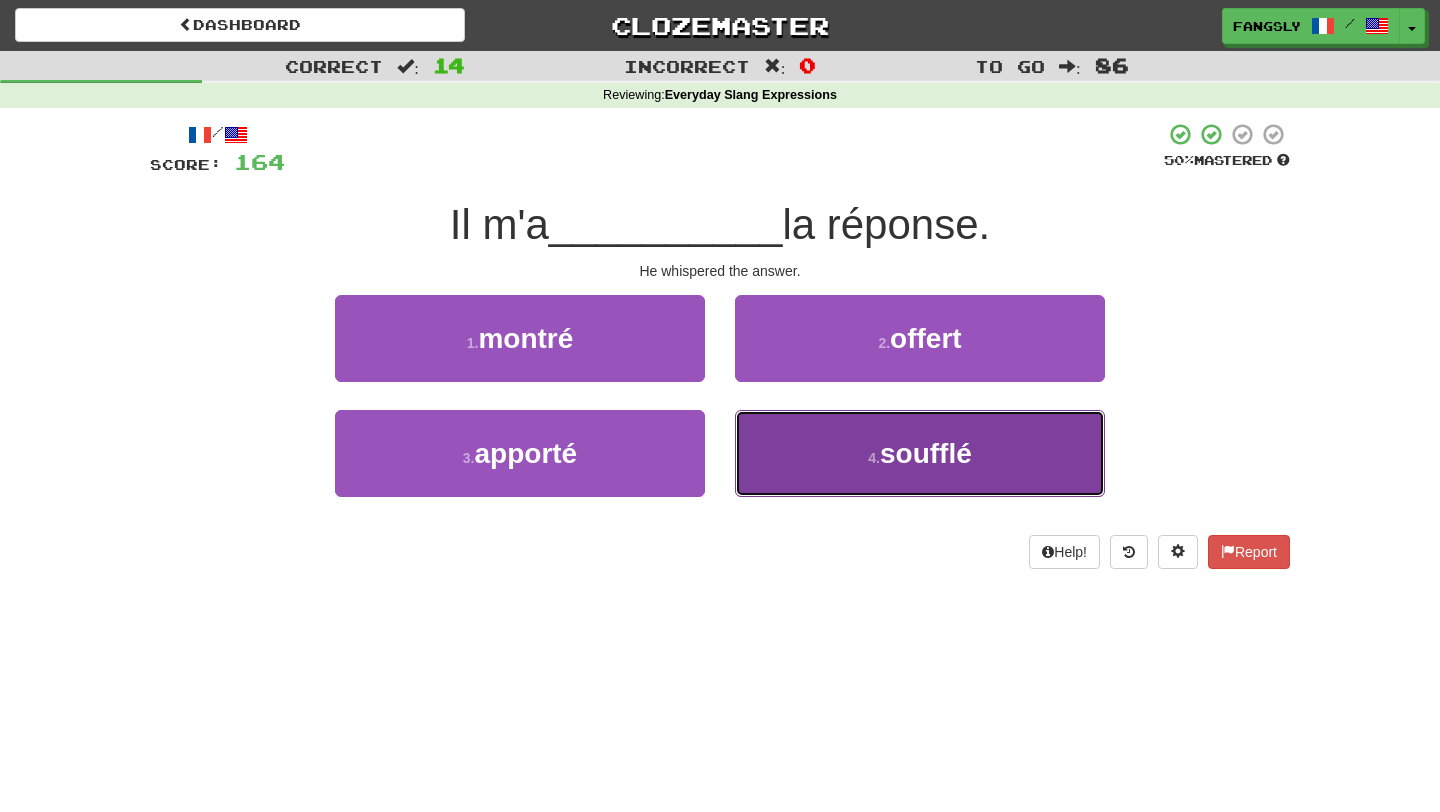 click on "4 .  soufflé" at bounding box center [920, 453] 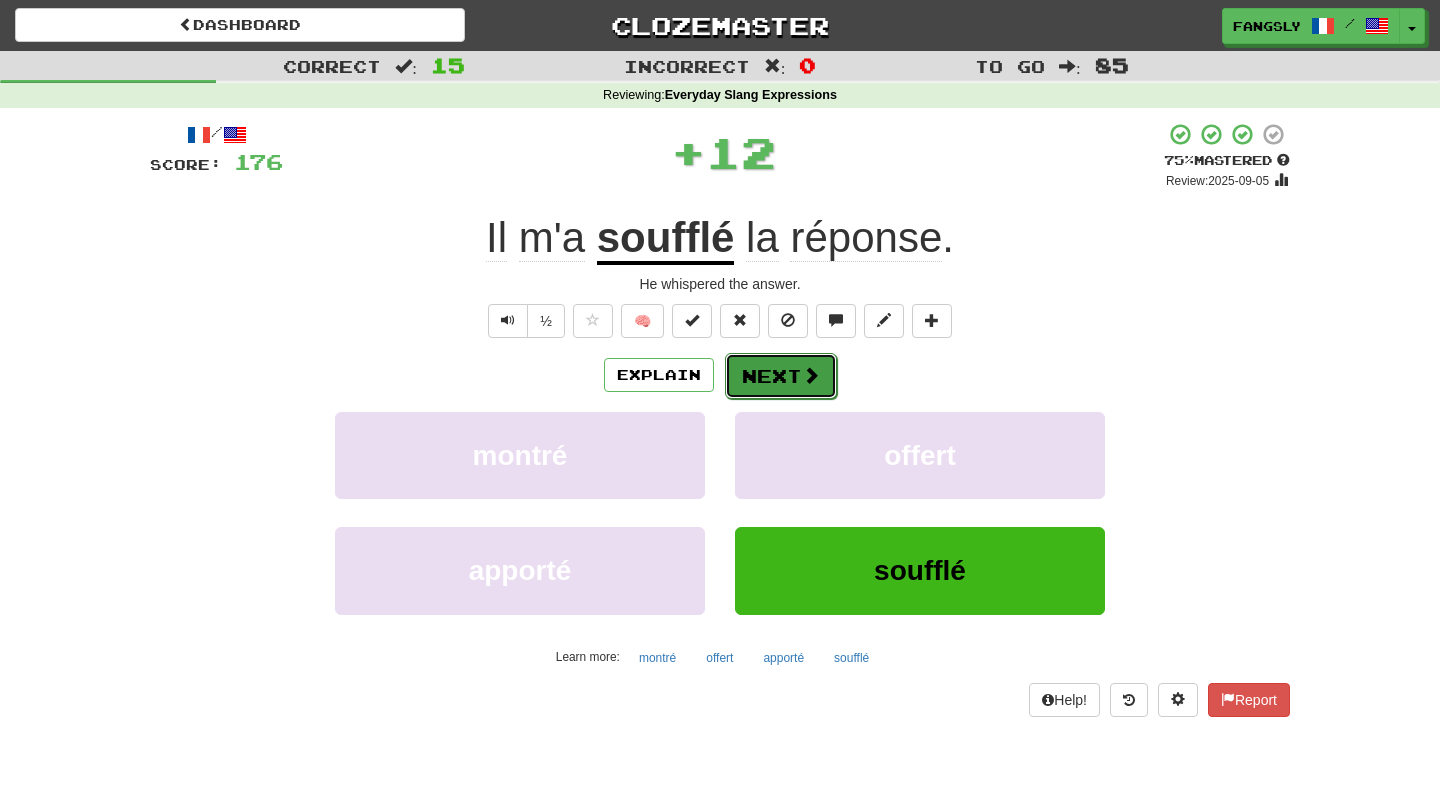 click on "Next" at bounding box center (781, 376) 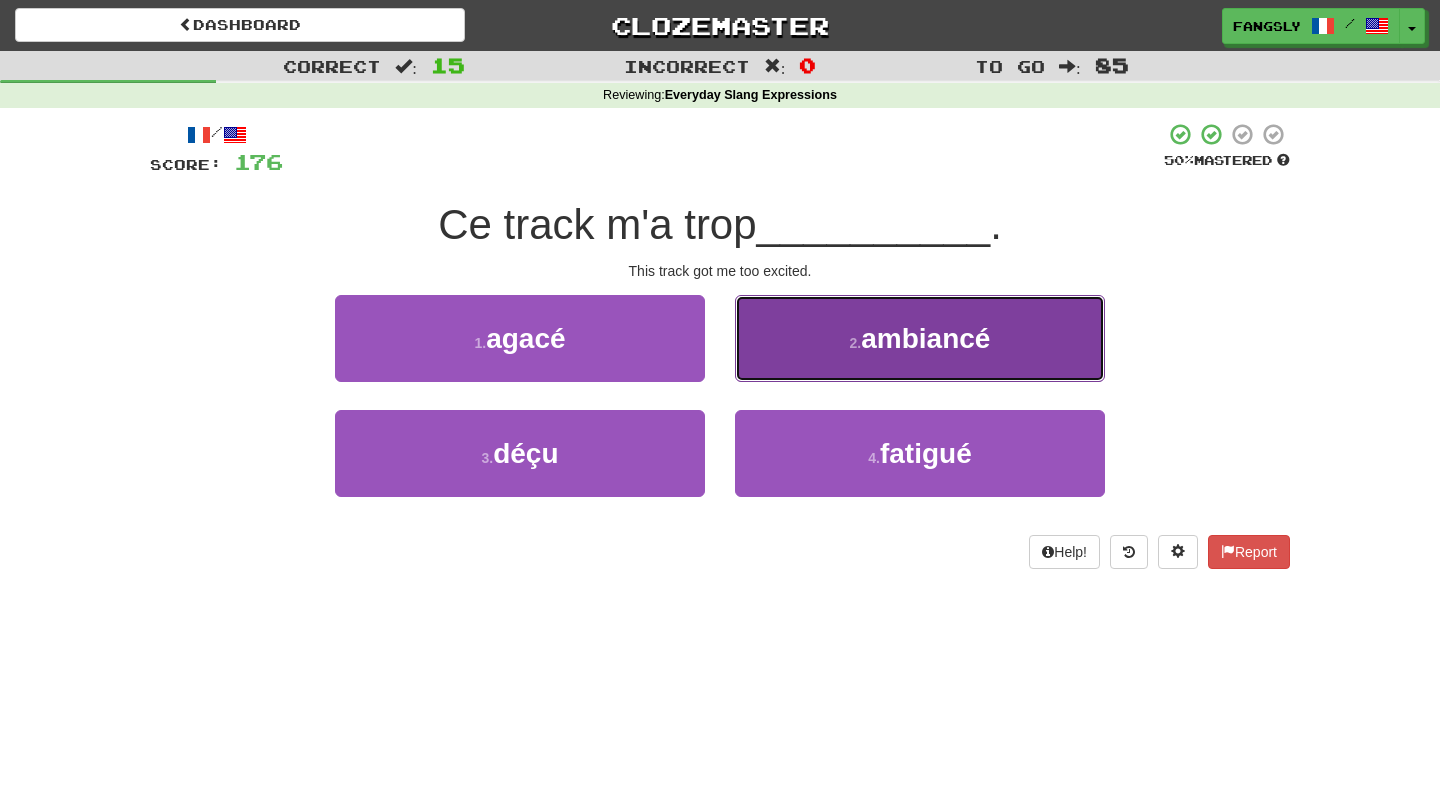 click on "2 .  ambiancé" at bounding box center [920, 338] 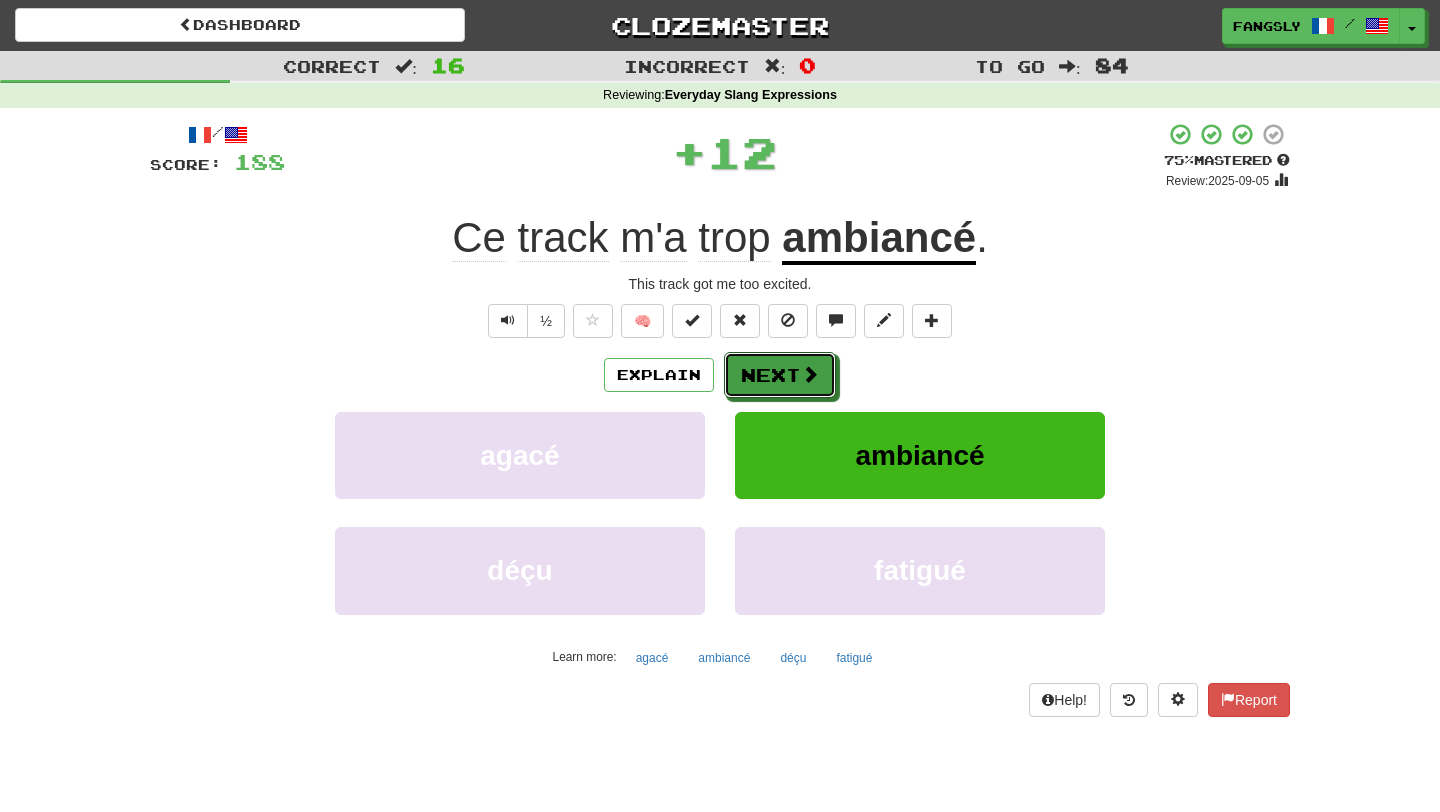 click on "Next" at bounding box center [780, 375] 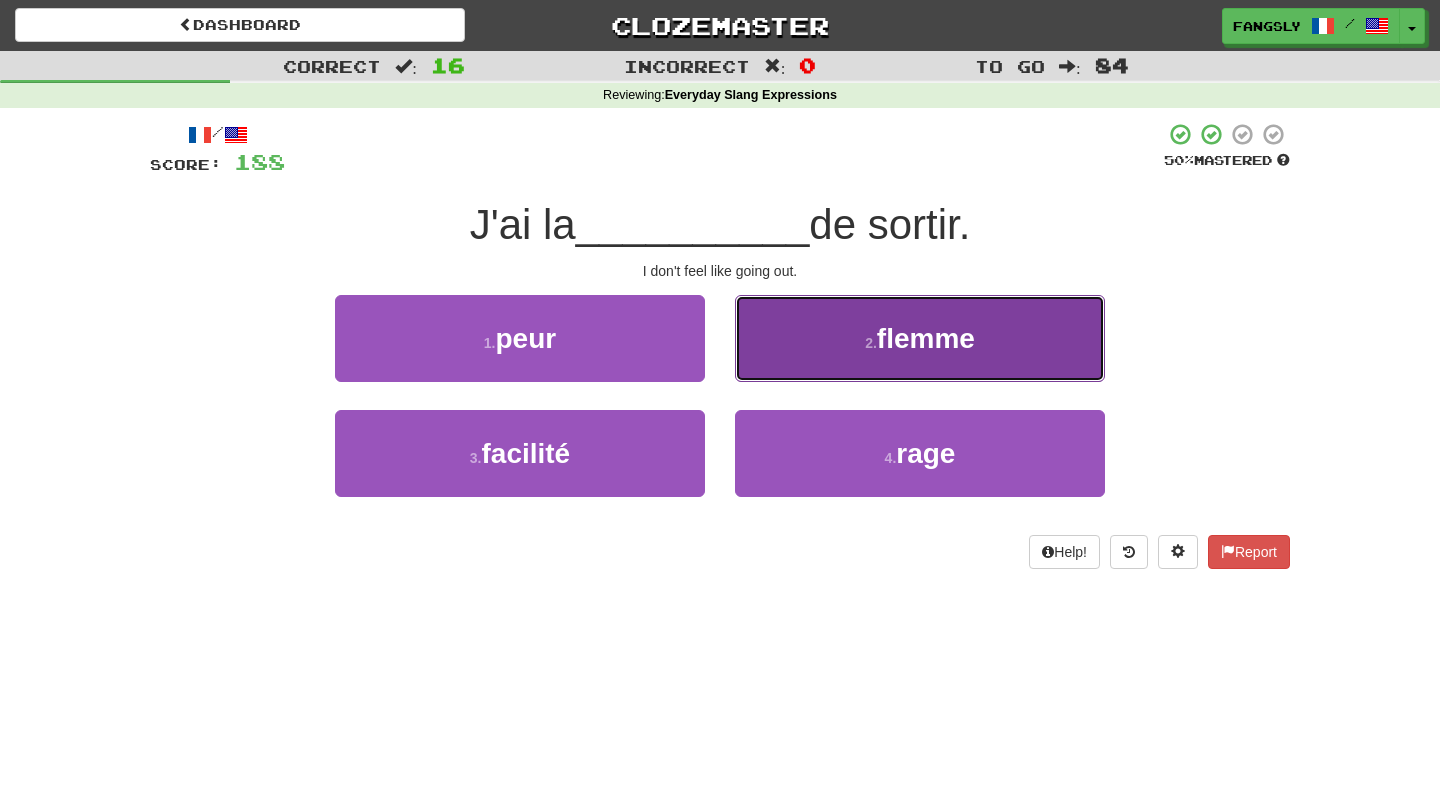 click on "2 .  flemme" at bounding box center [920, 338] 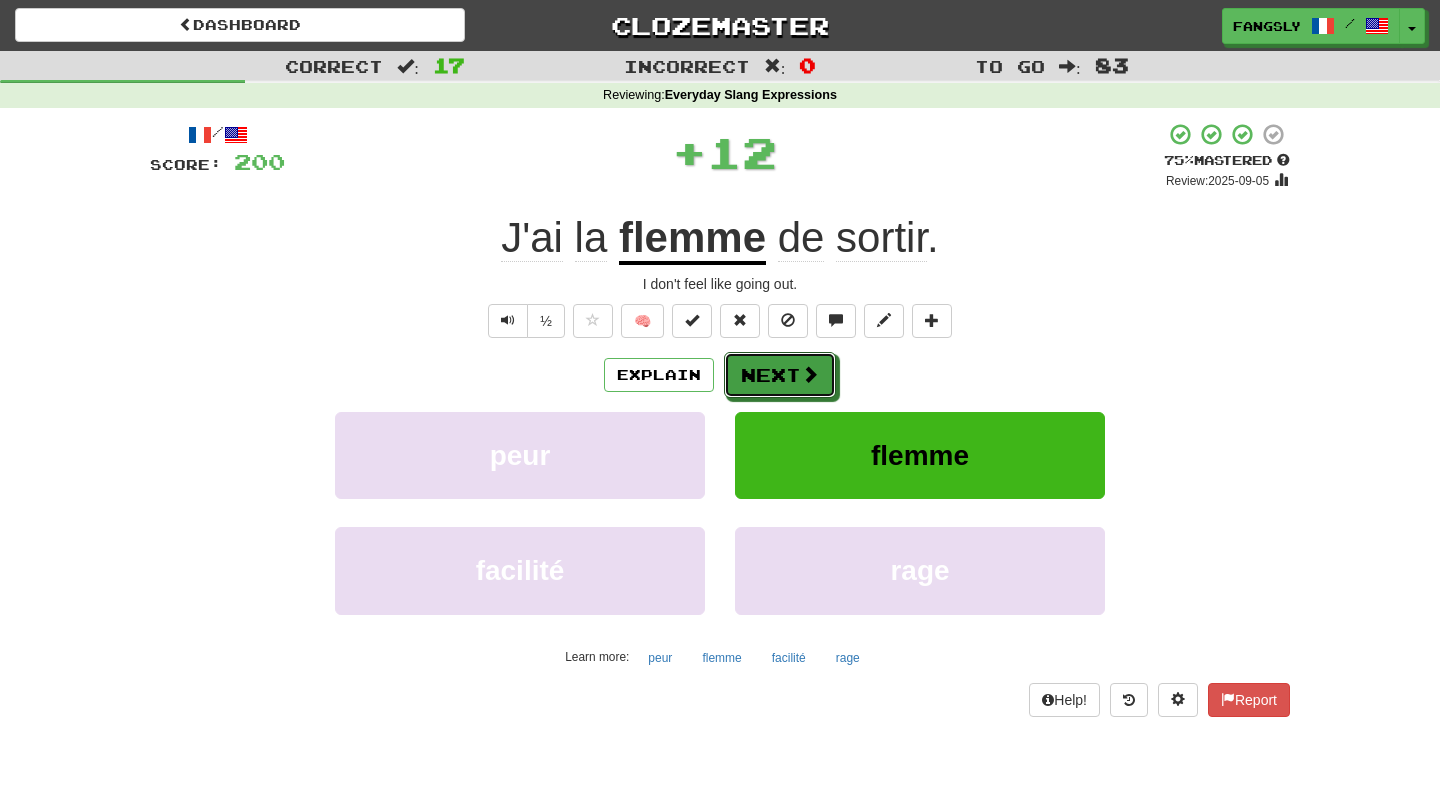 click on "Next" at bounding box center [780, 375] 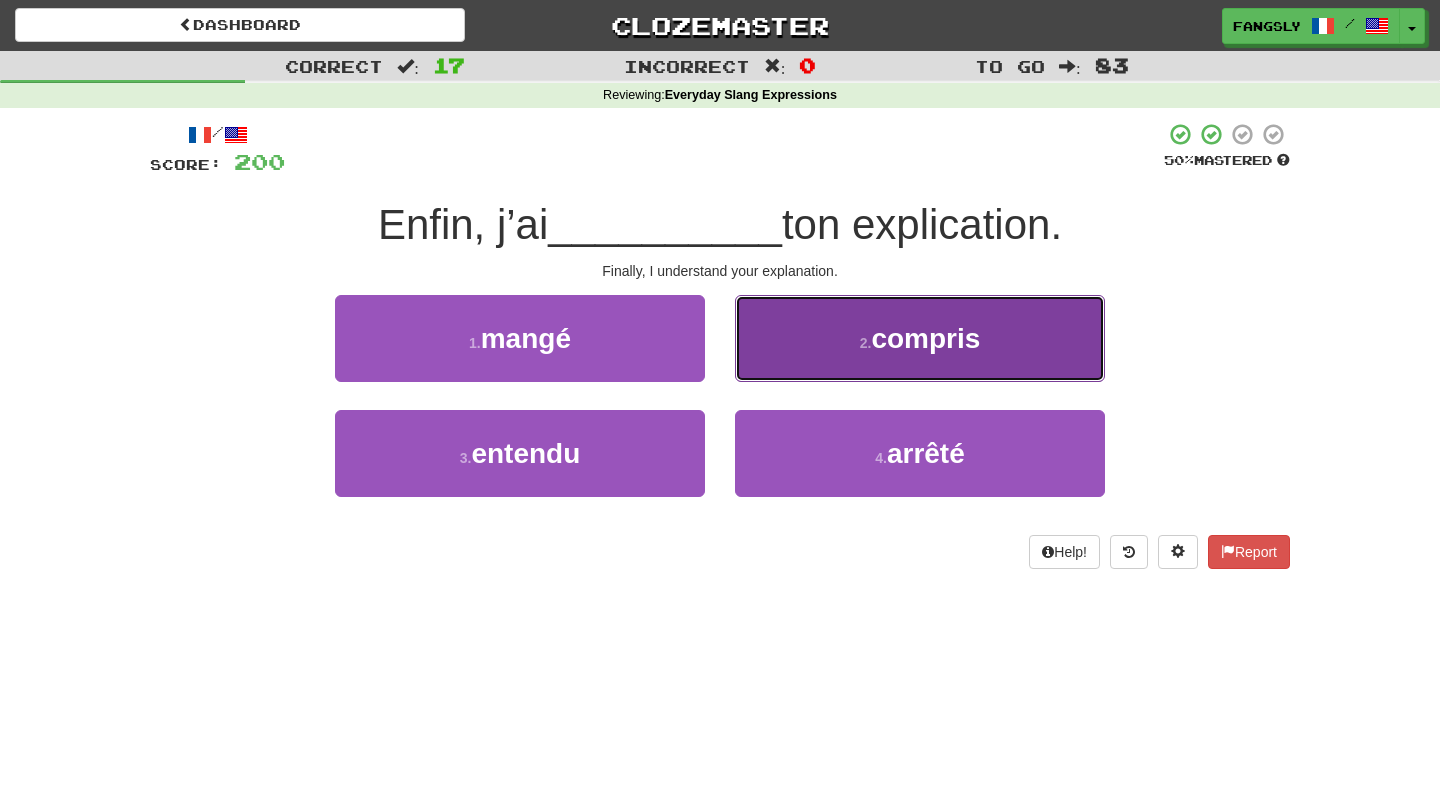 click on "2 .  compris" at bounding box center [920, 338] 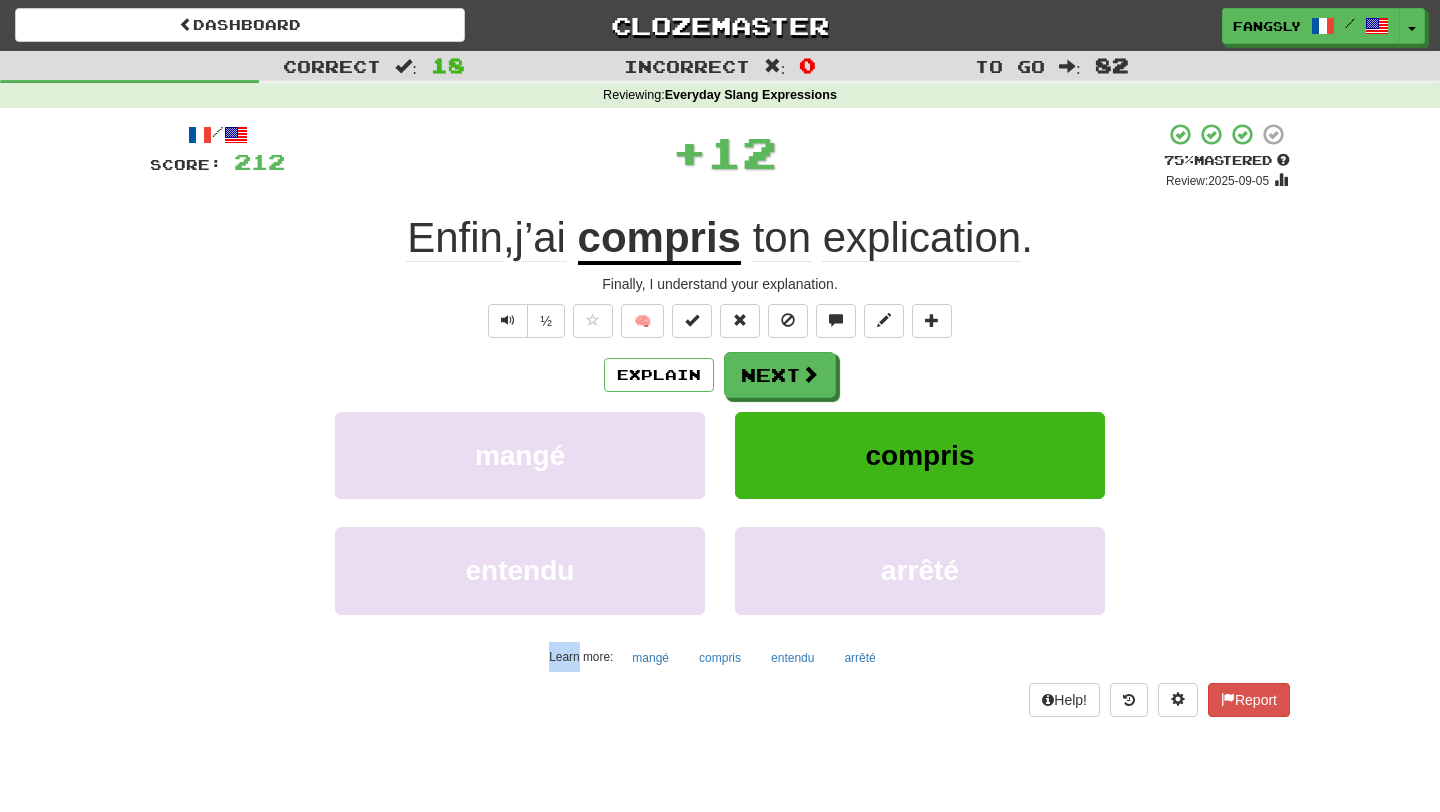 click on "/  Score:   212 + 12 75 %  Mastered Review:  2025-09-05 Enfin ,  j’ai   compris   ton   explication . Finally, I understand your explanation. ½ 🧠 Explain Next mangé compris entendu arrêté Learn more: mangé compris entendu arrêté  Help!  Report" at bounding box center [720, 419] 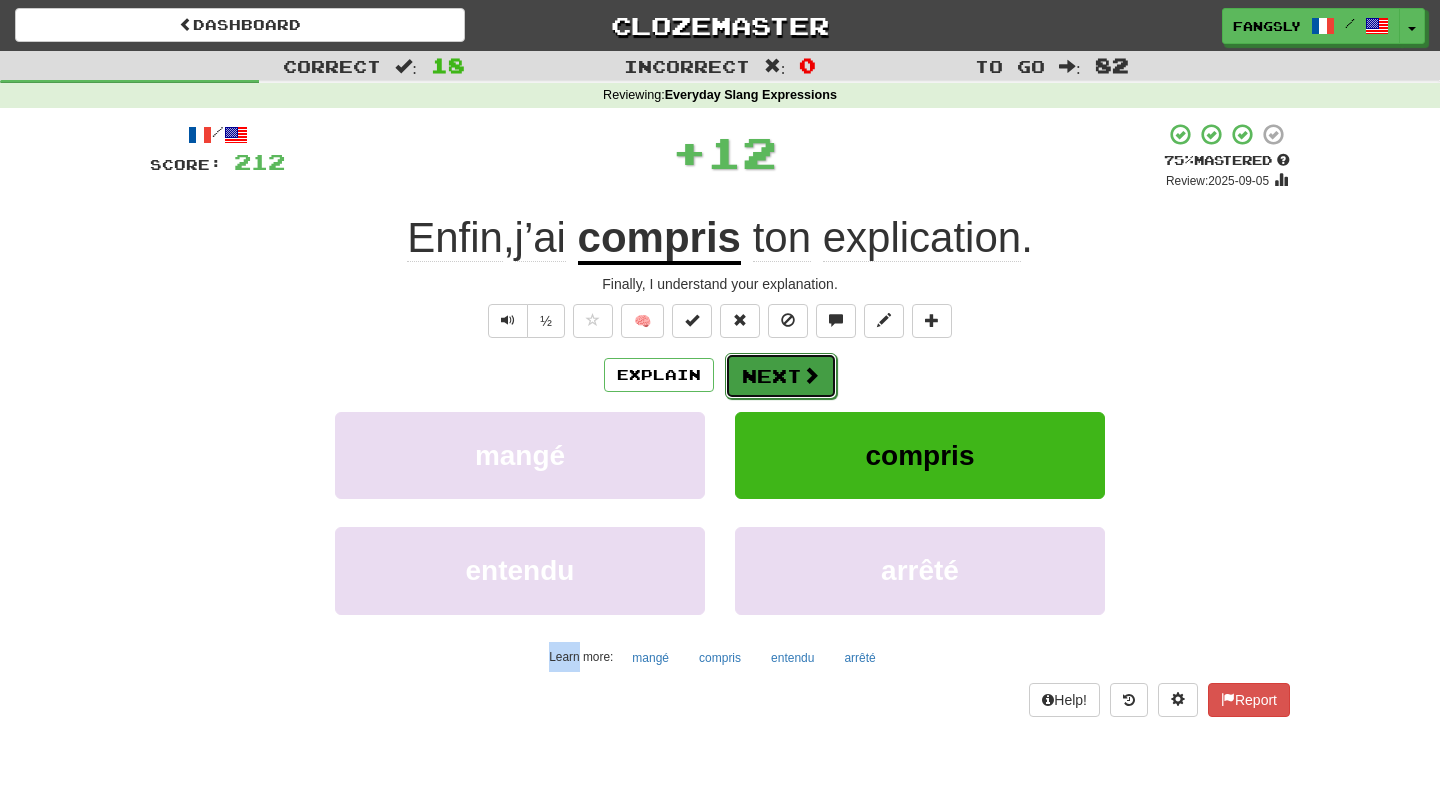 click on "Next" at bounding box center (781, 376) 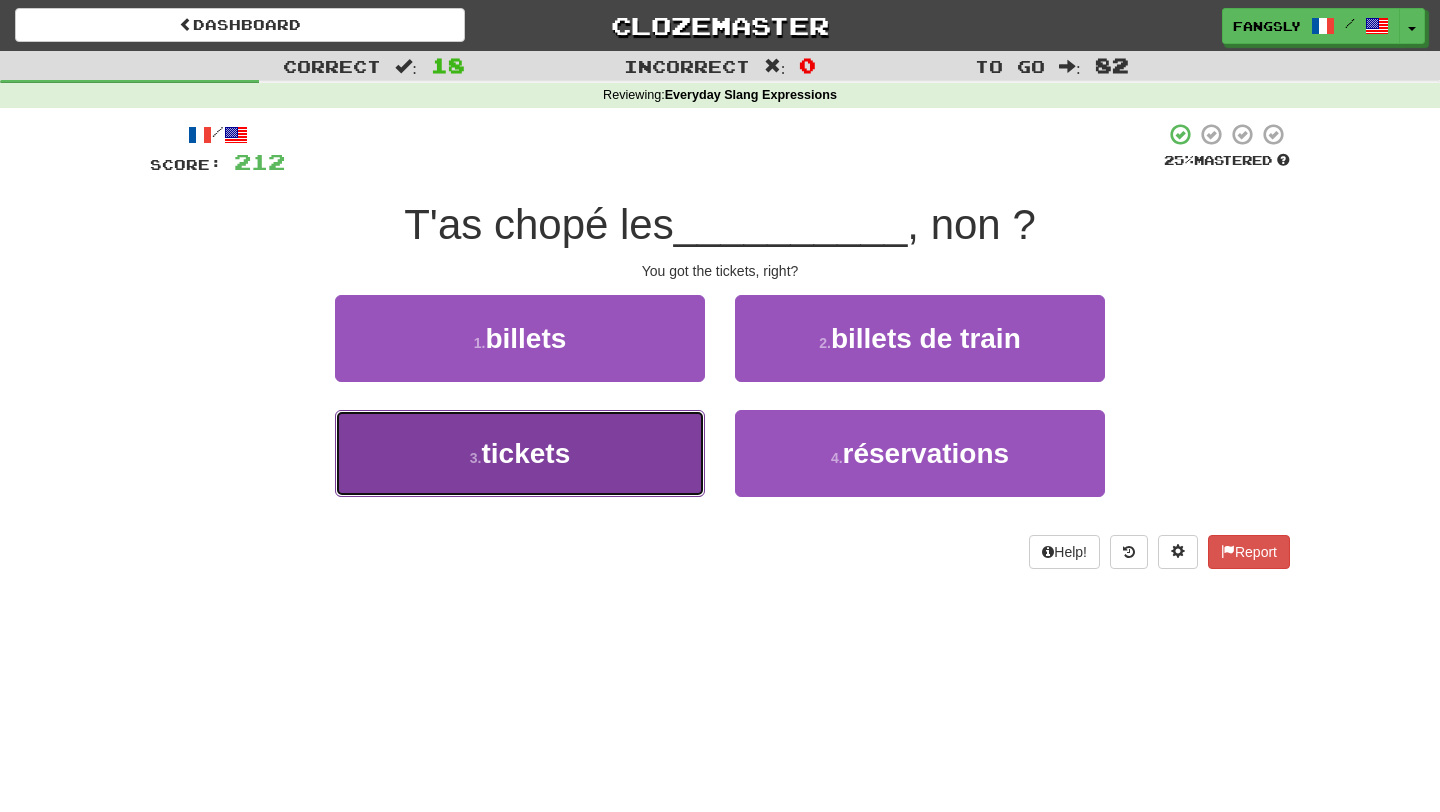 click on "3 .  tickets" at bounding box center [520, 453] 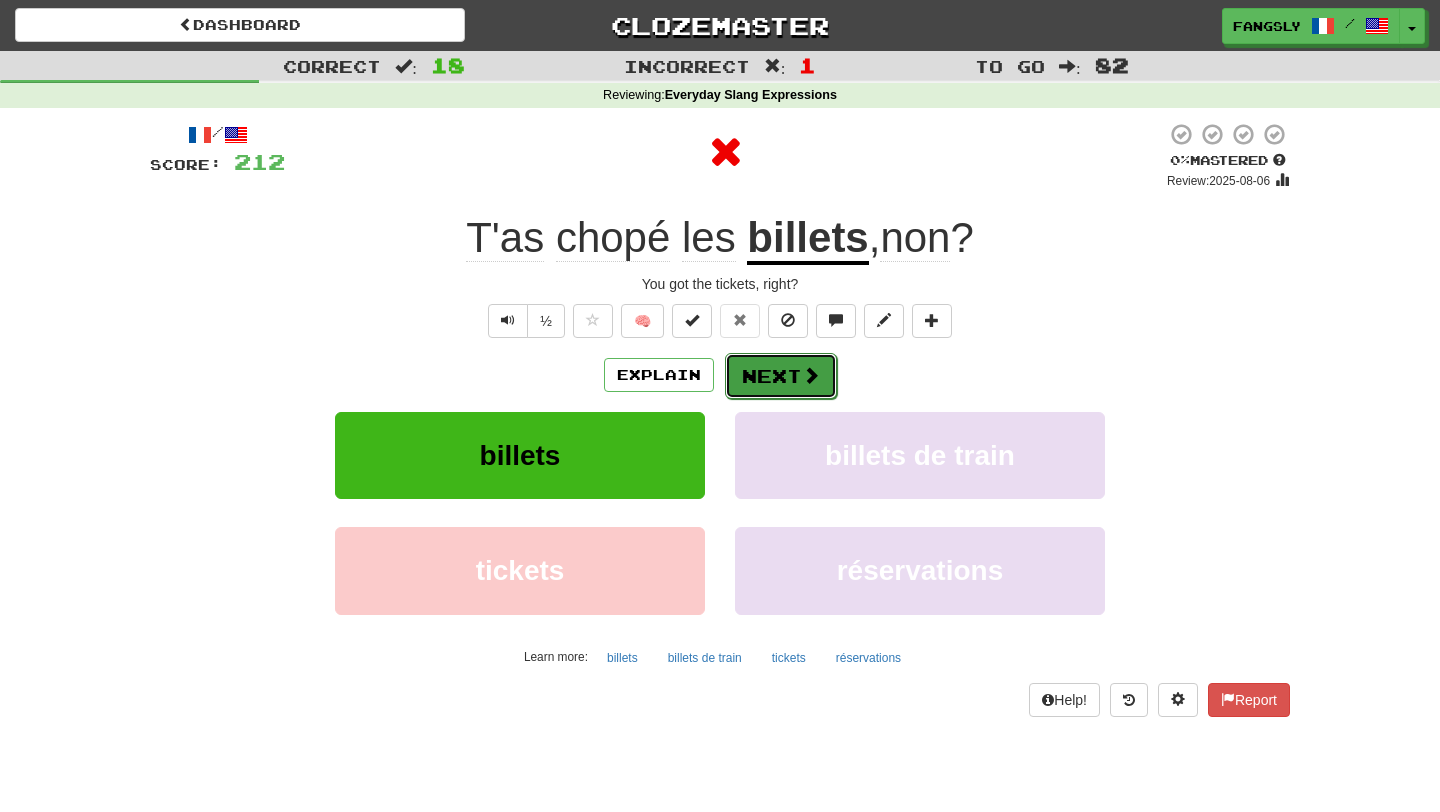 click on "Next" at bounding box center (781, 376) 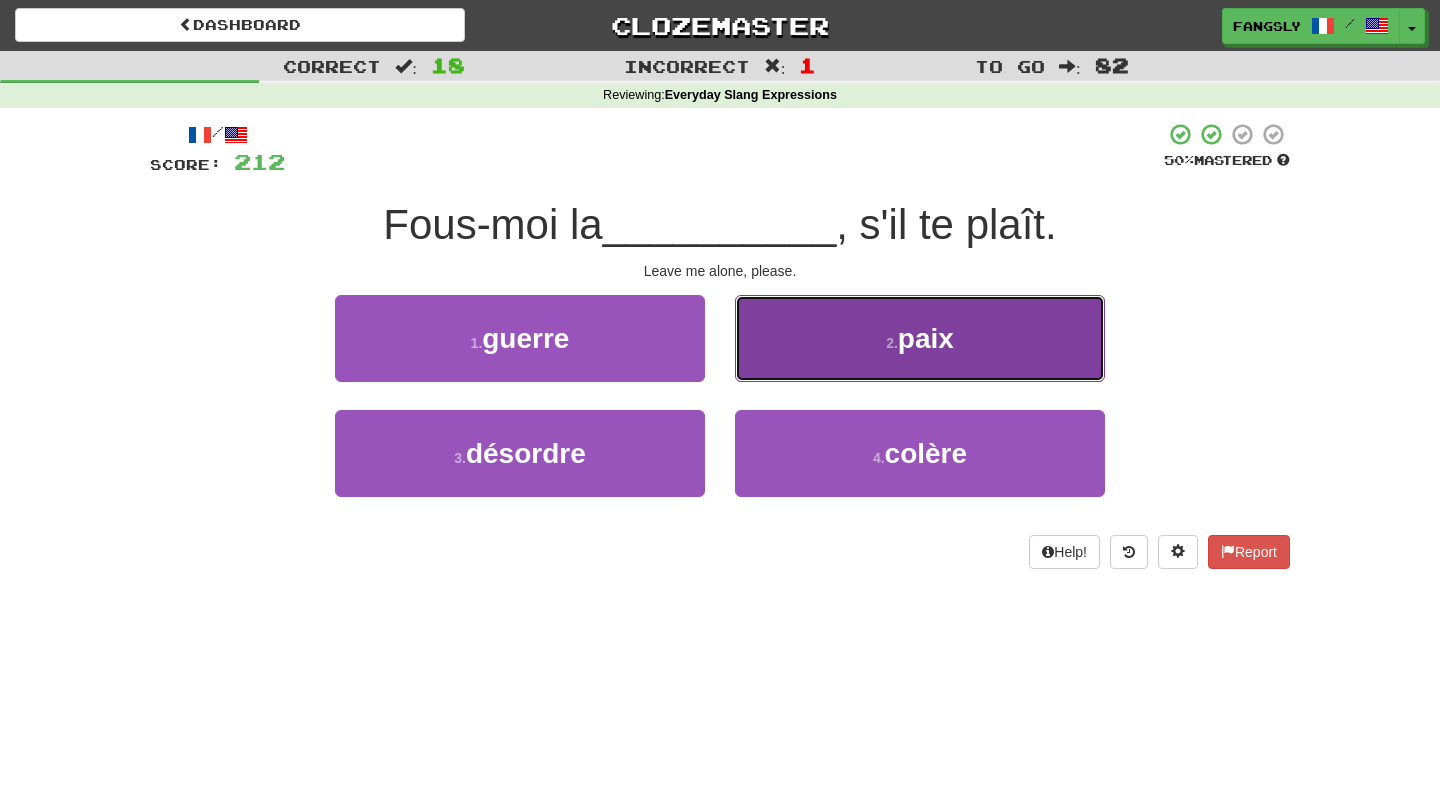 click on "2 .  paix" at bounding box center (920, 338) 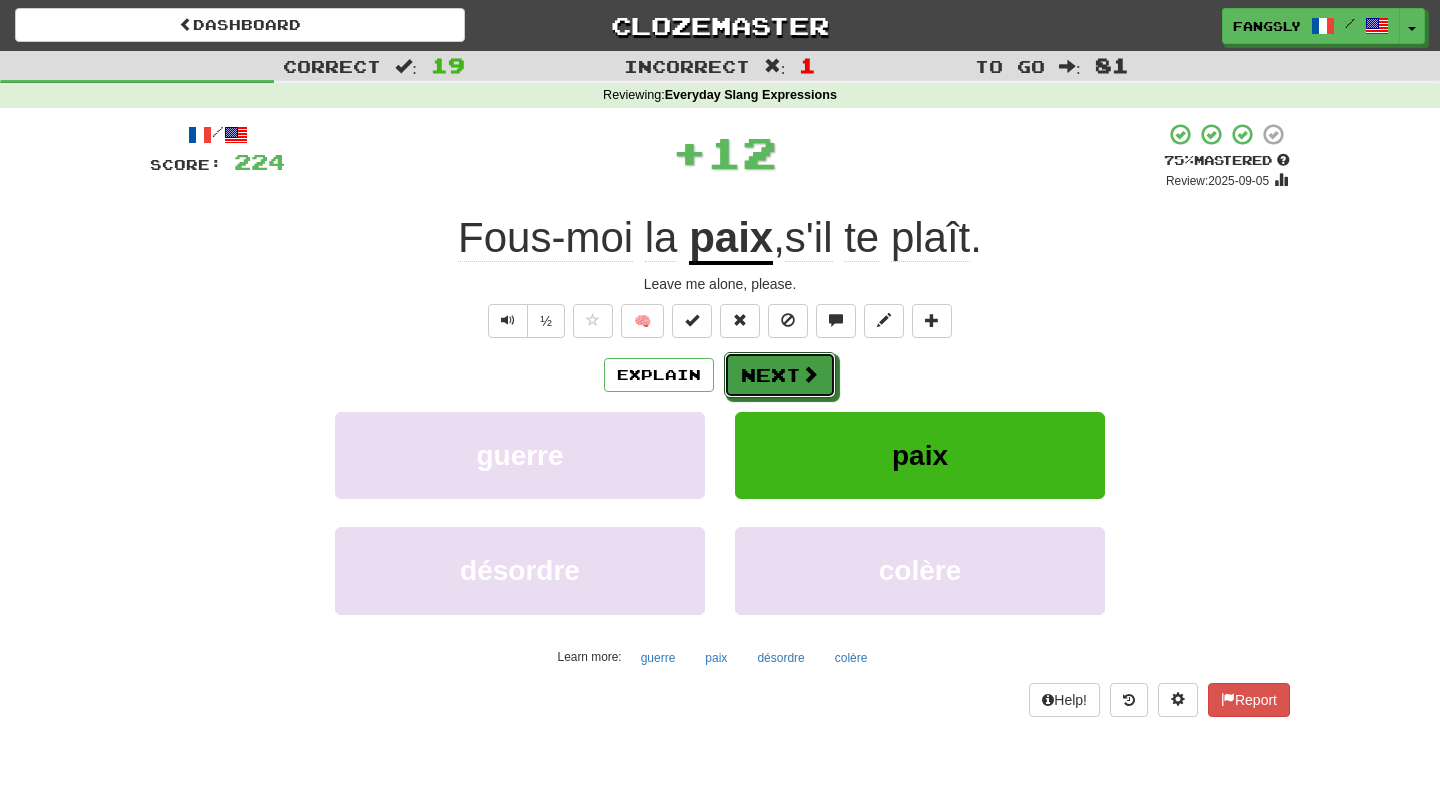 click on "Next" at bounding box center (780, 375) 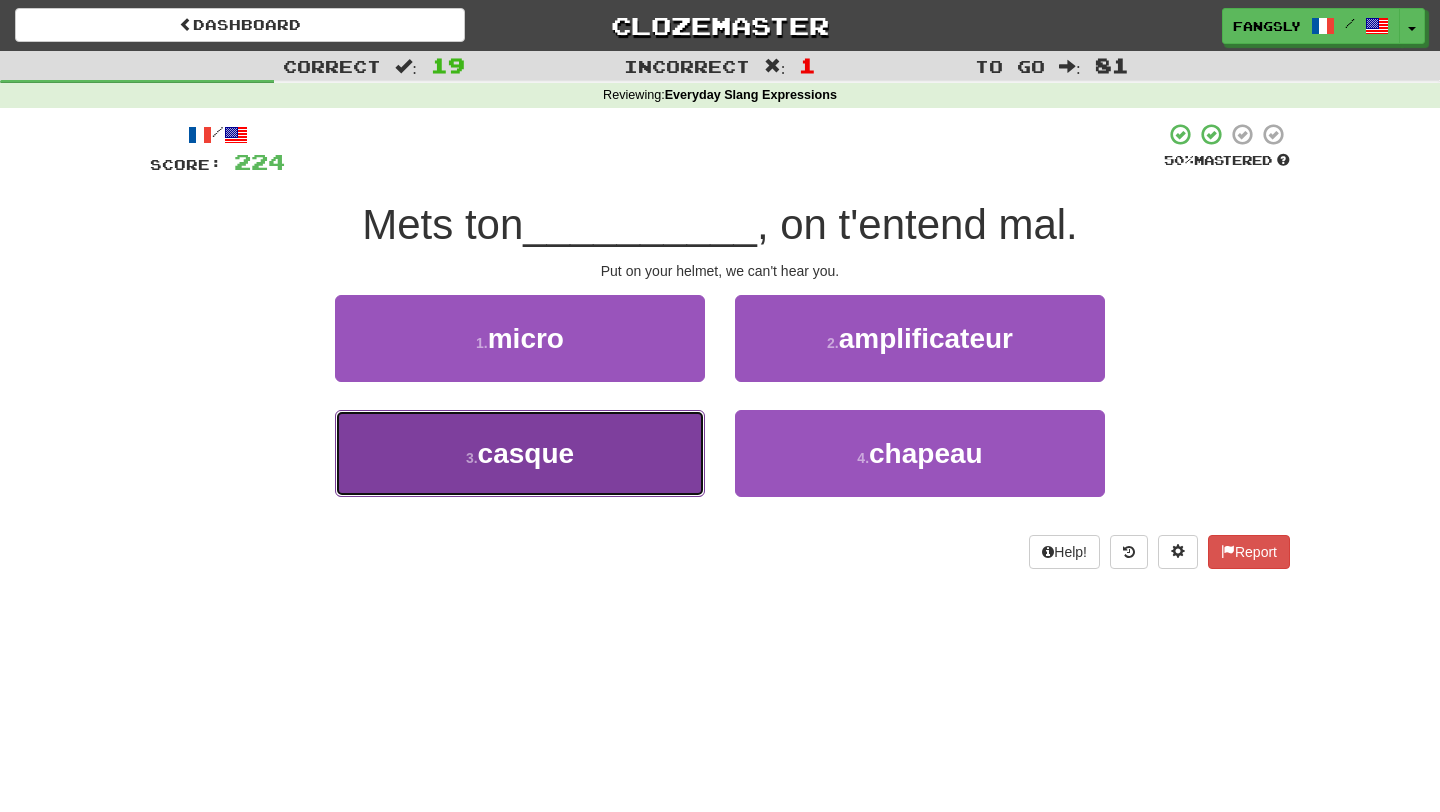 click on "3 .  casque" at bounding box center [520, 453] 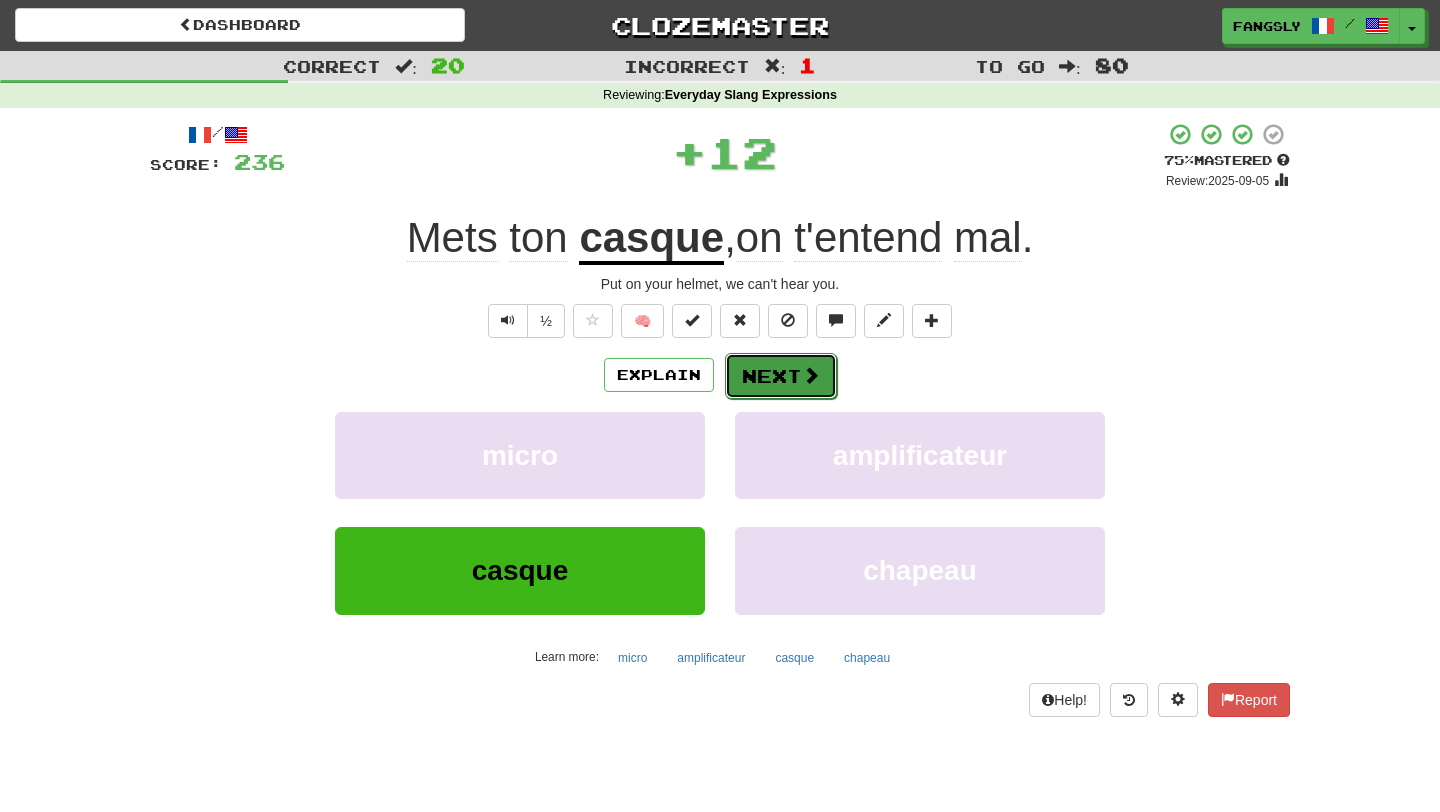click on "Next" at bounding box center (781, 376) 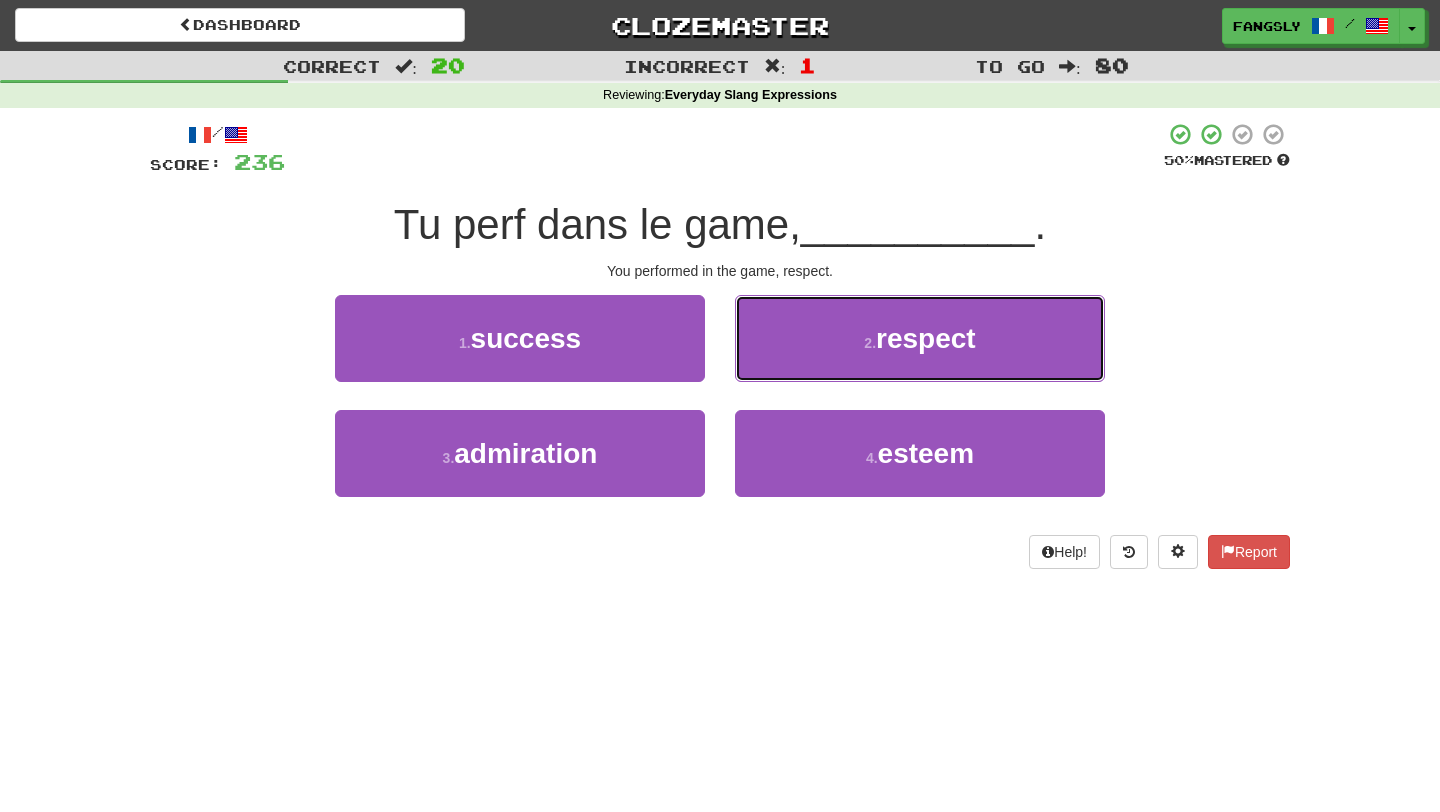 click on "2 .  respect" at bounding box center (920, 338) 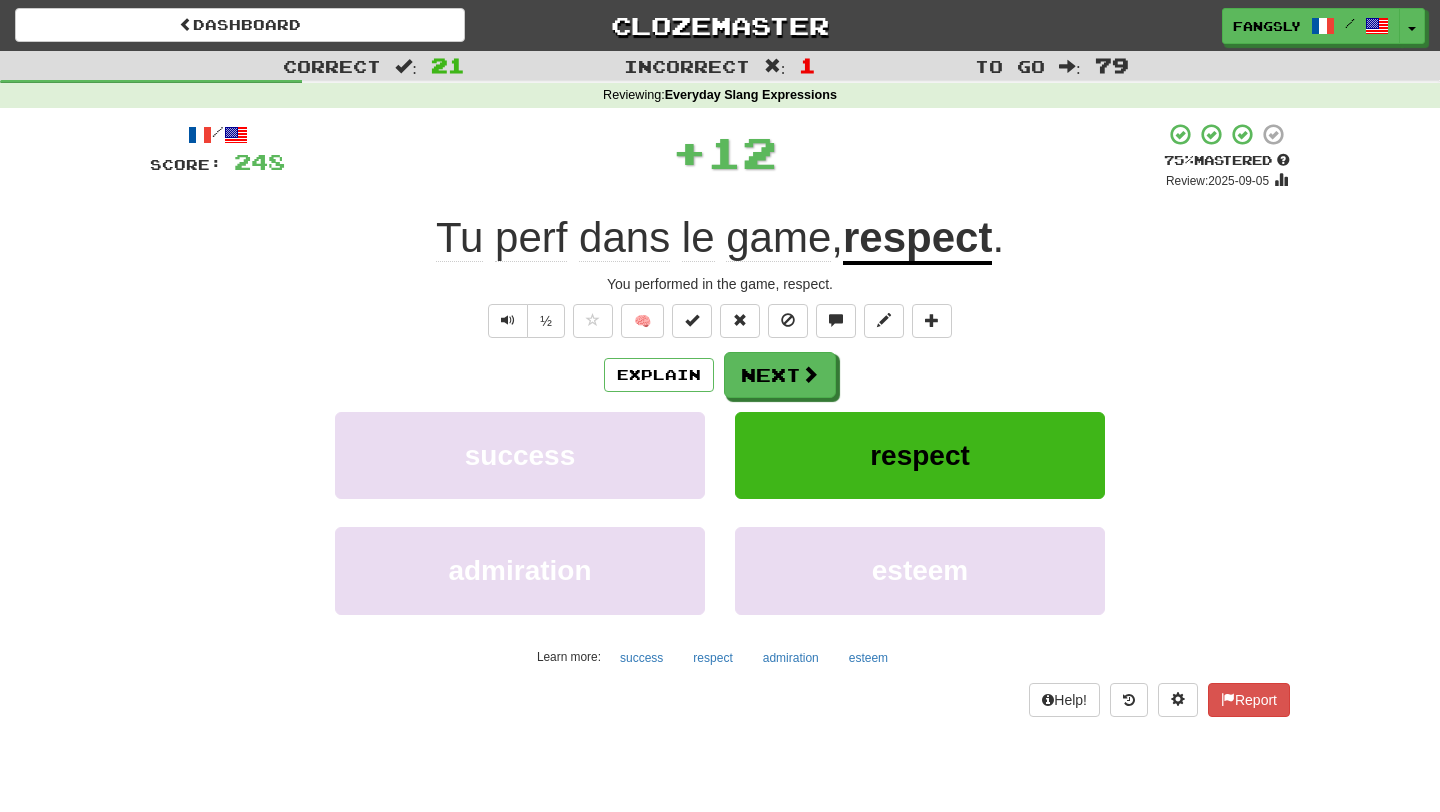 click on "Next" at bounding box center (780, 375) 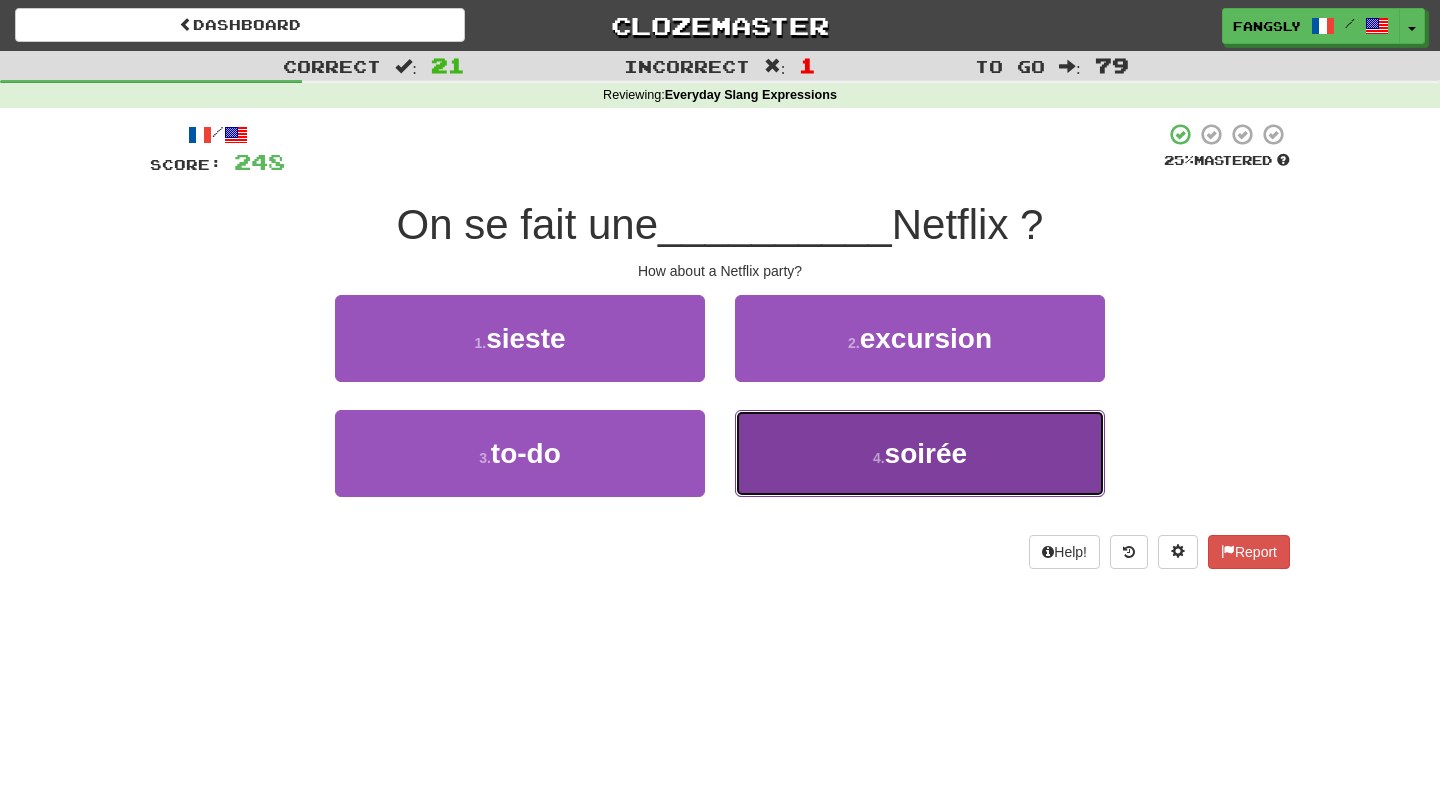 click on "4 .  soirée" at bounding box center (920, 453) 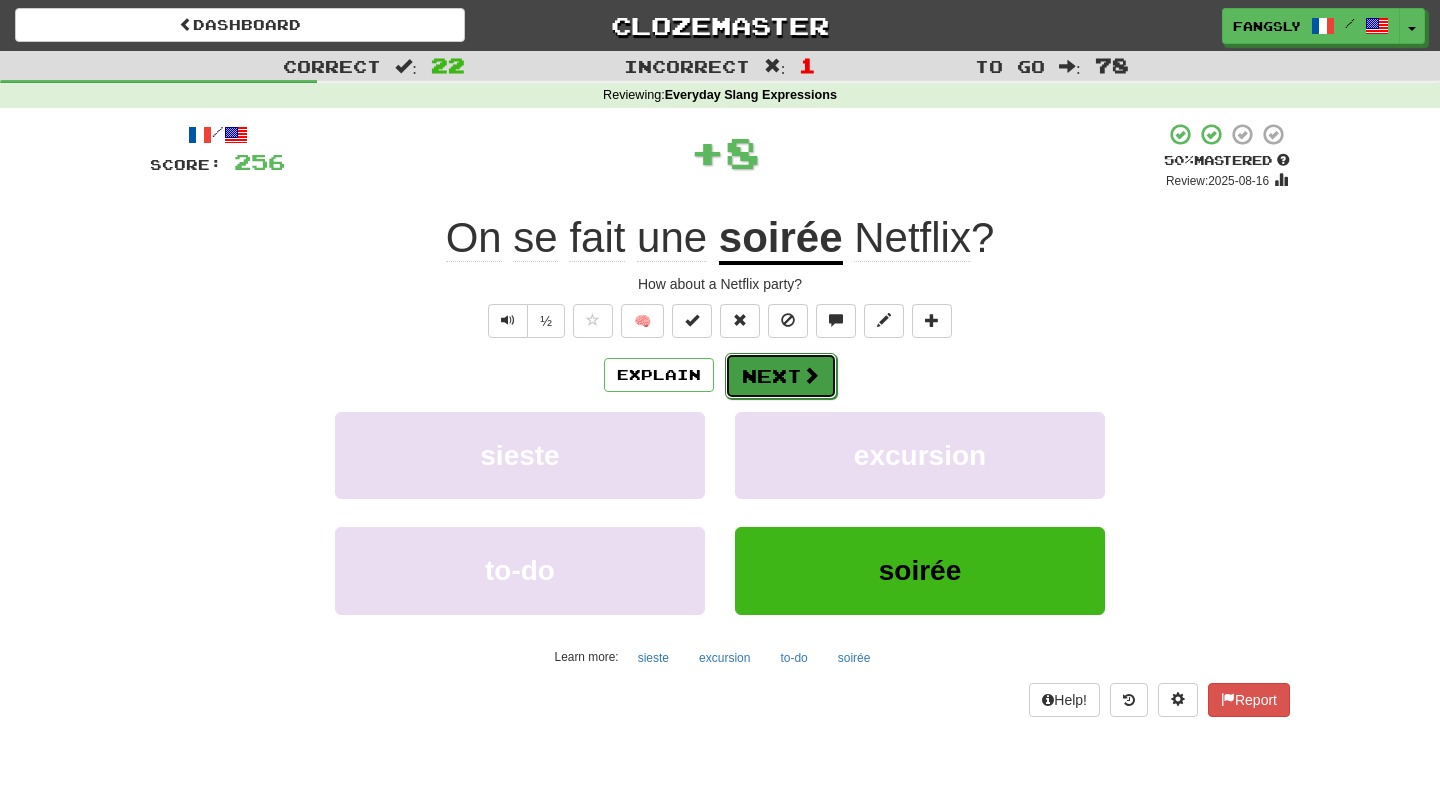 click on "Next" at bounding box center (781, 376) 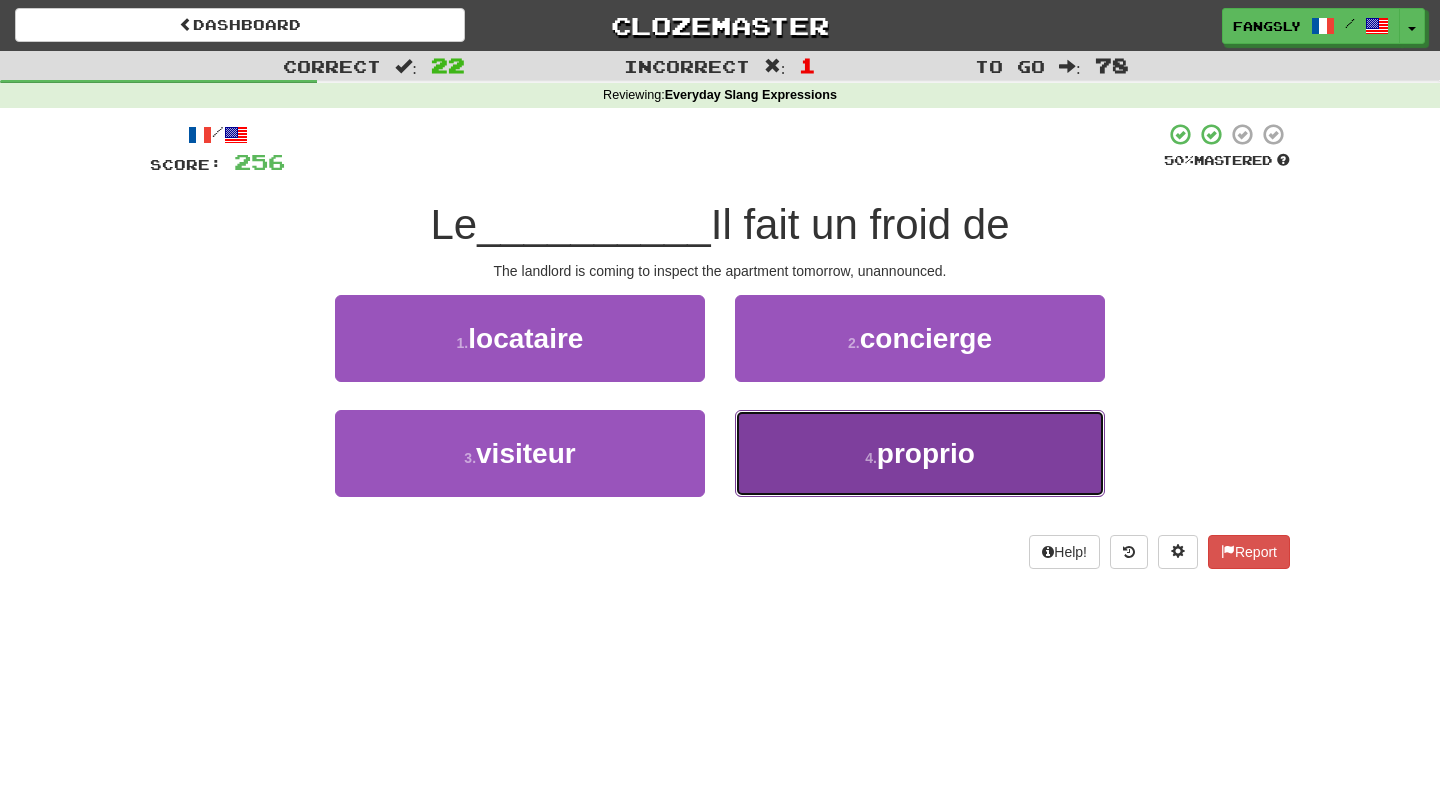 click on "4 .  proprio" at bounding box center [920, 453] 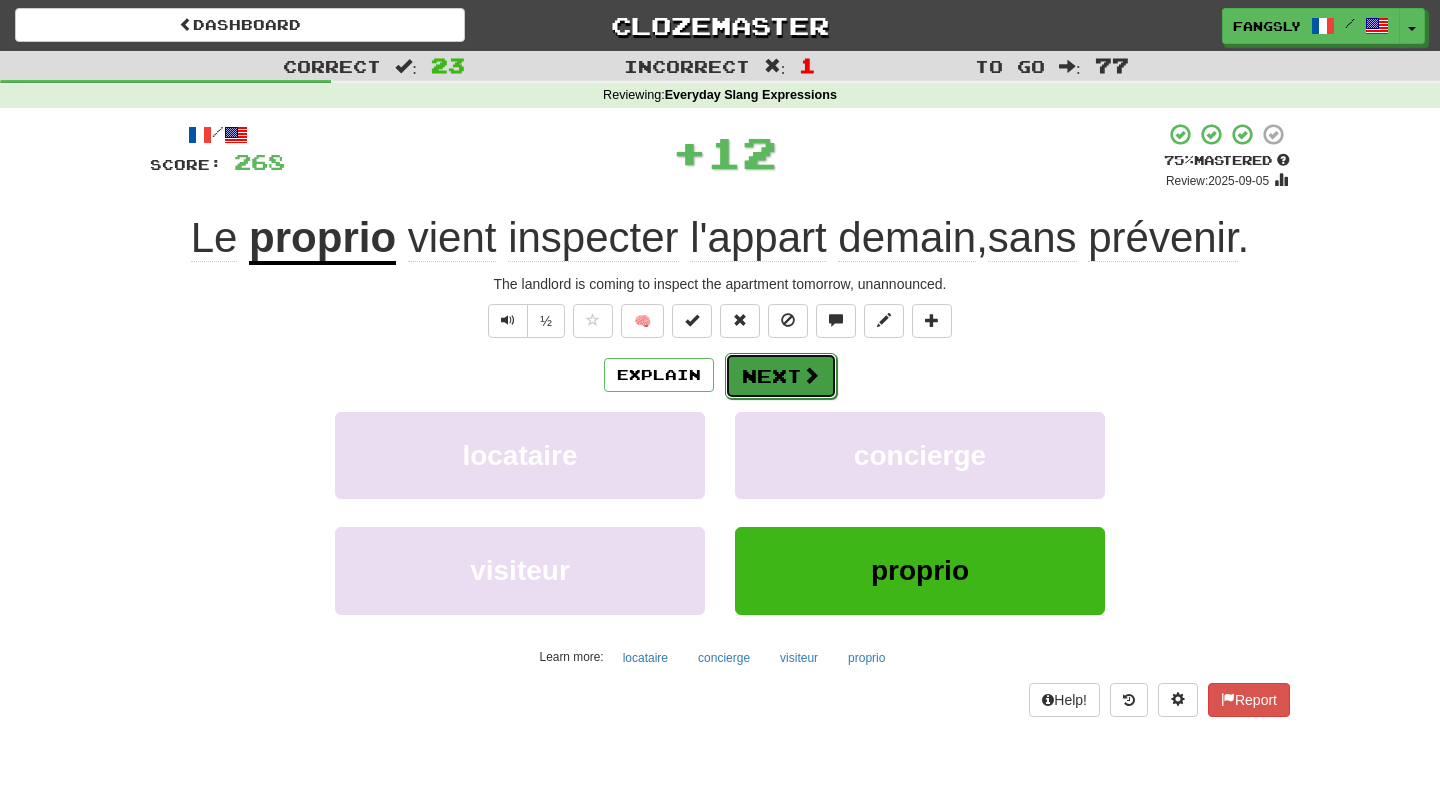 click on "Next" at bounding box center [781, 376] 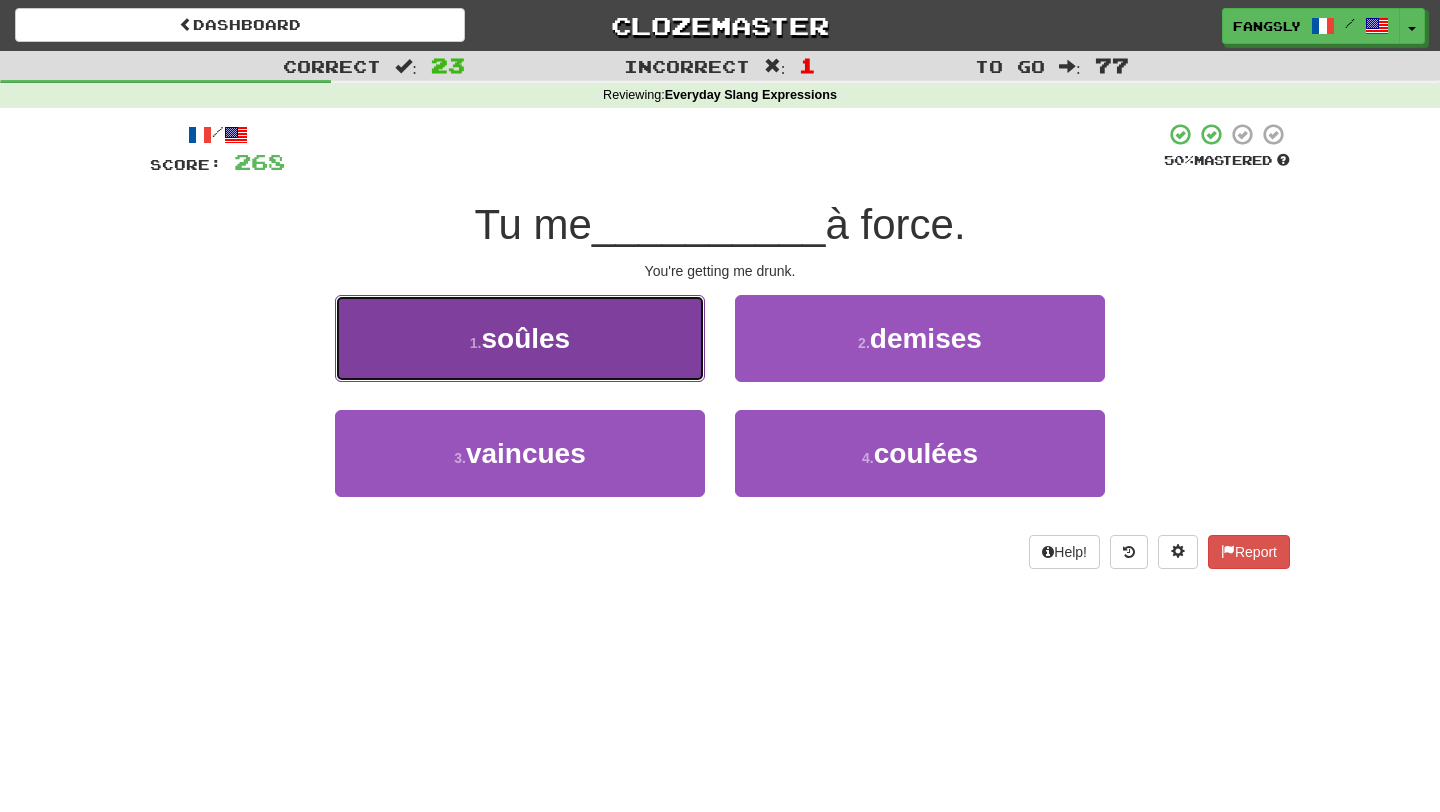 click on "1 .  soûles" at bounding box center [520, 338] 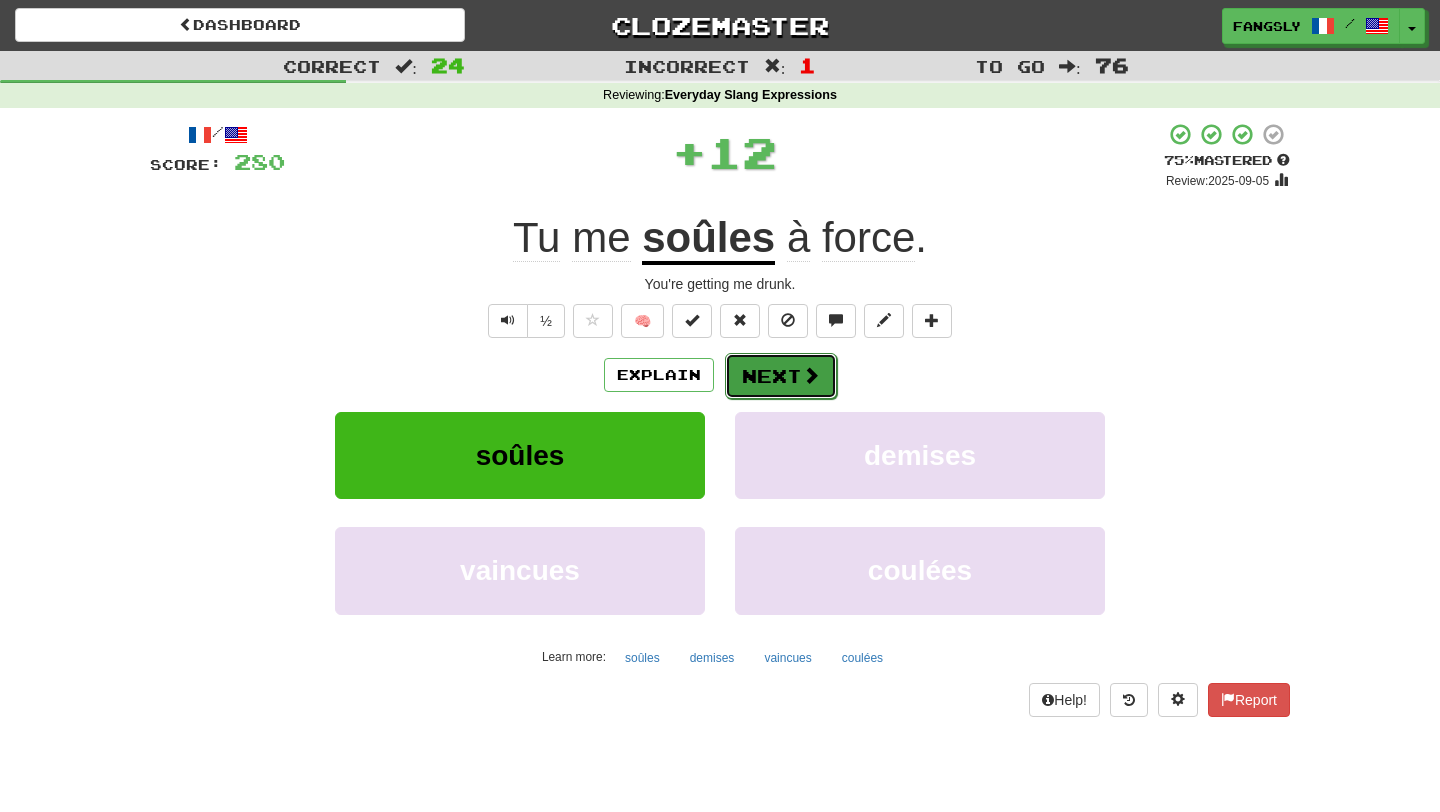 click on "Next" at bounding box center [781, 376] 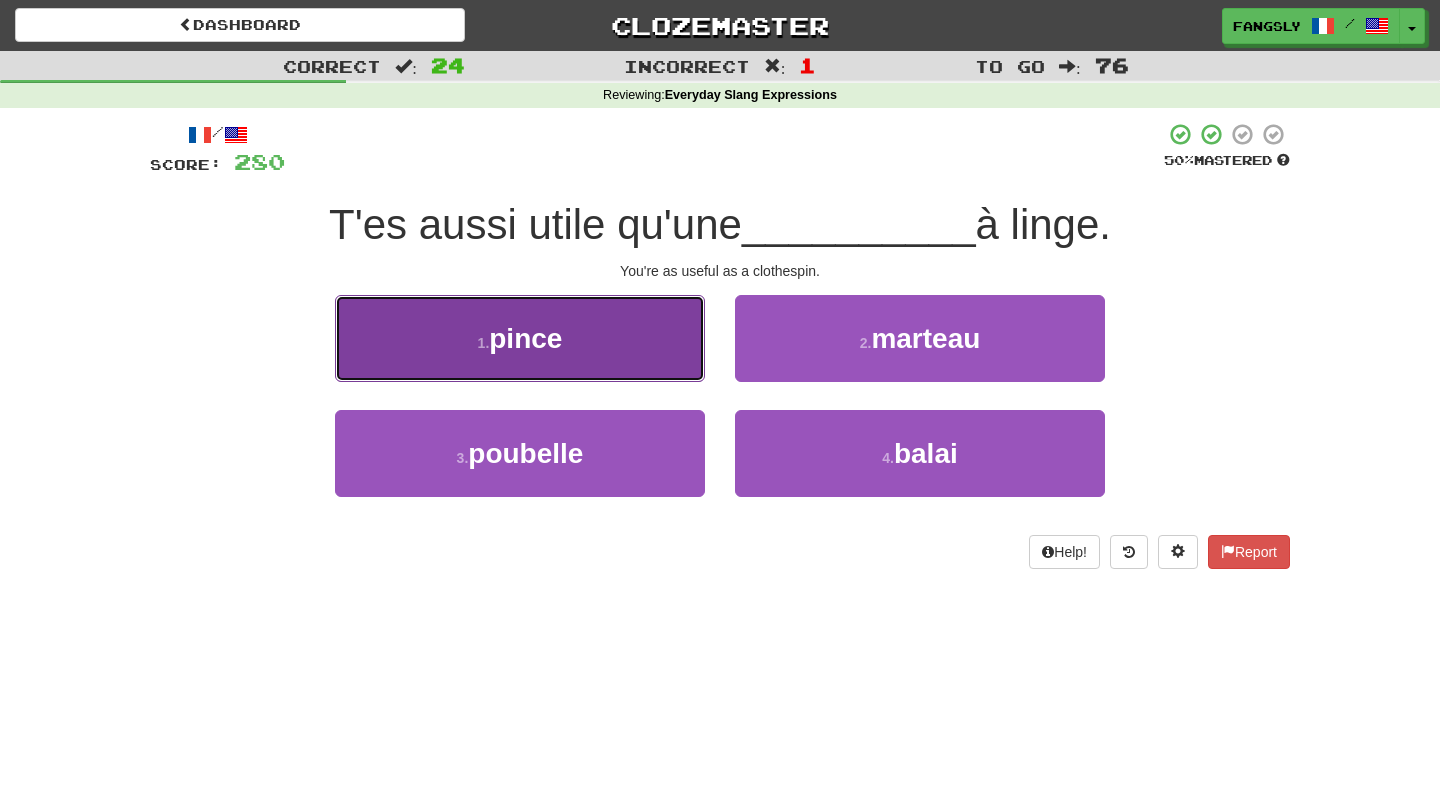 click on "1 .  pince" at bounding box center [520, 338] 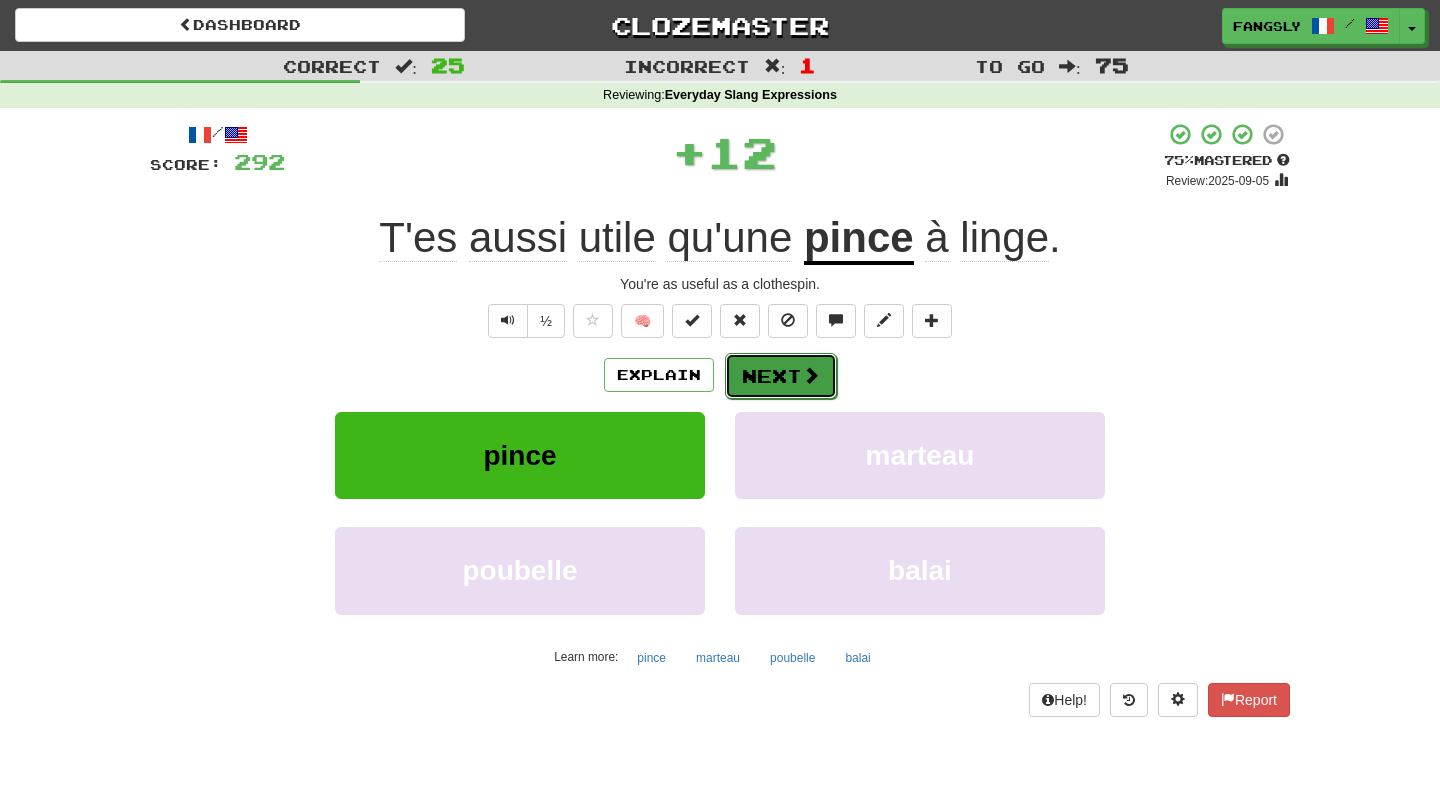 click on "Next" at bounding box center [781, 376] 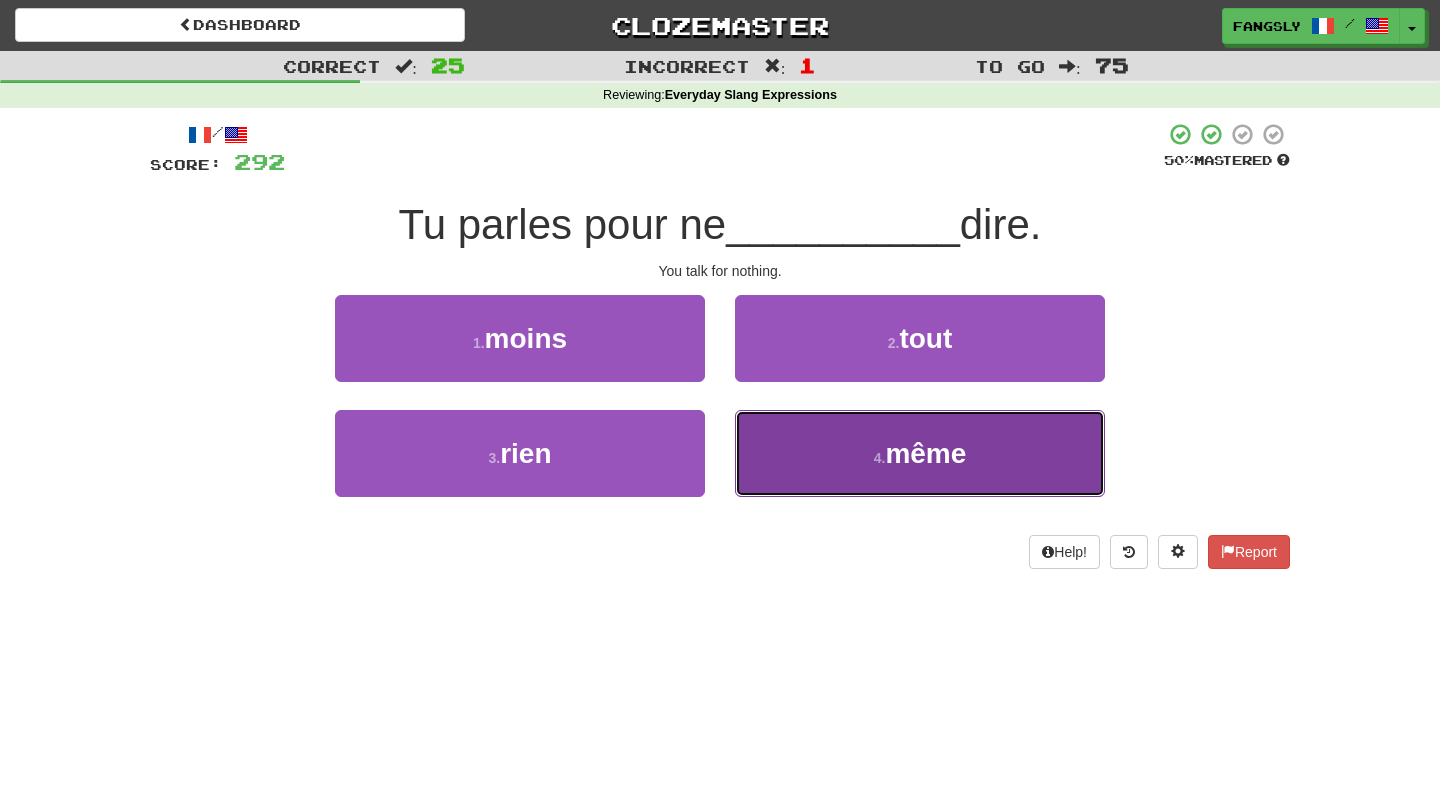 click on "4 .  même" at bounding box center [920, 453] 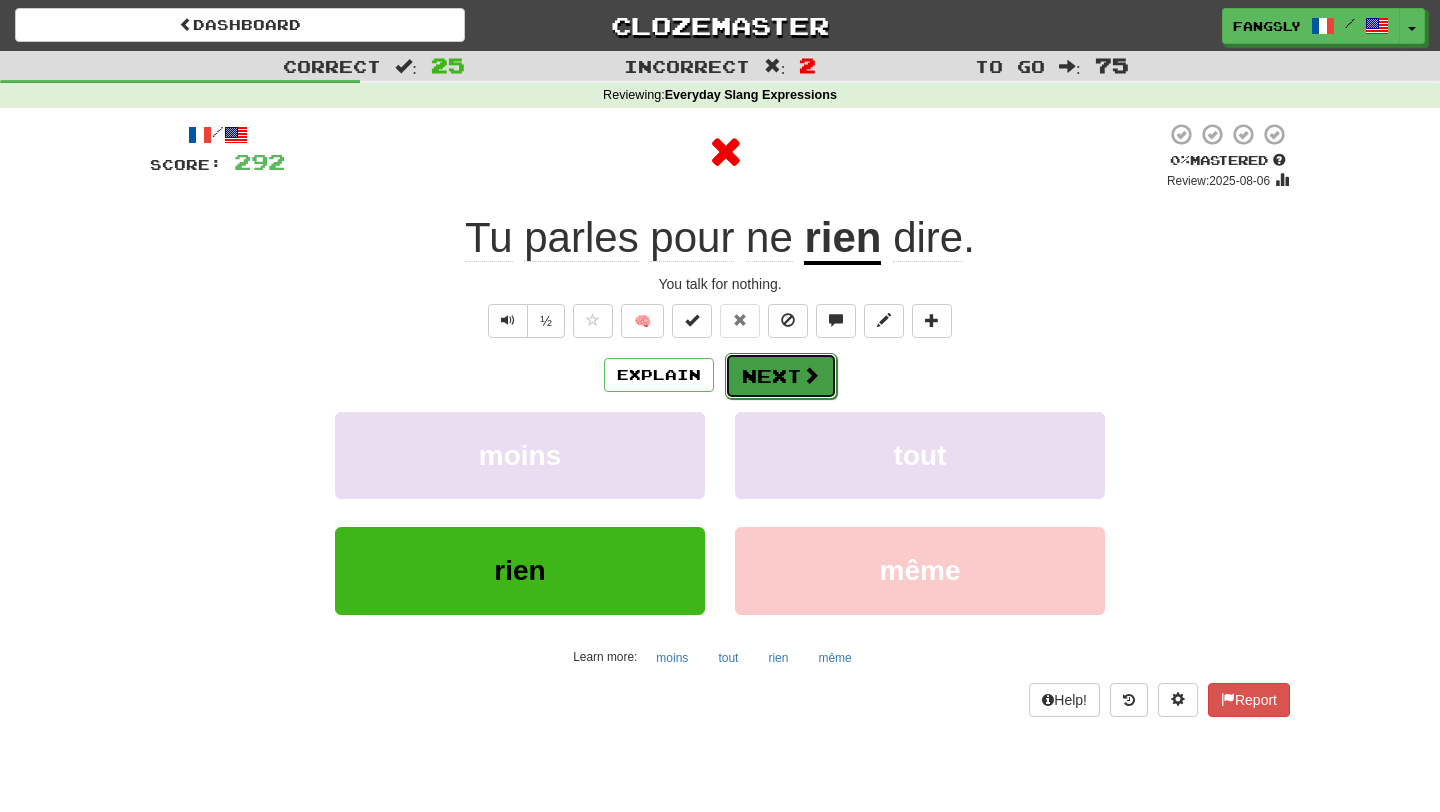 click on "Next" at bounding box center [781, 376] 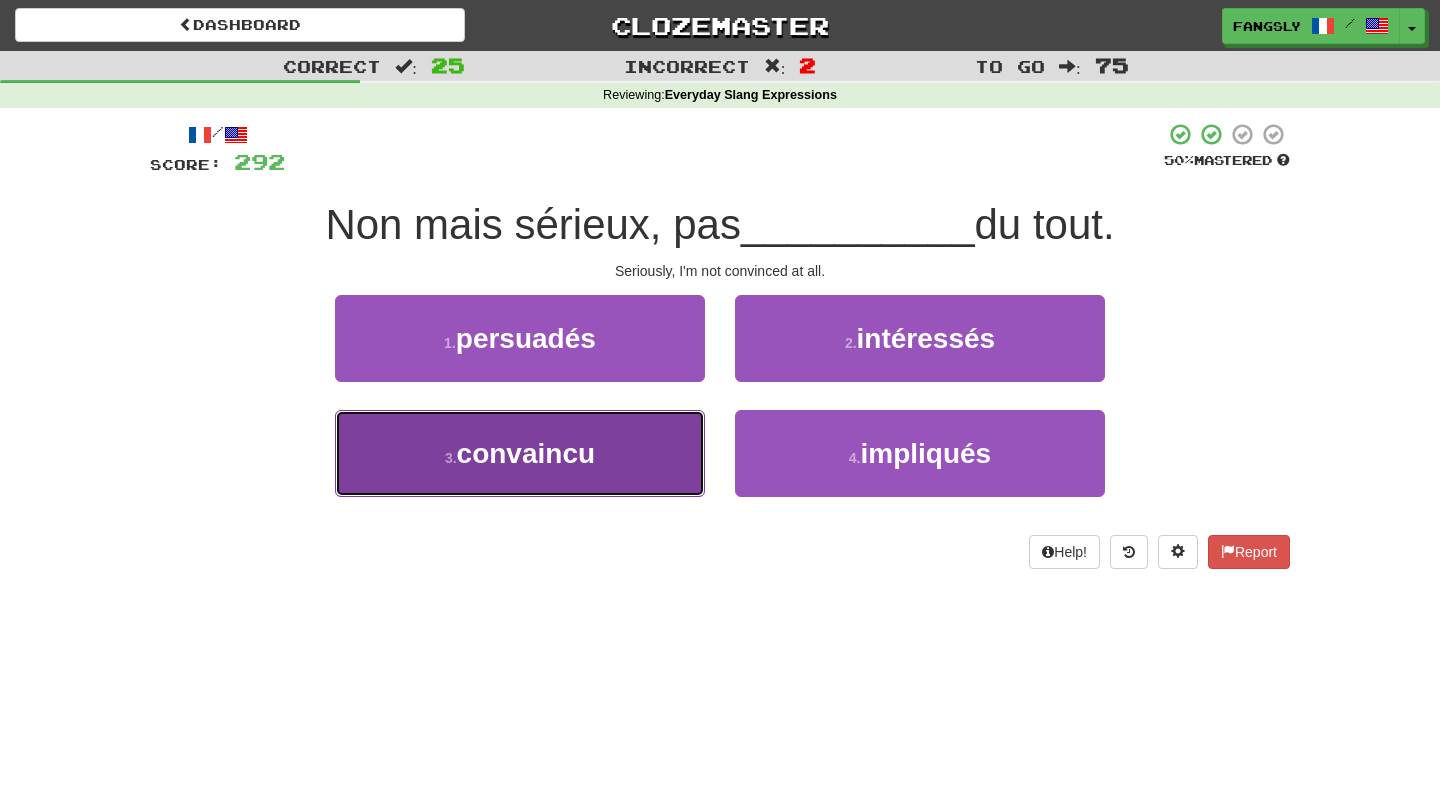click on "3 .  convaincu" at bounding box center (520, 453) 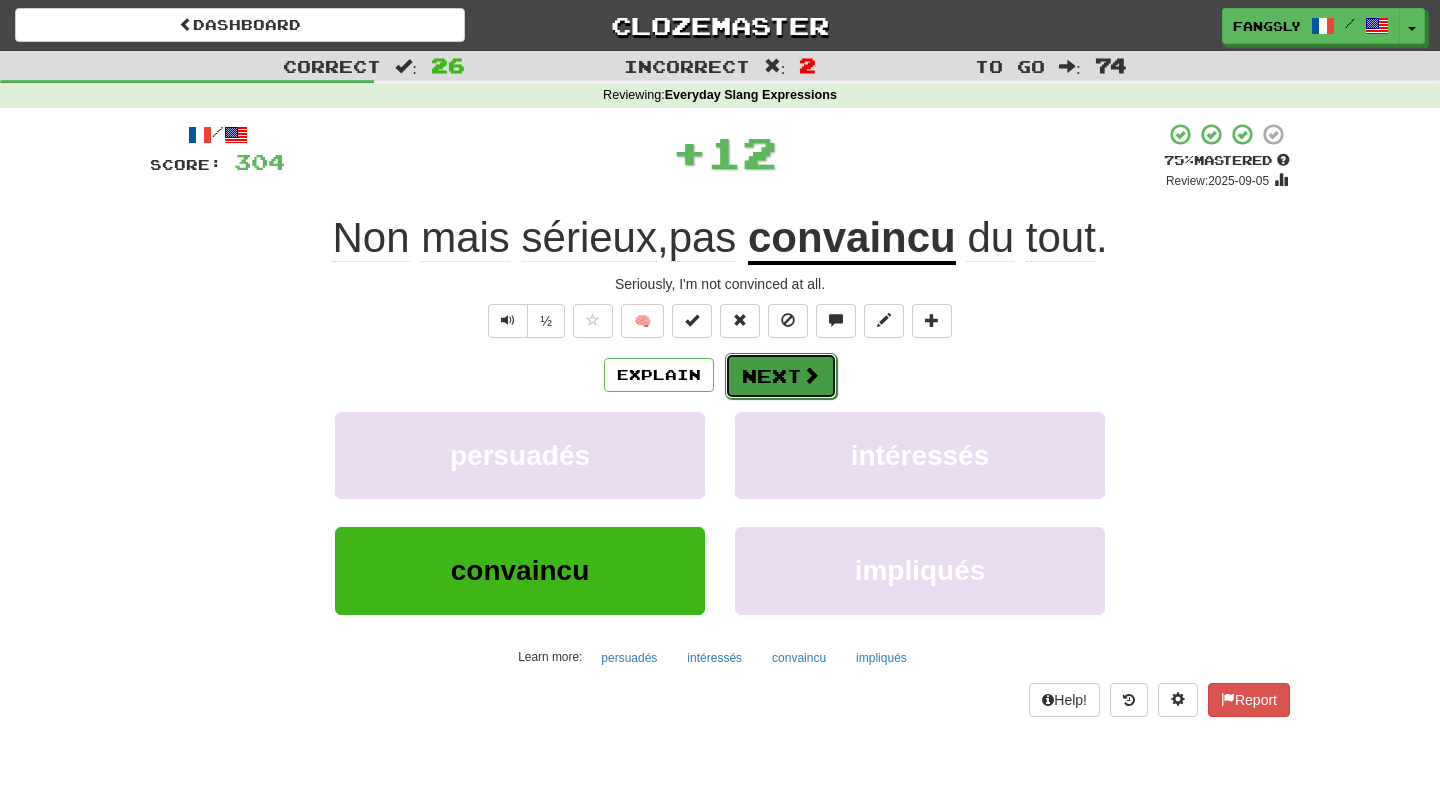 click on "Next" at bounding box center (781, 376) 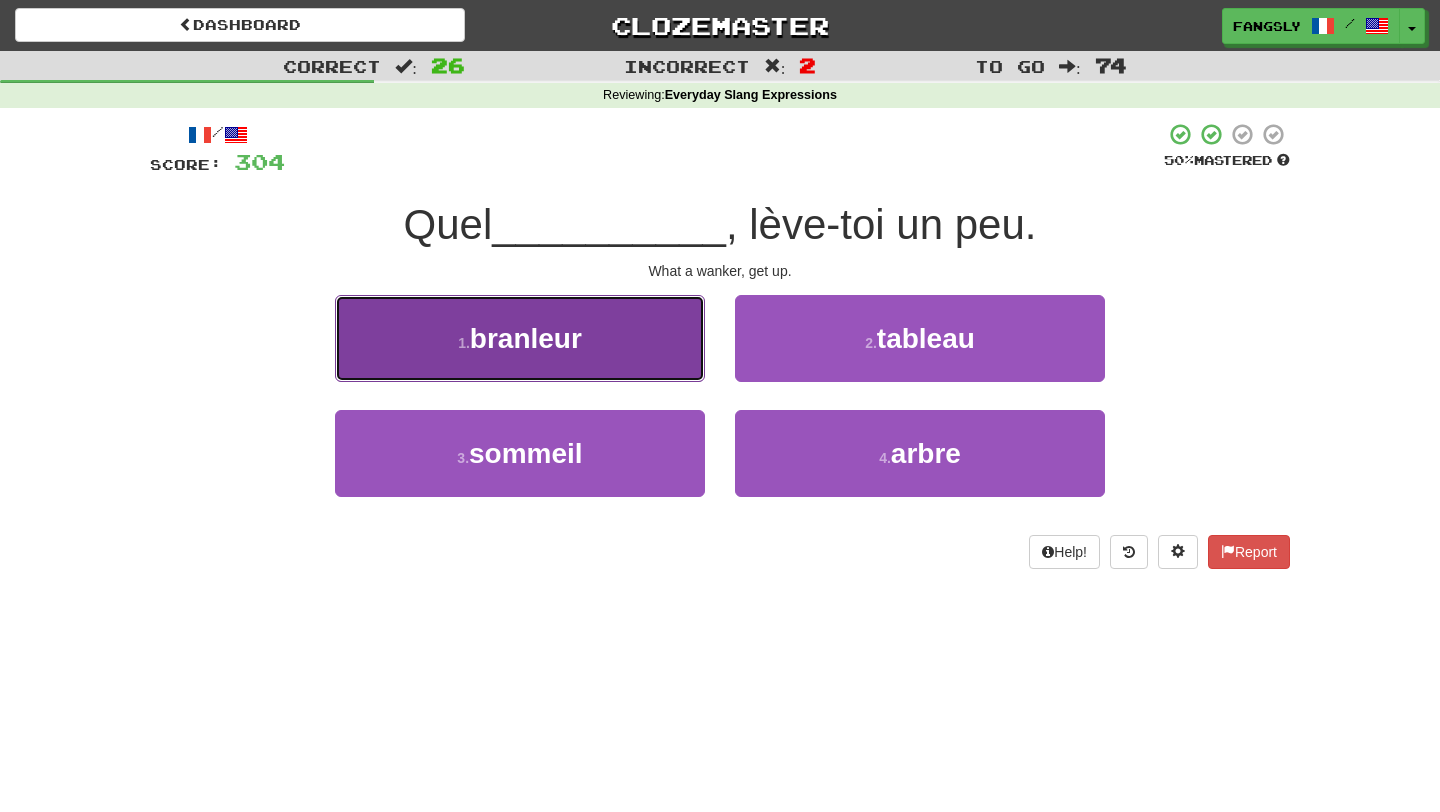 click on "1 .  branleur" at bounding box center [520, 338] 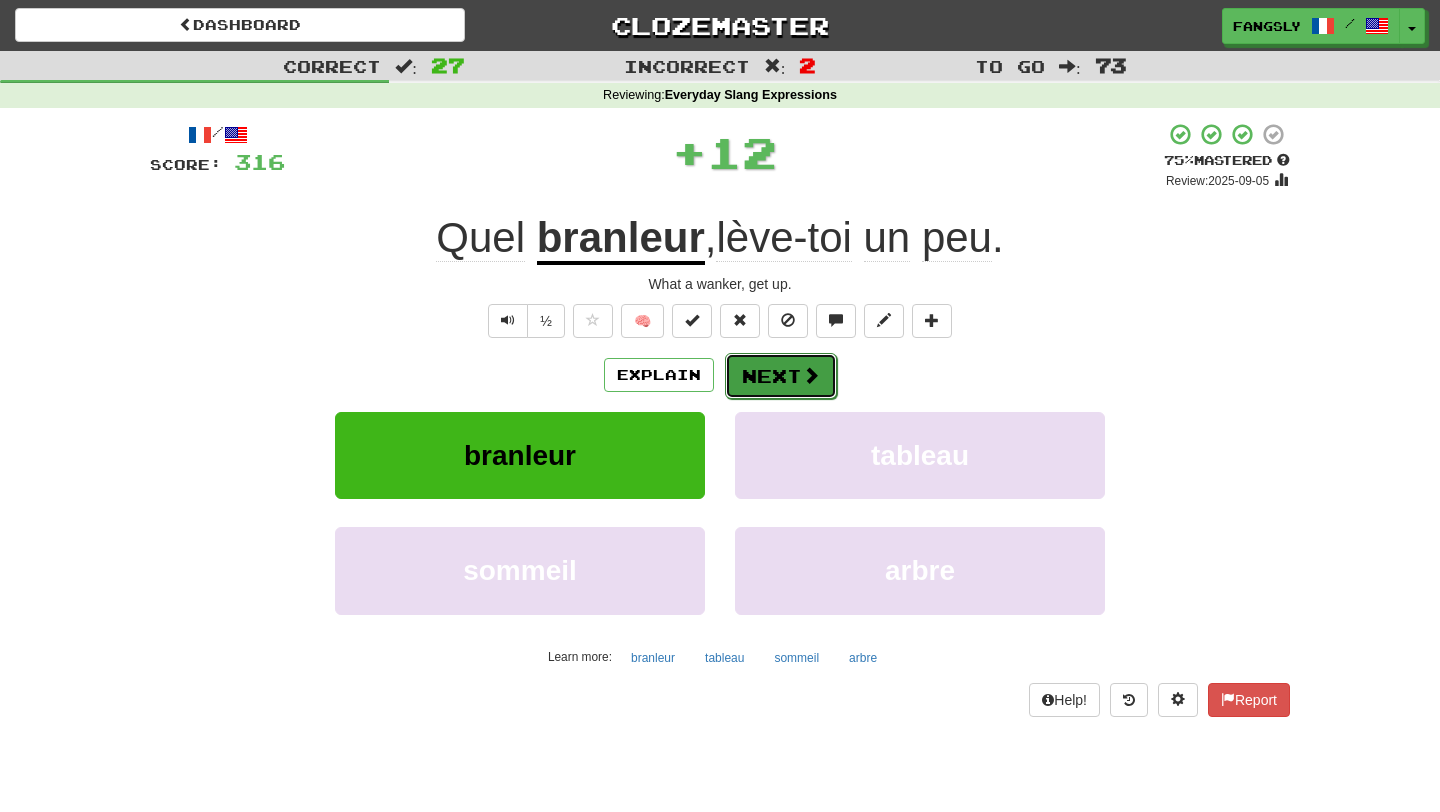 click on "Next" at bounding box center [781, 376] 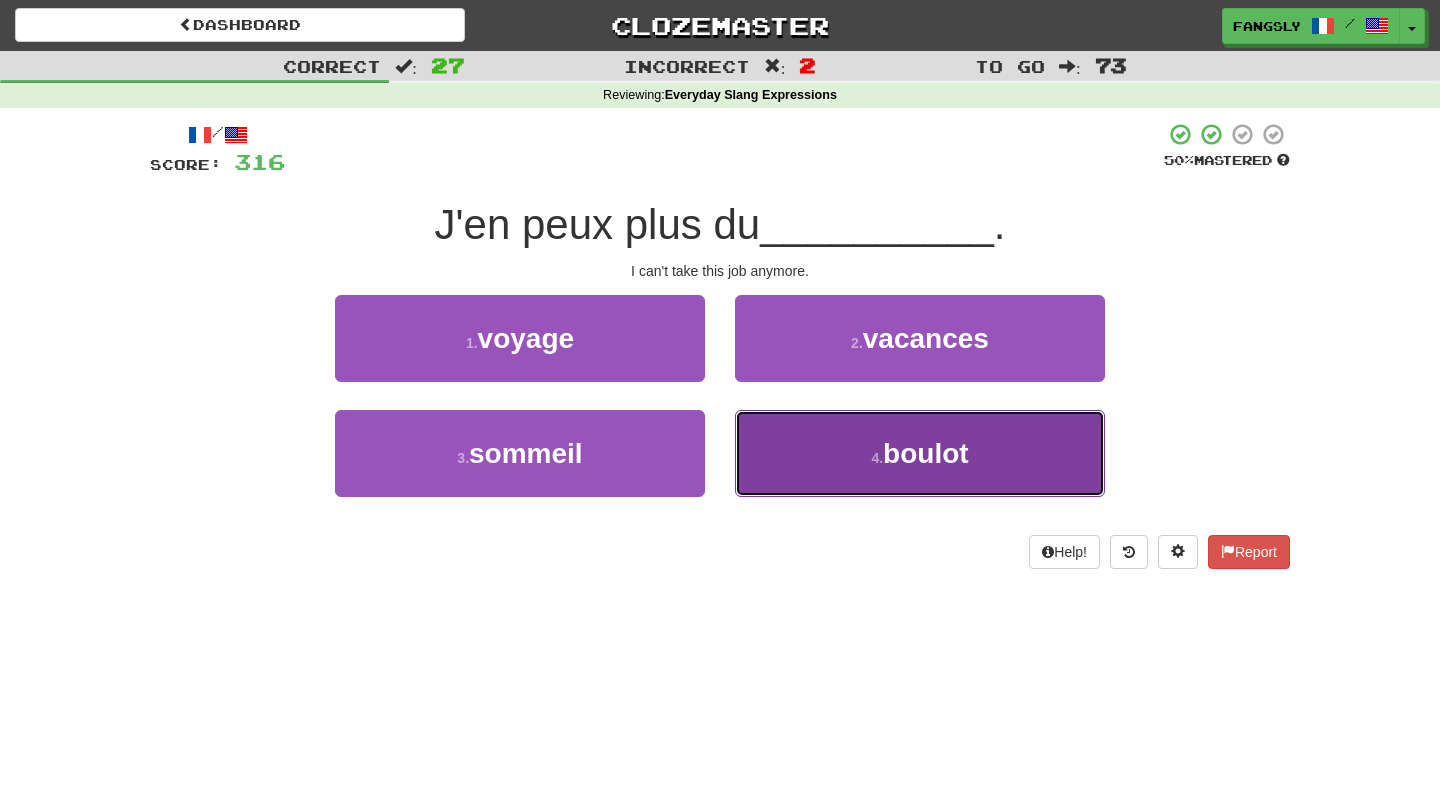 click on "4 .  boulot" at bounding box center [920, 453] 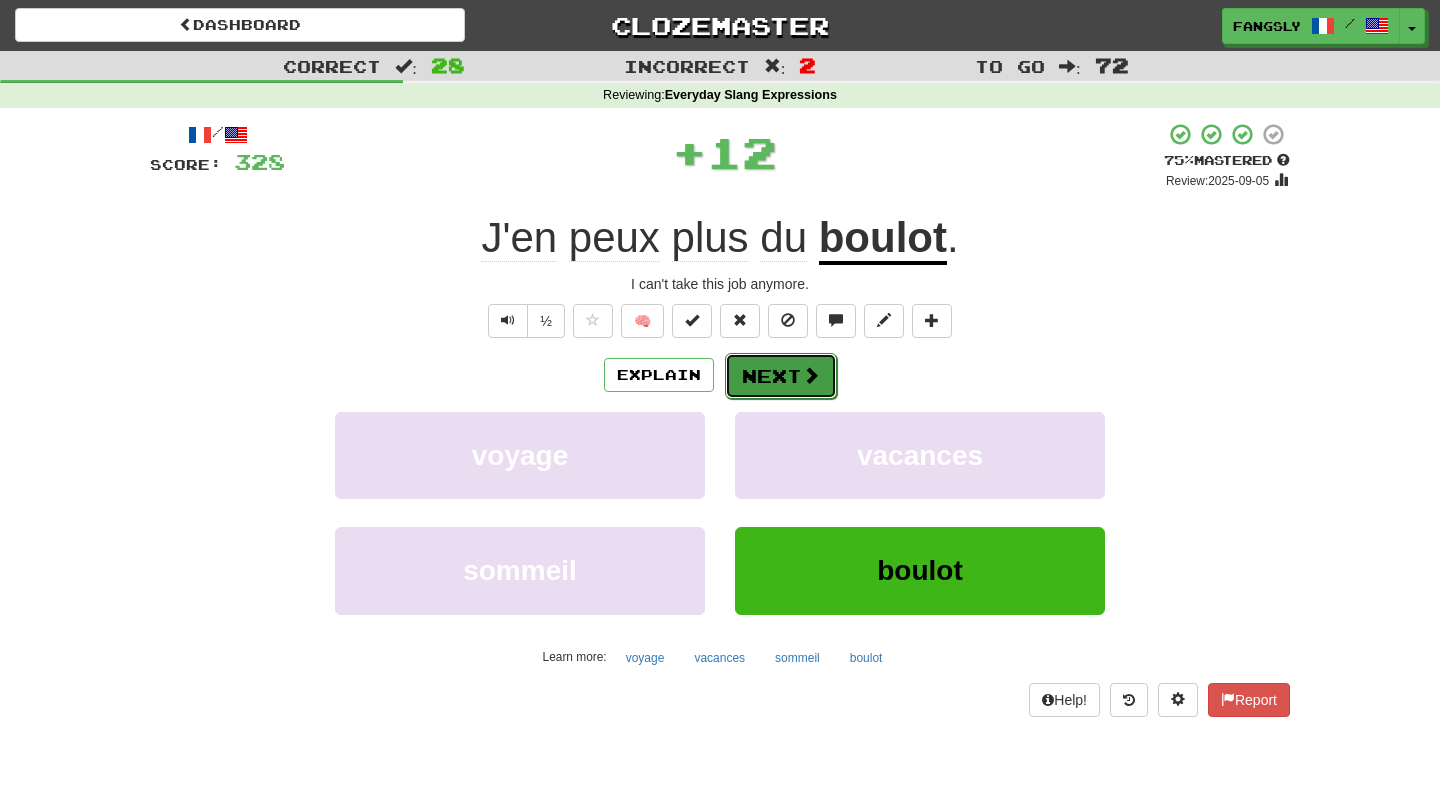 click on "Next" at bounding box center [781, 376] 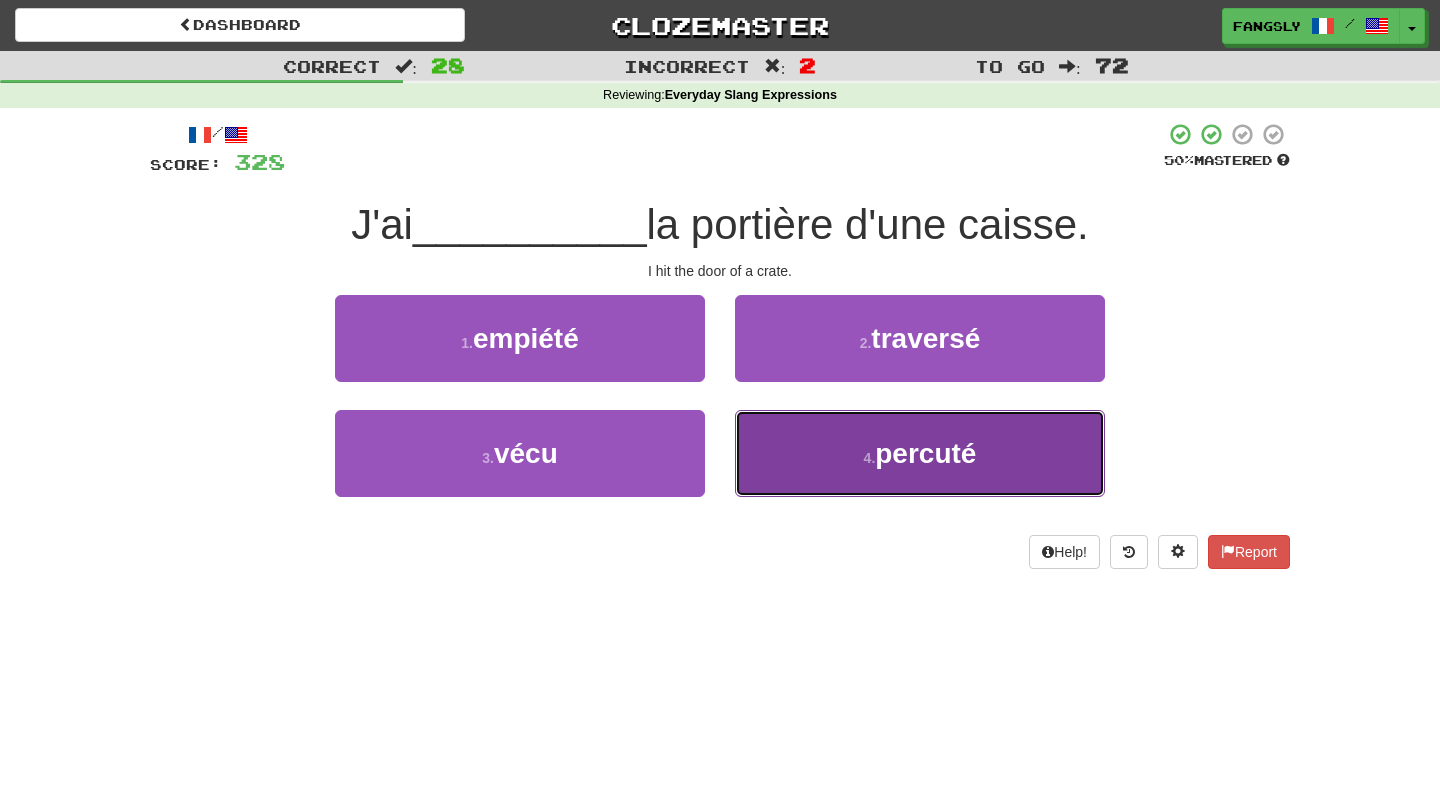 click on "4 .  percuté" at bounding box center [920, 453] 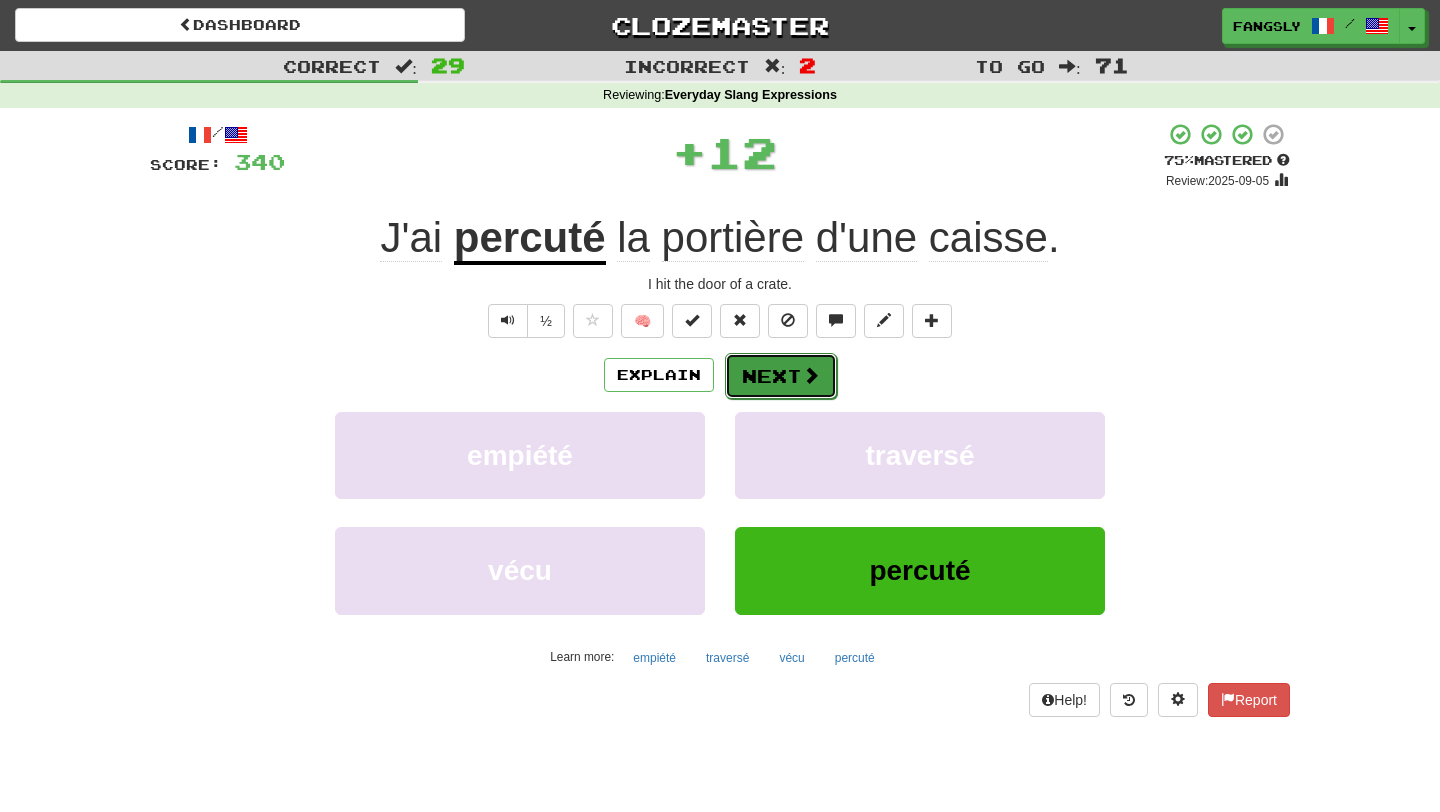 click on "Next" at bounding box center [781, 376] 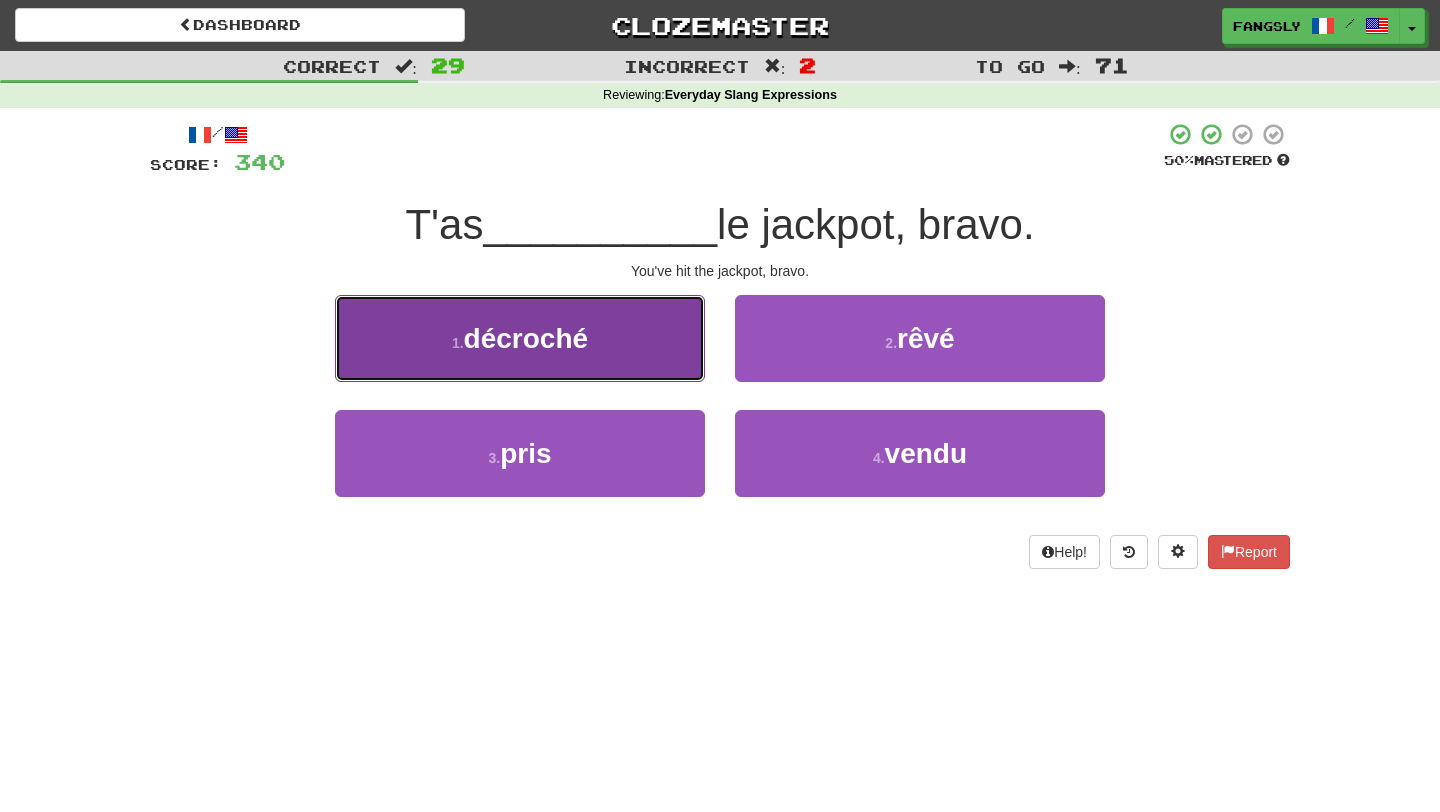 click on "1 .  décroché" at bounding box center (520, 338) 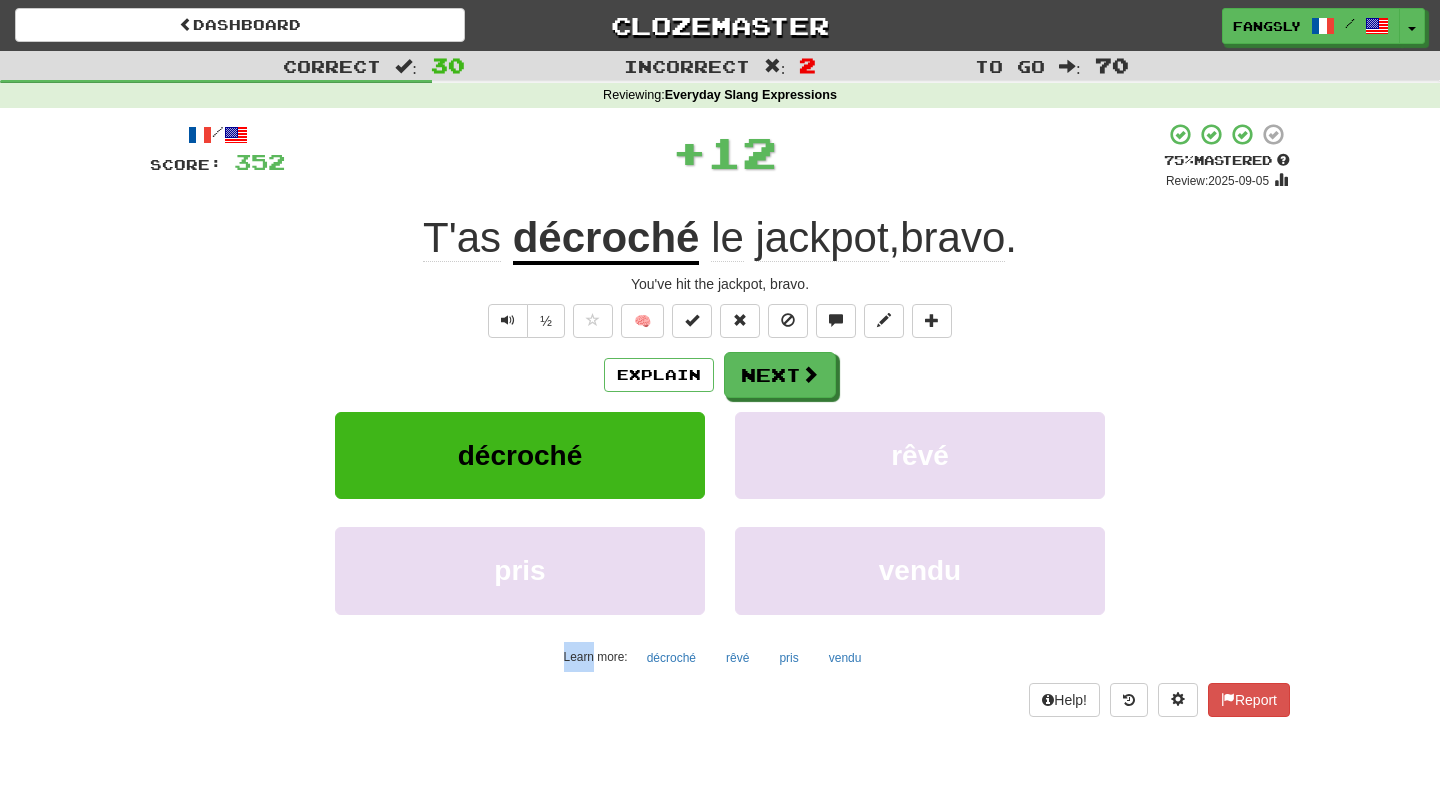 click on "Explain Next" at bounding box center (720, 375) 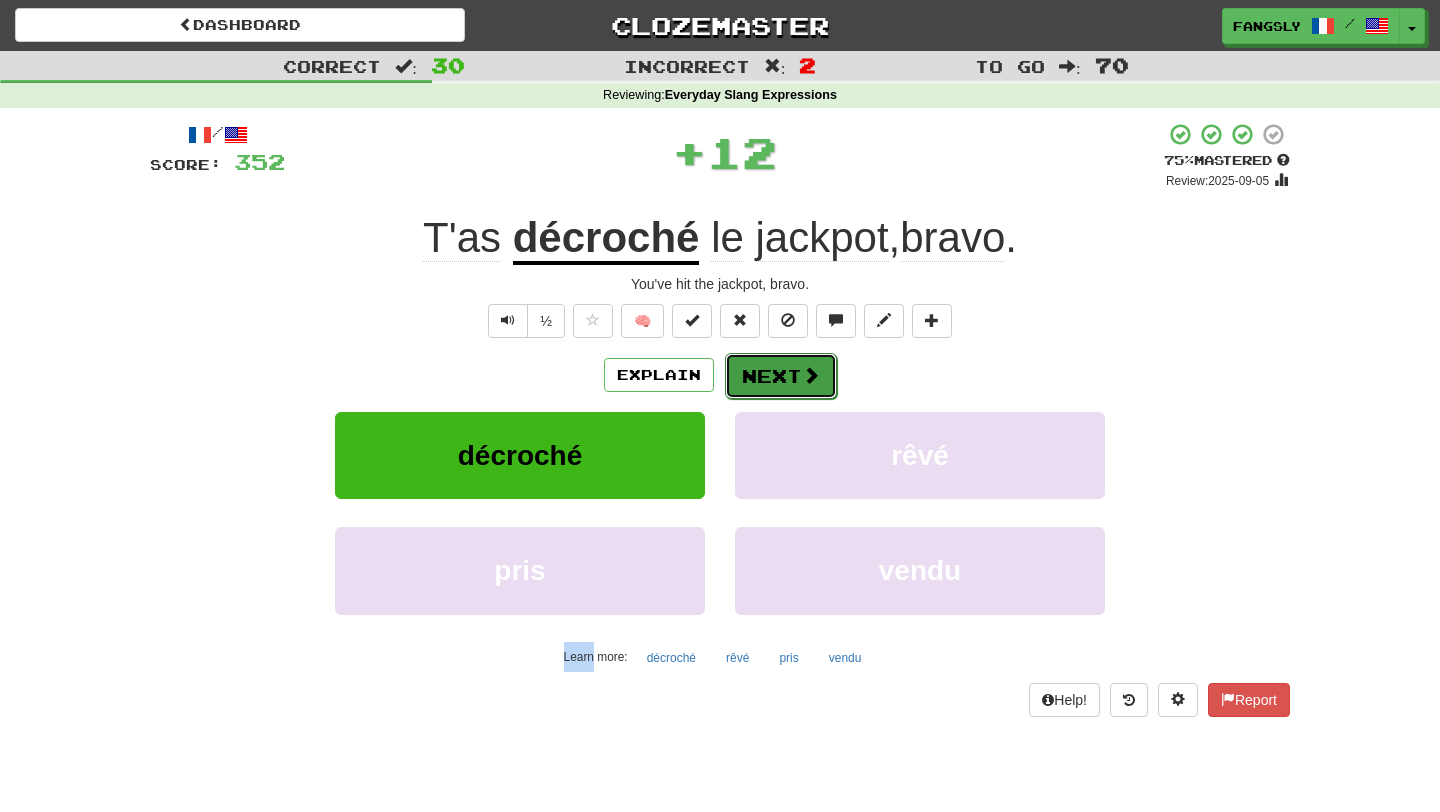 click at bounding box center [811, 375] 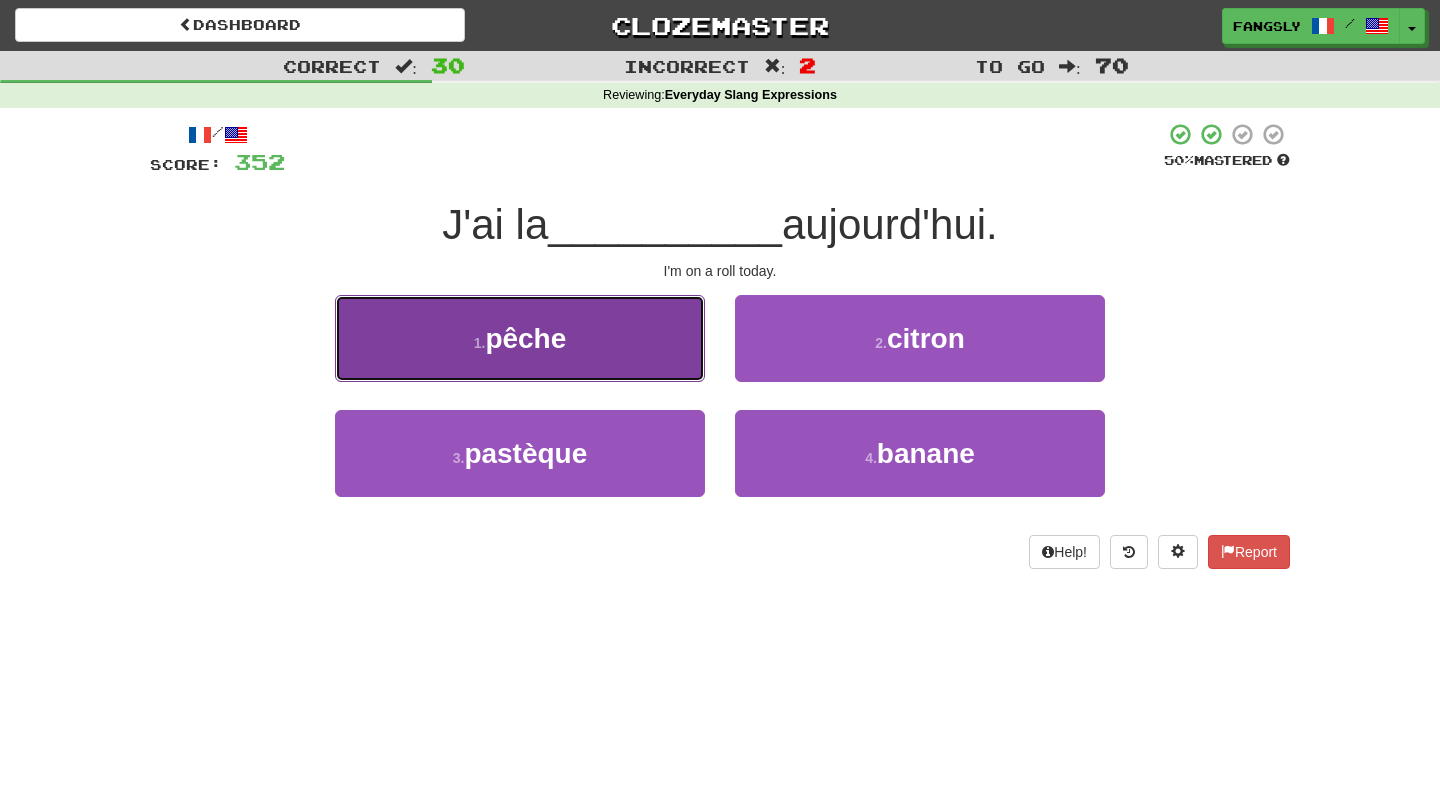 click on "1 .  pêche" at bounding box center (520, 338) 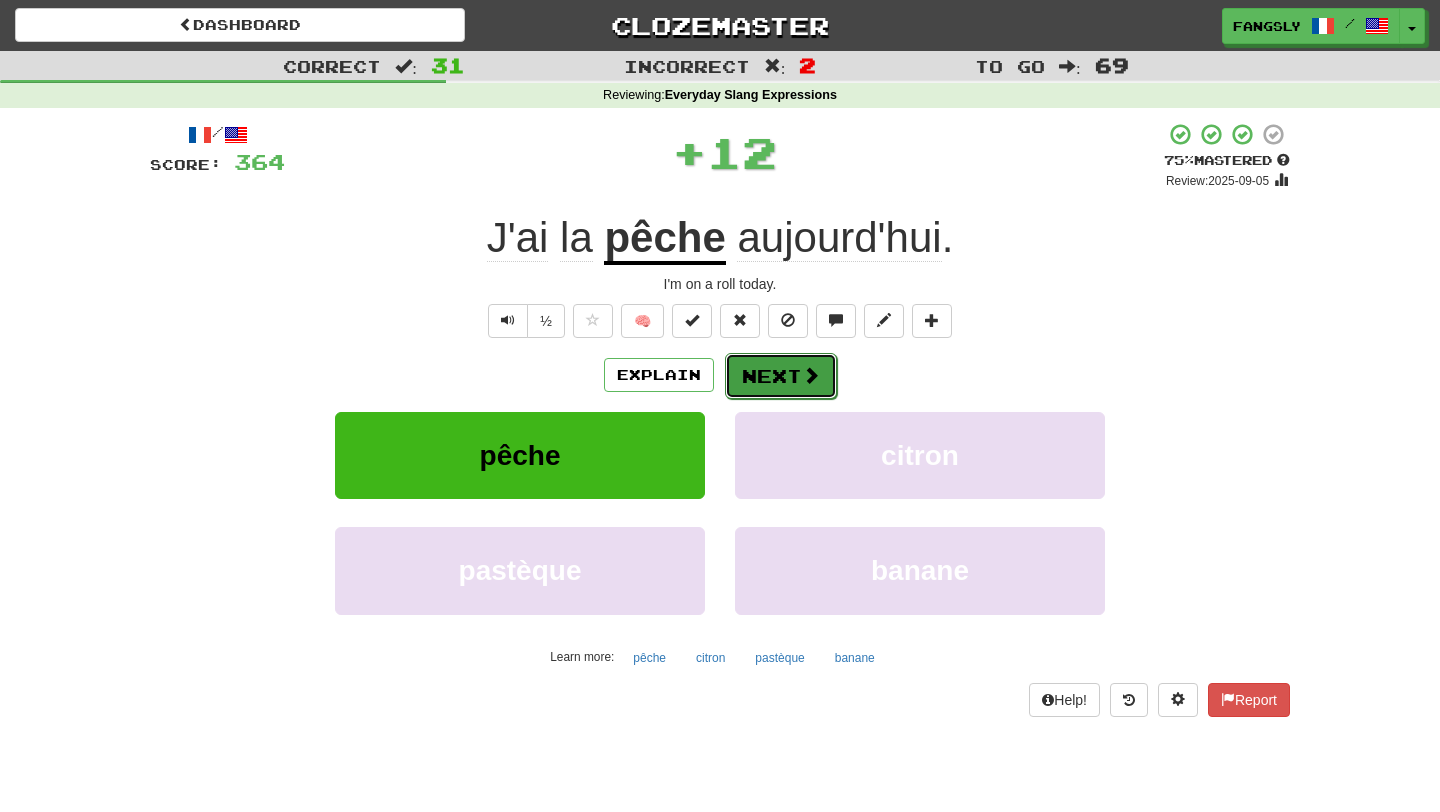 click on "Next" at bounding box center [781, 376] 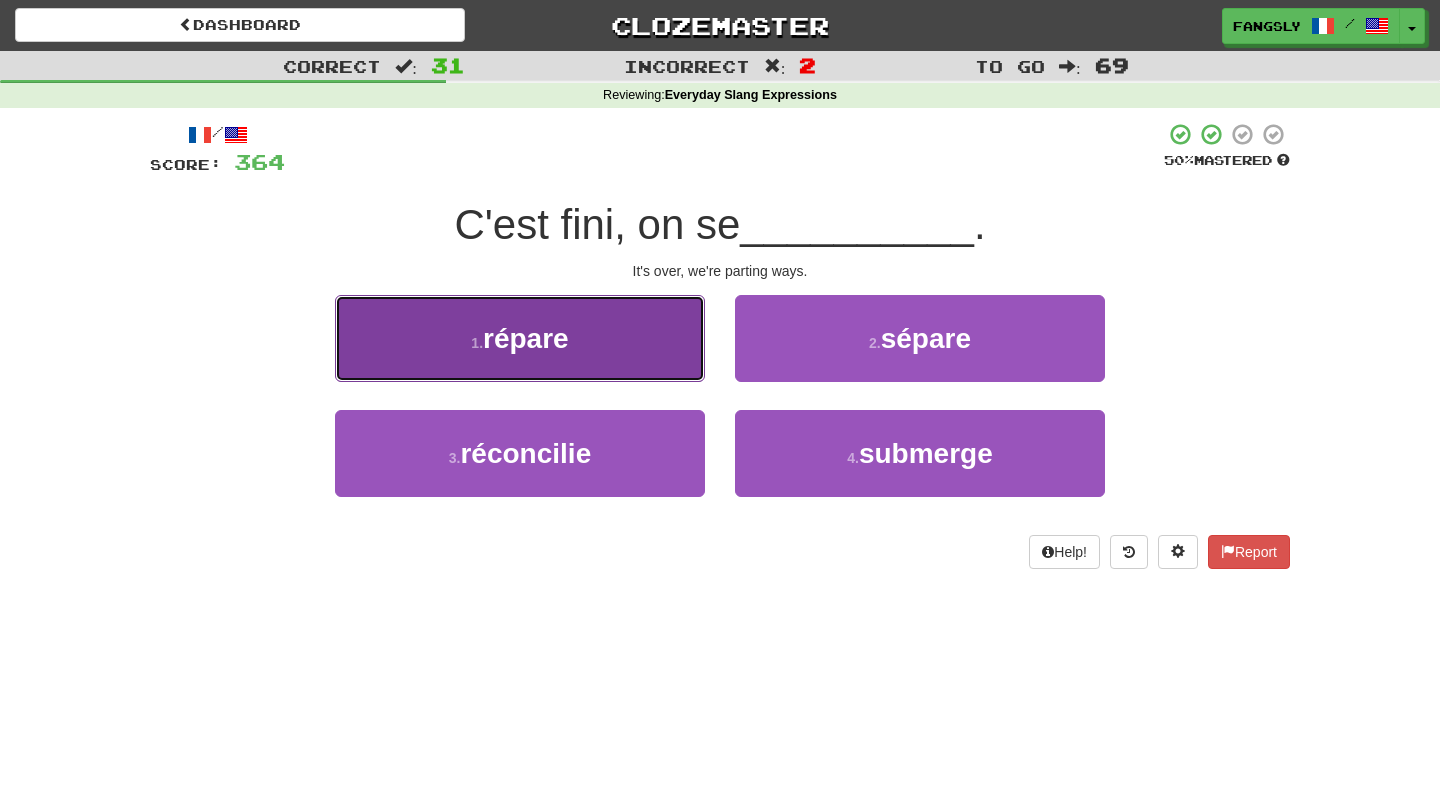 click on "1 .  répare" at bounding box center (520, 338) 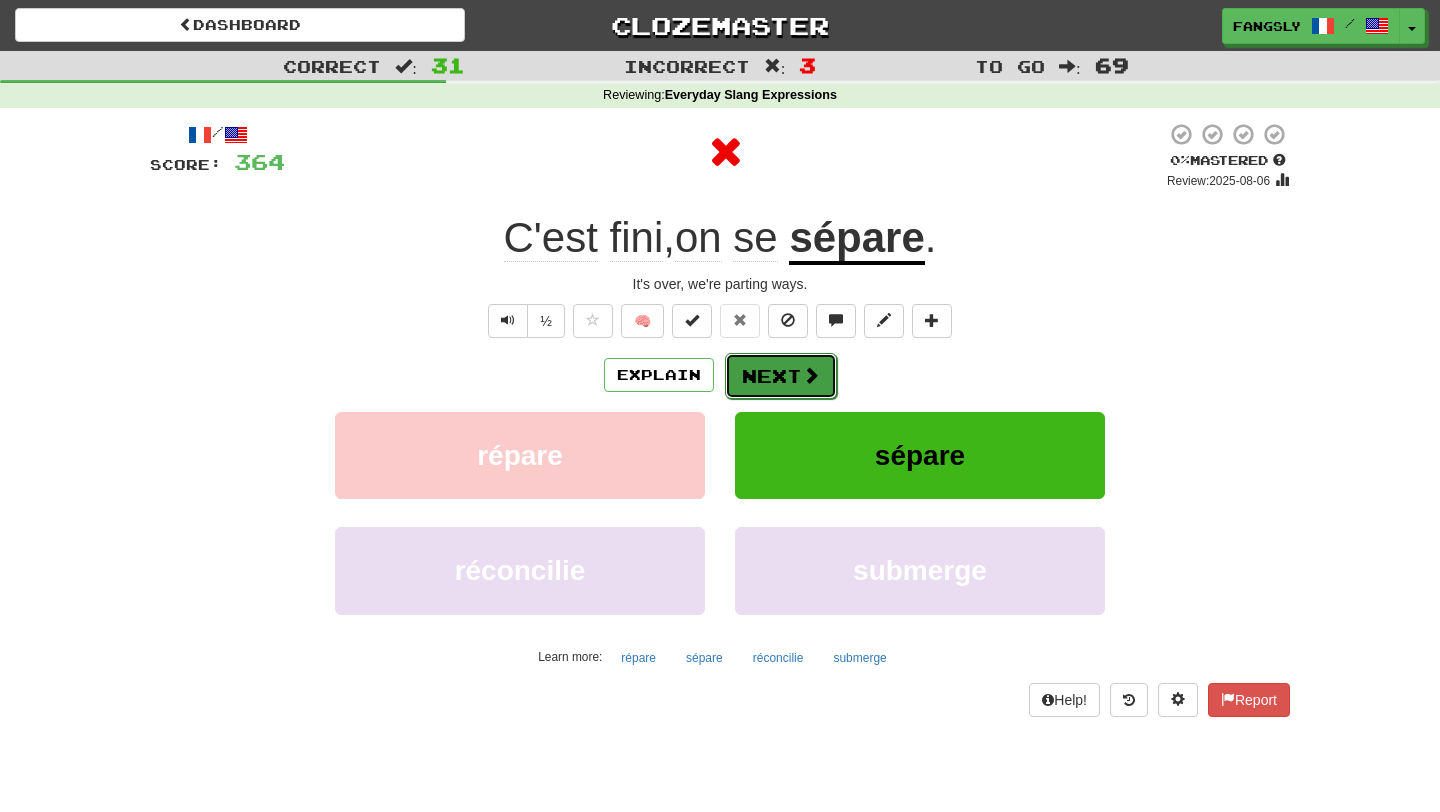 click on "Next" at bounding box center [781, 376] 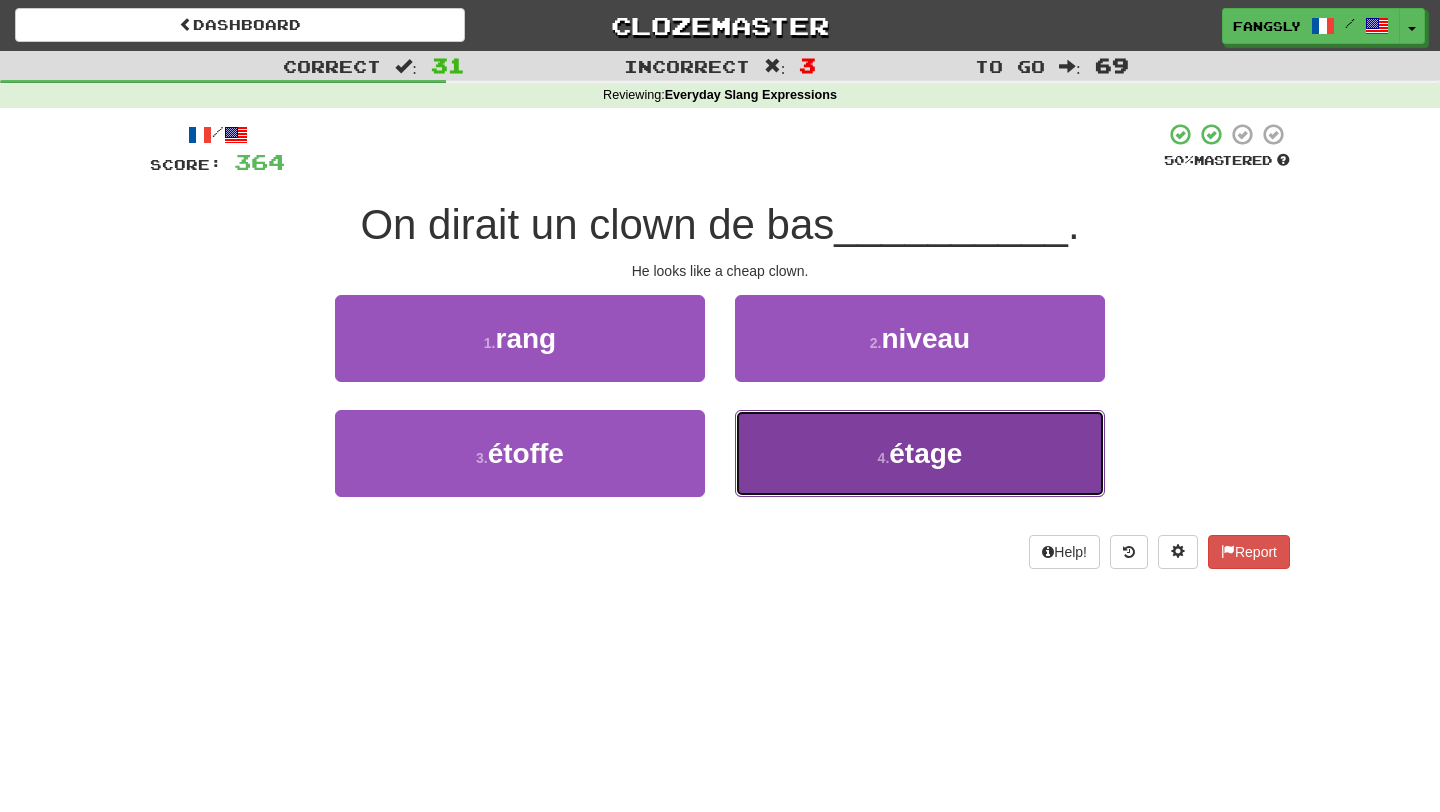 click on "4 .  étage" at bounding box center (920, 453) 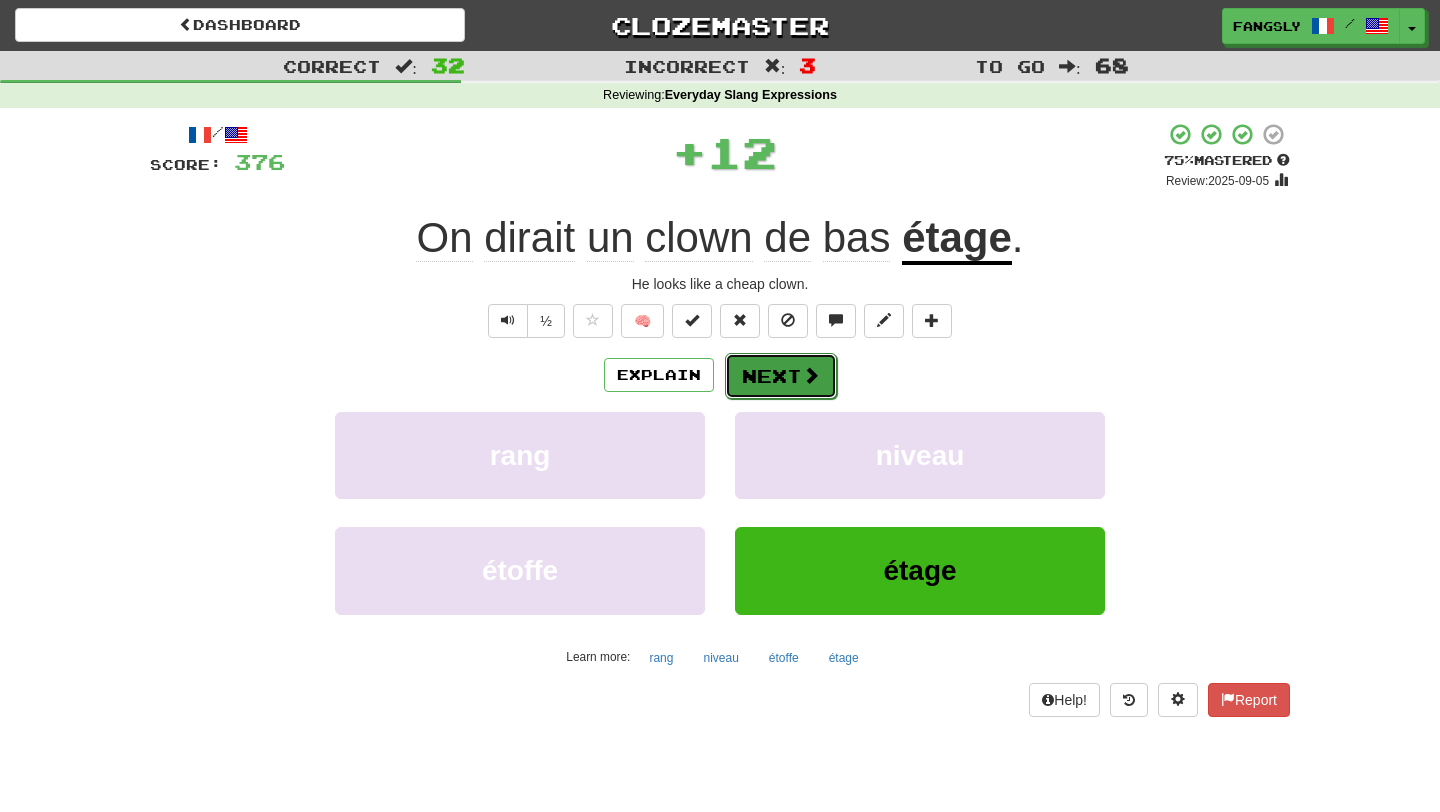 click at bounding box center [811, 375] 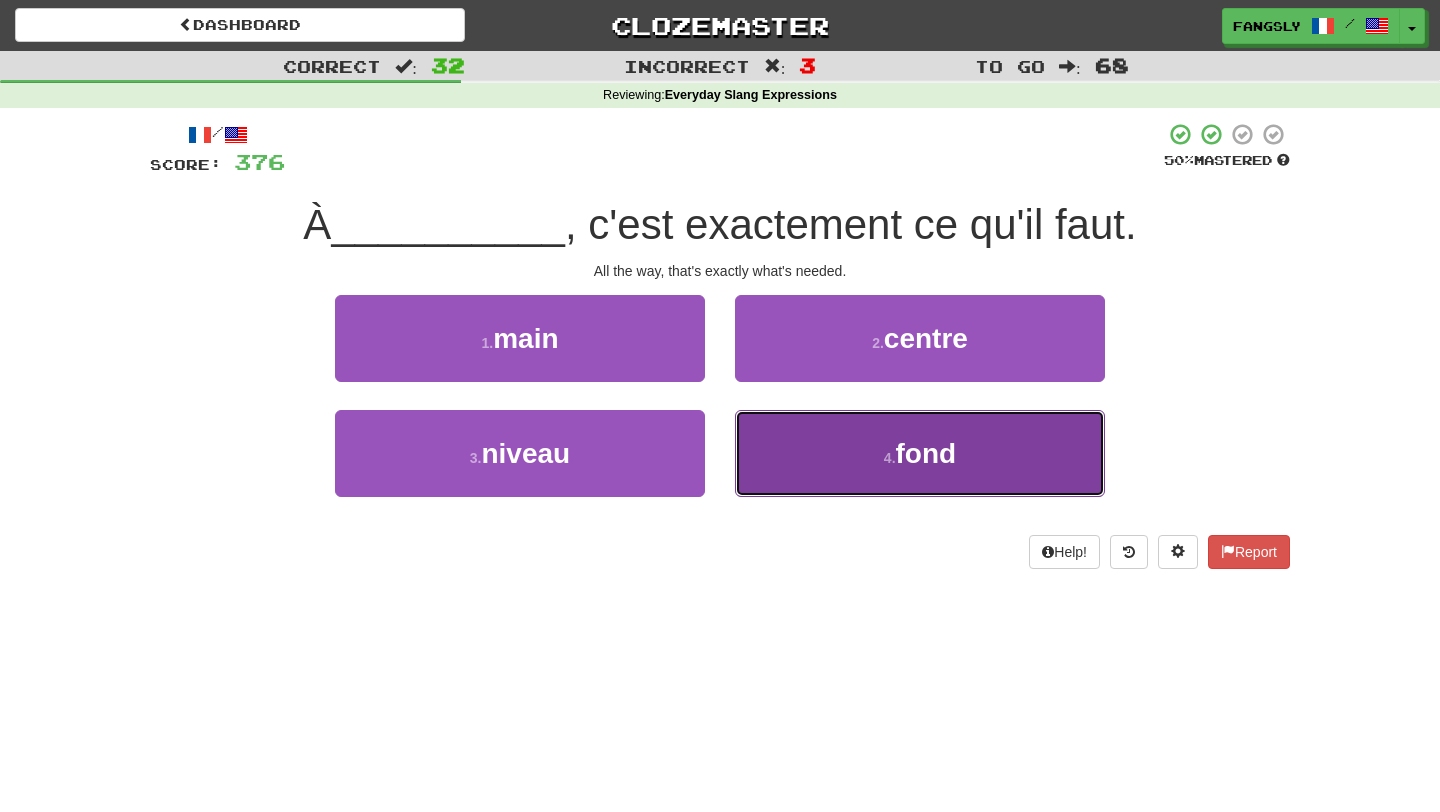 click on "4 .  fond" at bounding box center [920, 453] 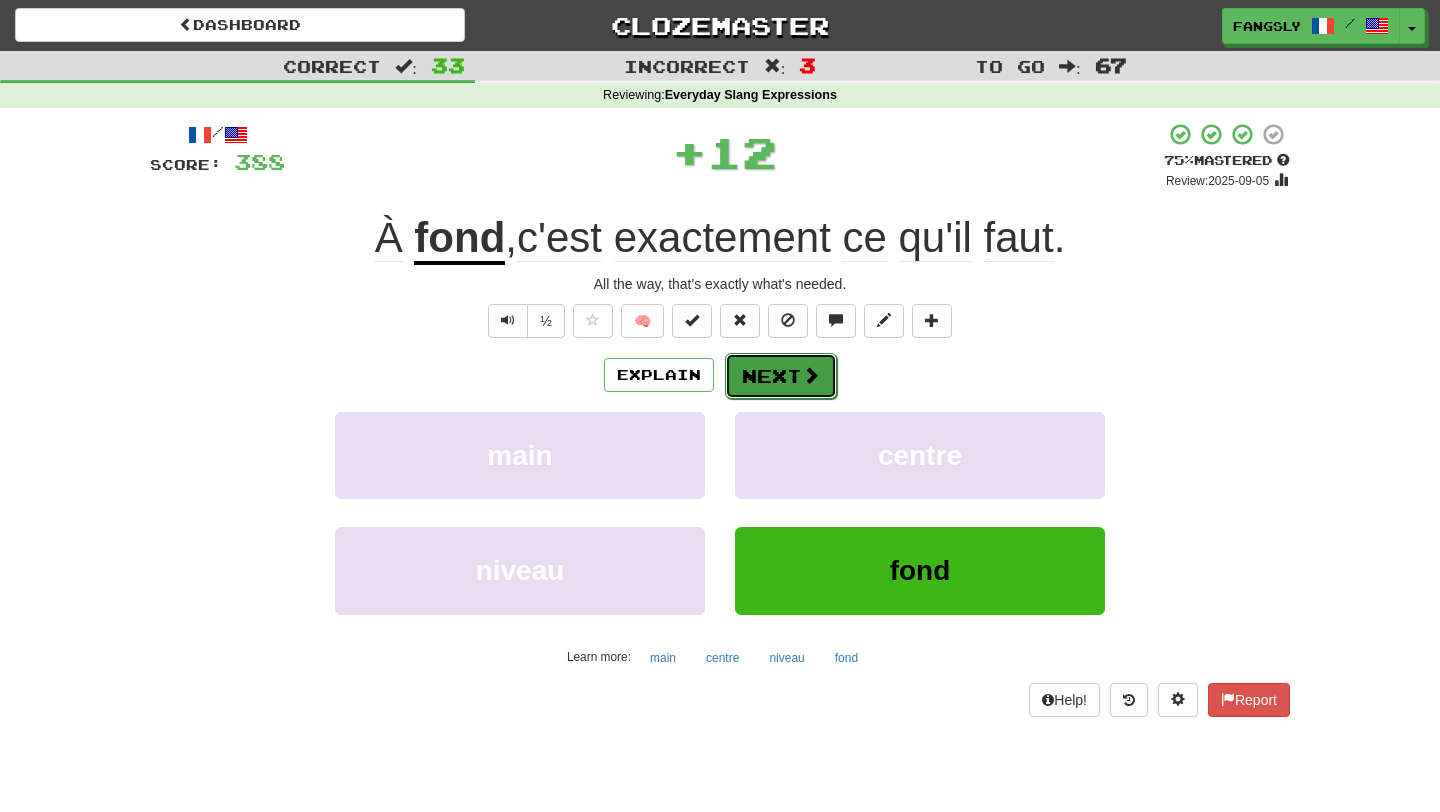 click on "Next" at bounding box center [781, 376] 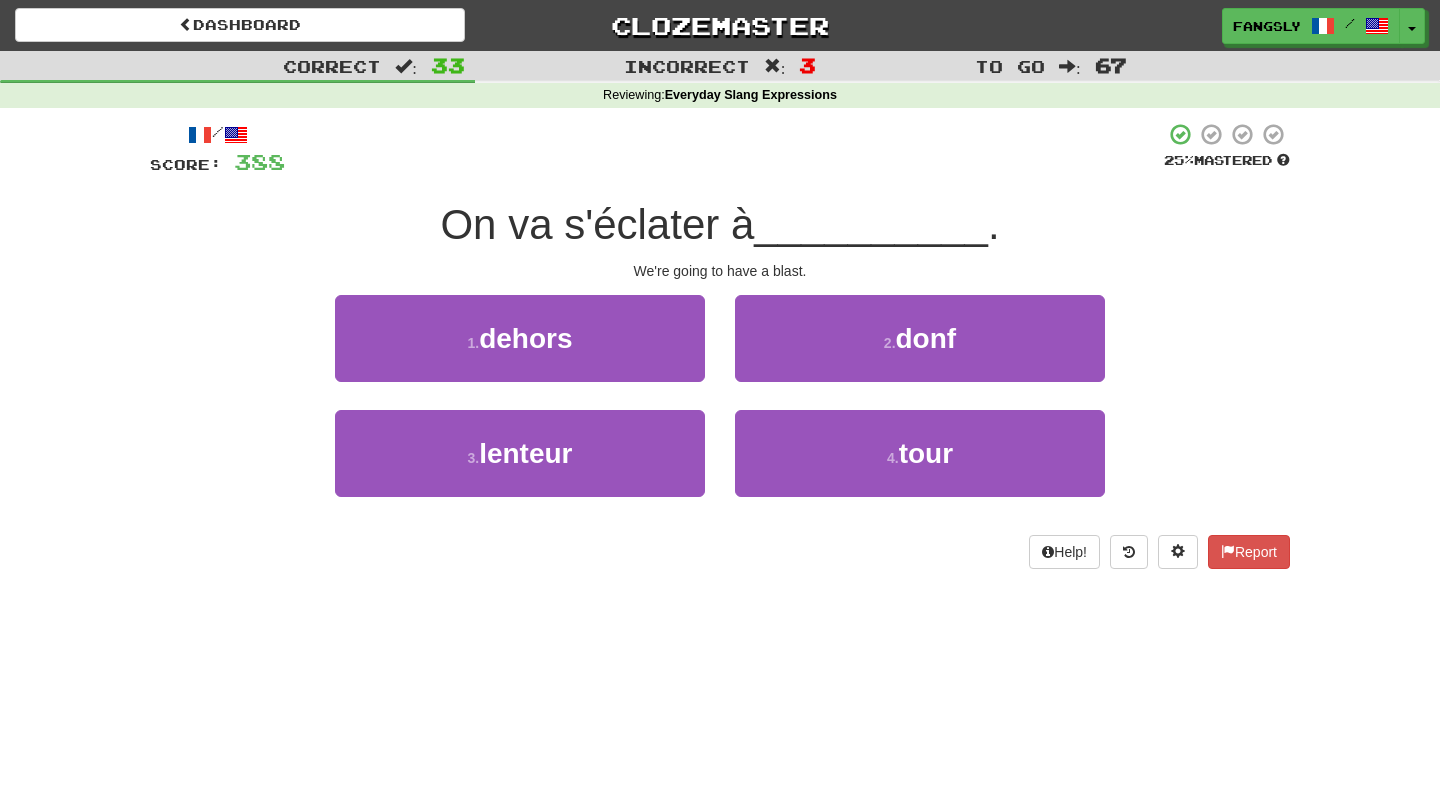 click on "2 .  donf" at bounding box center (920, 352) 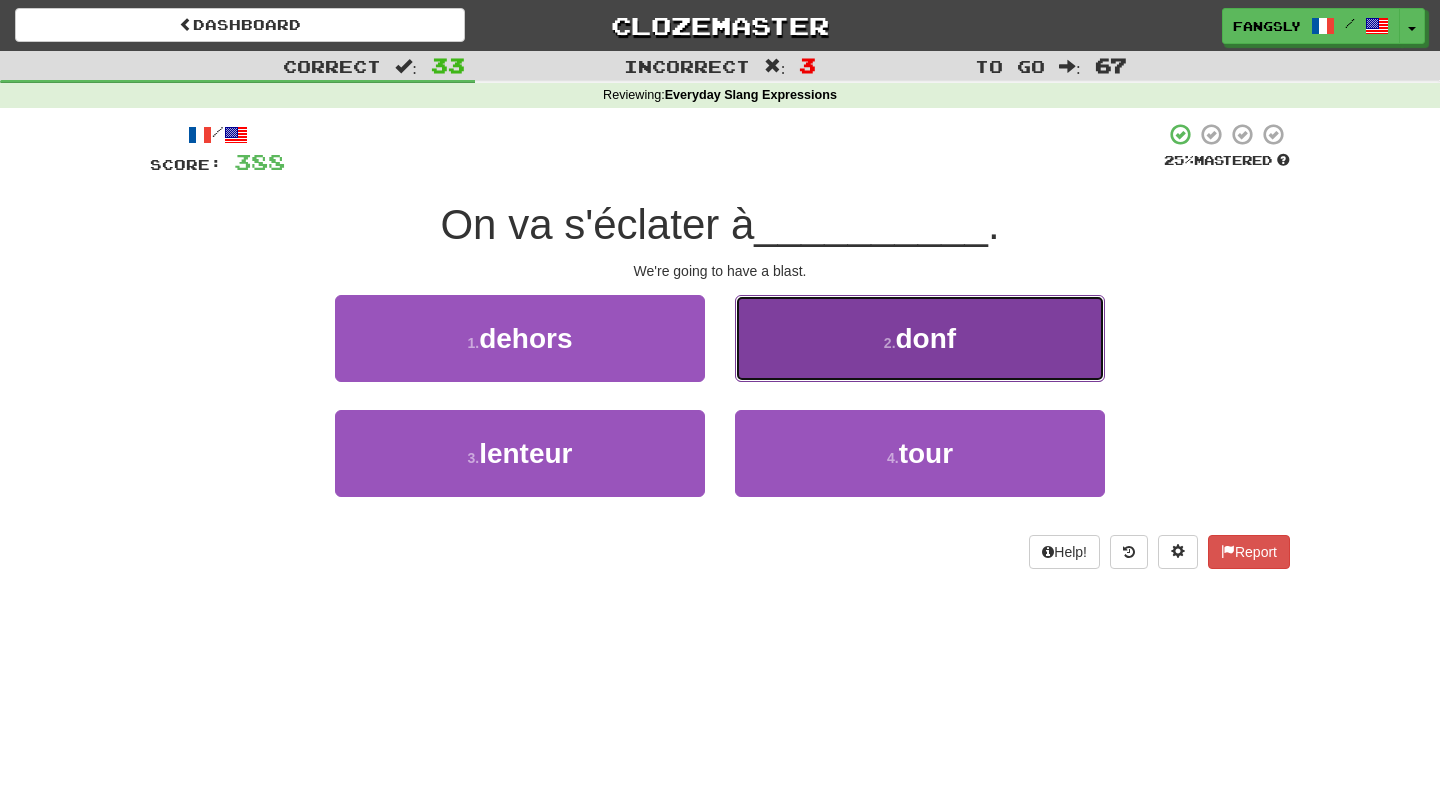 click on "2 .  donf" at bounding box center [920, 338] 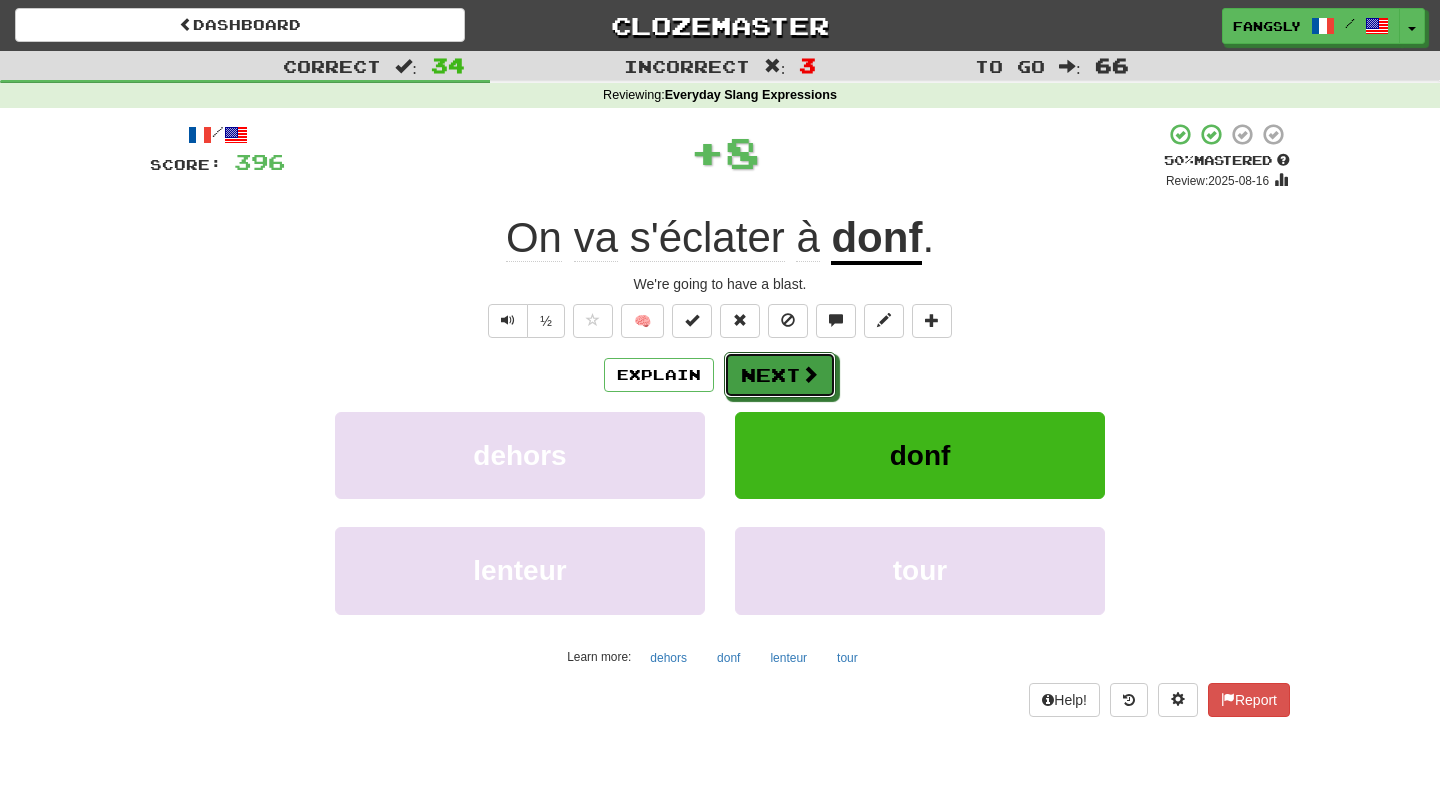 click on "2 .  misé" at bounding box center [720, 761] 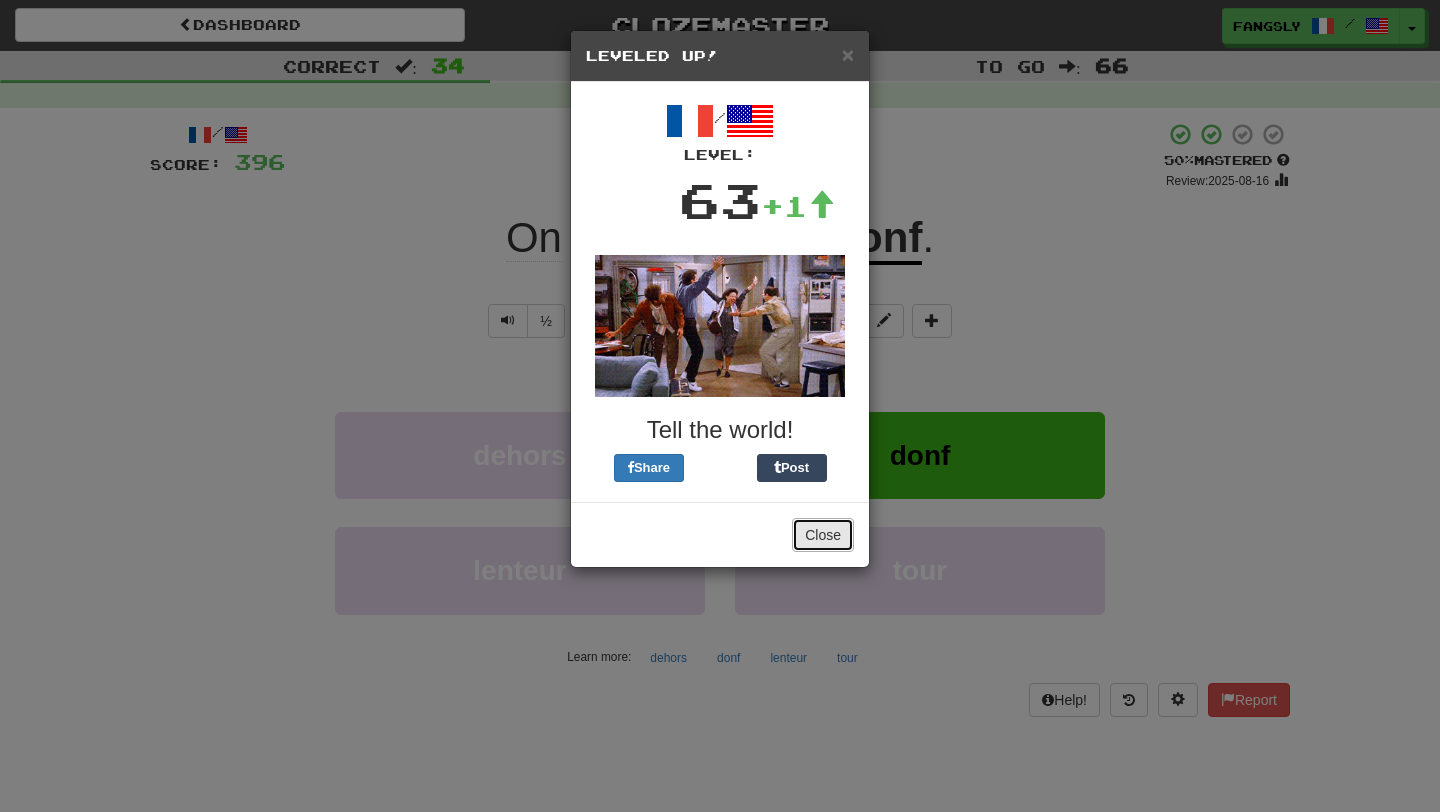 click on "Close" at bounding box center [823, 535] 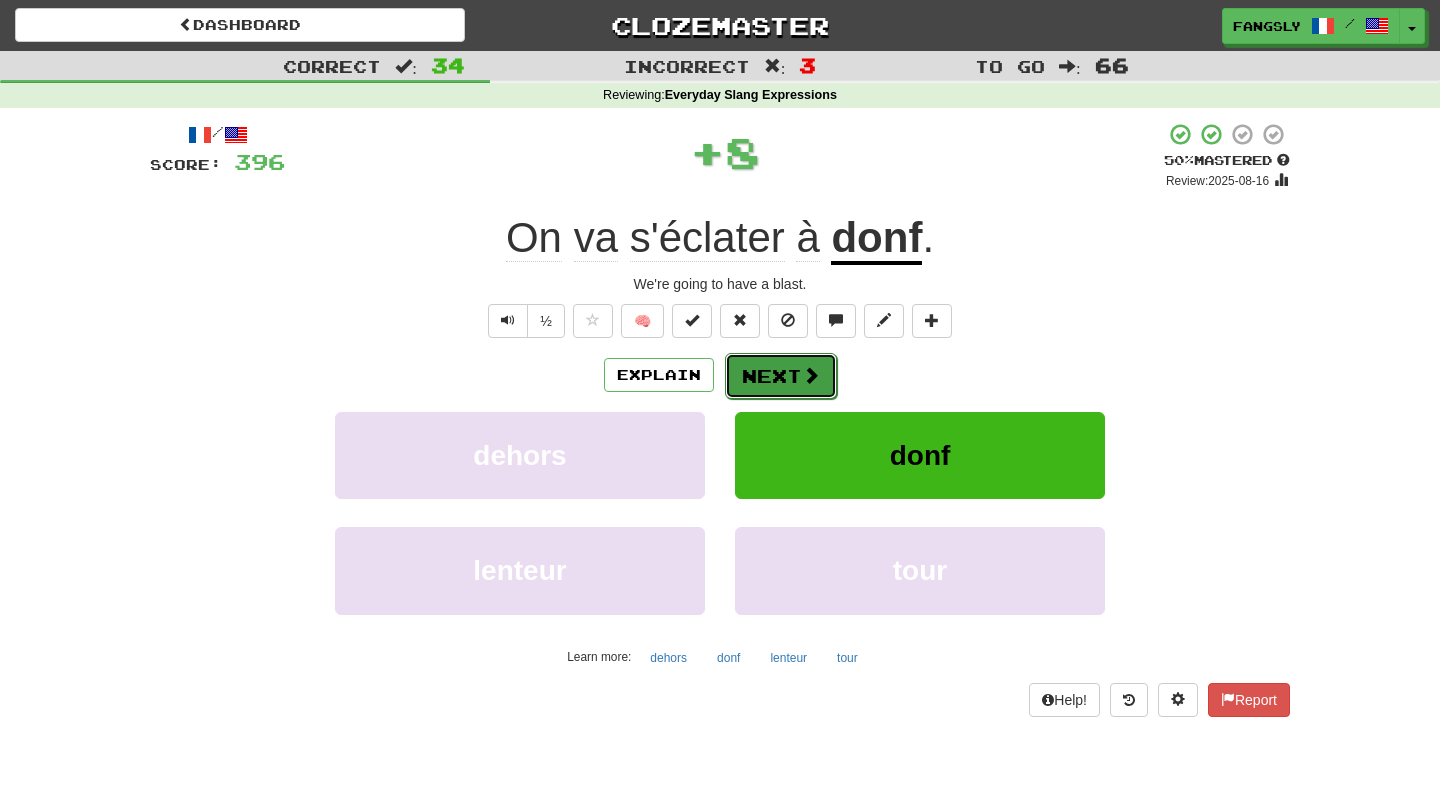 click on "Next" at bounding box center (781, 376) 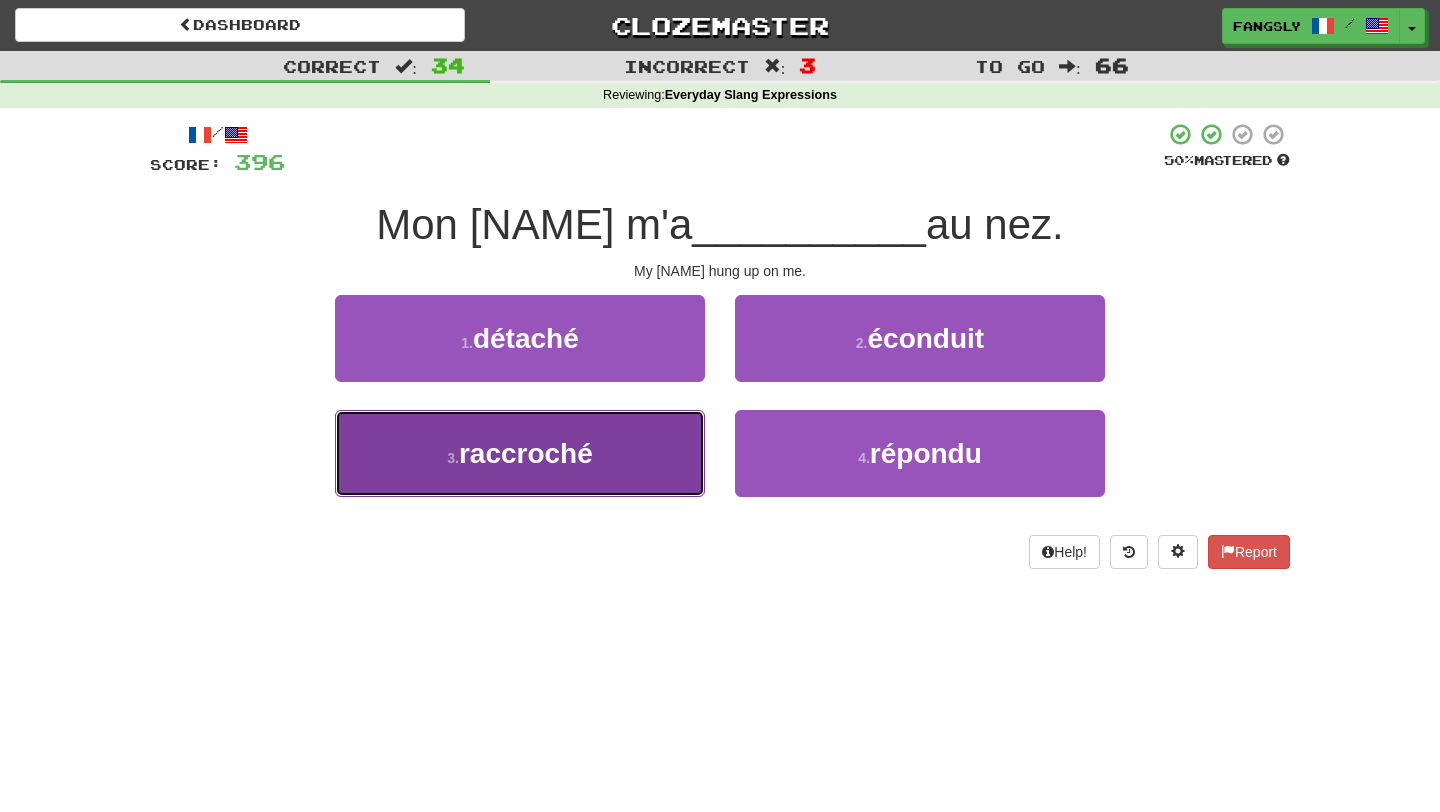 click on "3 .  raccroché" at bounding box center [520, 453] 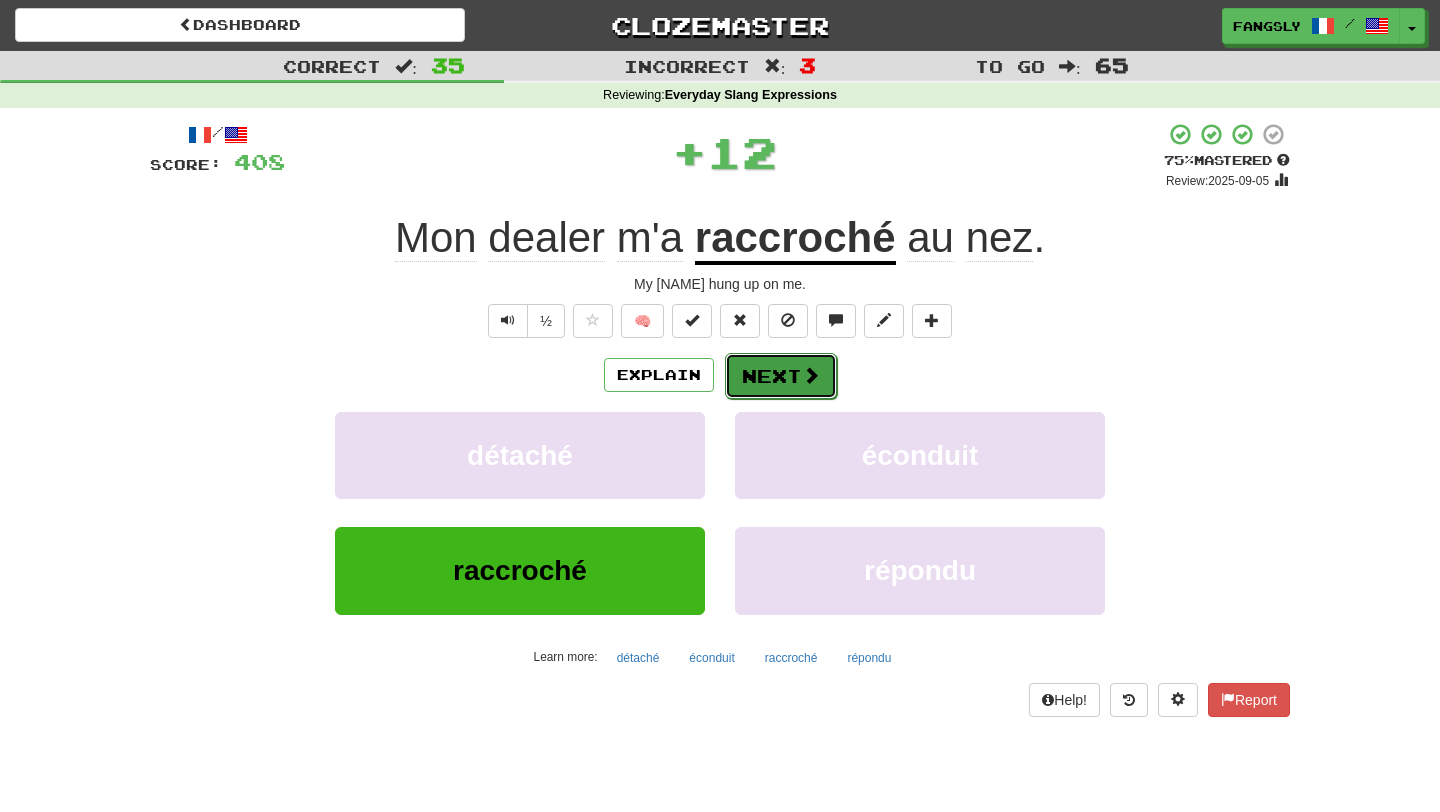 click on "Next" at bounding box center [781, 376] 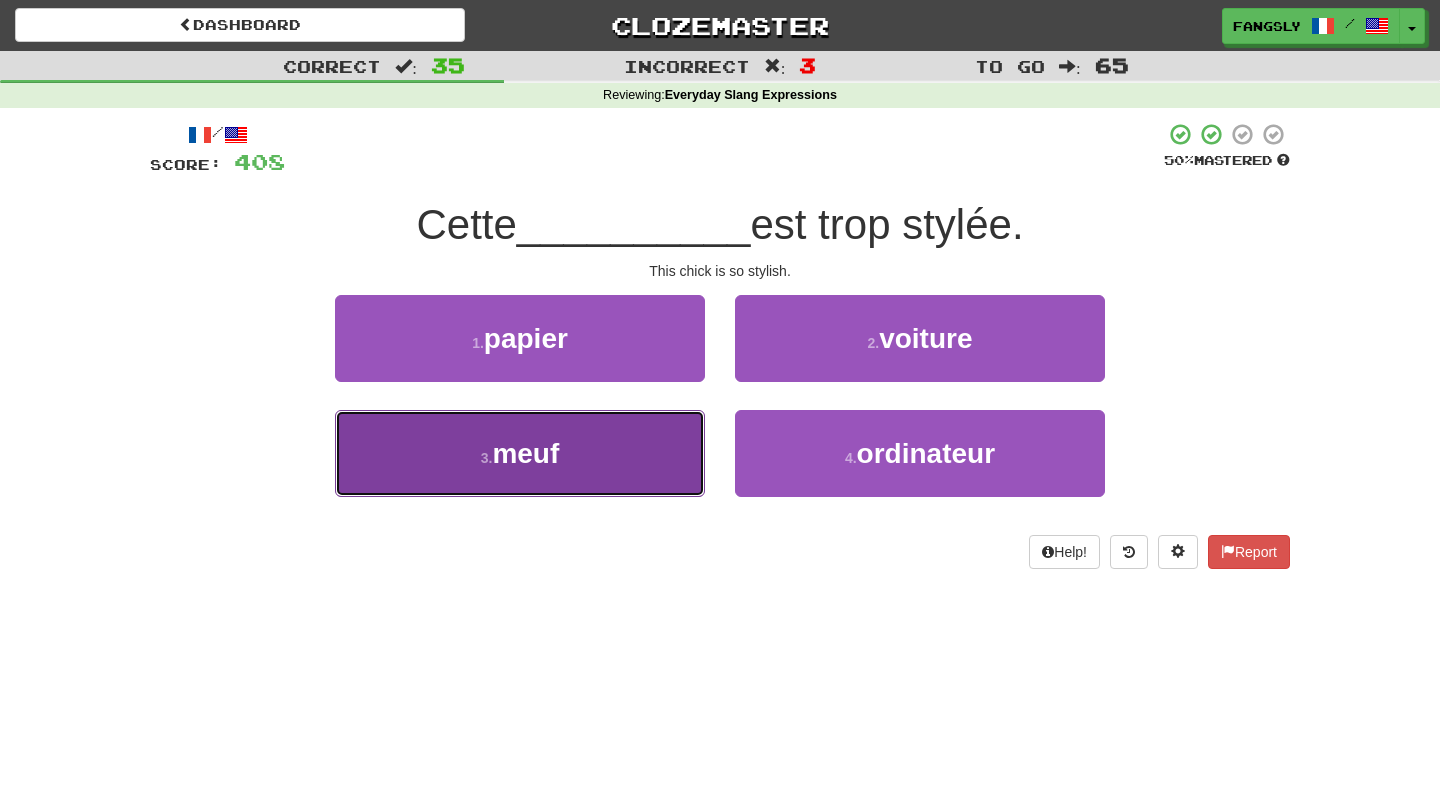 click on "3 .  meuf" at bounding box center [520, 453] 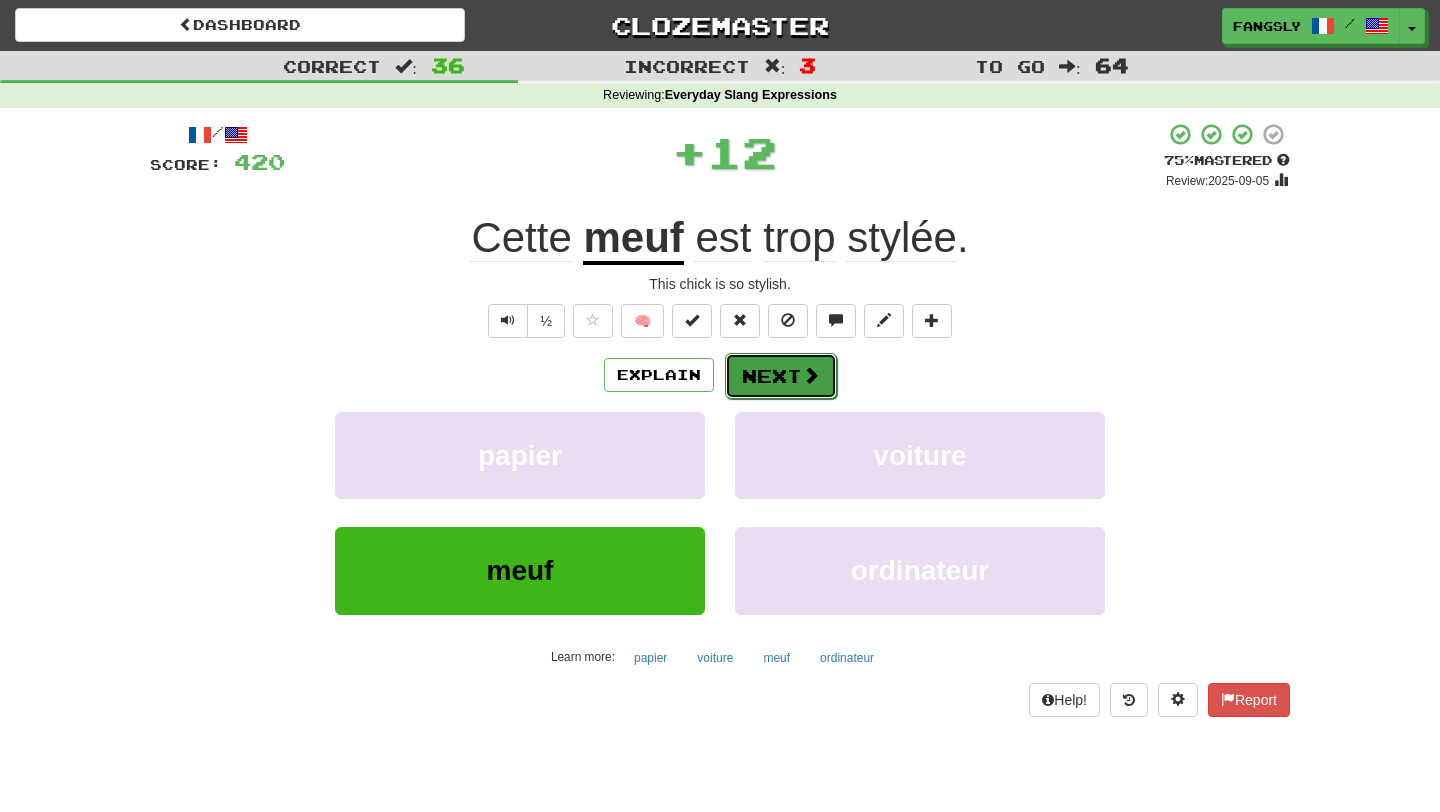 click on "Next" at bounding box center [781, 376] 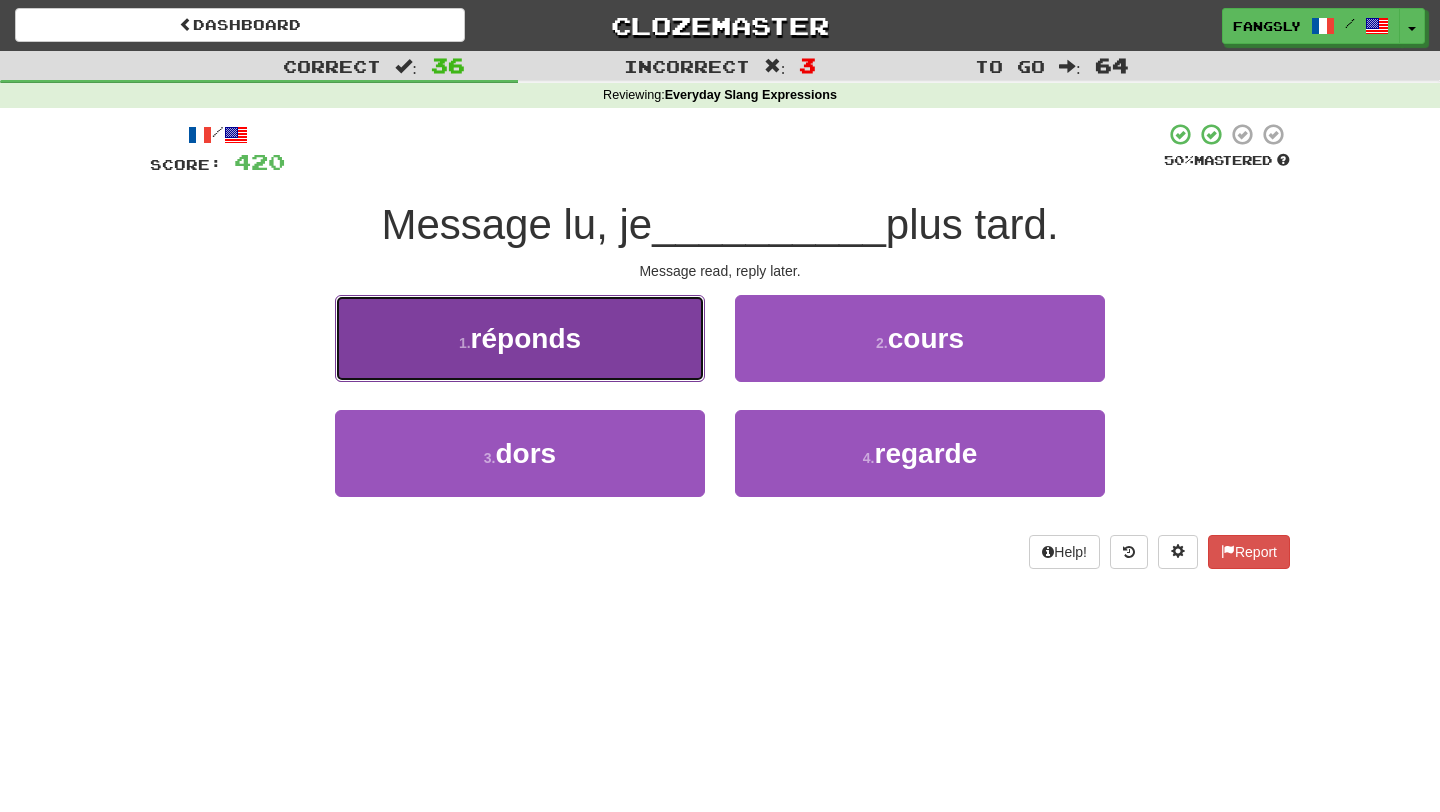 click on "1 .  réponds" at bounding box center (520, 338) 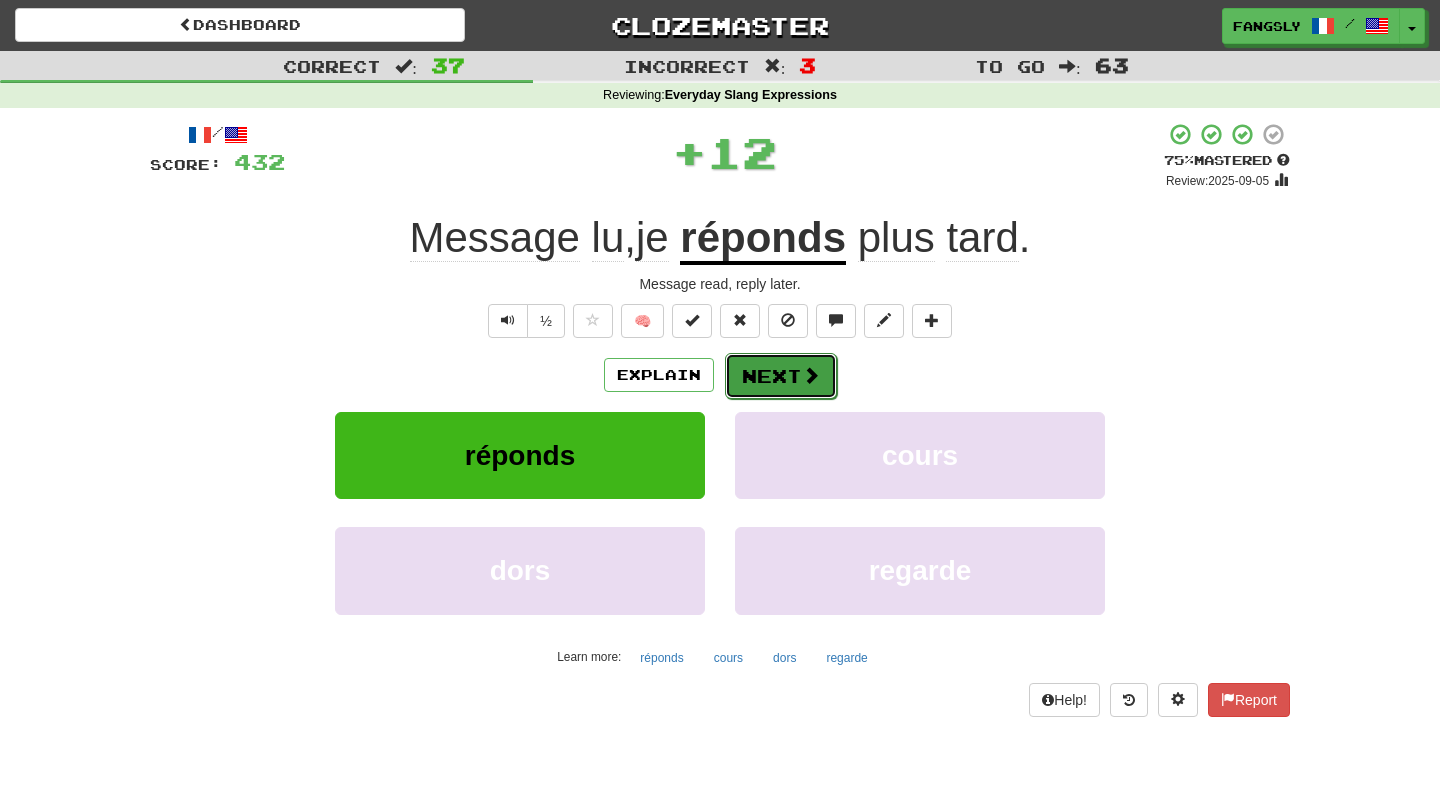 click on "Next" at bounding box center (781, 376) 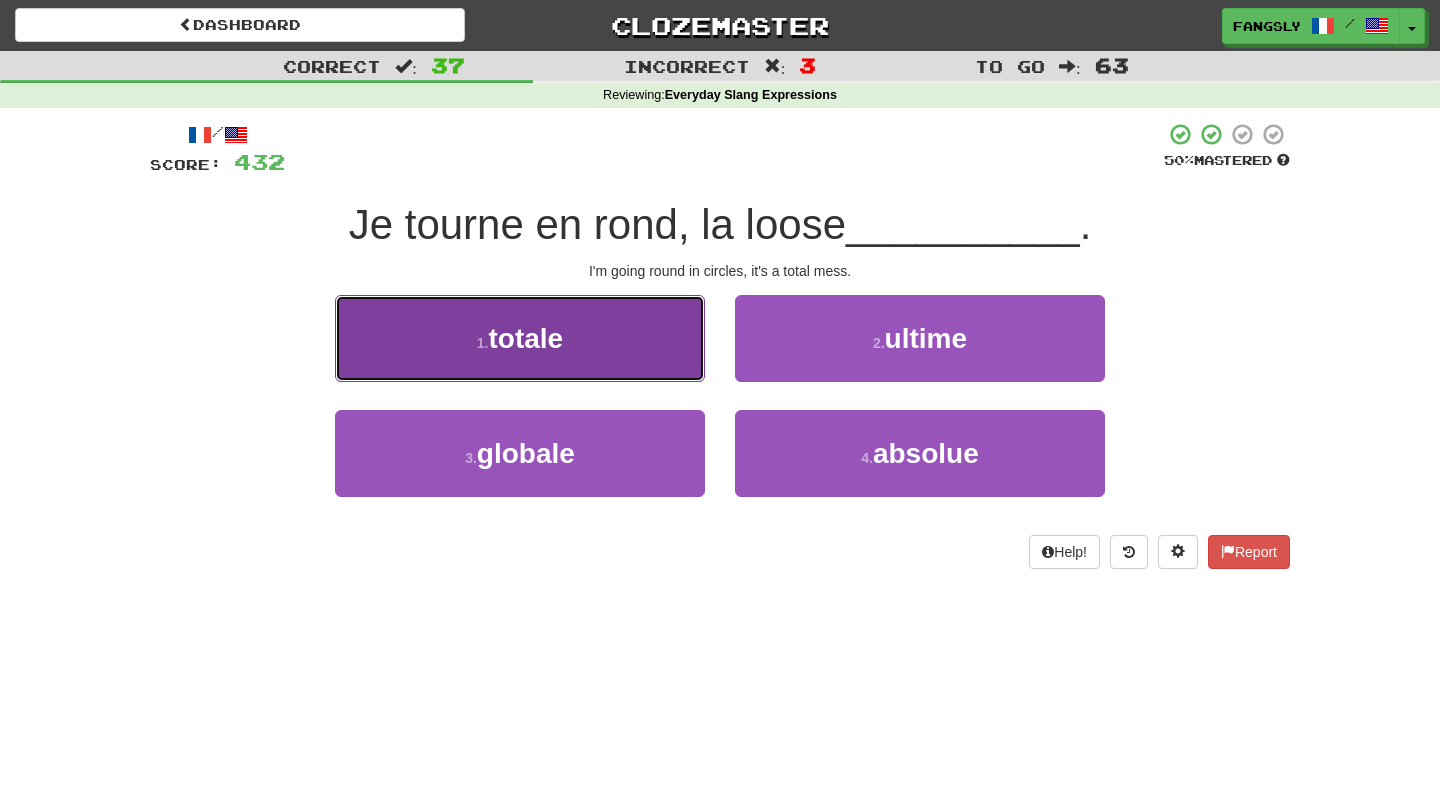 click on "1 .  totale" at bounding box center (520, 338) 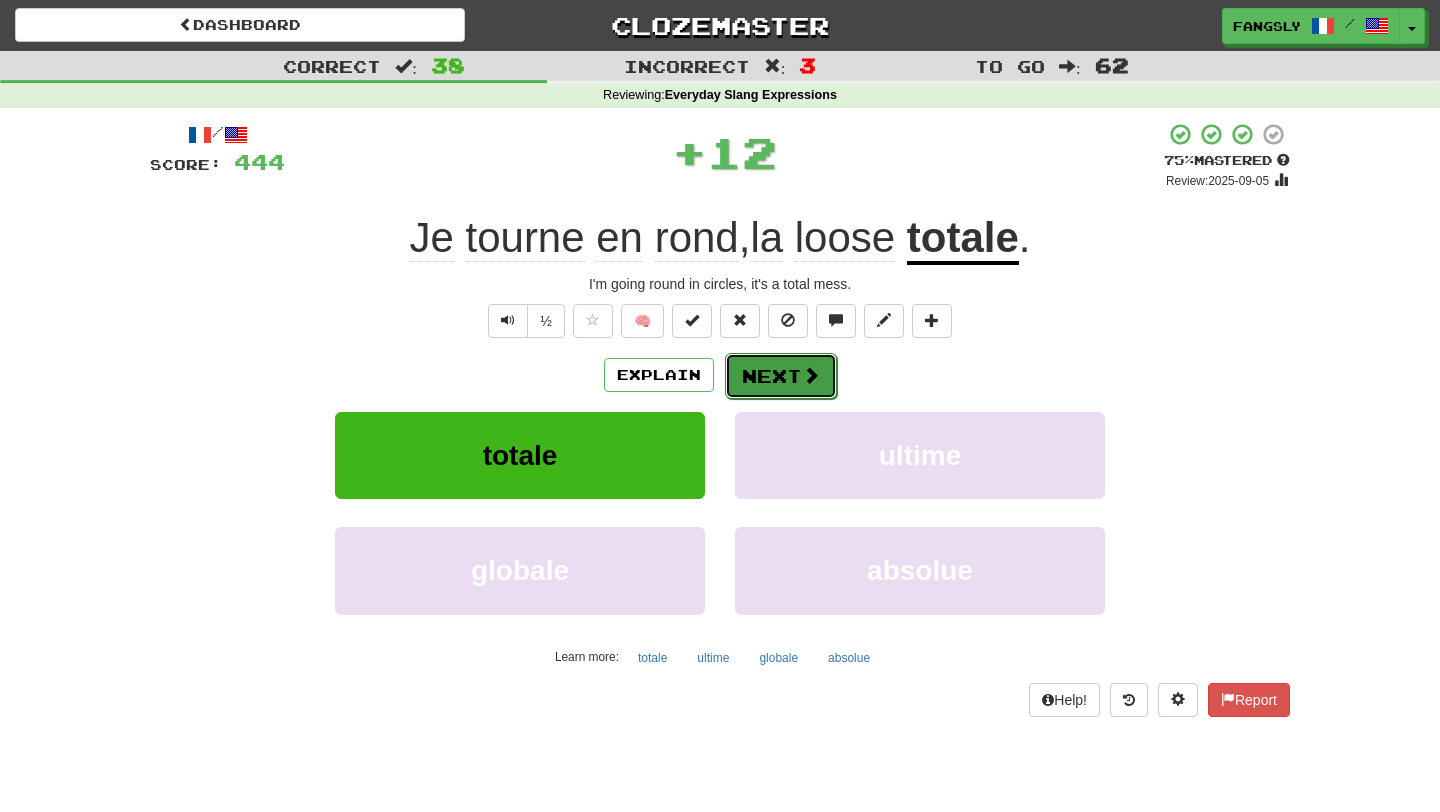 click on "Next" at bounding box center (781, 376) 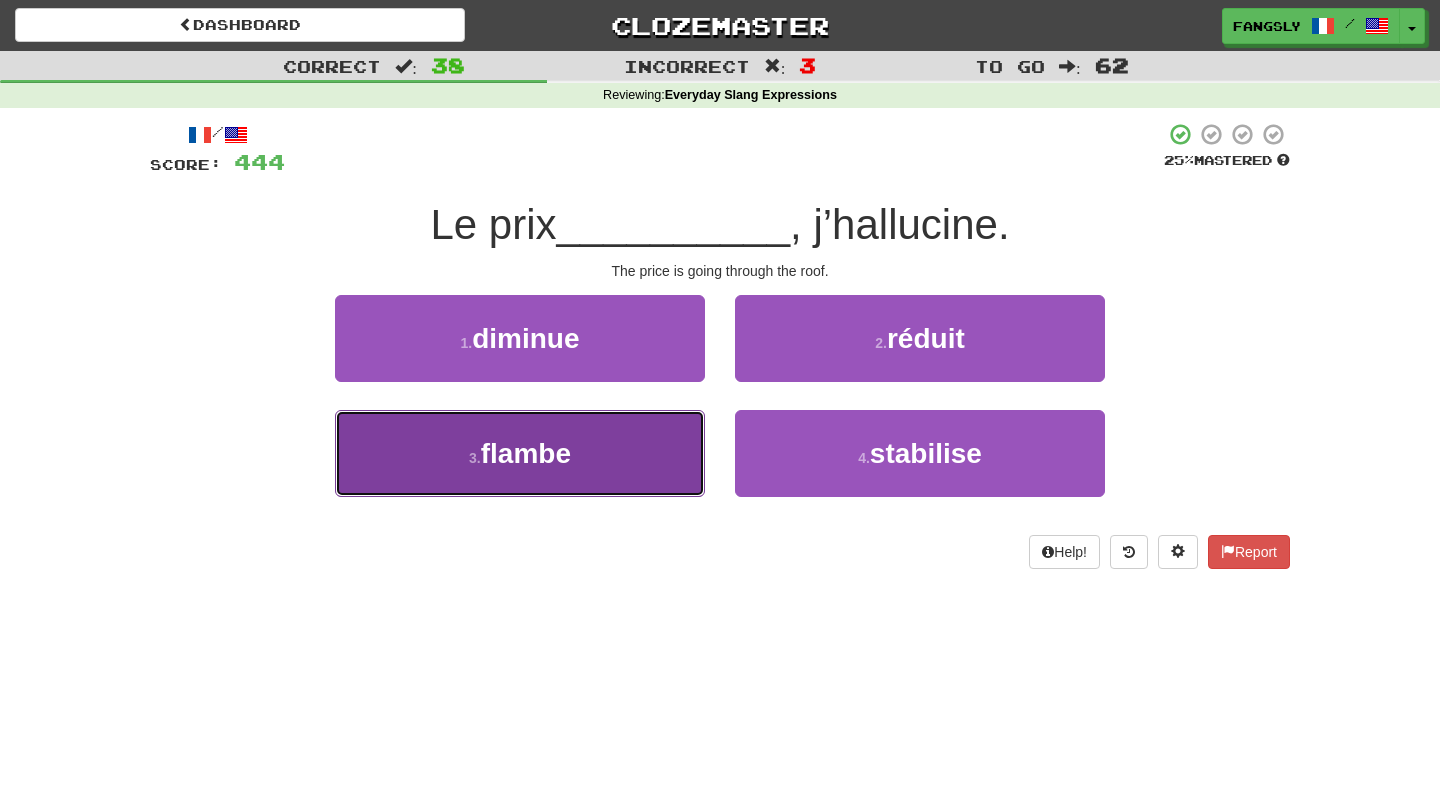 click on "3 .  flambe" at bounding box center (520, 453) 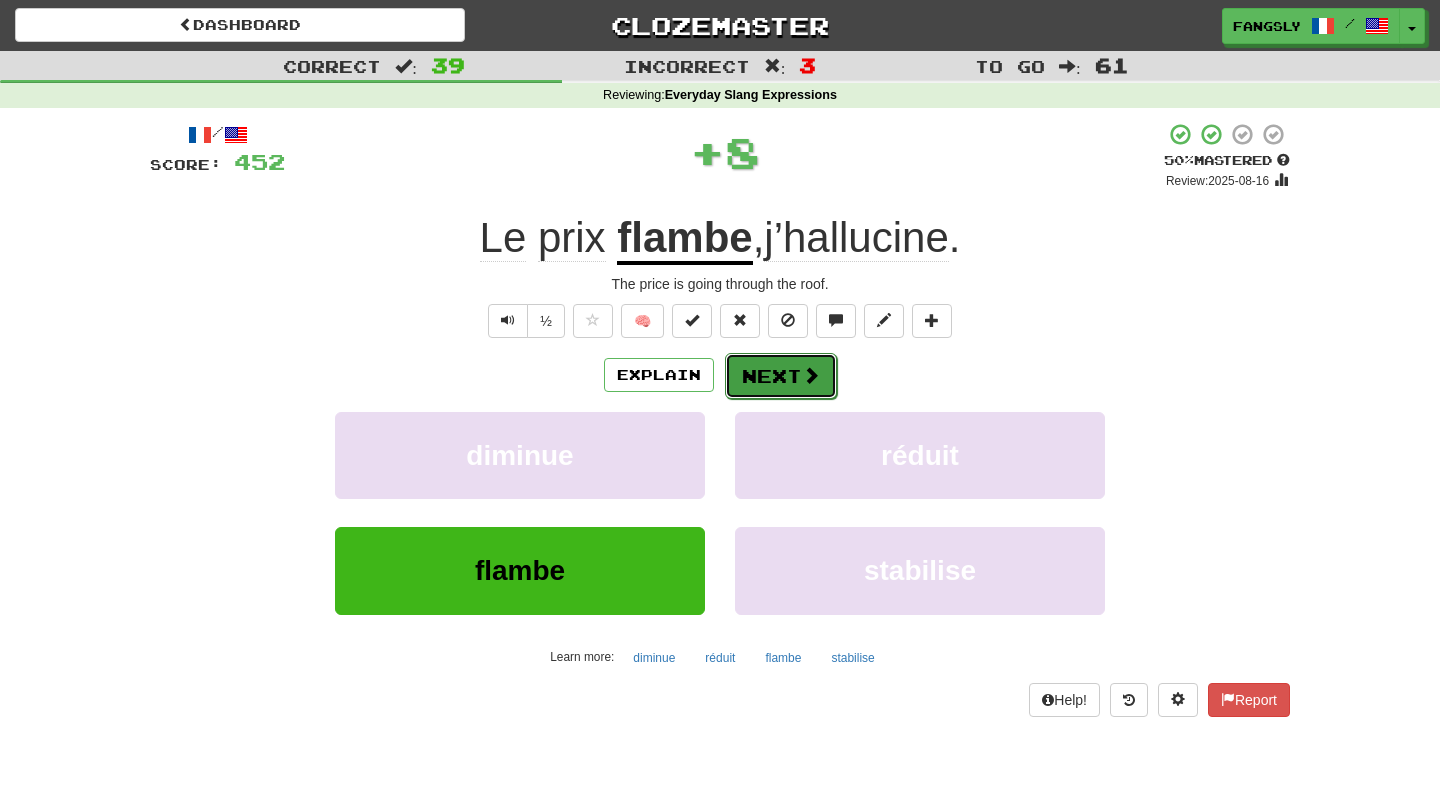 click on "Next" at bounding box center [781, 376] 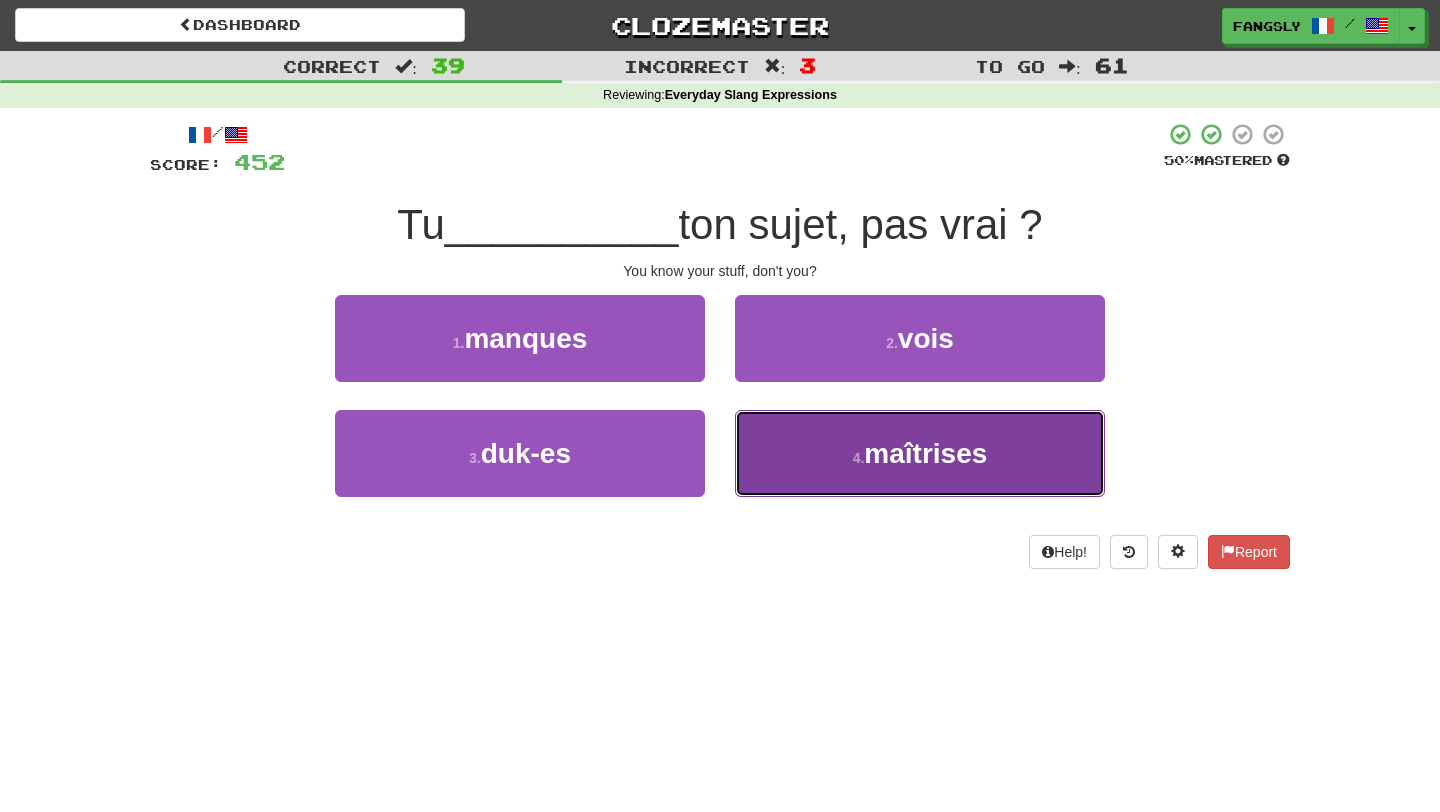click on "4 .  maîtrises" at bounding box center [920, 453] 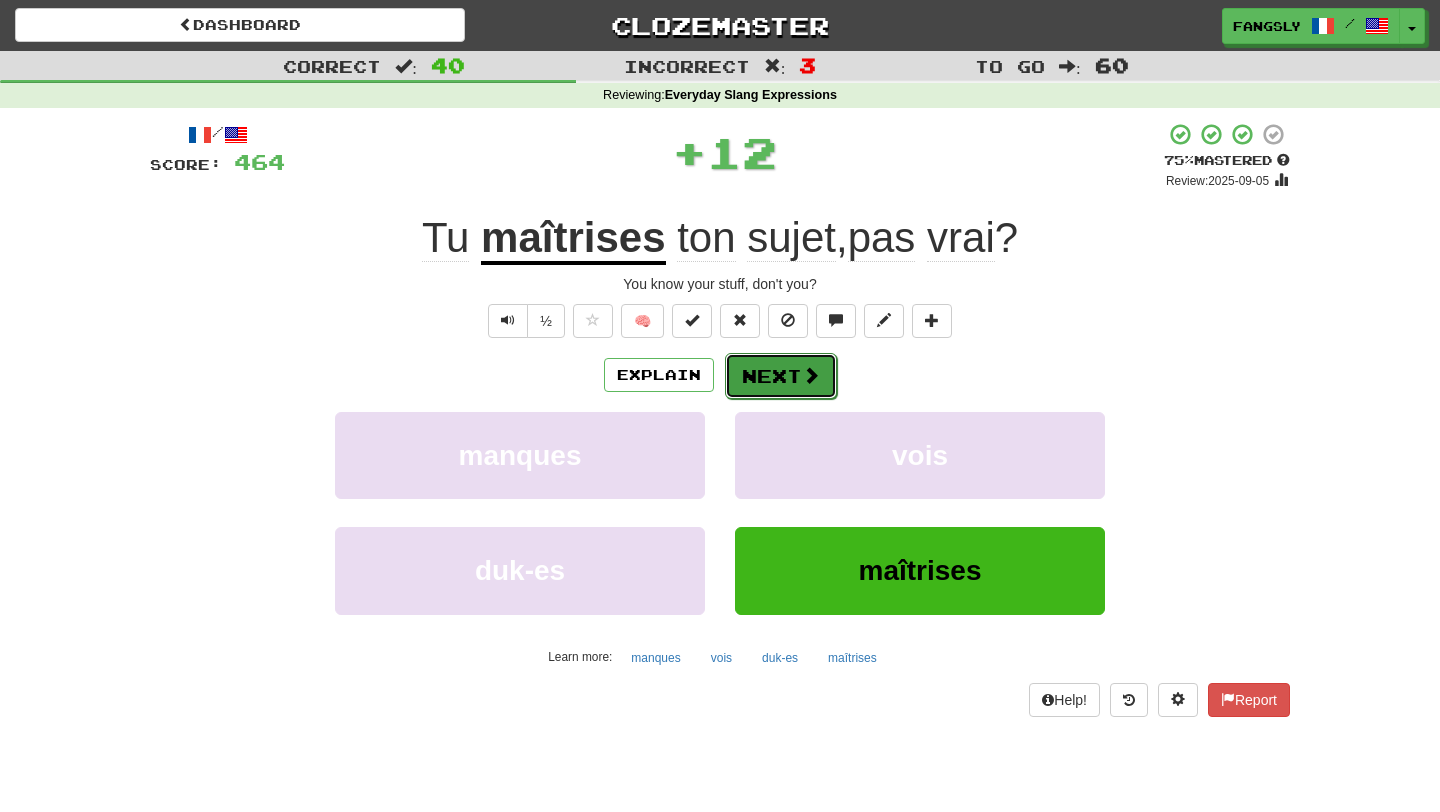 click on "Next" at bounding box center [781, 376] 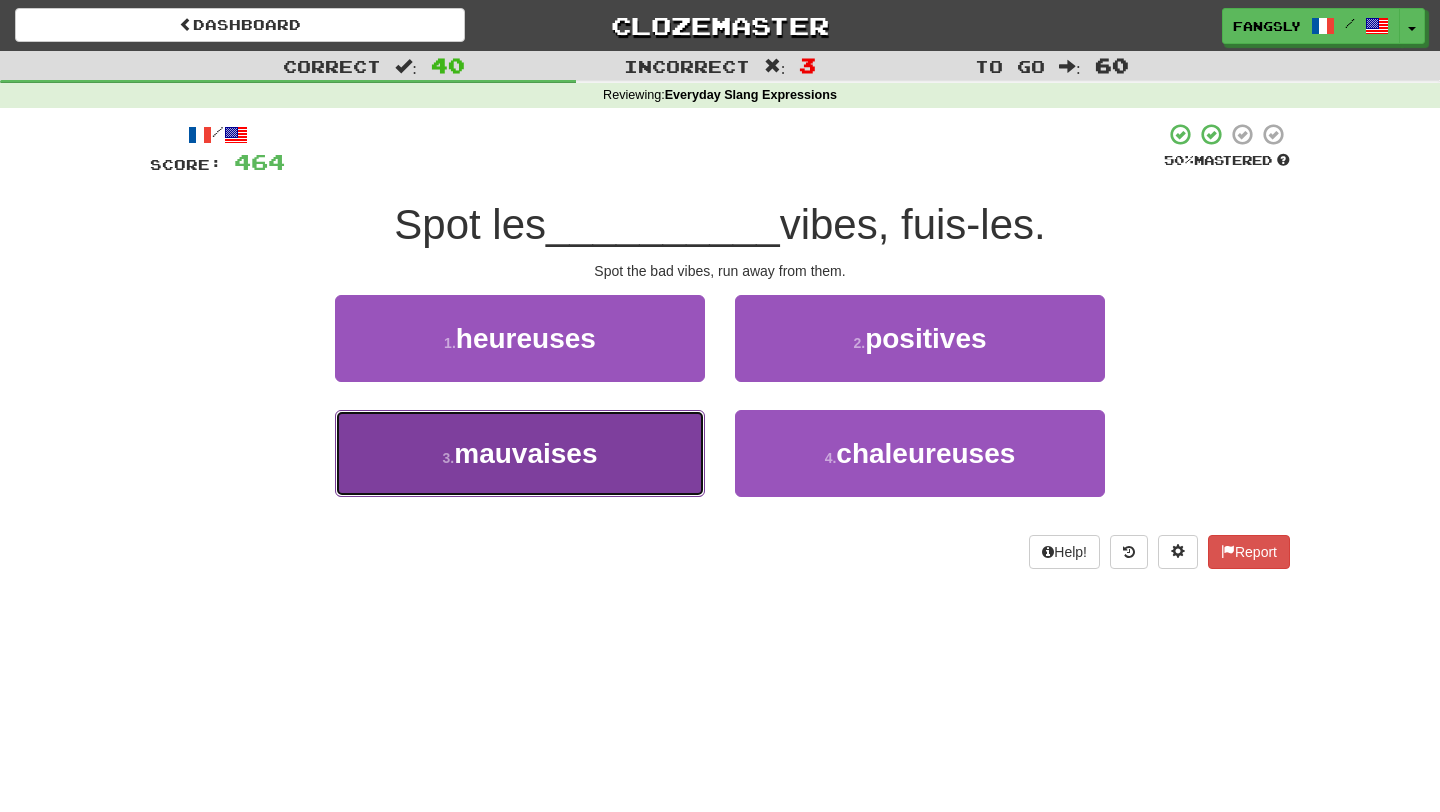 click on "3 .  mauvaises" at bounding box center (520, 453) 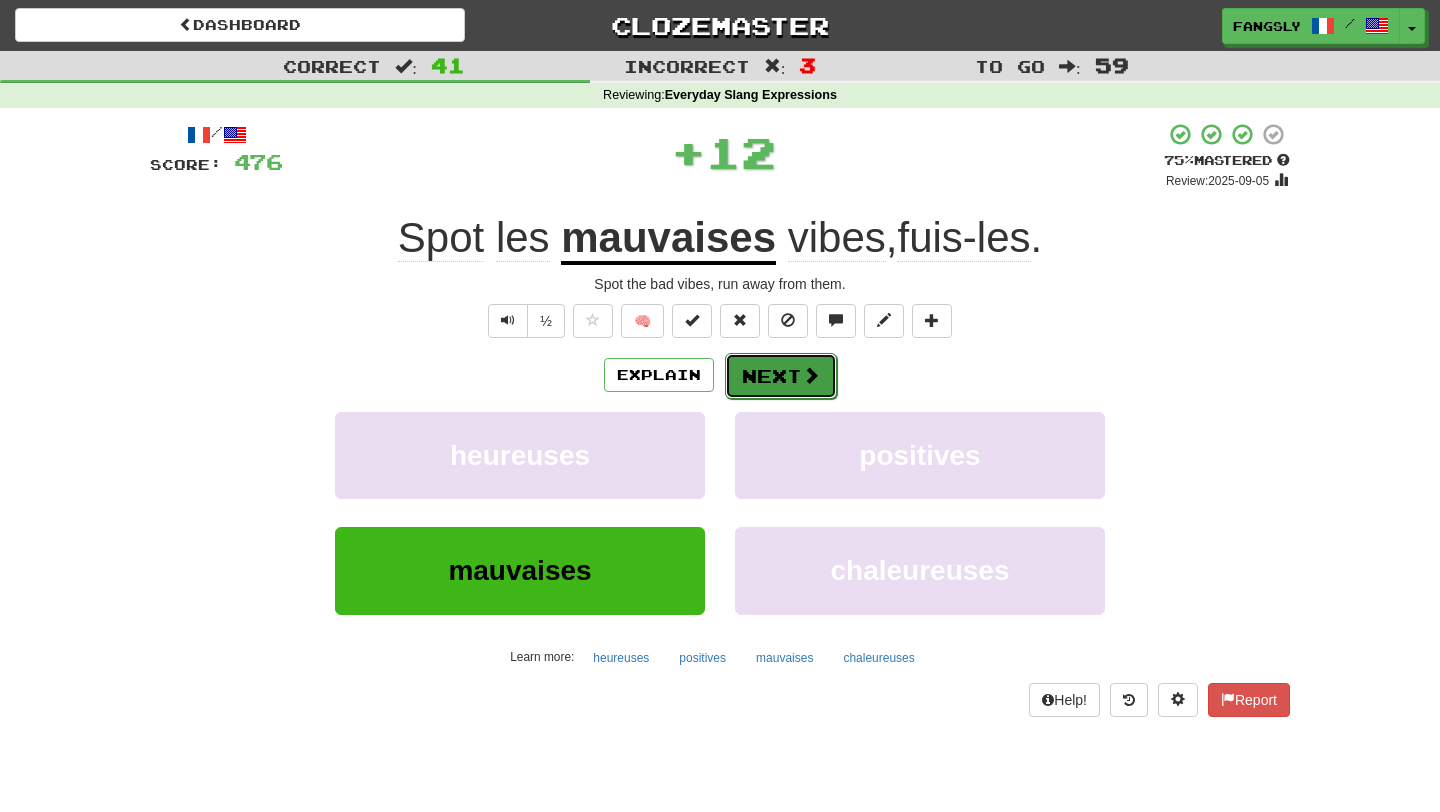 click on "Next" at bounding box center [781, 376] 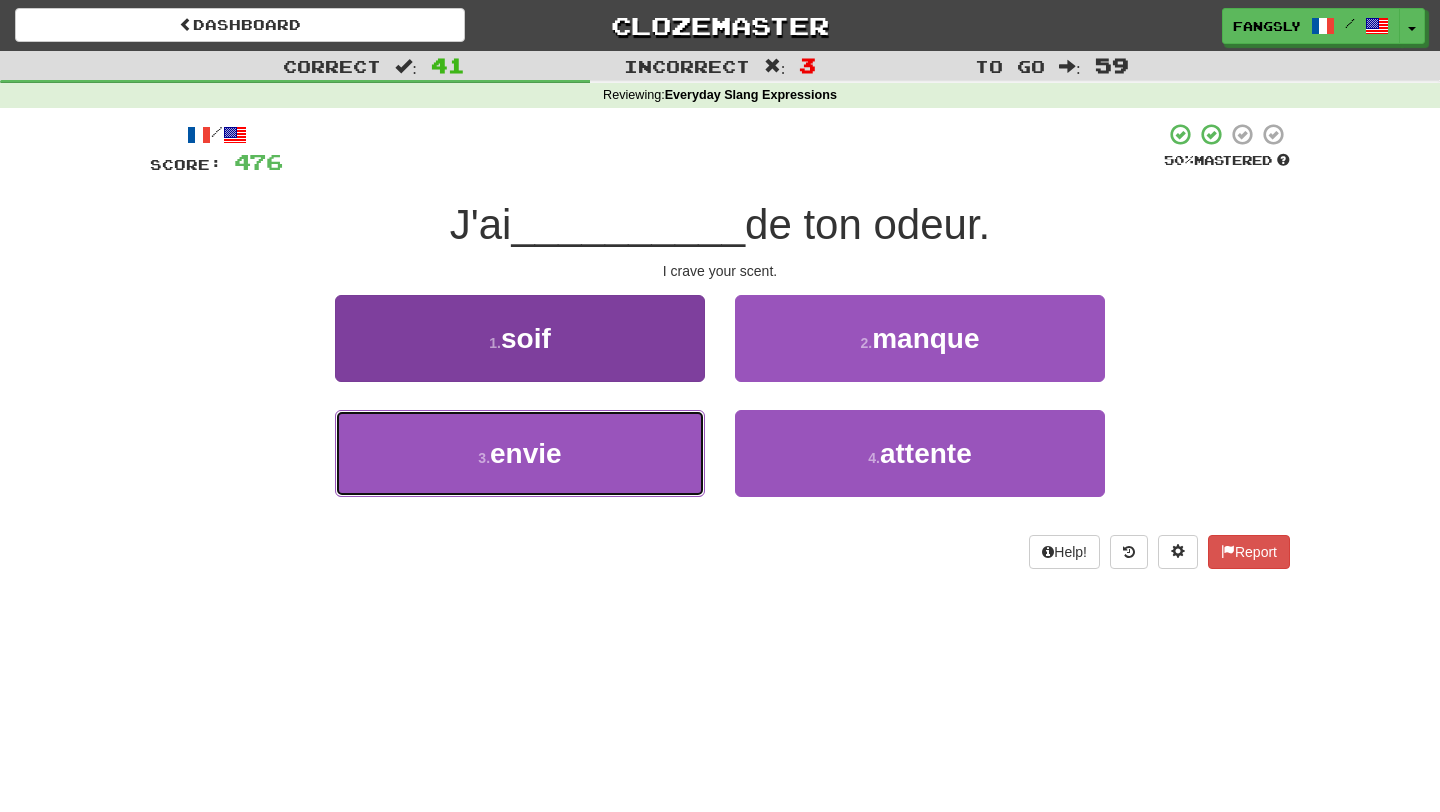 click on "3 .  envie" at bounding box center [520, 453] 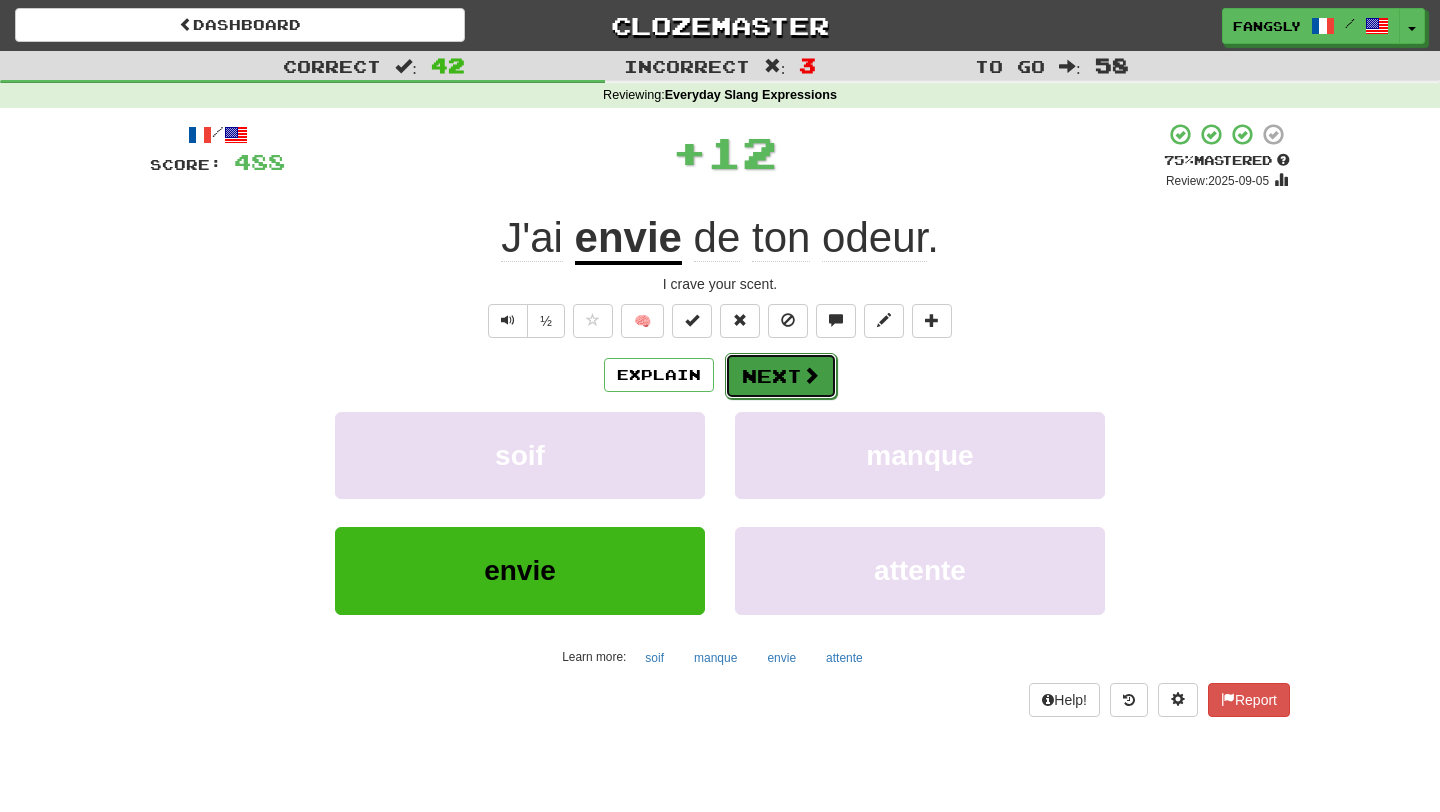 click on "Next" at bounding box center [781, 376] 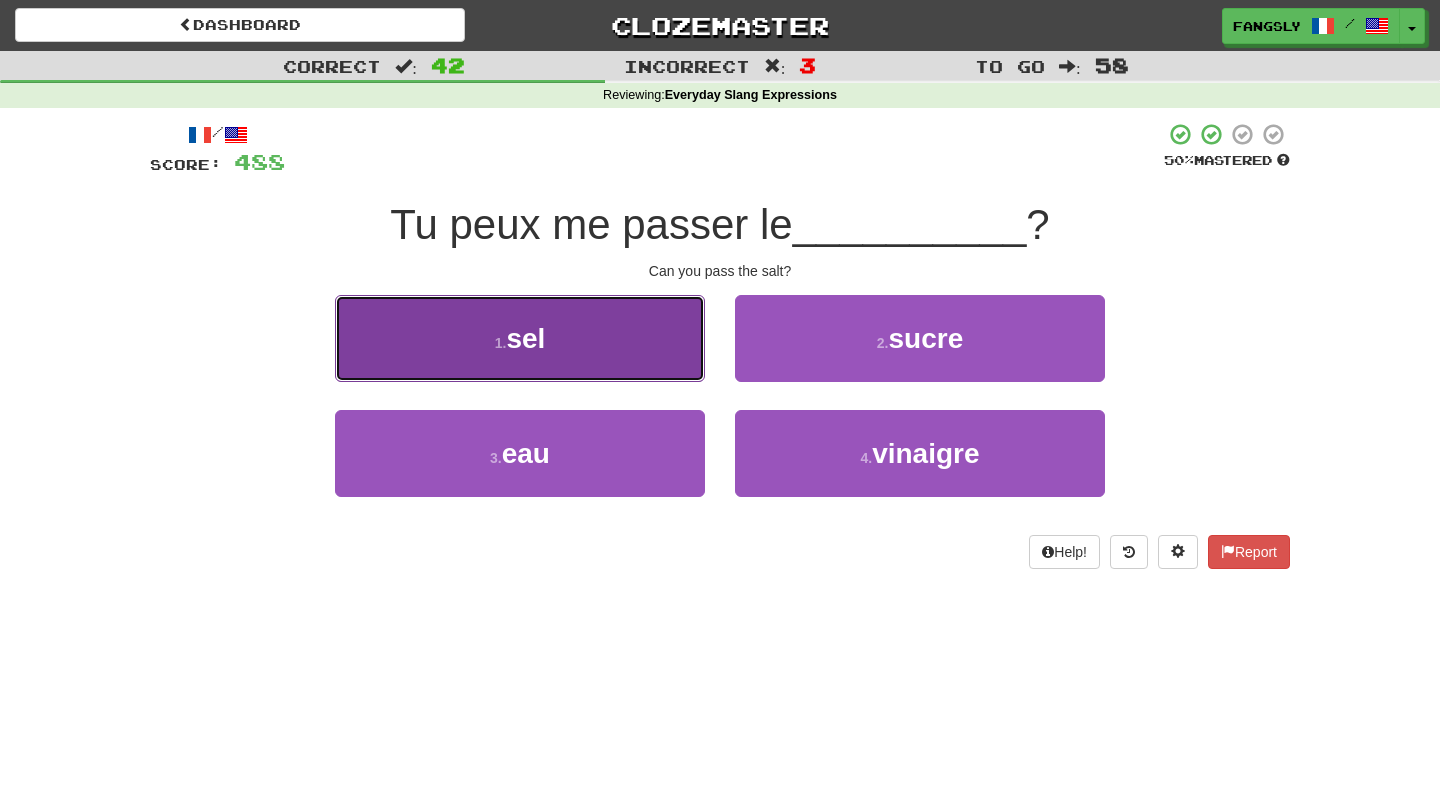 click on "1 .  sel" at bounding box center (520, 338) 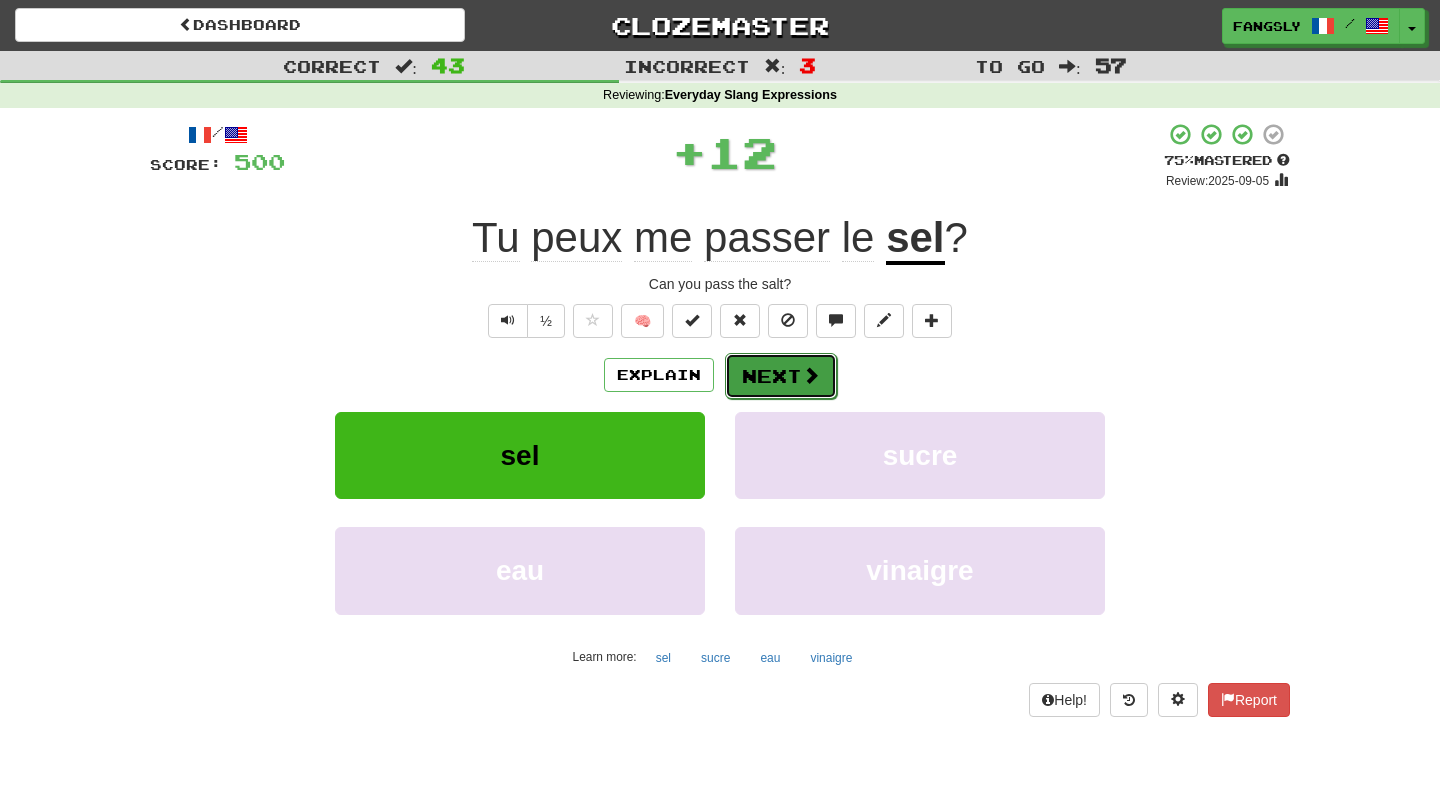 click on "Next" at bounding box center (781, 376) 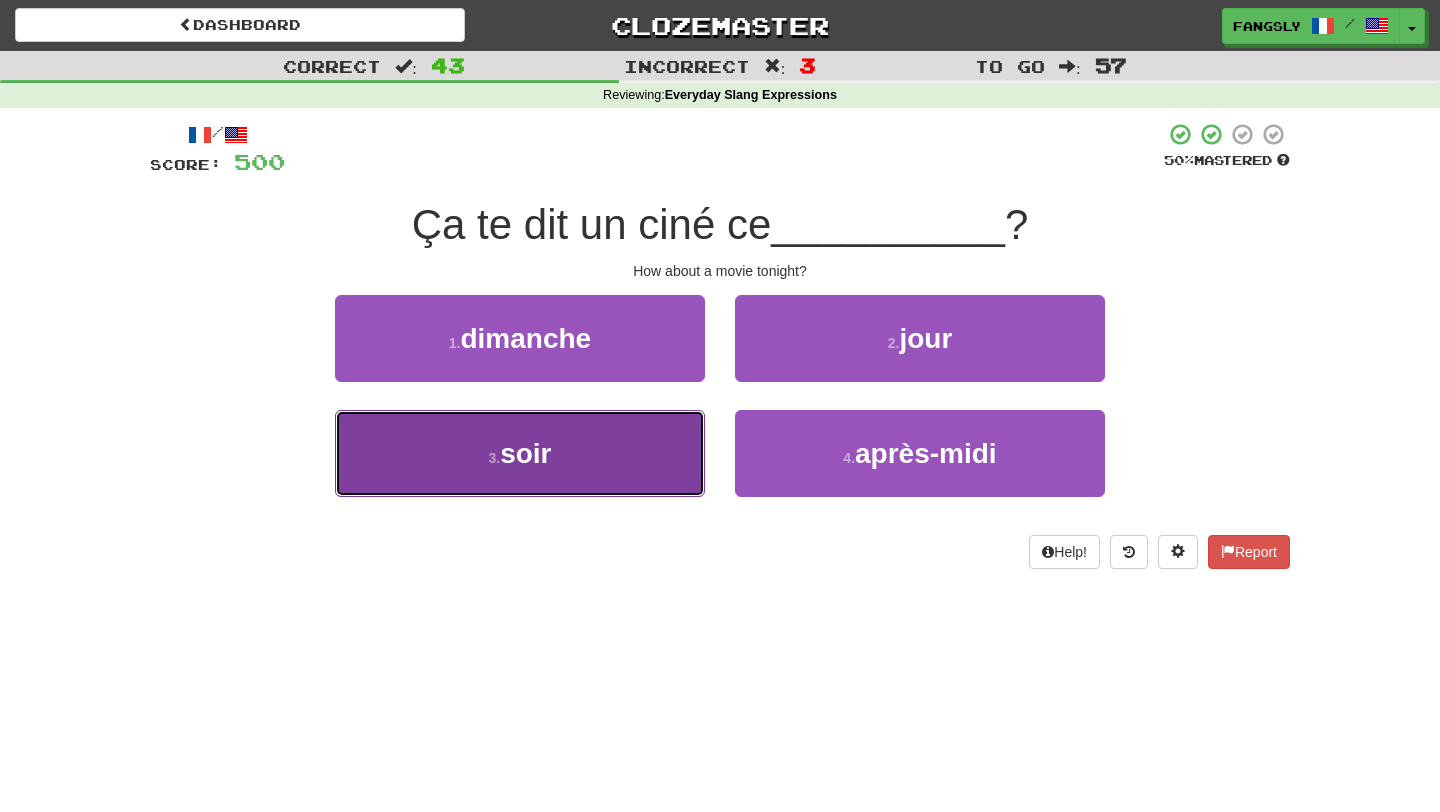 click on "3 .  soir" at bounding box center [520, 453] 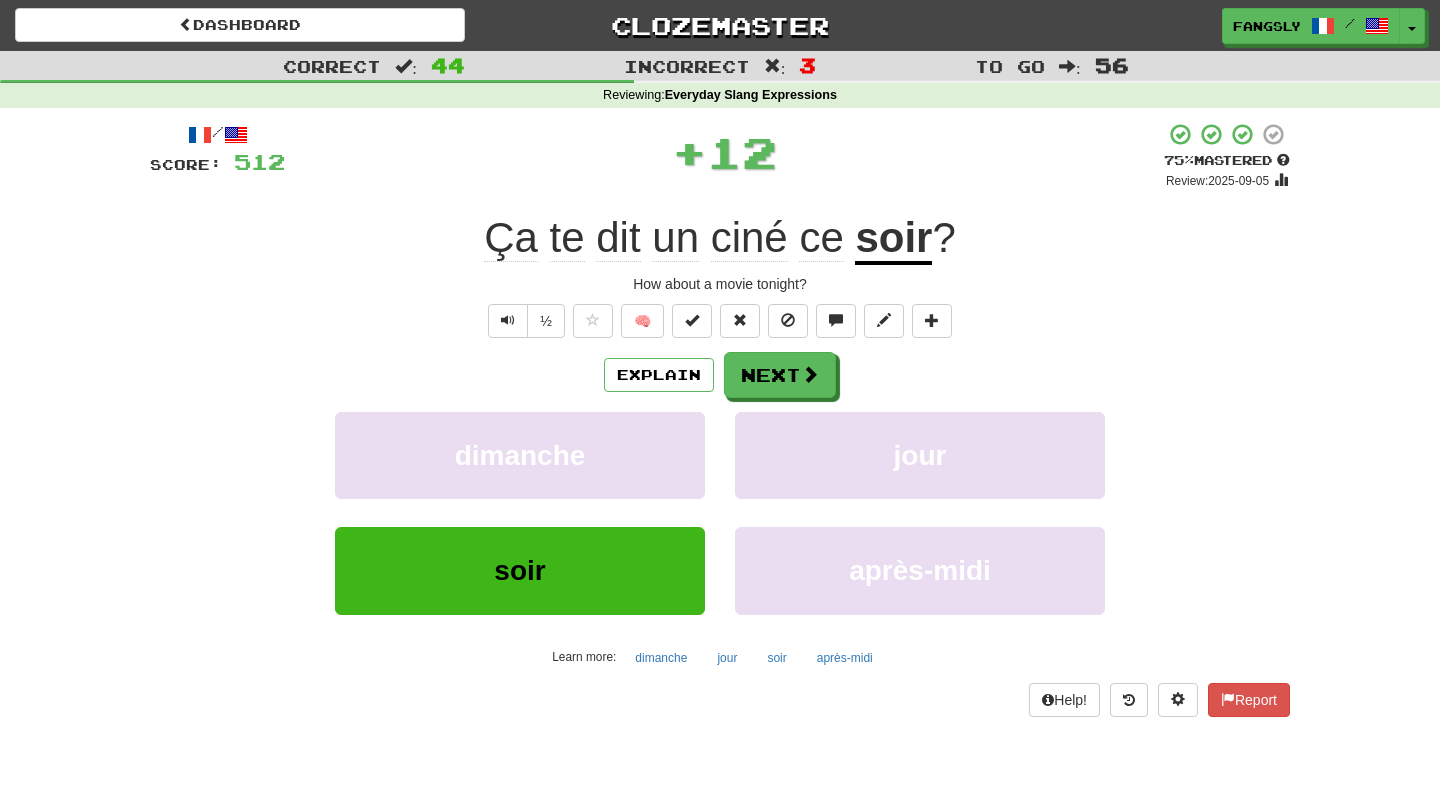 click on "Explain Next [DATE] [DAY] [TIME] [TIME]." at bounding box center (720, 512) 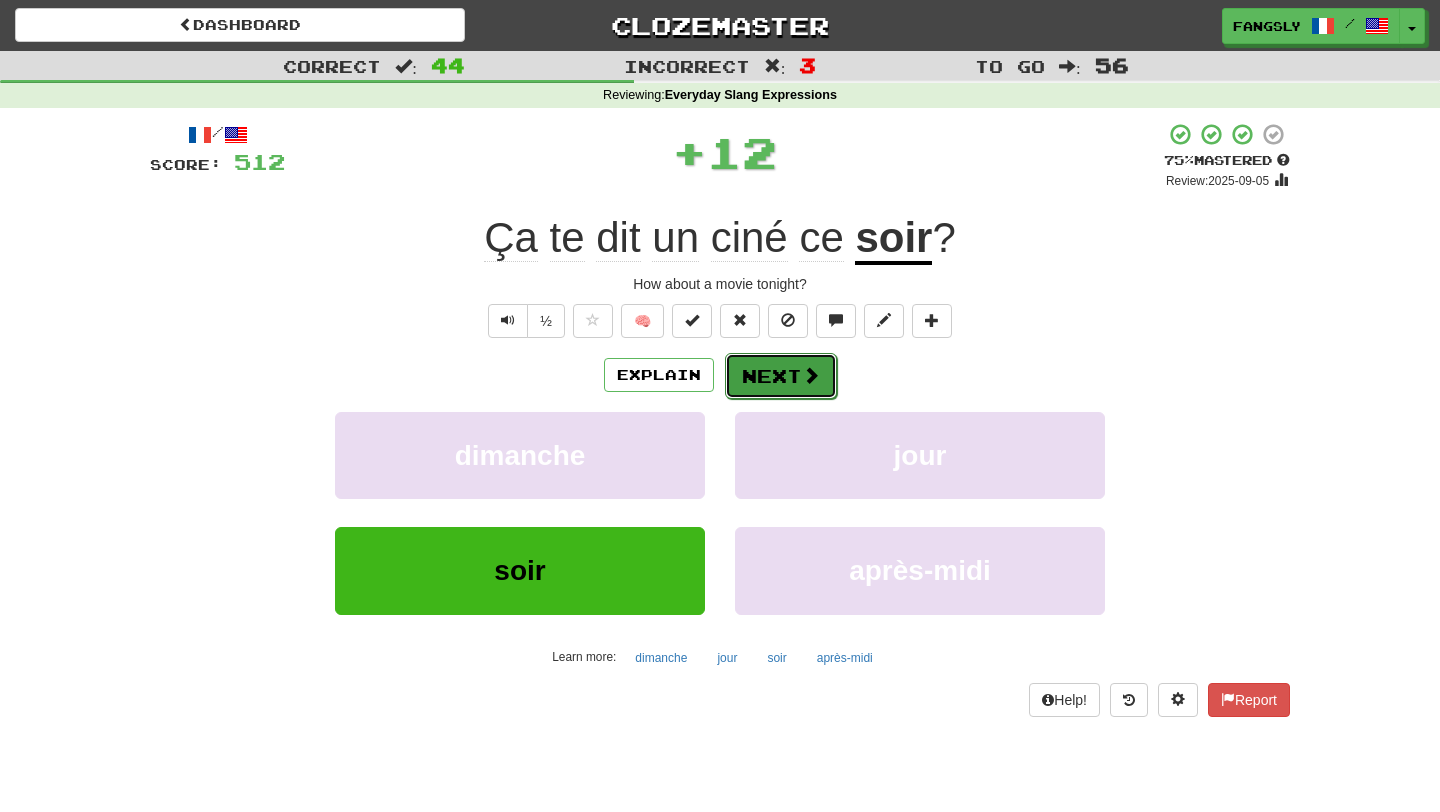 click on "Next" at bounding box center [781, 376] 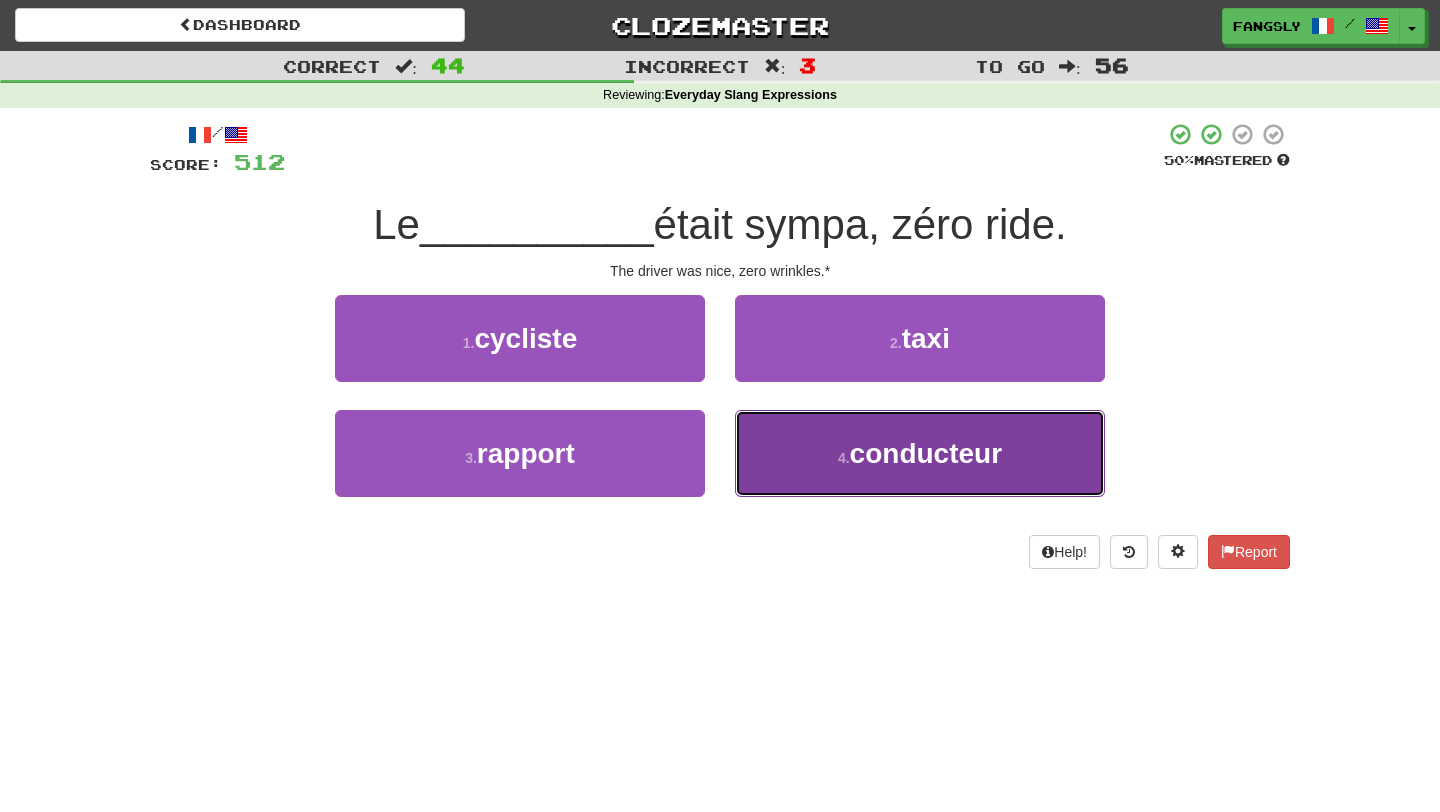 click on "4 .  conducteur" at bounding box center [920, 453] 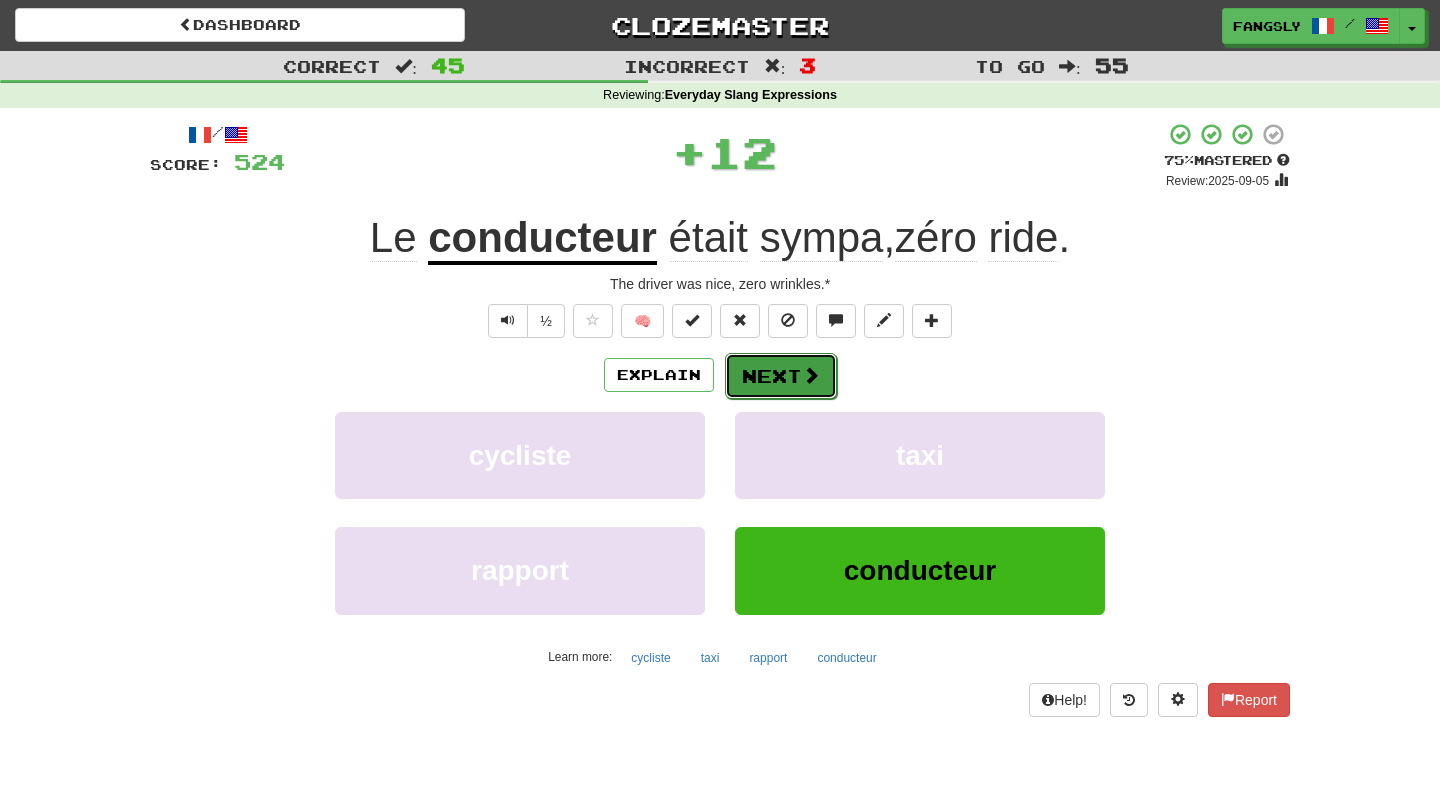 click on "Next" at bounding box center (781, 376) 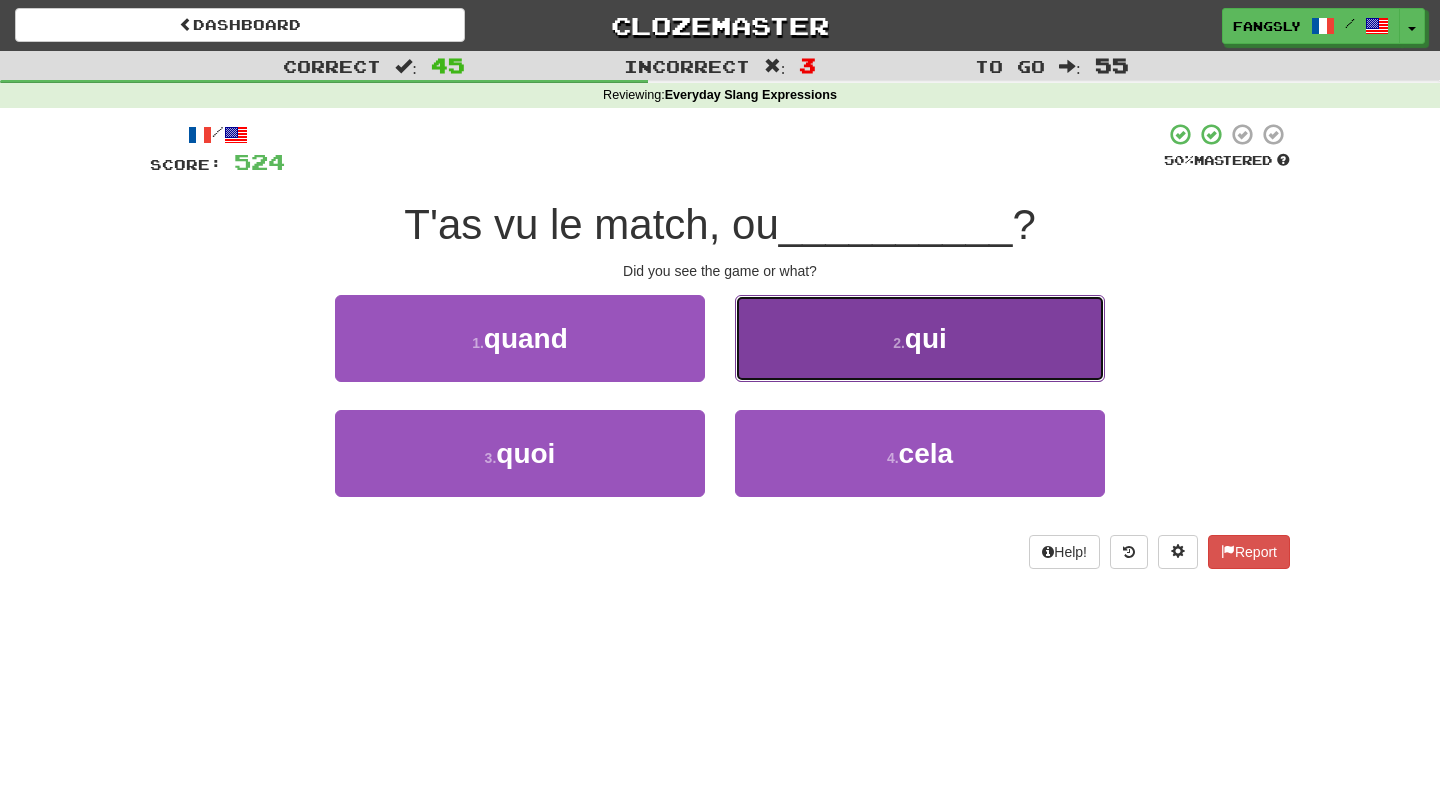 click on "2 .  qui" at bounding box center (920, 338) 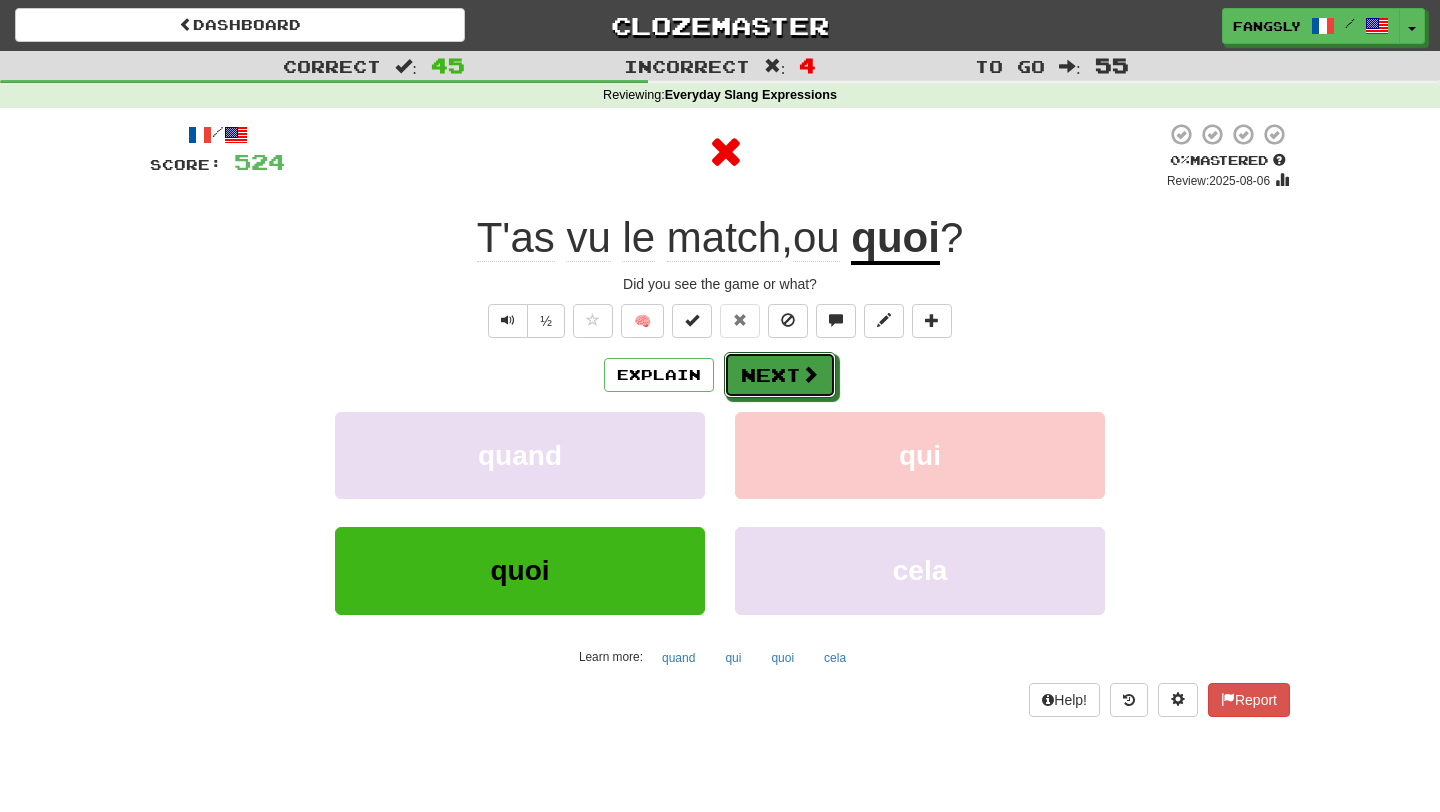 click on "Next" at bounding box center [780, 375] 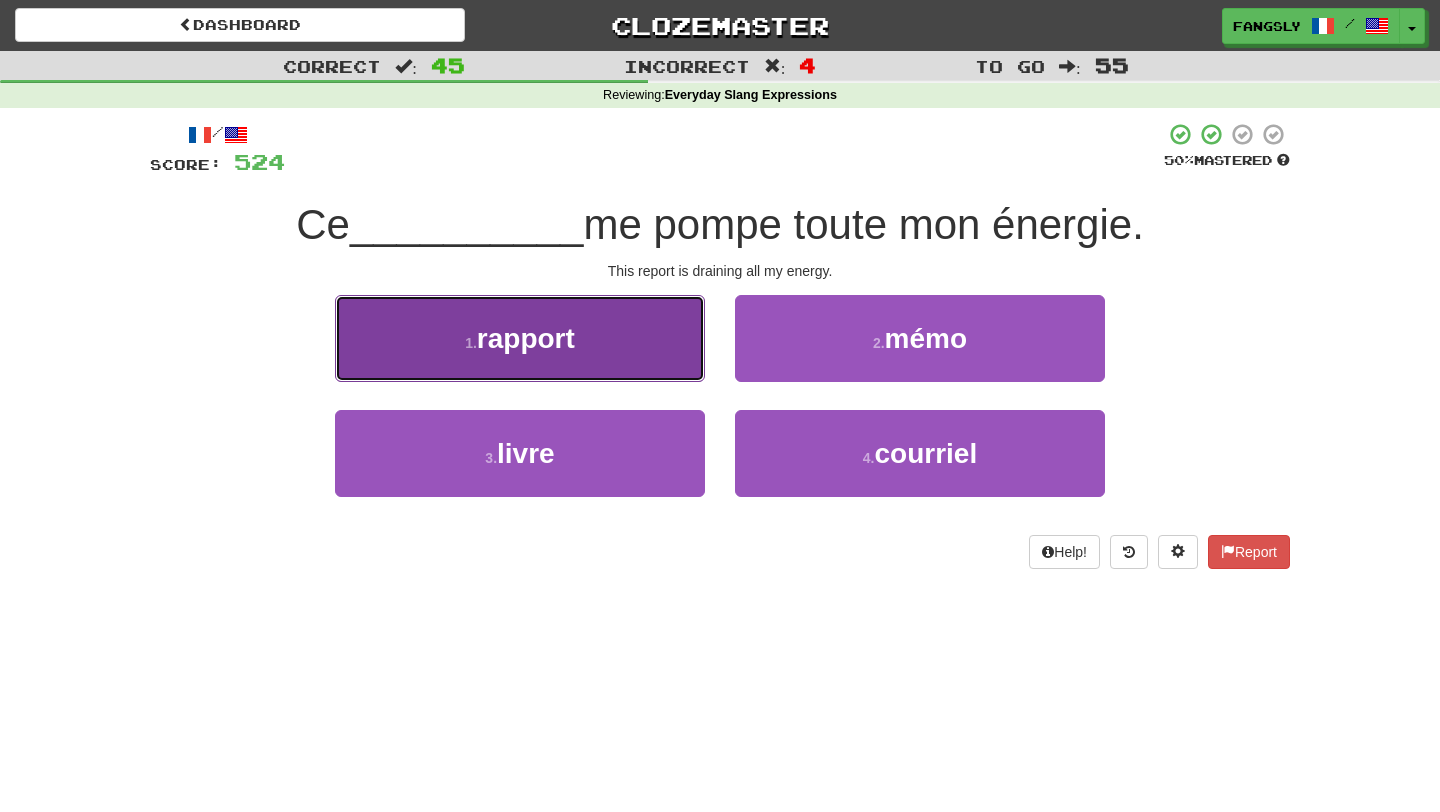click on "1 .  rapport" at bounding box center [520, 338] 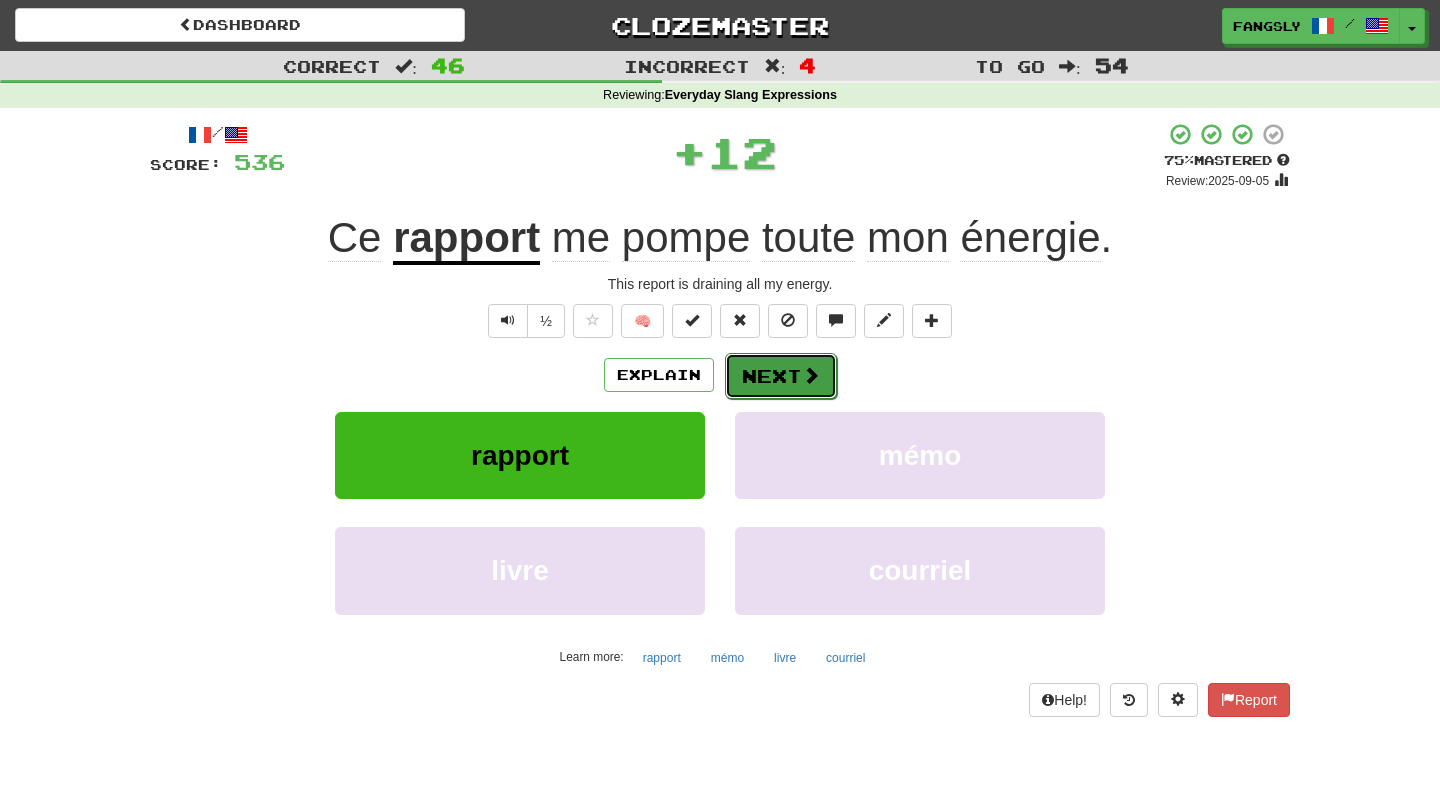 click on "Next" at bounding box center (781, 376) 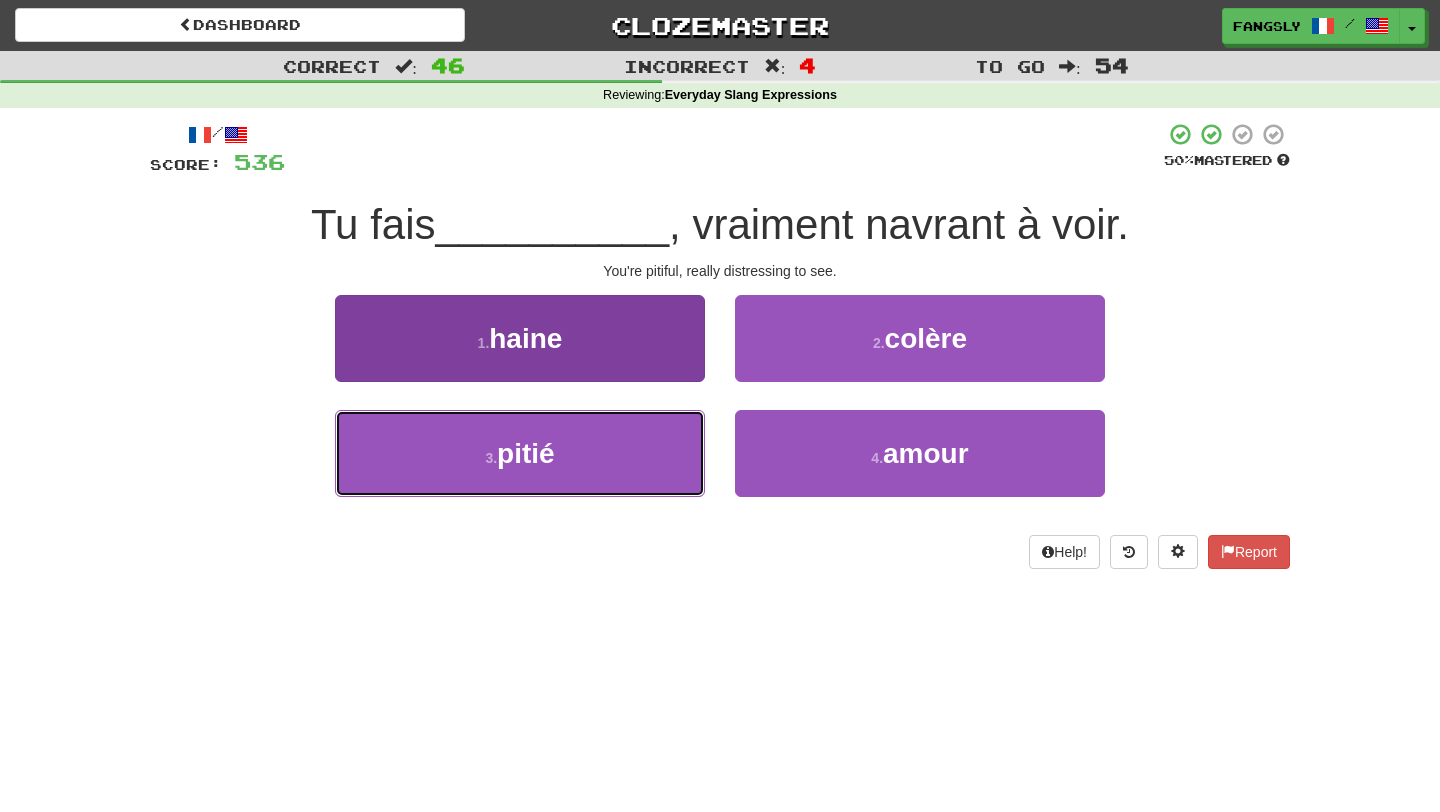 click on "3 .  pitié" at bounding box center [520, 453] 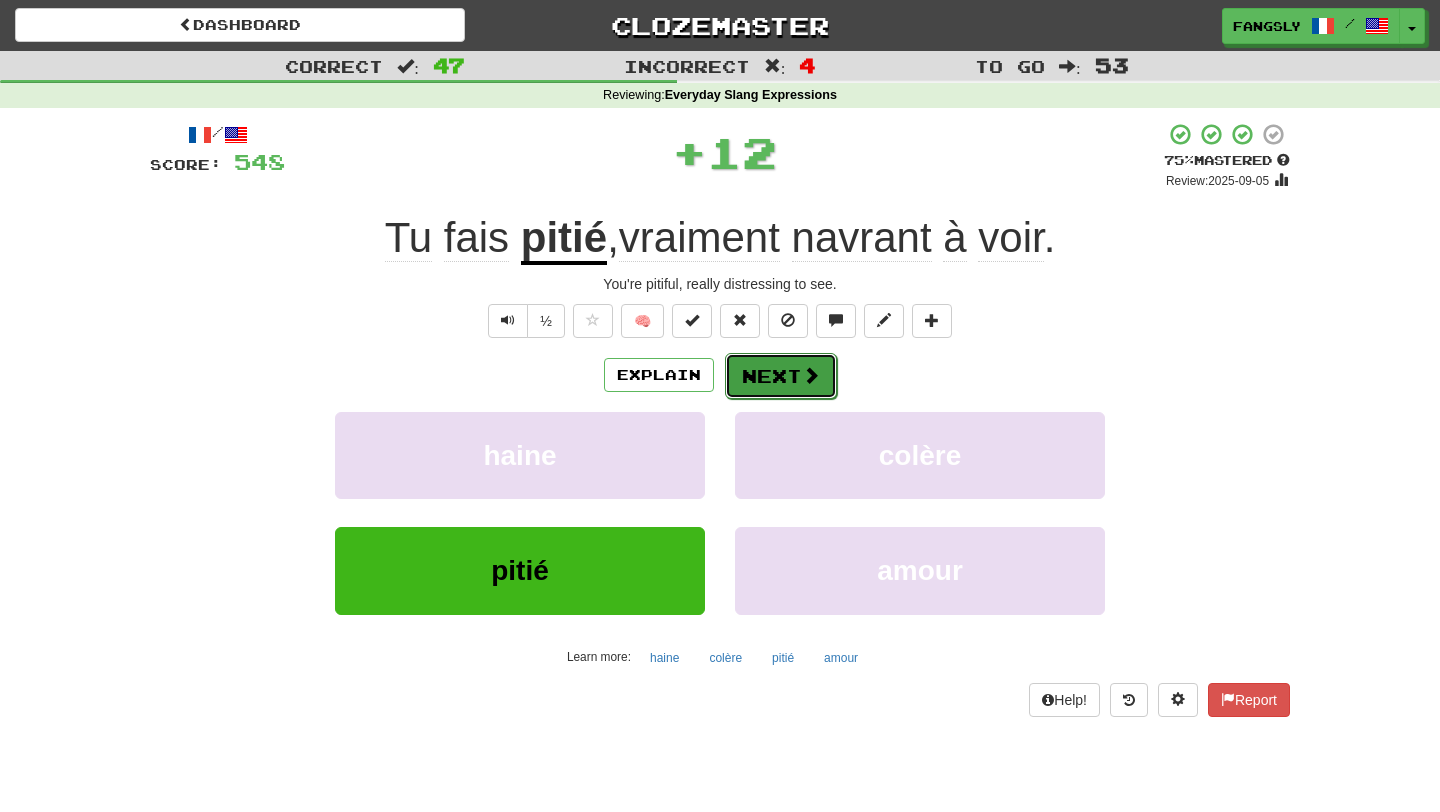 click on "Next" at bounding box center (781, 376) 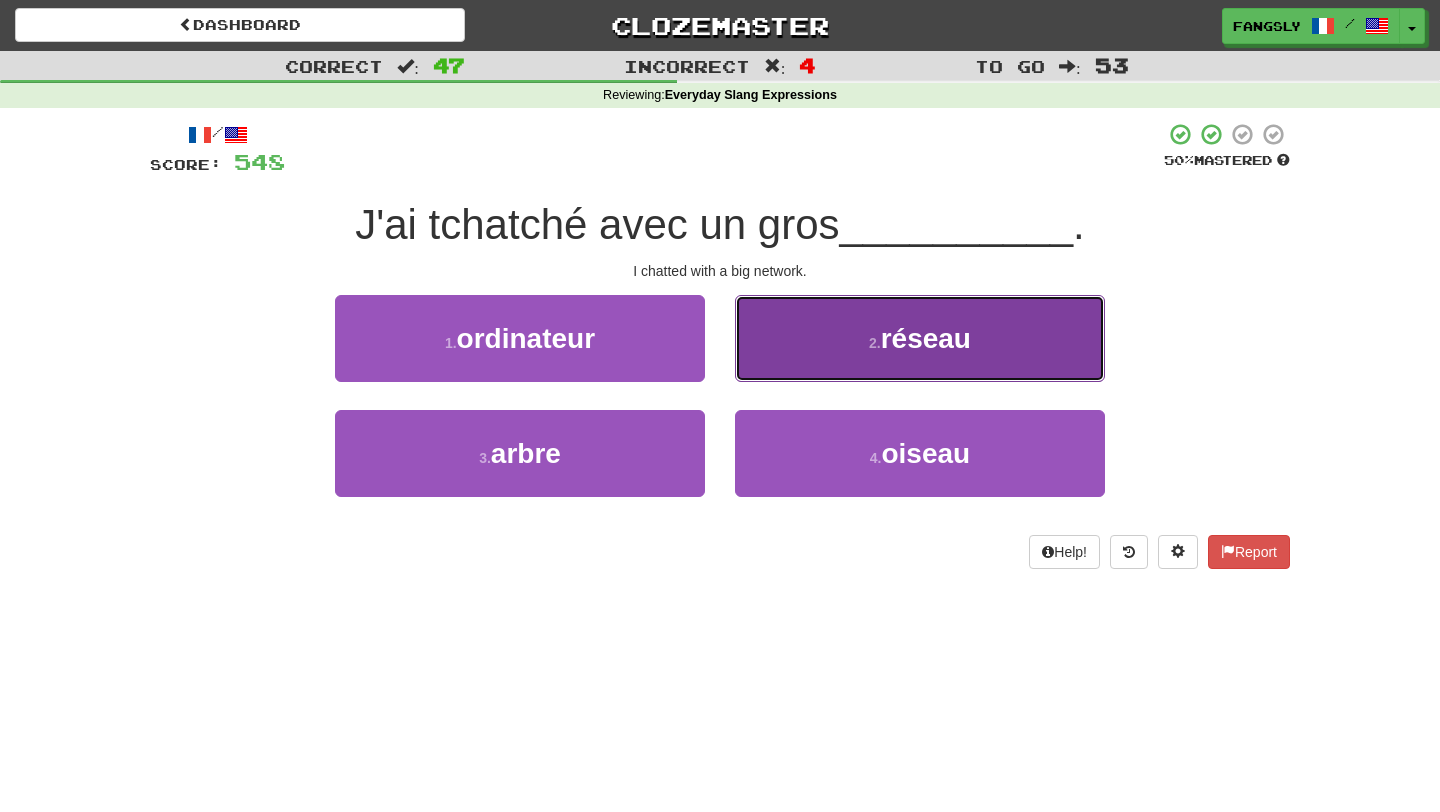 click on "2 .  réseau" at bounding box center (920, 338) 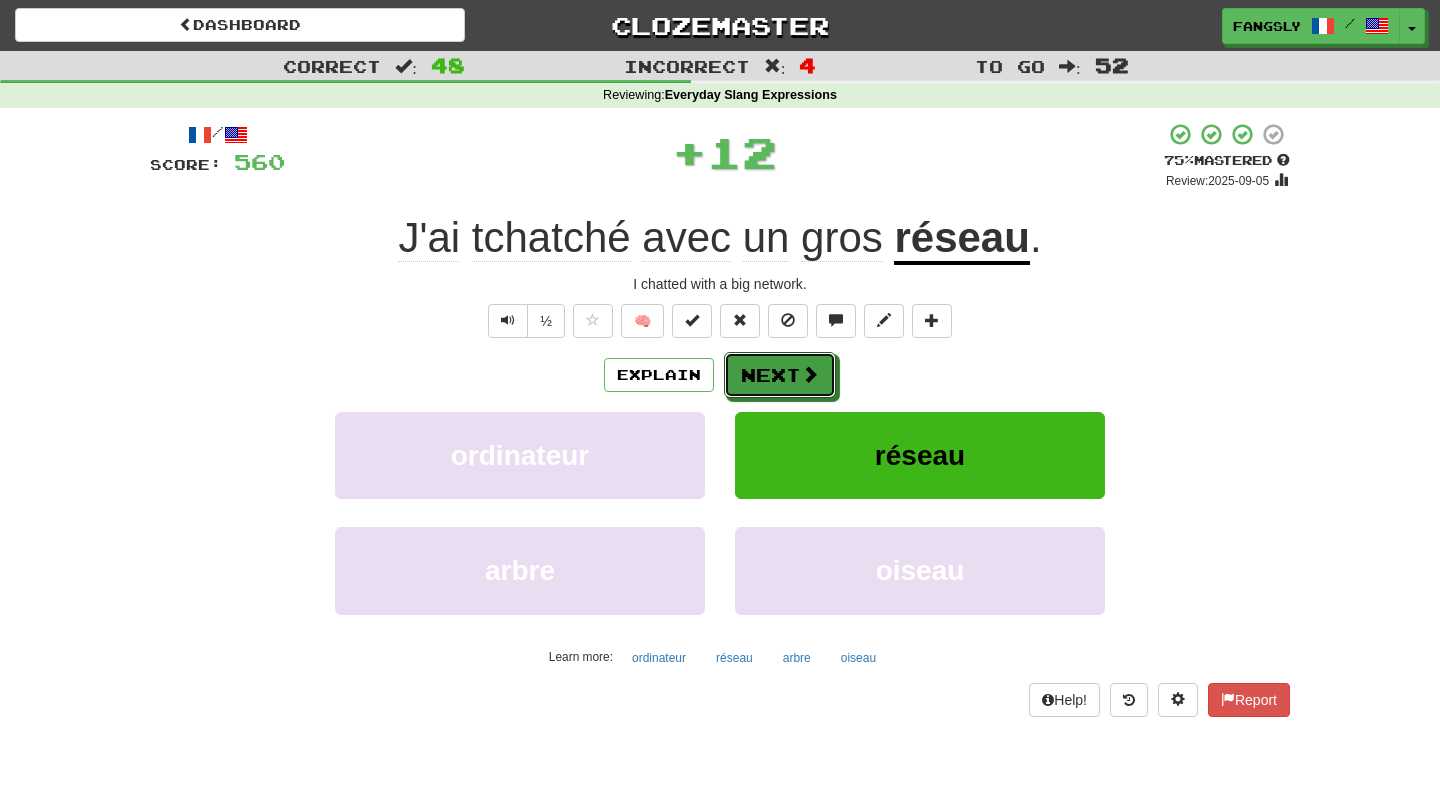 click on "Next" at bounding box center (780, 375) 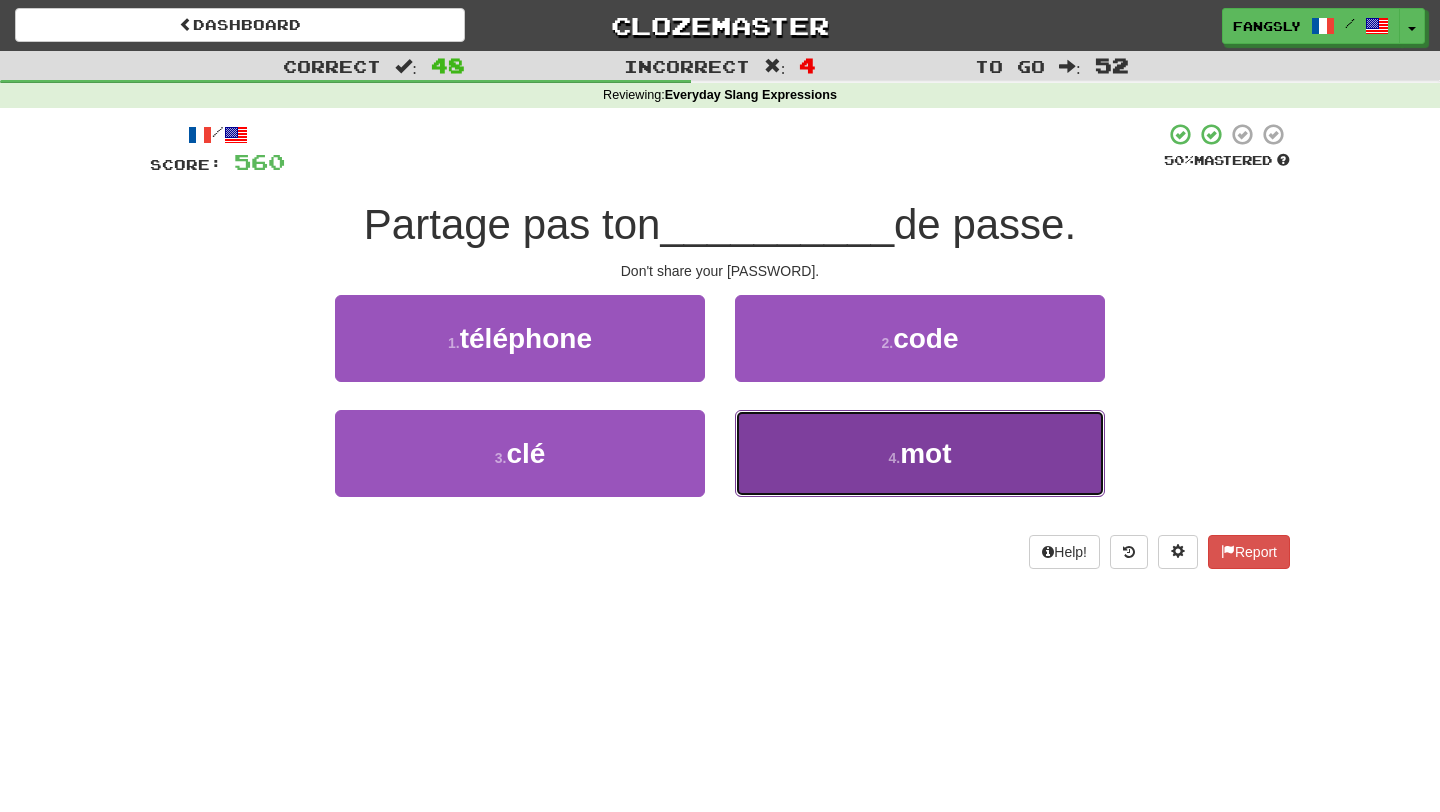 click on "4 .  mot" at bounding box center [920, 453] 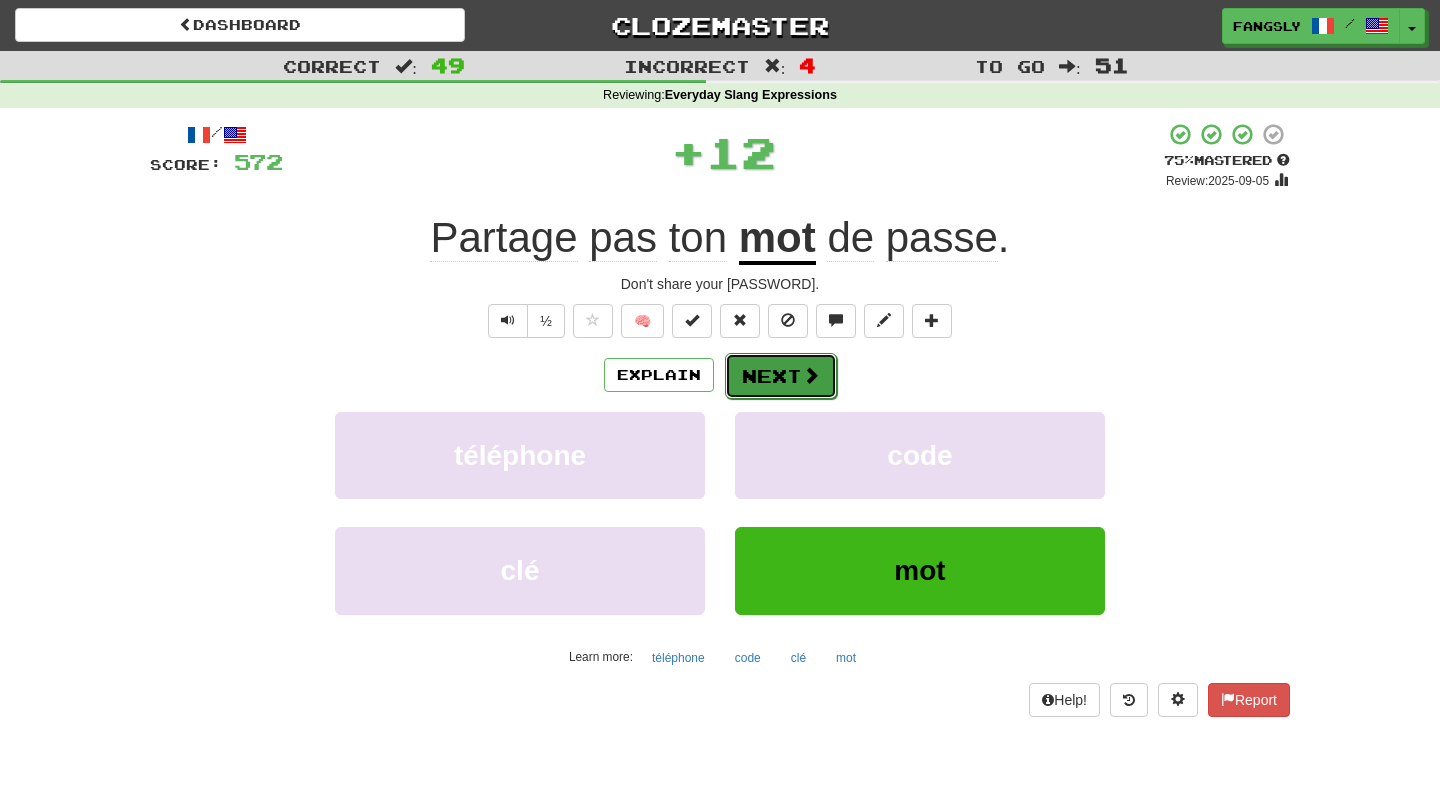 click on "Next" at bounding box center (781, 376) 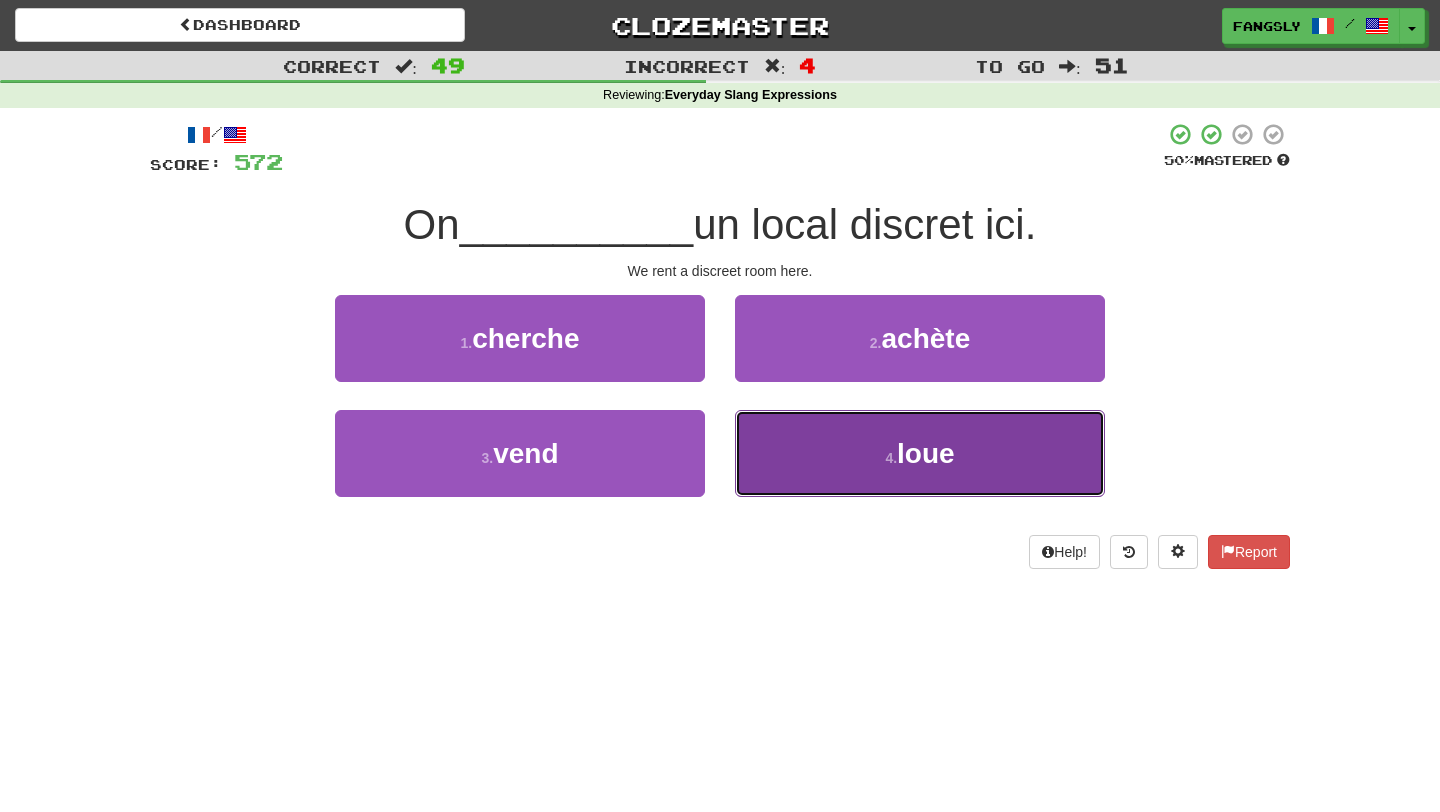click on "4 .  loue" at bounding box center [920, 453] 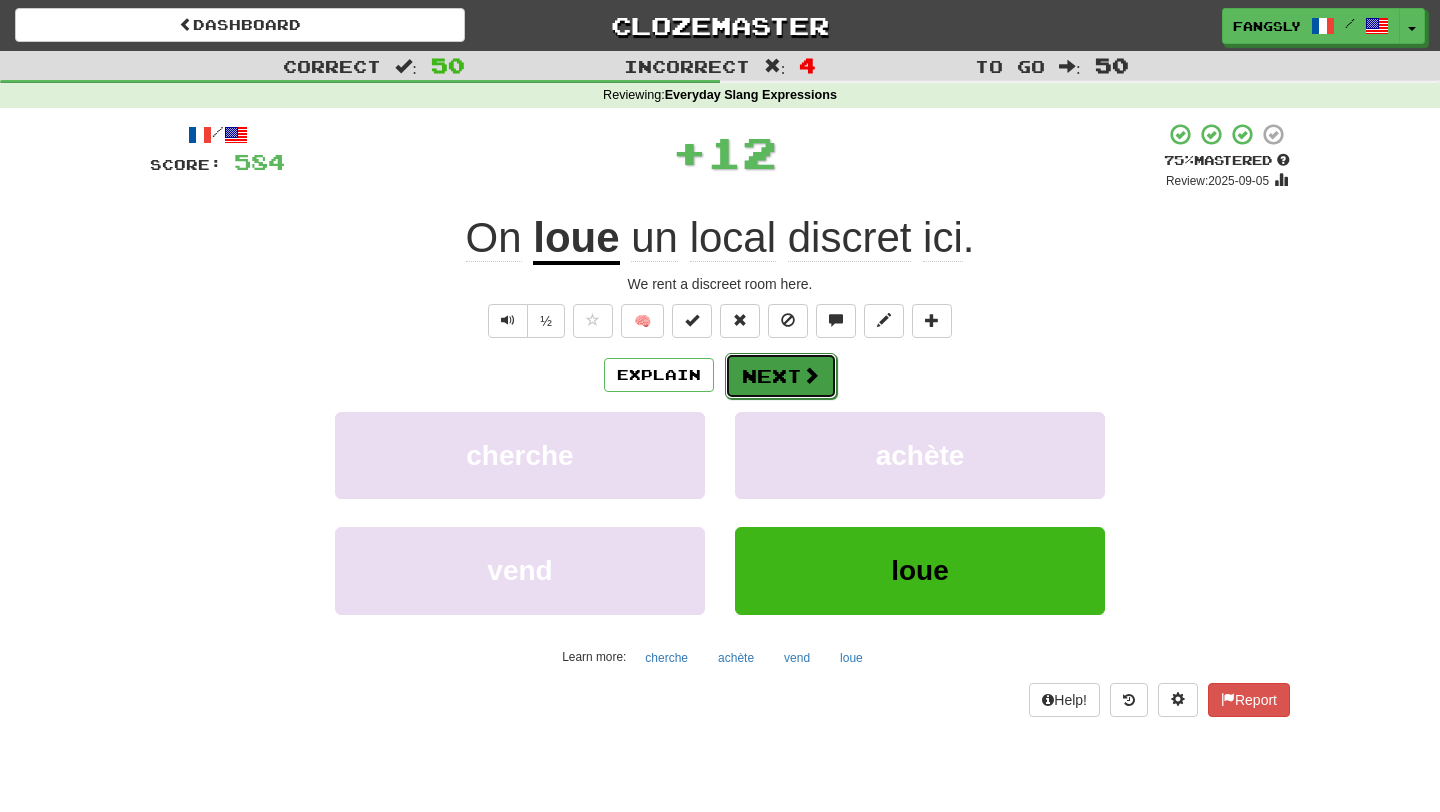 click on "Next" at bounding box center [781, 376] 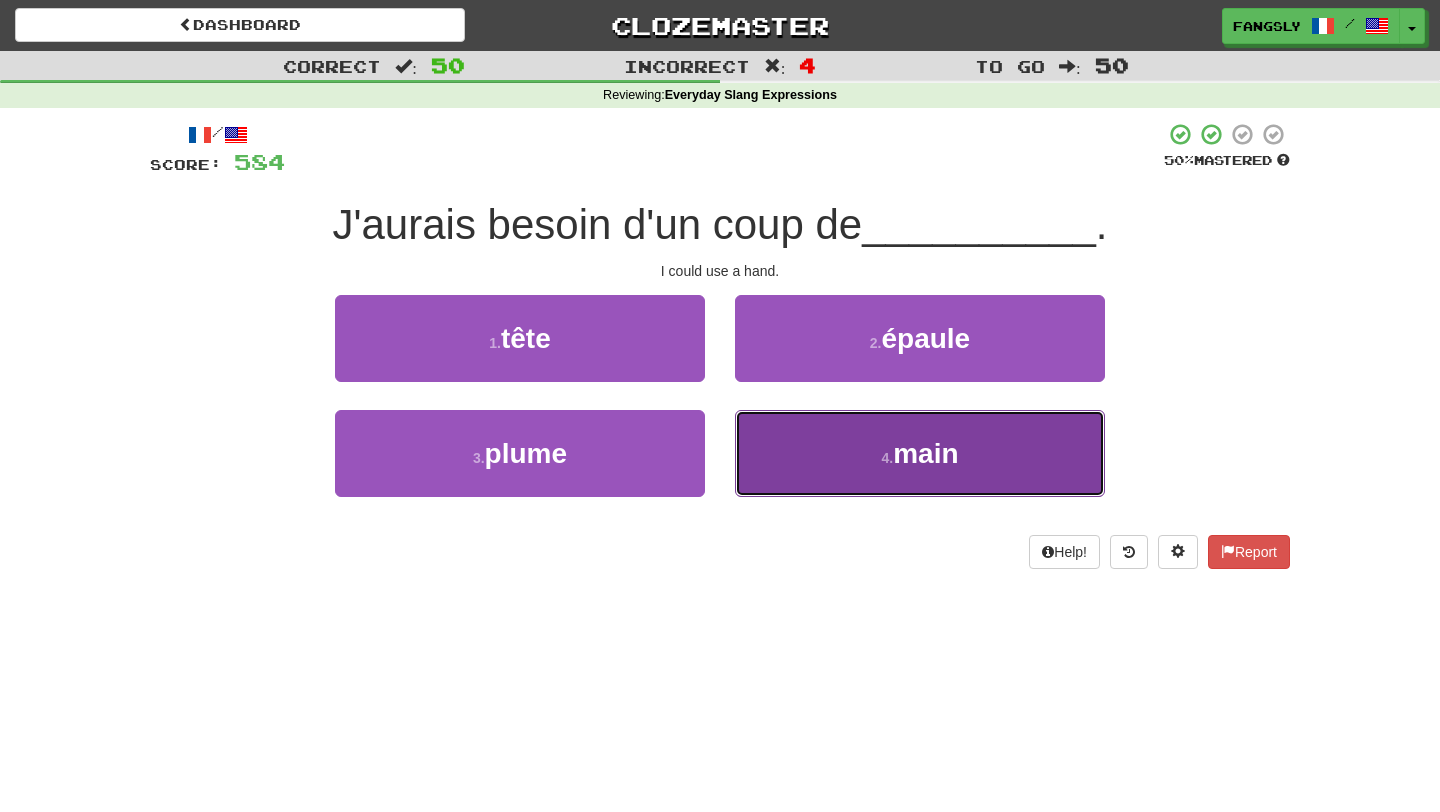 click on "4 .  main" at bounding box center (920, 453) 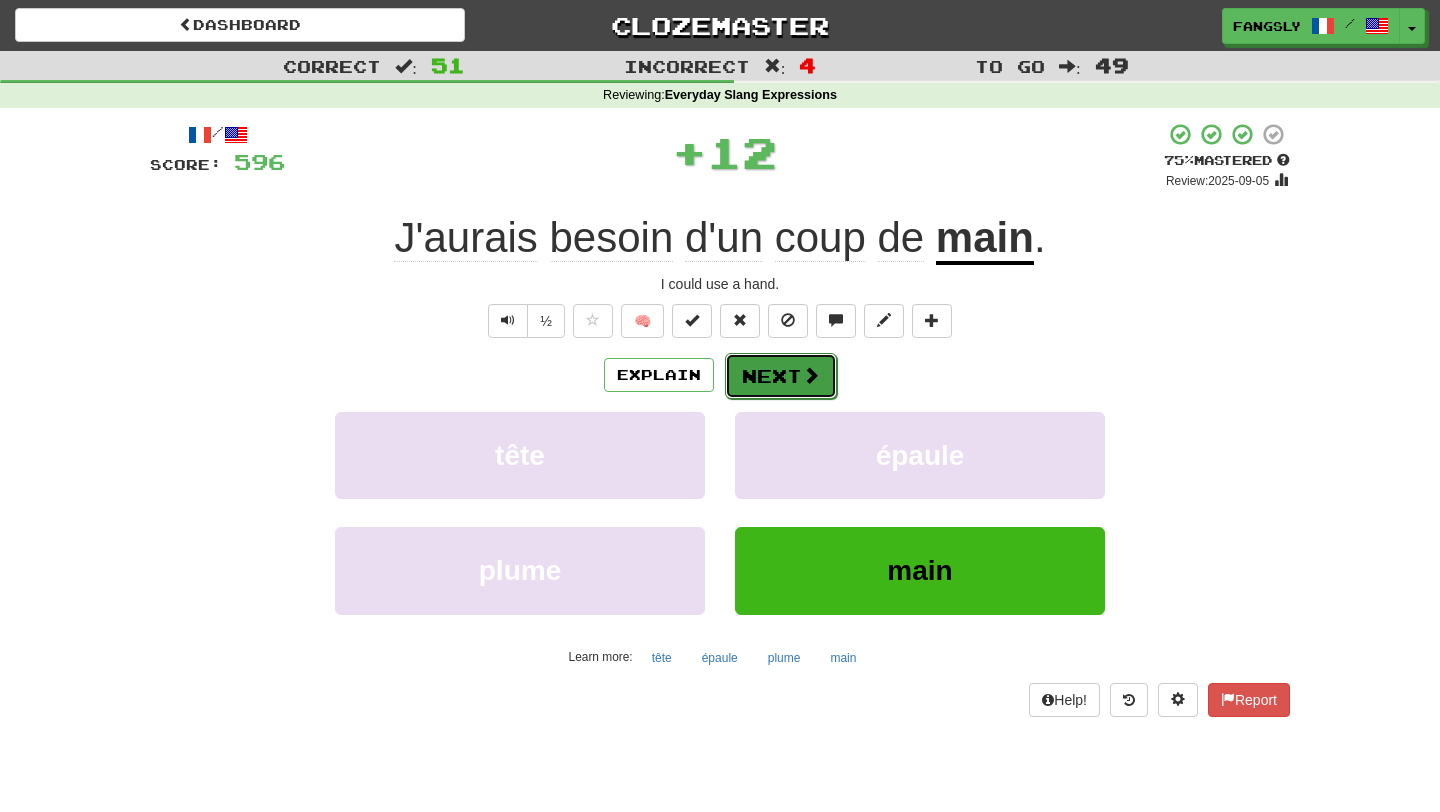 click on "Next" at bounding box center (781, 376) 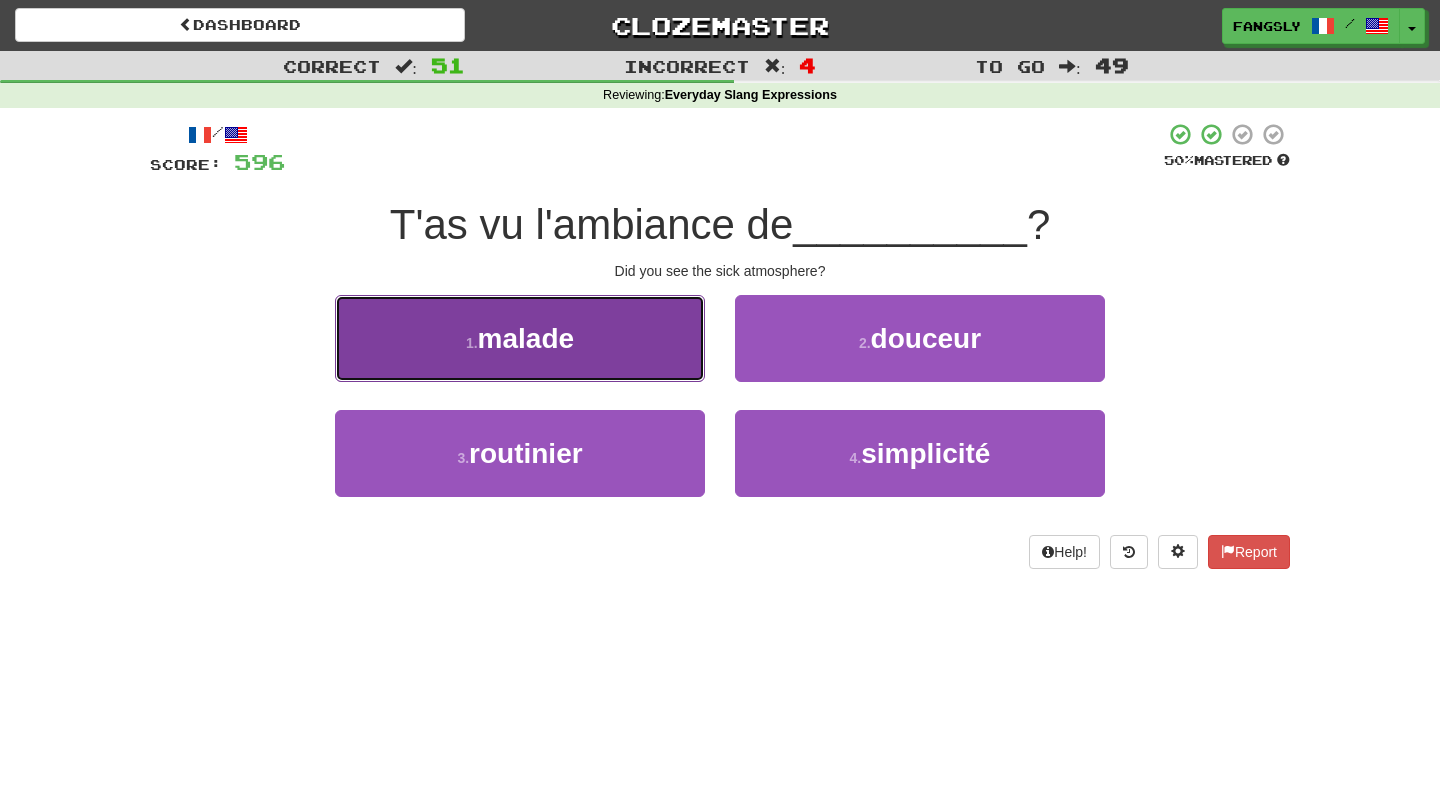 click on "1 .  malade" at bounding box center (520, 338) 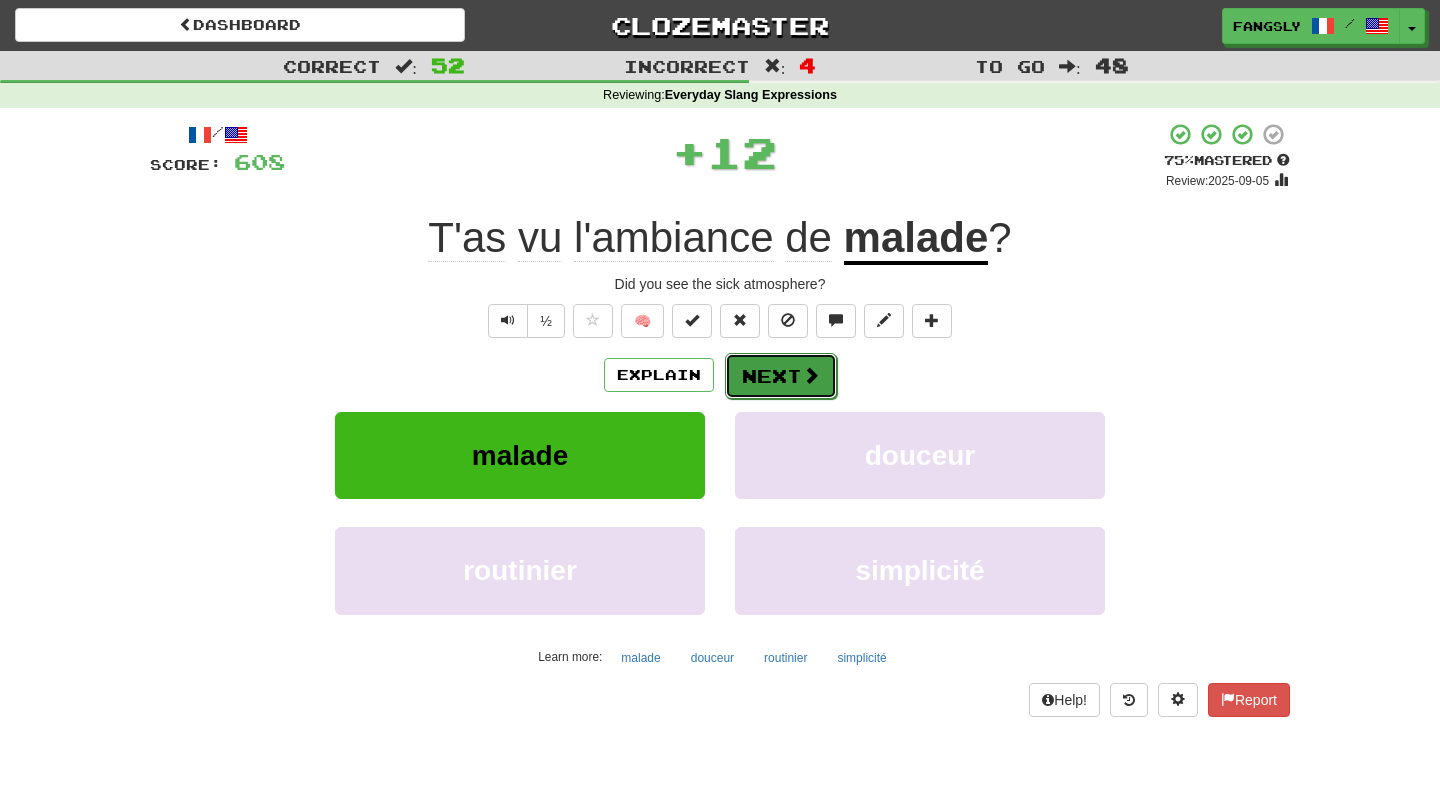 click on "Next" at bounding box center (781, 376) 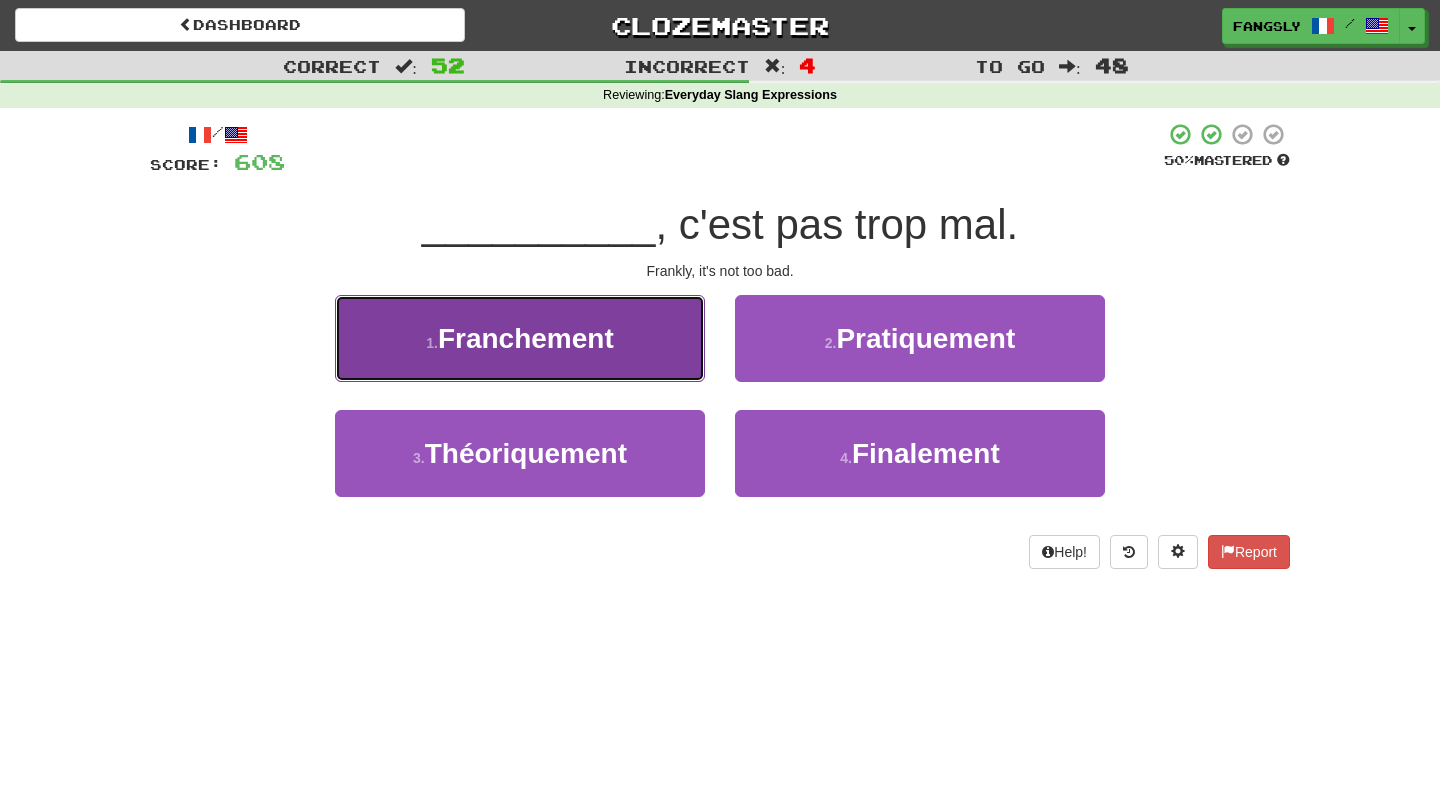 click on "1 .  Franchement" at bounding box center (520, 338) 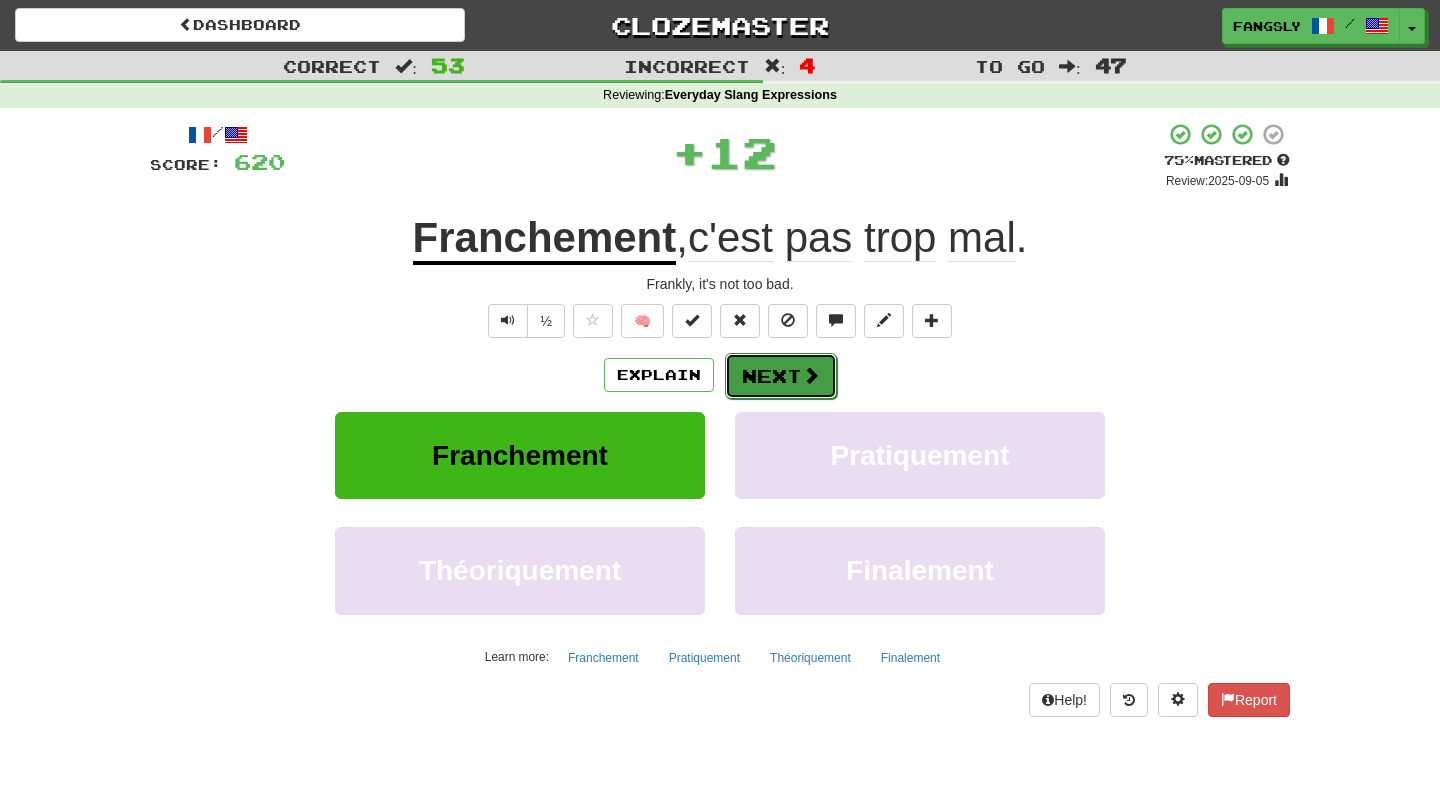 click on "Next" at bounding box center [781, 376] 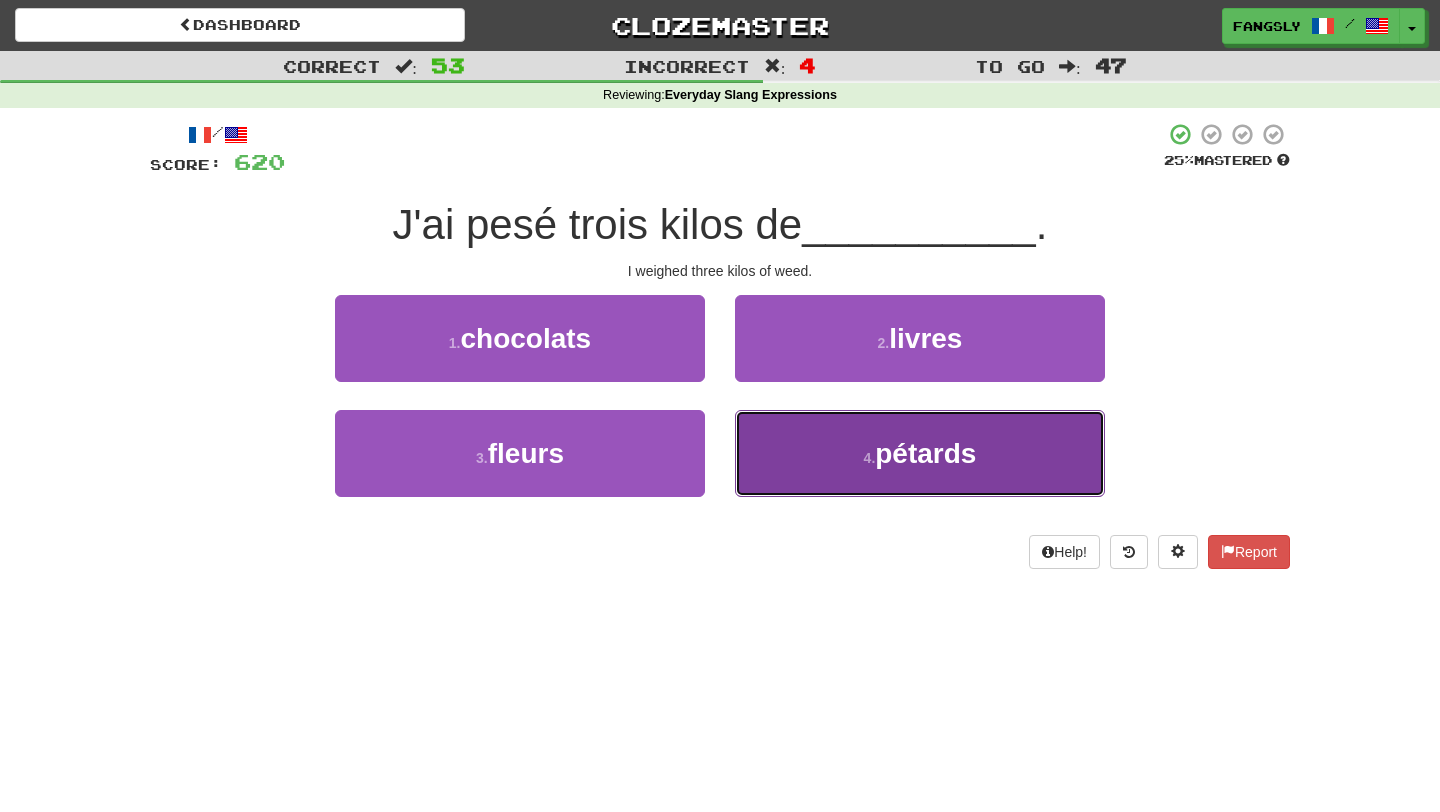 click on "4 .  pétards" at bounding box center (920, 453) 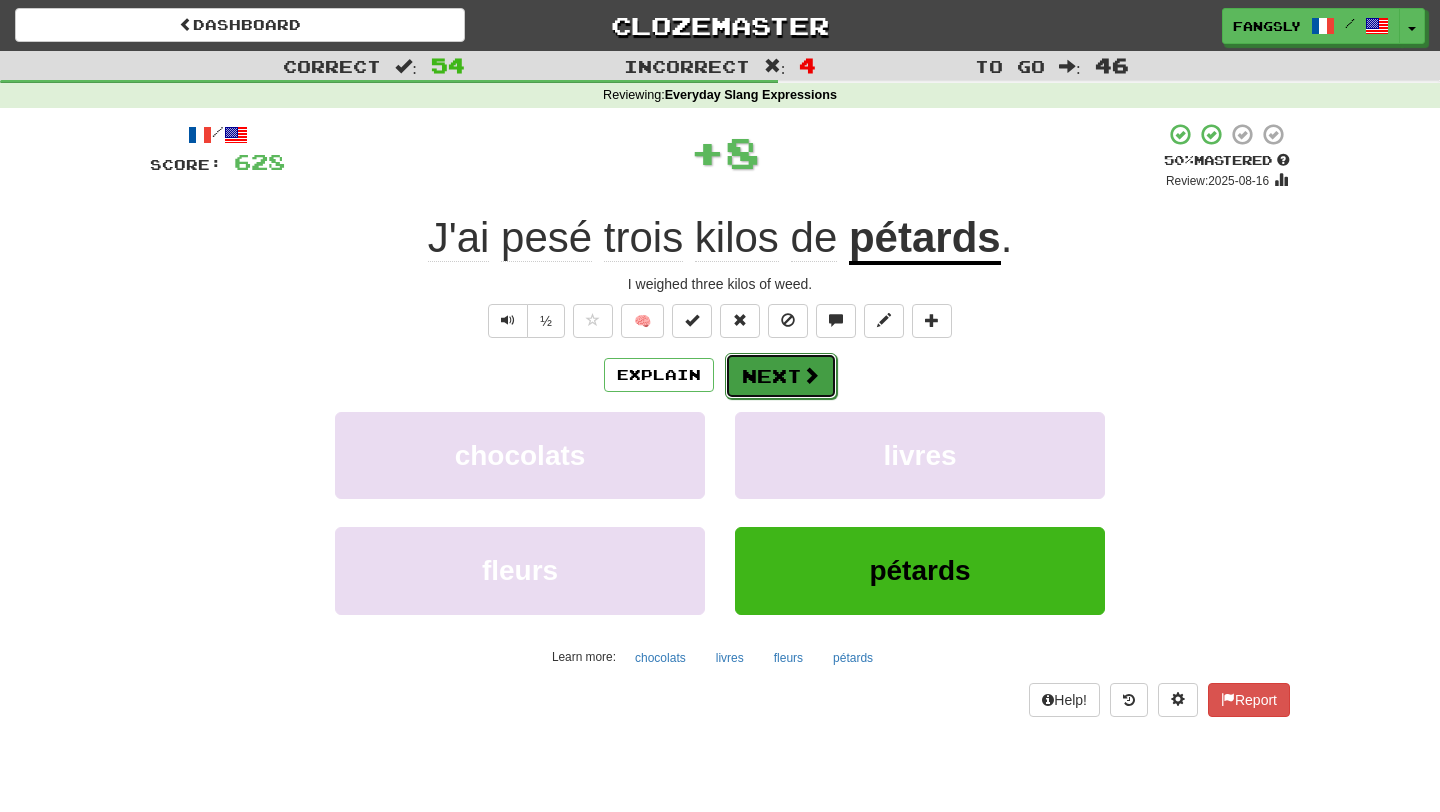 click on "Next" at bounding box center [781, 376] 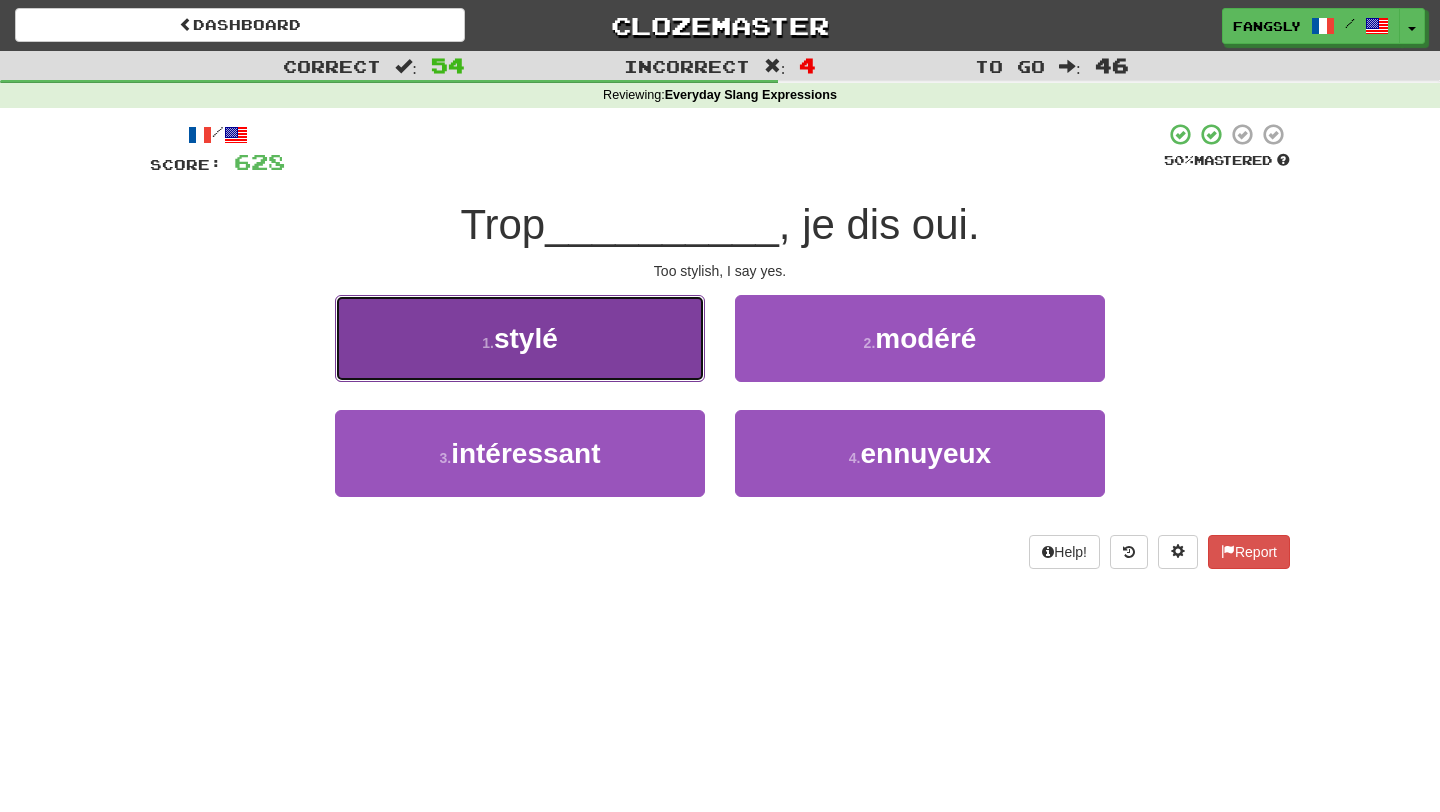 click on "1 .  stylé" at bounding box center [520, 338] 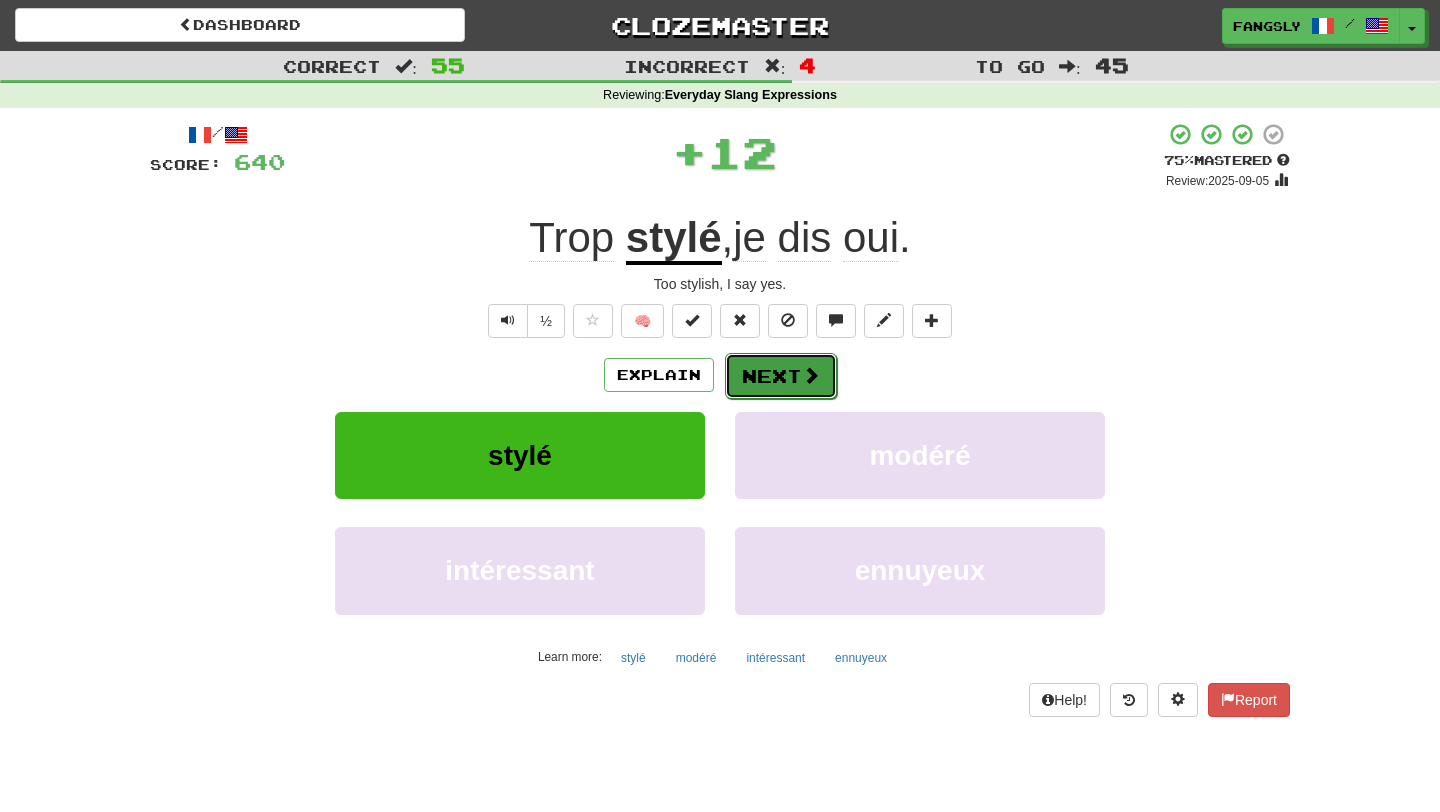 click on "Next" at bounding box center (781, 376) 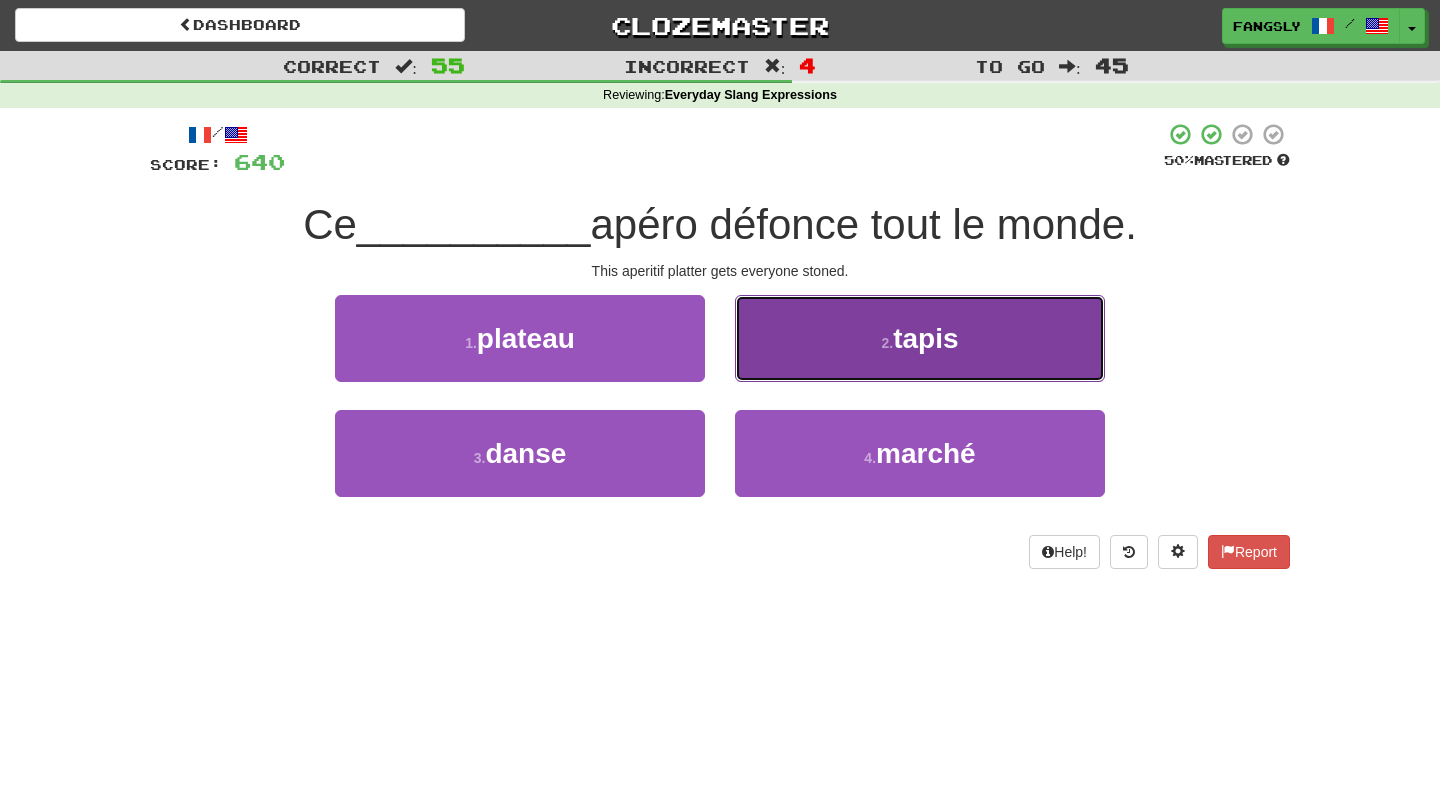 click on "2 .  tapis" at bounding box center (920, 338) 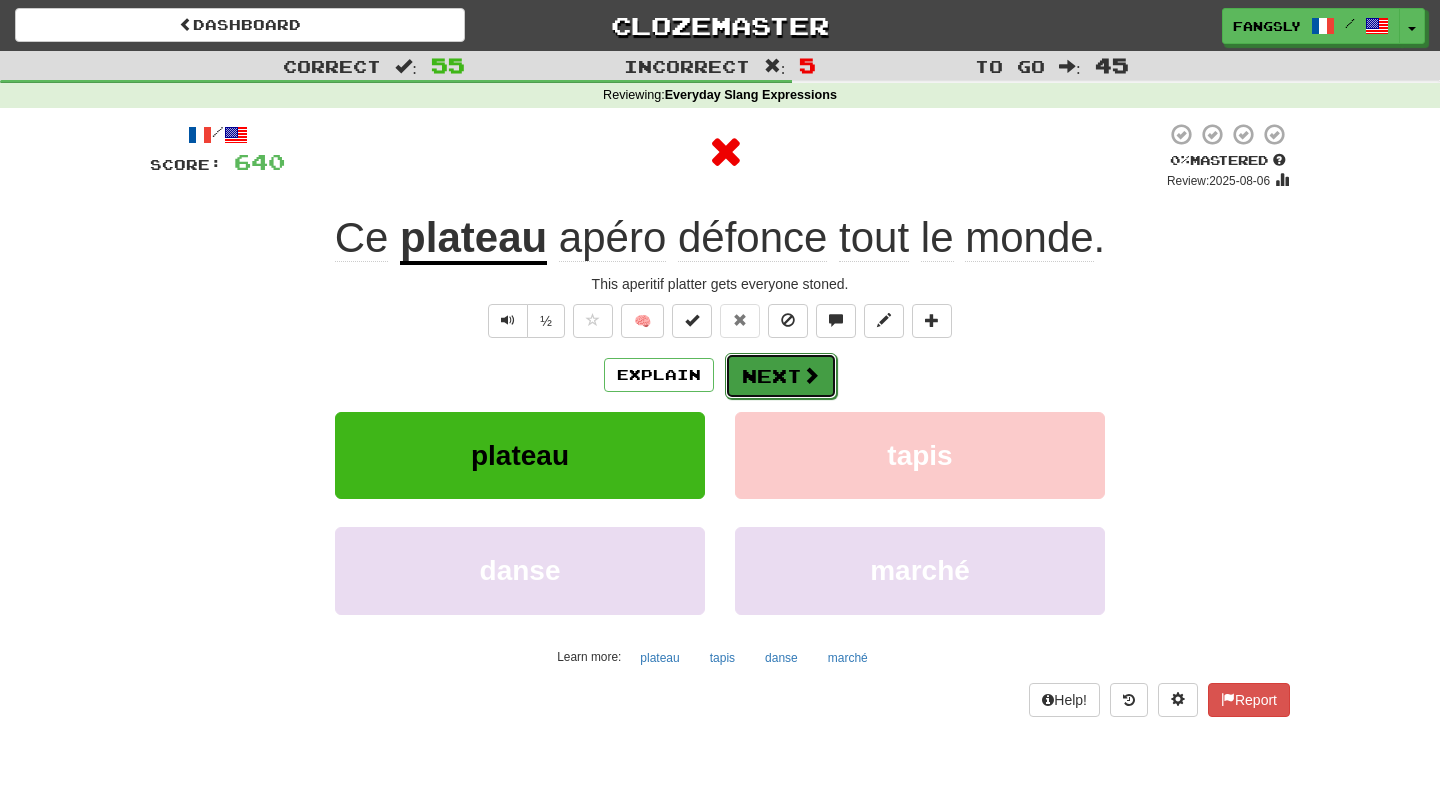 click on "Next" at bounding box center [781, 376] 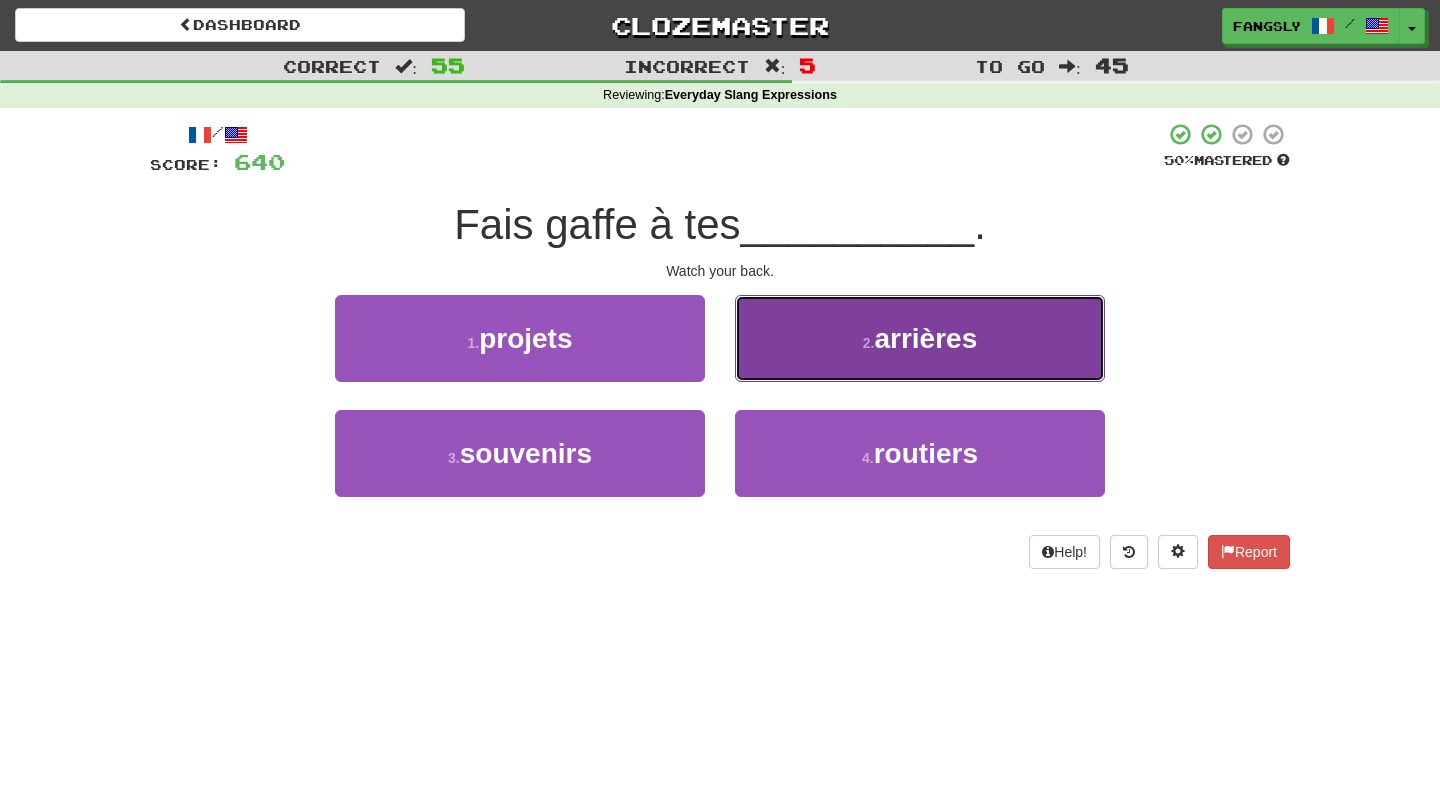 click on "2 .  arrières" at bounding box center (920, 338) 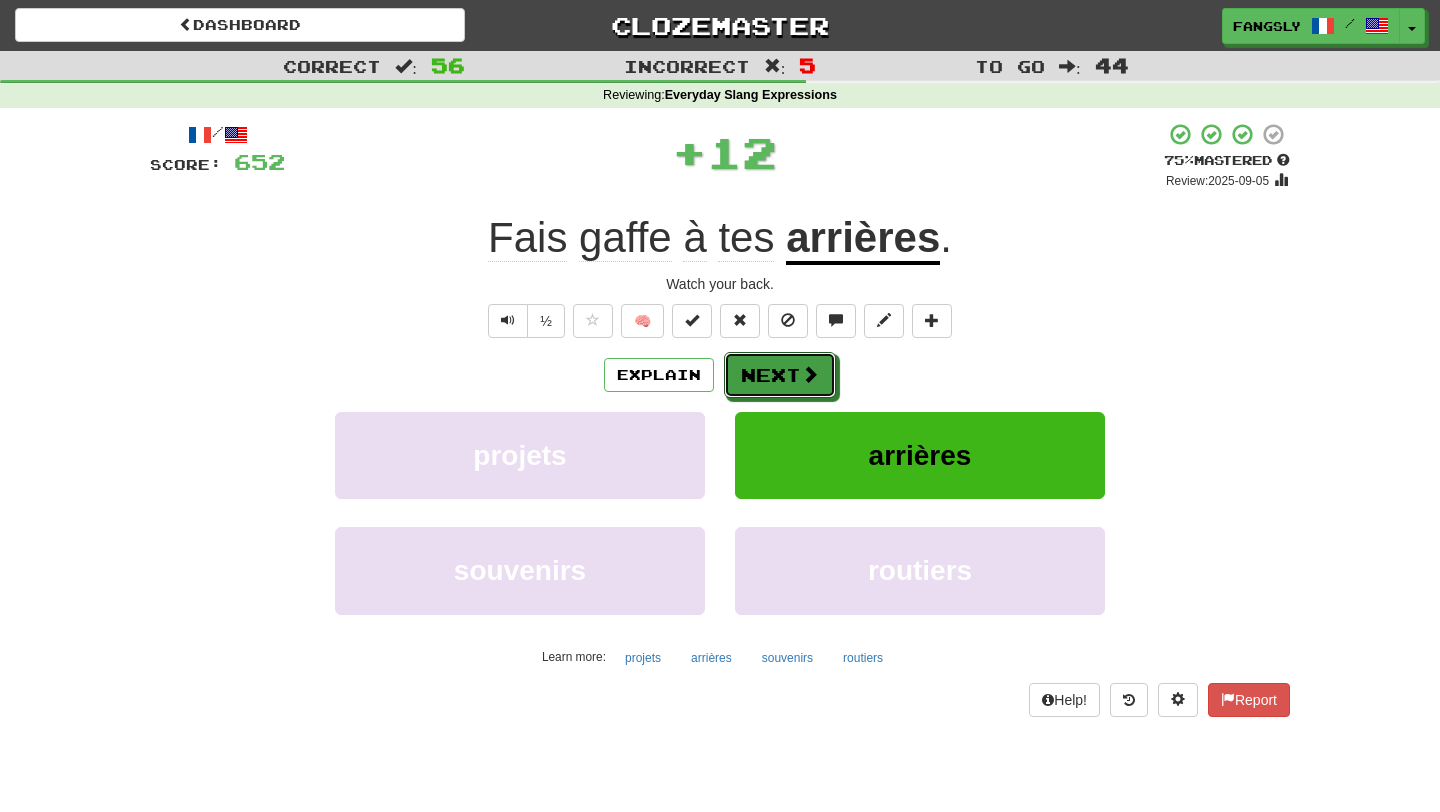 click on "Explain Next" at bounding box center [720, 375] 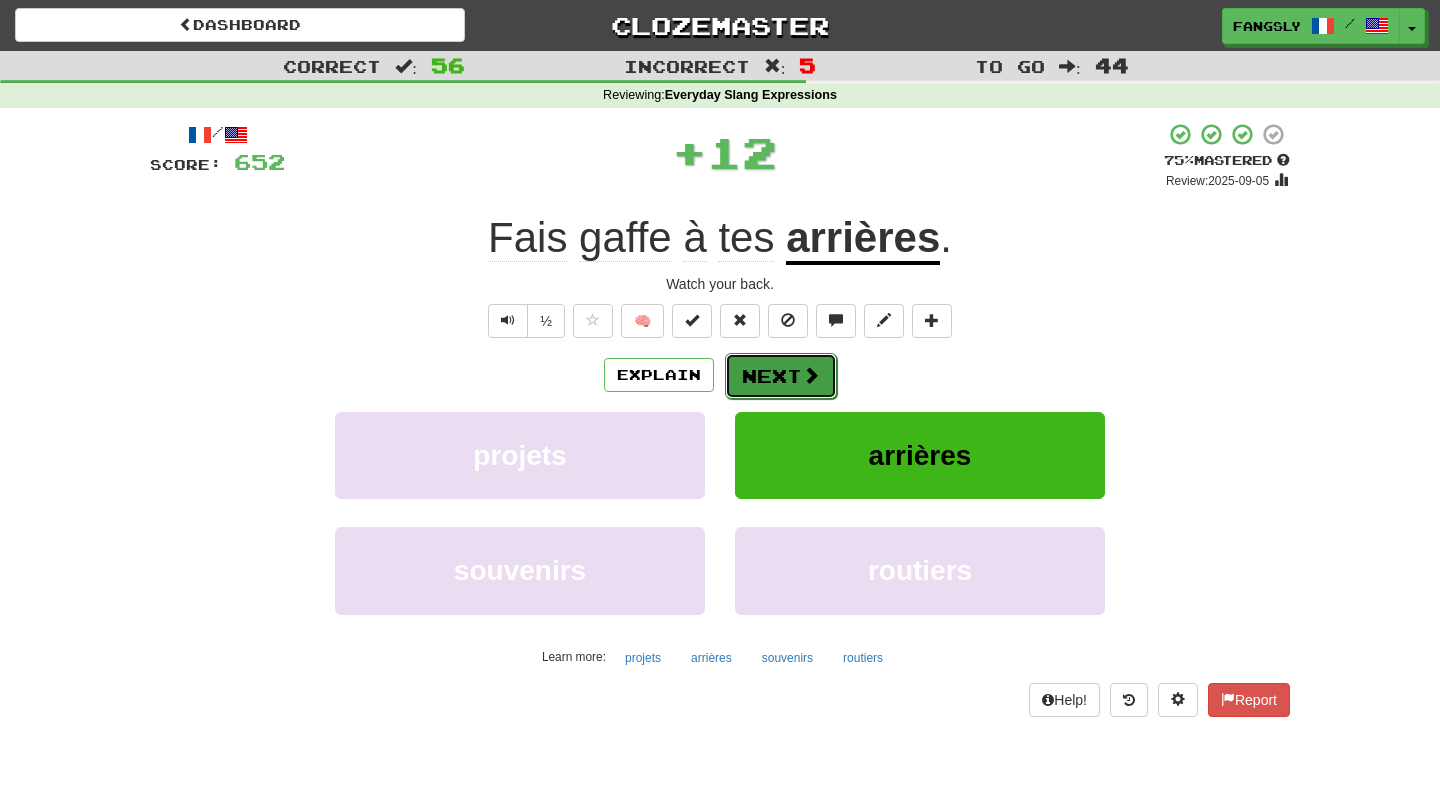 click on "Next" at bounding box center [781, 376] 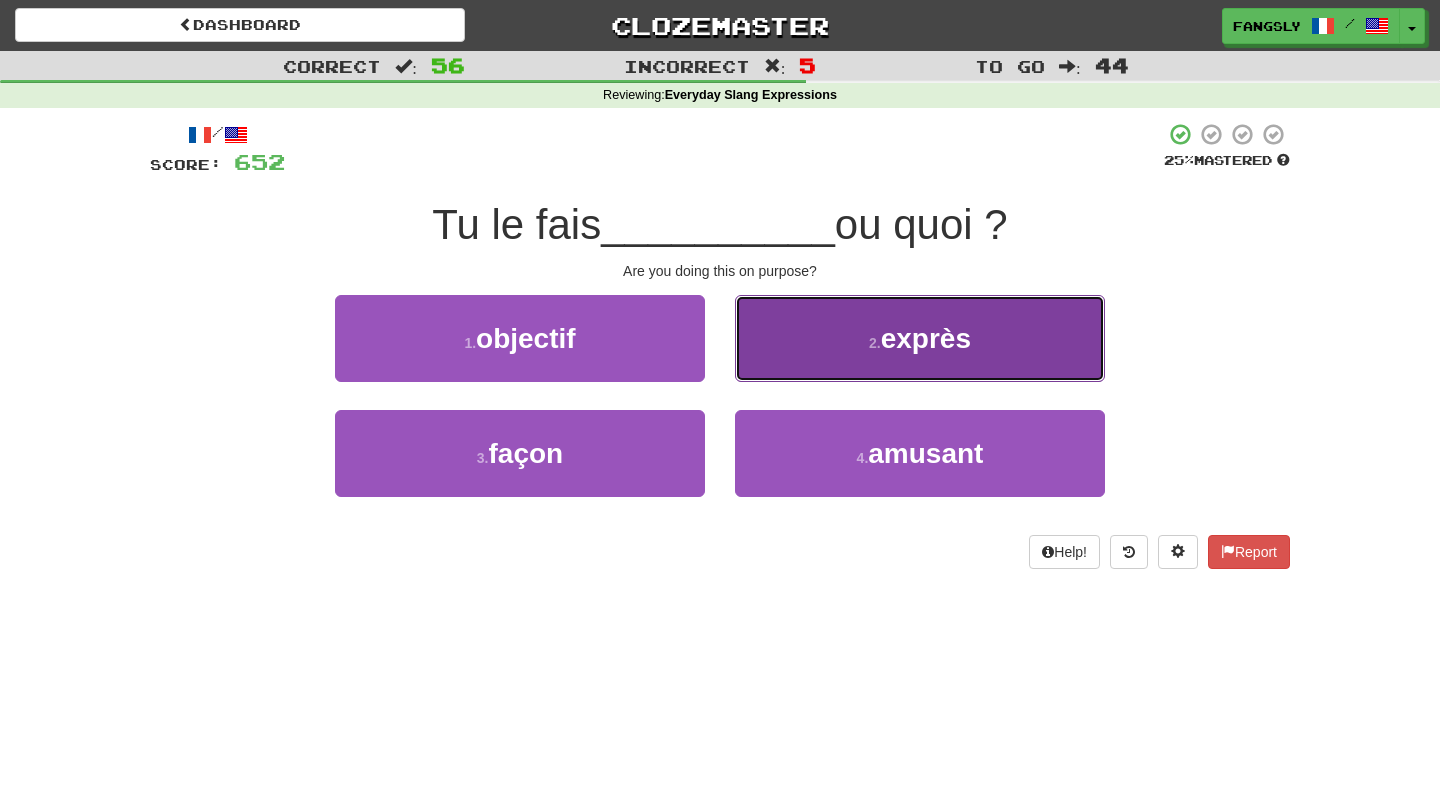 click on "2 .  exprès" at bounding box center [920, 338] 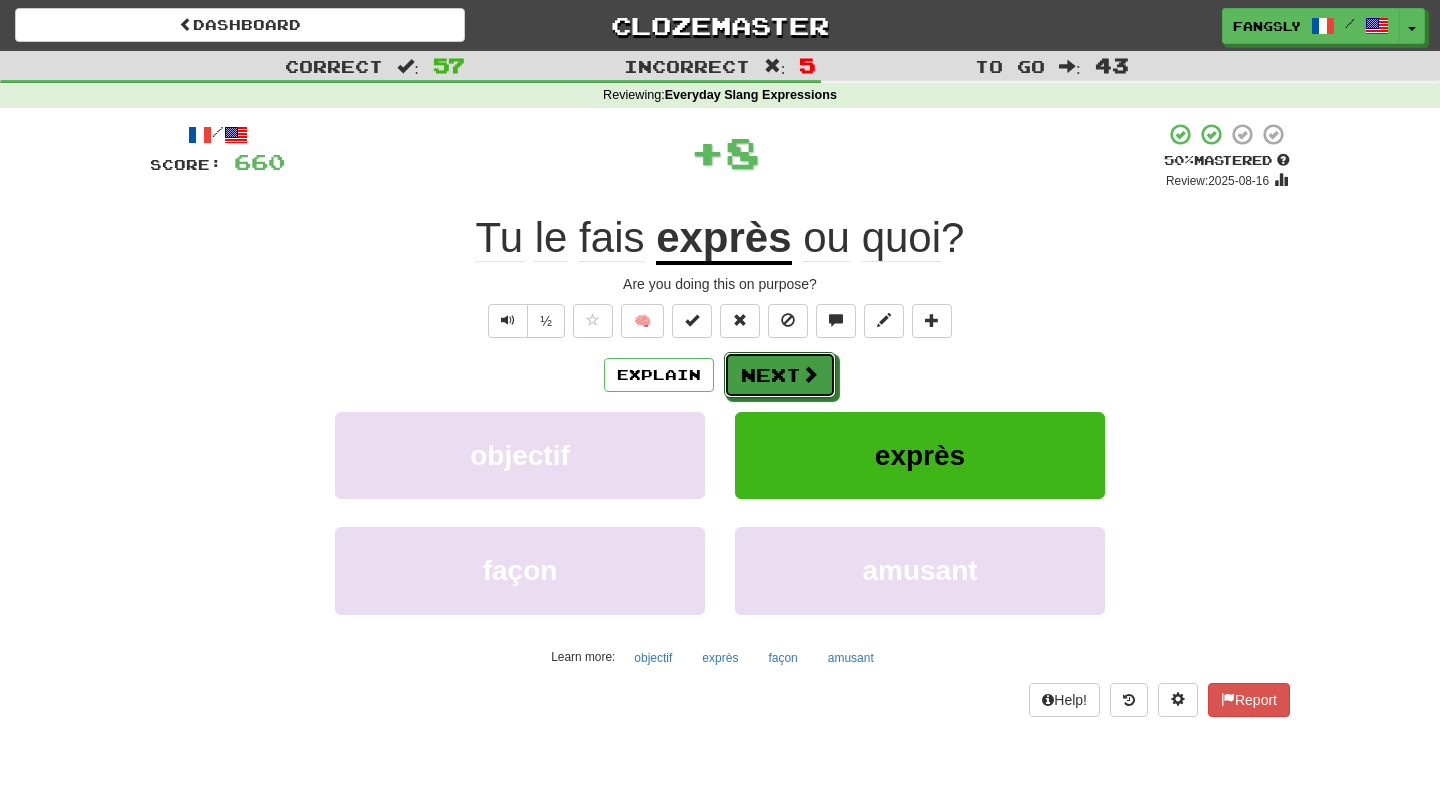 click on "Next" at bounding box center (780, 375) 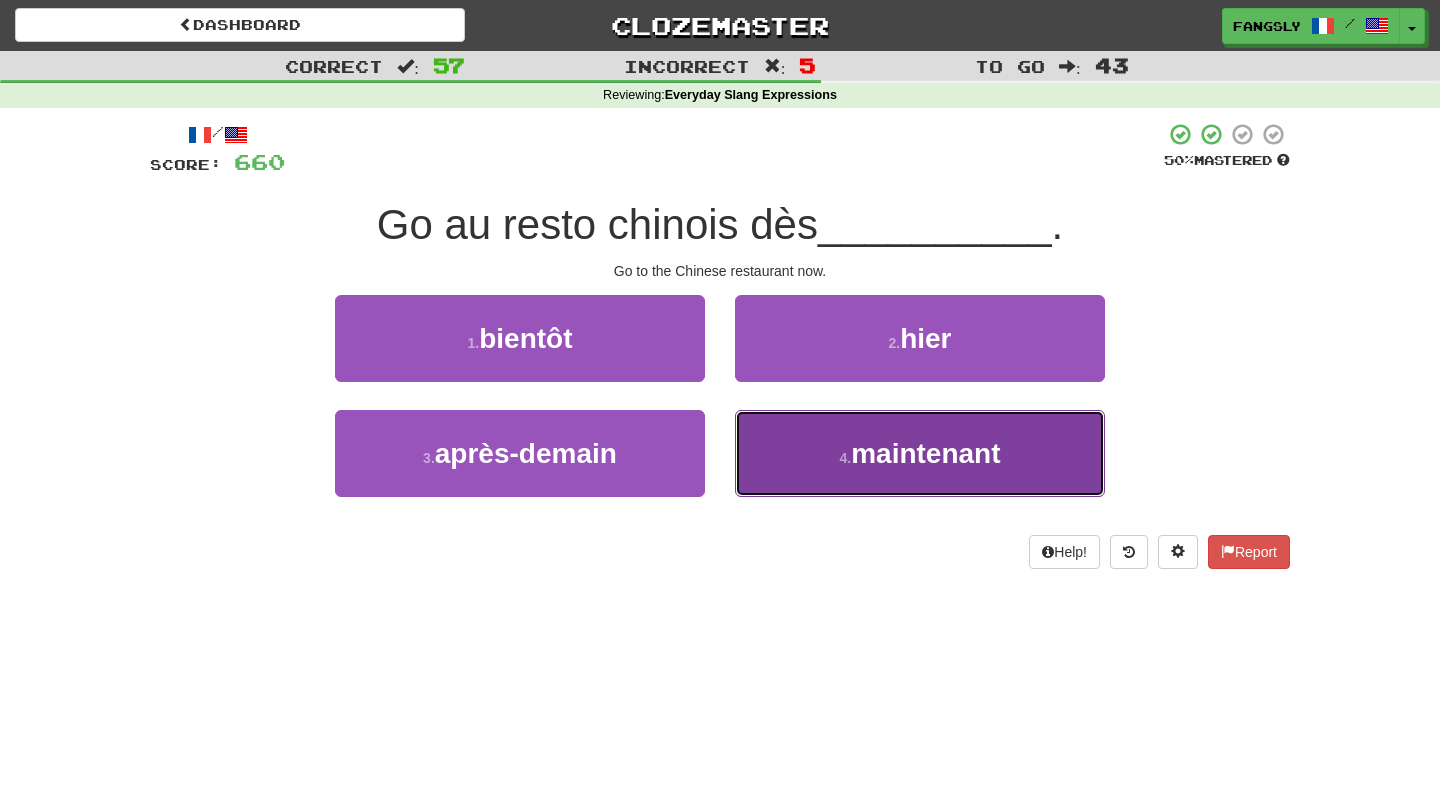 click on "4 .  maintenant" at bounding box center [920, 453] 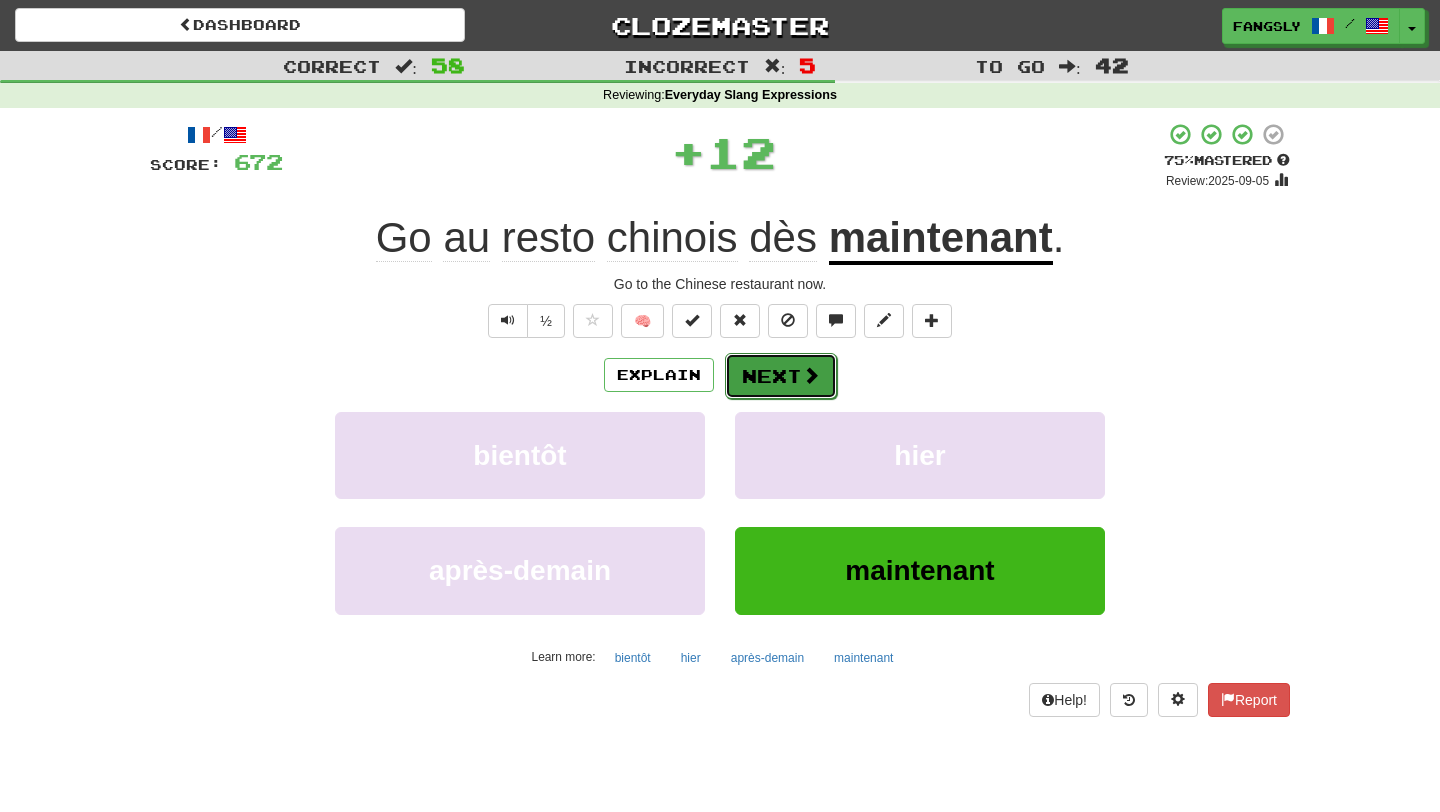 click on "Next" at bounding box center (781, 376) 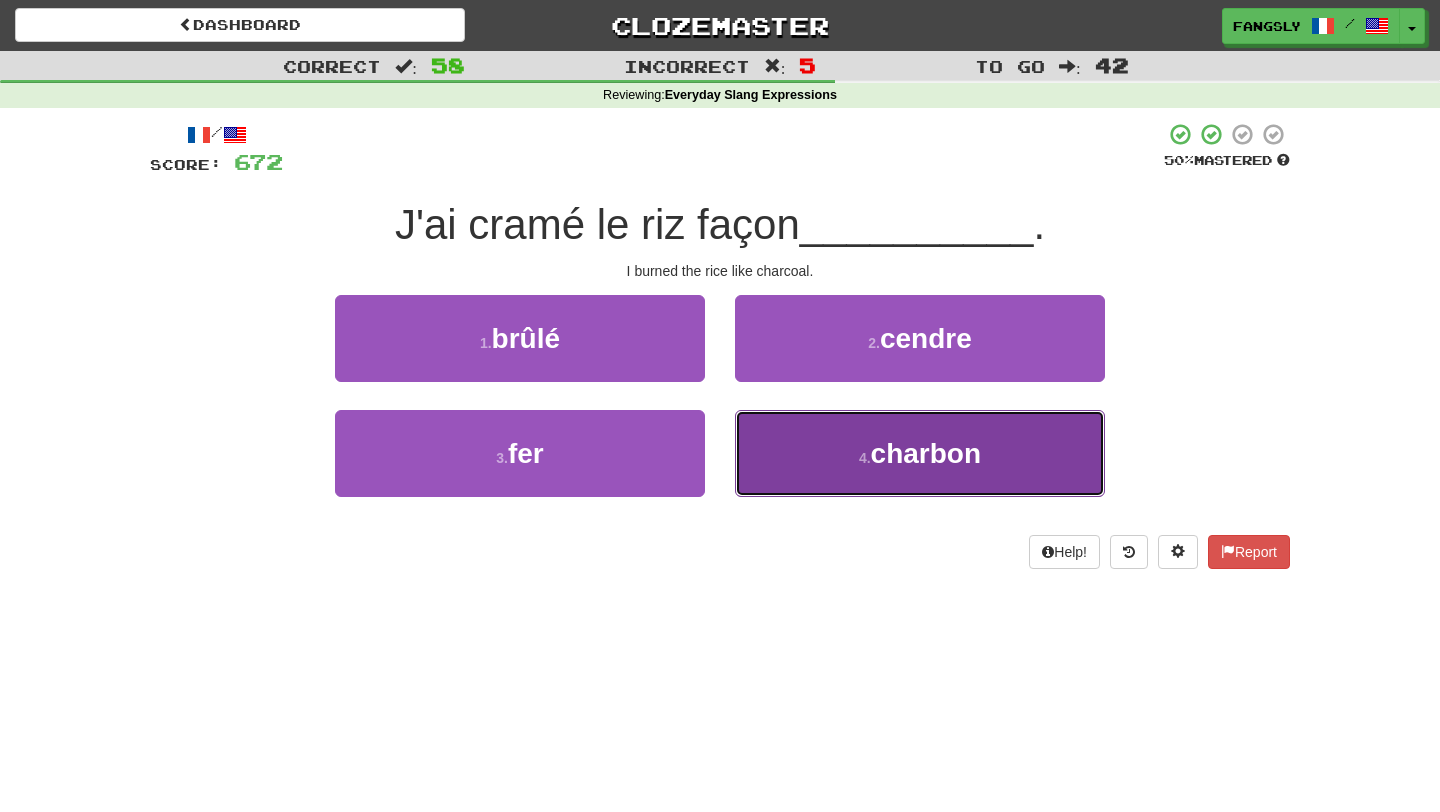 click on "4 .  charbon" at bounding box center (920, 453) 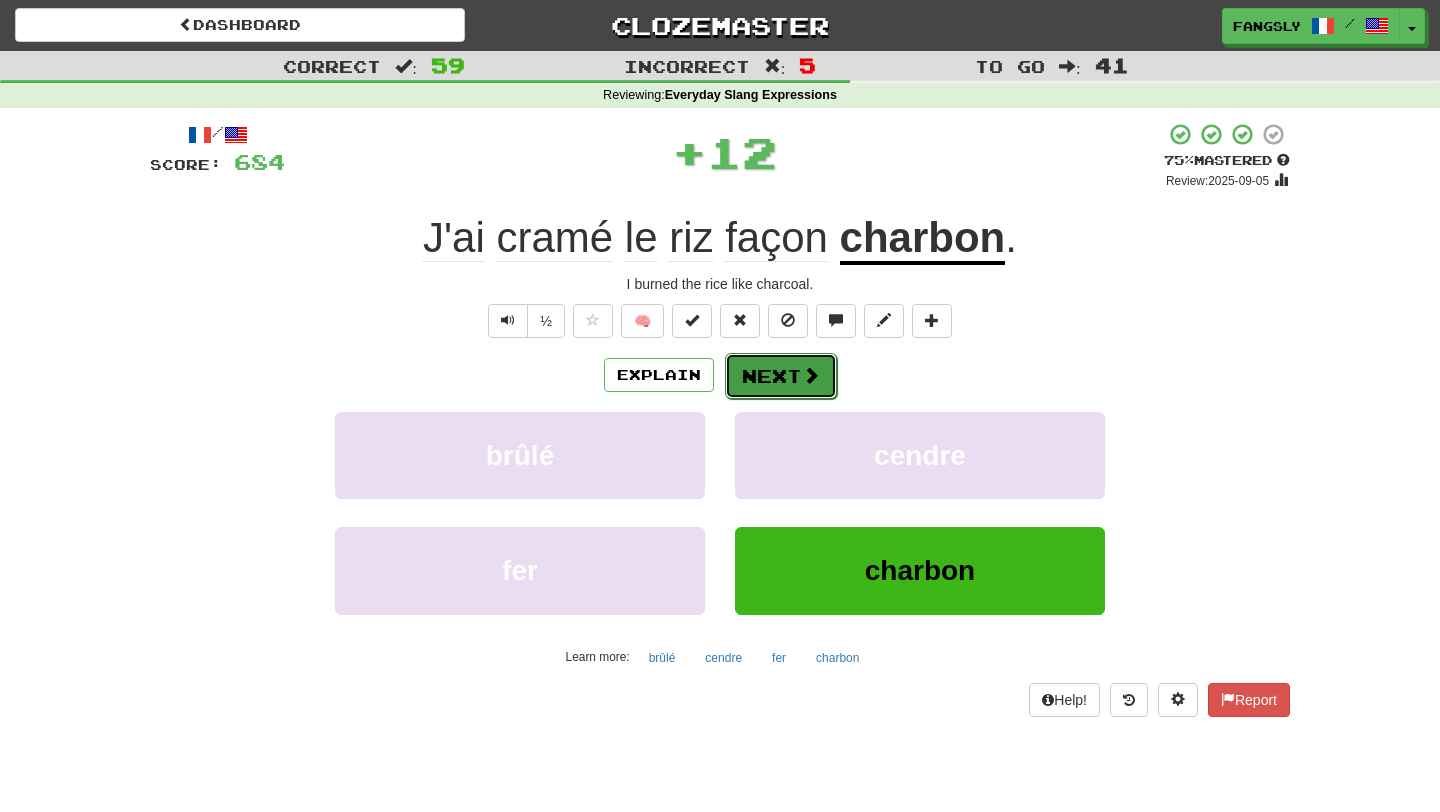 click on "Next" at bounding box center [781, 376] 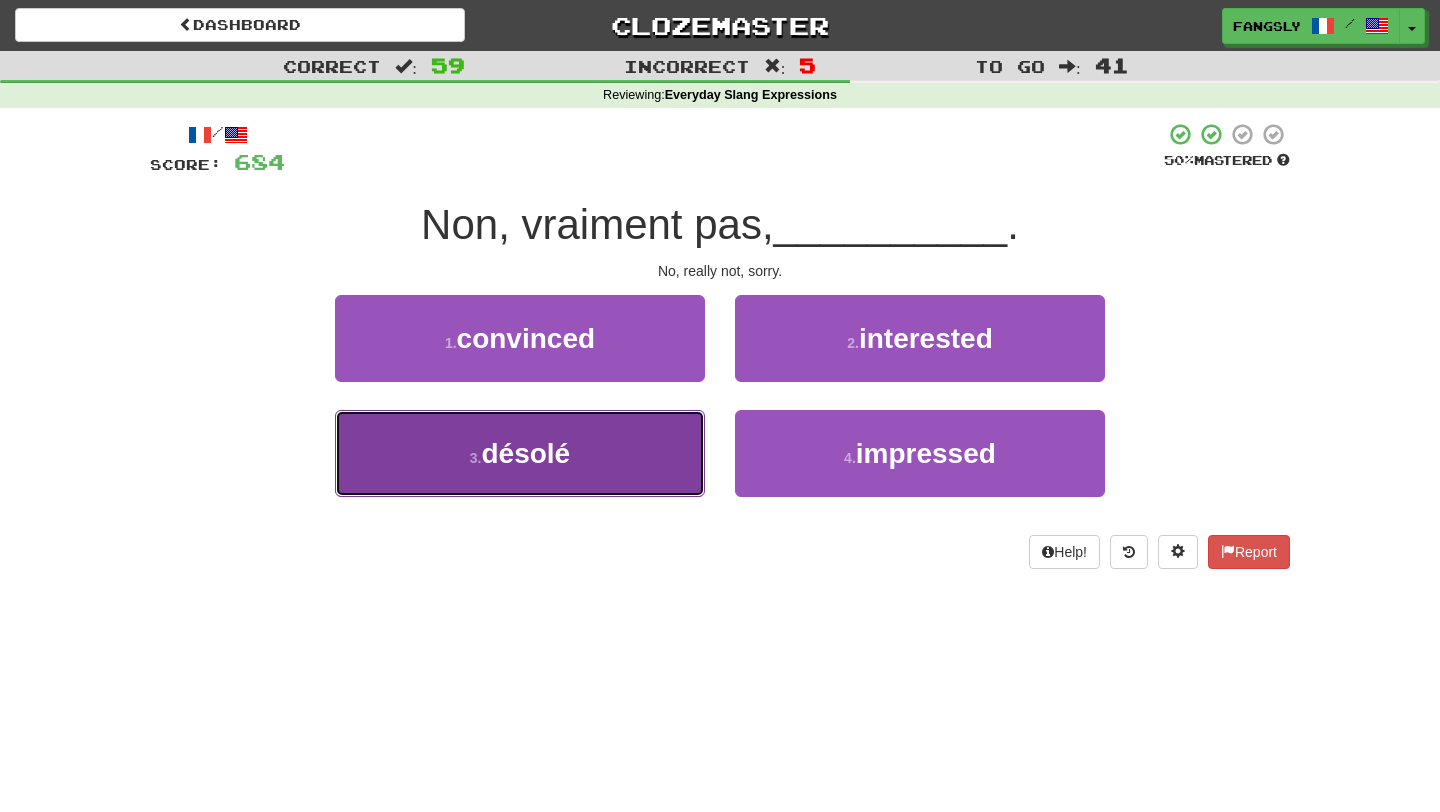 click on "3 .  désolé" at bounding box center (520, 453) 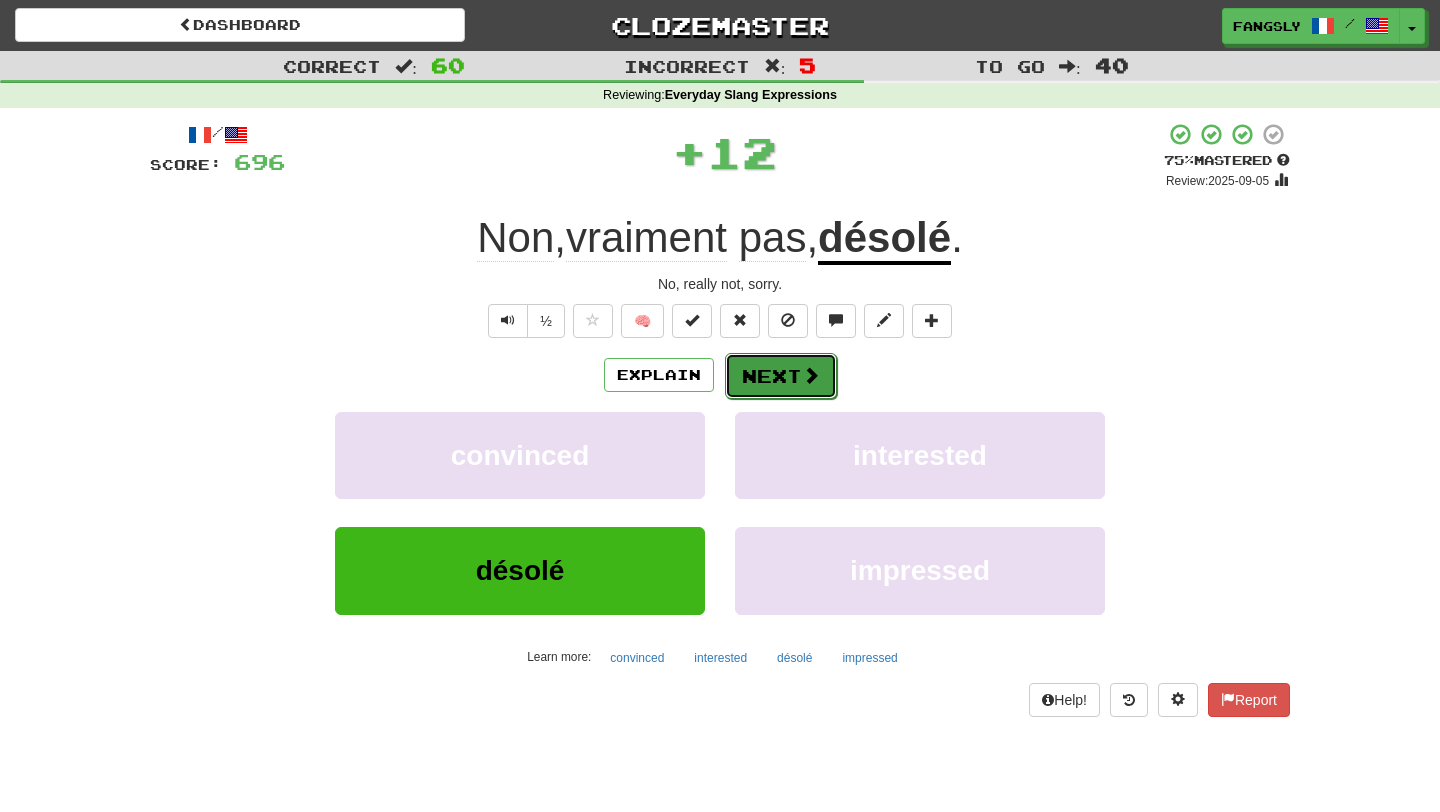 click on "Next" at bounding box center (781, 376) 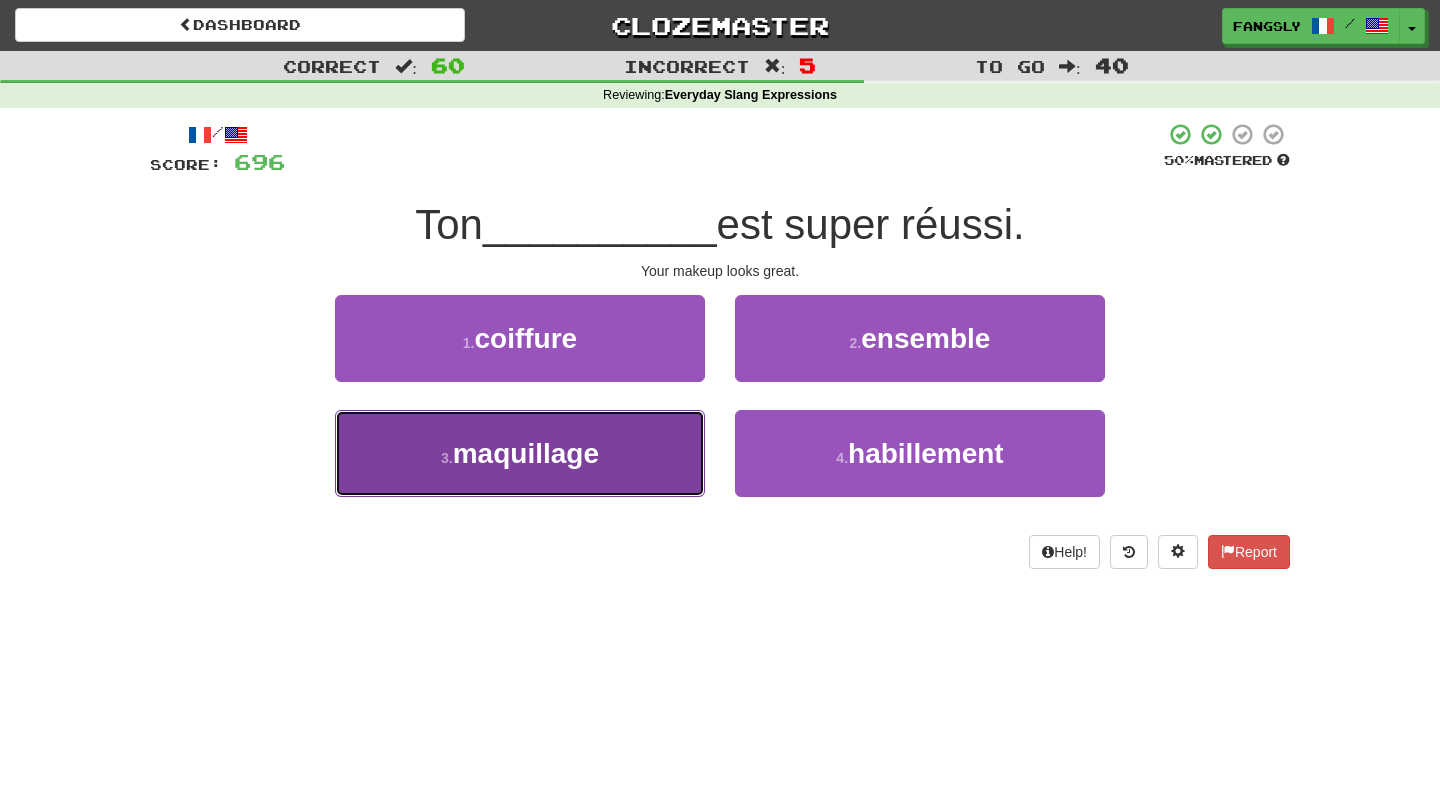 click on "3 .  maquillage" at bounding box center [520, 453] 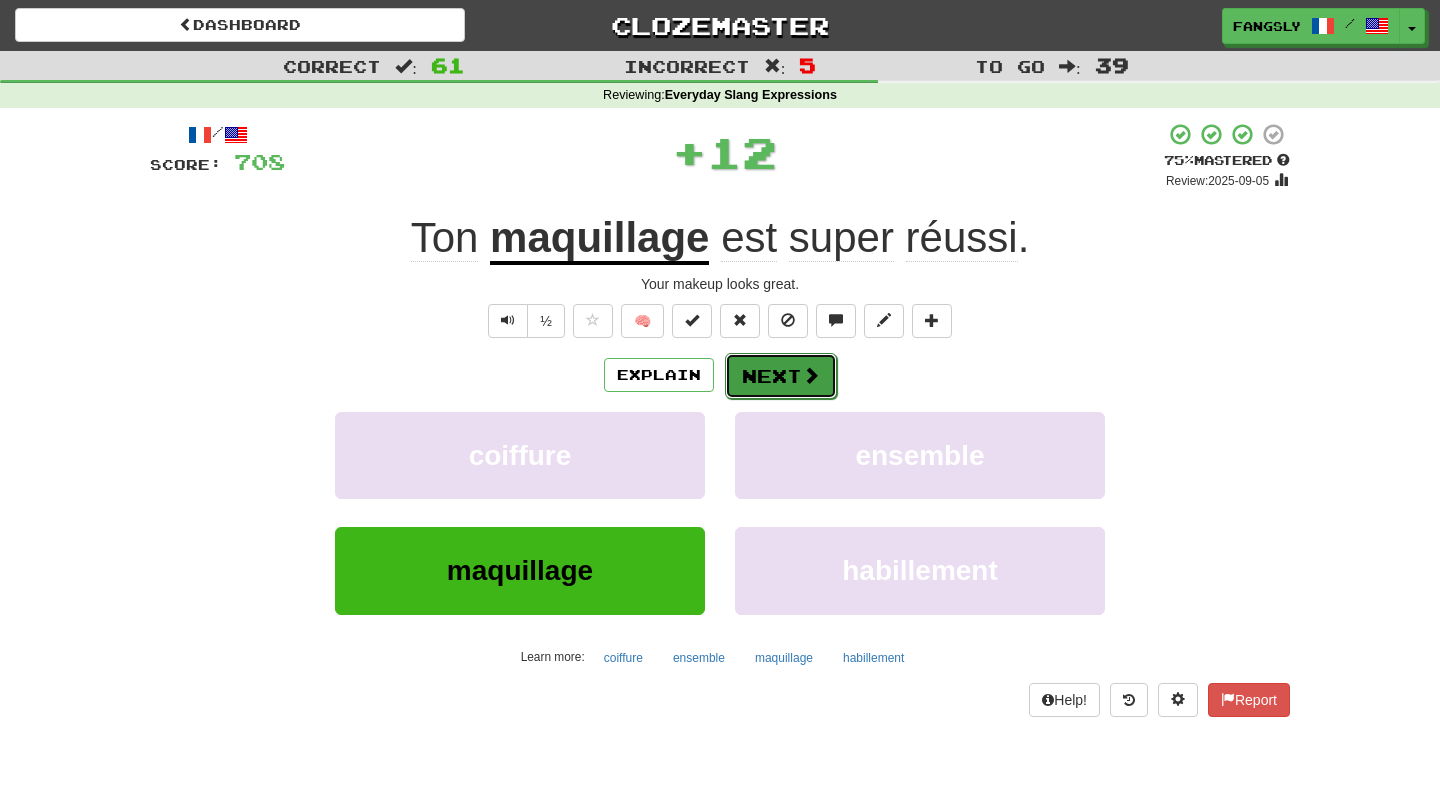 click on "Next" at bounding box center (781, 376) 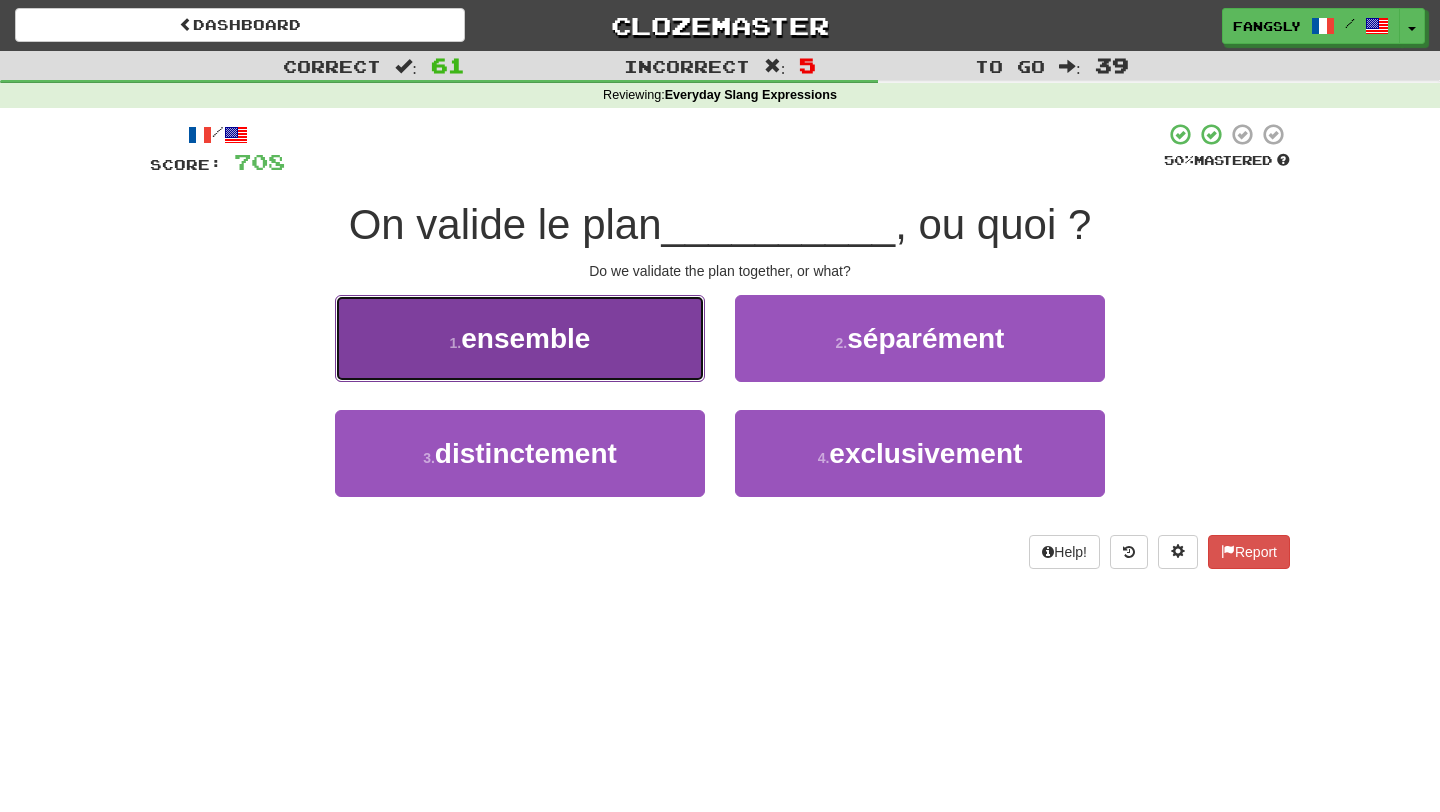 click on "1 .  ensemble" at bounding box center (520, 338) 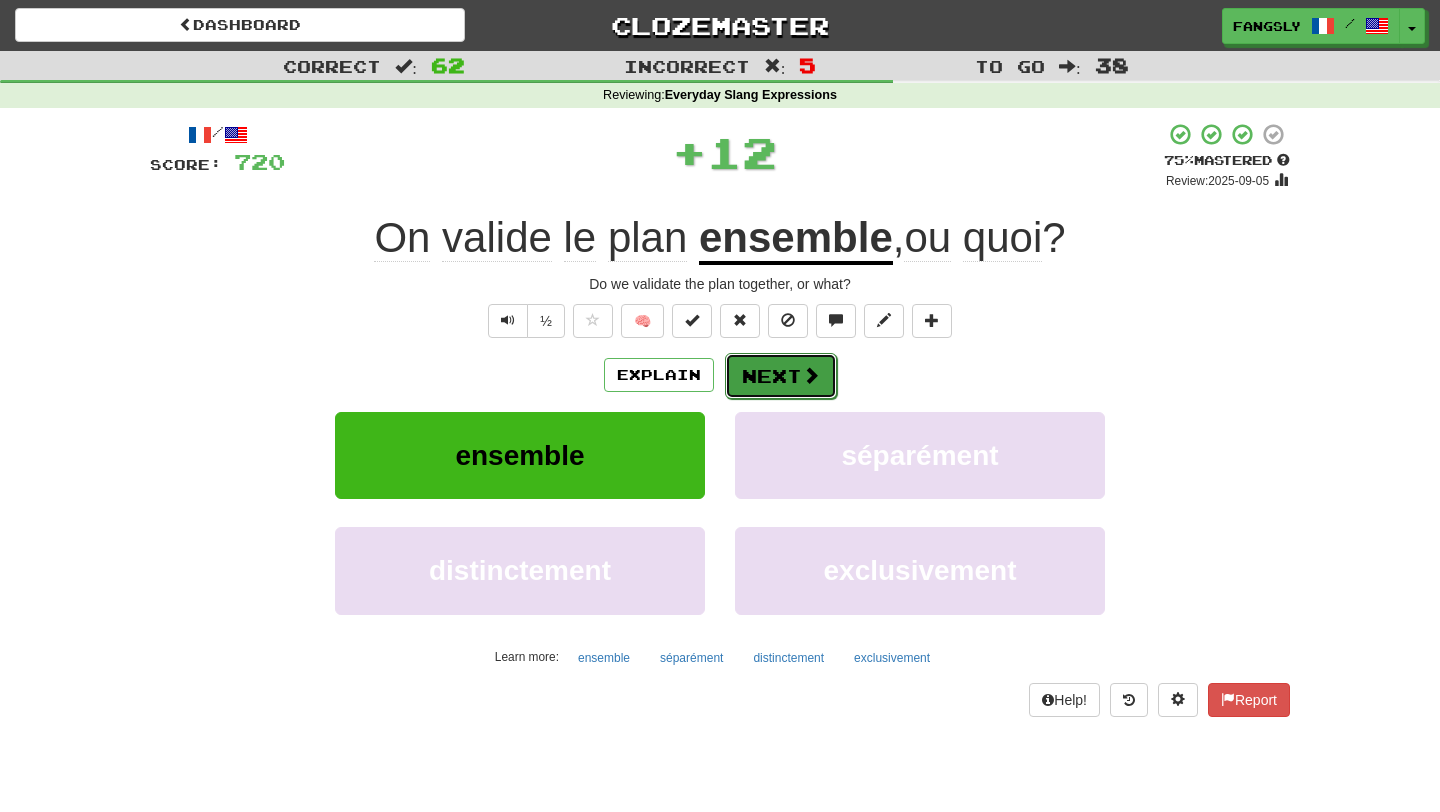 click on "Next" at bounding box center [781, 376] 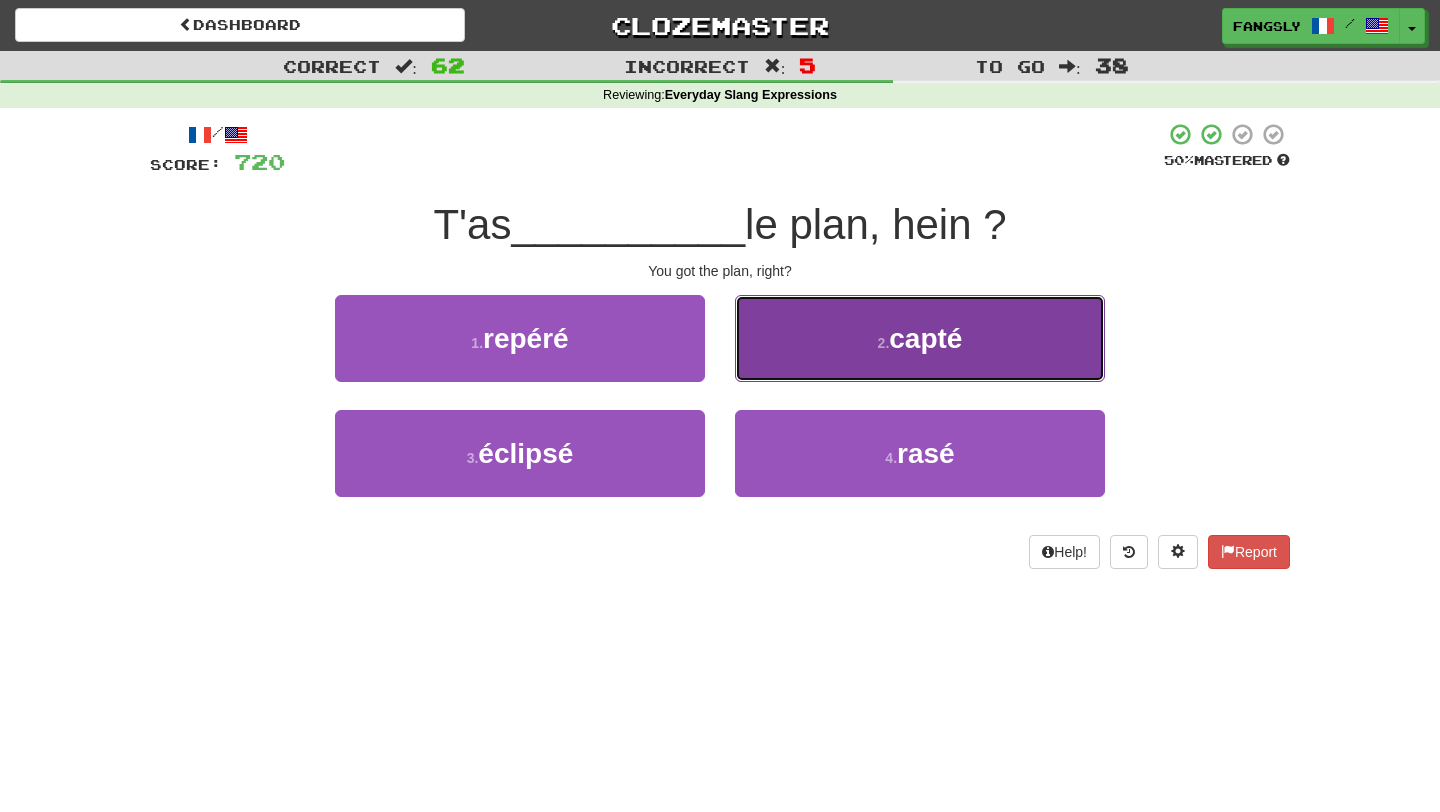 click on "2 .  capté" at bounding box center [920, 338] 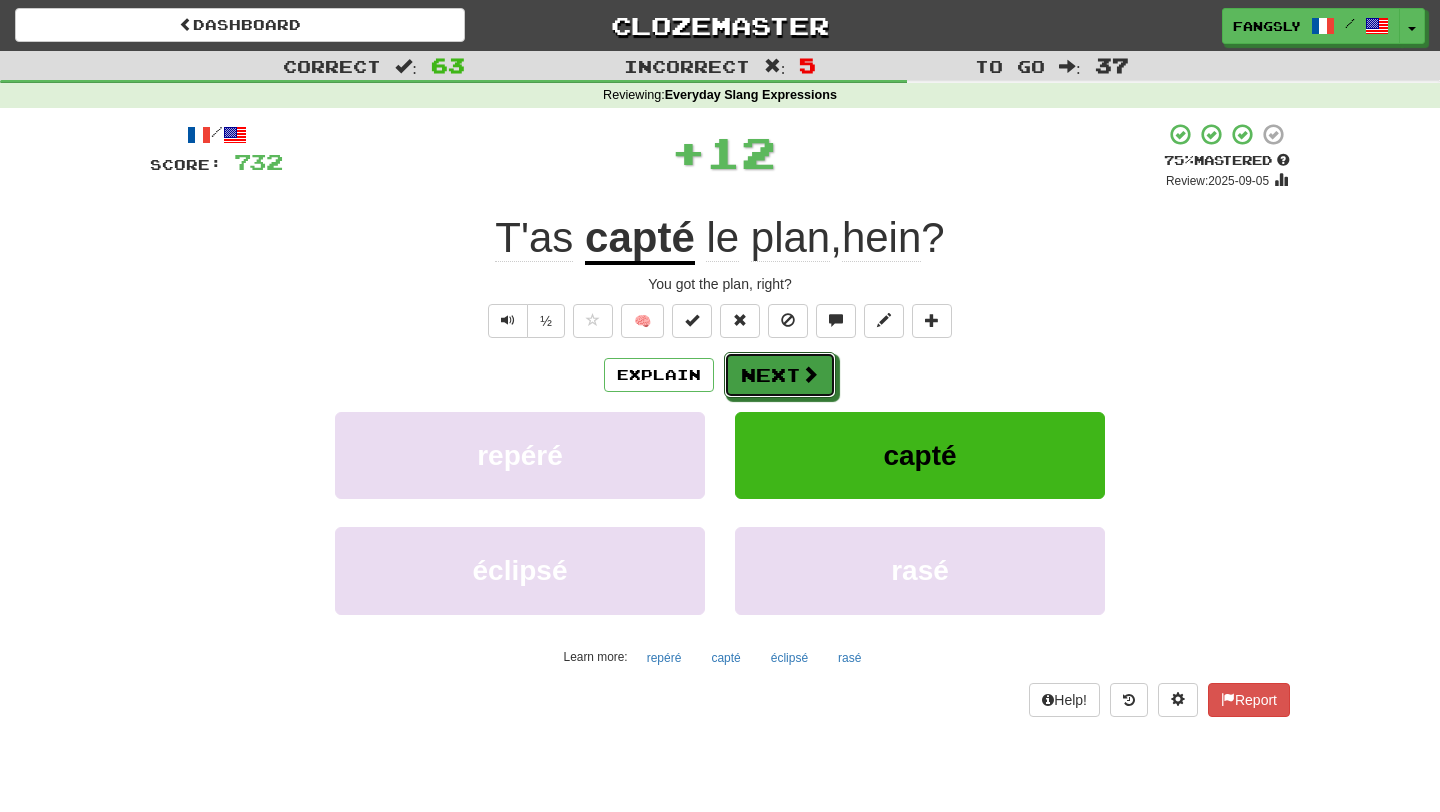 click on "Next" at bounding box center (780, 375) 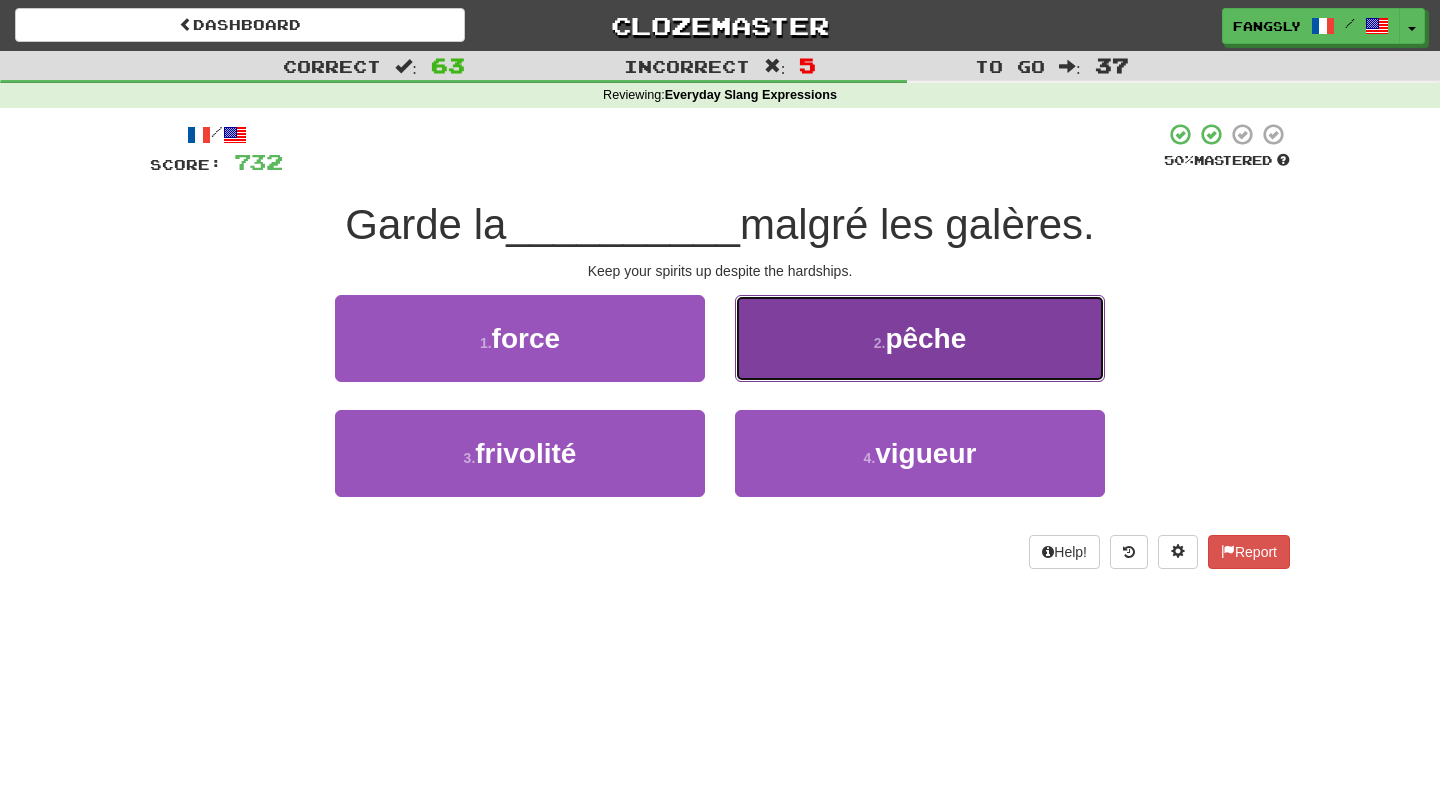 click on "2 .  pêche" at bounding box center (920, 338) 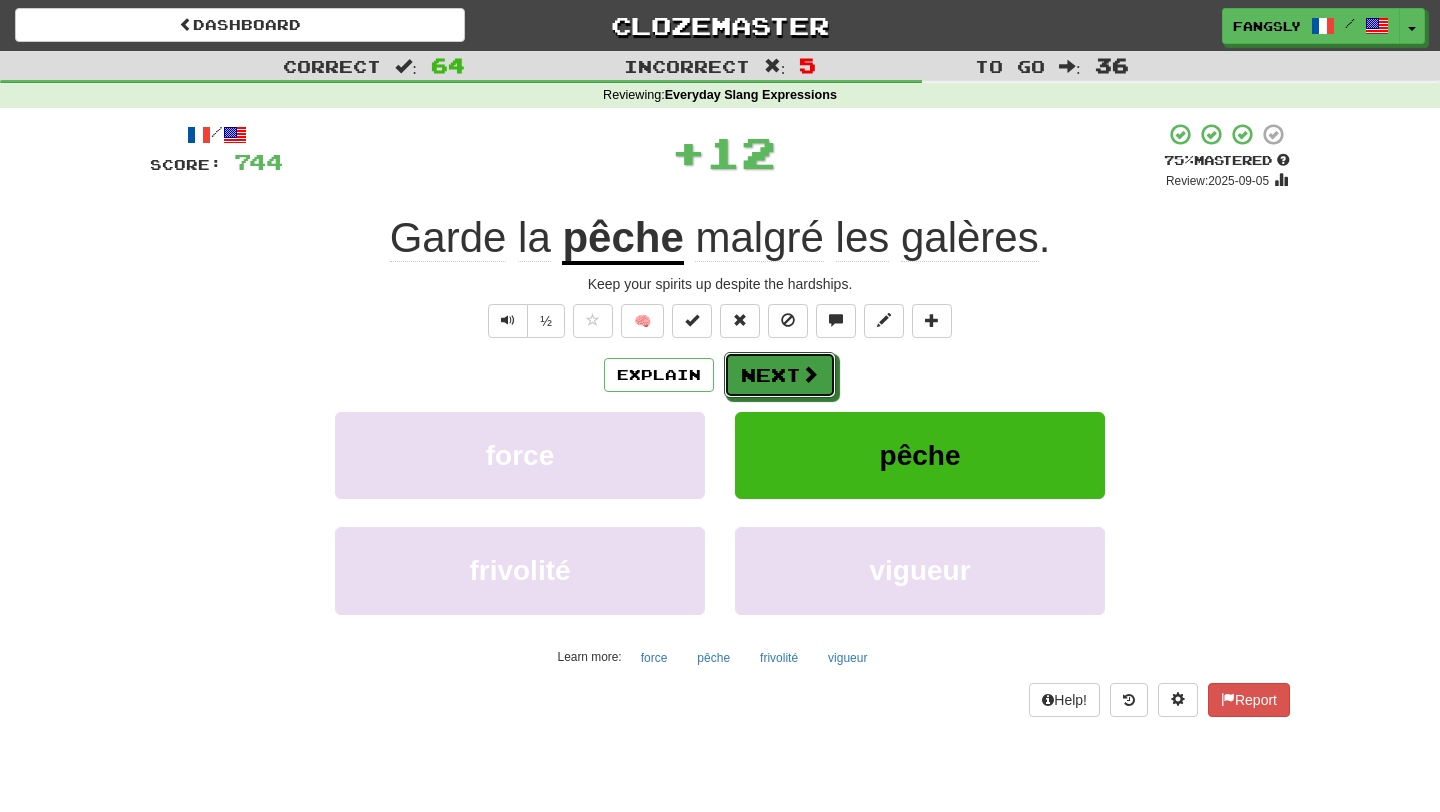 click on "Next" at bounding box center (780, 375) 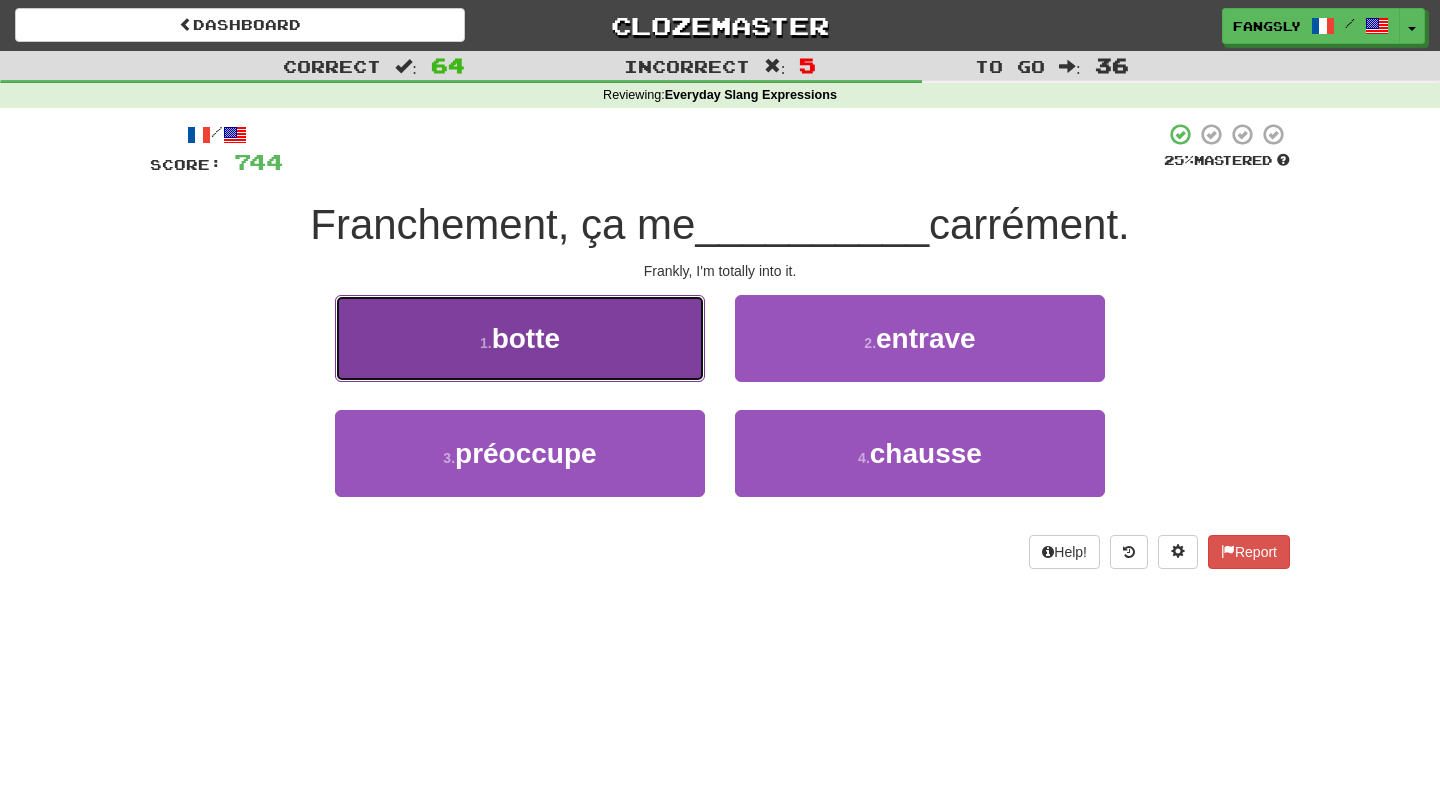 click on "1 .  botte" at bounding box center [520, 338] 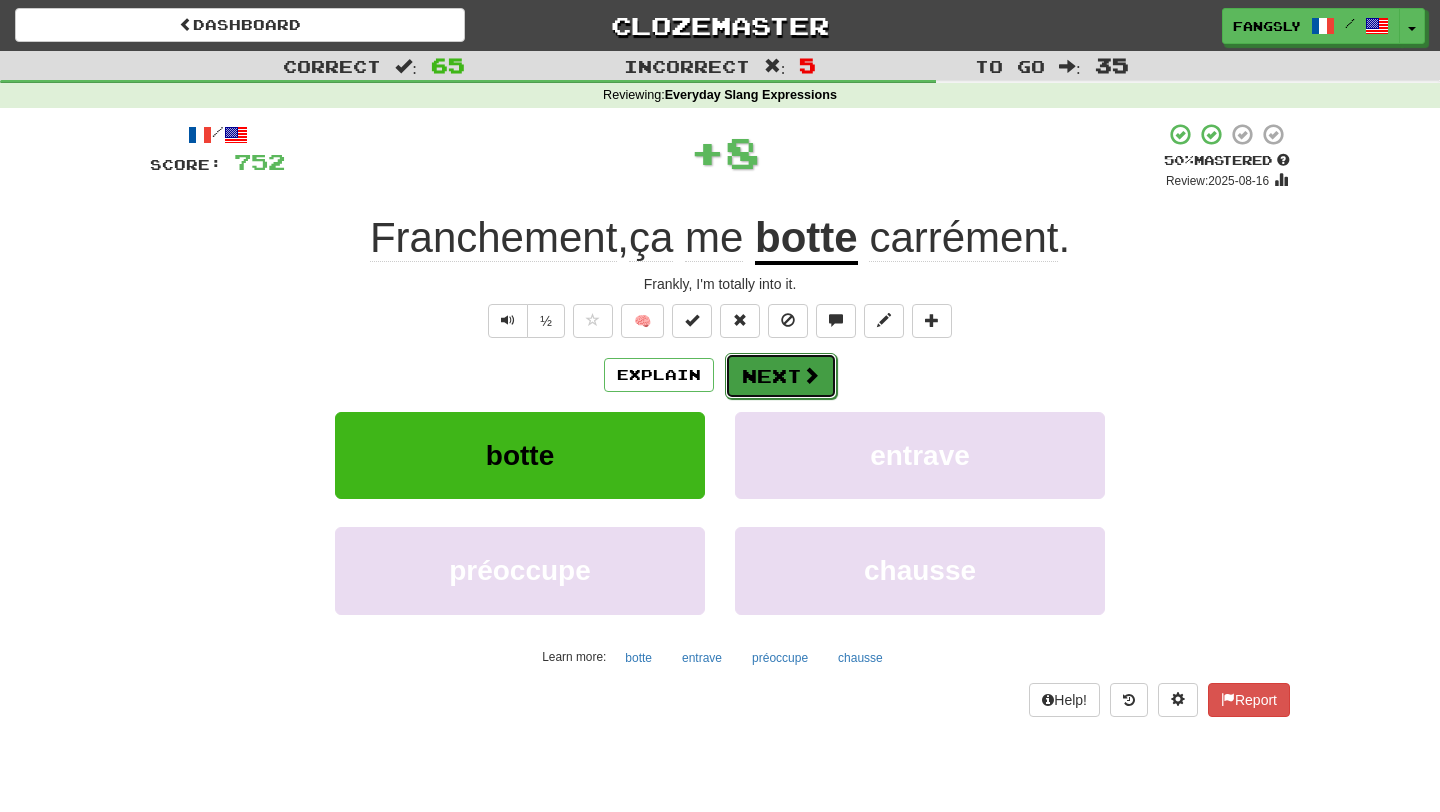 click on "Next" at bounding box center [781, 376] 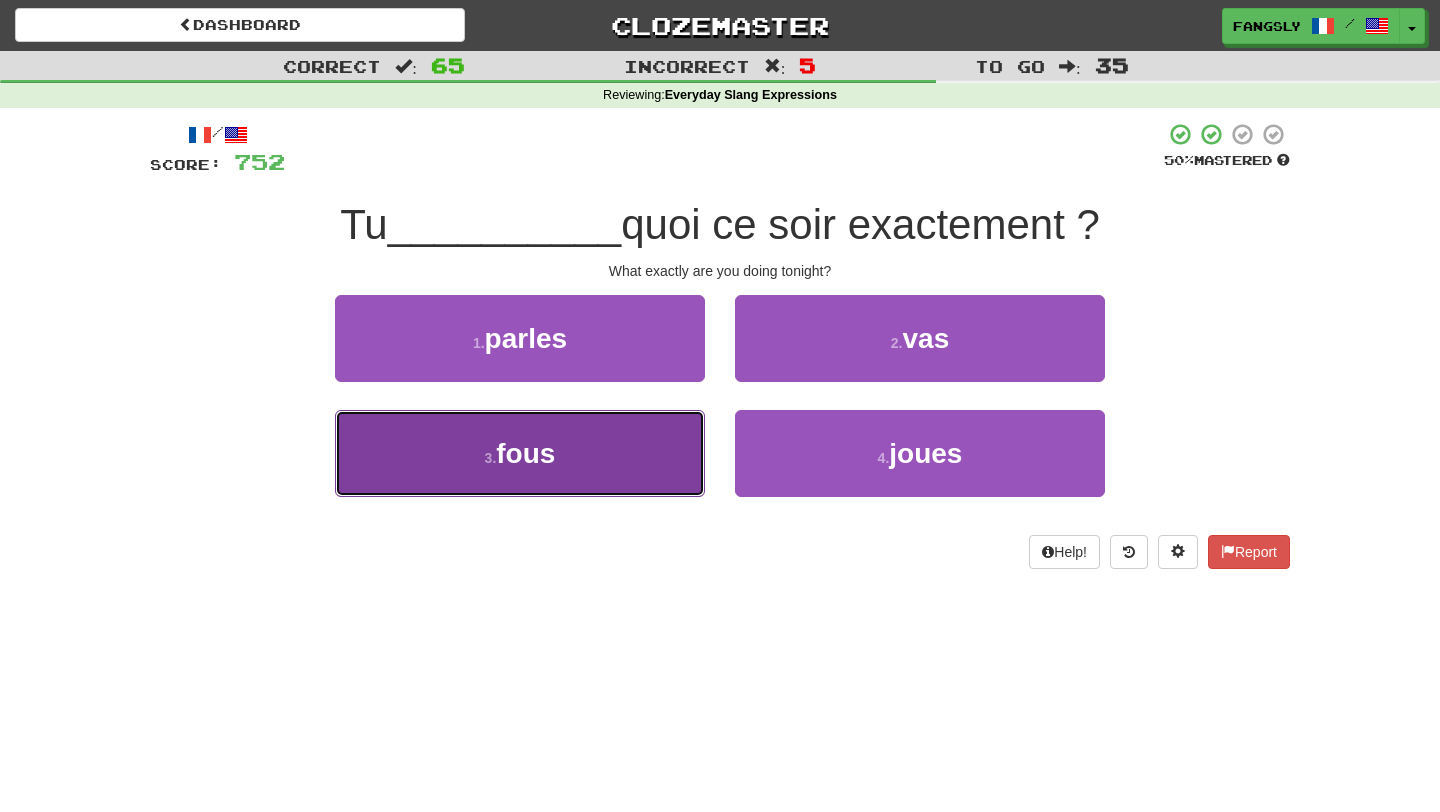 click on "3 .  fous" at bounding box center (520, 453) 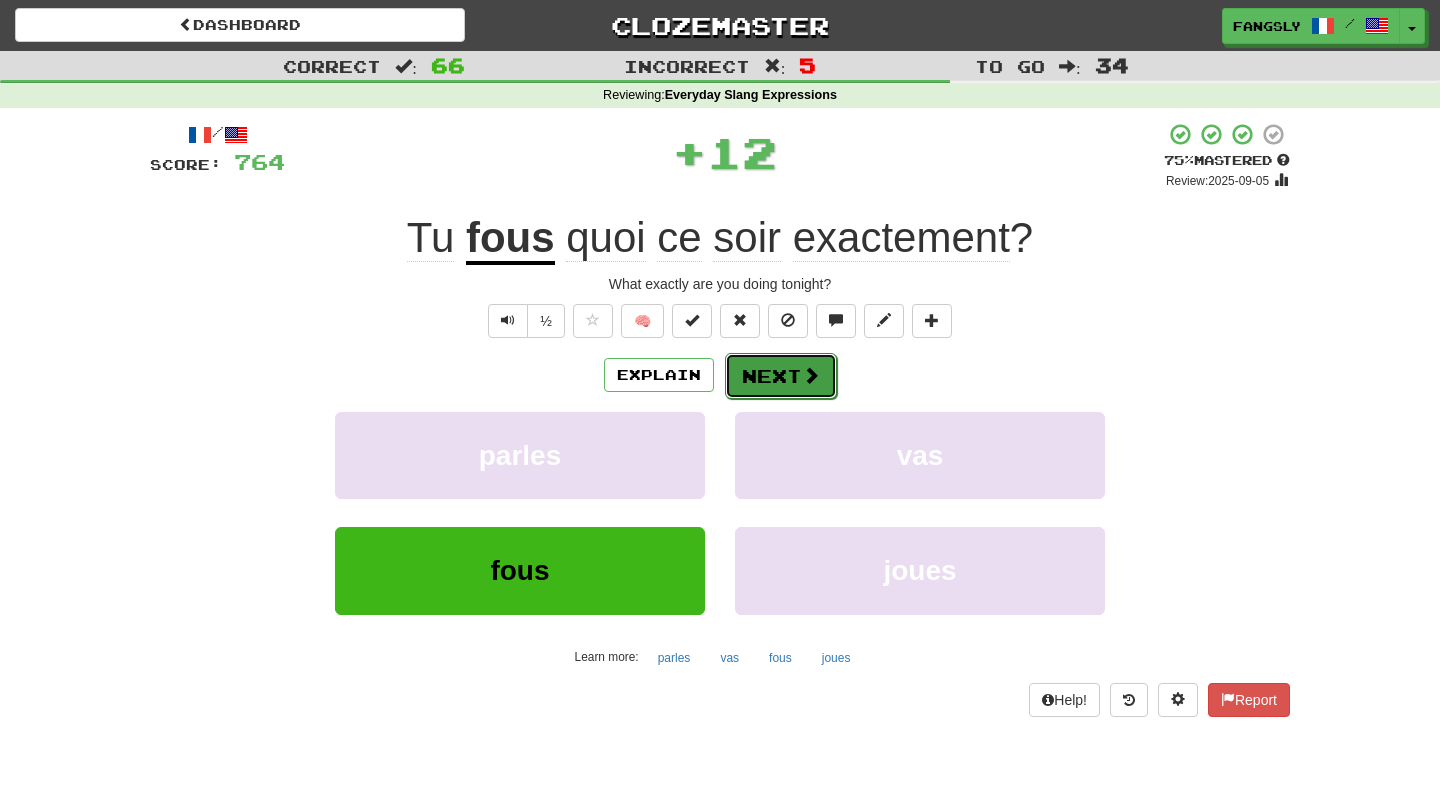 click on "Next" at bounding box center (781, 376) 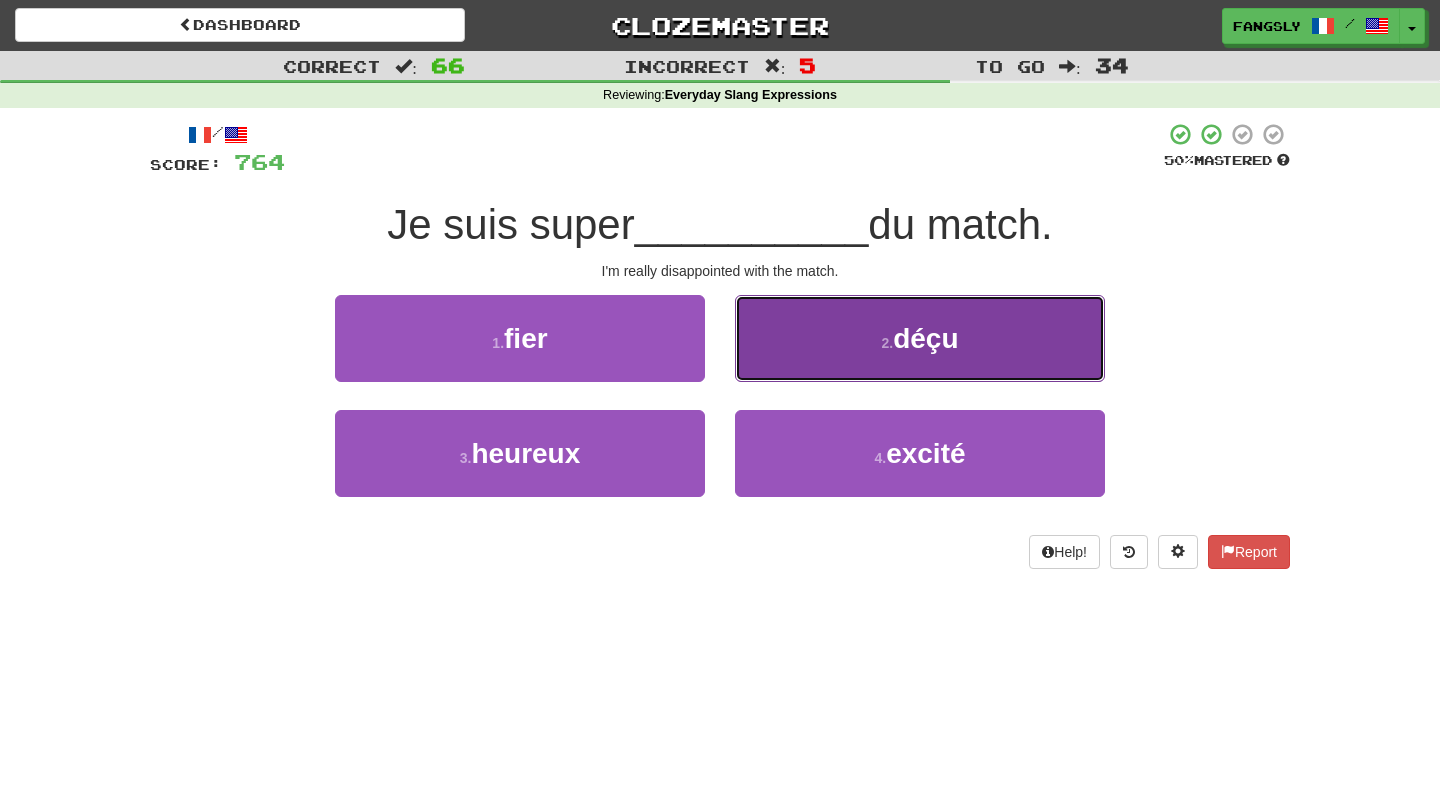 click on "2 .  déçu" at bounding box center [920, 338] 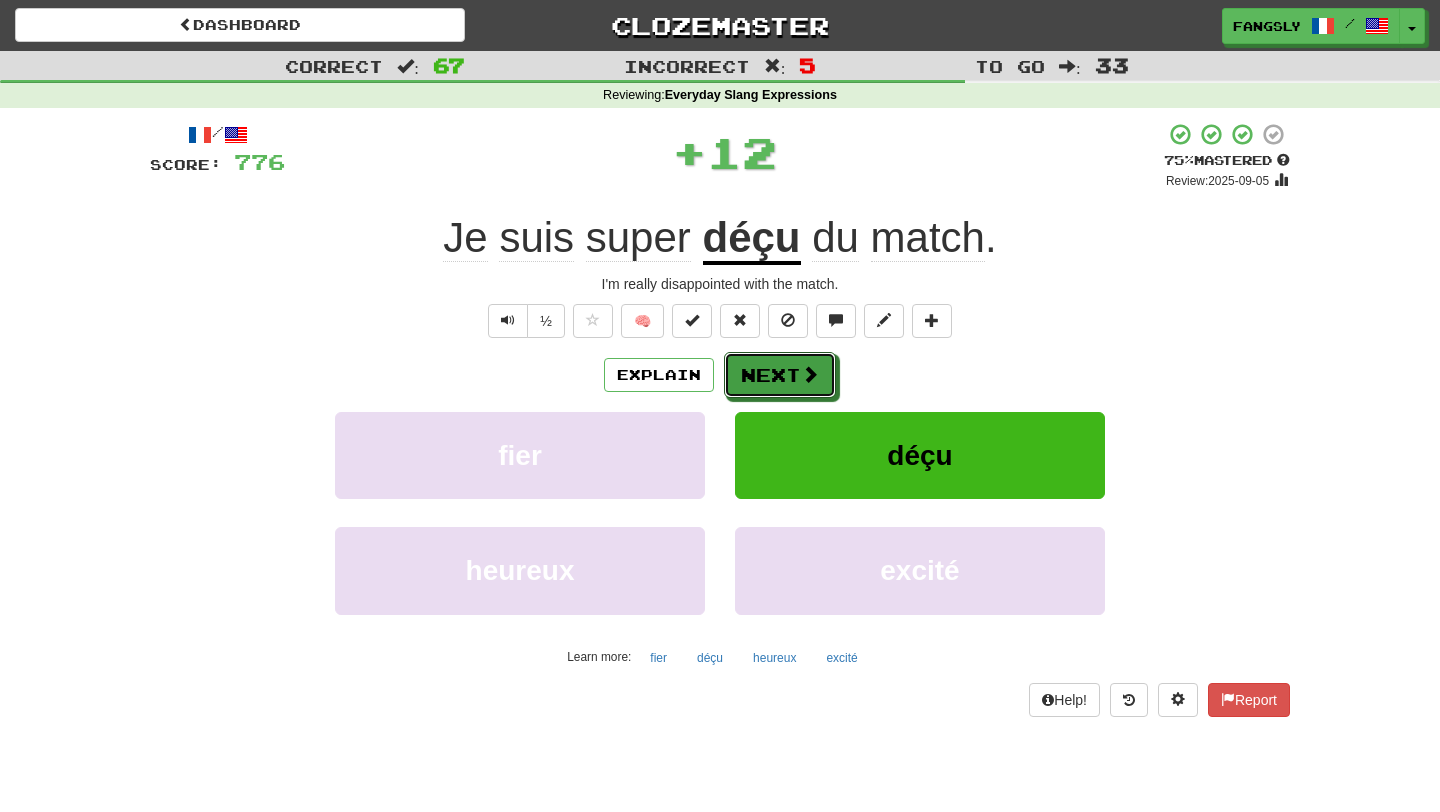 click on "Next" at bounding box center [780, 375] 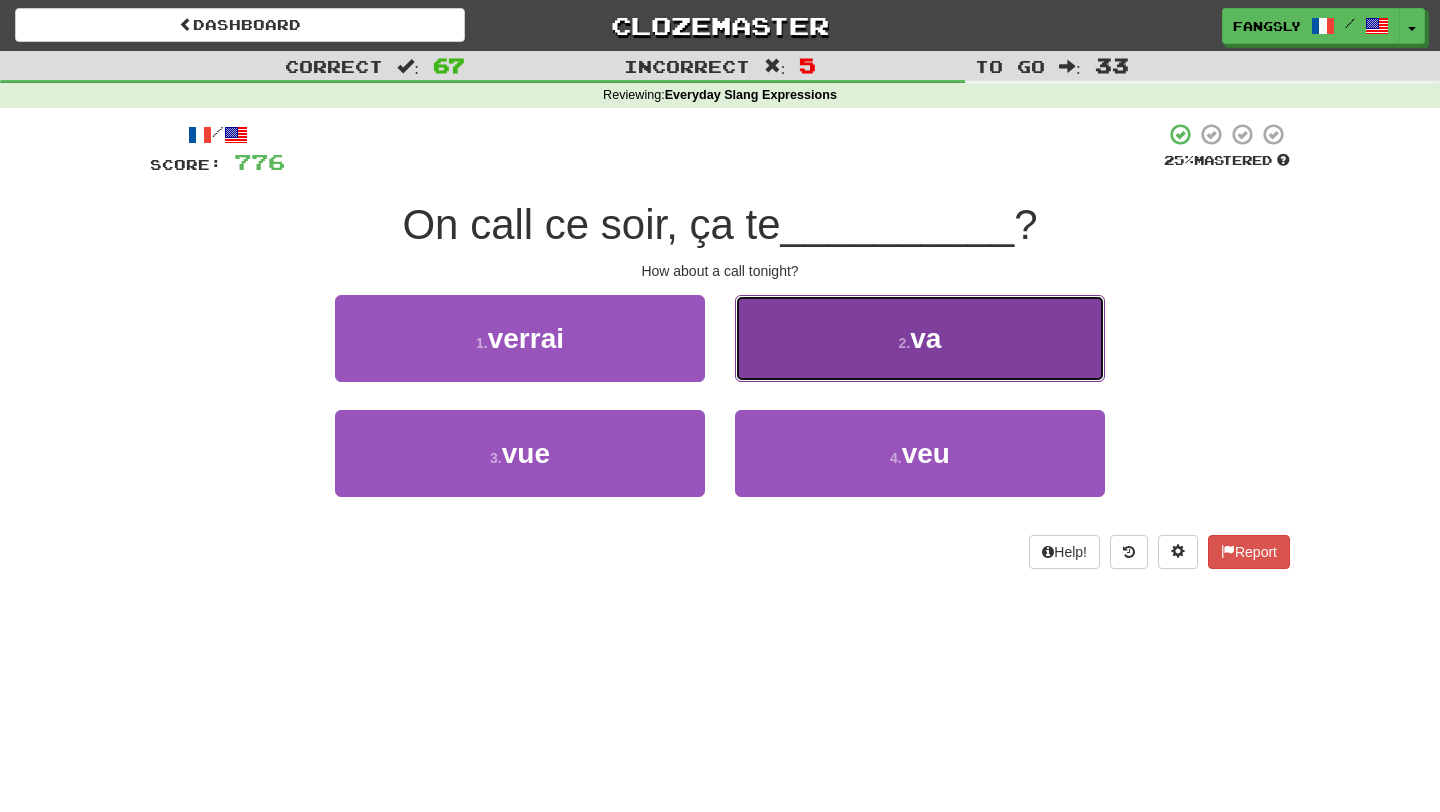 click on "2 .  va" at bounding box center [920, 338] 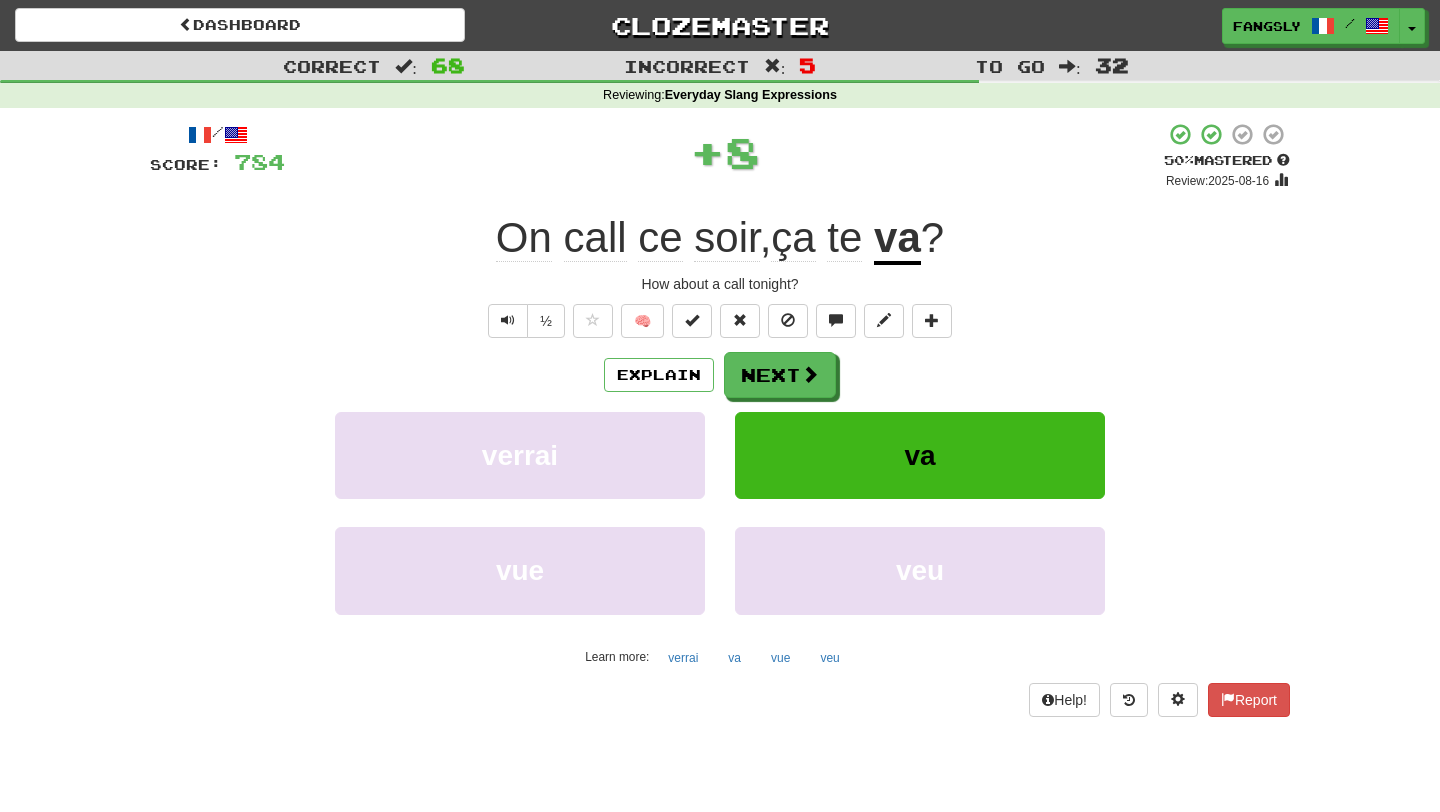 click on "Next" at bounding box center [780, 375] 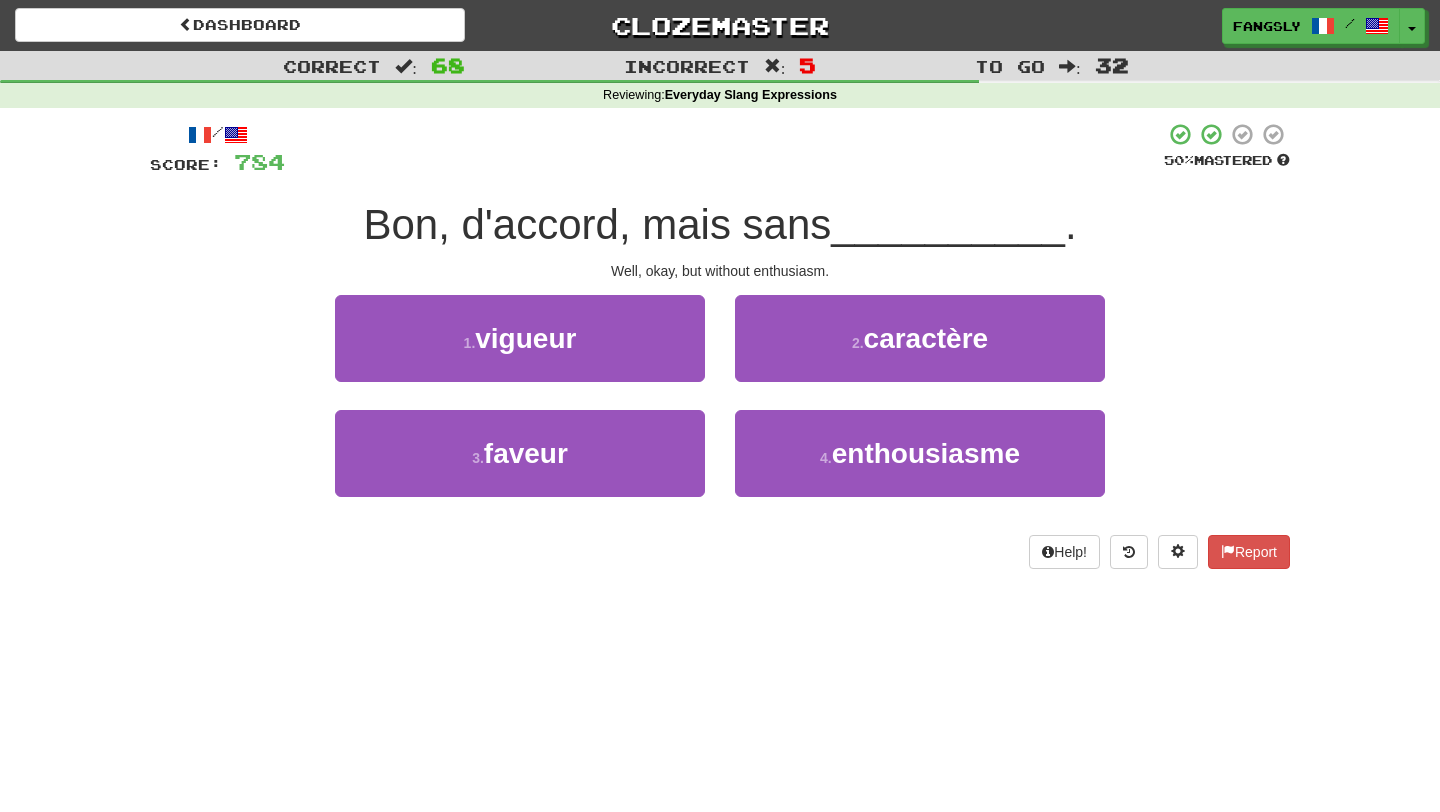 click on "4 .  enthousiasme" at bounding box center (920, 467) 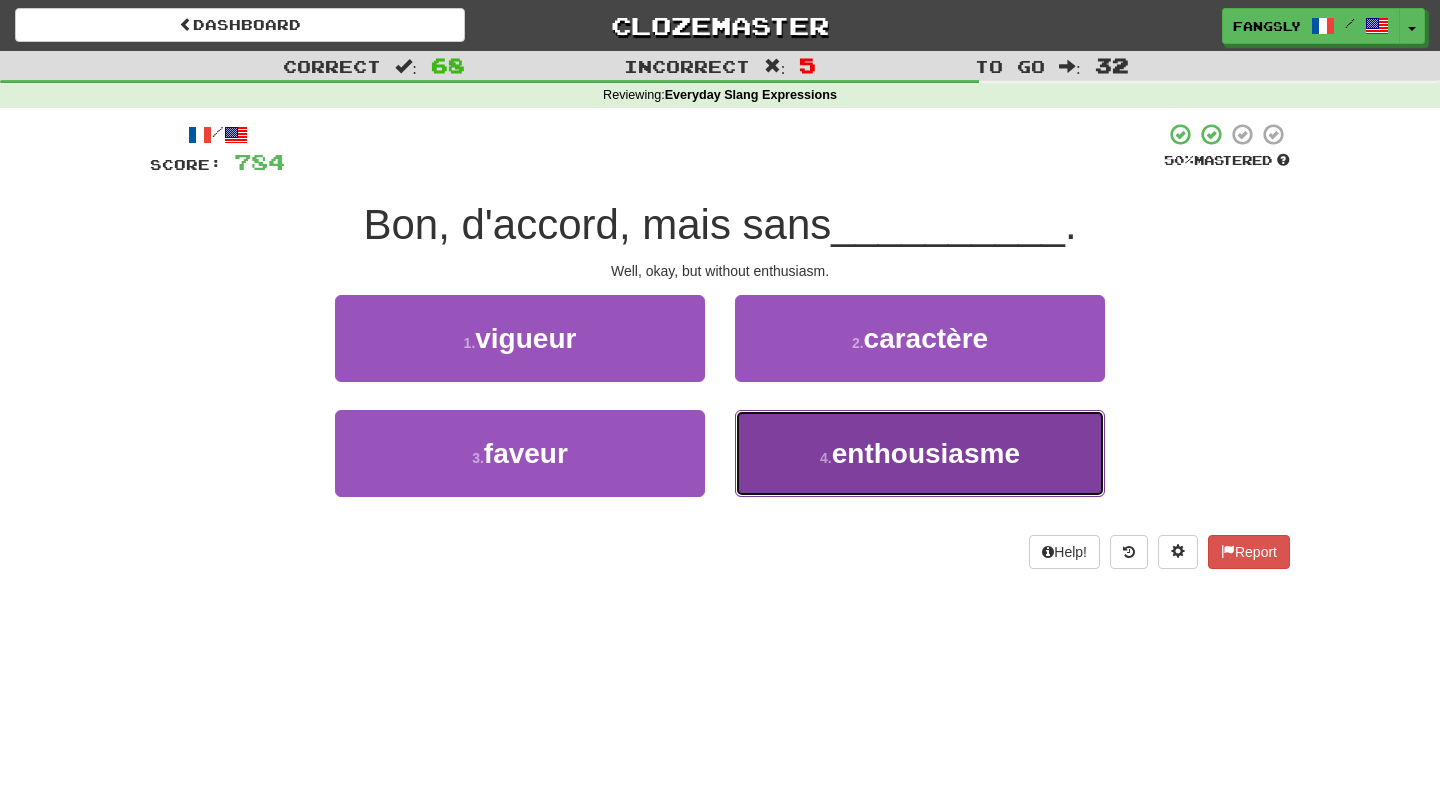 click on "4 .  enthousiasme" at bounding box center (920, 453) 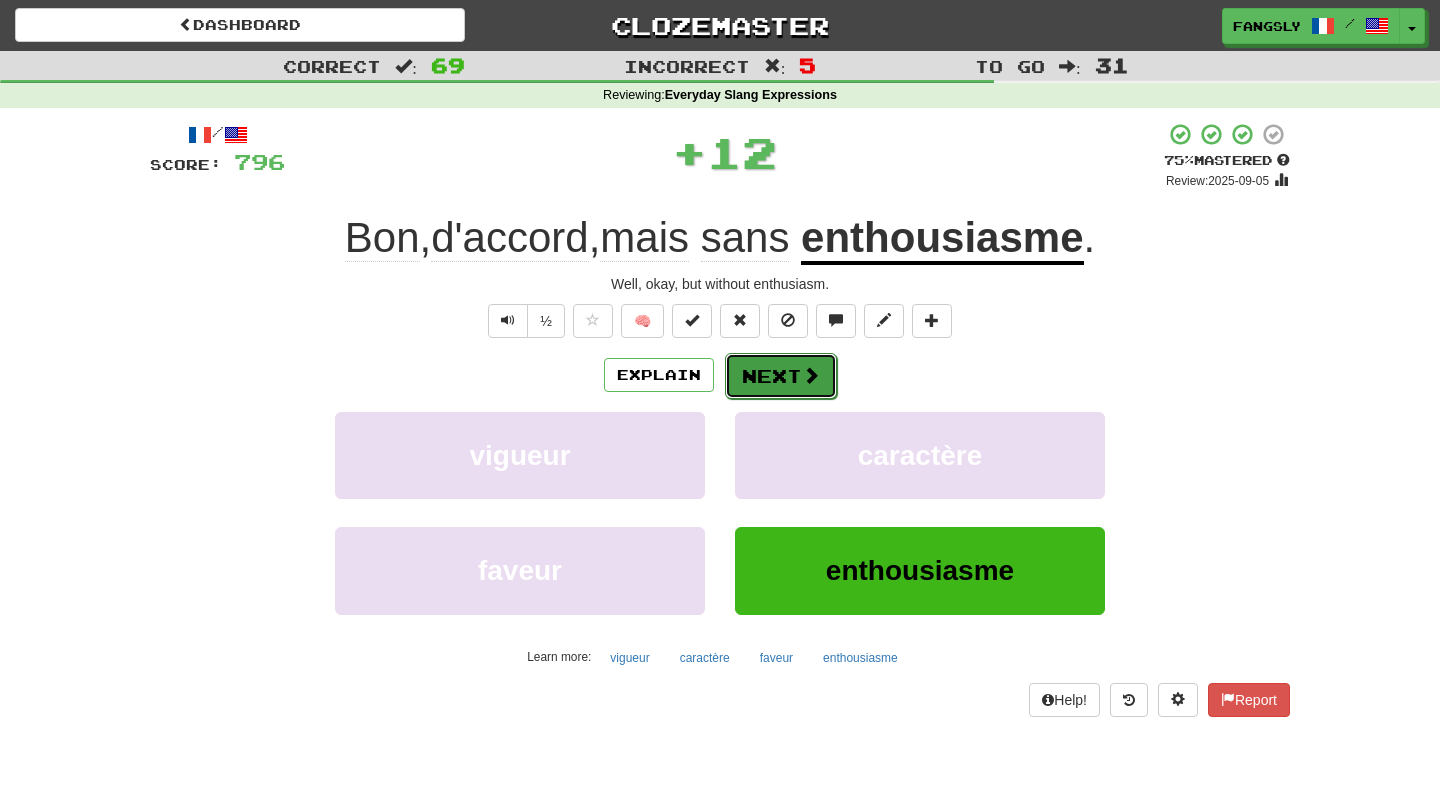 click on "Next" at bounding box center (781, 376) 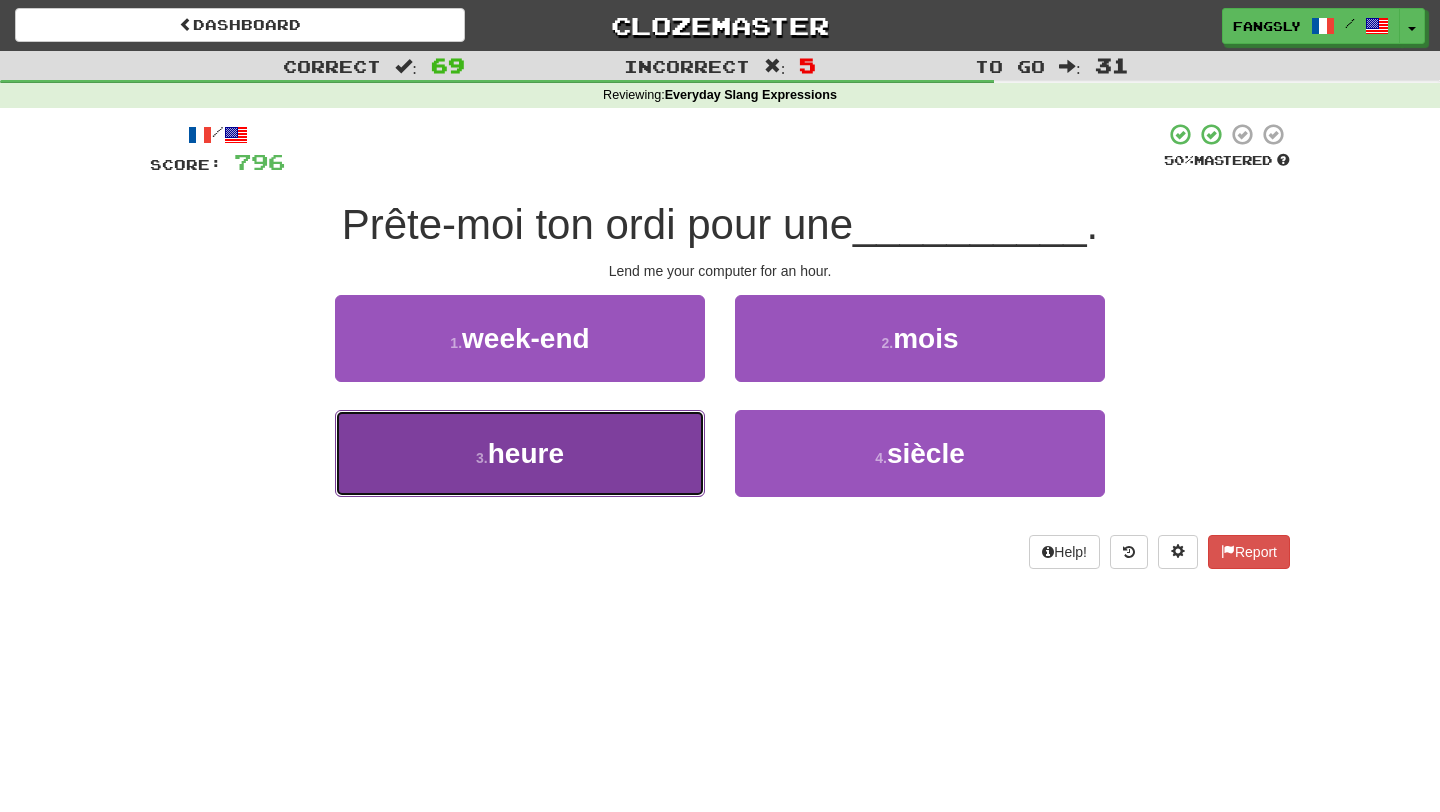 click on "3 .  heure" at bounding box center [520, 453] 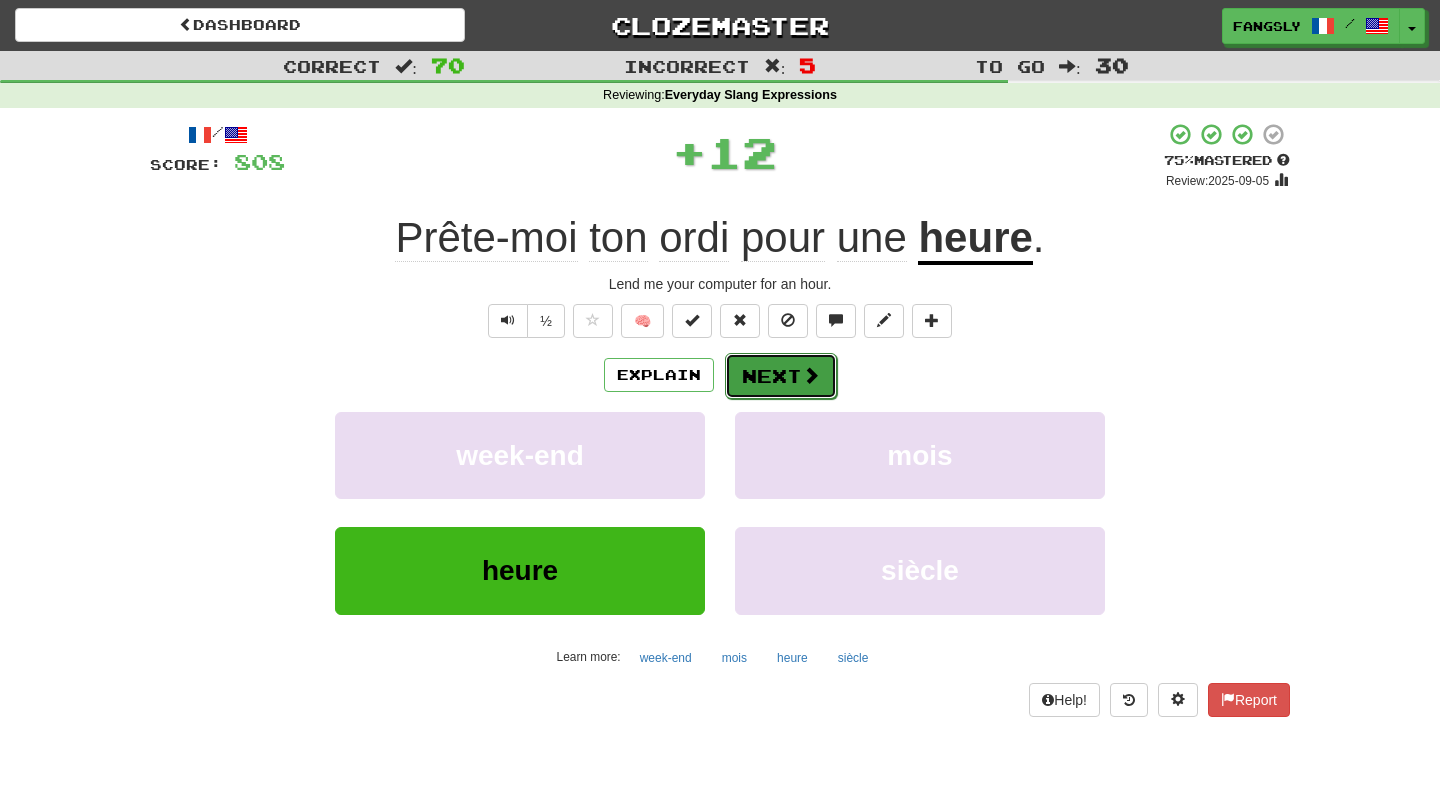 click on "Next" at bounding box center [781, 376] 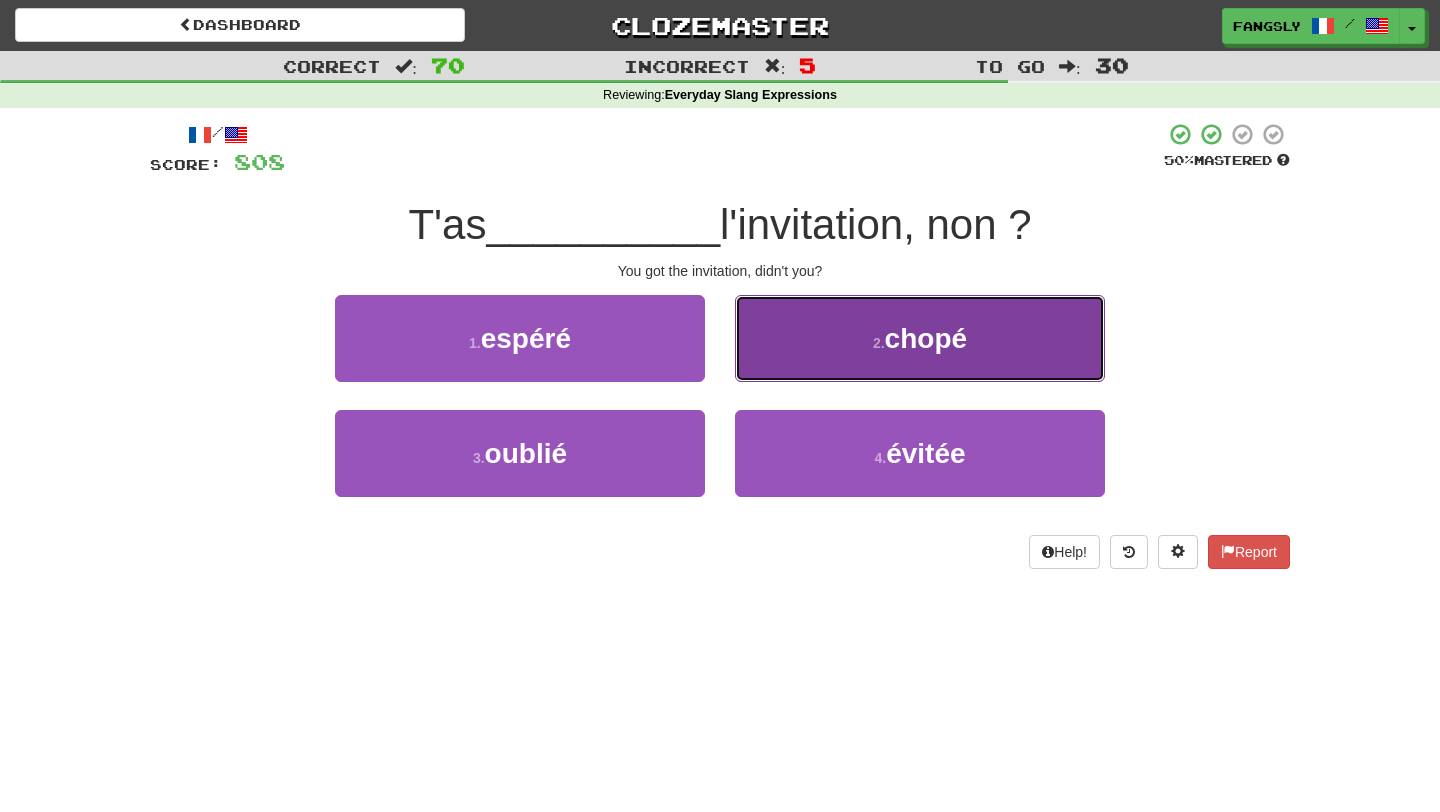 click on "2 .  chopé" at bounding box center [920, 338] 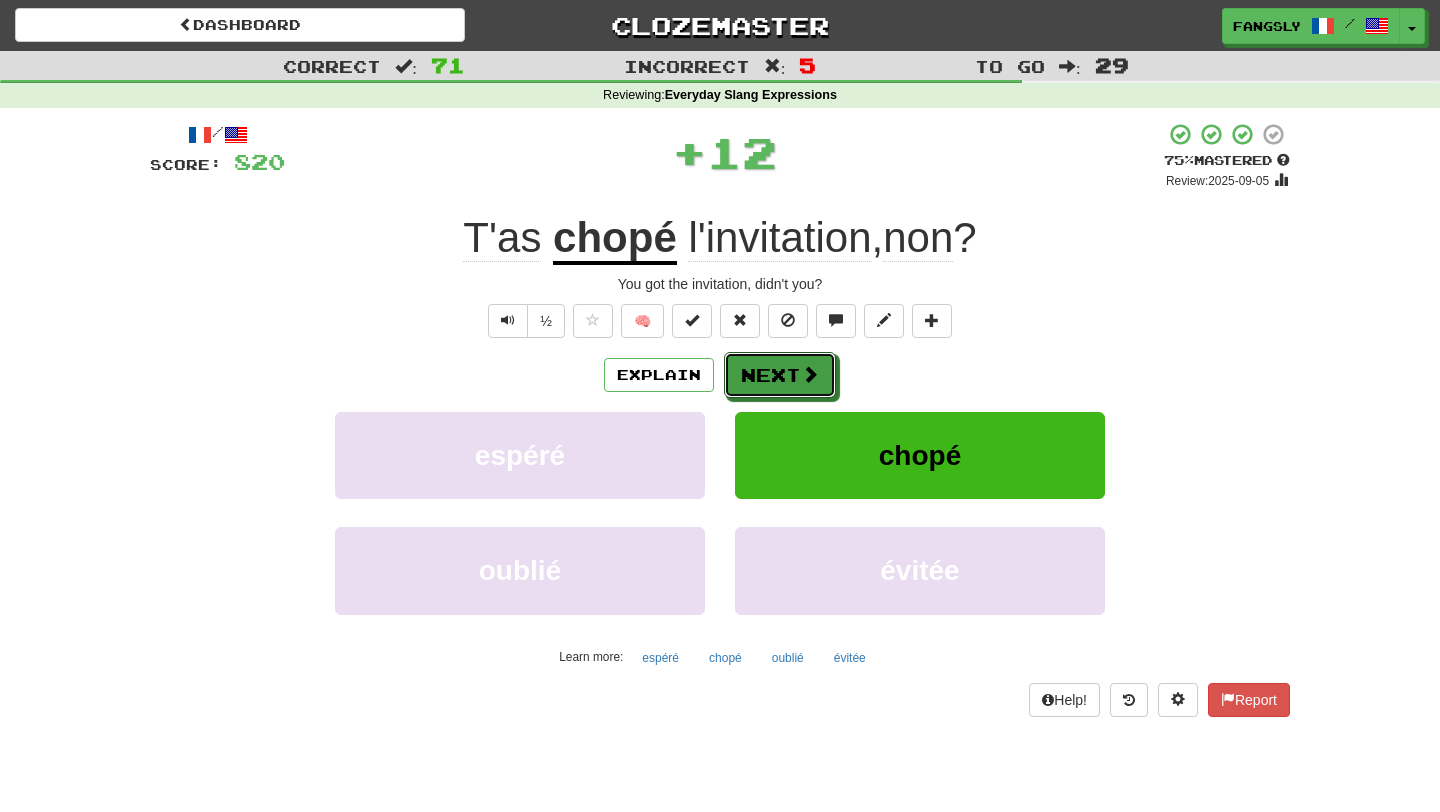 click on "Next" at bounding box center (780, 375) 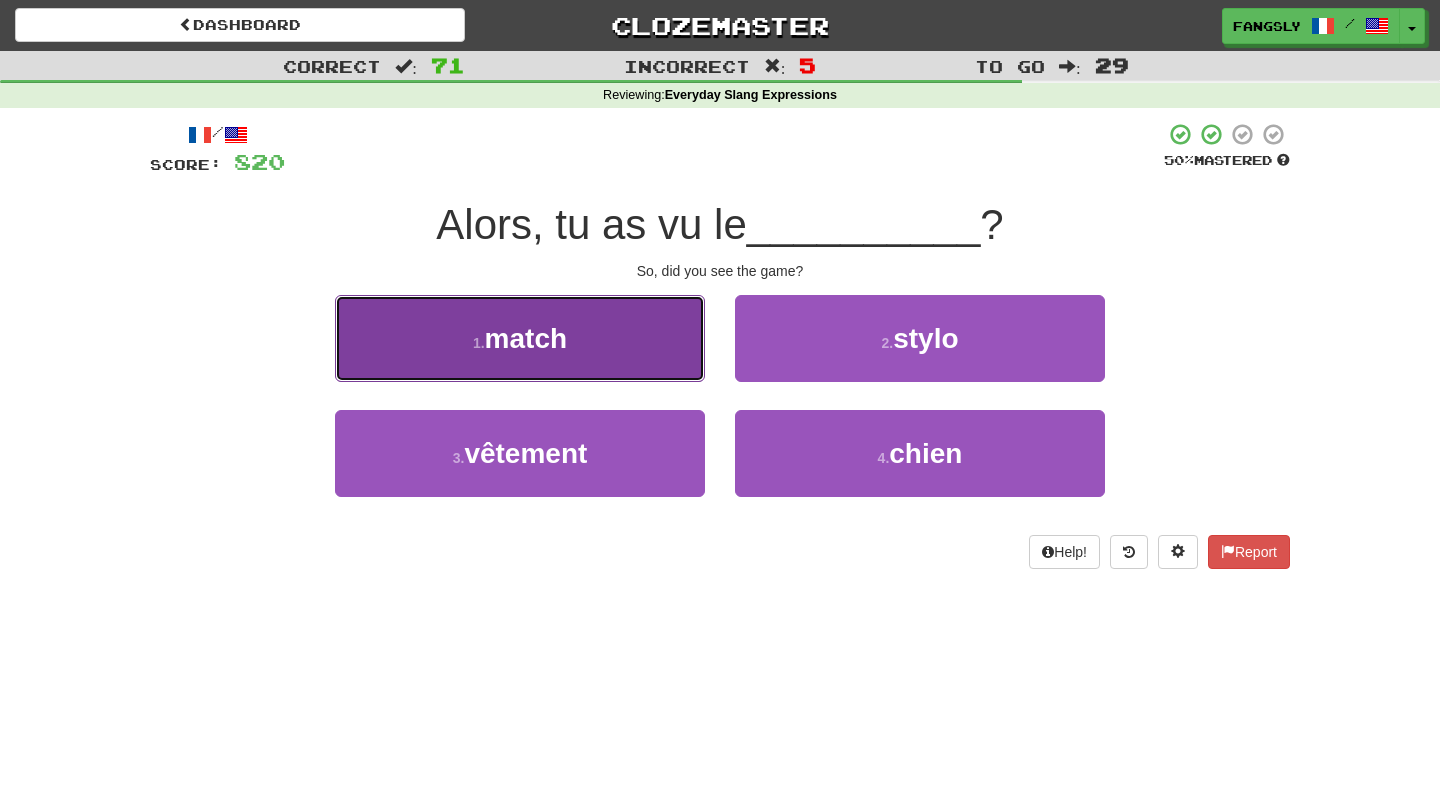 click on "1 .  match" at bounding box center [520, 338] 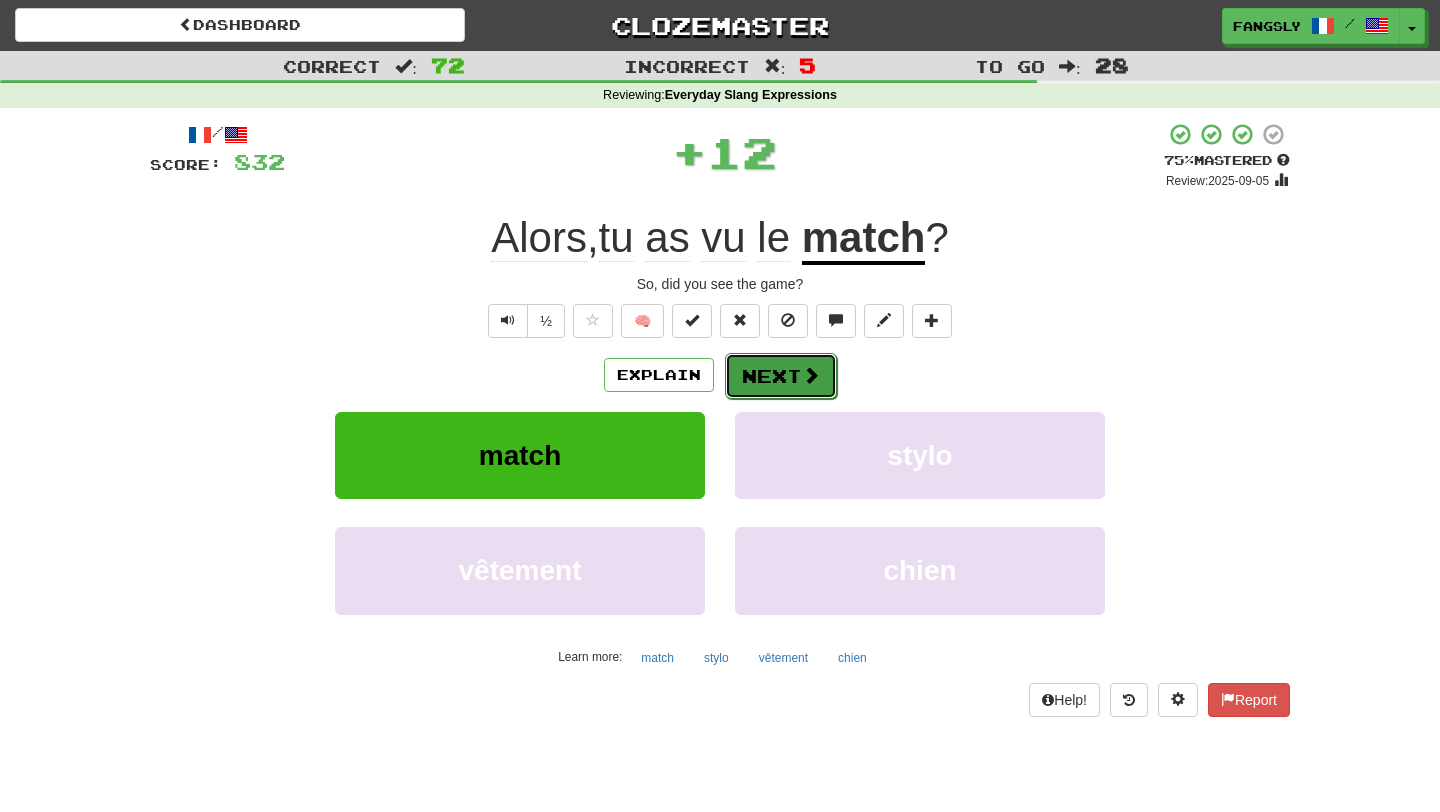 click on "Next" at bounding box center [781, 376] 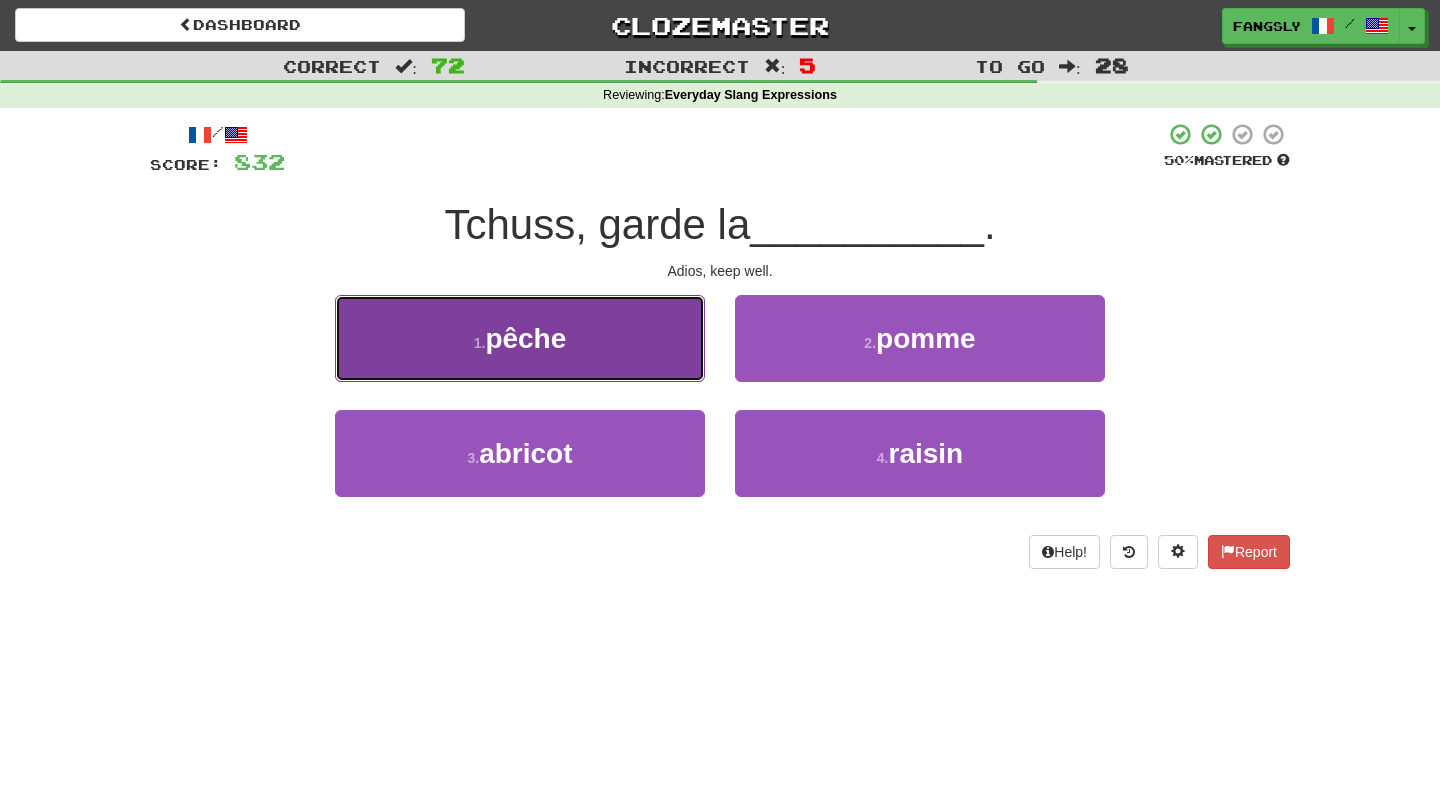 click on "1 .  pêche" at bounding box center (520, 338) 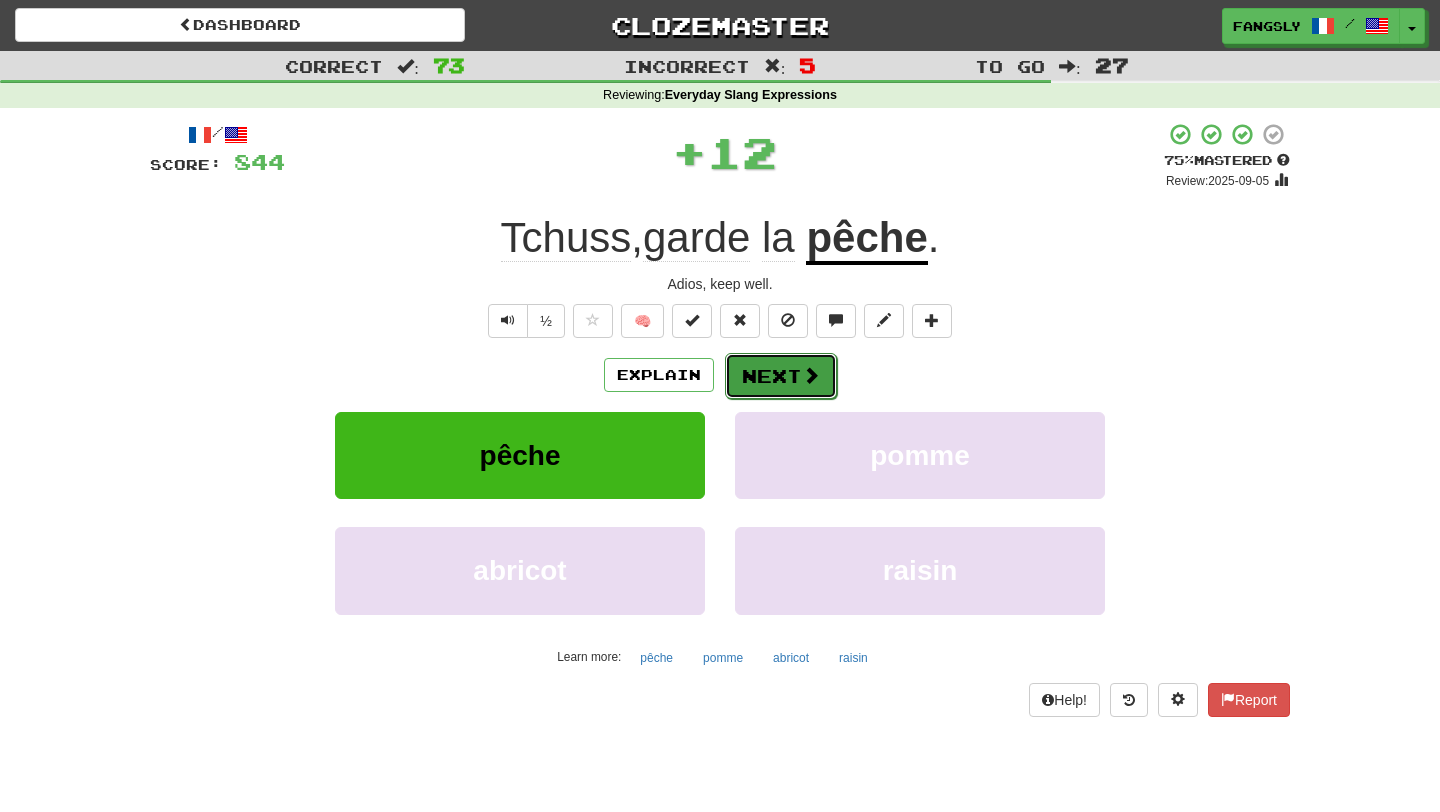click on "Next" at bounding box center [781, 376] 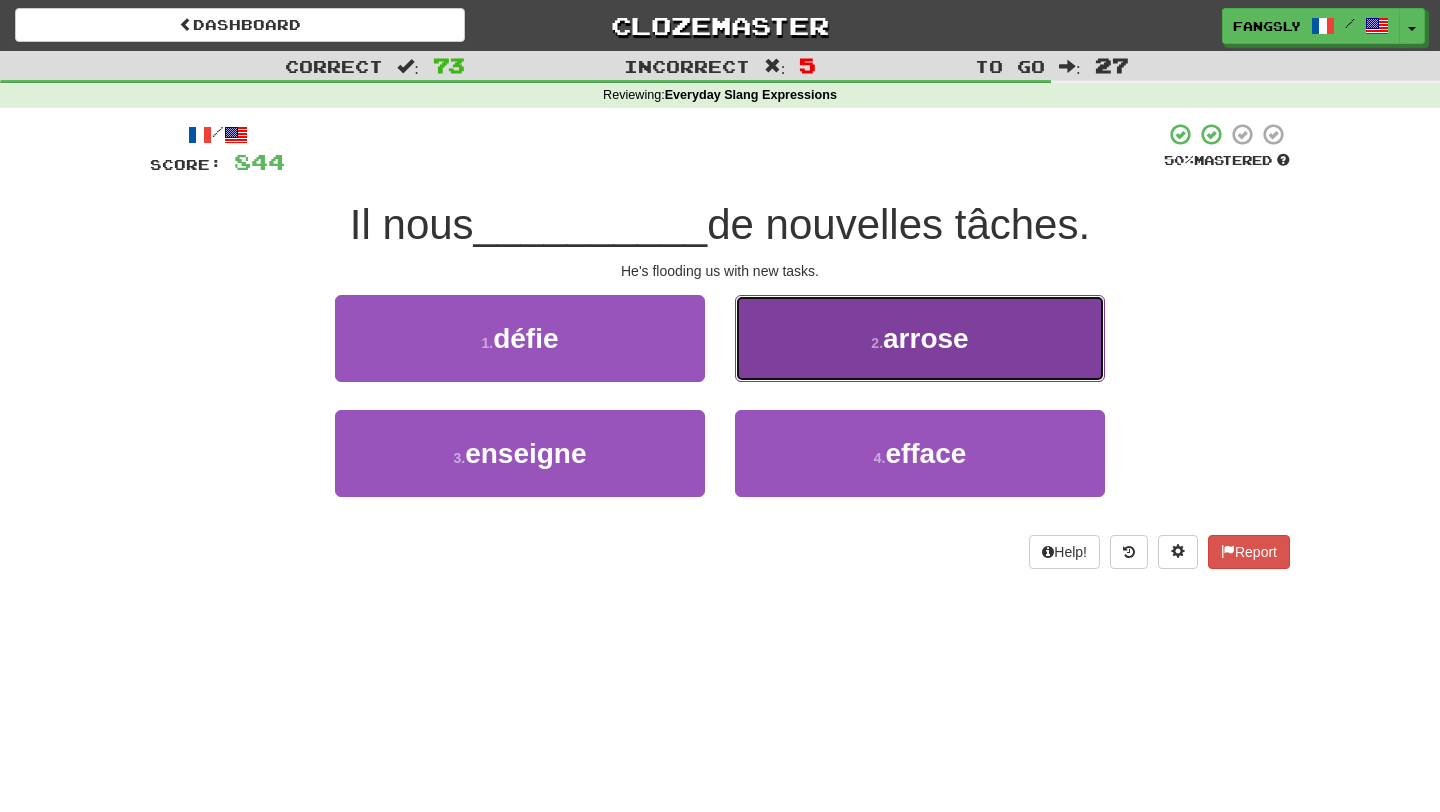 click on "2 .  arrose" at bounding box center (920, 338) 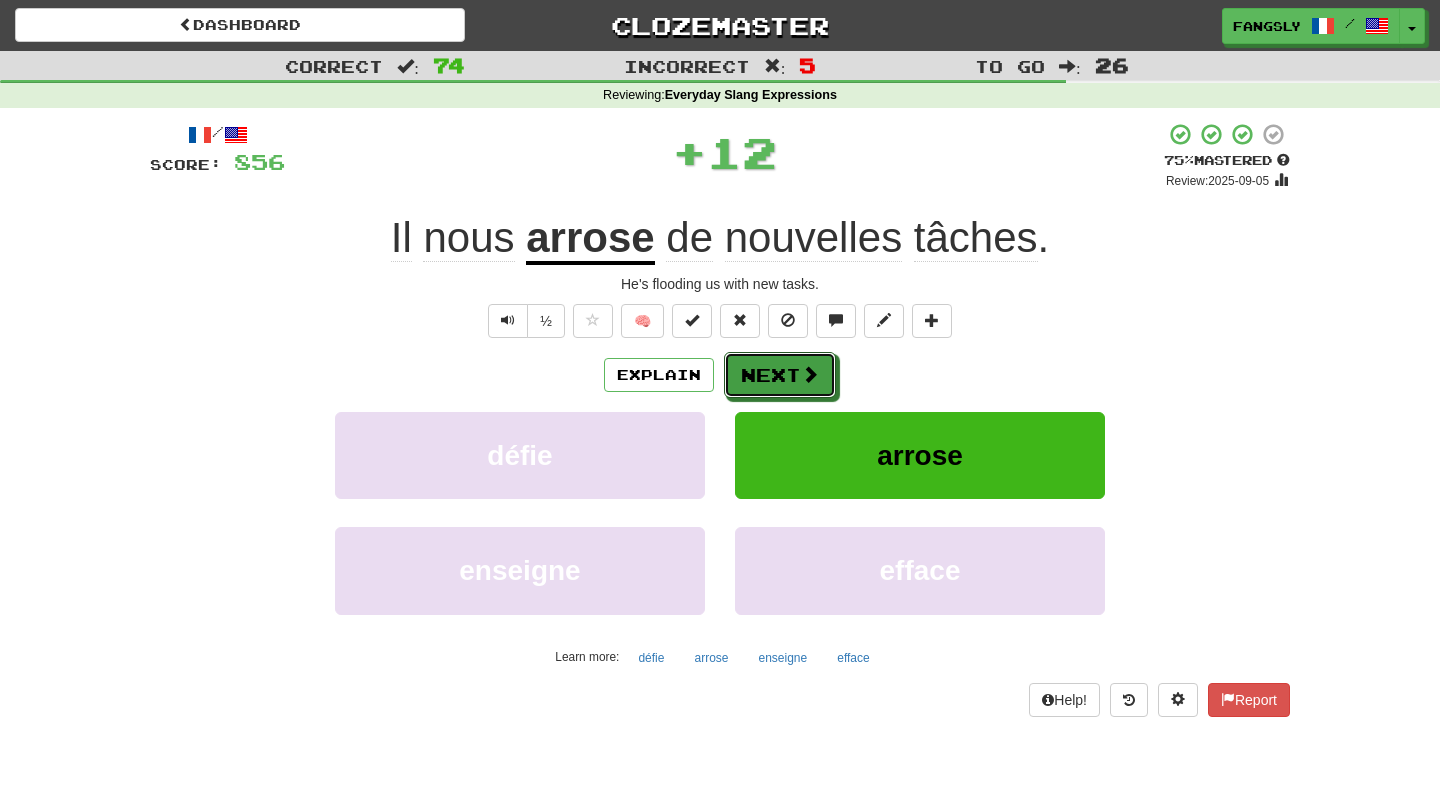 click at bounding box center (810, 374) 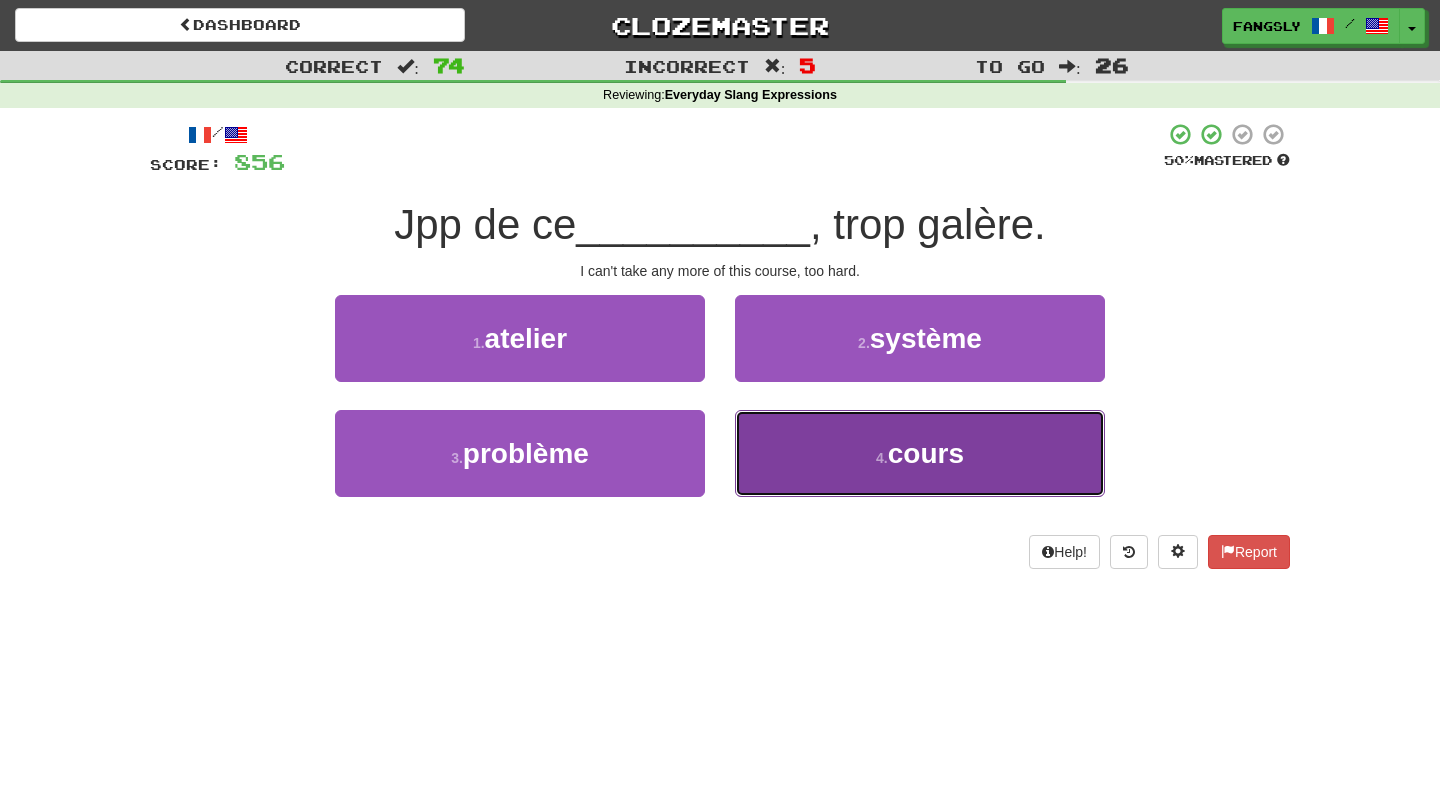 click on "4 .  cours" at bounding box center [920, 453] 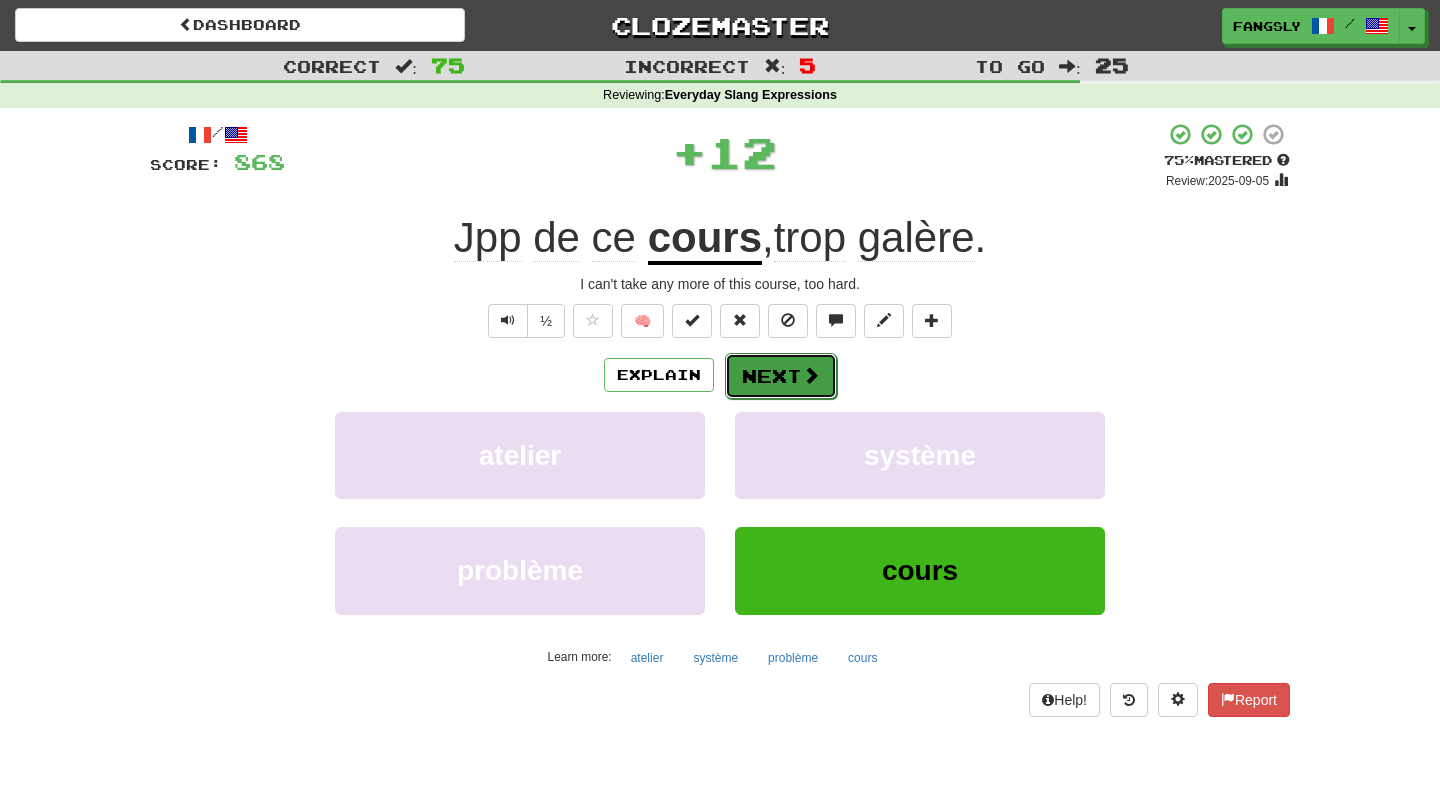 click on "Next" at bounding box center [781, 376] 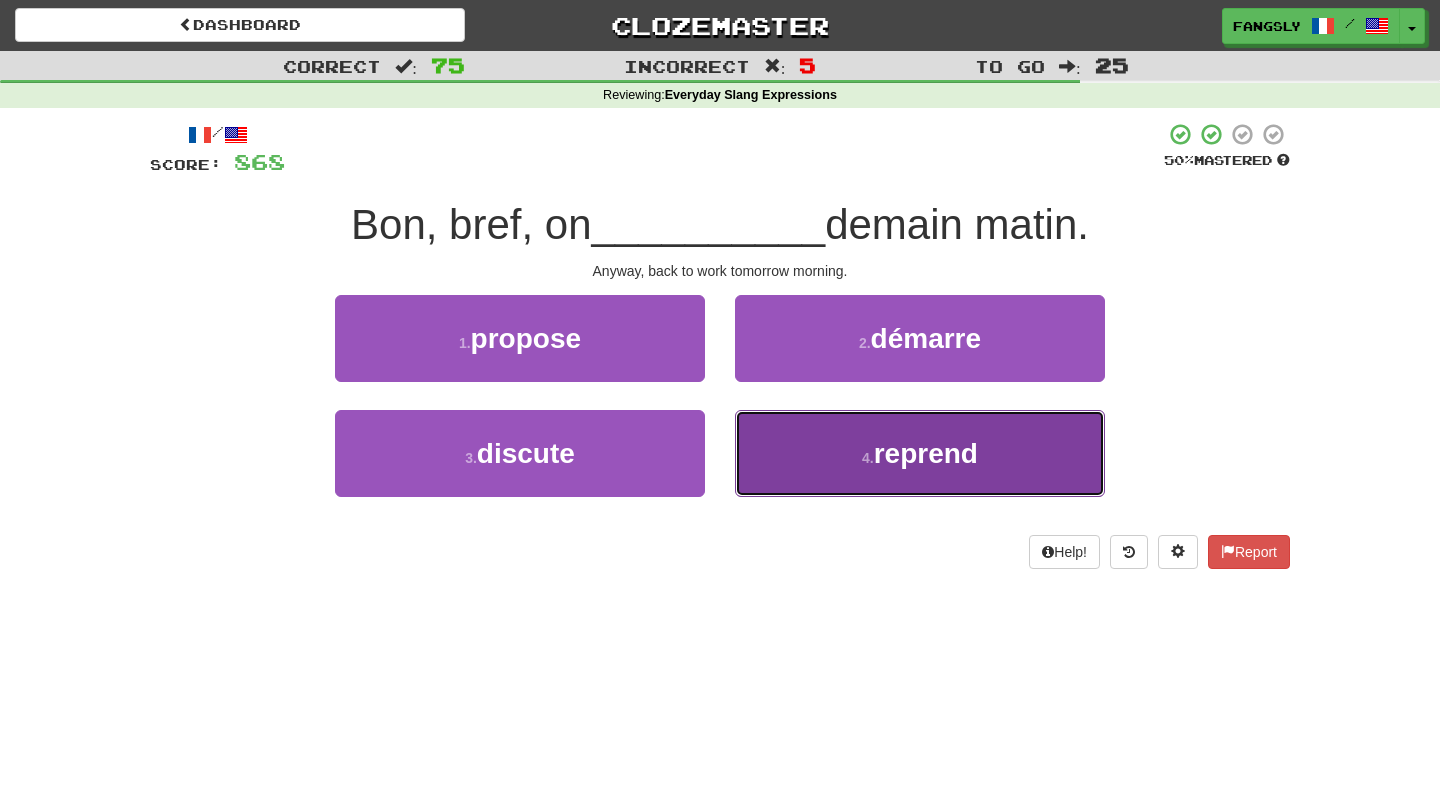 click on "4 .  reprend" at bounding box center [920, 453] 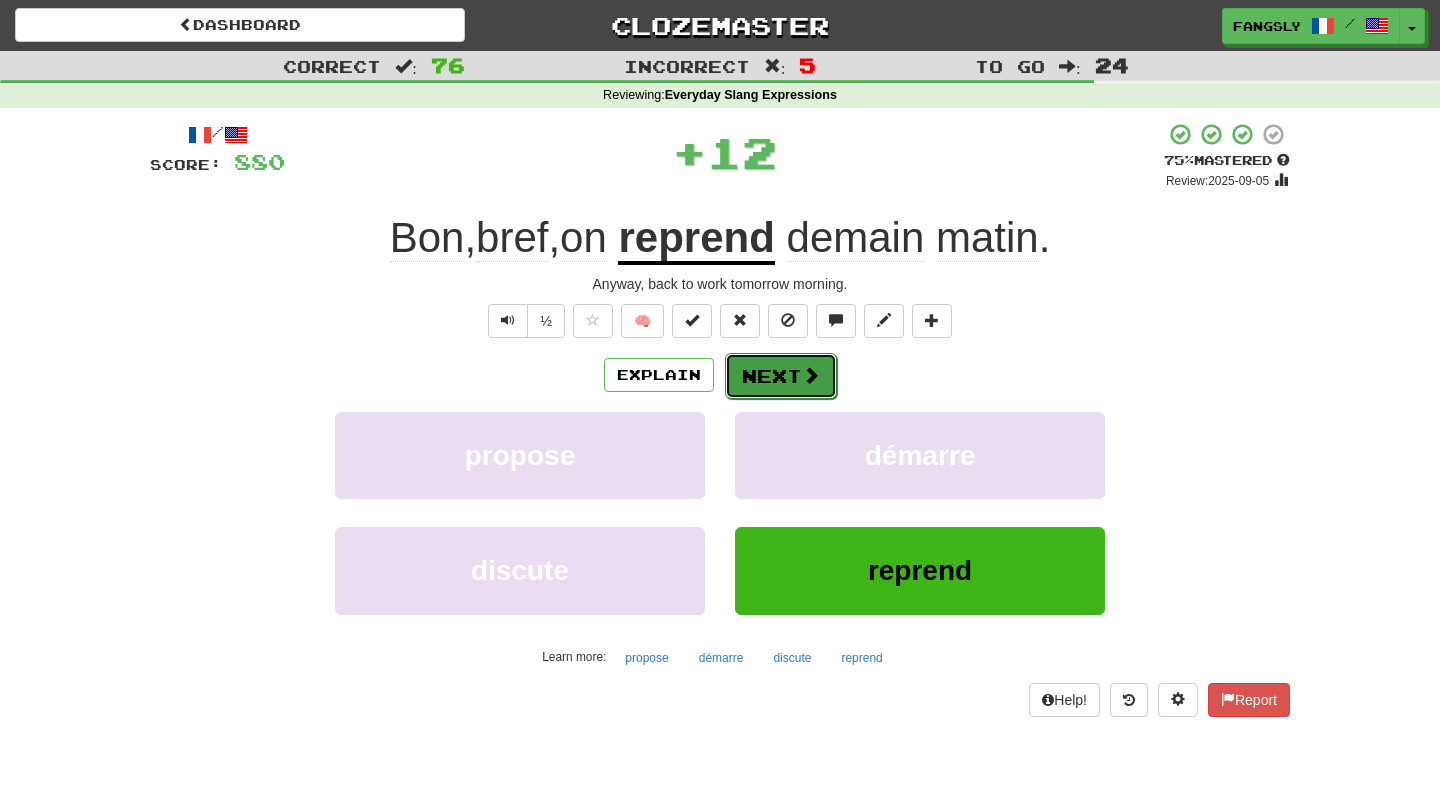 click on "Next" at bounding box center (781, 376) 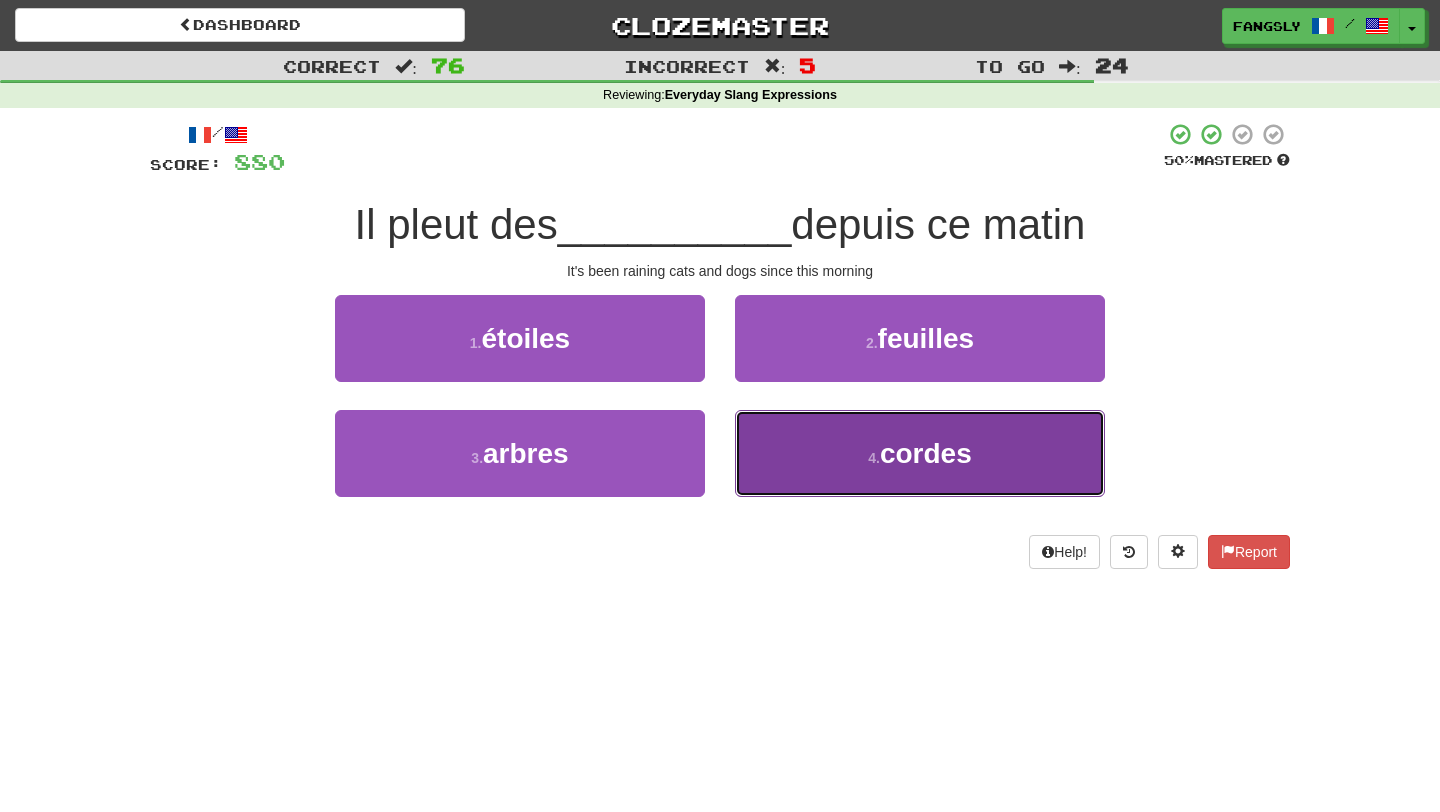 click on "4 .  cordes" at bounding box center (920, 453) 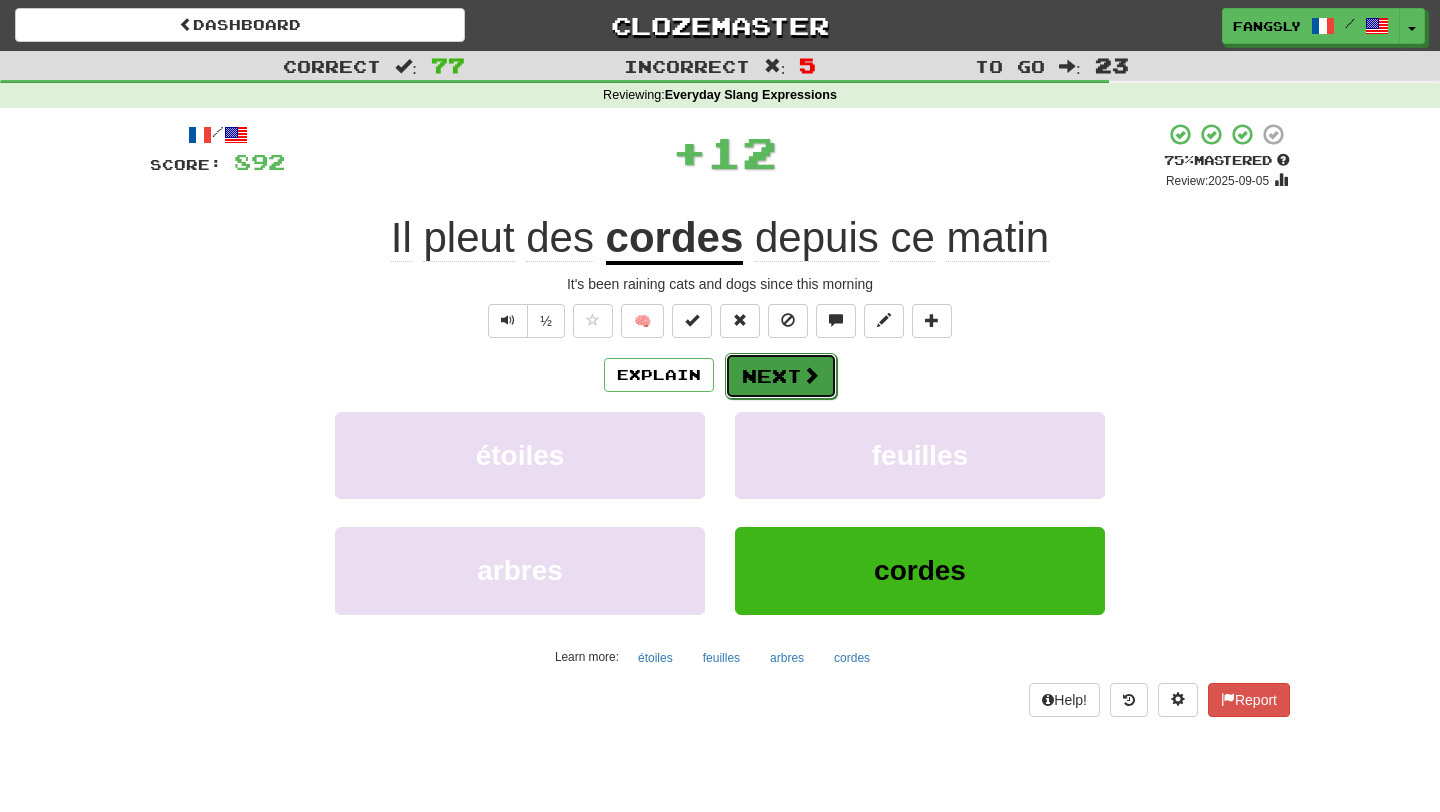 click on "Next" at bounding box center (781, 376) 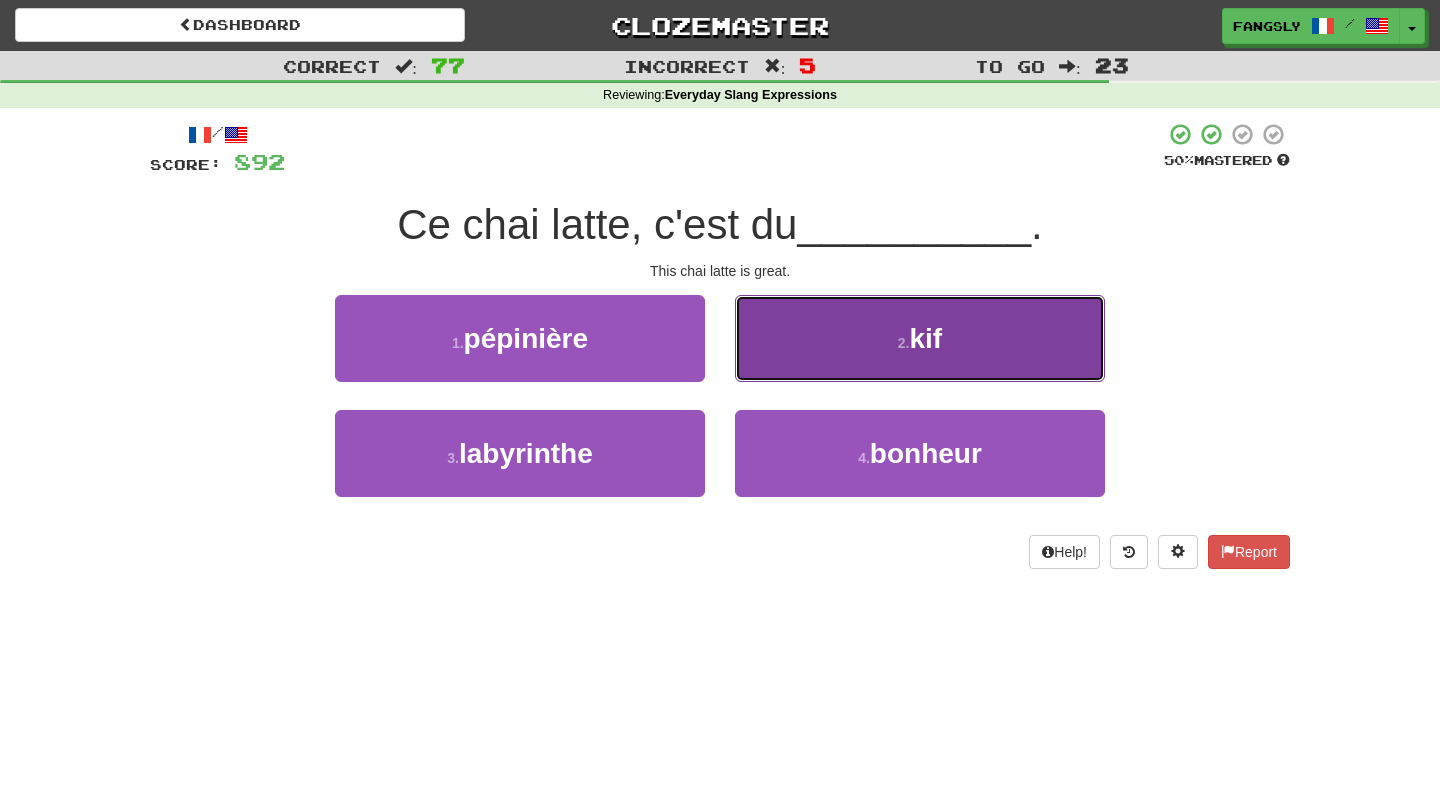 click on "2 .  kif" at bounding box center (920, 338) 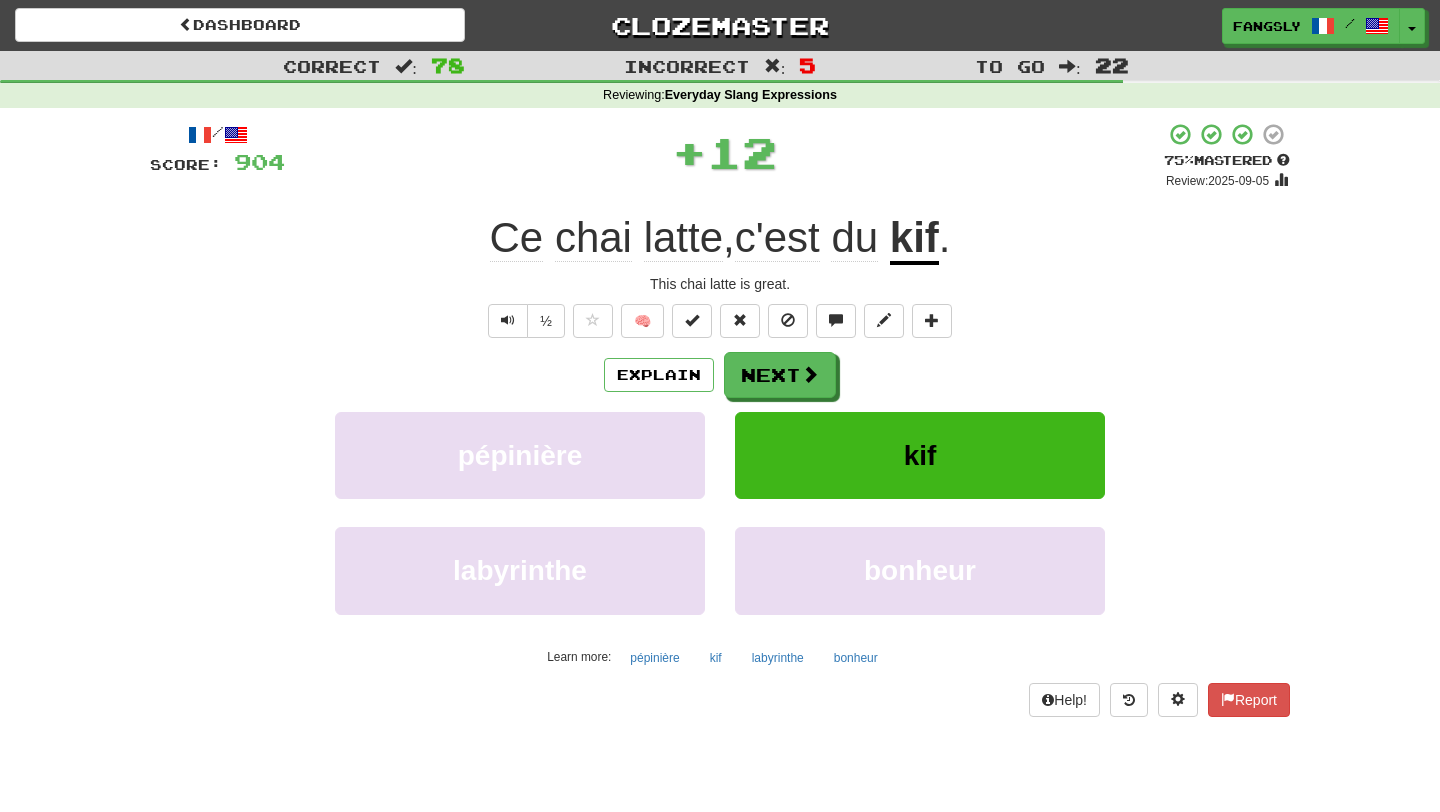 click on "Next" at bounding box center [780, 375] 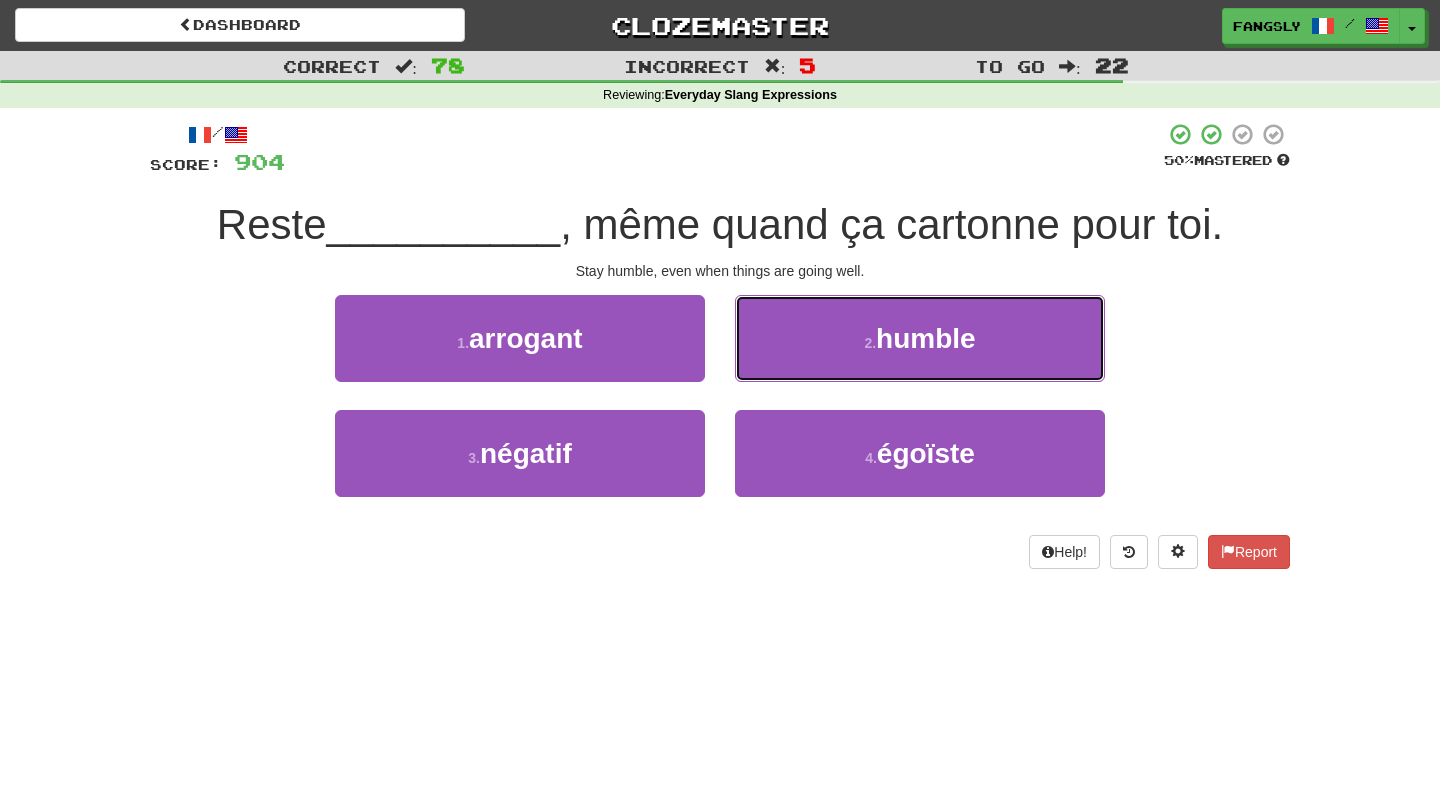click on "2 .  humble" at bounding box center (920, 338) 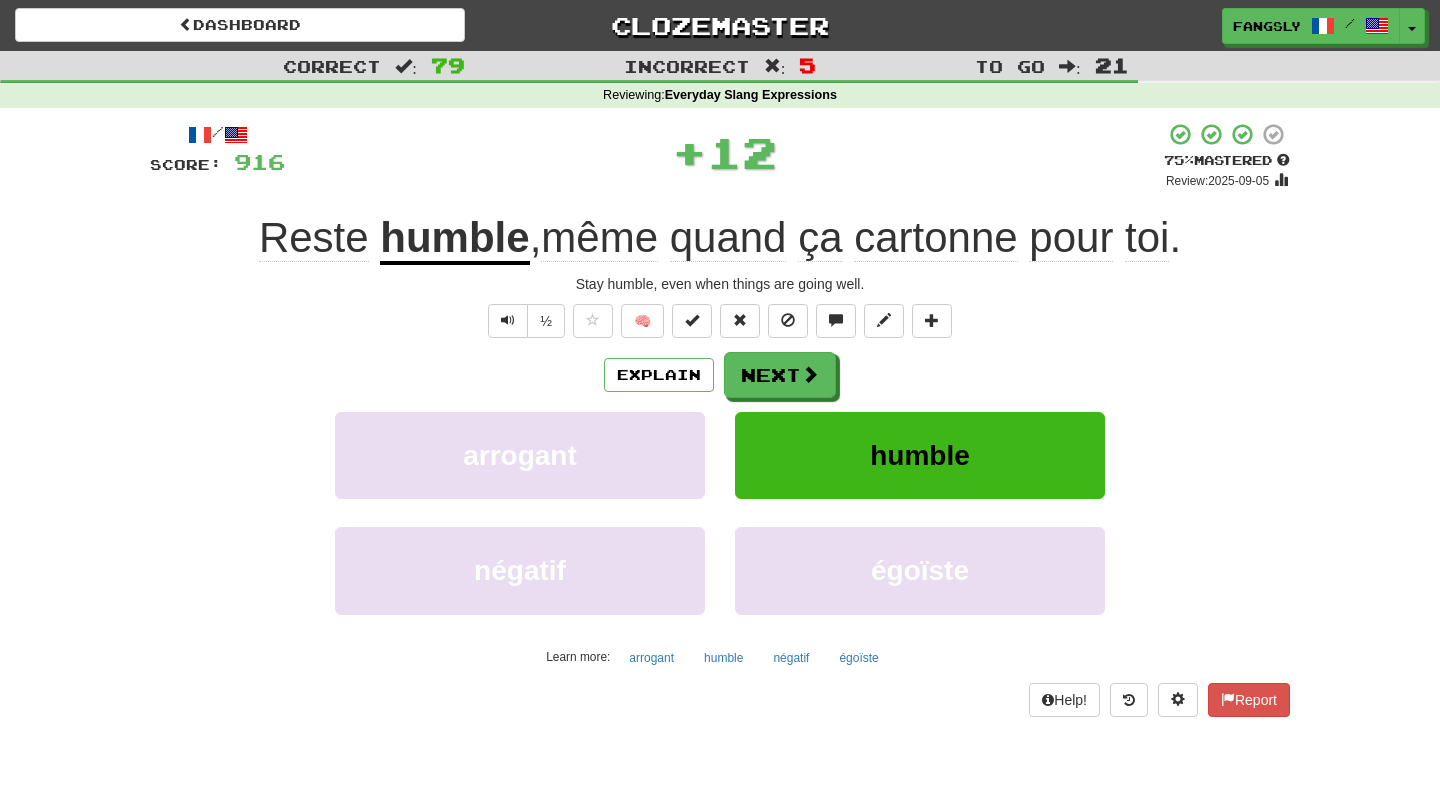 click on "Next" at bounding box center [780, 375] 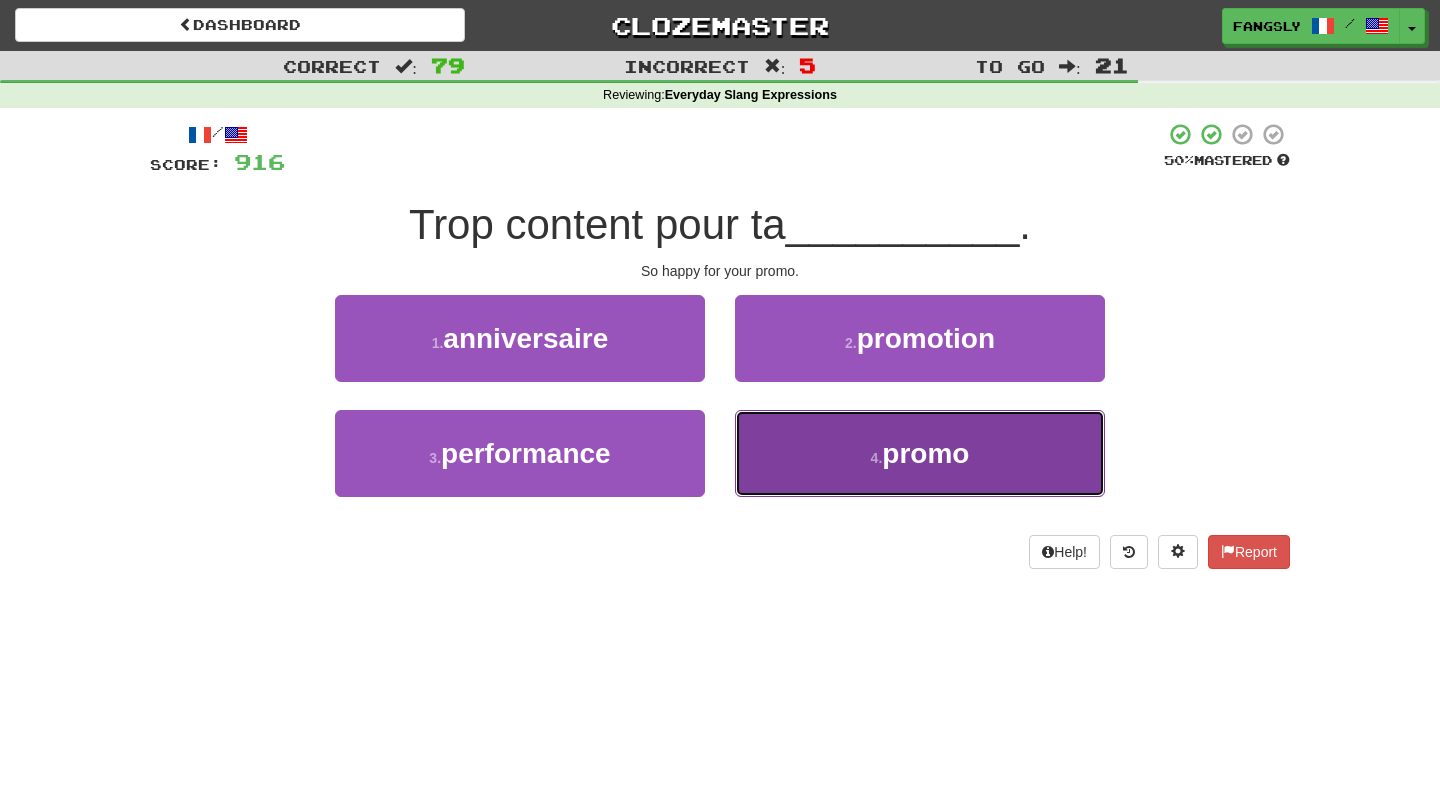 click on "4 .  promo" at bounding box center (920, 453) 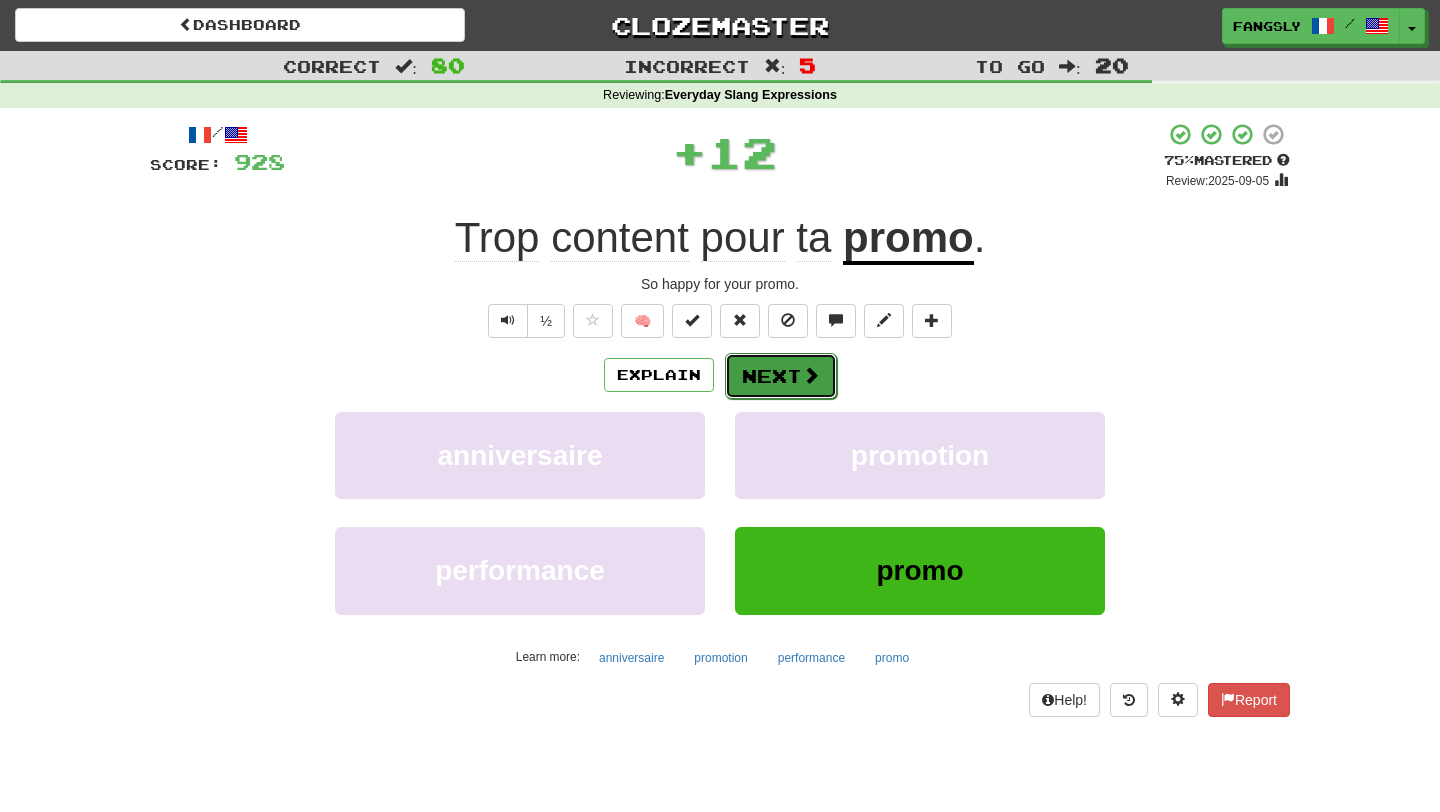 click on "Next" at bounding box center [781, 376] 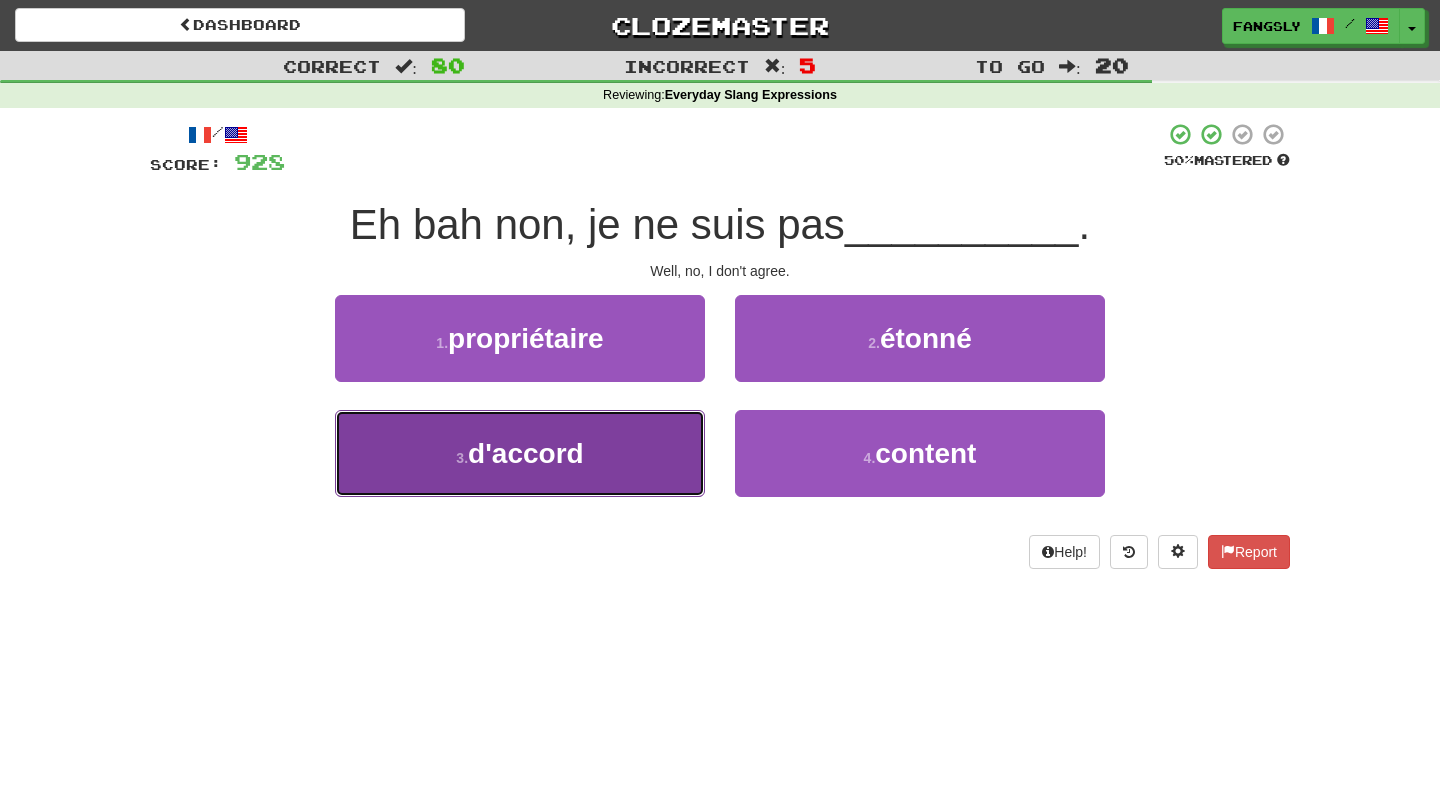 click on "3 .  d'accord" at bounding box center (520, 453) 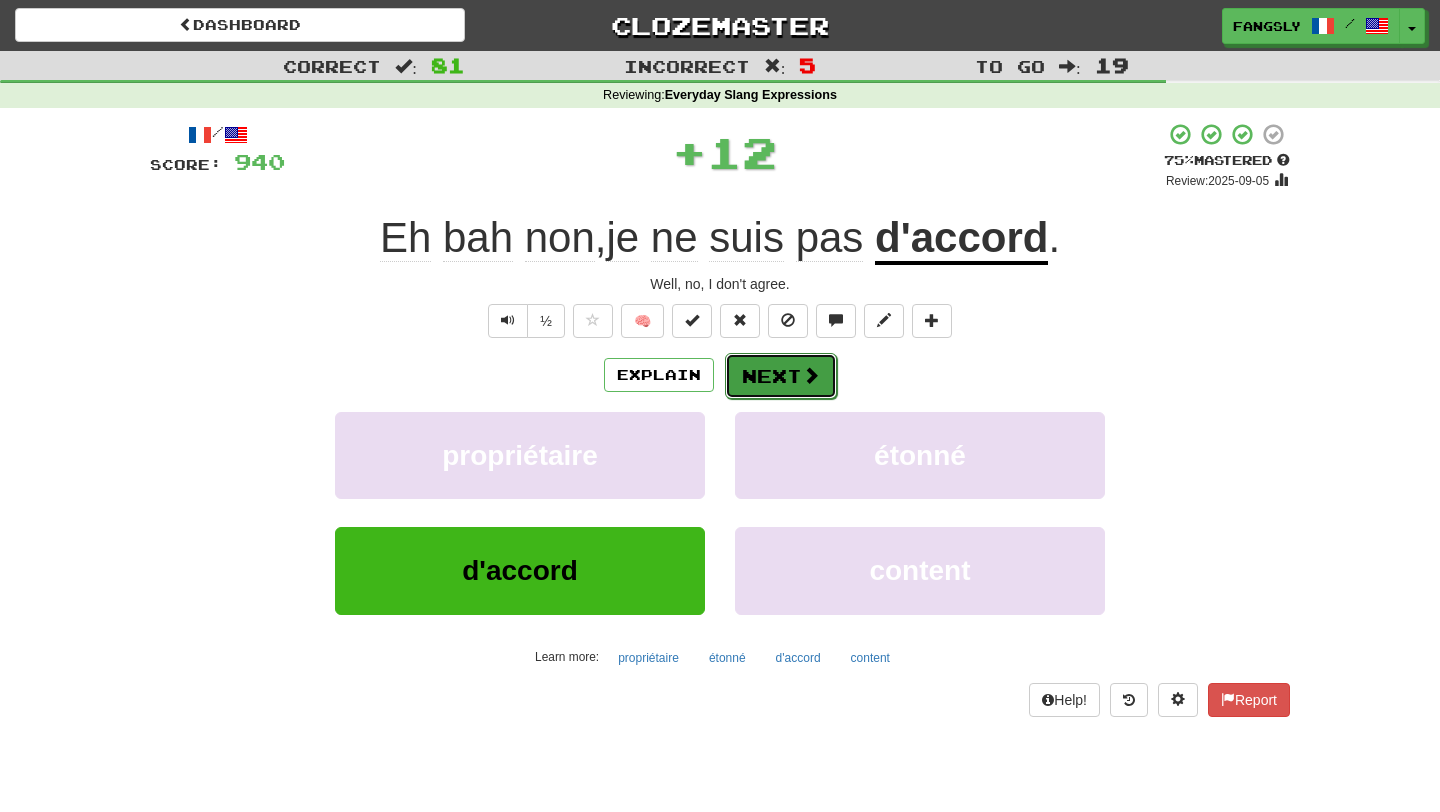 click on "Next" at bounding box center [781, 376] 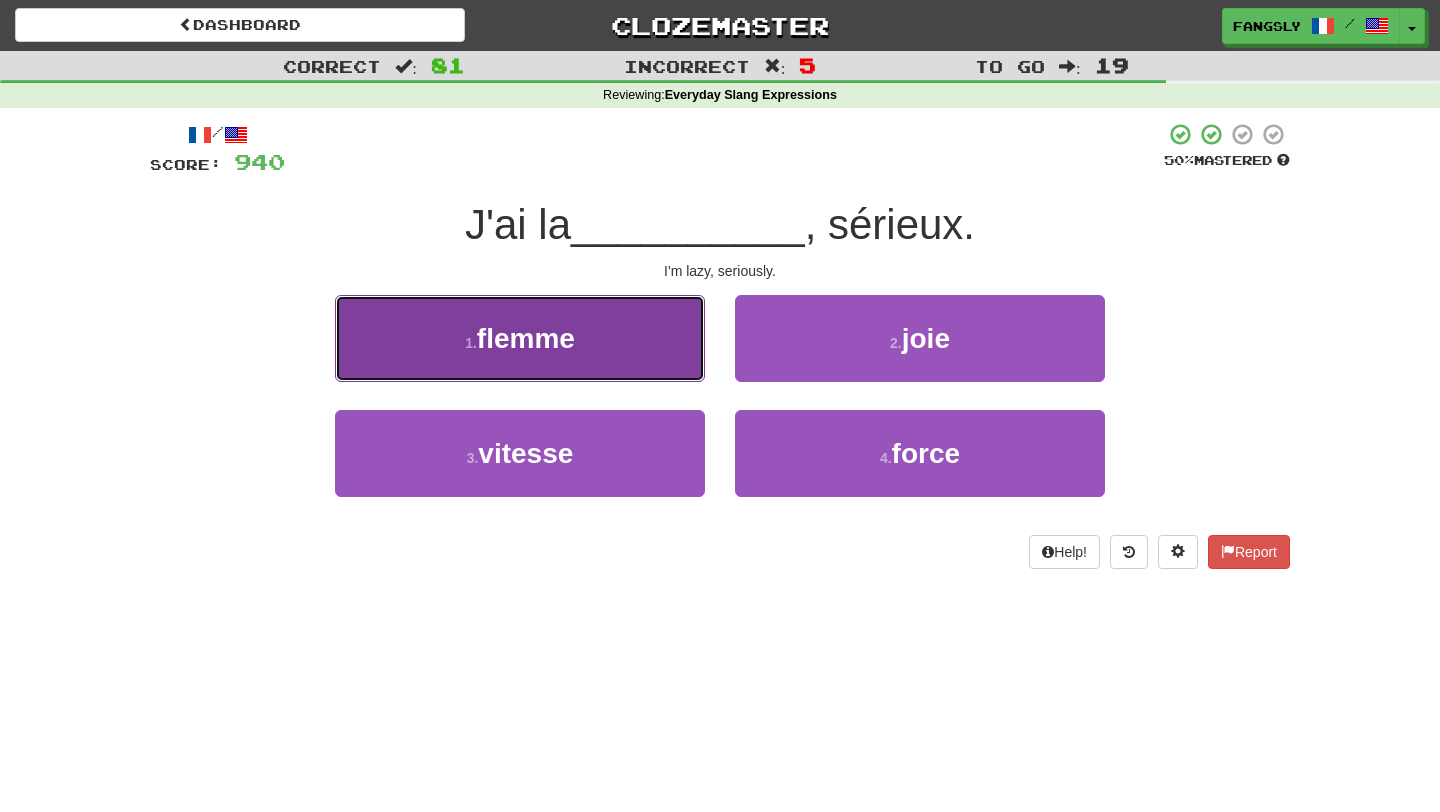 click on "1 .  flemme" at bounding box center (520, 338) 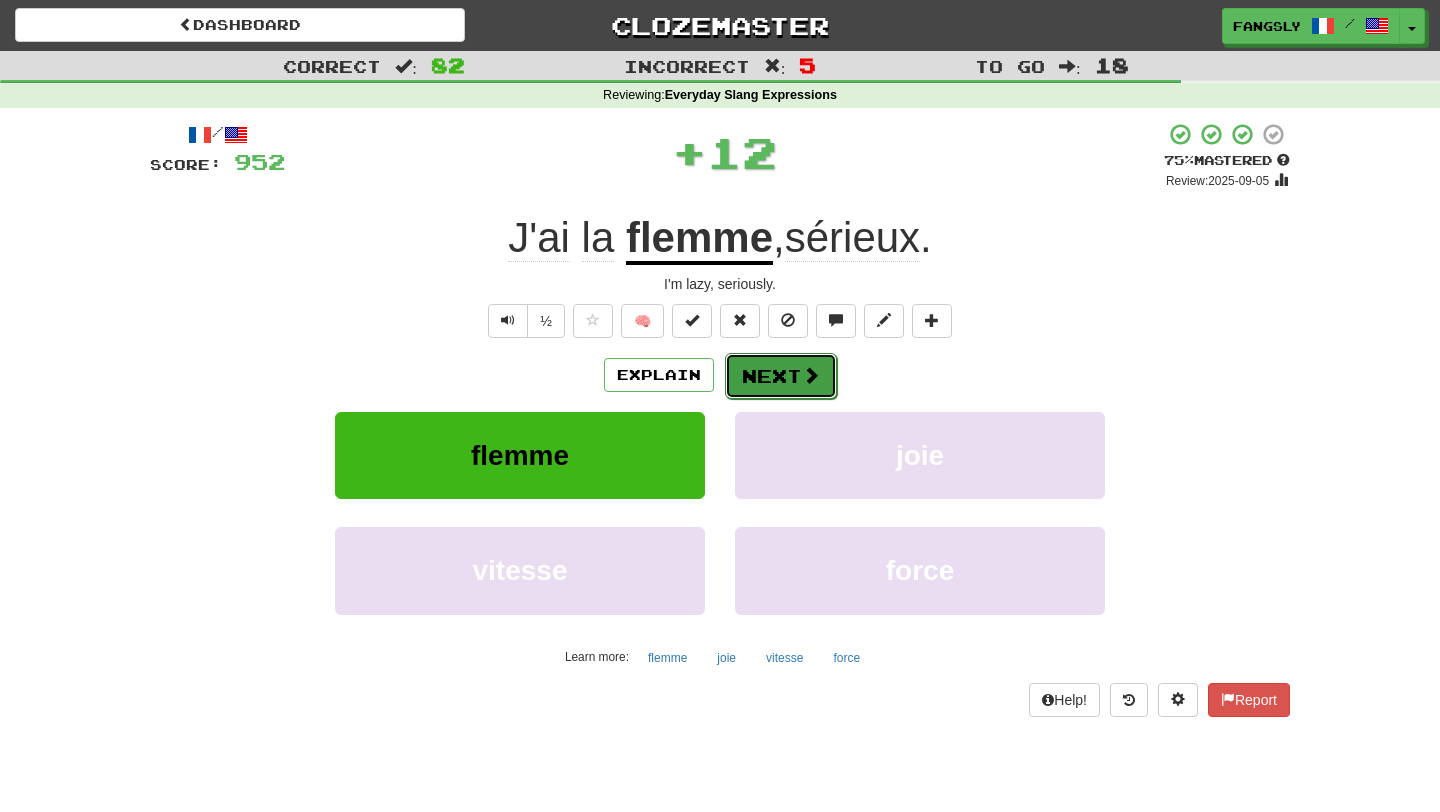 click on "Next" at bounding box center [781, 376] 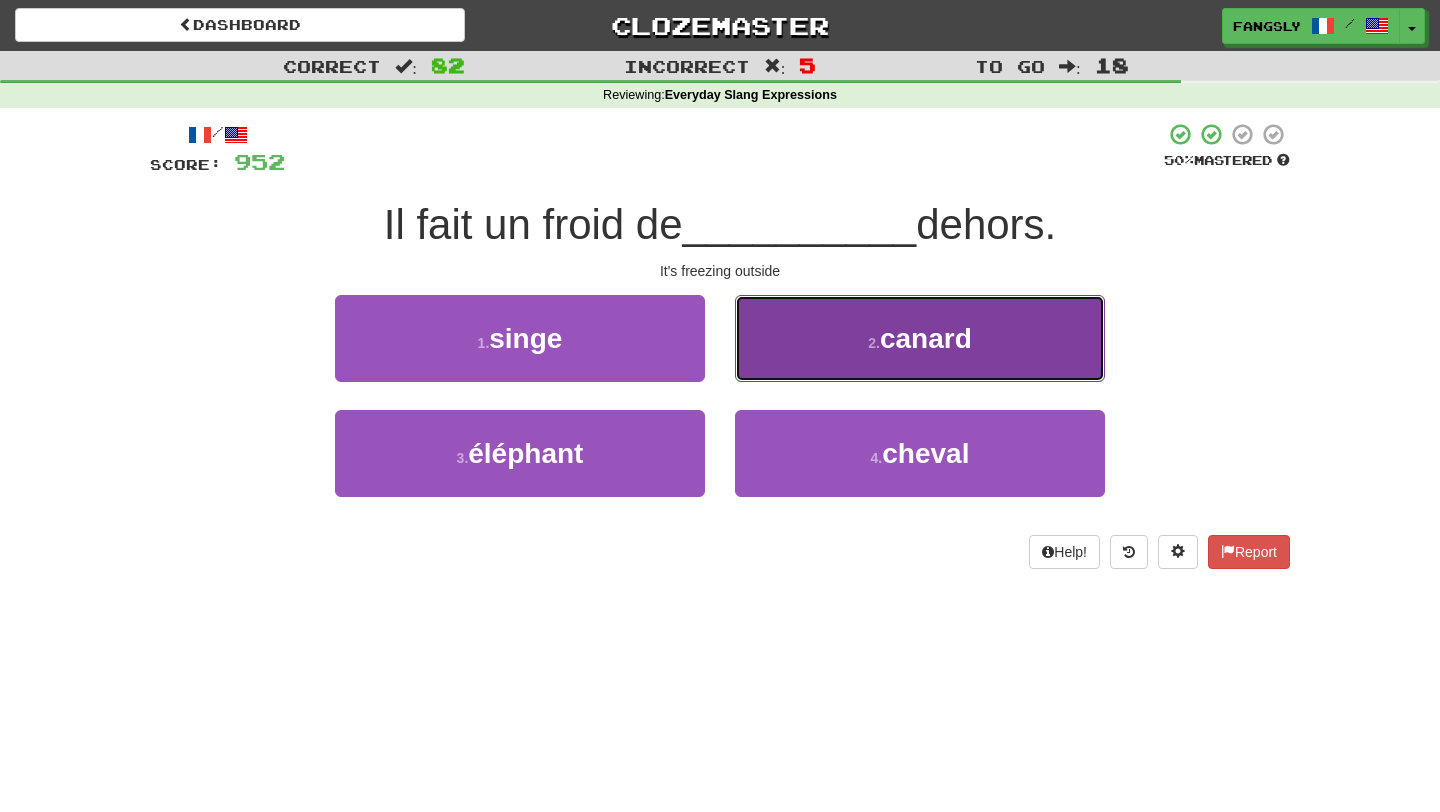 click on "2 .  canard" at bounding box center [920, 338] 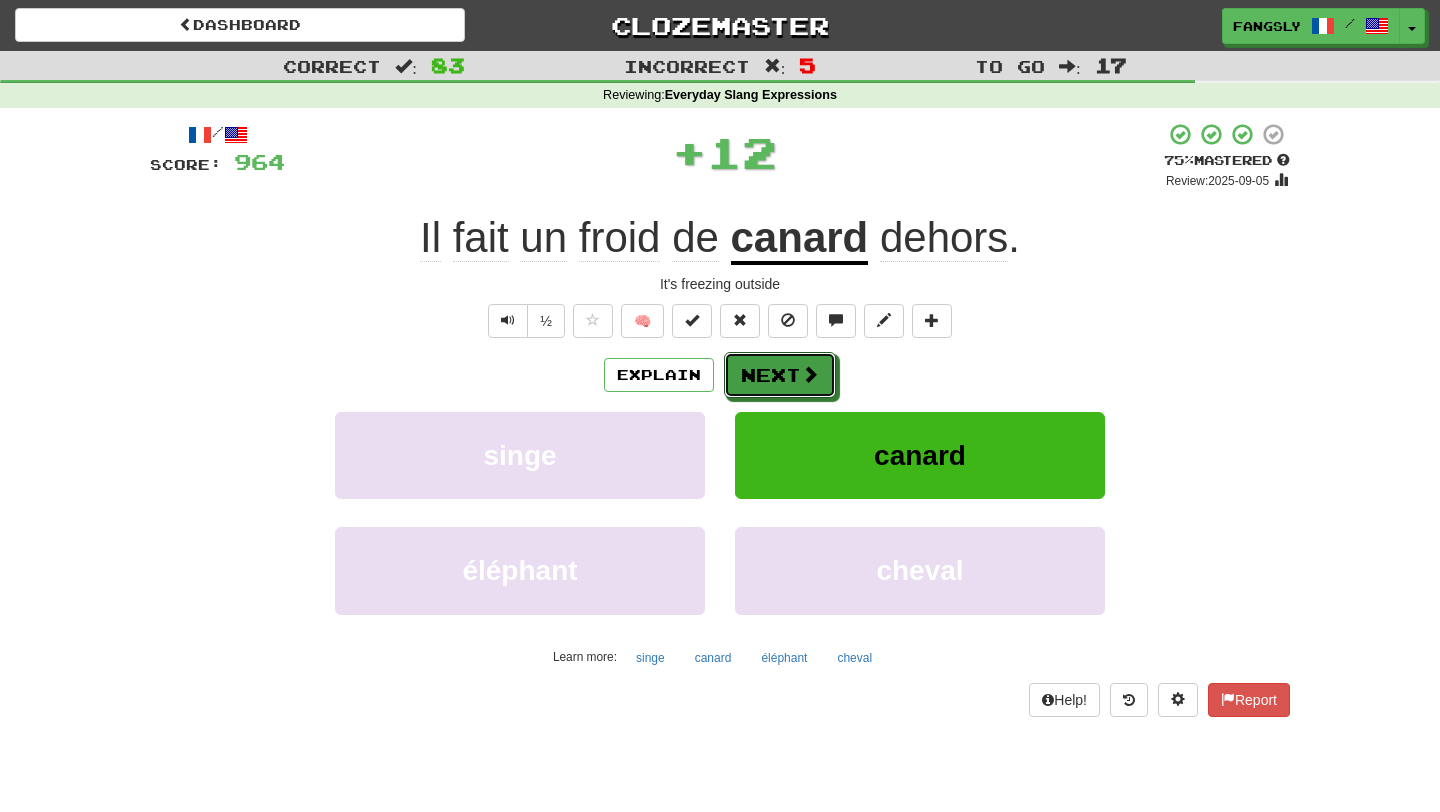 click on "Next" at bounding box center (780, 375) 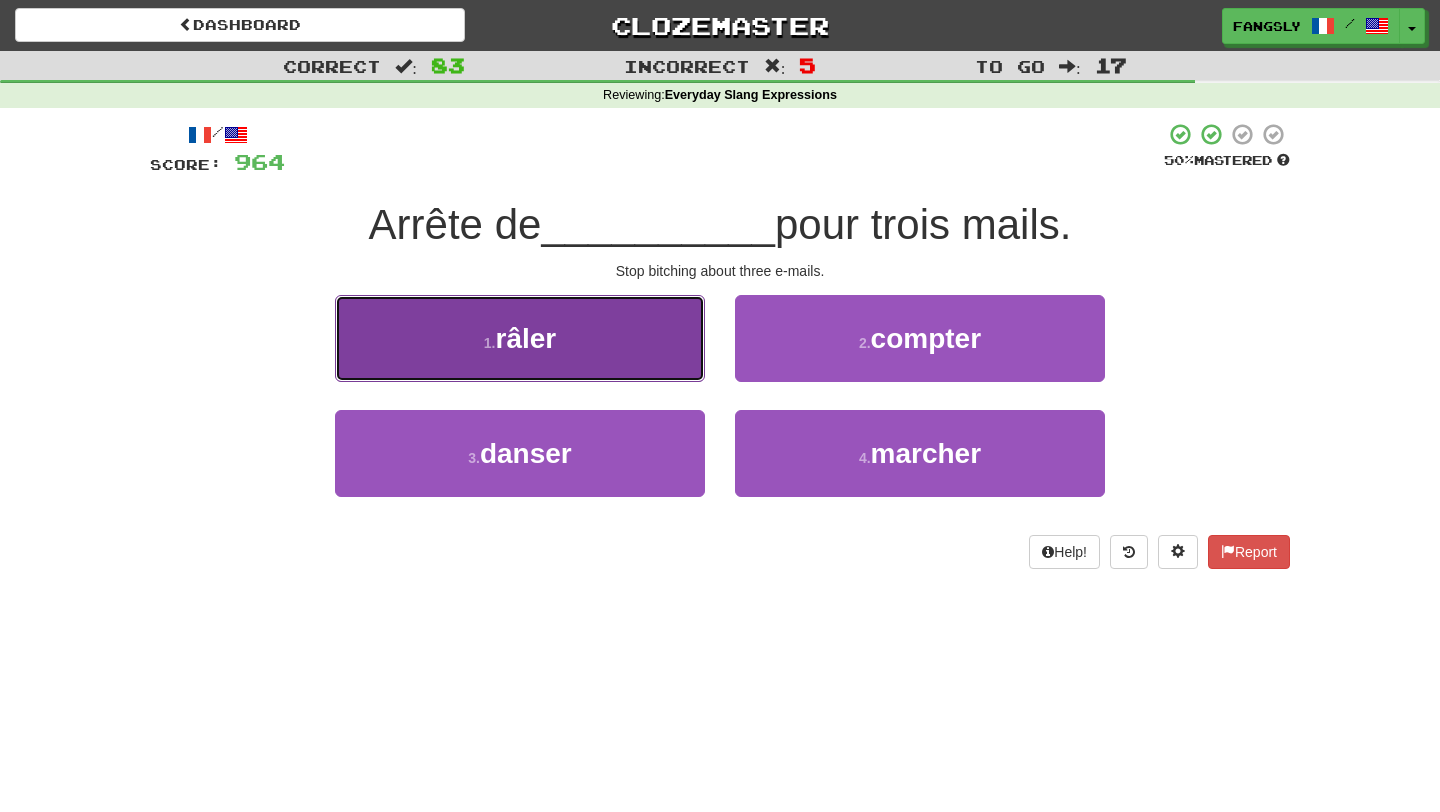 click on "1 .  râler" at bounding box center (520, 338) 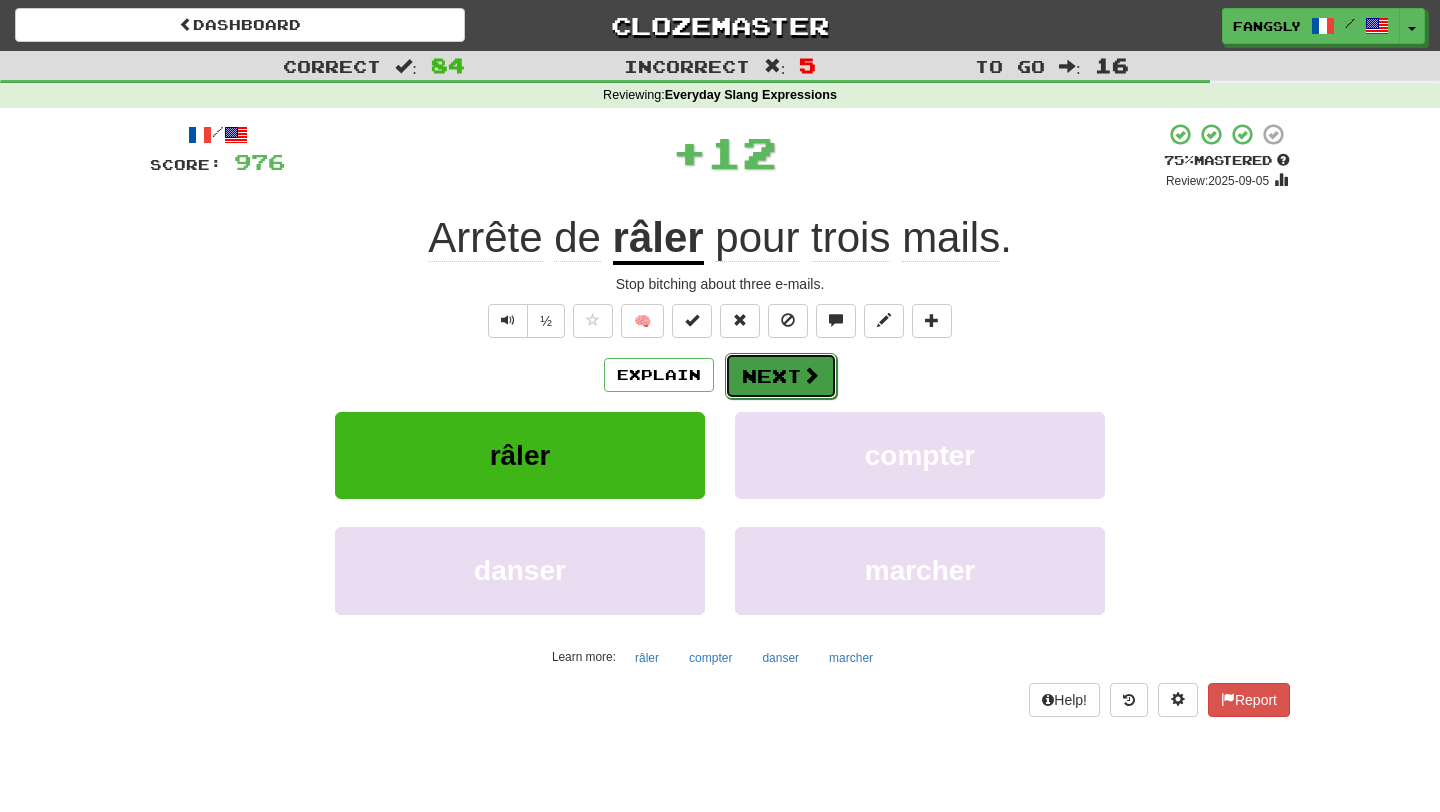 click at bounding box center (811, 375) 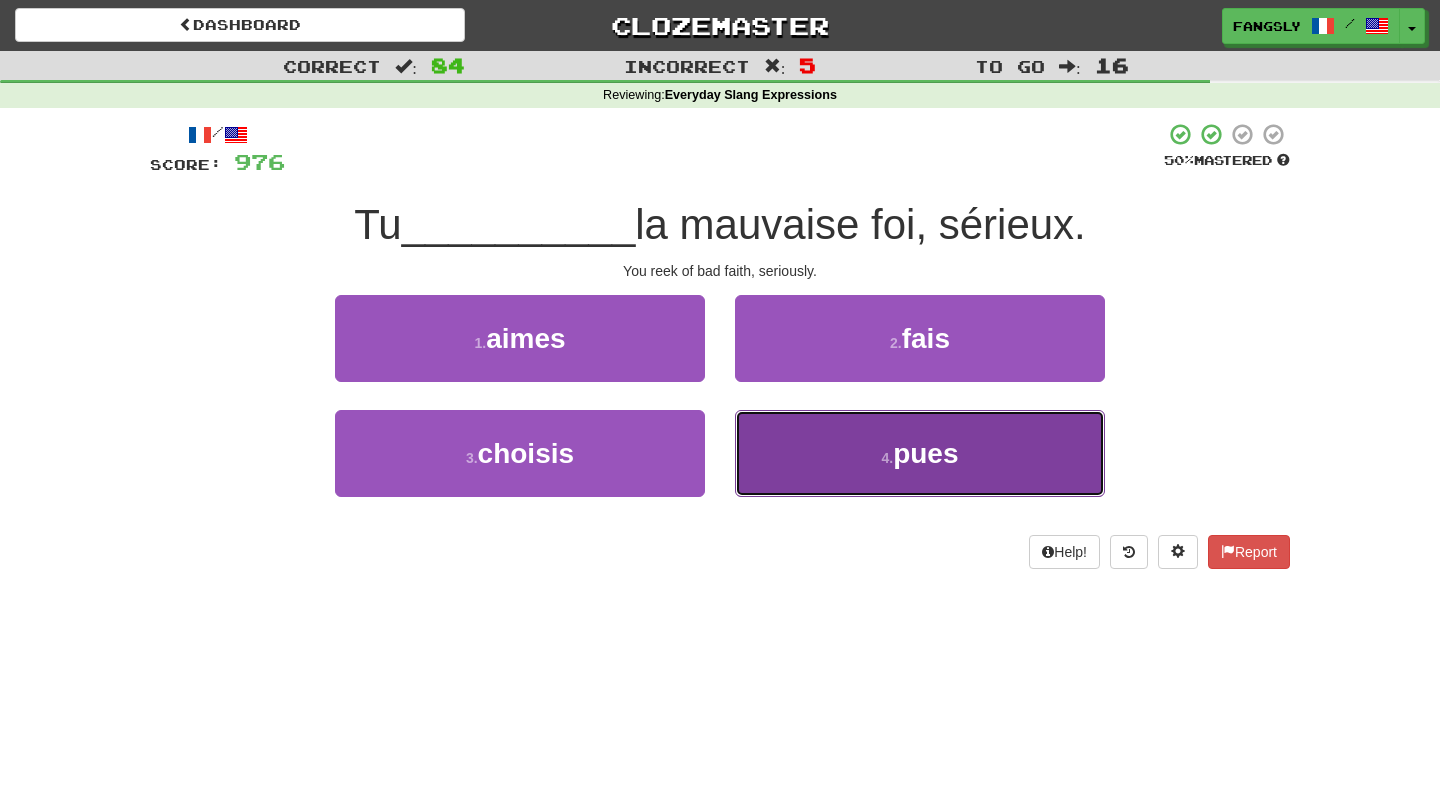 click on "4 .  pues" at bounding box center (920, 453) 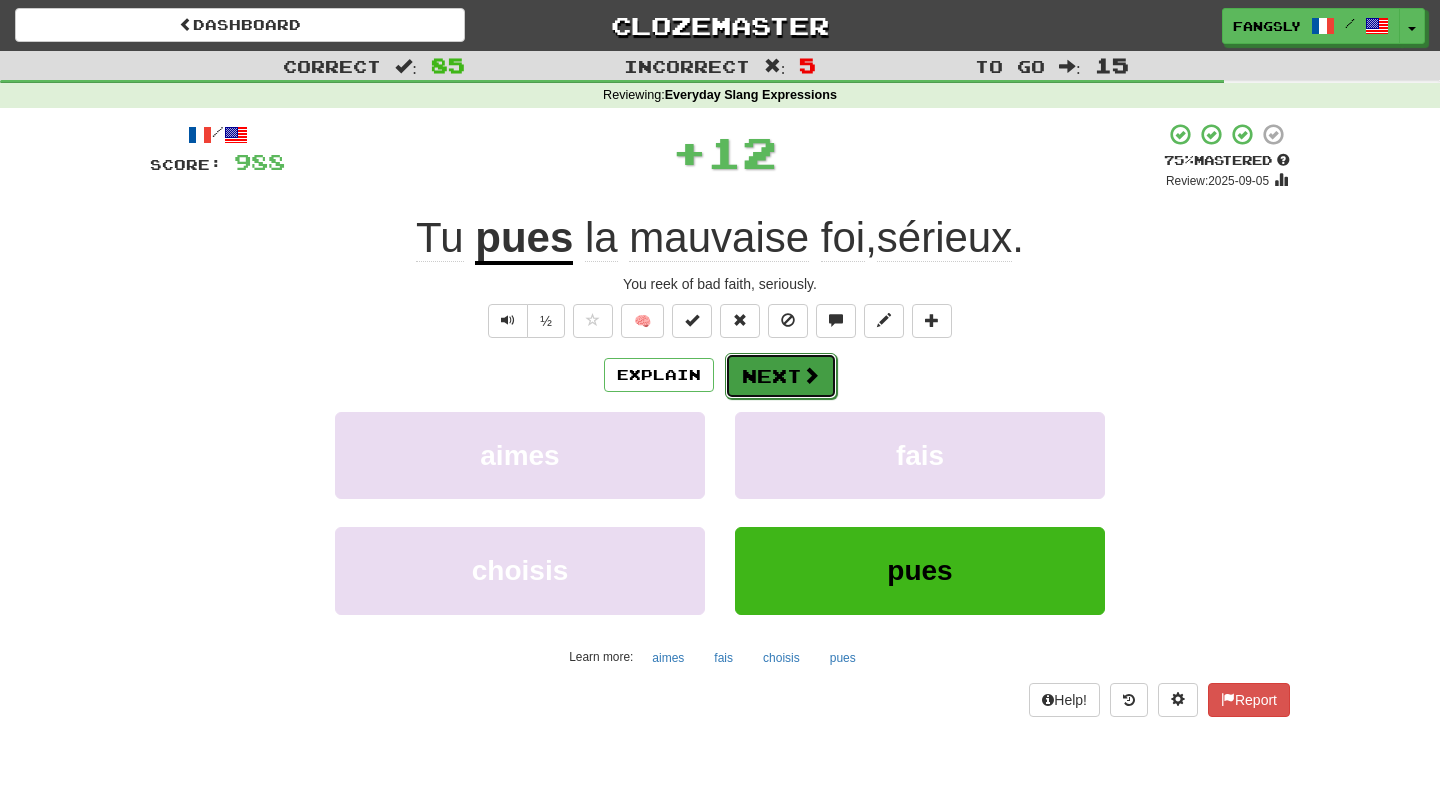 click on "Next" at bounding box center (781, 376) 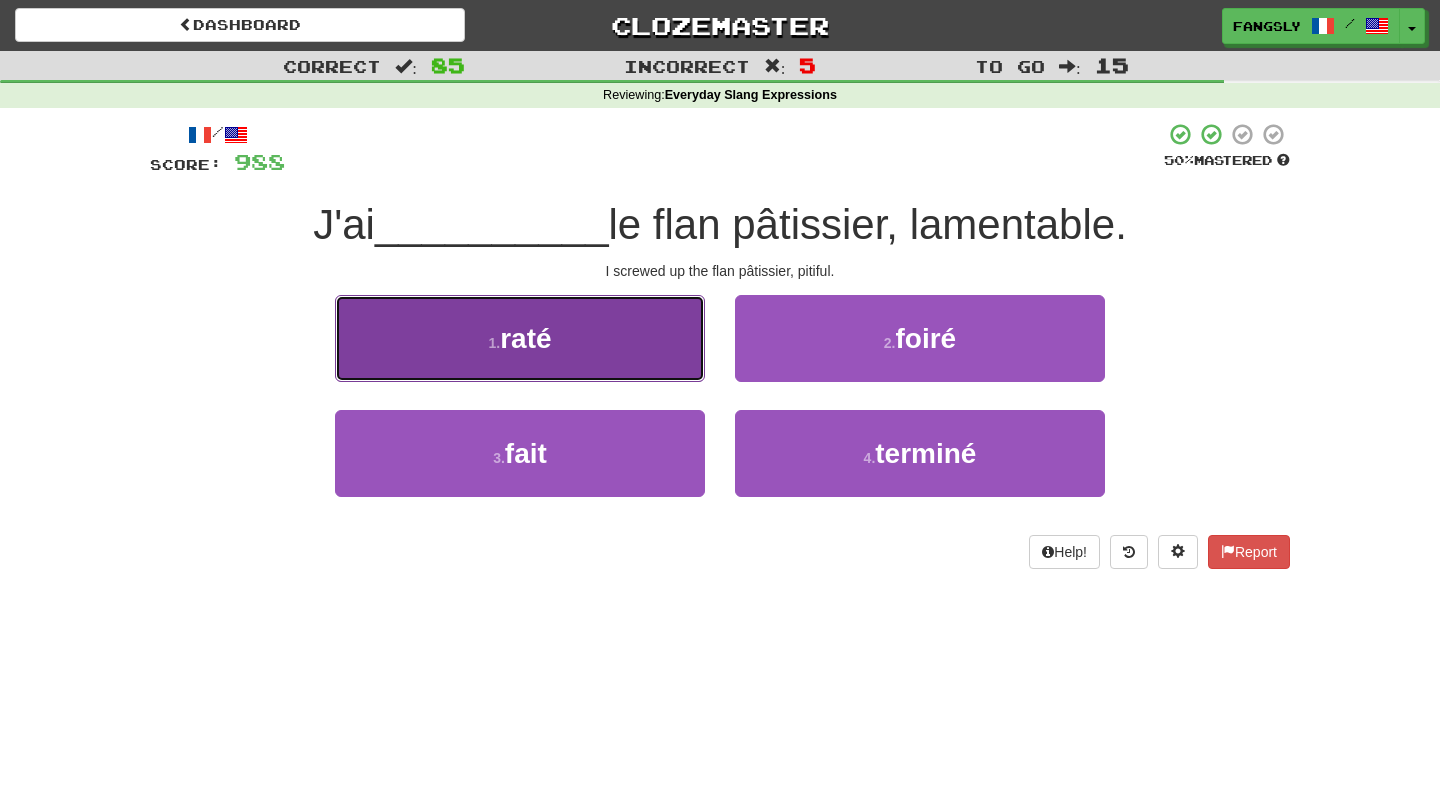 click on "1 .  raté" at bounding box center [520, 338] 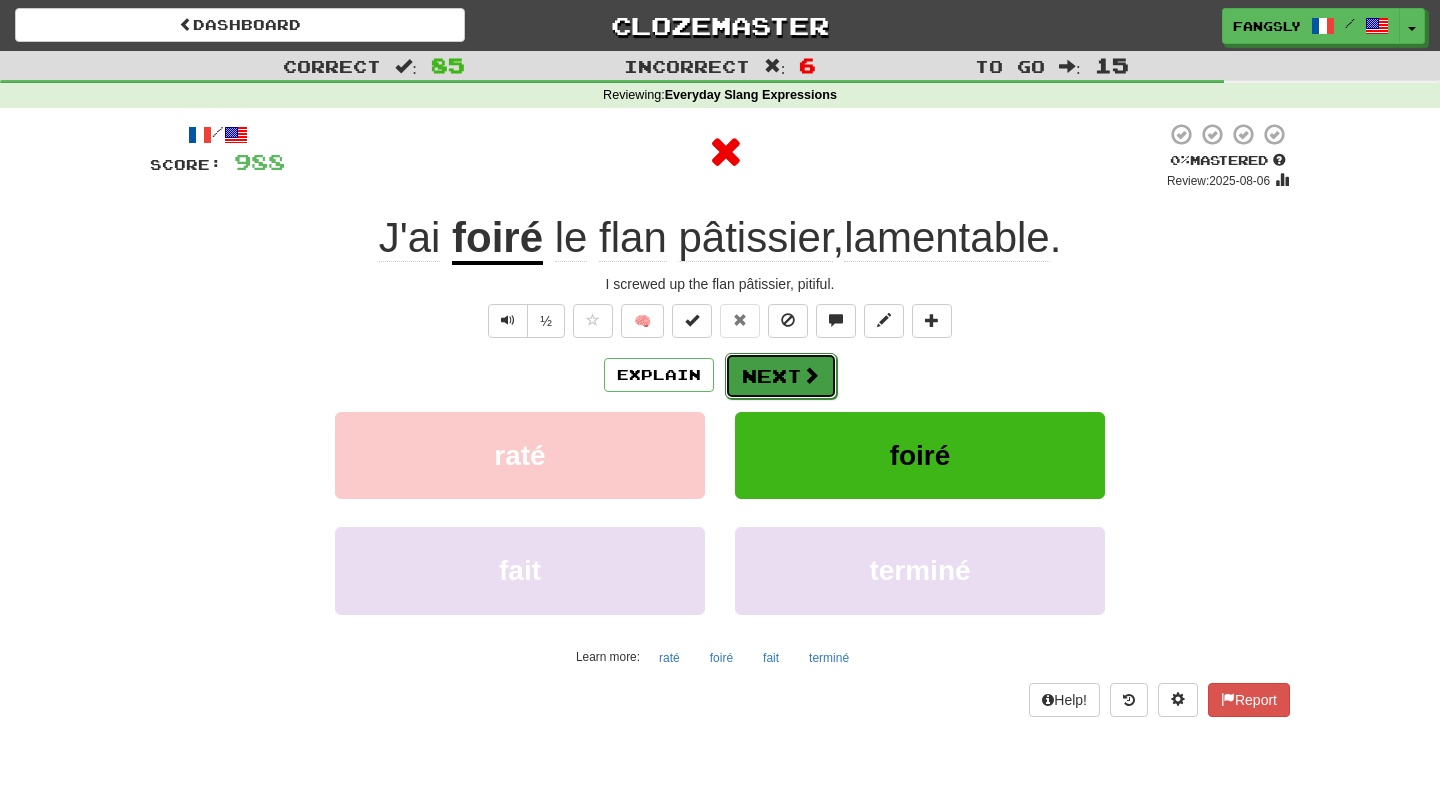 click at bounding box center [811, 375] 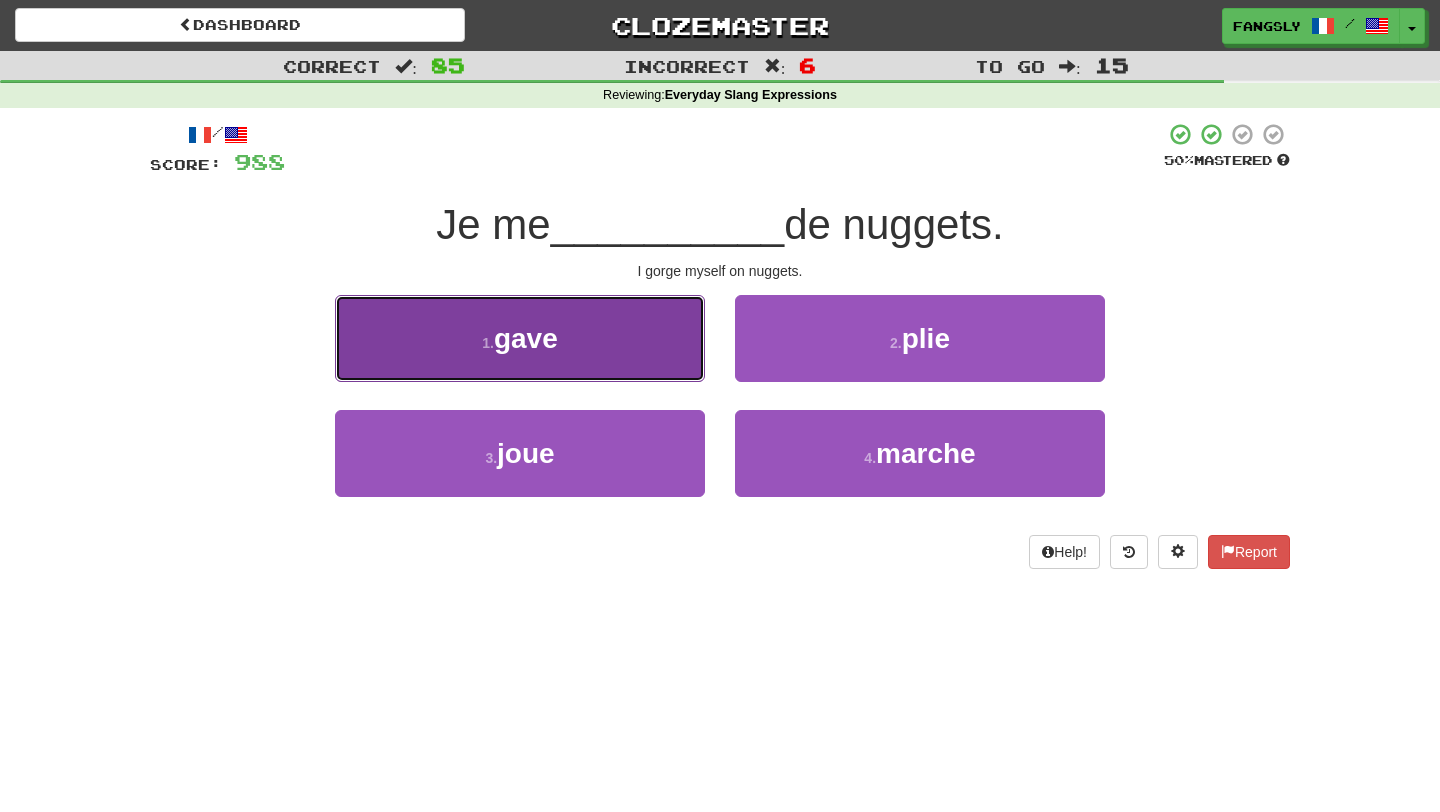 click on "1 .  gave" at bounding box center (520, 338) 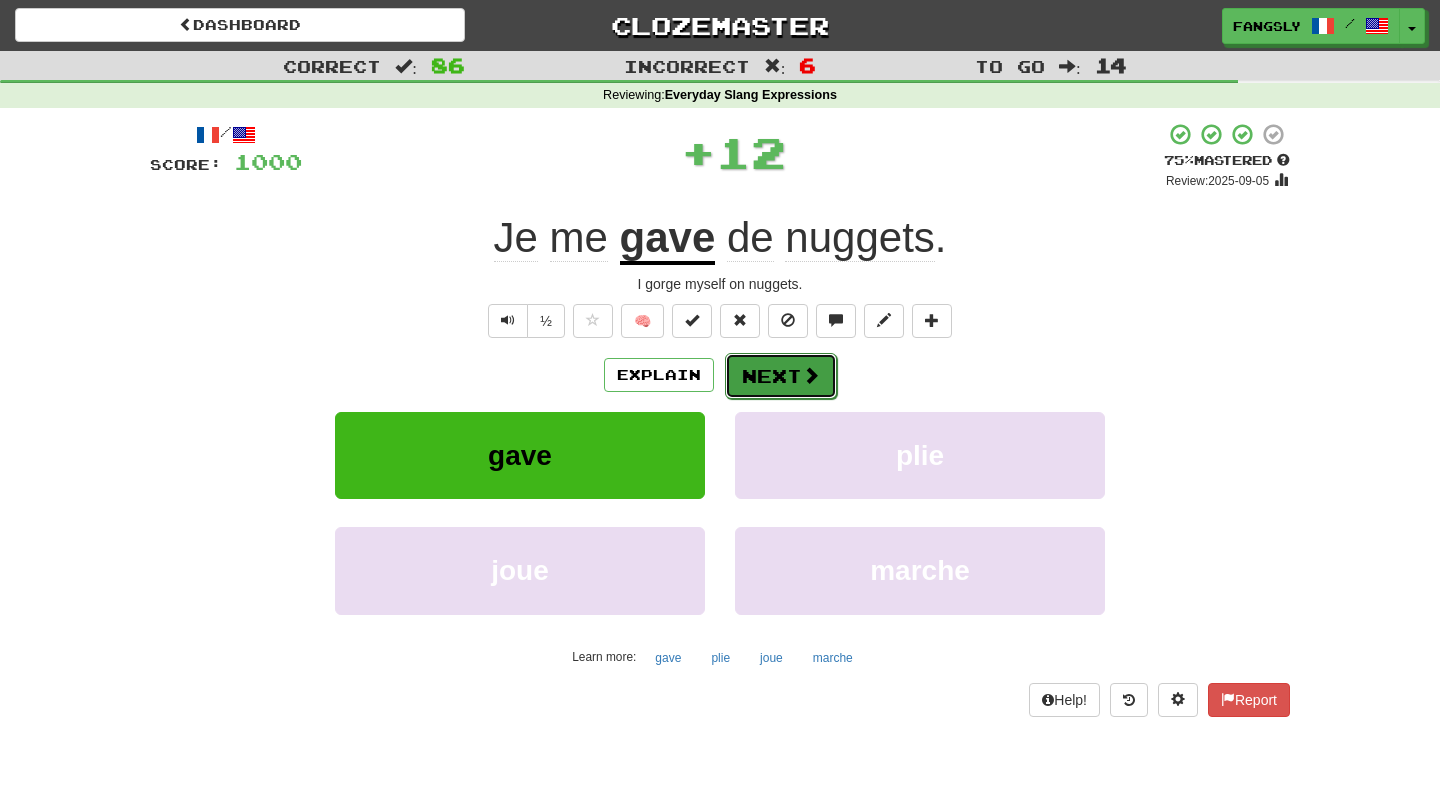 click on "Next" at bounding box center (781, 376) 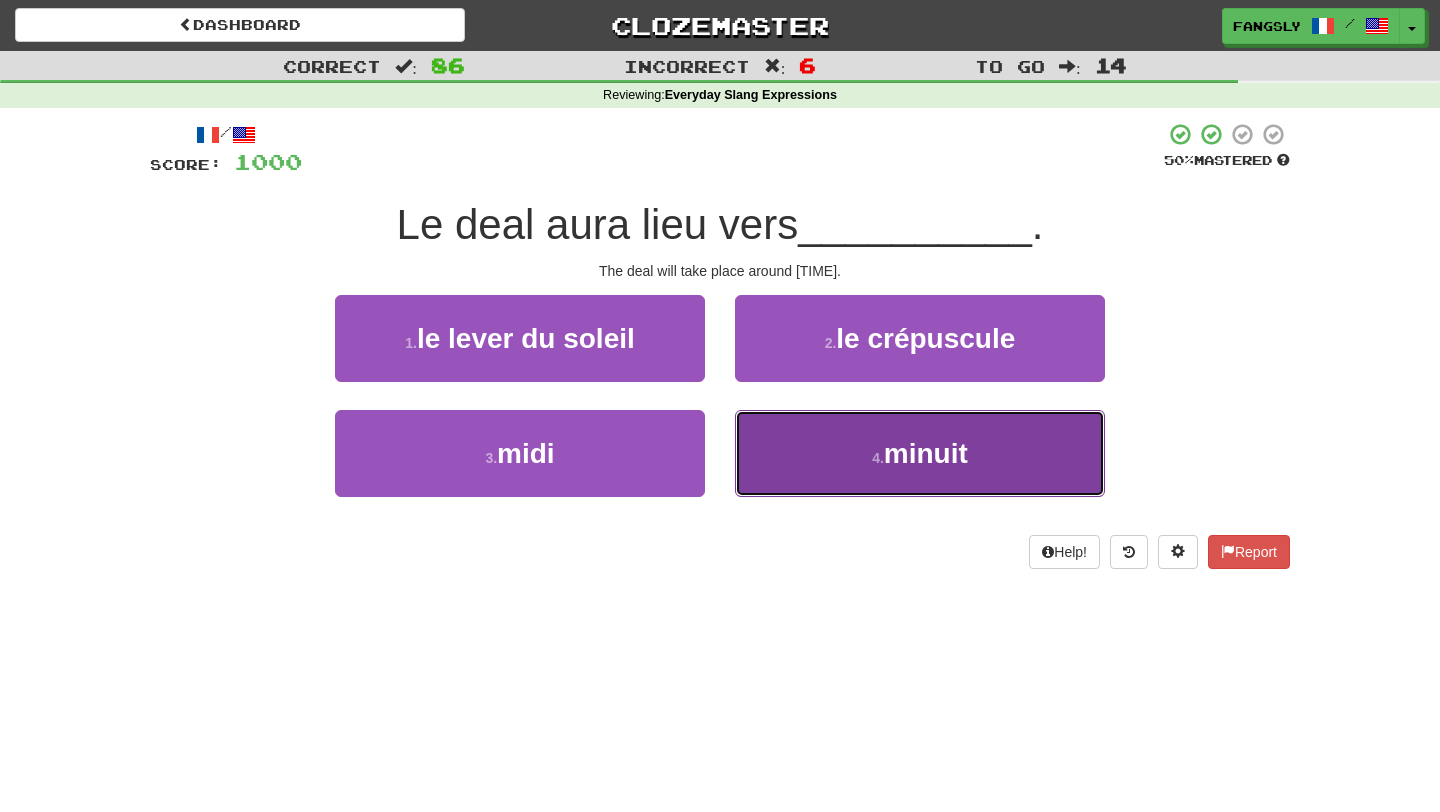 click on "4 .  minuit" at bounding box center [920, 453] 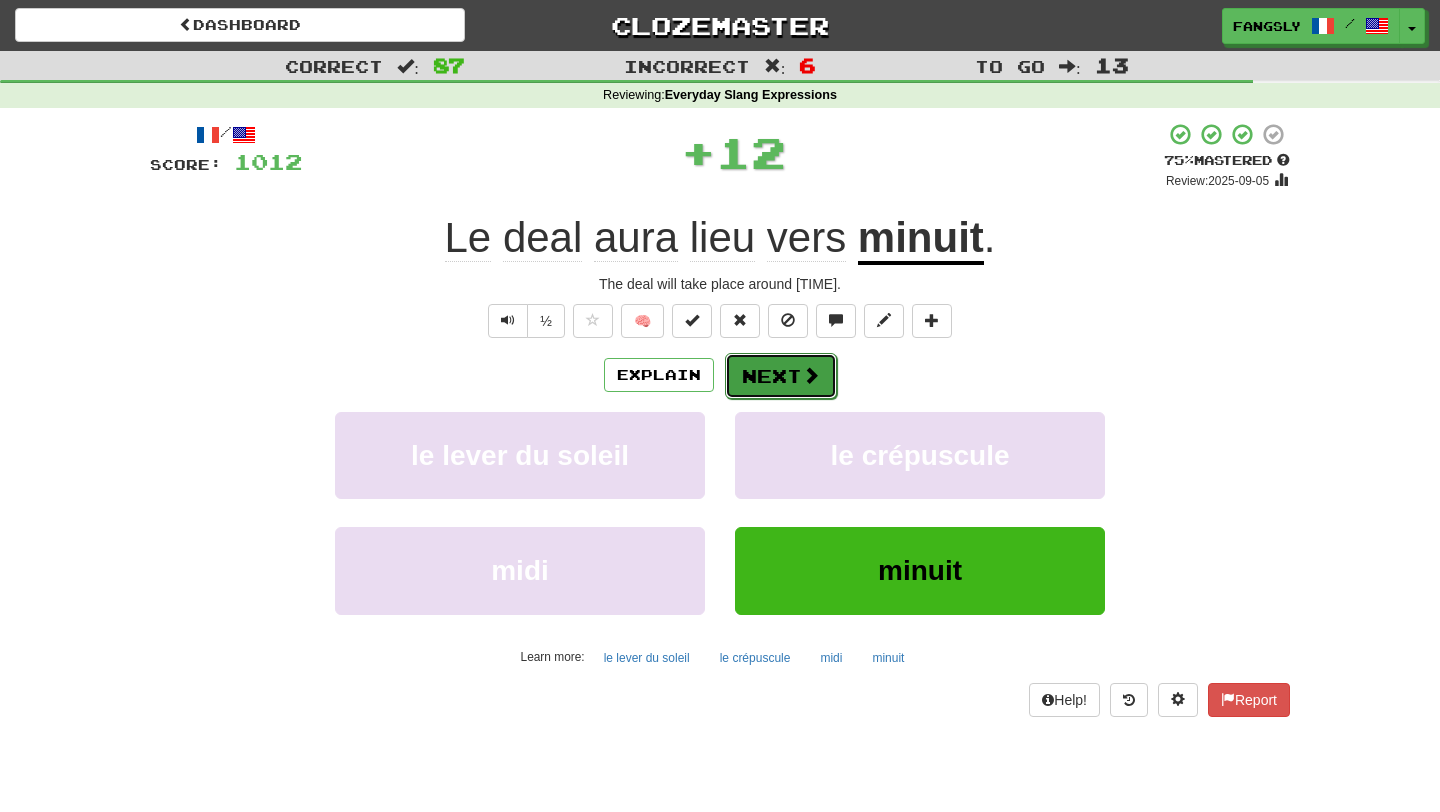click on "Next" at bounding box center (781, 376) 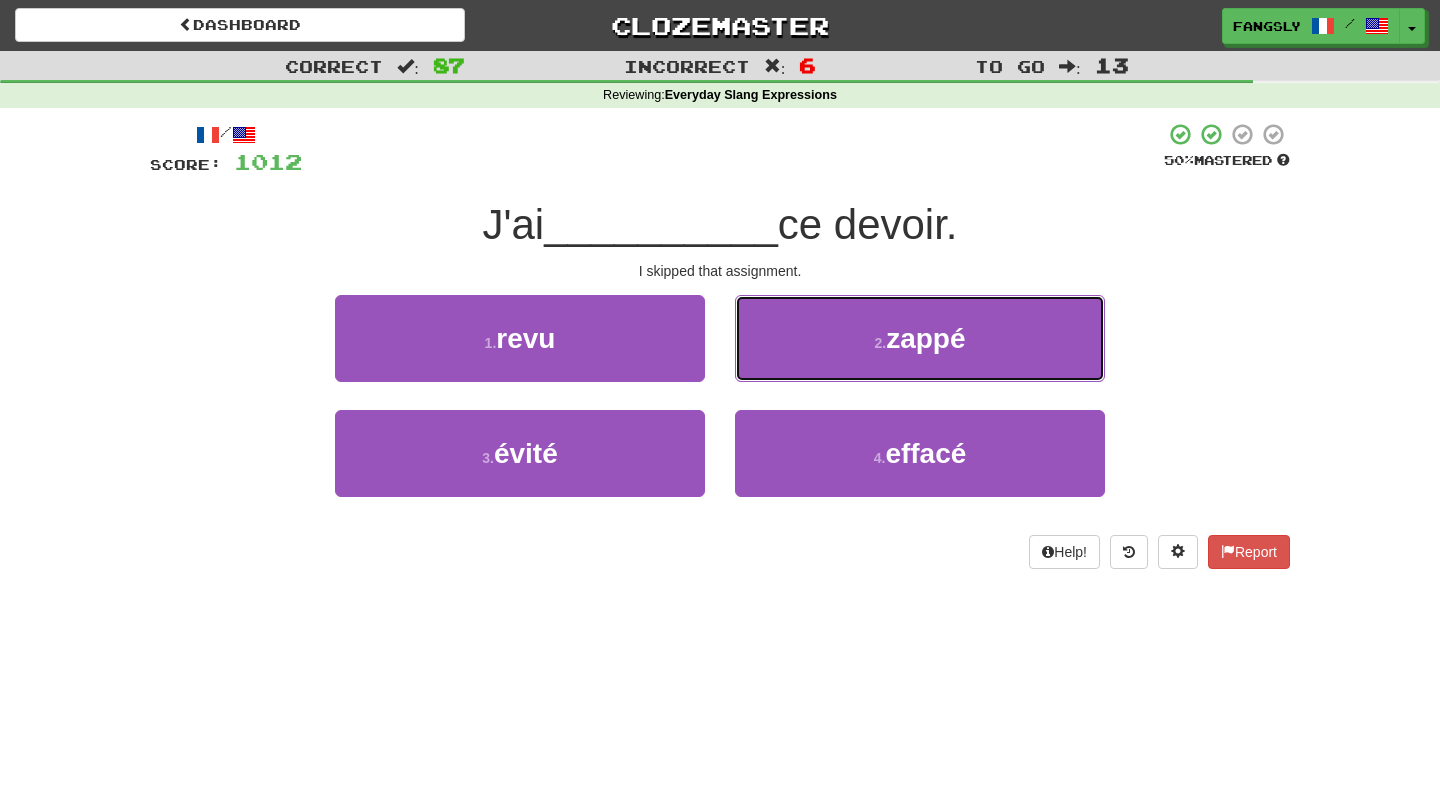 click on "2 .  zappé" at bounding box center (920, 338) 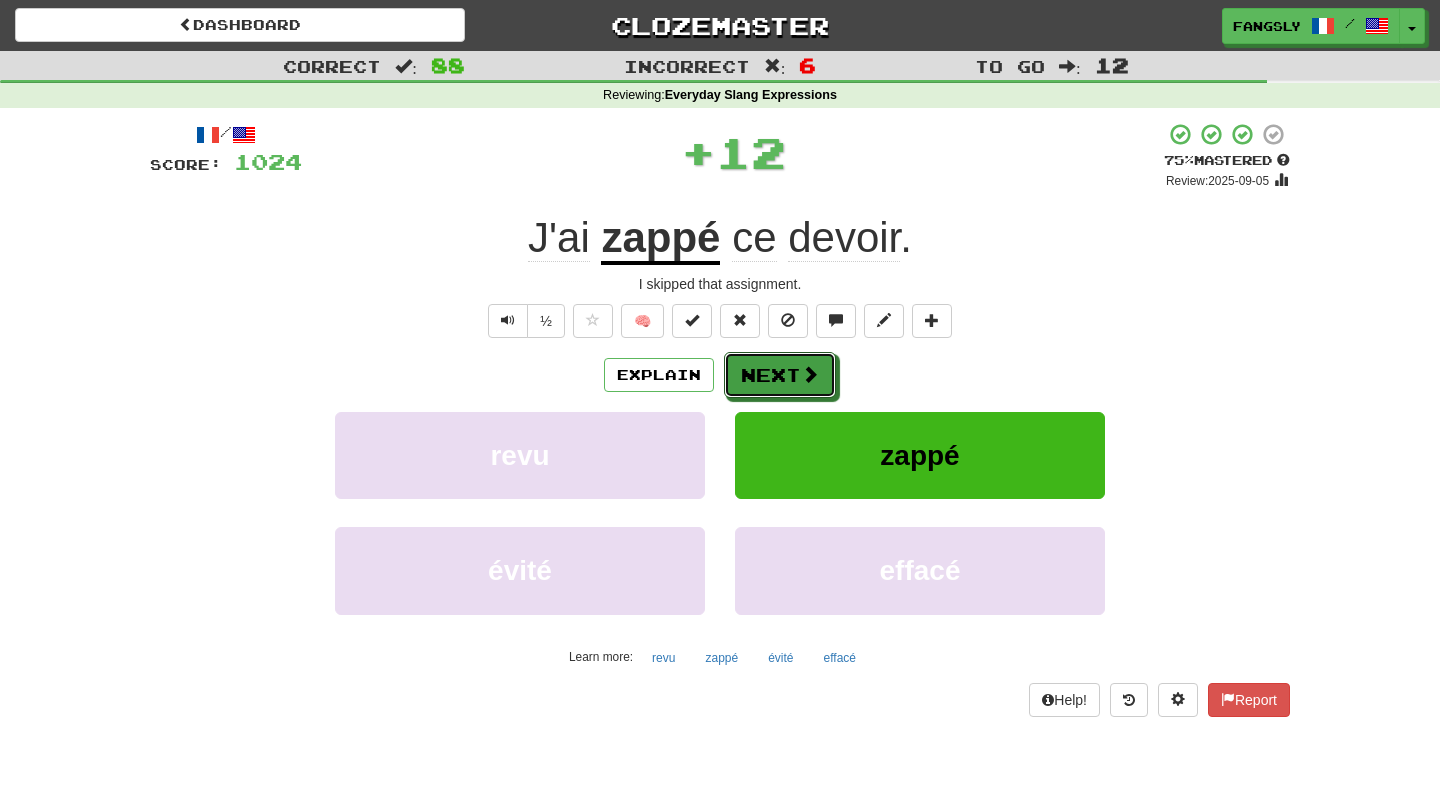 click on "Next" at bounding box center (780, 375) 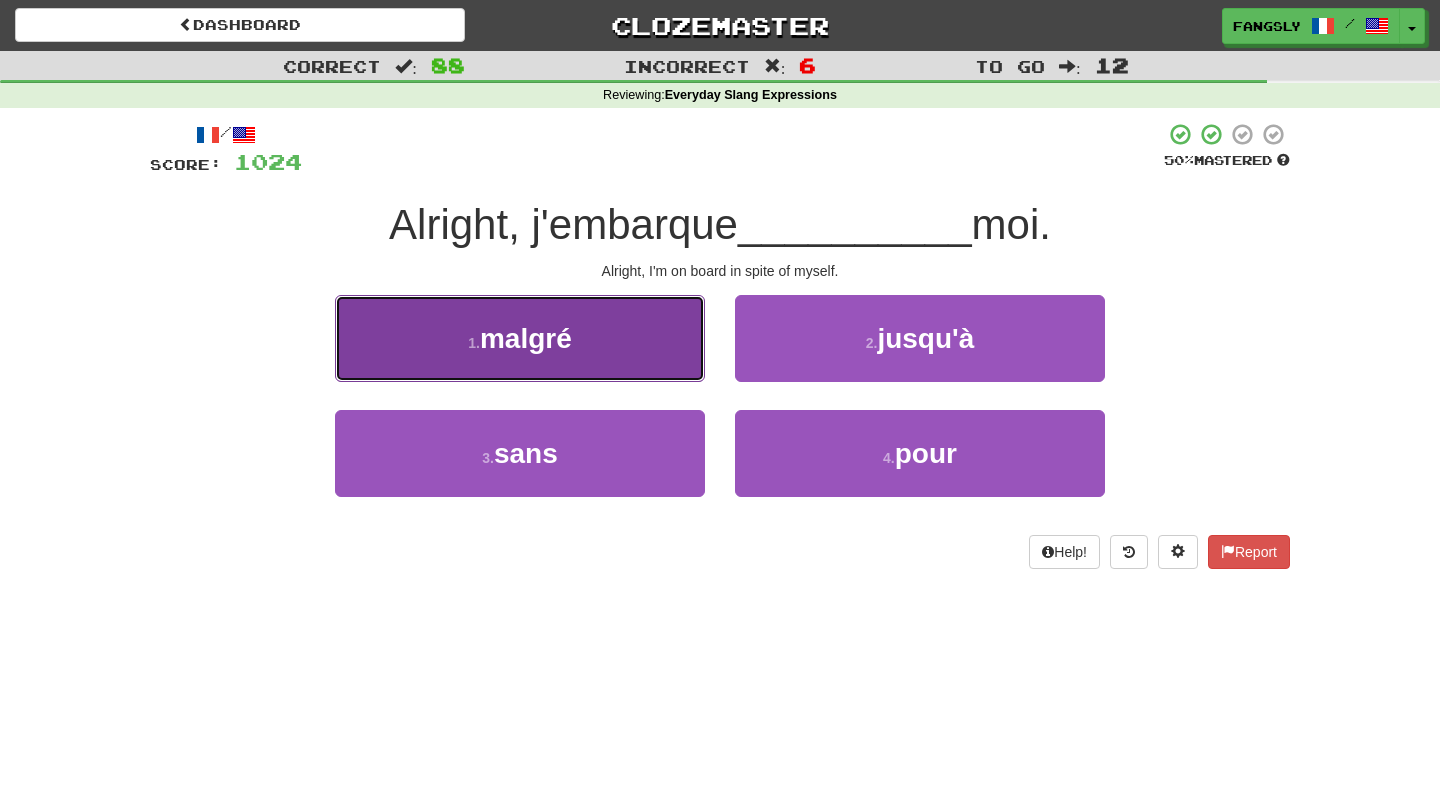 click on "1 .  malgré" at bounding box center (520, 338) 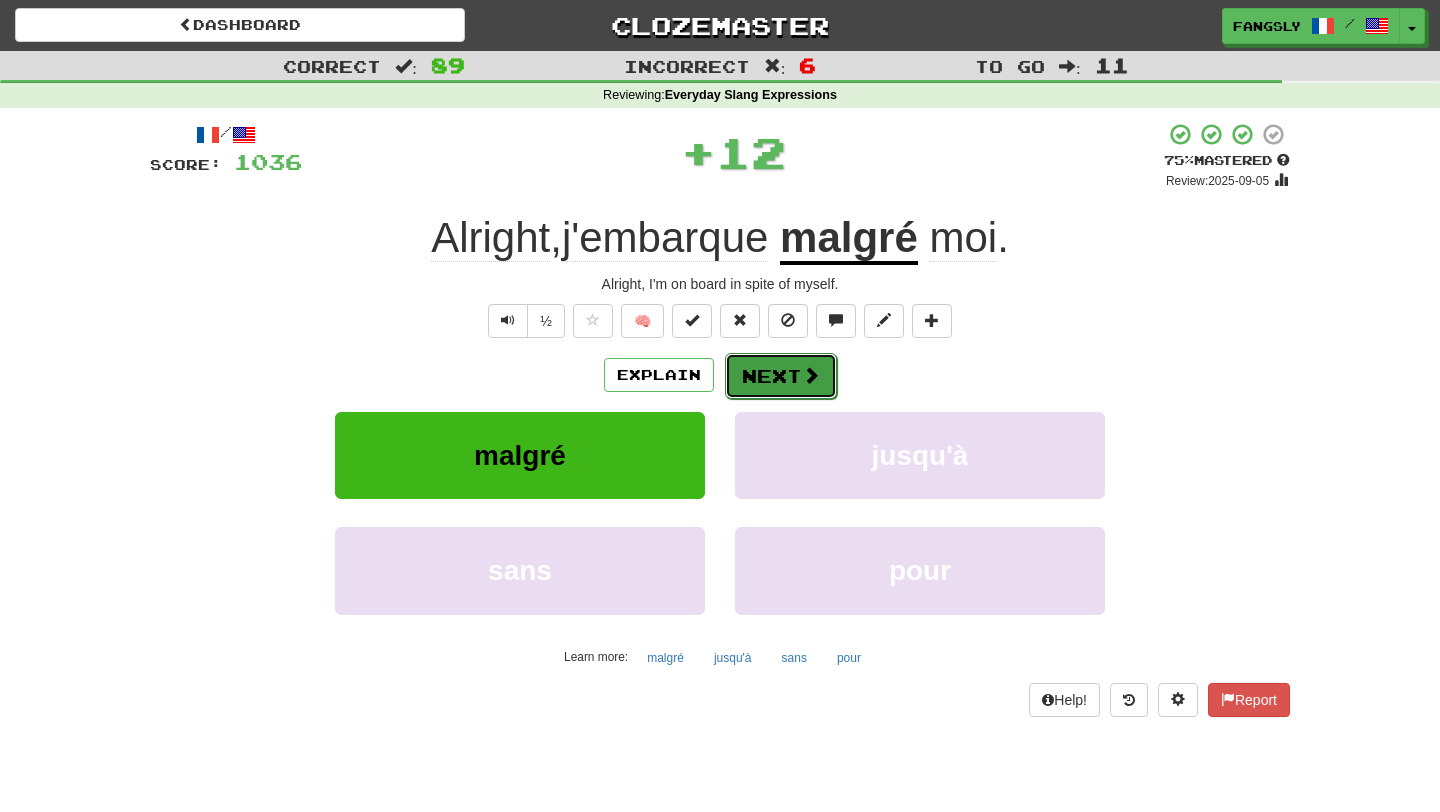 click on "Next" at bounding box center (781, 376) 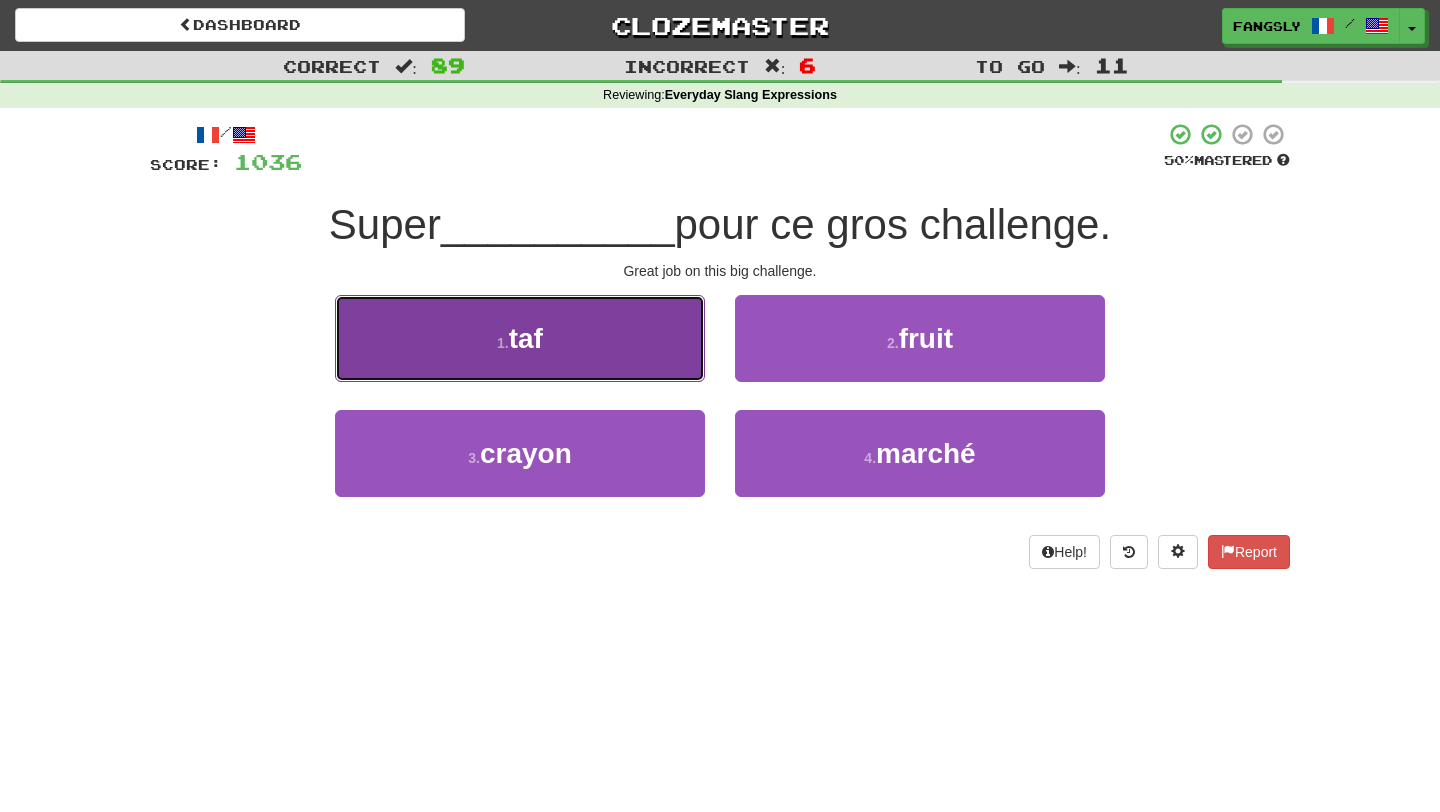 click on "1 .  taf" at bounding box center (520, 338) 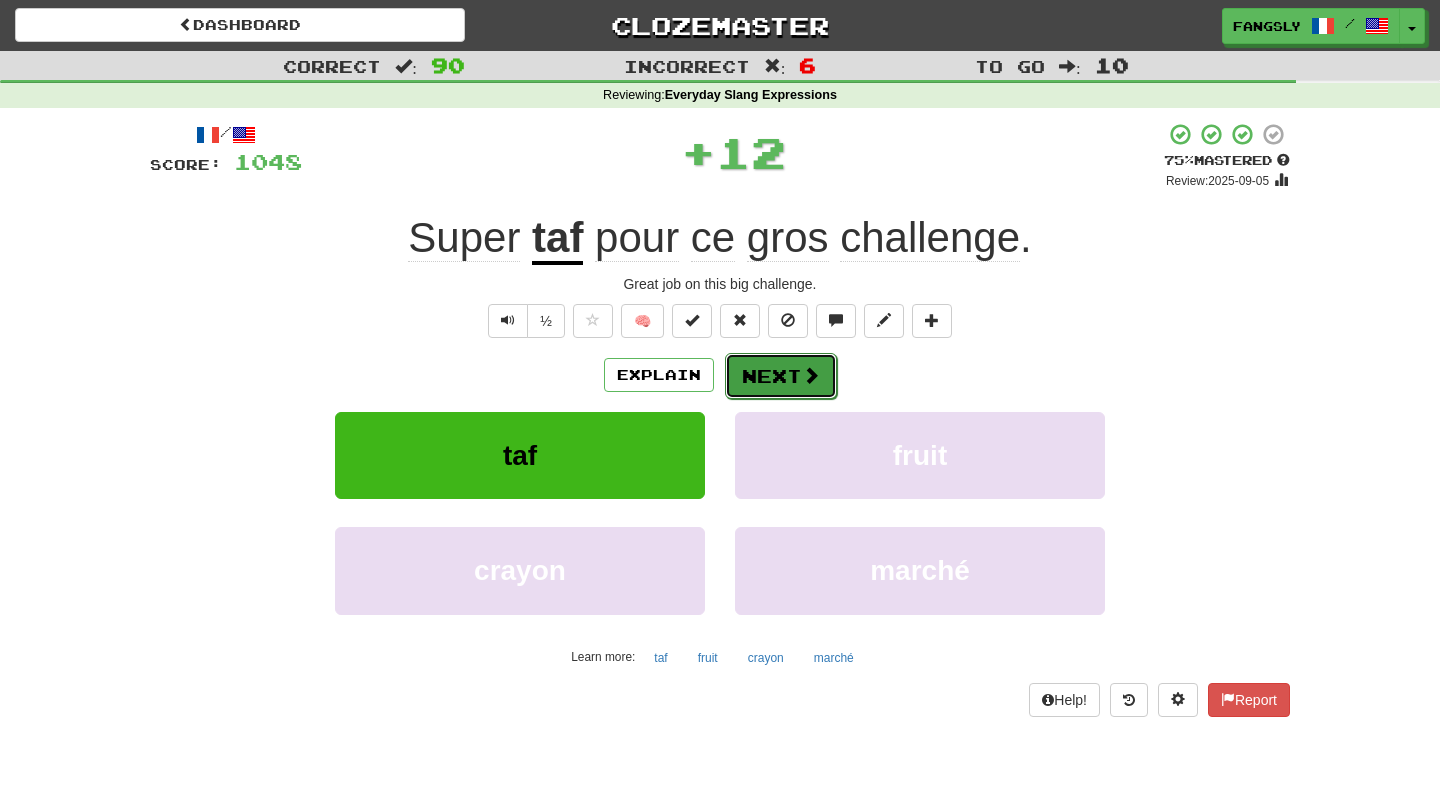 click at bounding box center [811, 375] 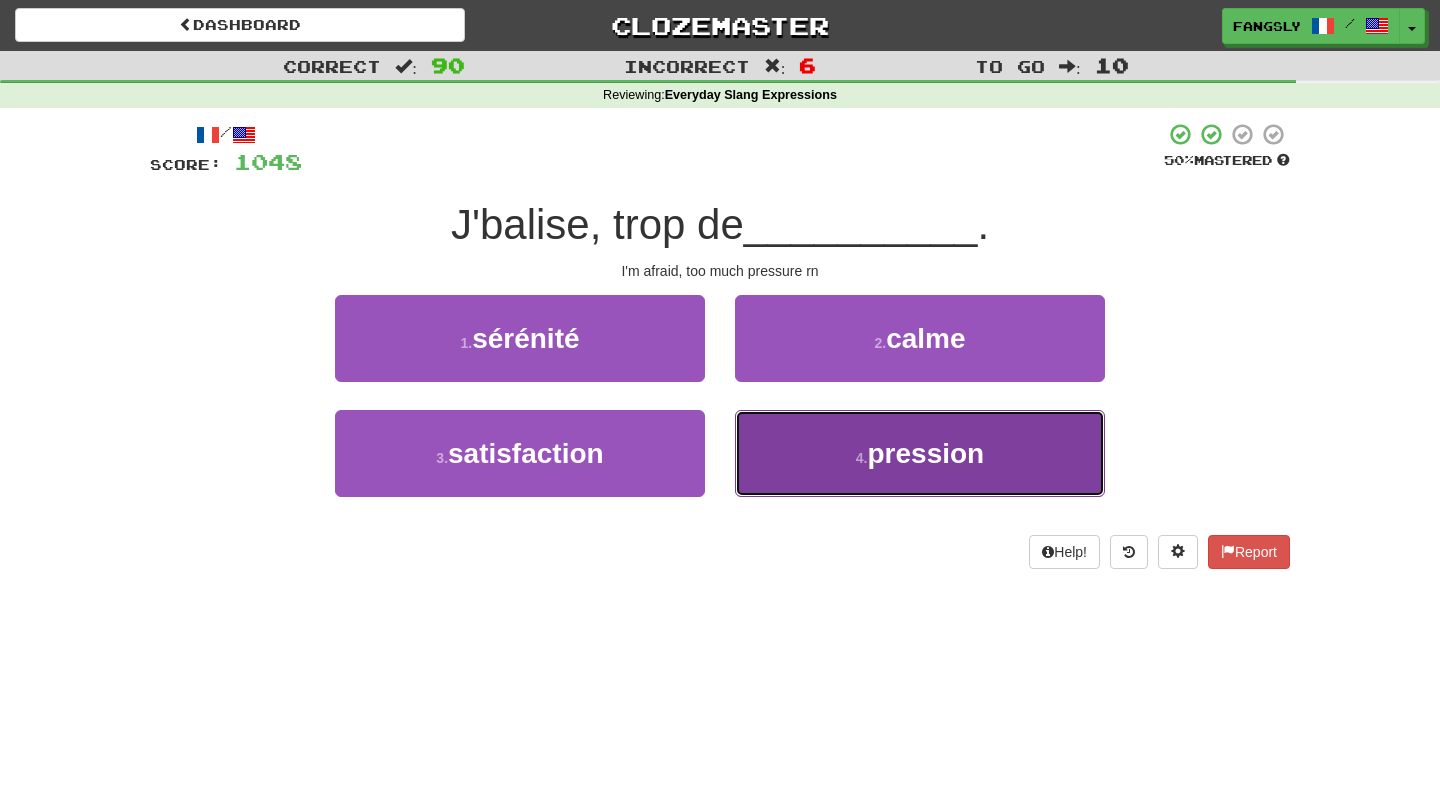 click on "4 .  pression" at bounding box center [920, 453] 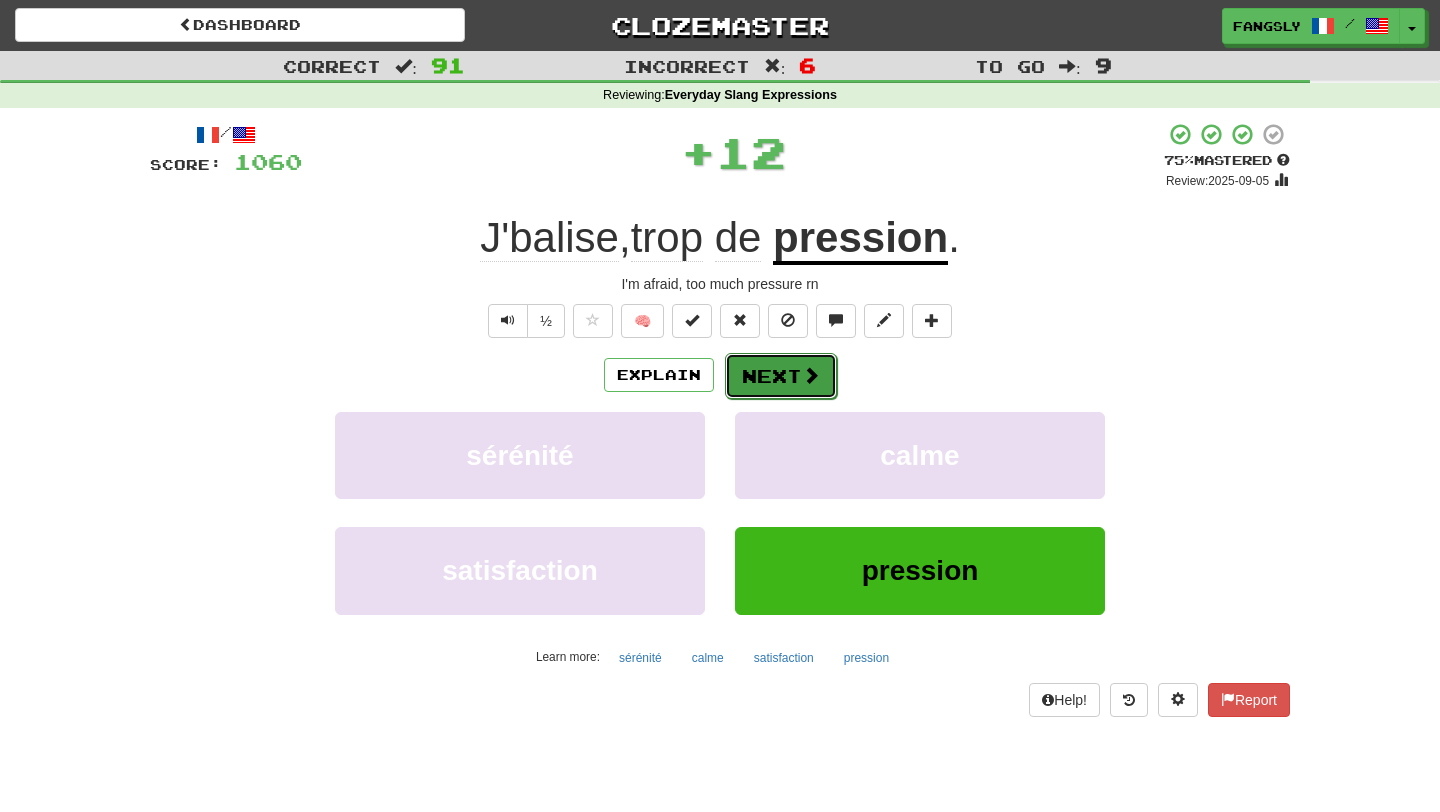click on "Next" at bounding box center [781, 376] 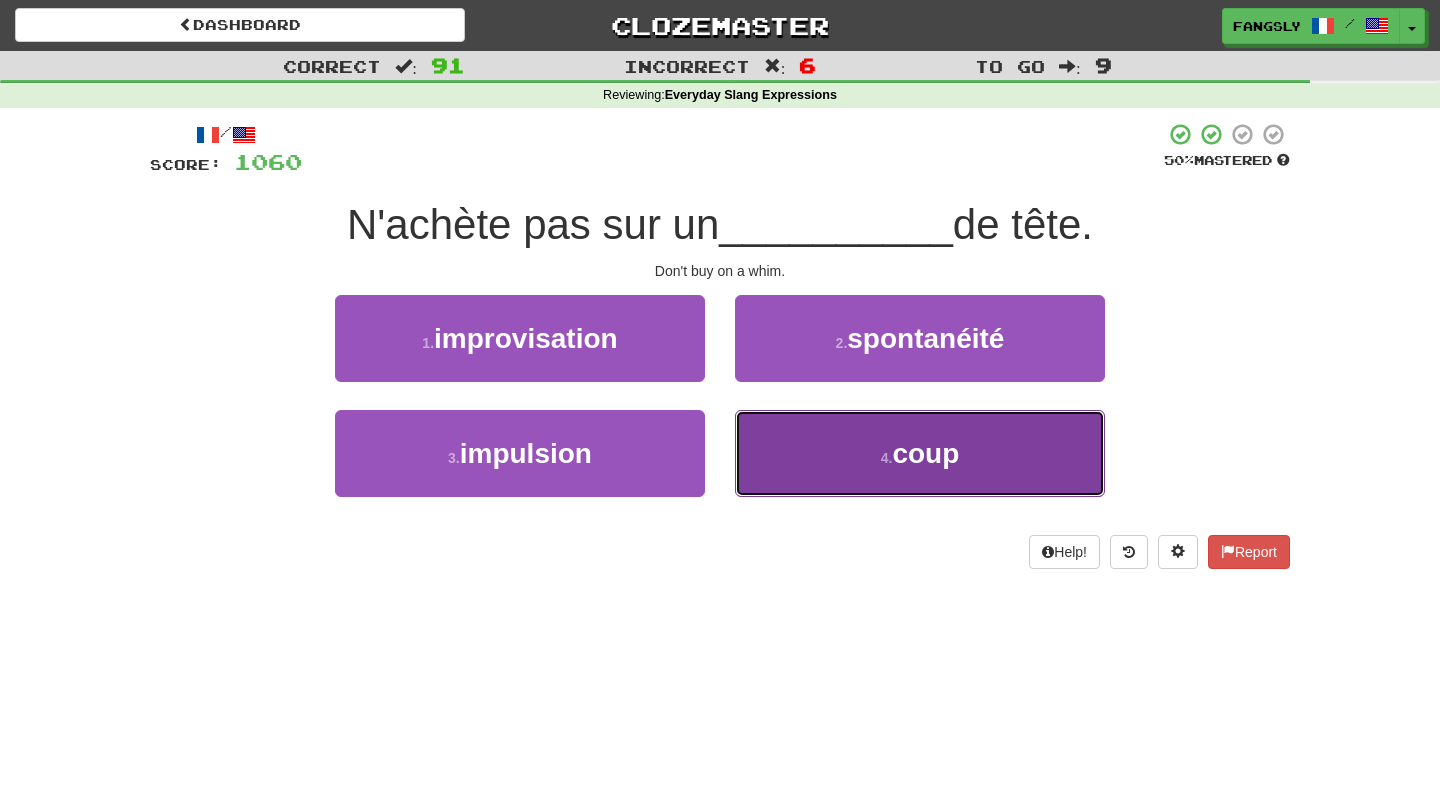 click on "4 .  coup" at bounding box center [920, 453] 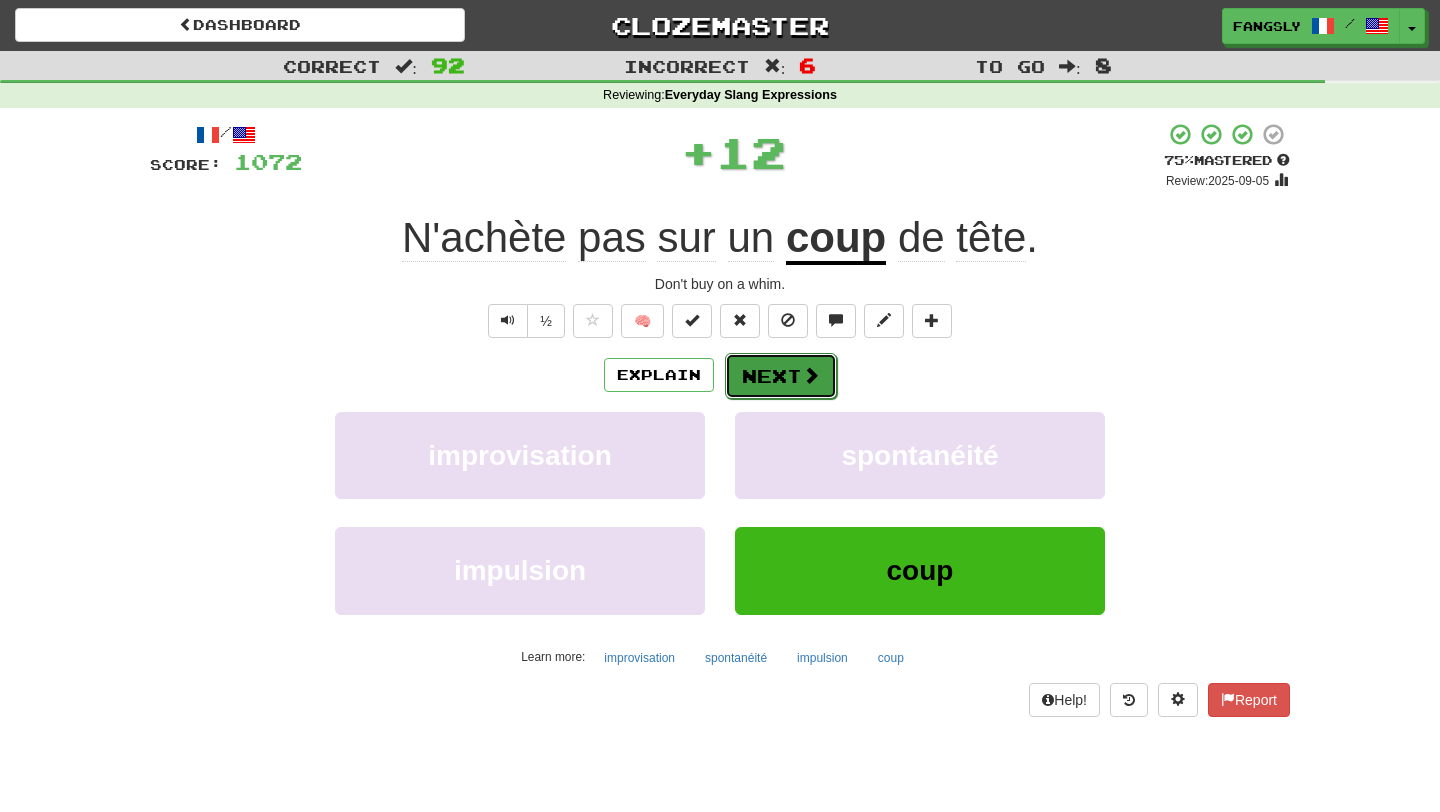 click on "Next" at bounding box center (781, 376) 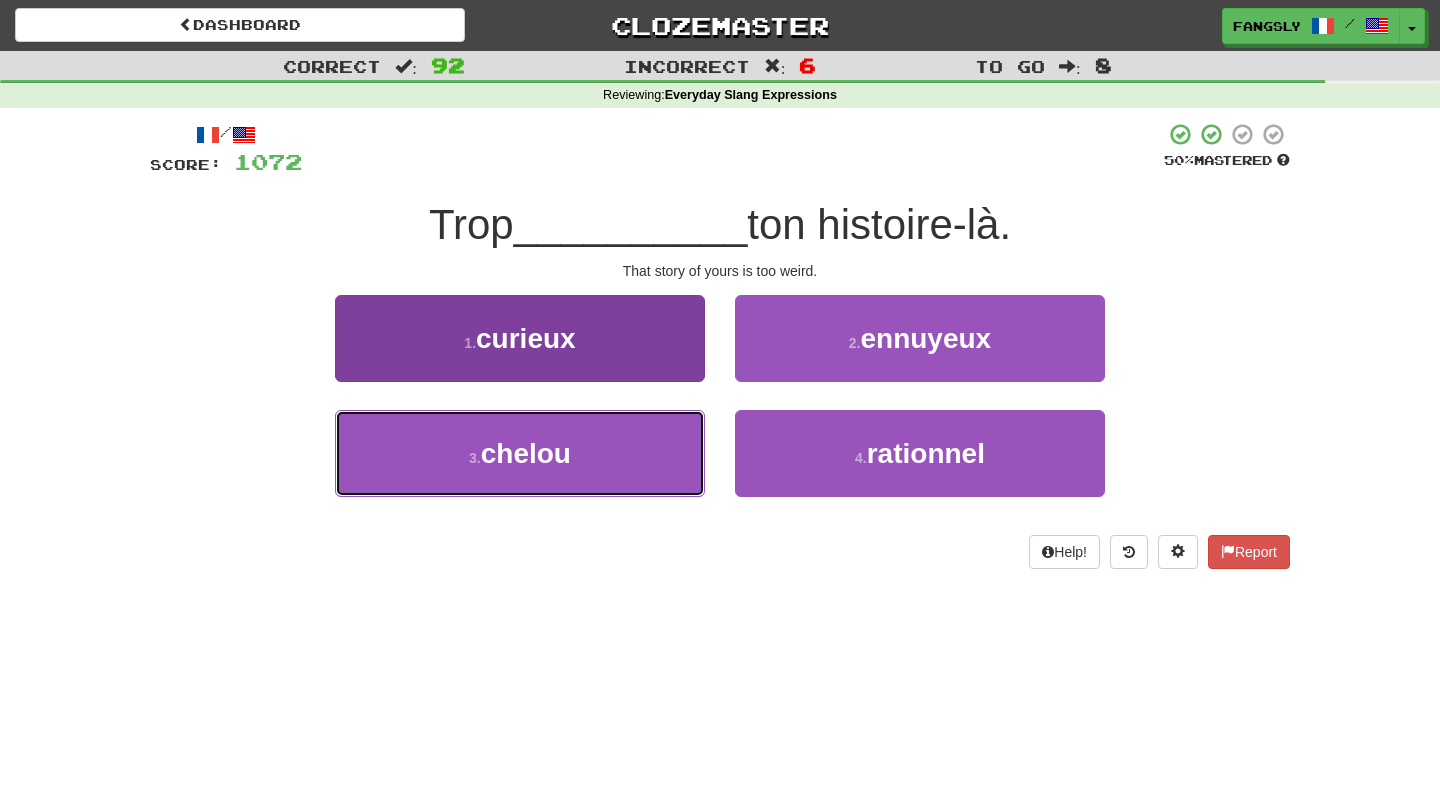 click on "3 .  chelou" at bounding box center [520, 453] 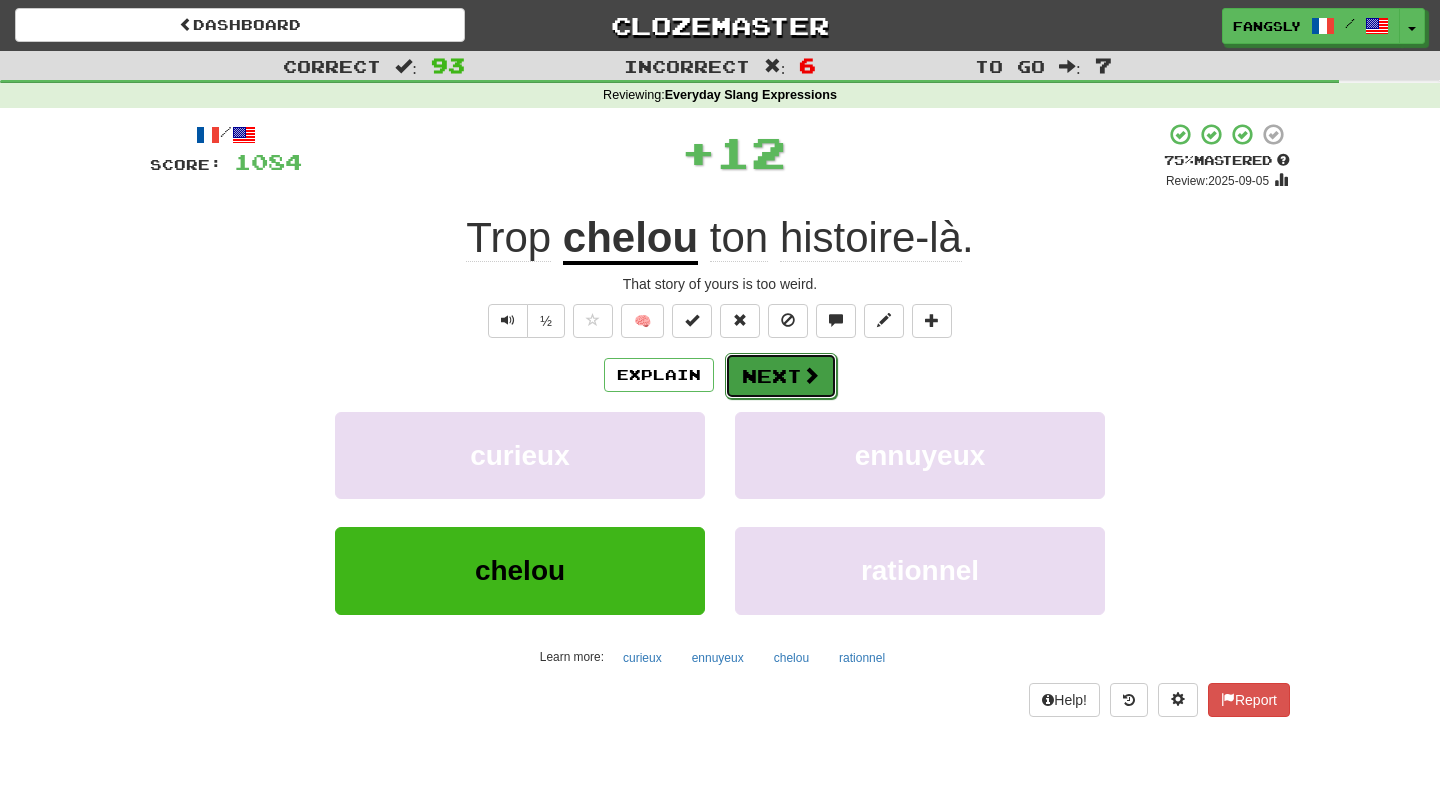 click on "Next" at bounding box center (781, 376) 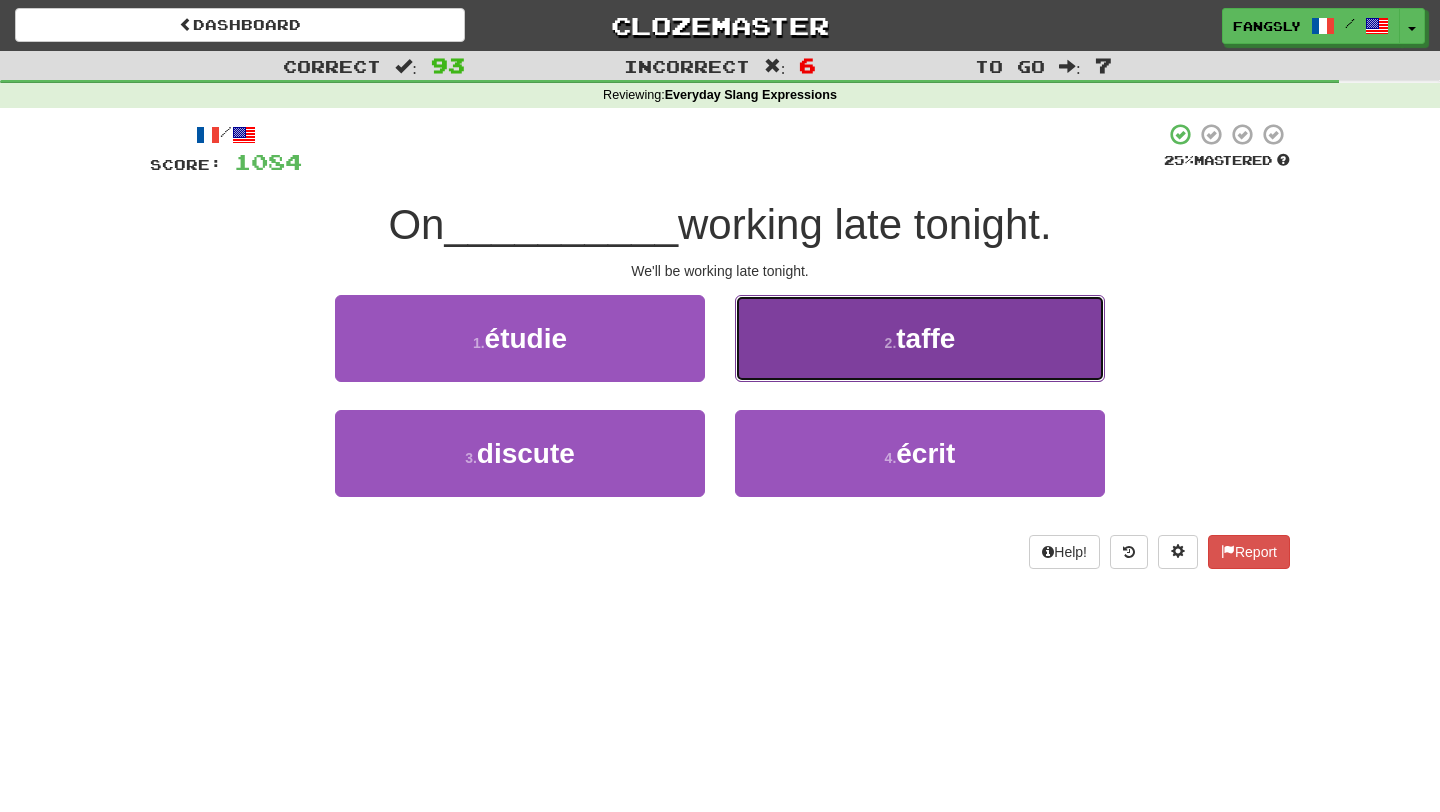 click on "2 .  taffe" at bounding box center (920, 338) 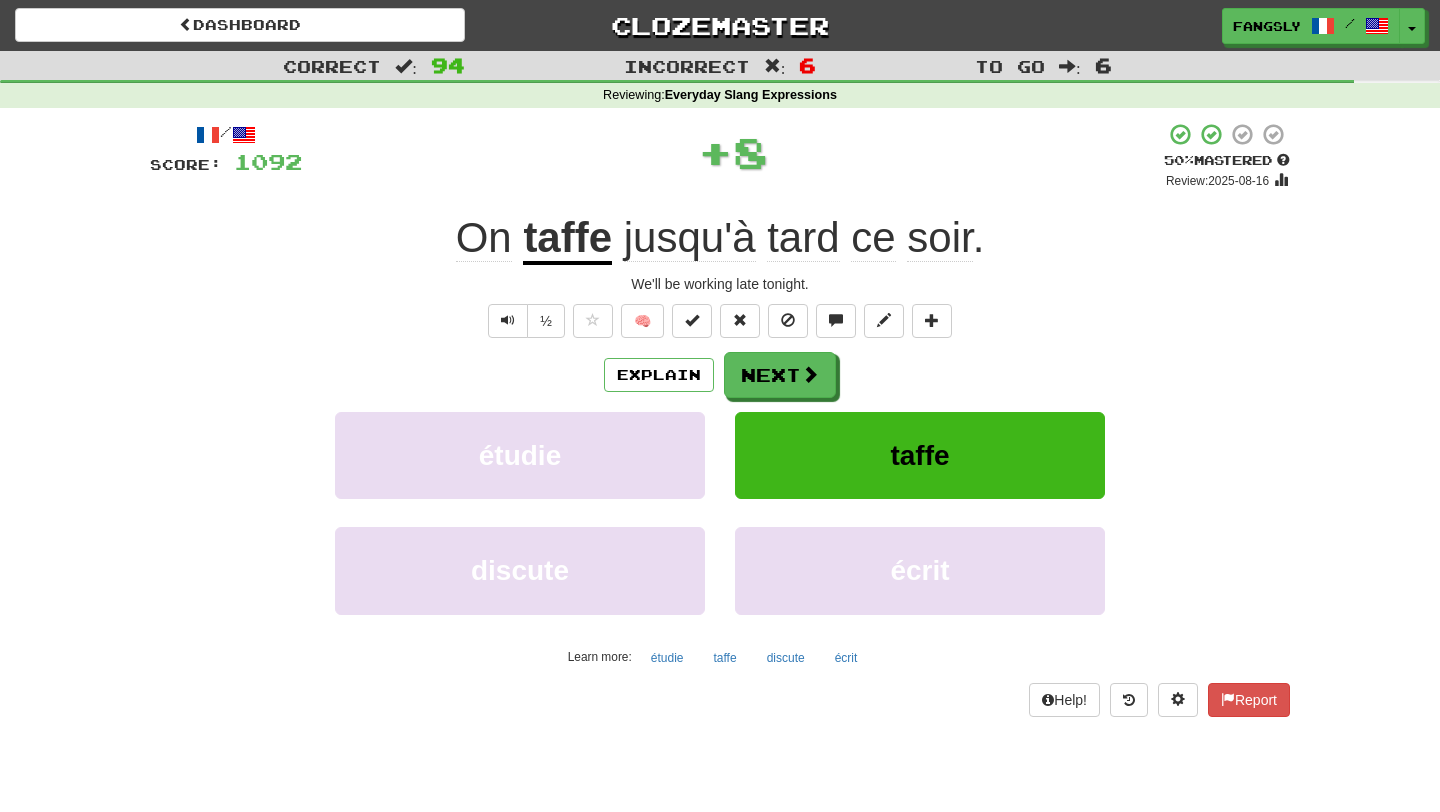 click on "Next" at bounding box center [780, 375] 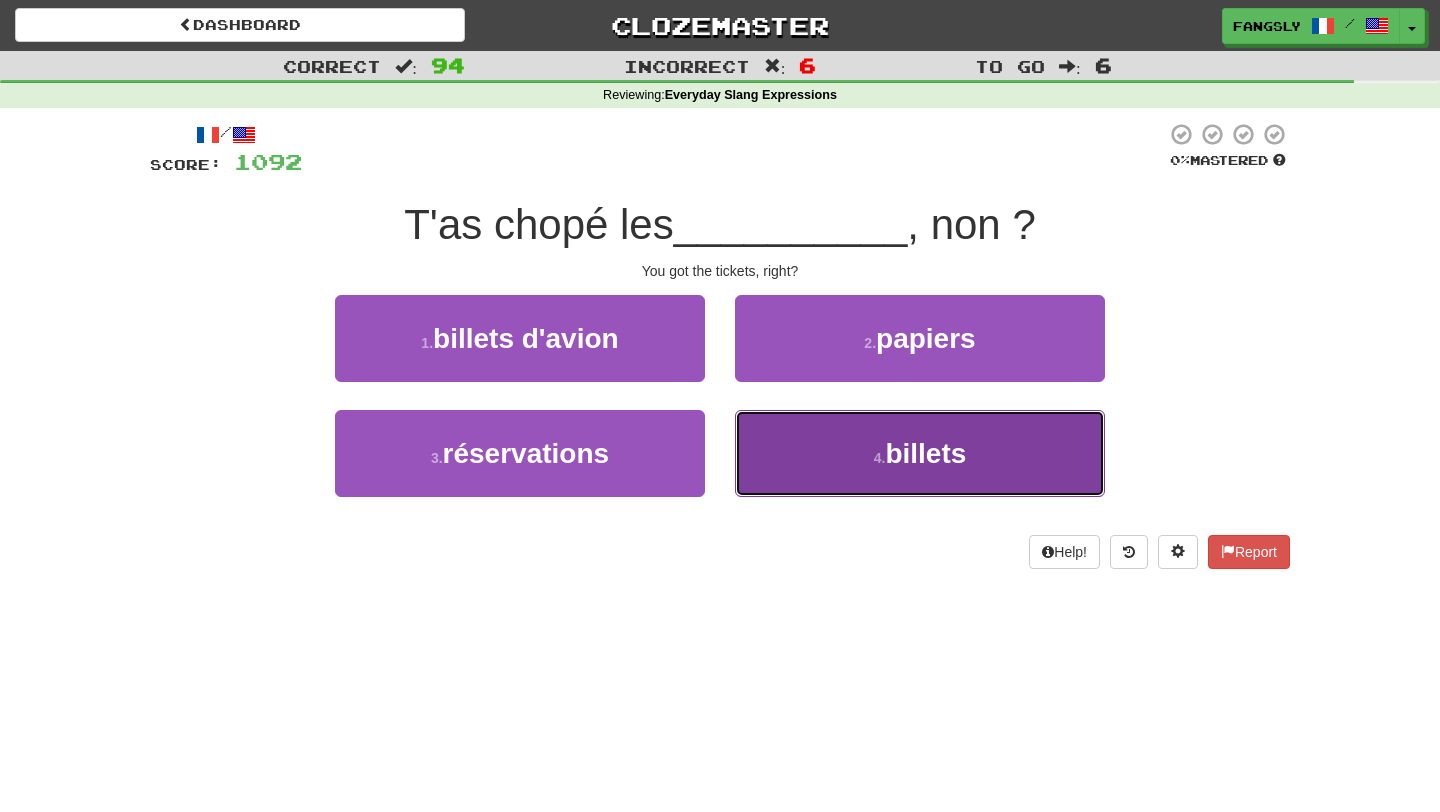 click on "4 .  billets" at bounding box center (920, 453) 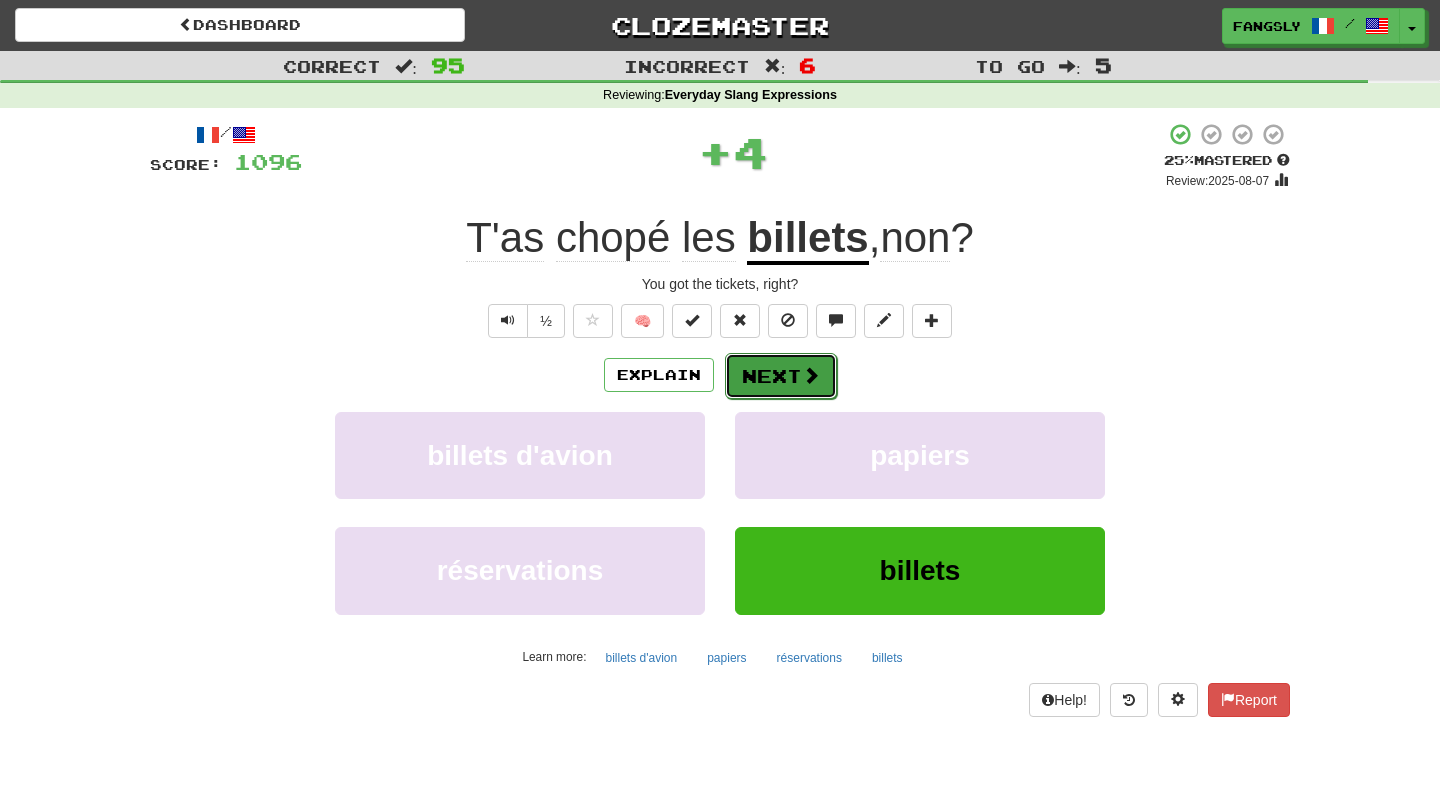 click on "Next" at bounding box center (781, 376) 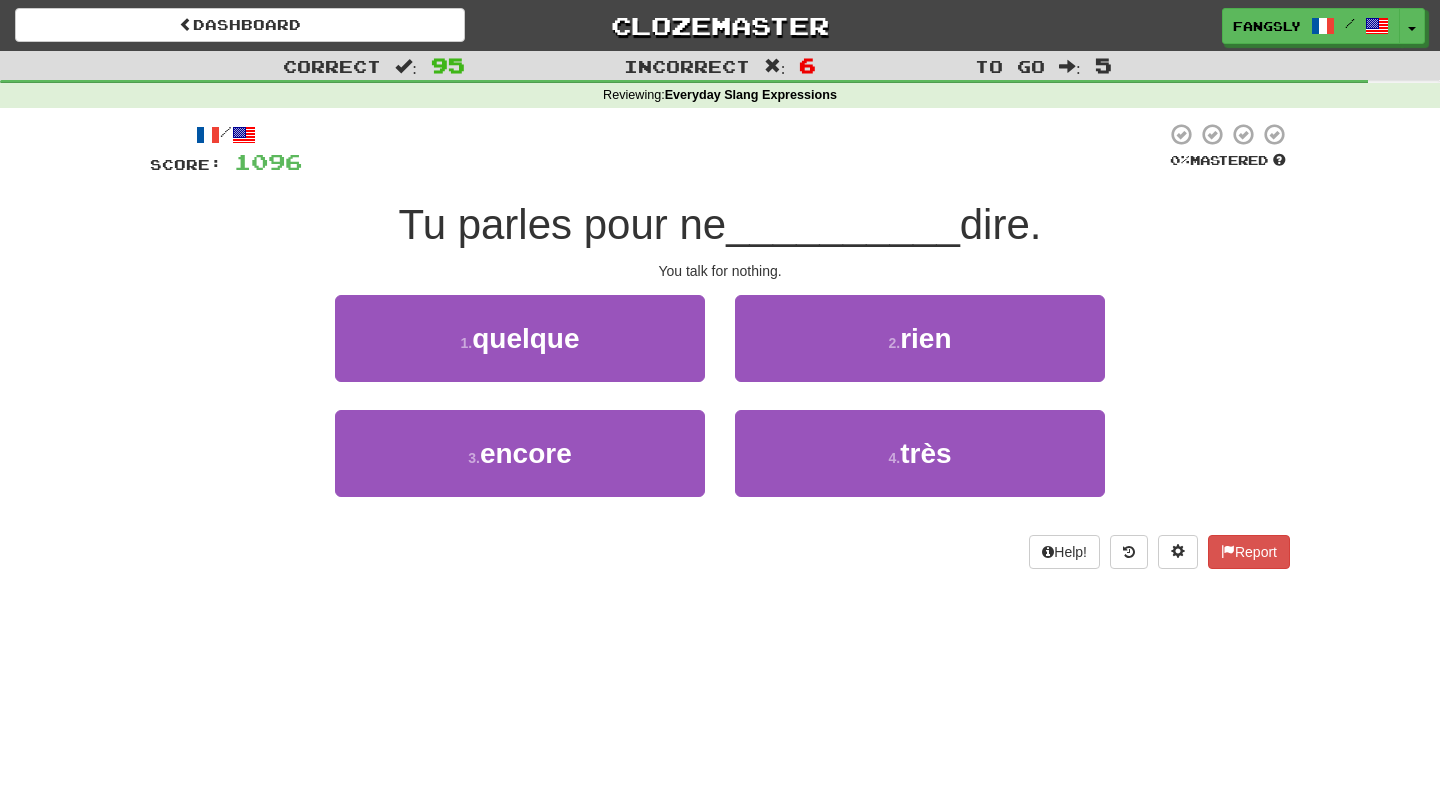 click on "2 .  rien" at bounding box center [920, 352] 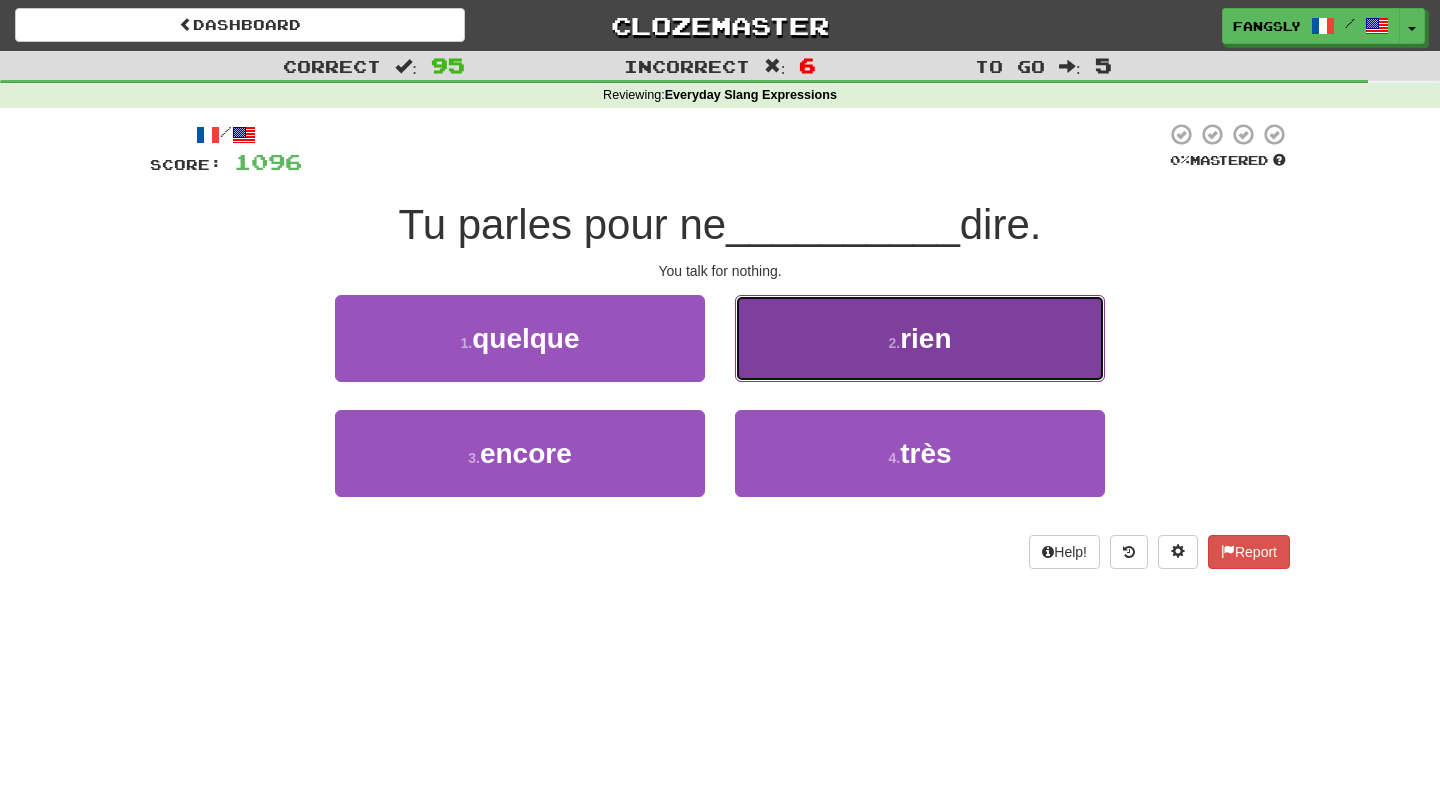 click on "2 .  rien" at bounding box center (920, 338) 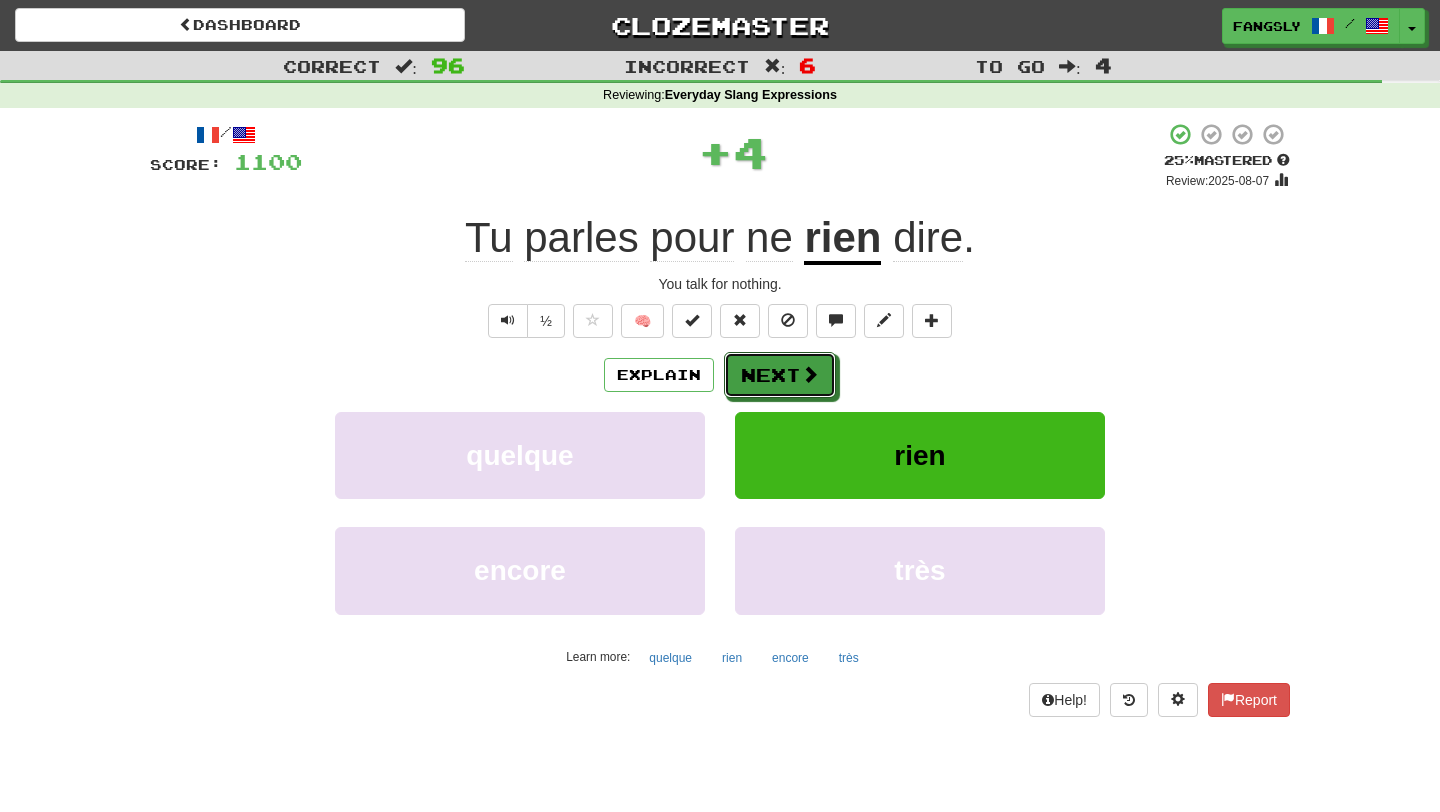 click on "Next" at bounding box center (780, 375) 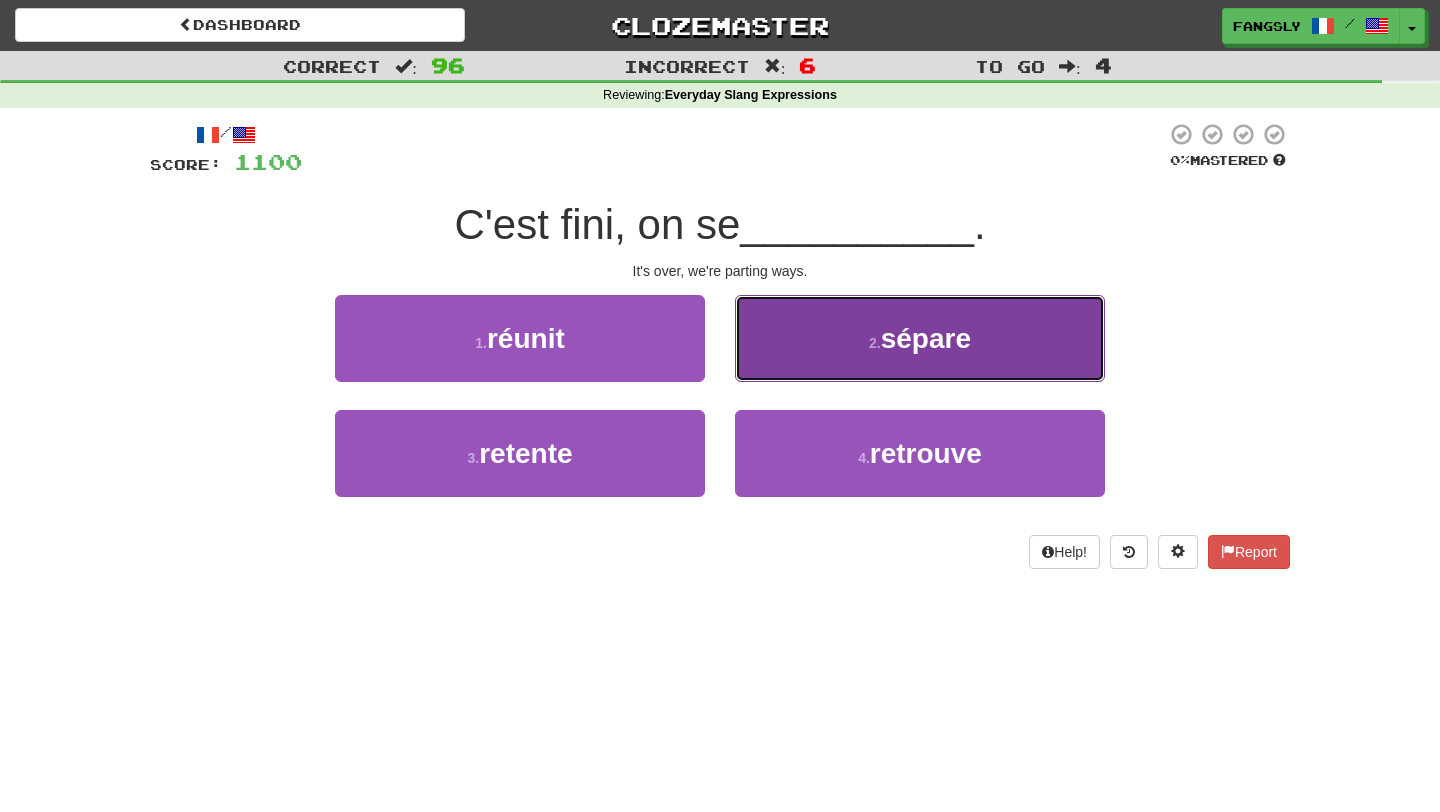 click on "2 .  sépare" at bounding box center (920, 338) 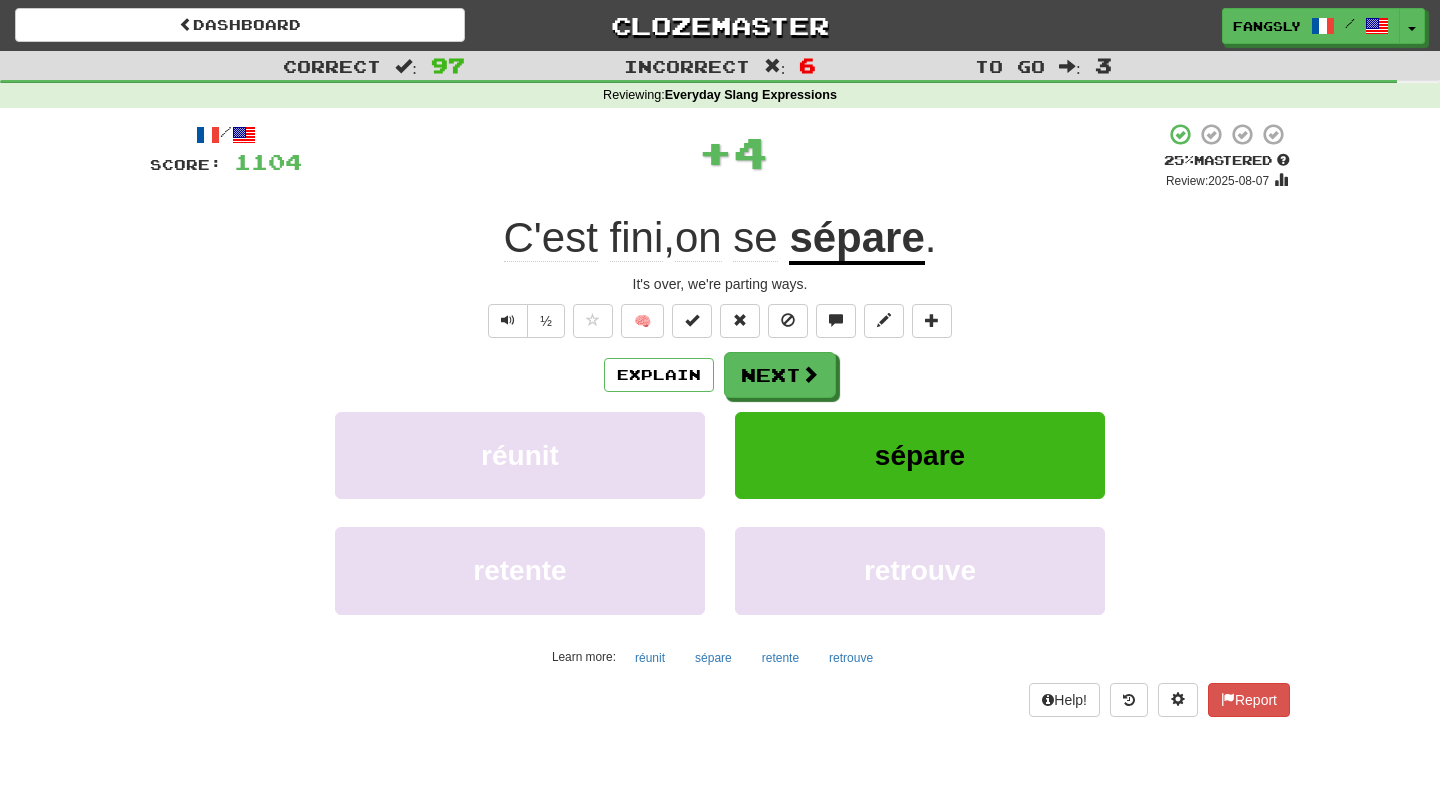 click on "Next" at bounding box center (780, 375) 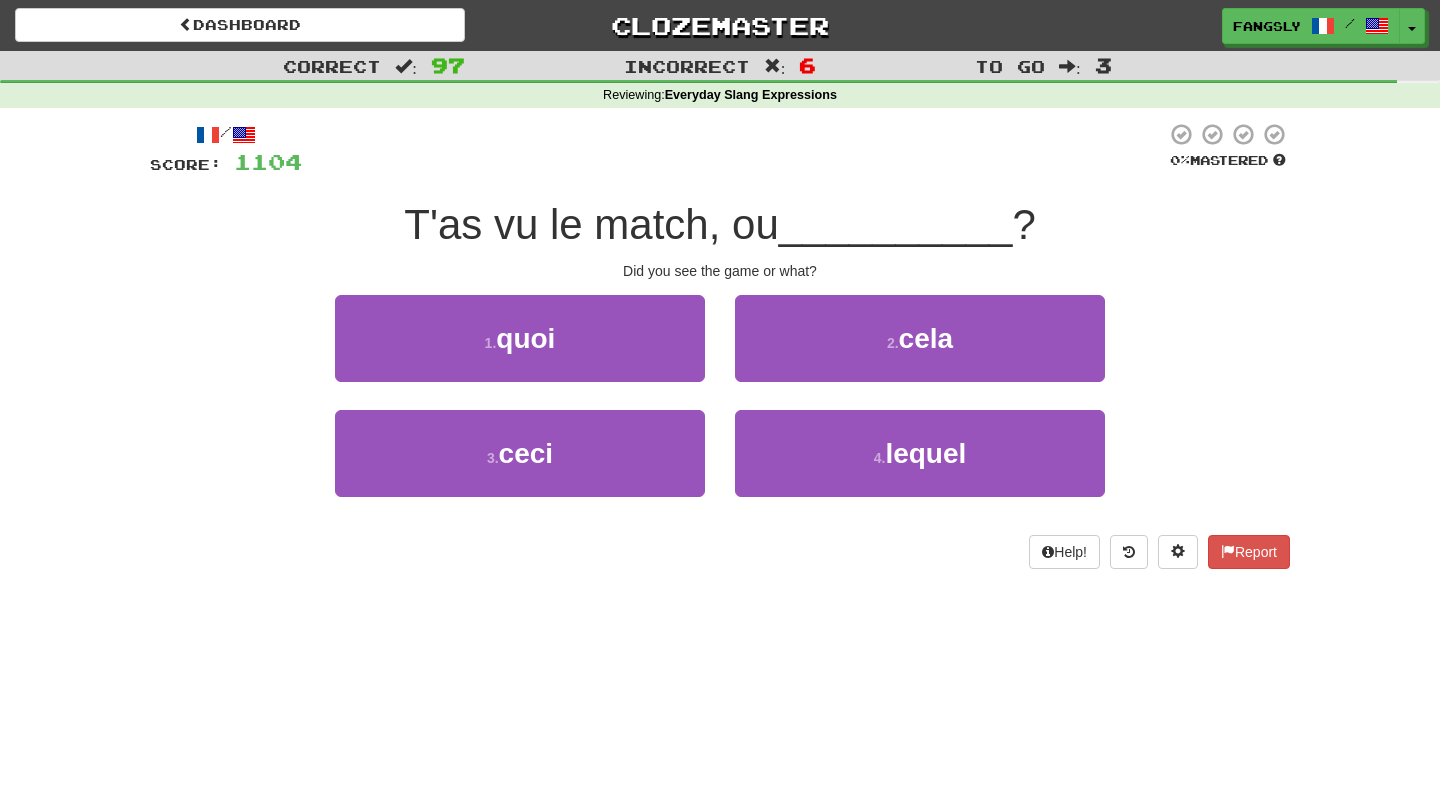 click on "1 .  quoi" at bounding box center (520, 352) 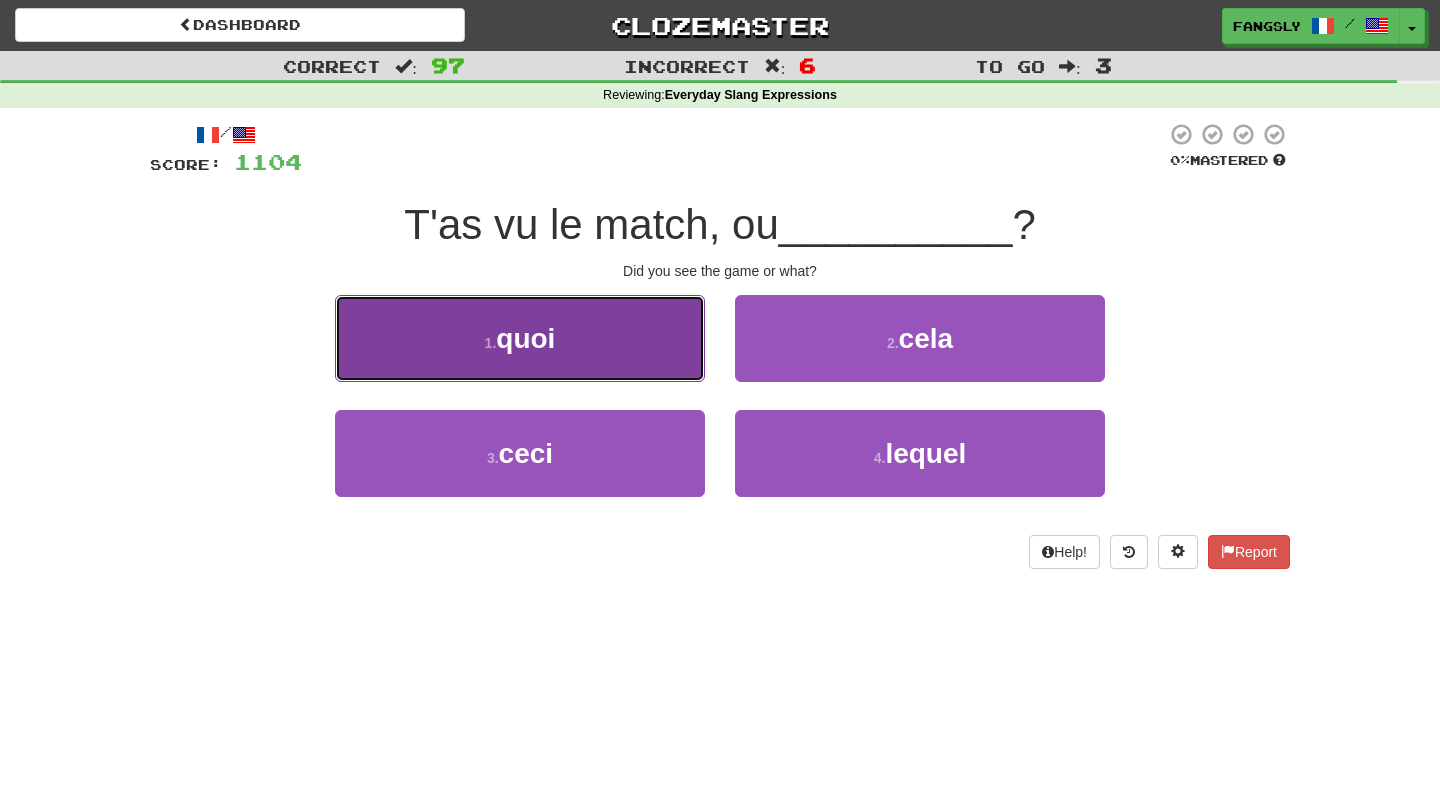 click on "1 .  quoi" at bounding box center (520, 338) 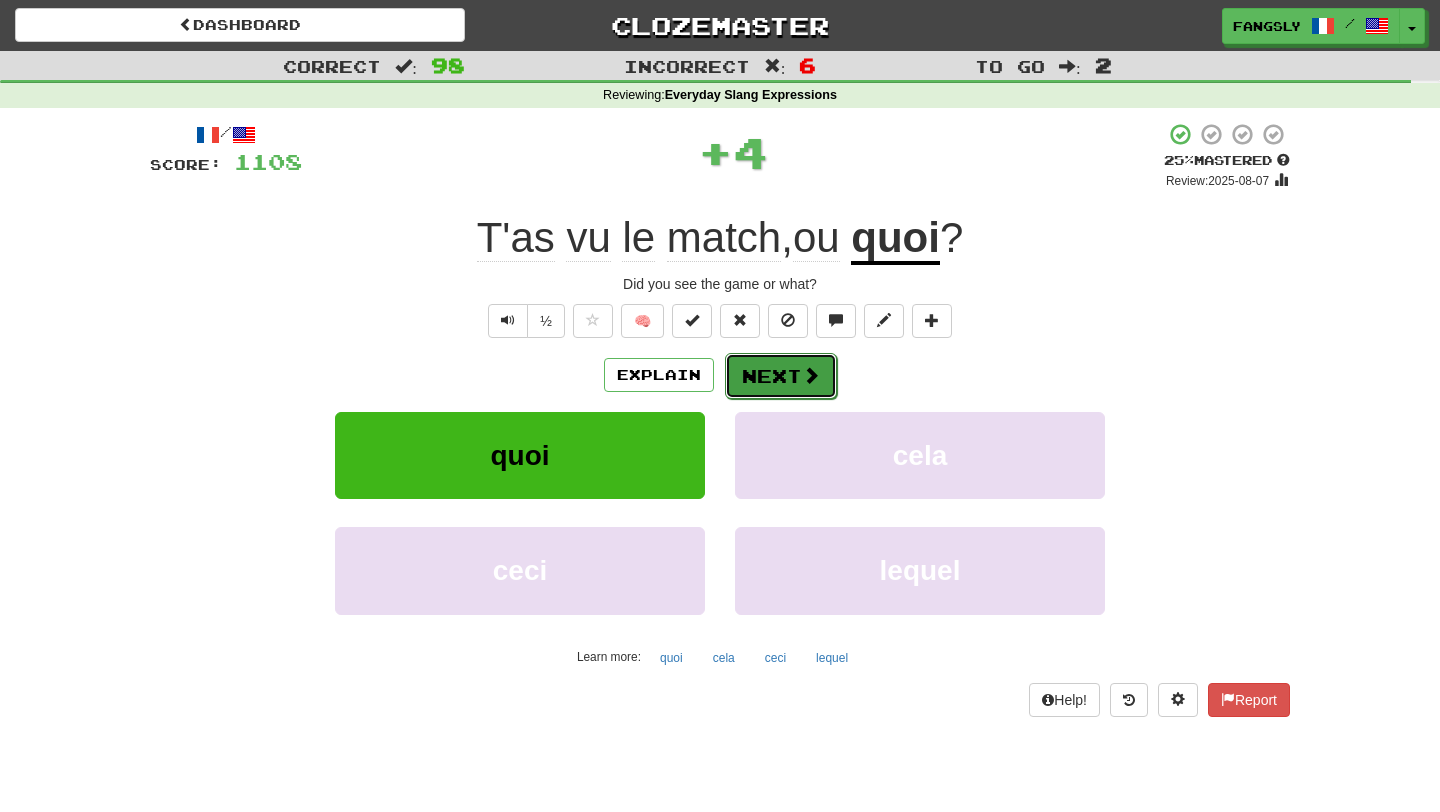 click on "Next" at bounding box center [781, 376] 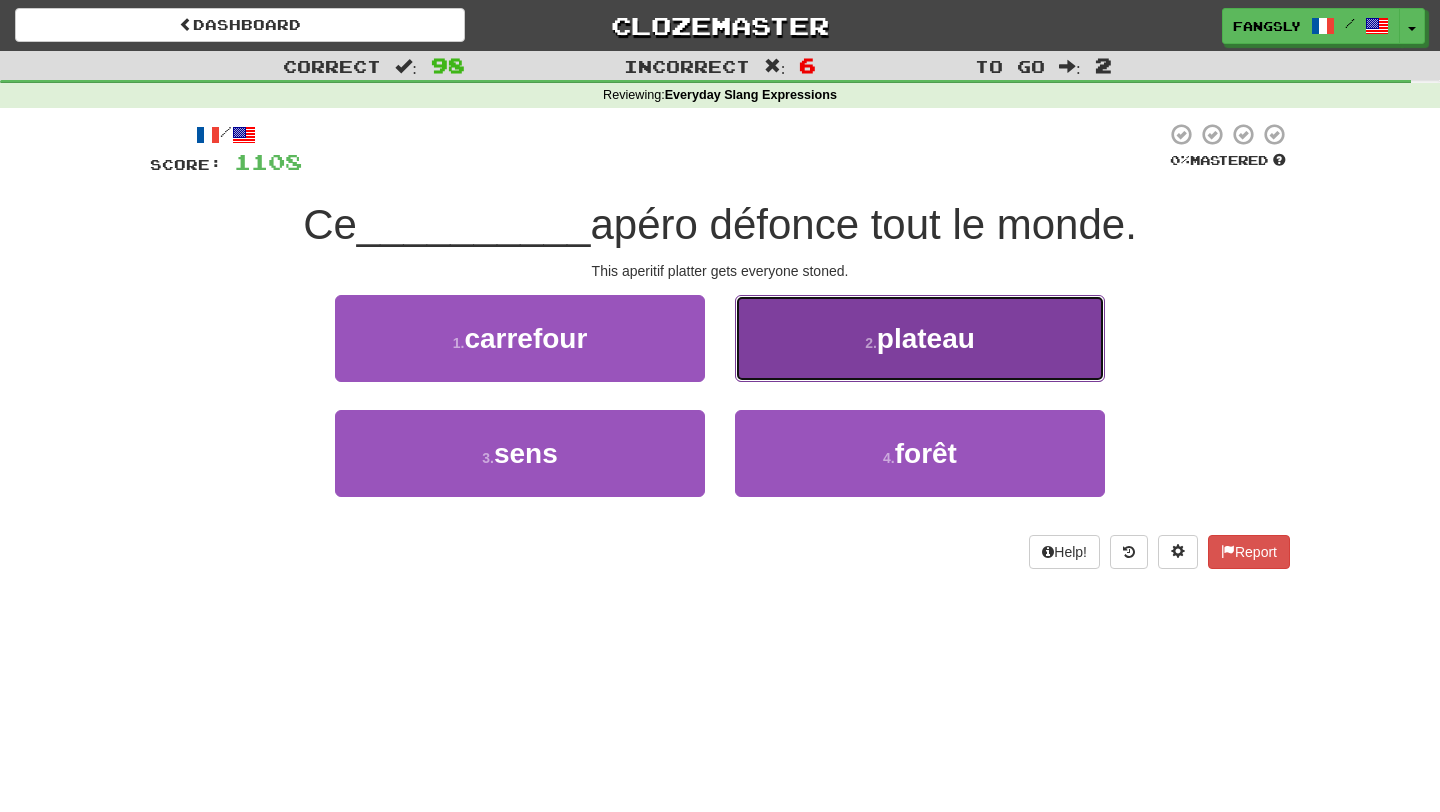 click on "2 .  plateau" at bounding box center (920, 338) 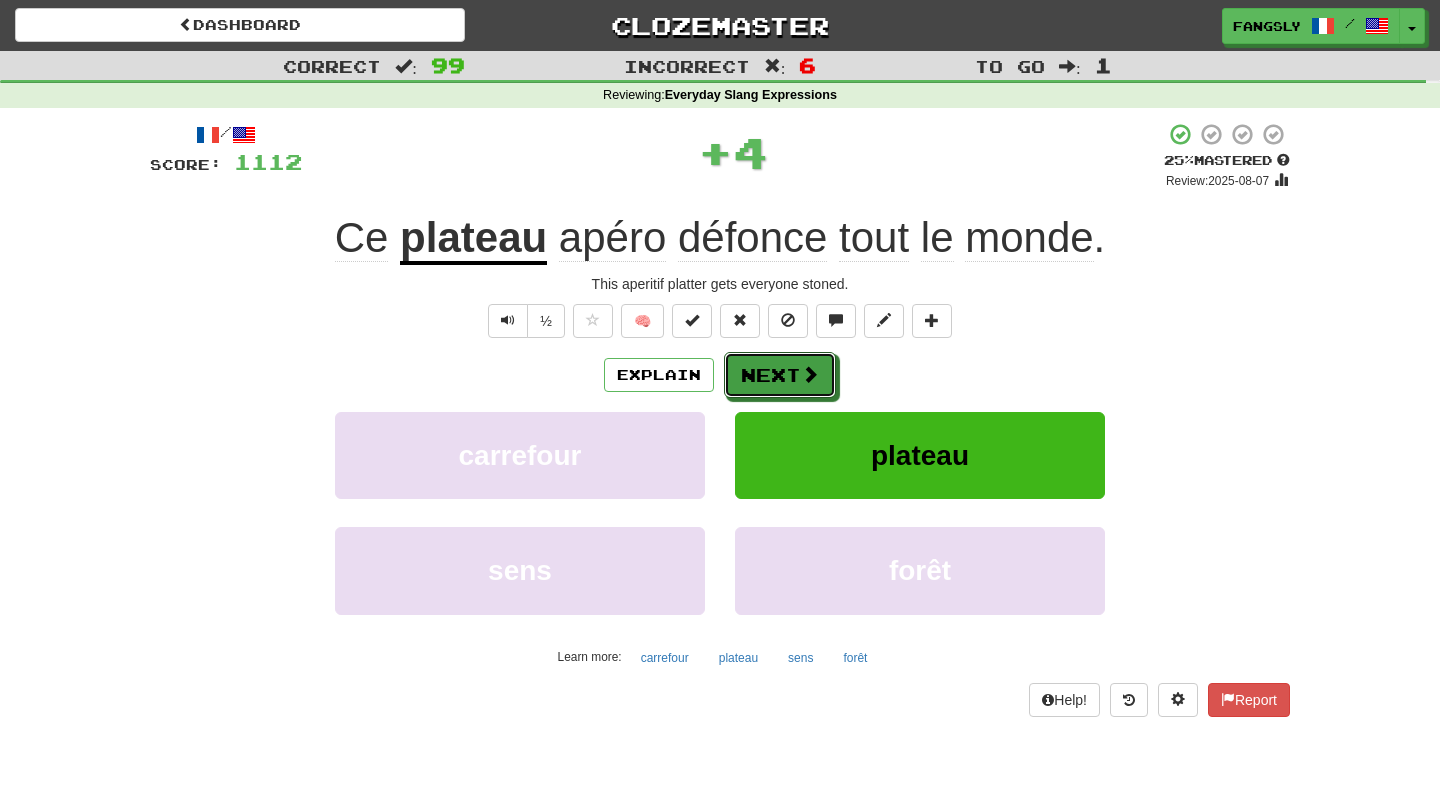 click on "Next" at bounding box center [780, 375] 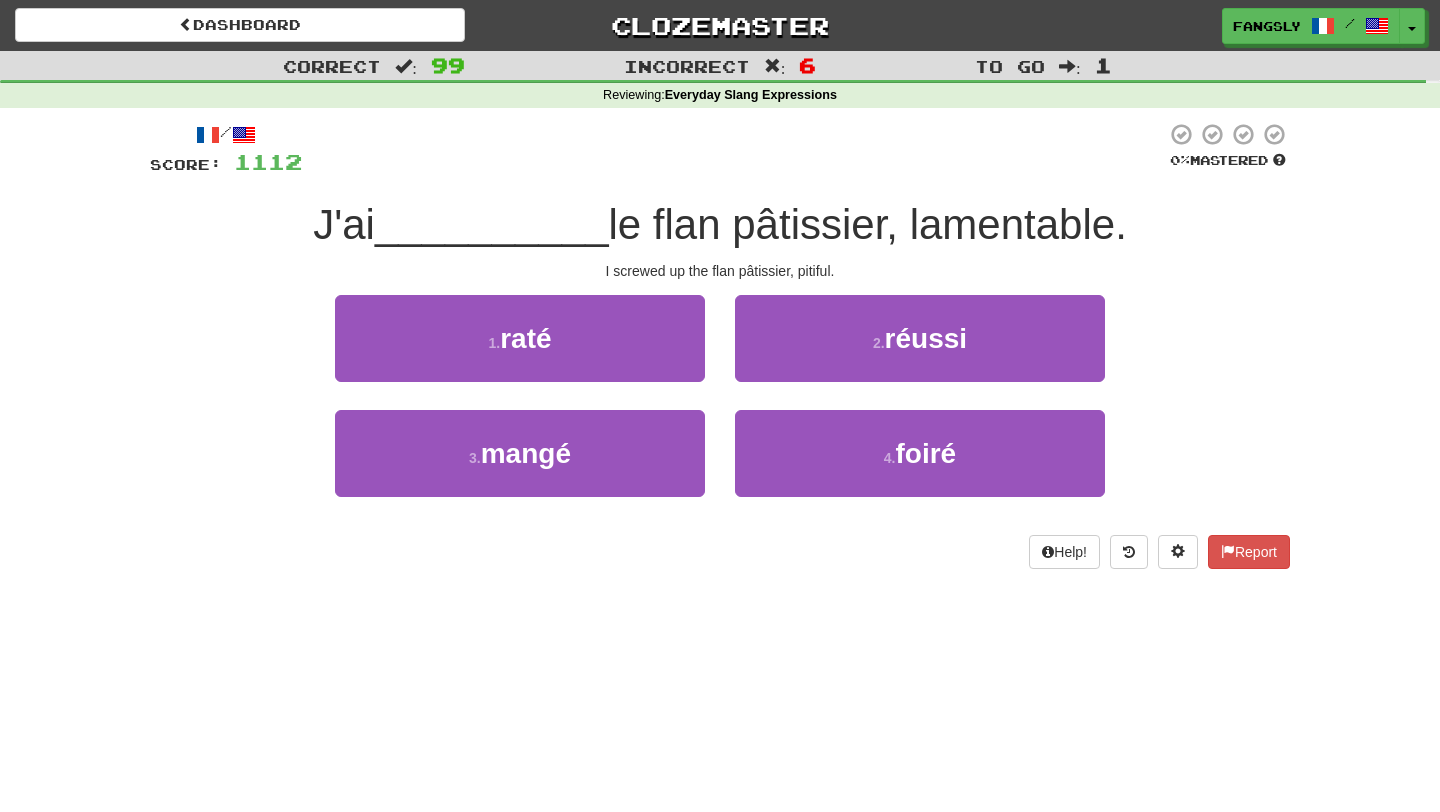 click on "2 .  réussi" at bounding box center [920, 352] 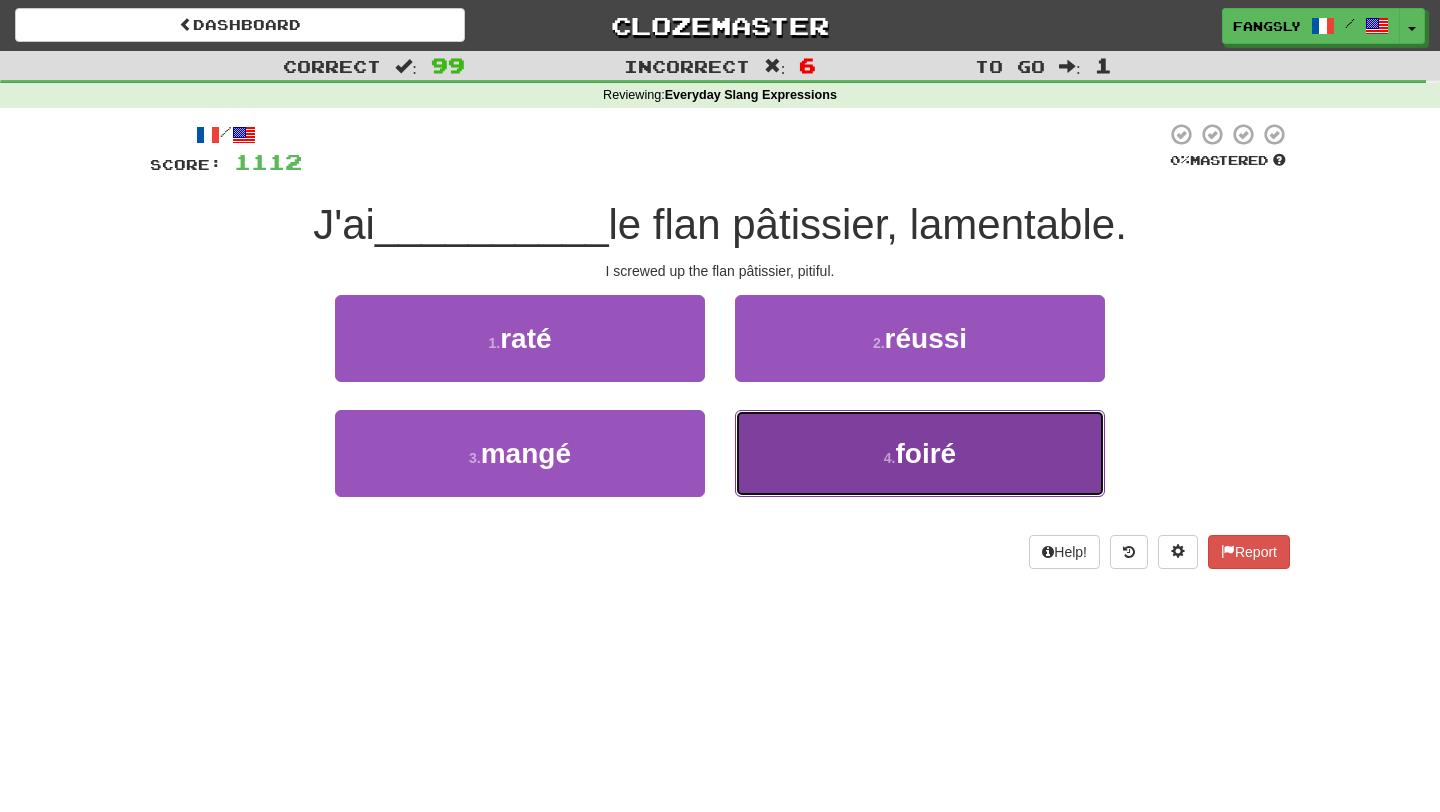 click on "4 .  foiré" at bounding box center [920, 453] 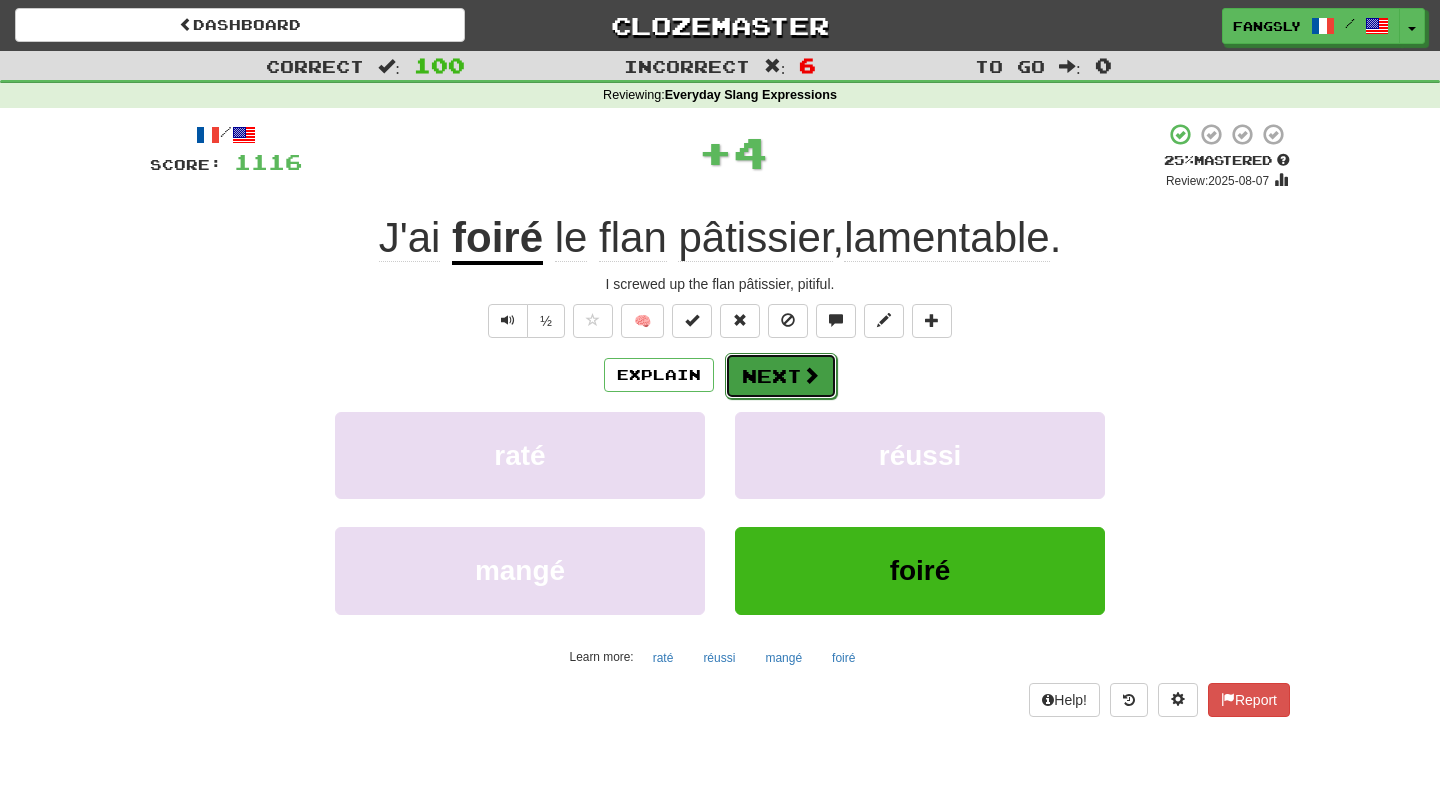 click on "Next" at bounding box center (781, 376) 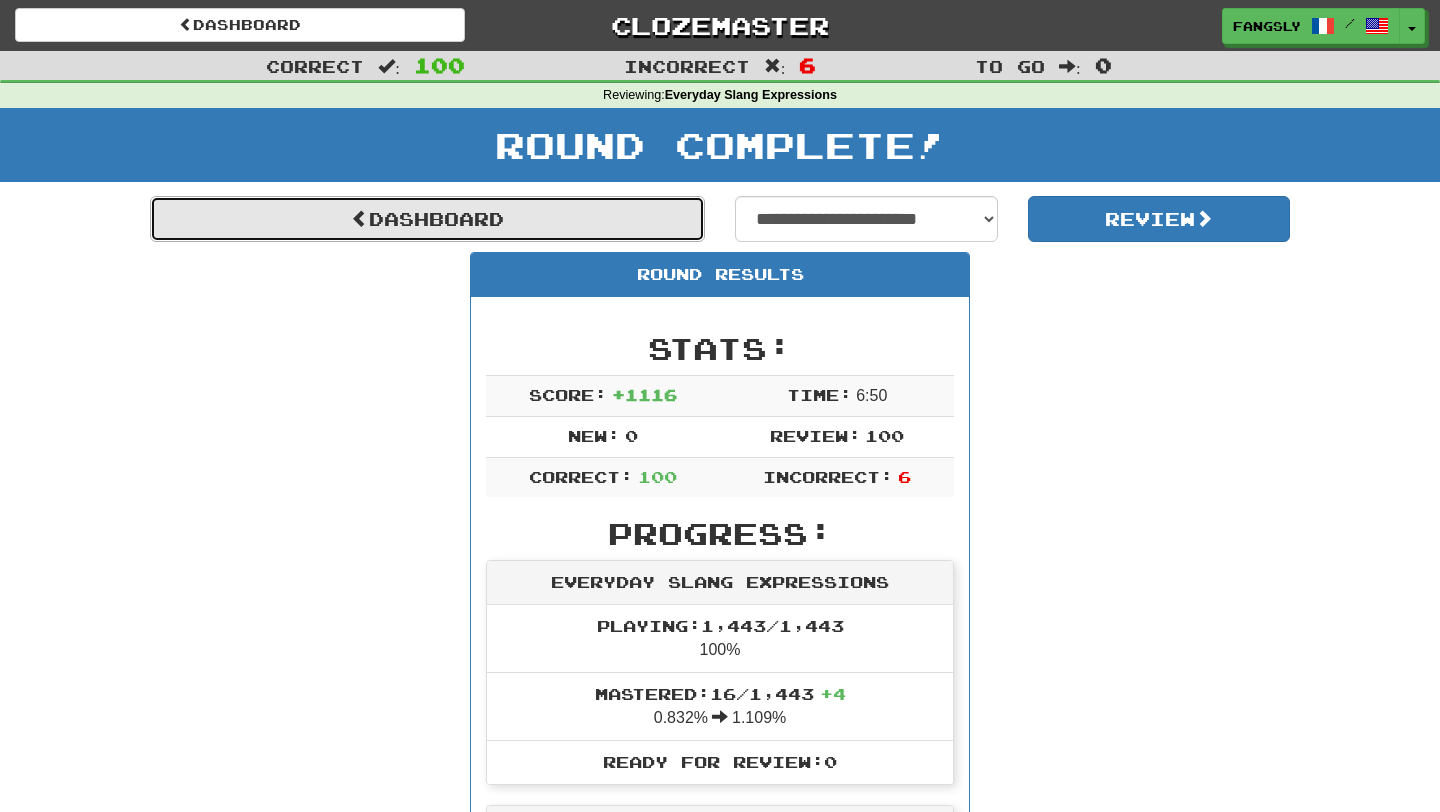 click on "Dashboard" at bounding box center (427, 219) 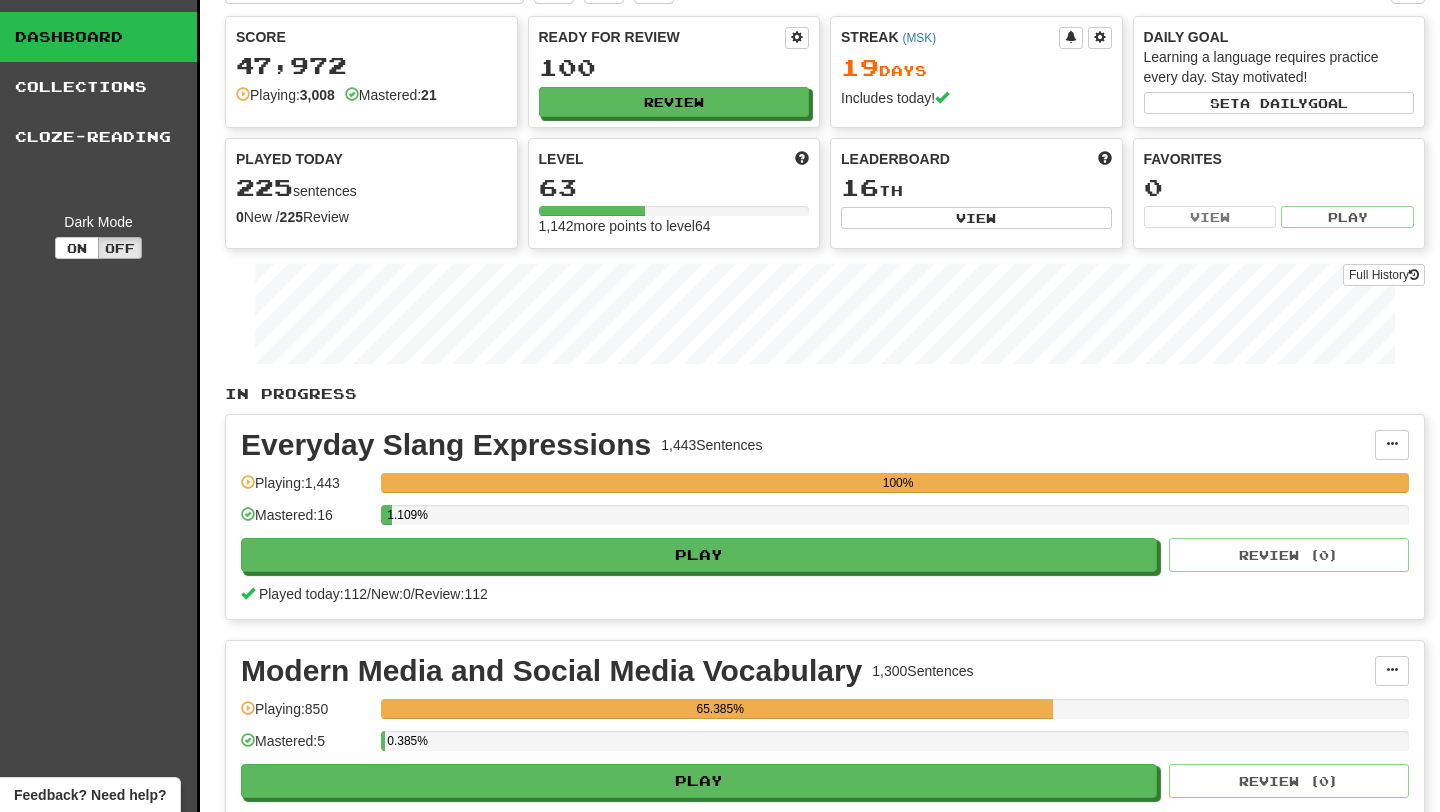 scroll, scrollTop: 0, scrollLeft: 0, axis: both 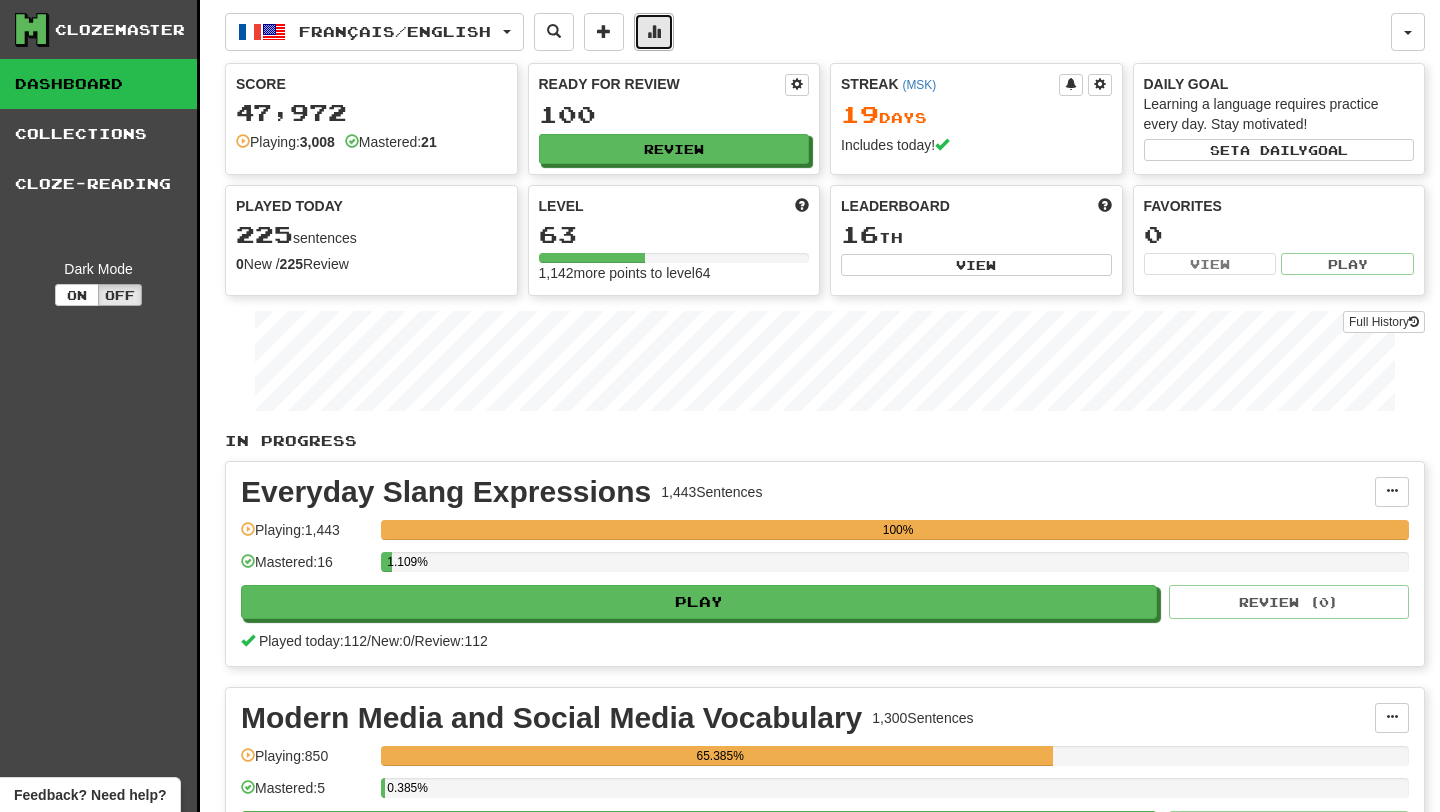 click at bounding box center (654, 32) 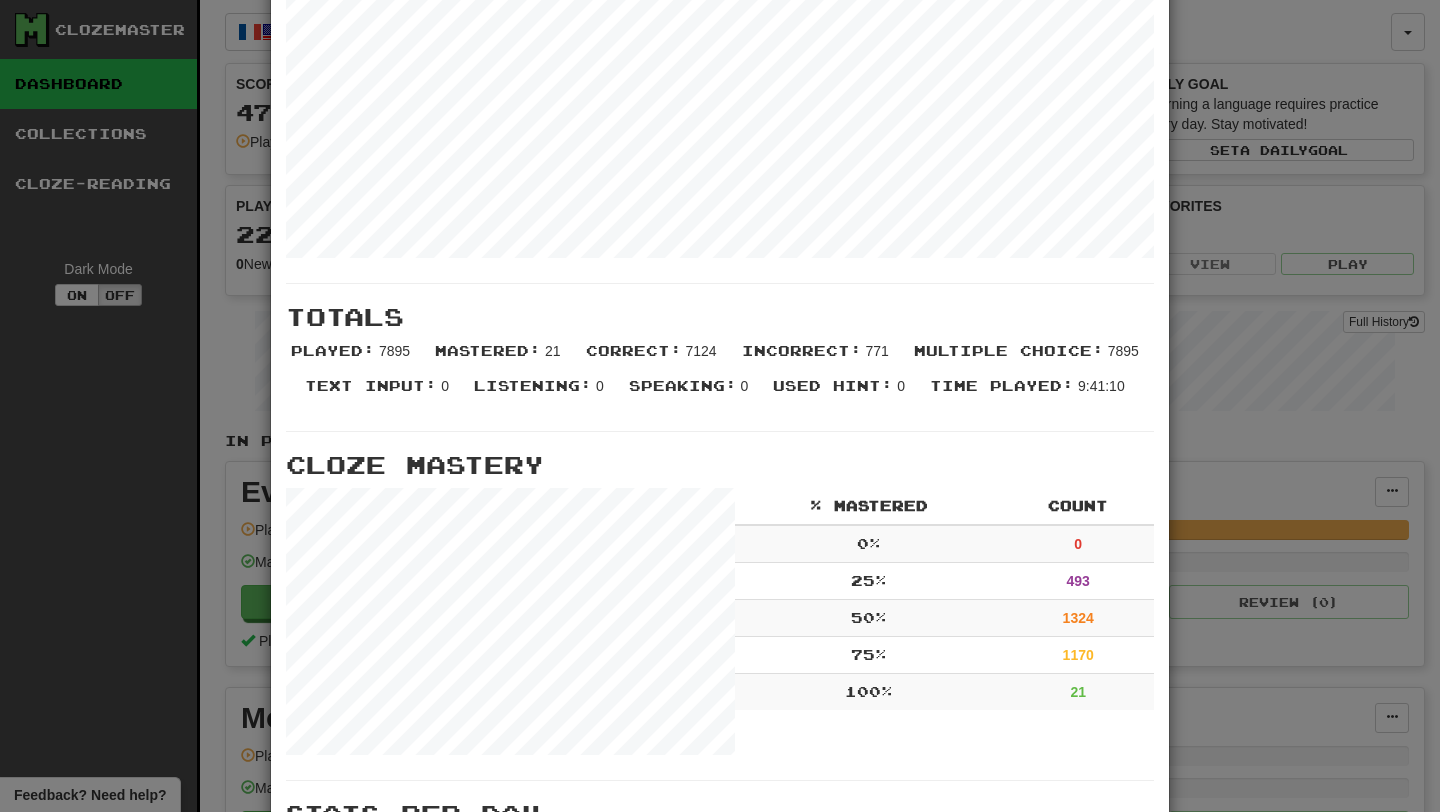 scroll, scrollTop: 204, scrollLeft: 0, axis: vertical 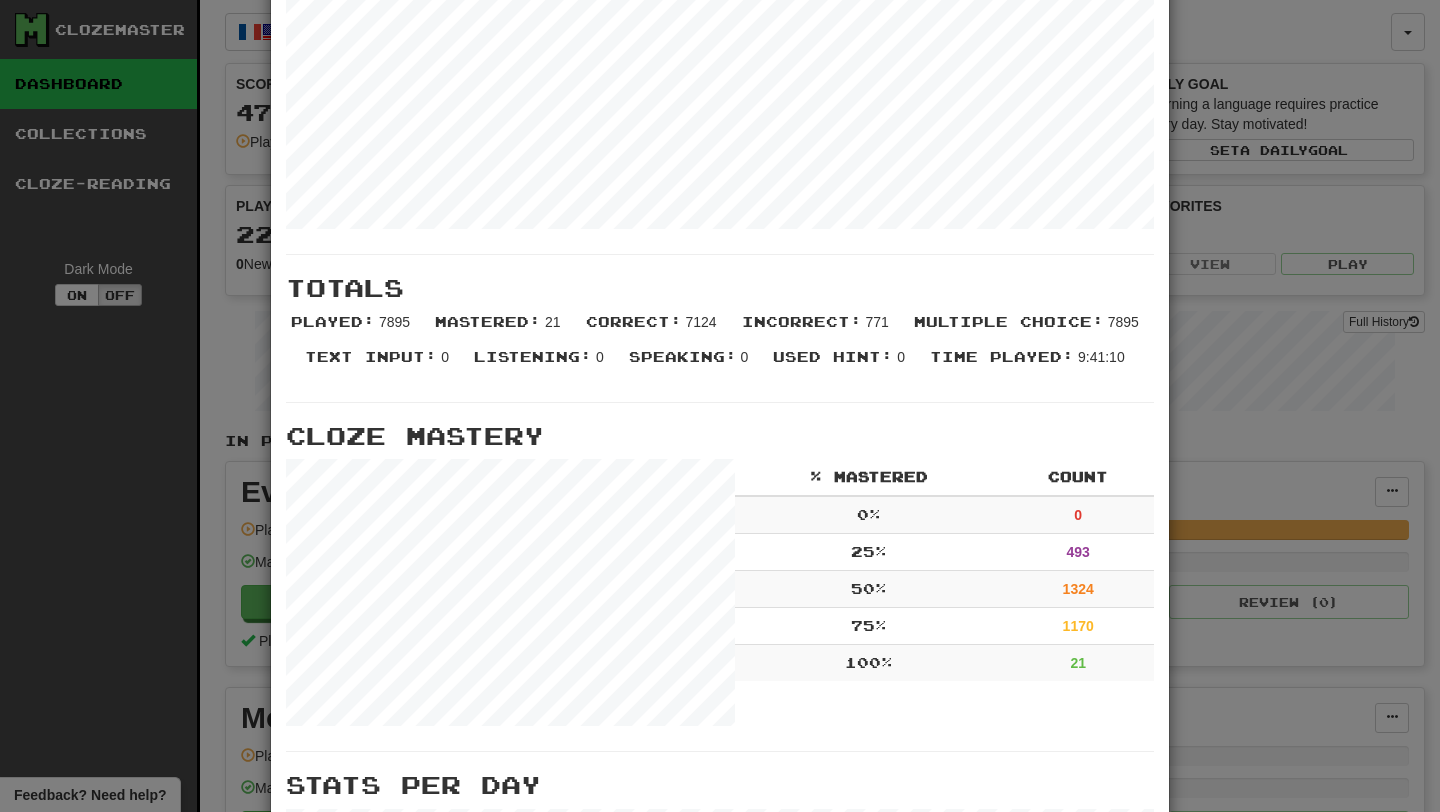 click on "× More Stats Review Forecast Totals Played :   7895 Mastered :   21 Correct :   7124 Incorrect :   771 Multiple Choice :   7895 Text Input :   0 Listening :   0 Speaking :   0 Used Hint :   0 Time Played :   9:41:10 Cloze Mastery % Mastered Count 0 % 0 25 % 493 50 % 1324 75 % 1170 100 % 21 Stats Per Day Close" at bounding box center (720, 406) 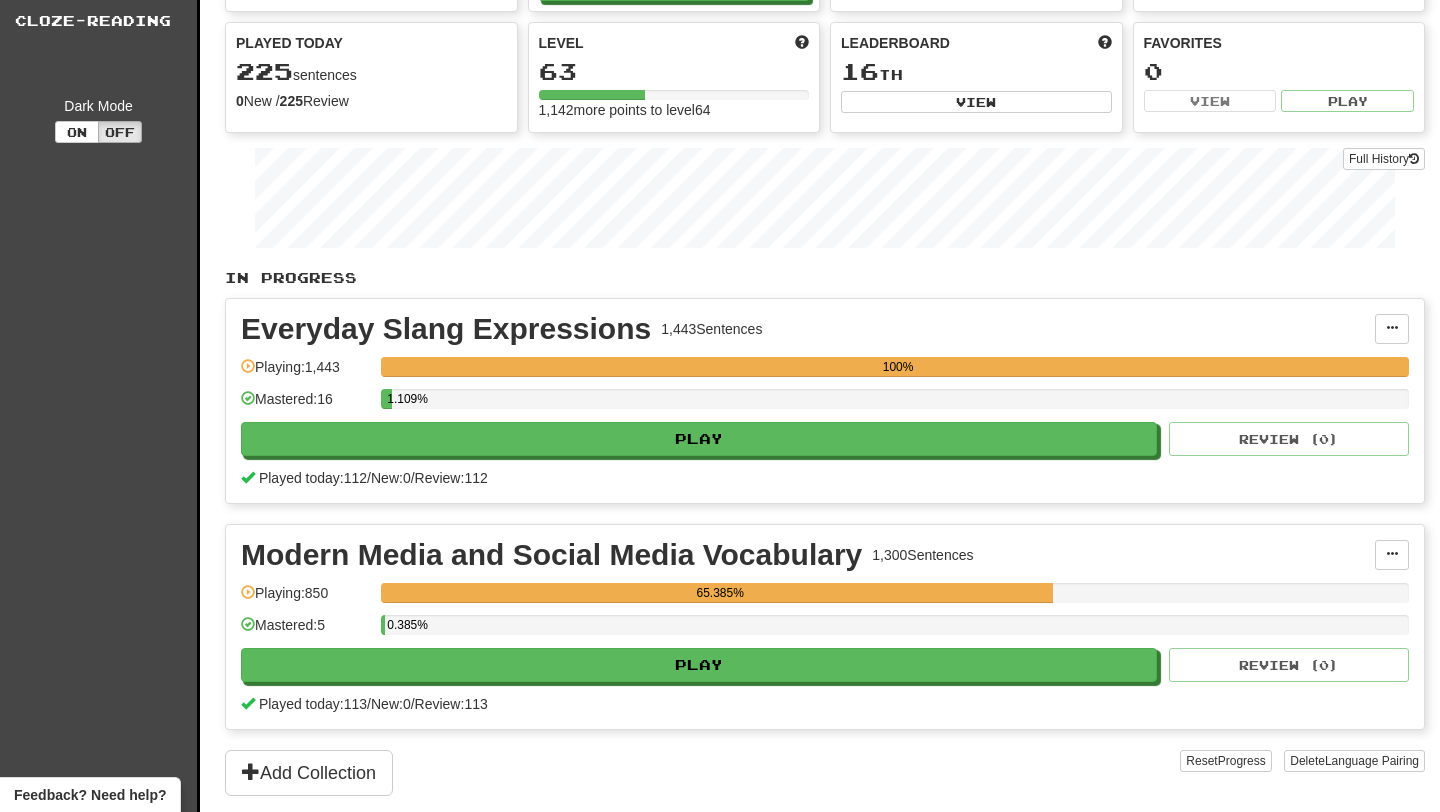 scroll, scrollTop: 0, scrollLeft: 0, axis: both 